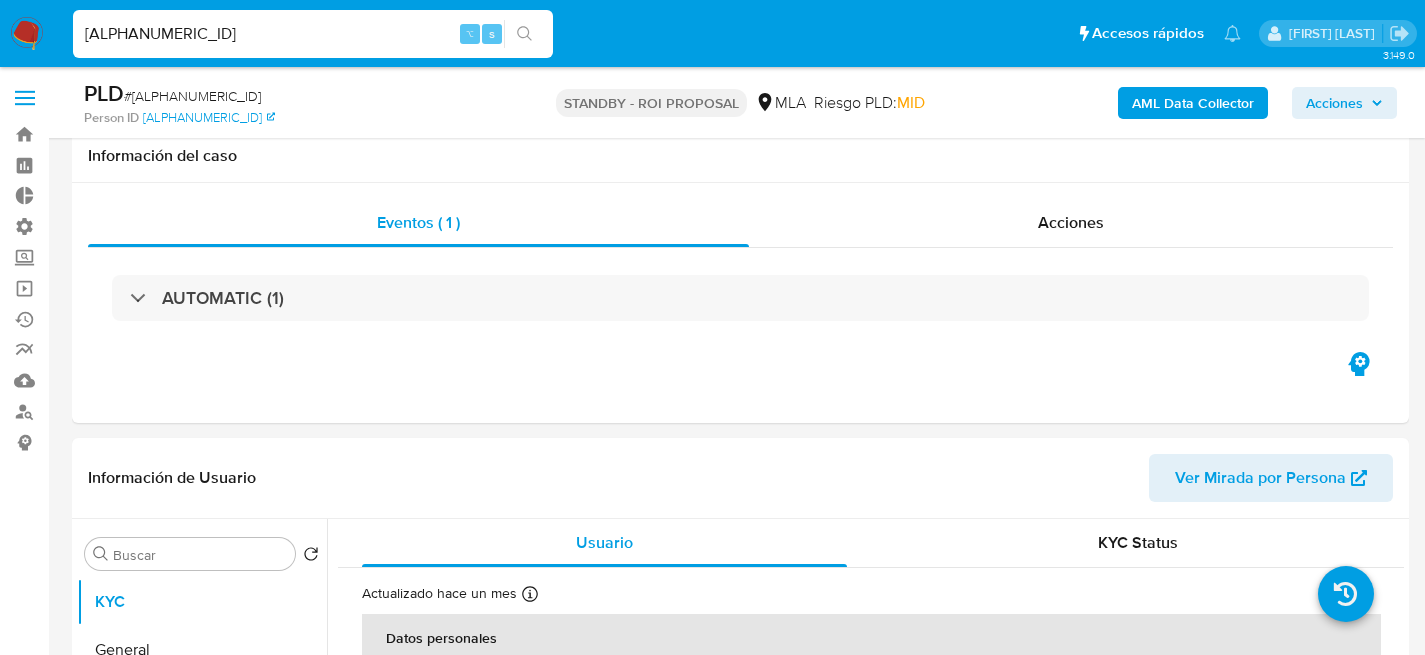 select on "10" 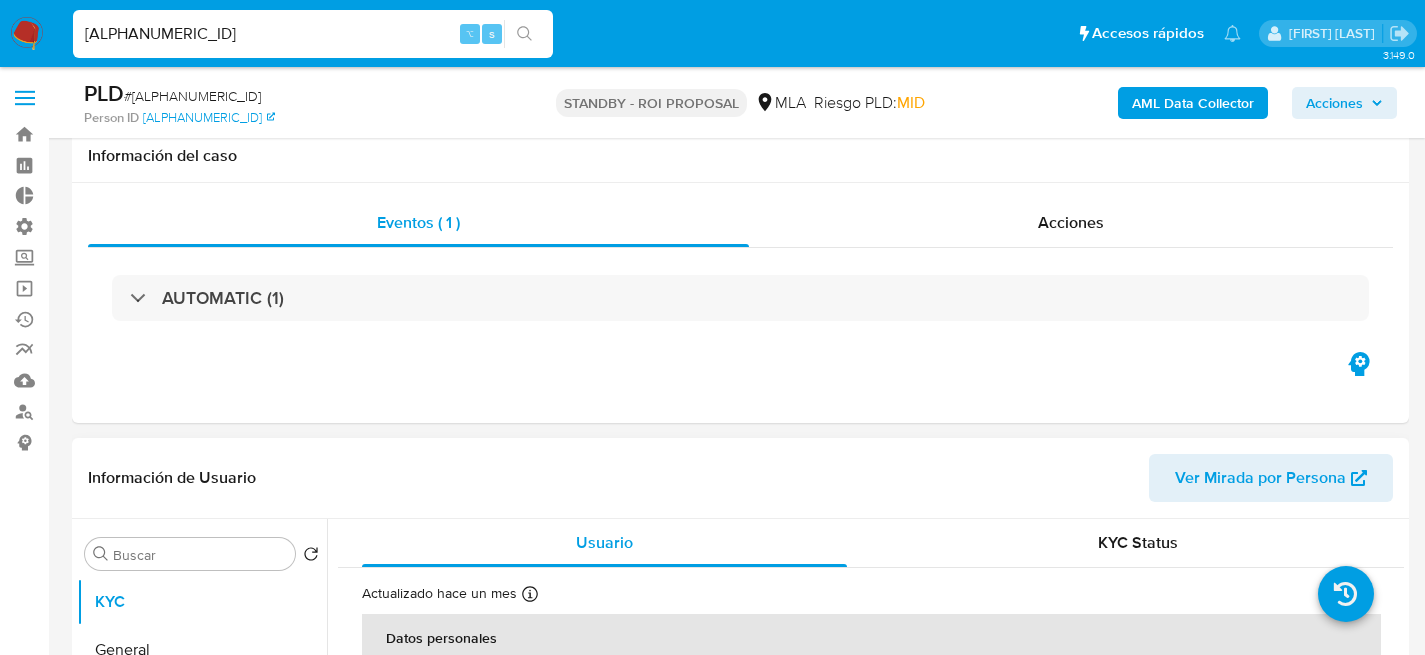 scroll, scrollTop: 413, scrollLeft: 0, axis: vertical 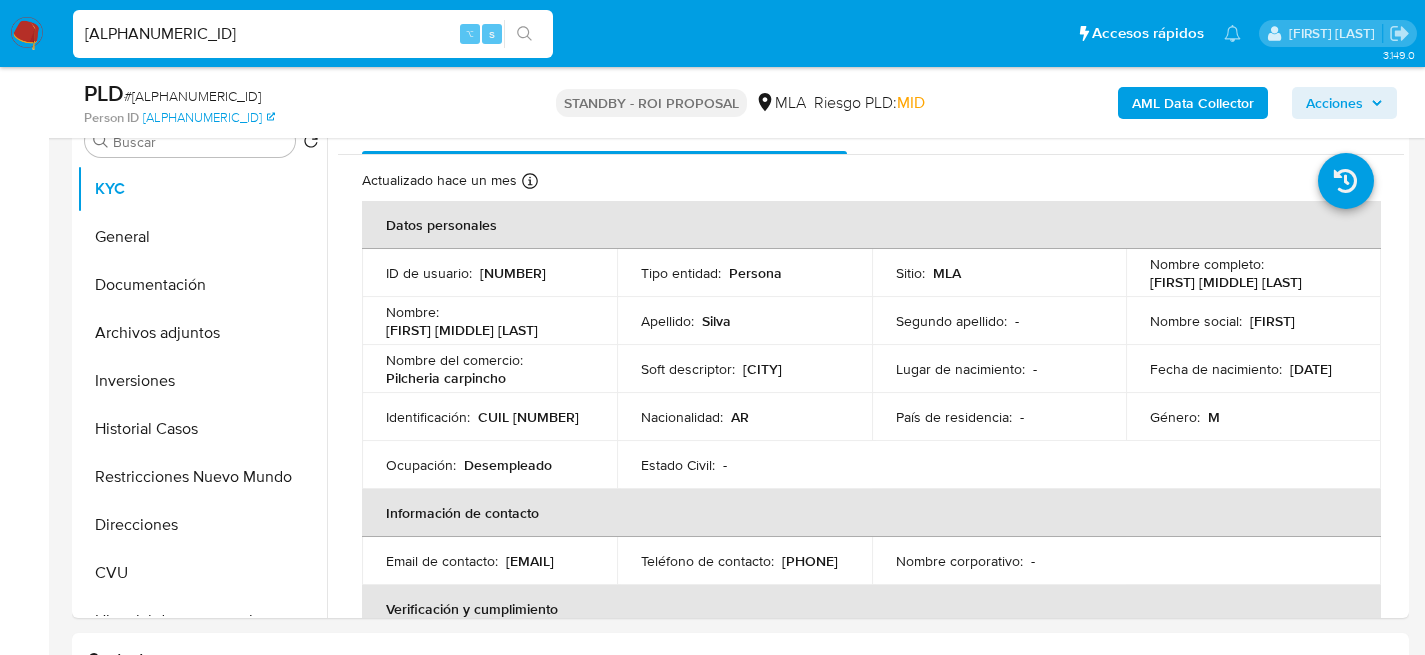 click on "KA4yVcpCVUg08Aeeyu22NTOy" at bounding box center (313, 34) 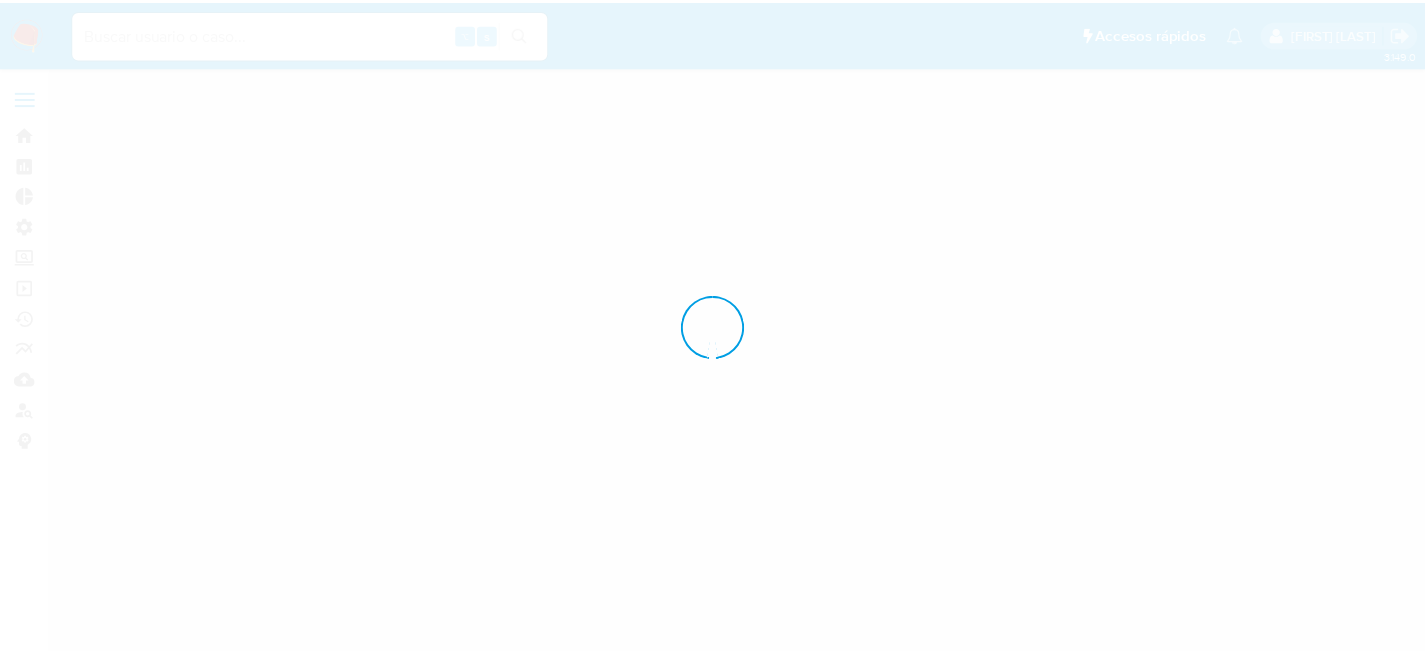 scroll, scrollTop: 0, scrollLeft: 0, axis: both 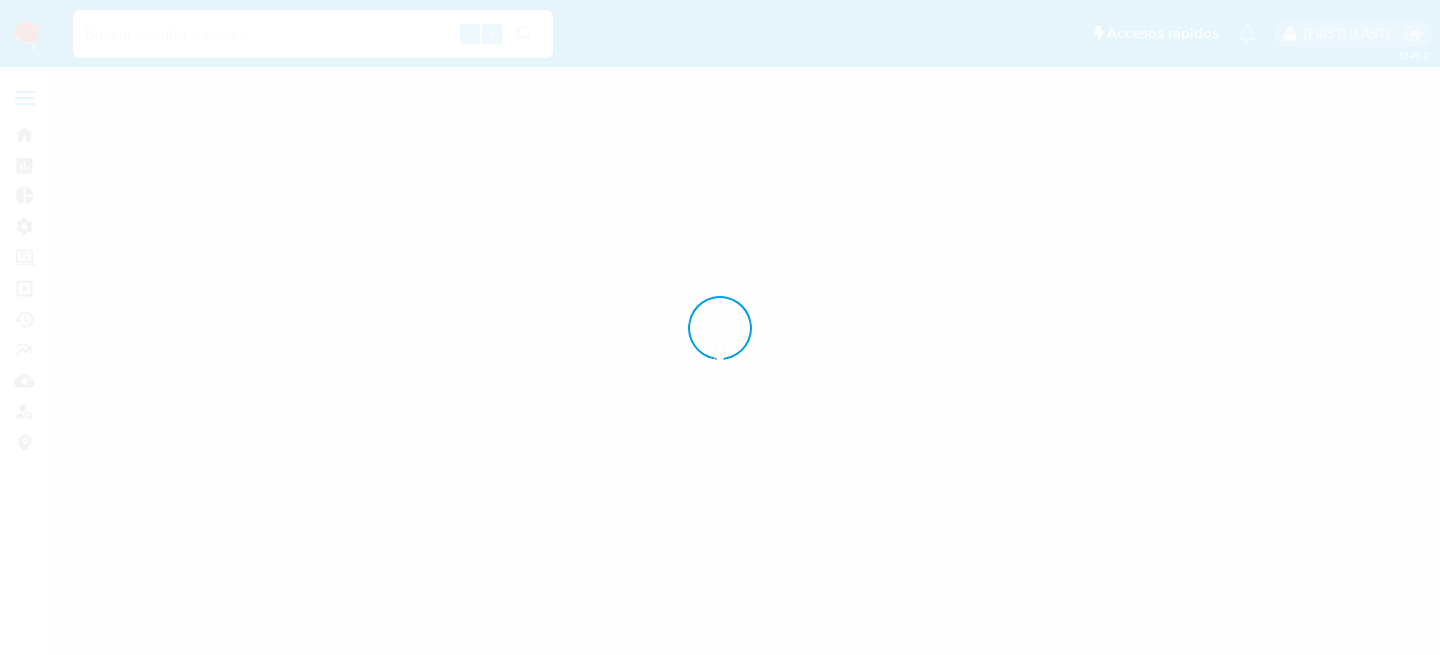 click at bounding box center (720, 327) 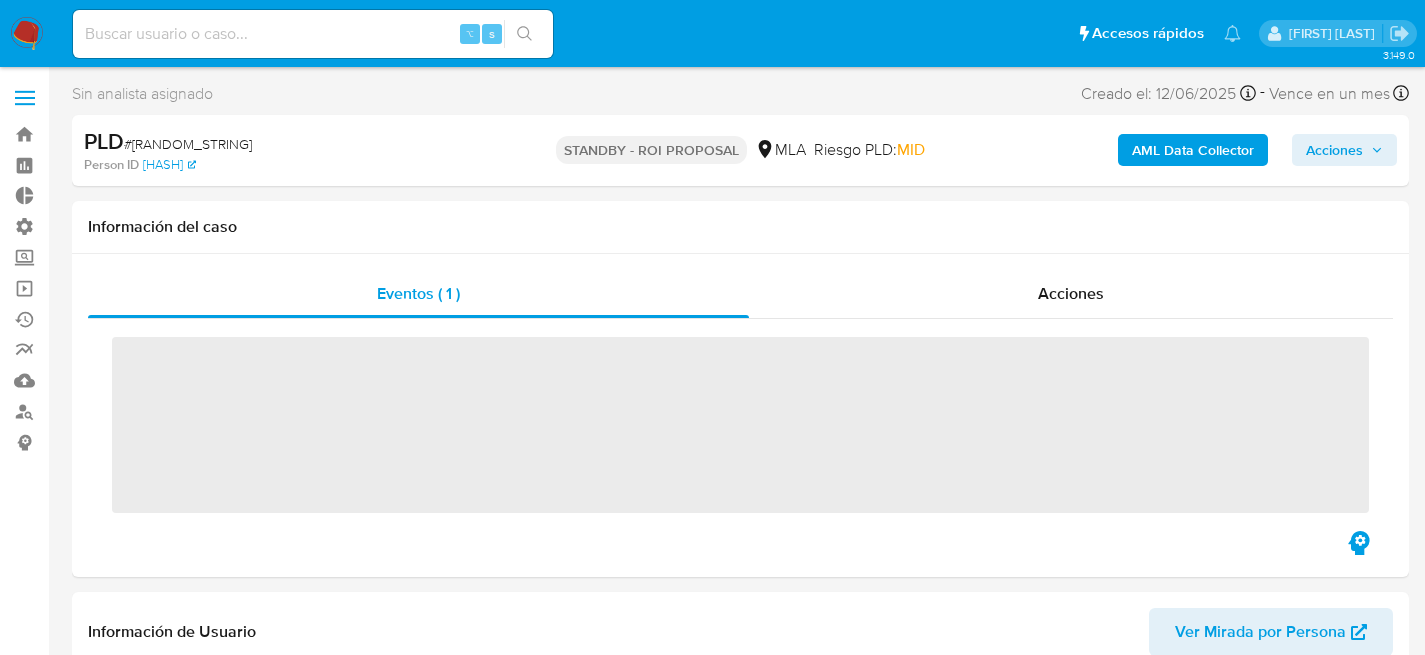 click at bounding box center [313, 34] 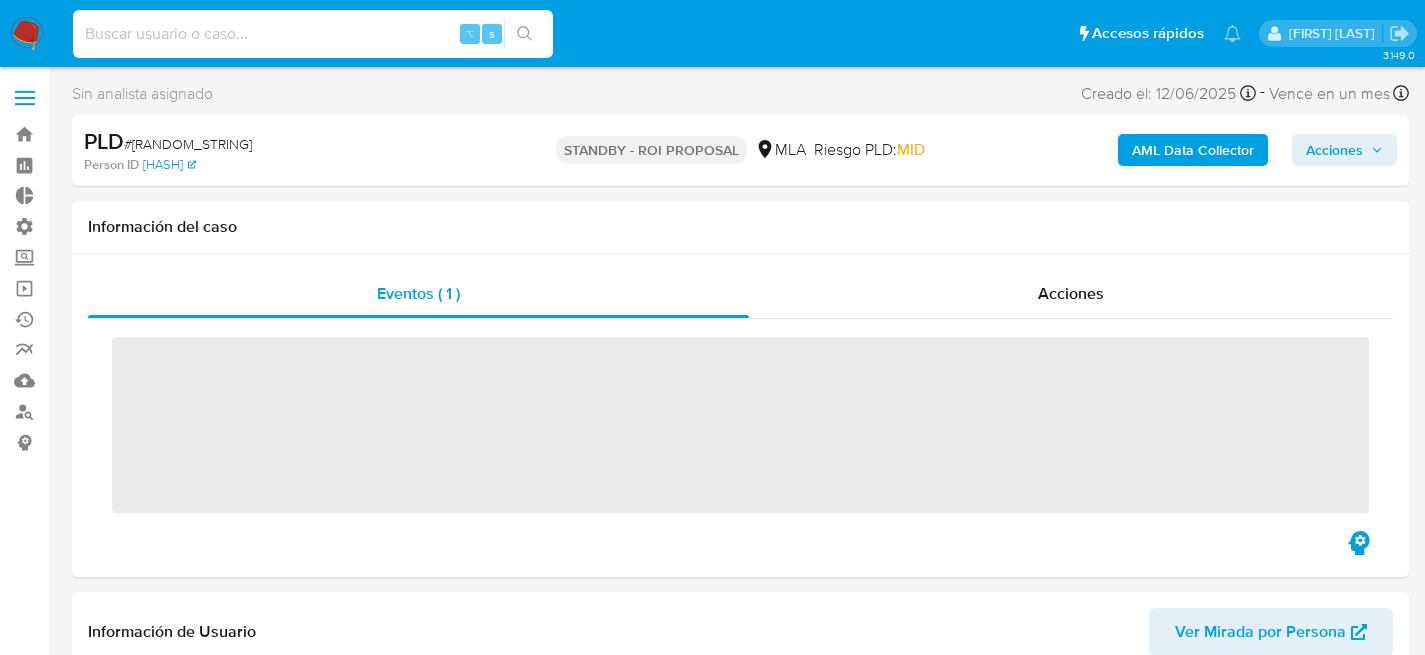 paste on "wEVXA9UEXYfoK3vJq5hyvPBE" 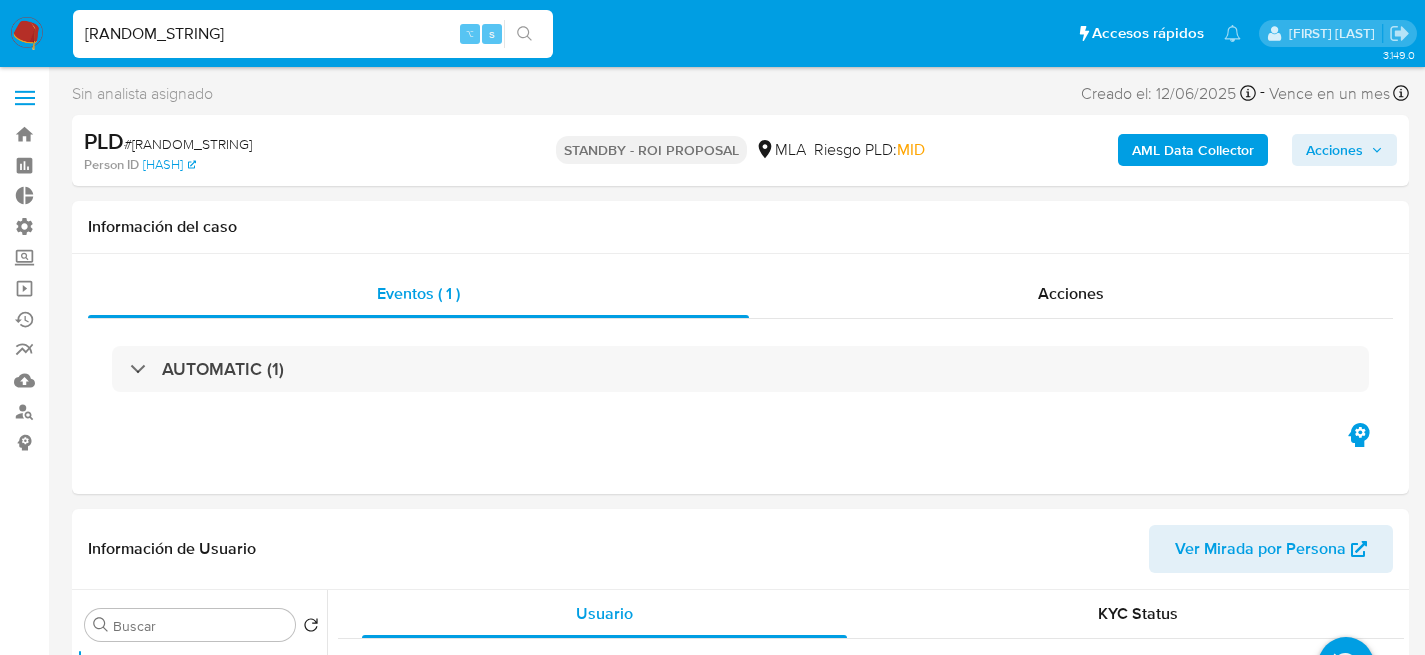 type on "wEVXA9UEXYfoK3vJq5hyvPBE" 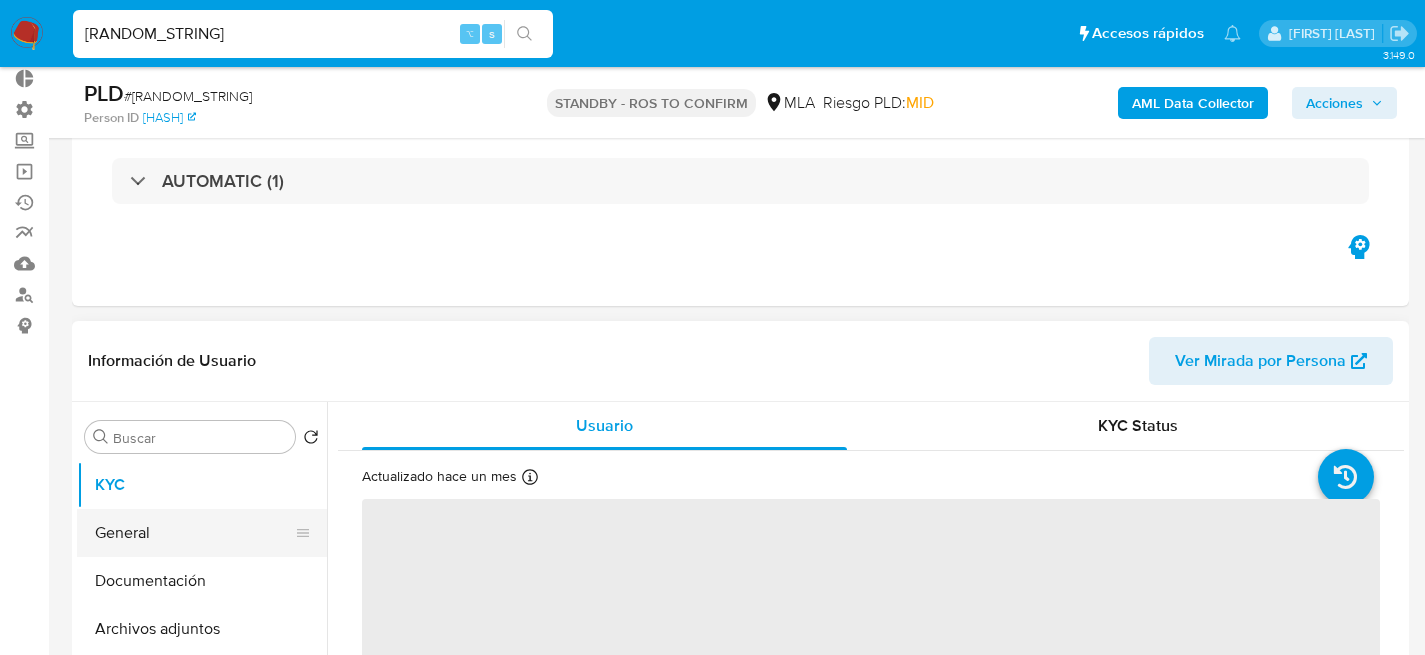 scroll, scrollTop: 362, scrollLeft: 0, axis: vertical 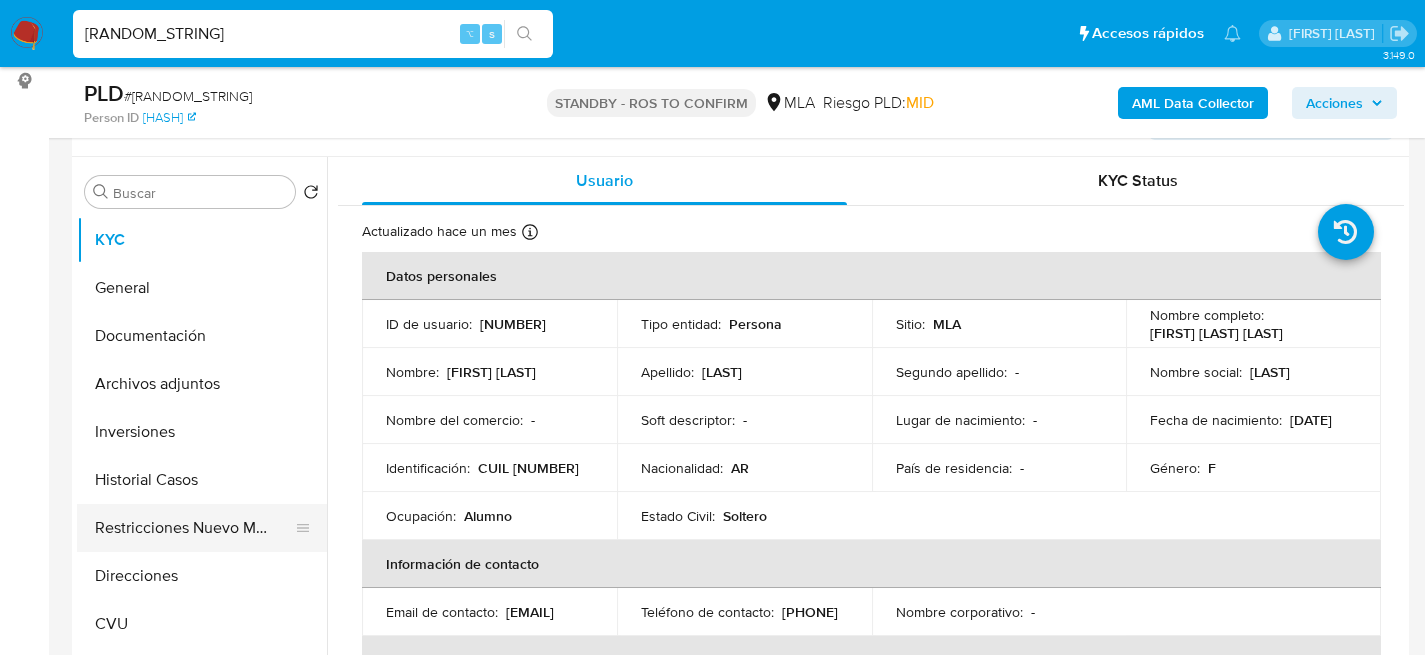 select on "10" 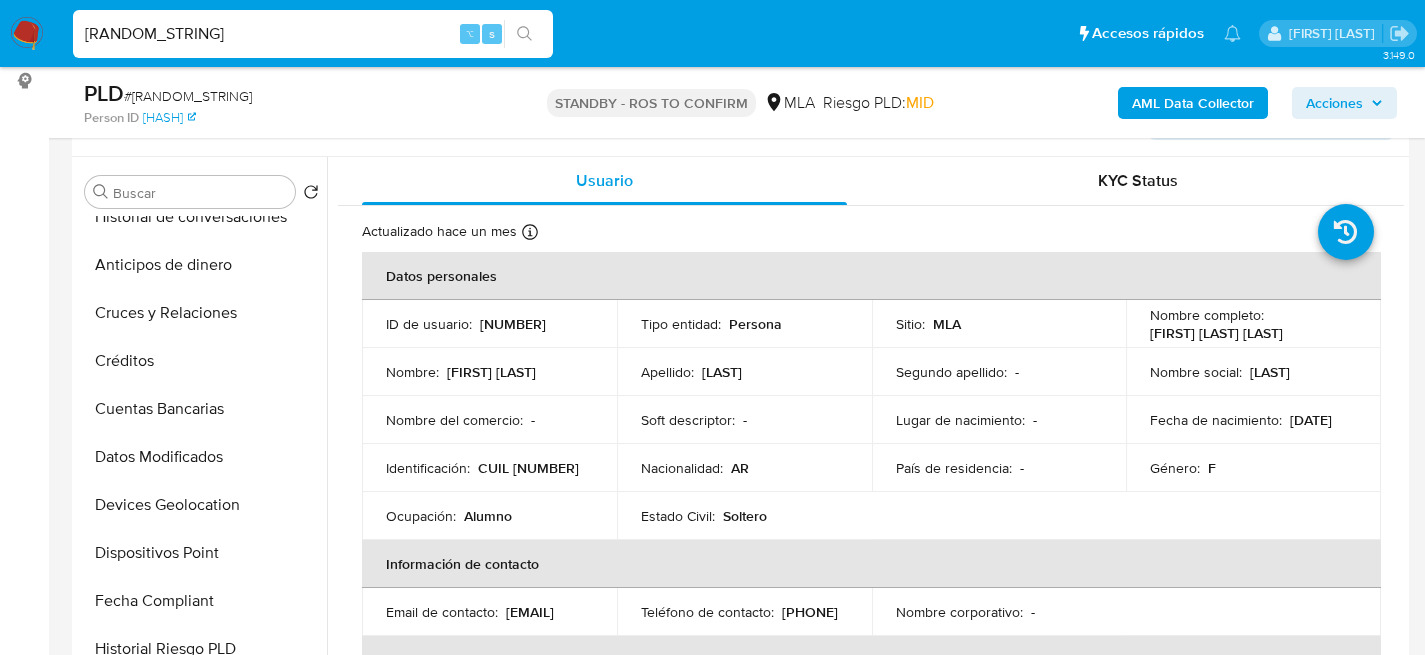 scroll, scrollTop: 941, scrollLeft: 0, axis: vertical 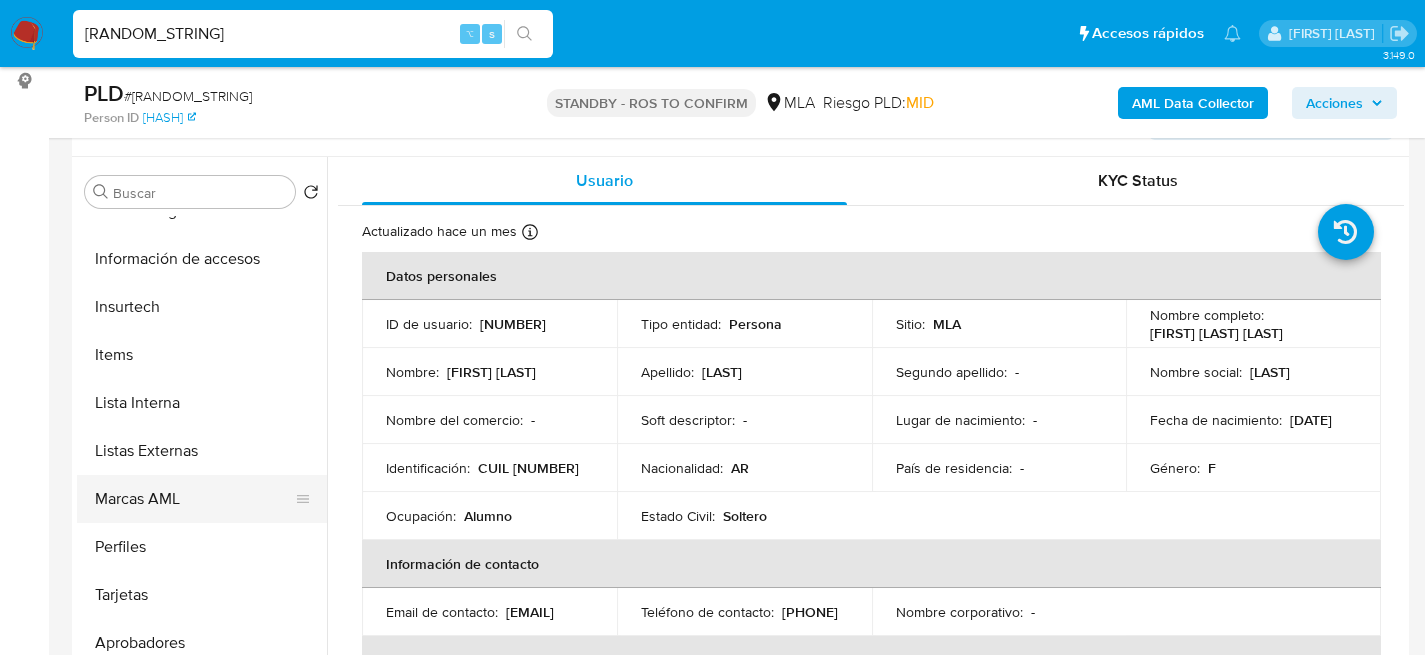 drag, startPoint x: 244, startPoint y: 643, endPoint x: 226, endPoint y: 518, distance: 126.28935 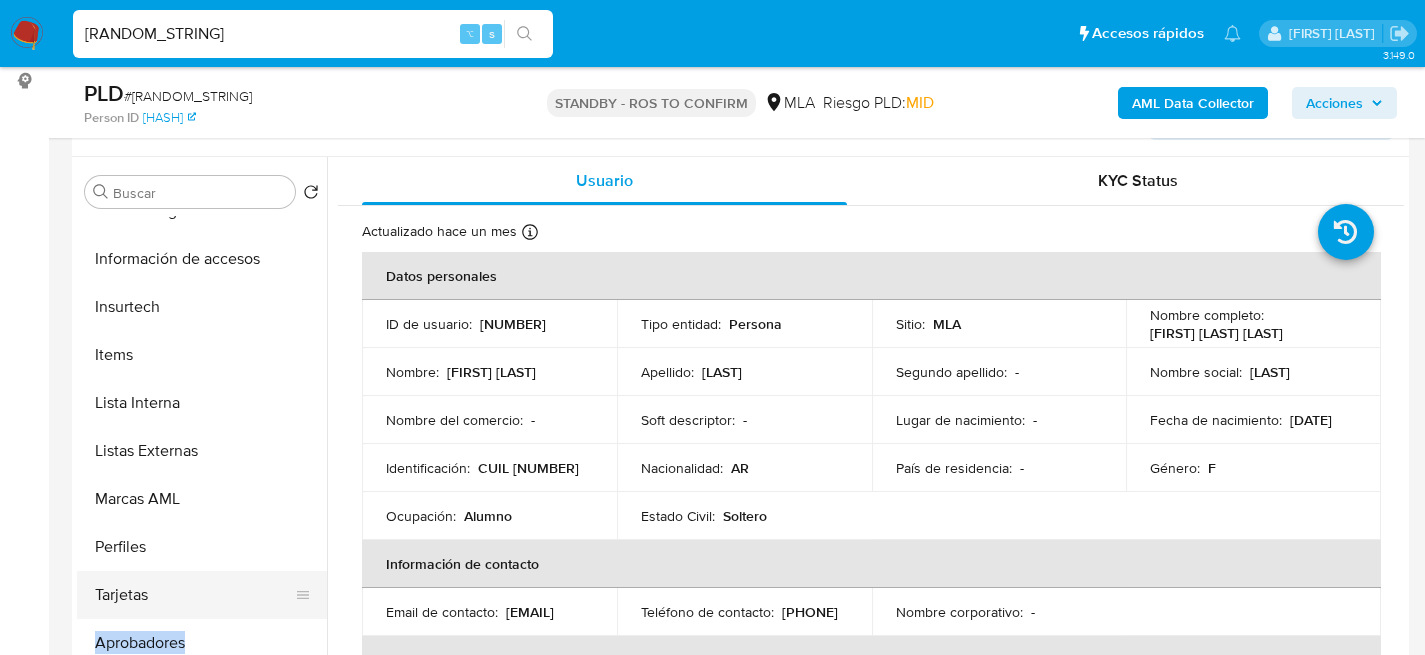 drag, startPoint x: 297, startPoint y: 633, endPoint x: 307, endPoint y: 617, distance: 18.867962 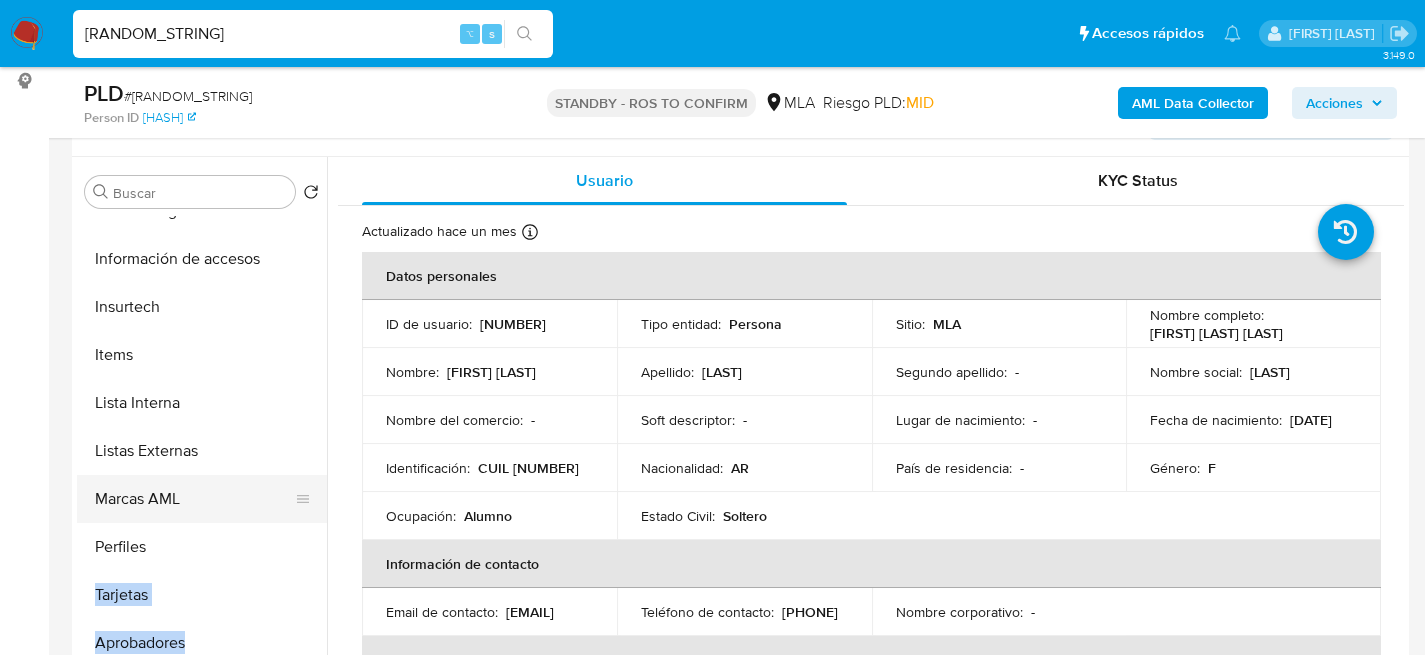 drag, startPoint x: 306, startPoint y: 640, endPoint x: 279, endPoint y: 517, distance: 125.92855 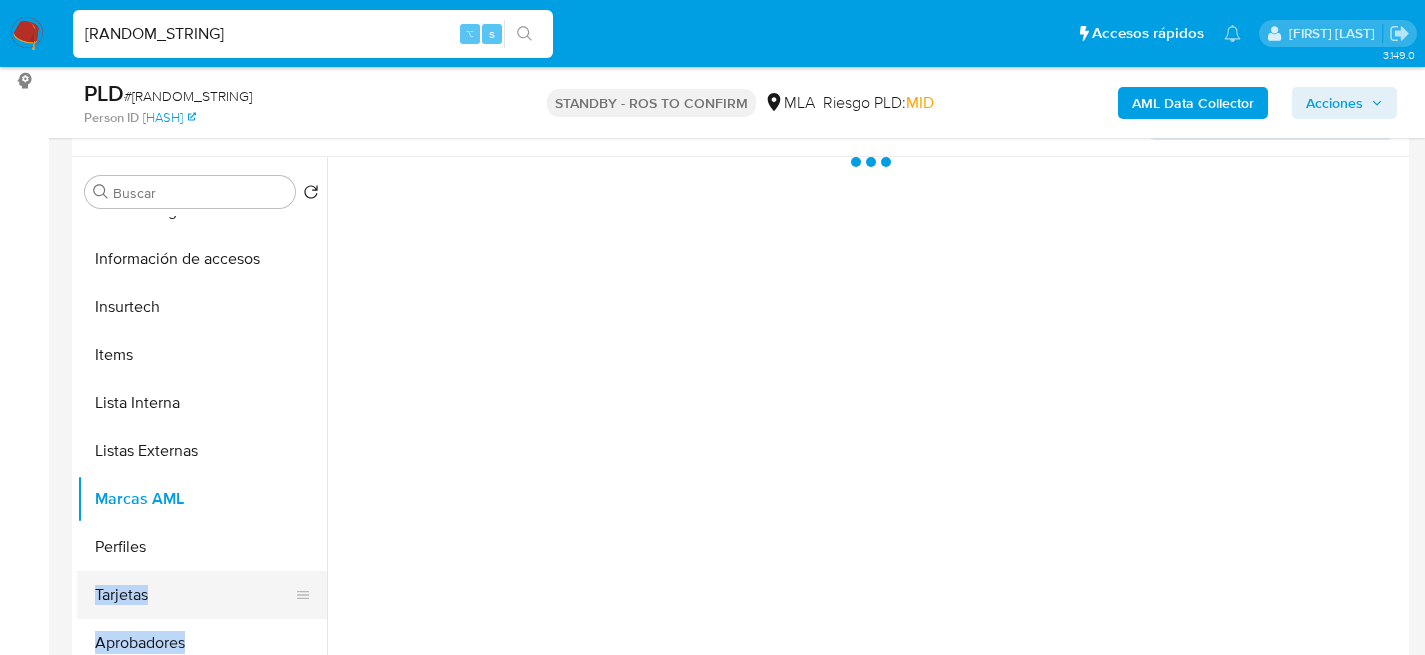 click on "Tarjetas" at bounding box center (194, 595) 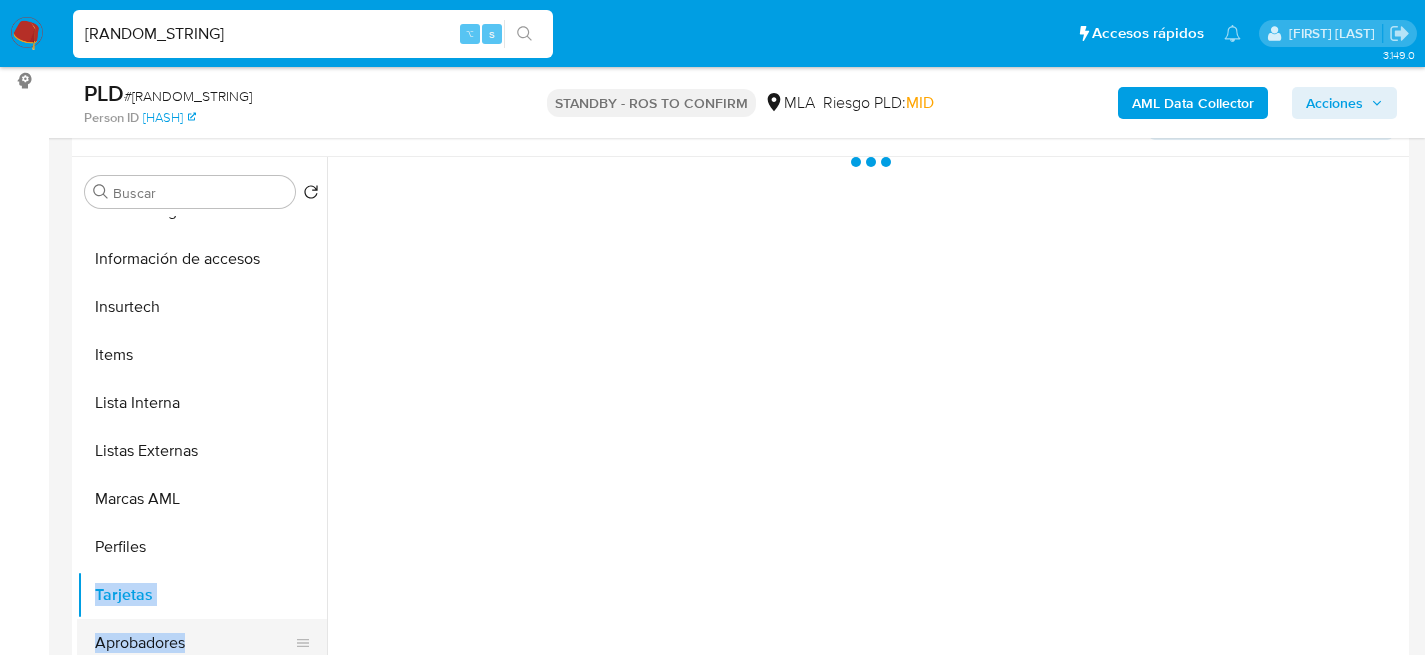 click on "Aprobadores" at bounding box center (194, 643) 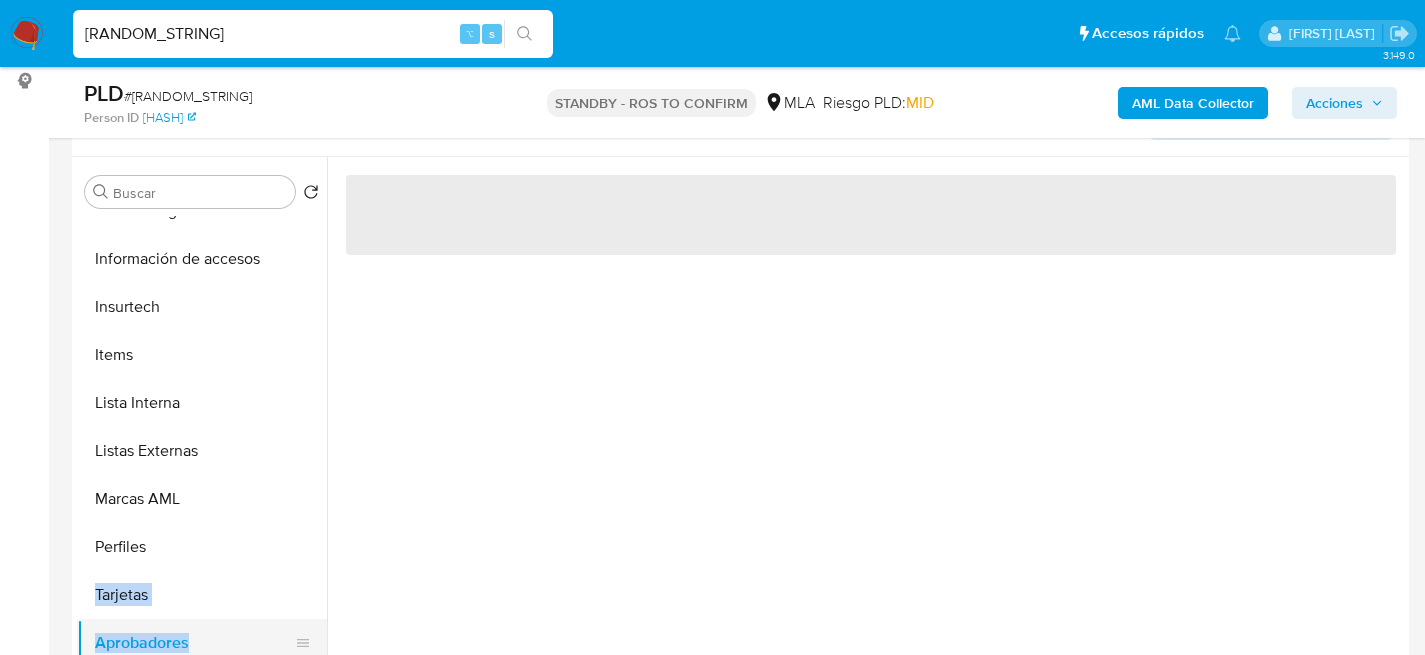 click on "Aprobadores" at bounding box center (194, 643) 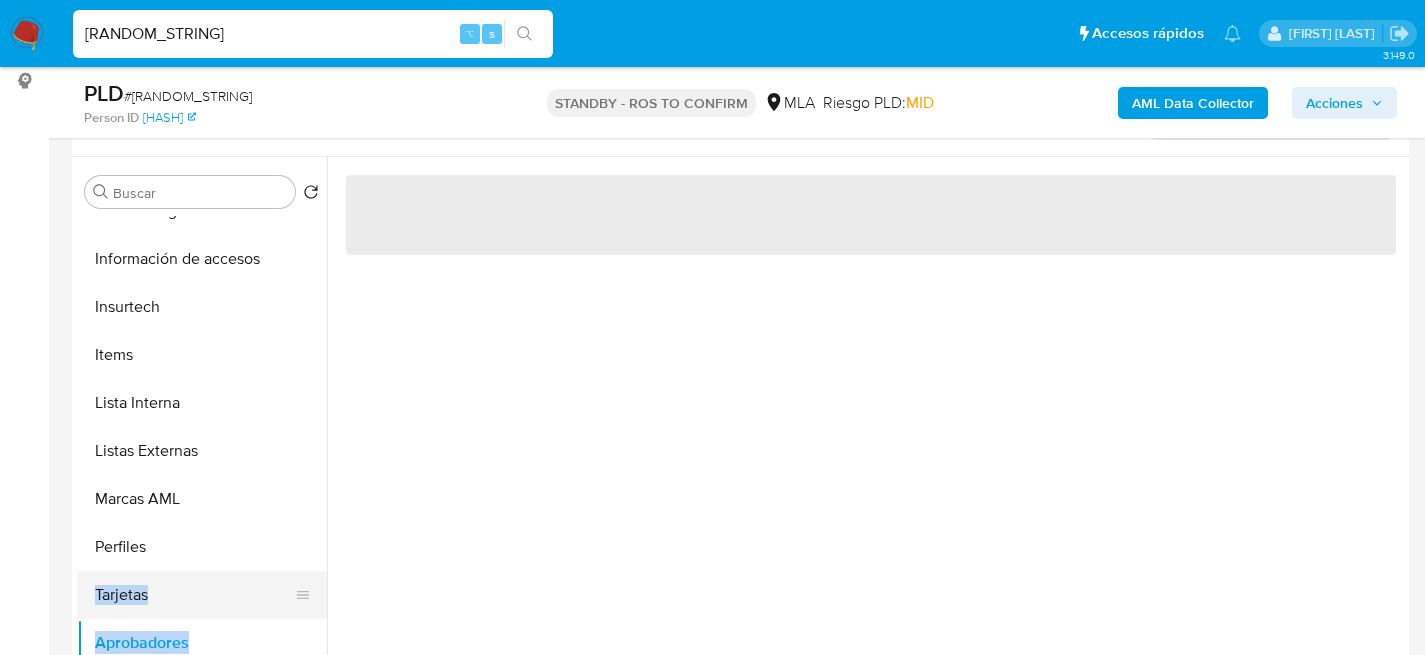 click on "Tarjetas" at bounding box center [194, 595] 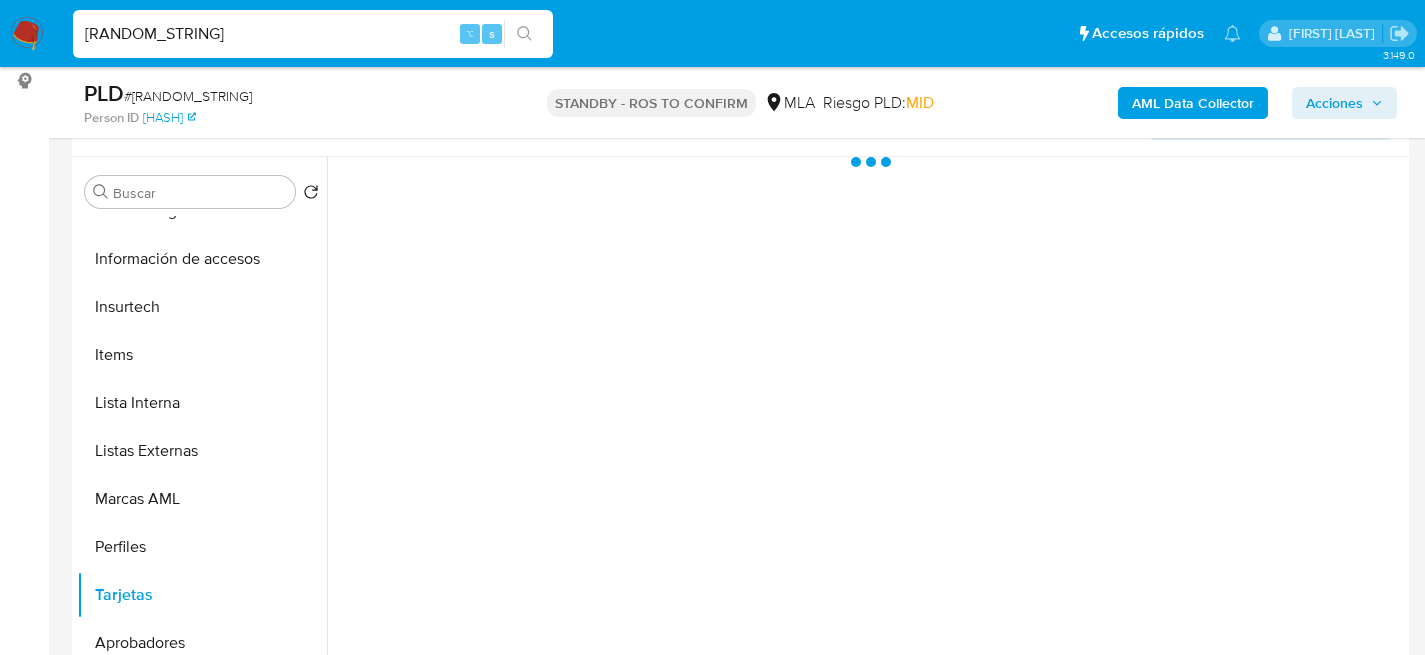 click on "Buscar   Volver al orden por defecto KYC General Documentación Archivos adjuntos Inversiones Historial Casos Restricciones Nuevo Mundo Direcciones CVU Historial de conversaciones Anticipos de dinero Cruces y Relaciones Créditos Cuentas Bancarias Datos Modificados Devices Geolocation Dispositivos Point Fecha Compliant Historial Riesgo PLD IV Challenges Información de accesos Insurtech Items Lista Interna Listas Externas Marcas AML Perfiles Tarjetas Aprobadores" at bounding box center (740, 413) 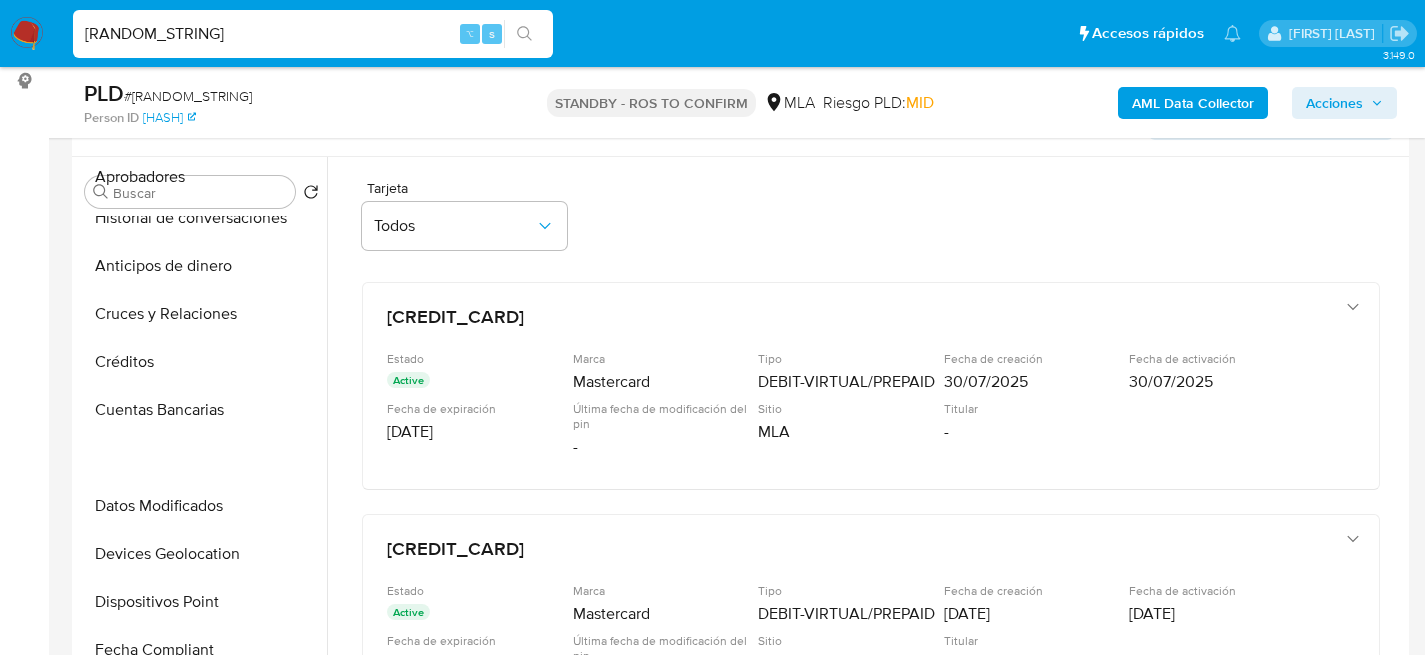 scroll, scrollTop: 0, scrollLeft: 0, axis: both 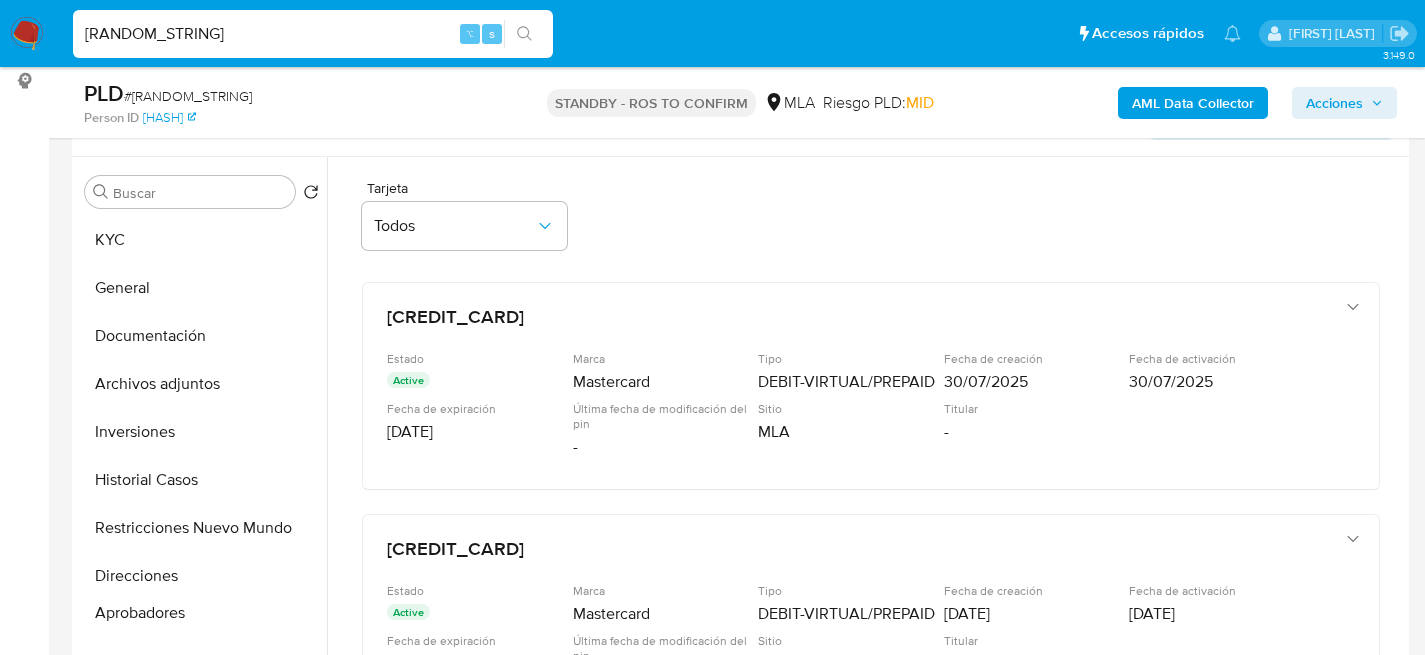 click on "KYC General Documentación Archivos adjuntos Inversiones Historial Casos Restricciones Nuevo Mundo Direcciones CVU Historial de conversaciones Anticipos de dinero Cruces y Relaciones Créditos Cuentas Bancarias Datos Modificados Devices Geolocation Dispositivos Point Fecha Compliant Historial Riesgo PLD IV Challenges Información de accesos Insurtech Items Lista Interna Listas Externas Marcas AML Perfiles Tarjetas Aprobadores" at bounding box center [202, 441] 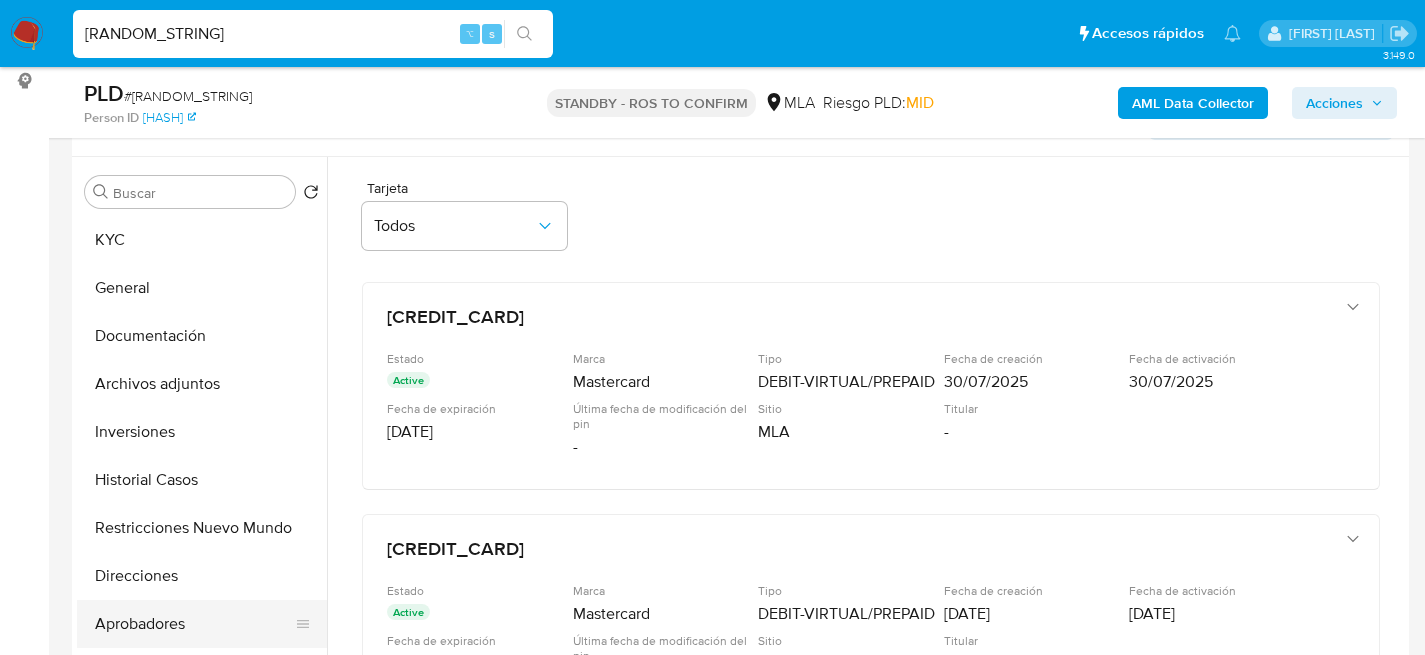 click on "Aprobadores" at bounding box center [194, 624] 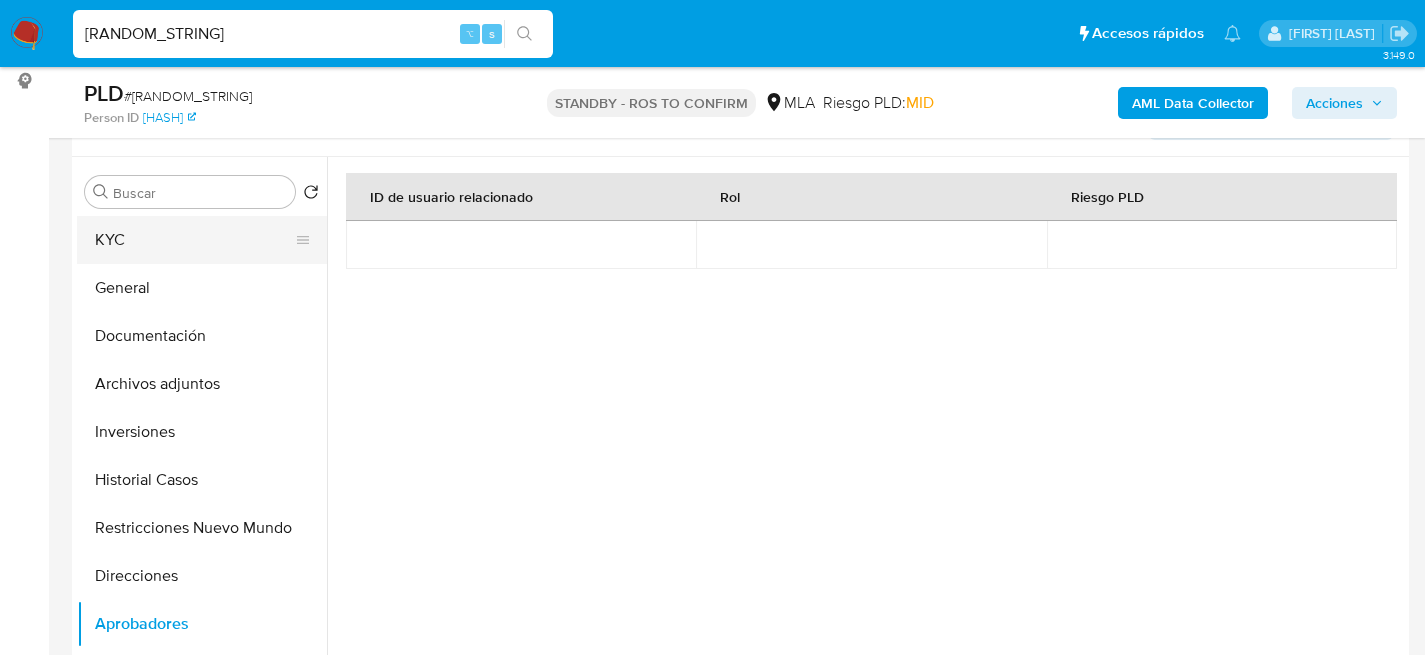 click on "KYC" at bounding box center (194, 240) 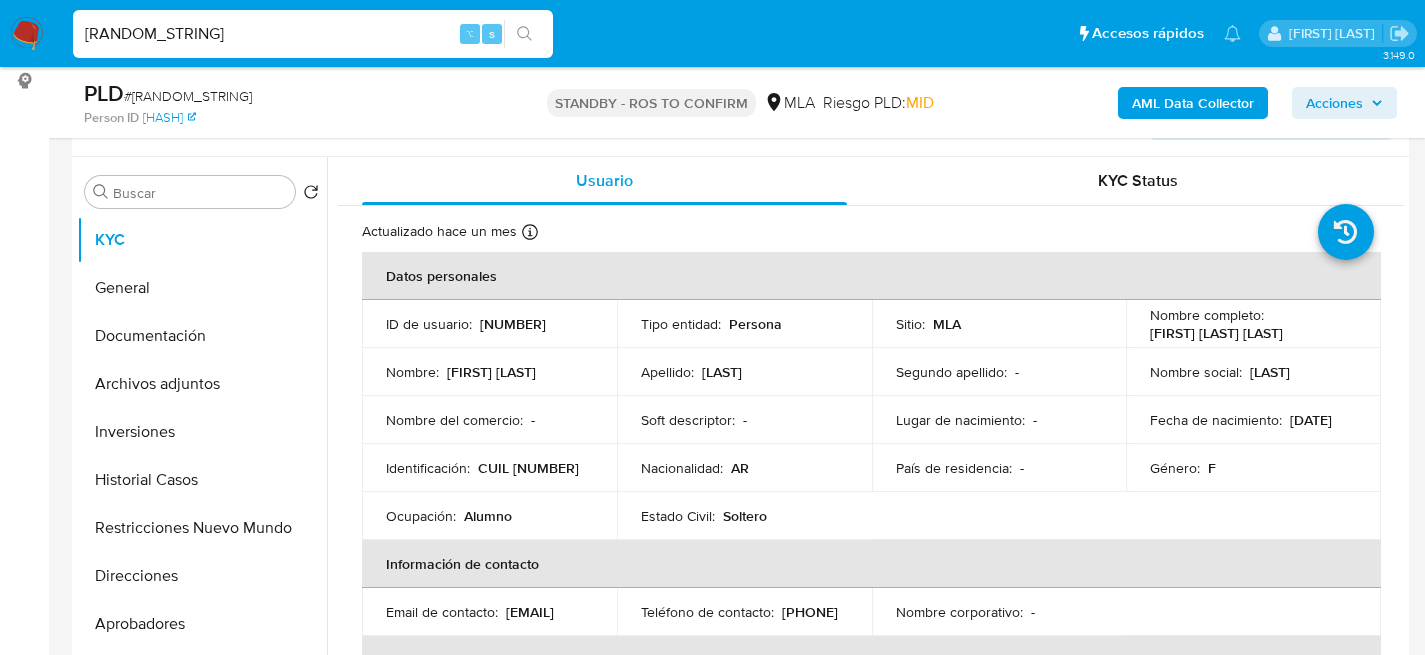 type 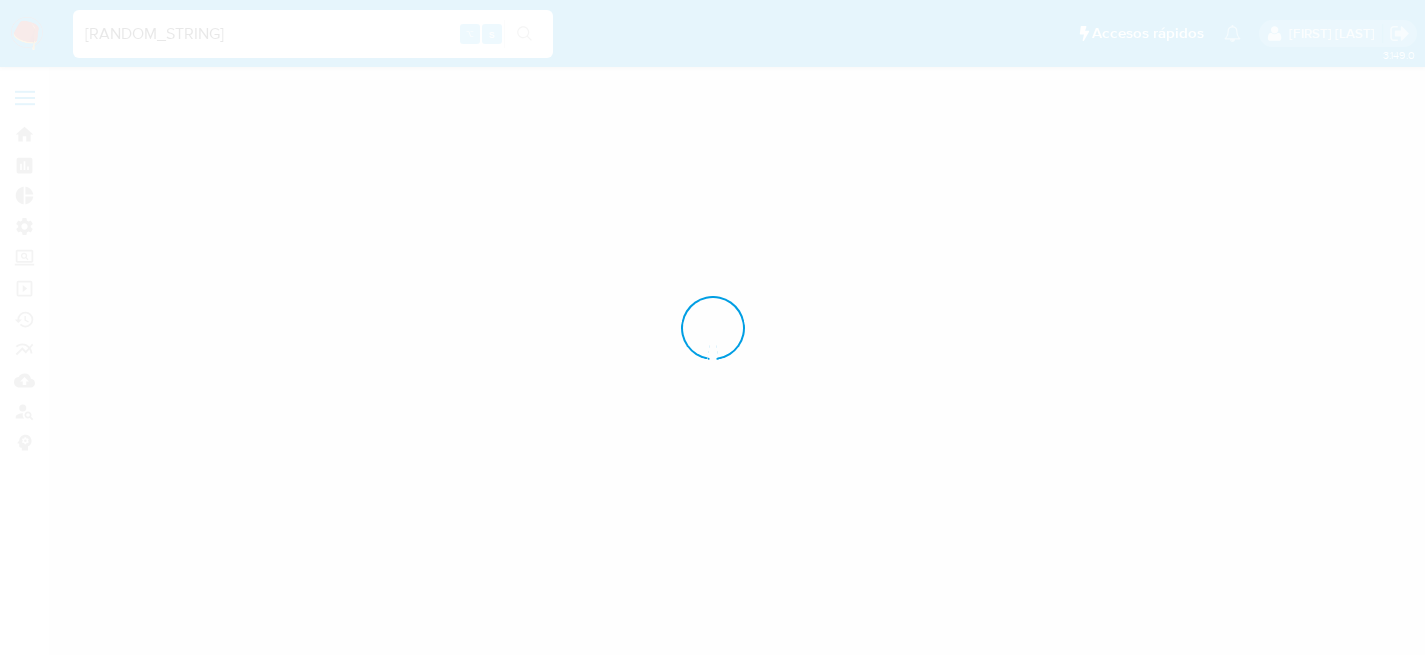 scroll, scrollTop: 0, scrollLeft: 0, axis: both 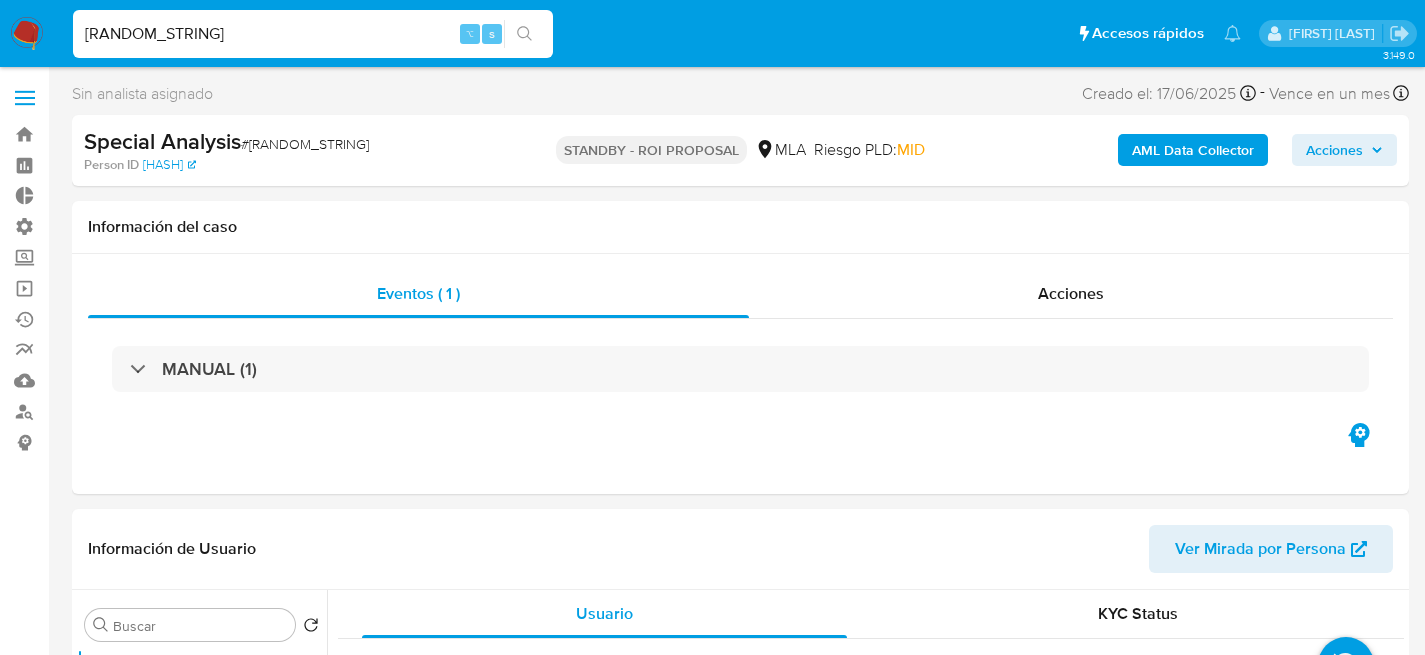 select on "10" 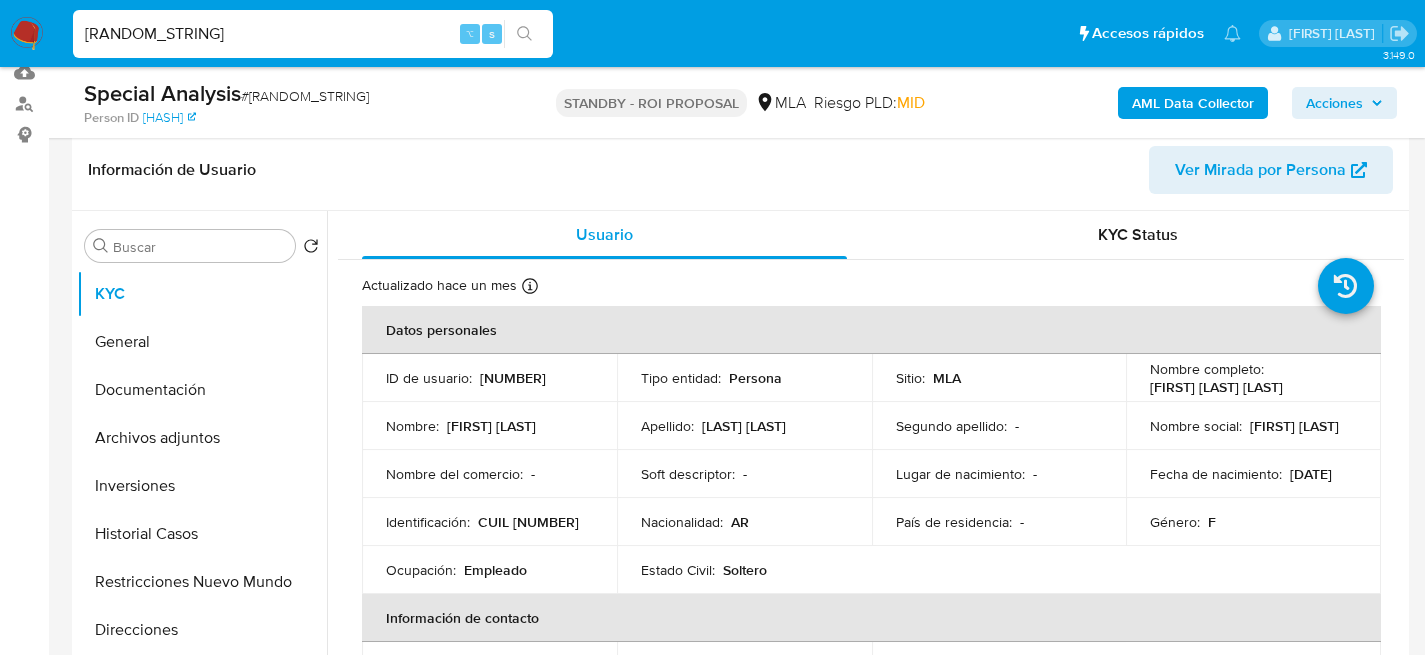scroll, scrollTop: 342, scrollLeft: 0, axis: vertical 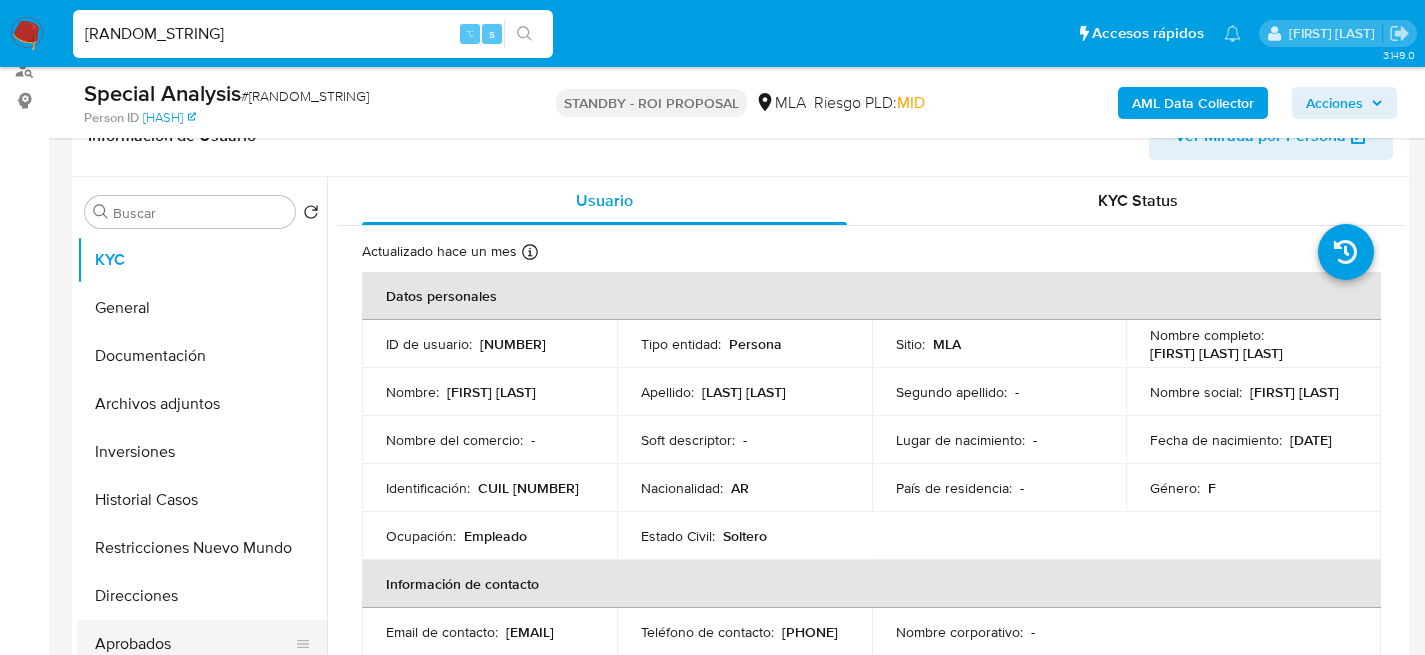 click on "Aprobados" at bounding box center (194, 644) 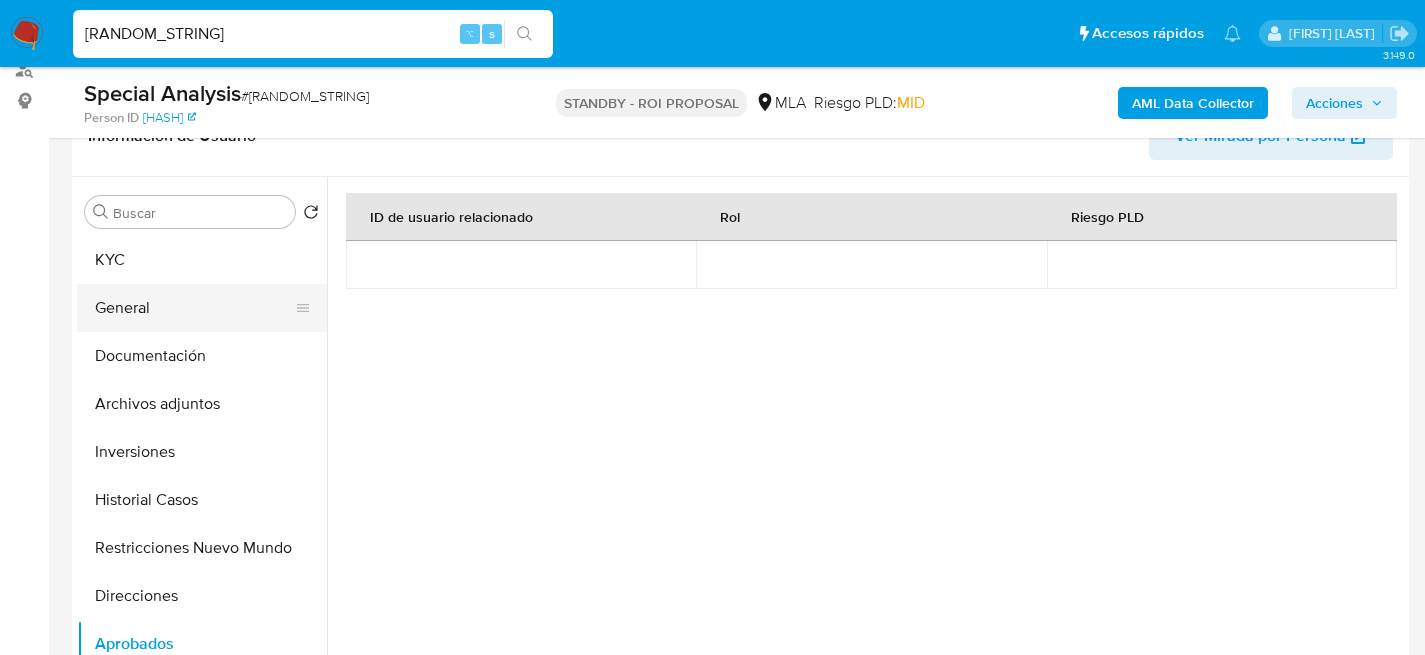 click on "General" at bounding box center (194, 308) 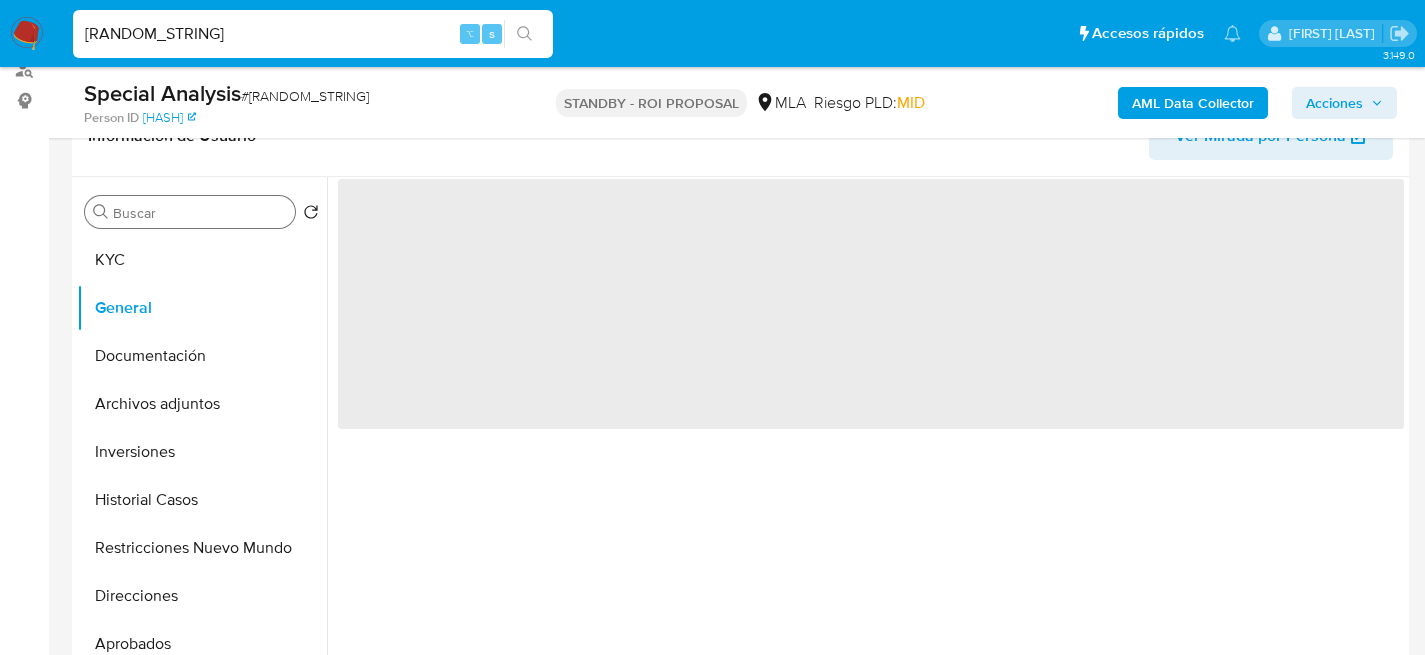 drag, startPoint x: 164, startPoint y: 277, endPoint x: 182, endPoint y: 223, distance: 56.920998 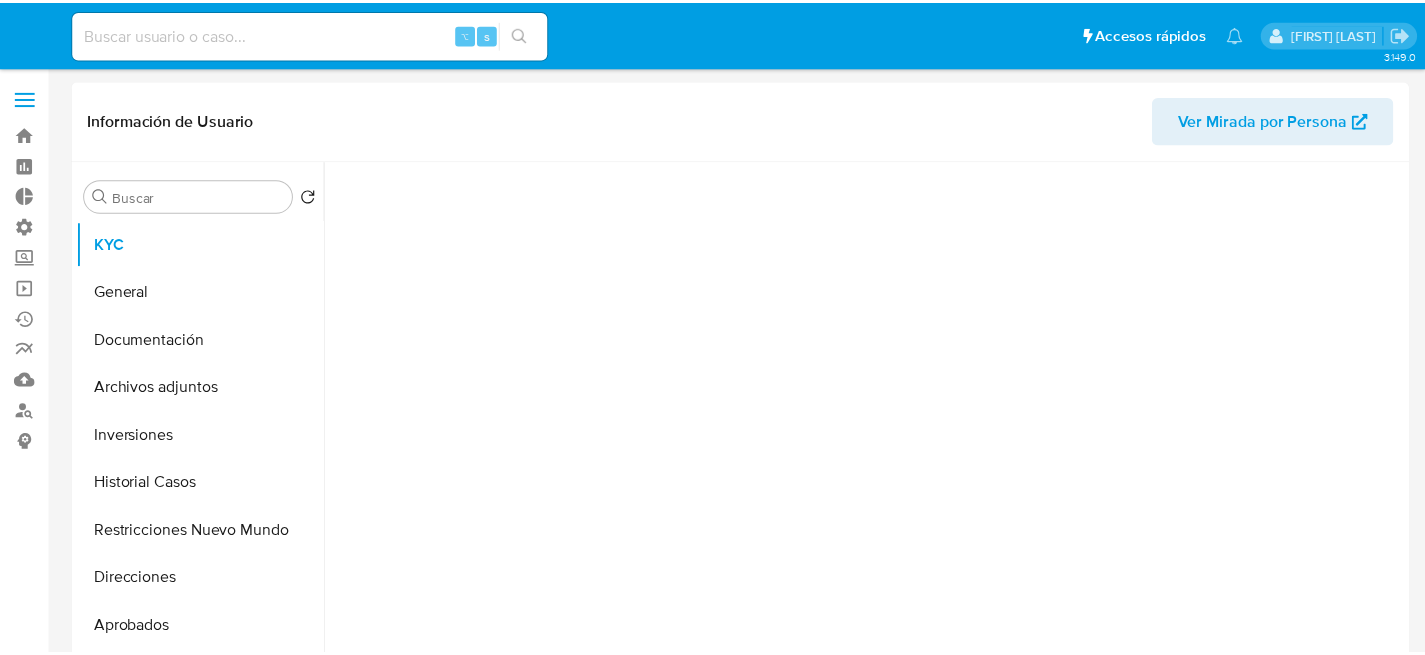 scroll, scrollTop: 0, scrollLeft: 0, axis: both 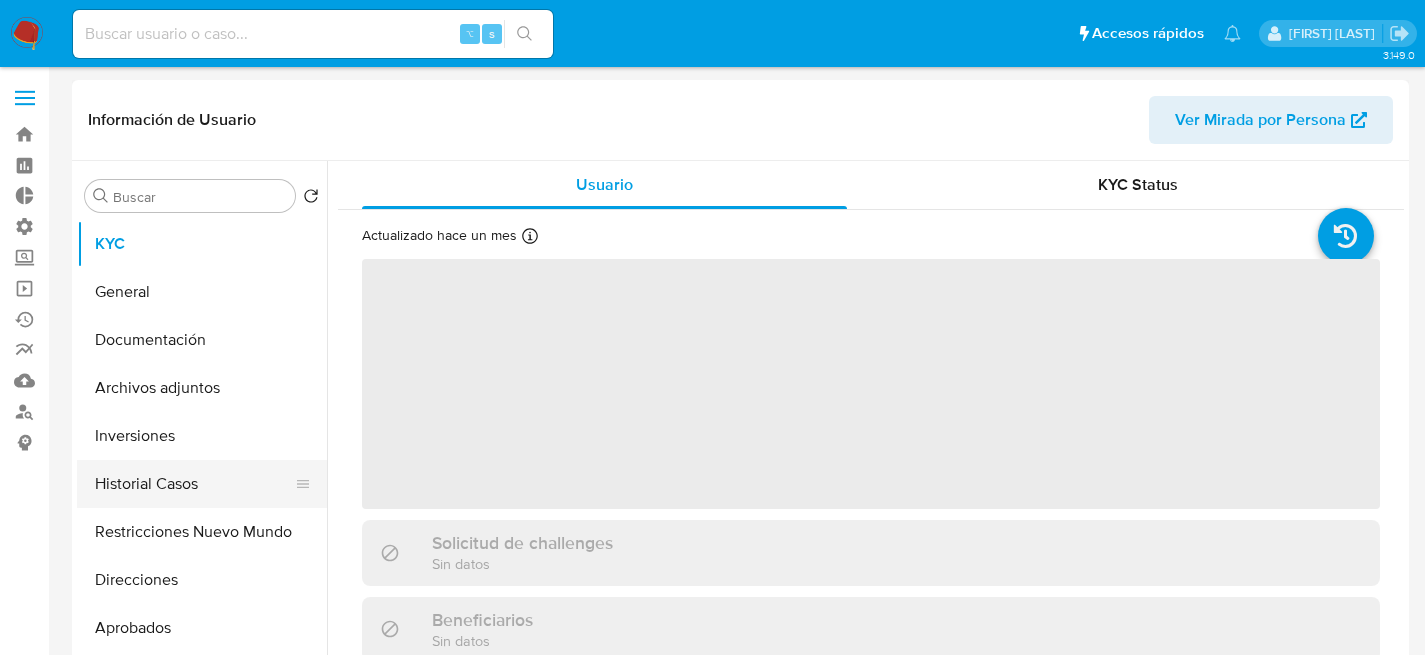 click on "Historial Casos" at bounding box center (194, 484) 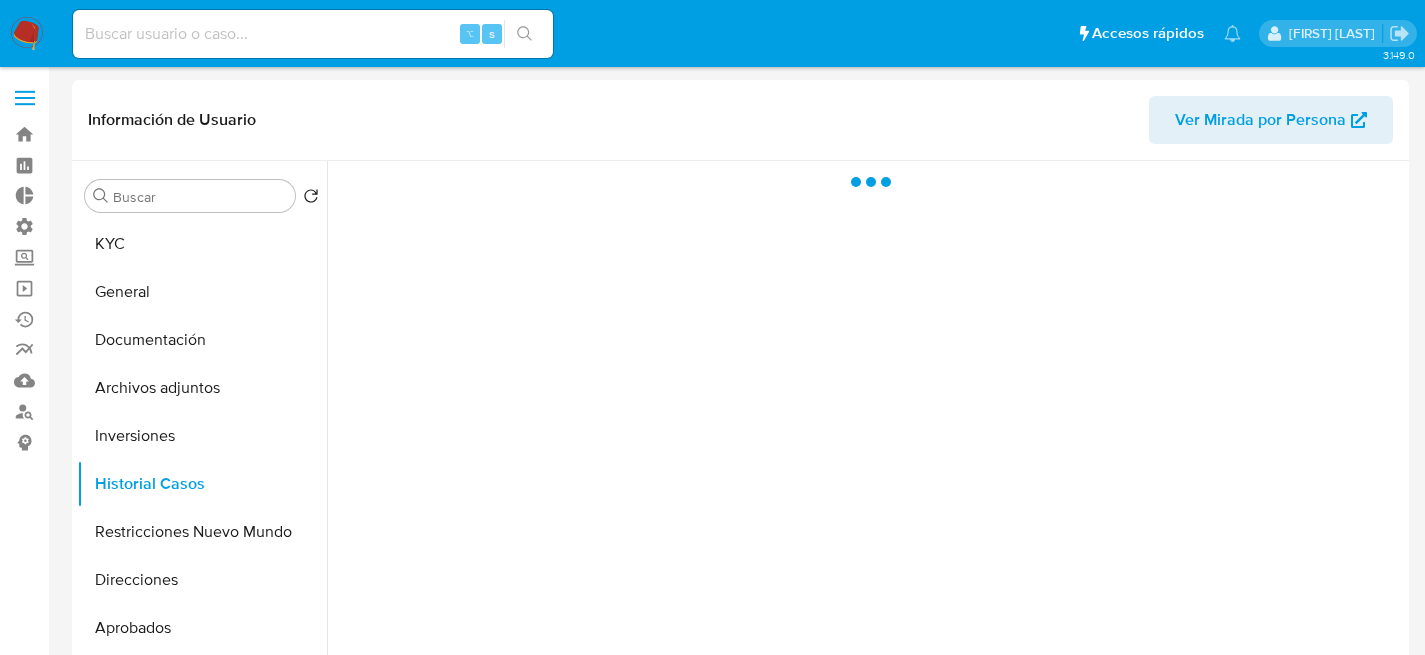 select on "10" 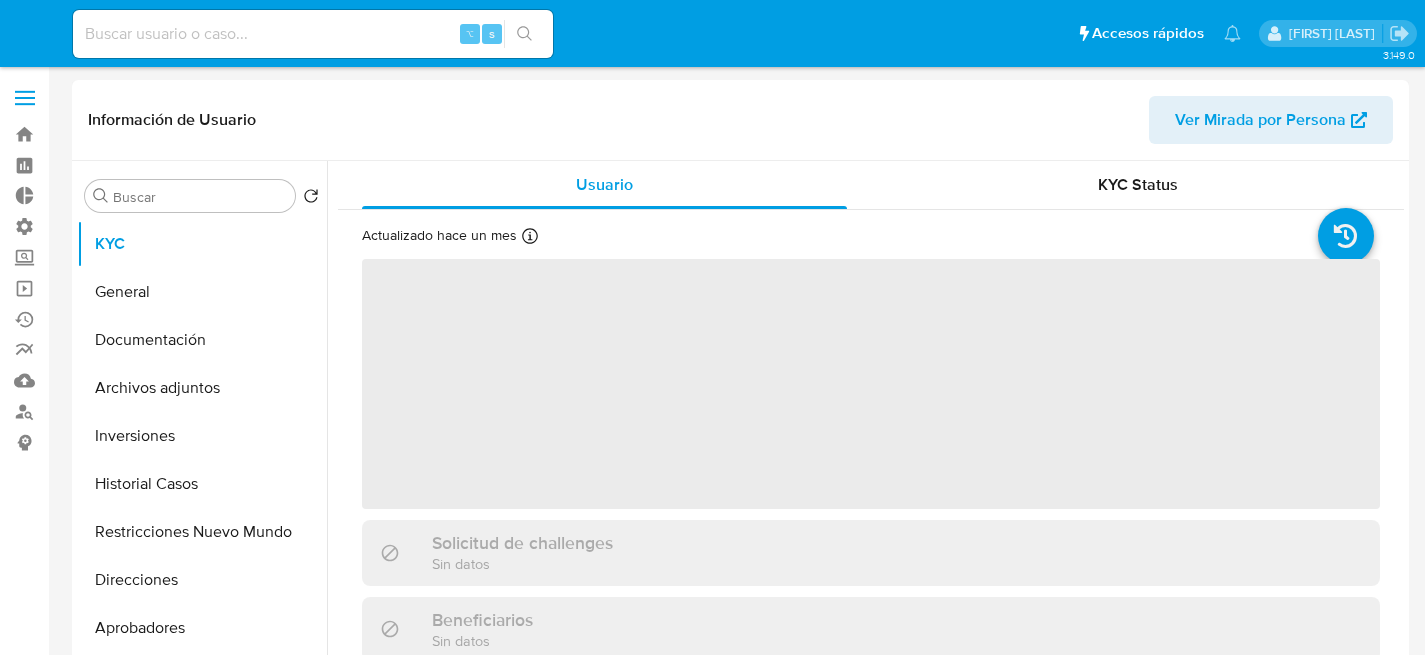 scroll, scrollTop: 0, scrollLeft: 0, axis: both 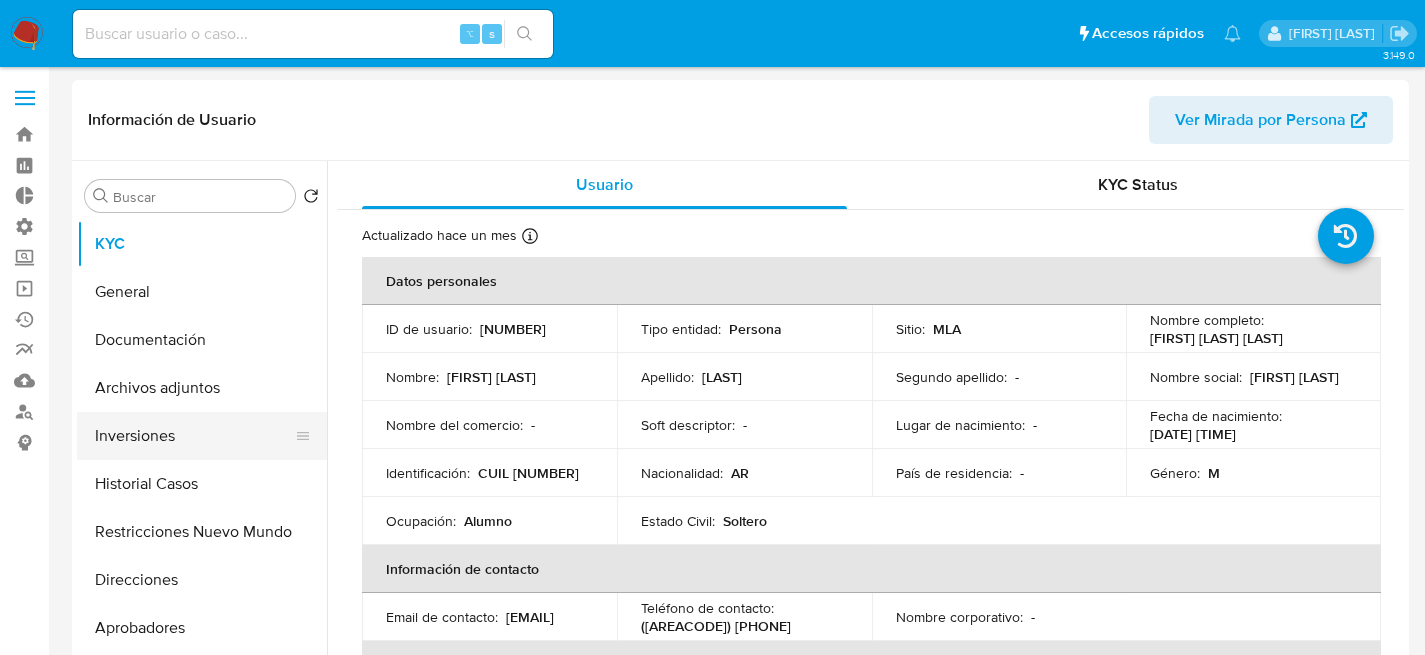 select on "10" 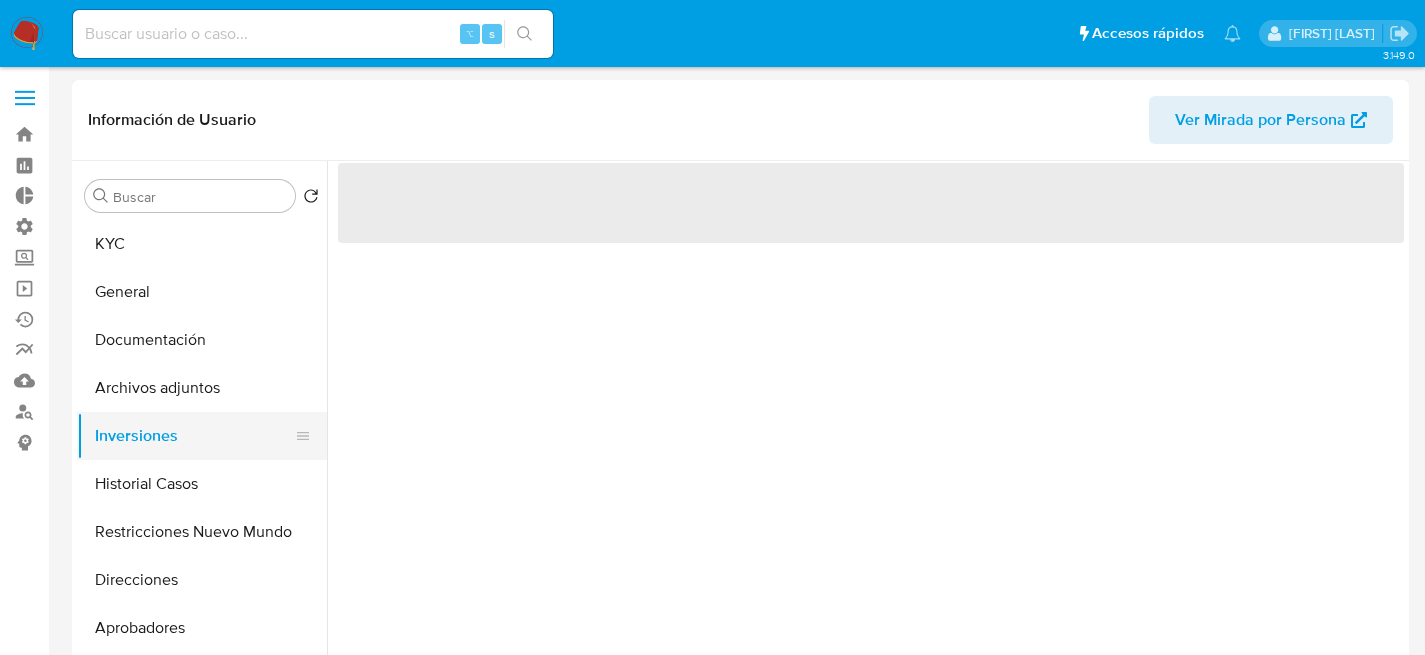 click on "Inversiones" at bounding box center [194, 436] 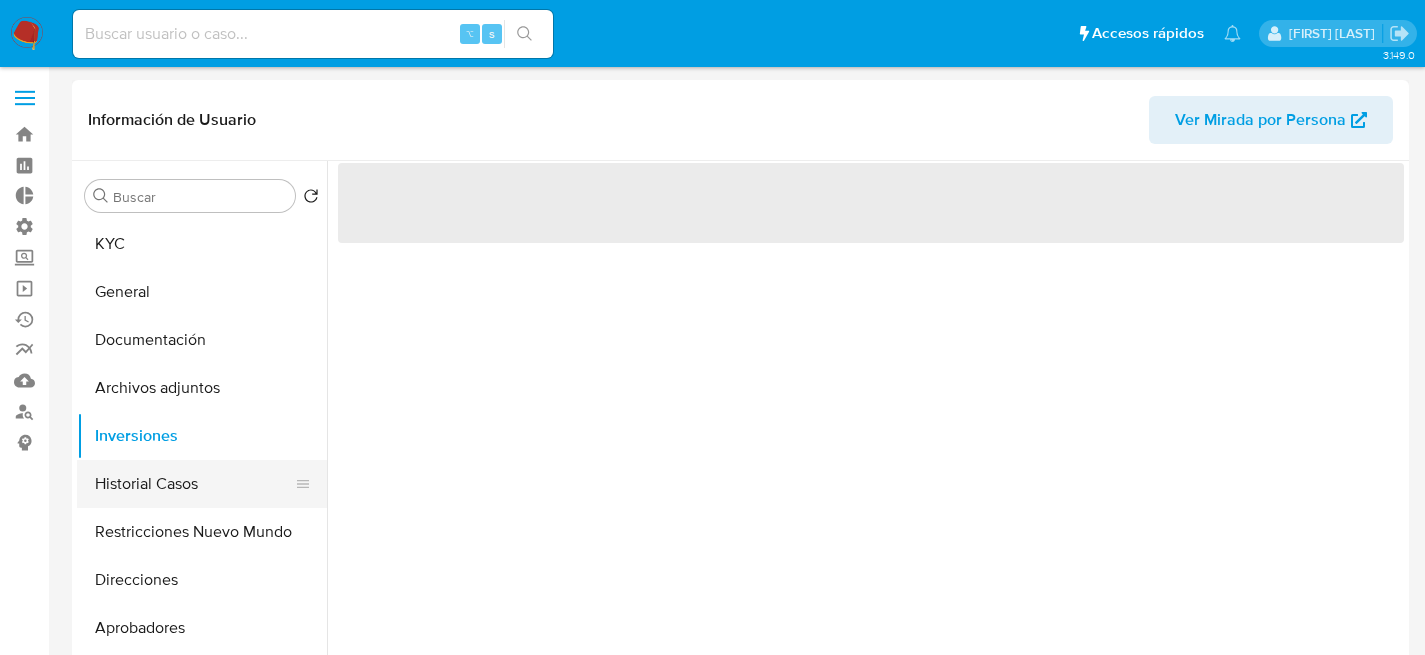click on "Historial Casos" at bounding box center (194, 484) 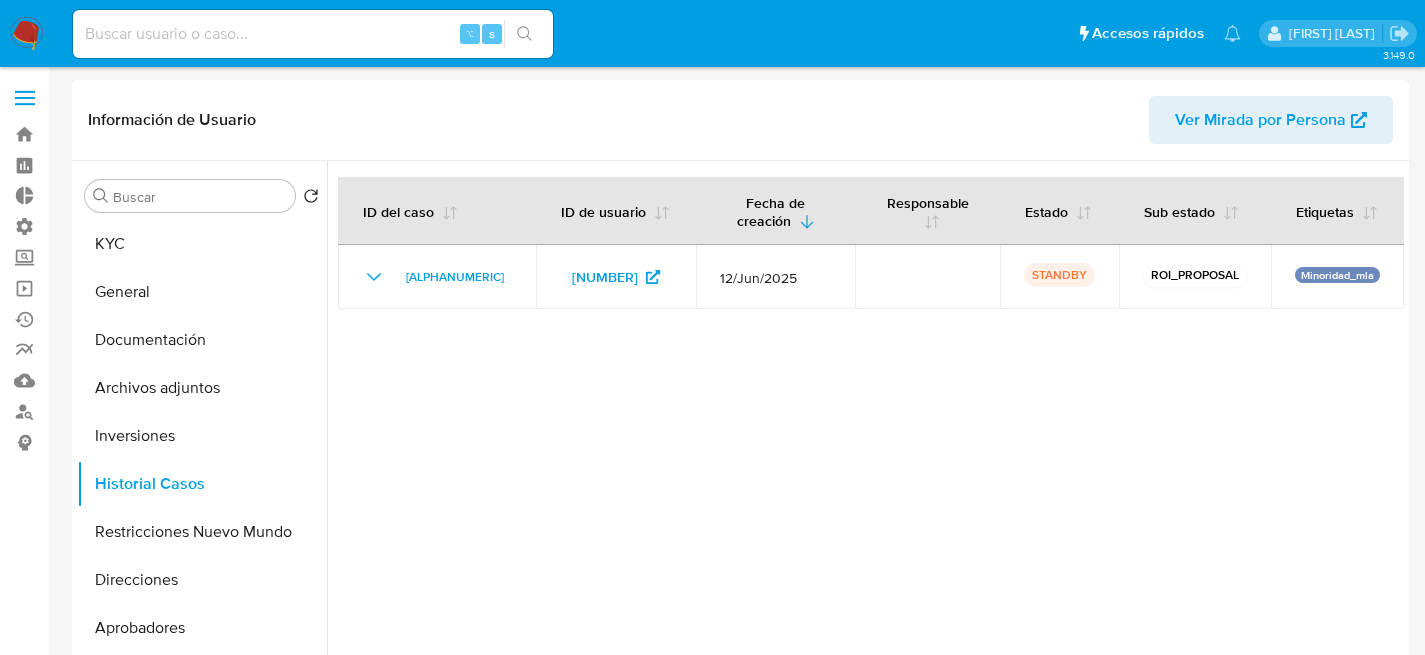 click at bounding box center [865, 417] 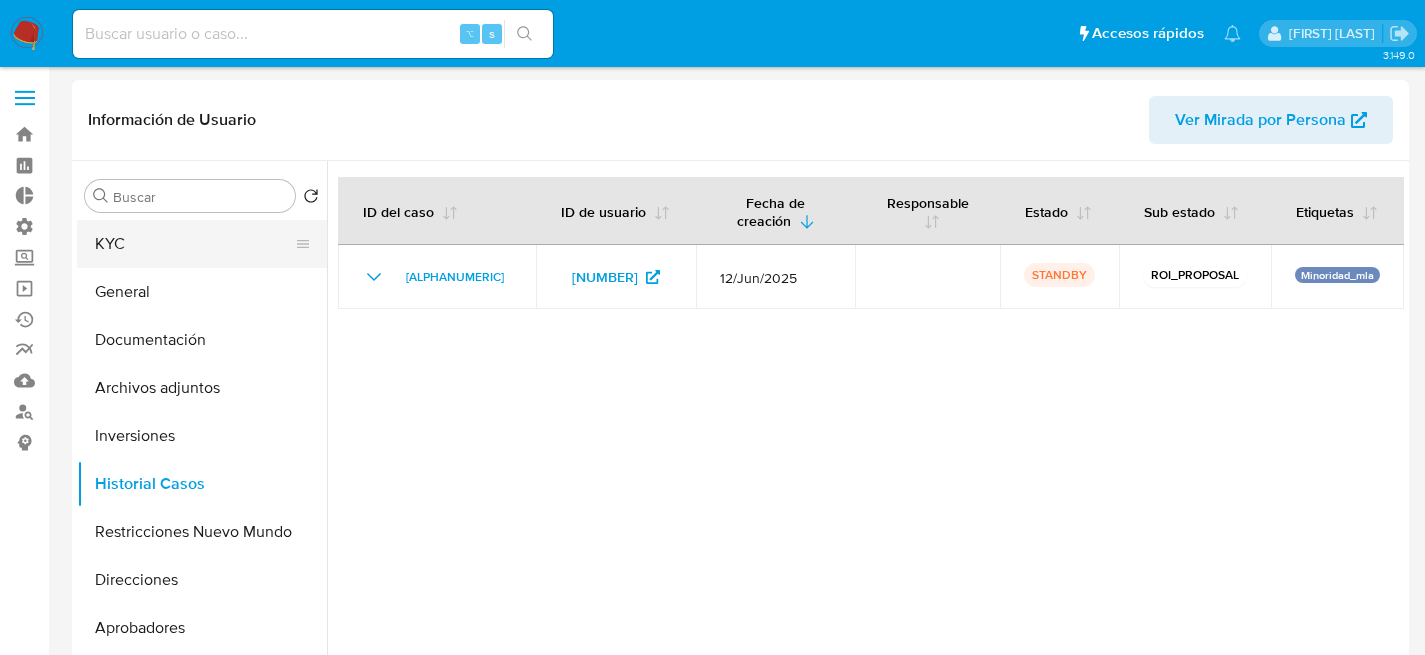 click on "KYC" at bounding box center (194, 244) 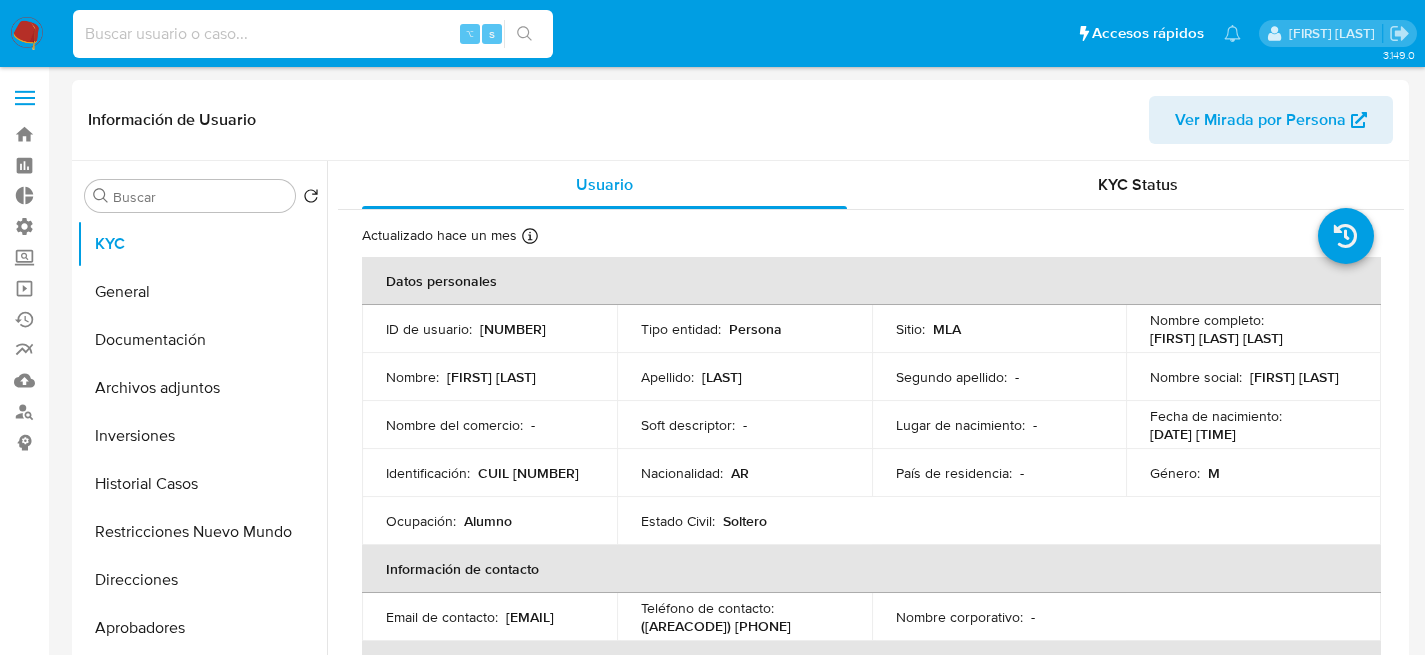 click at bounding box center [313, 34] 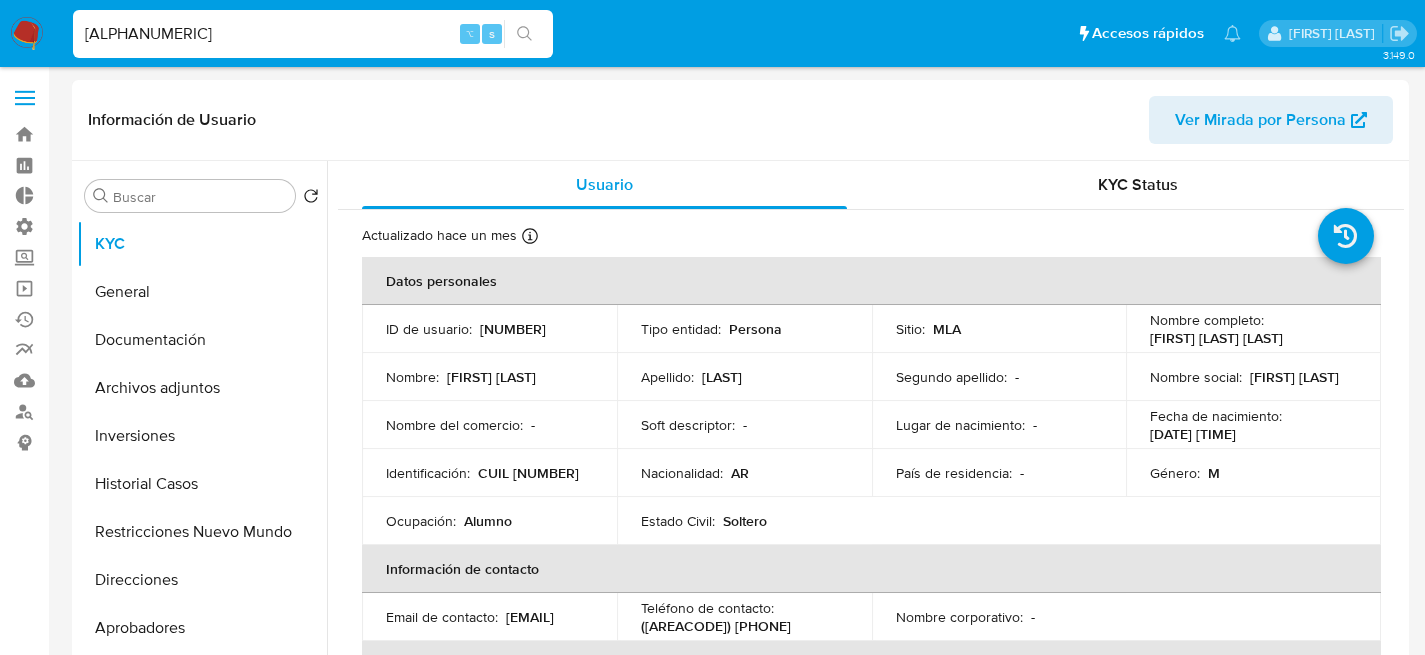 type on "kXbQ1irCK1yenCtNLVfUQvci" 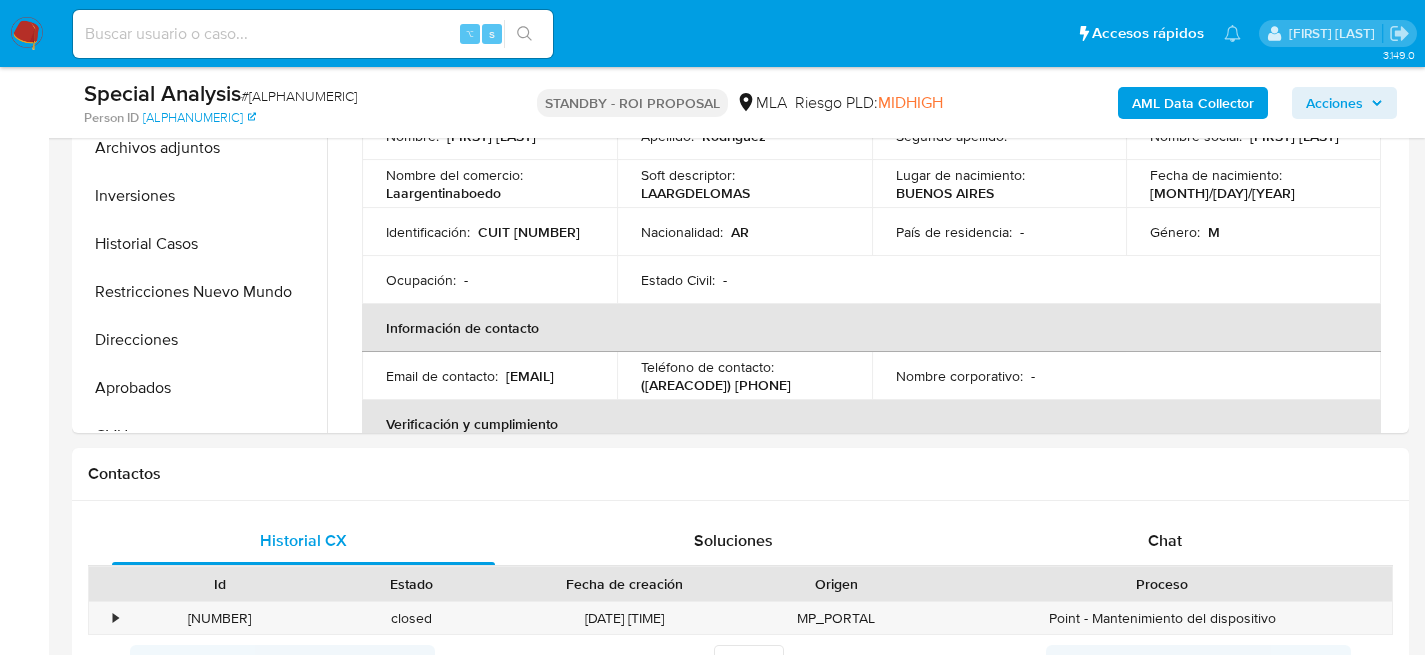 select on "10" 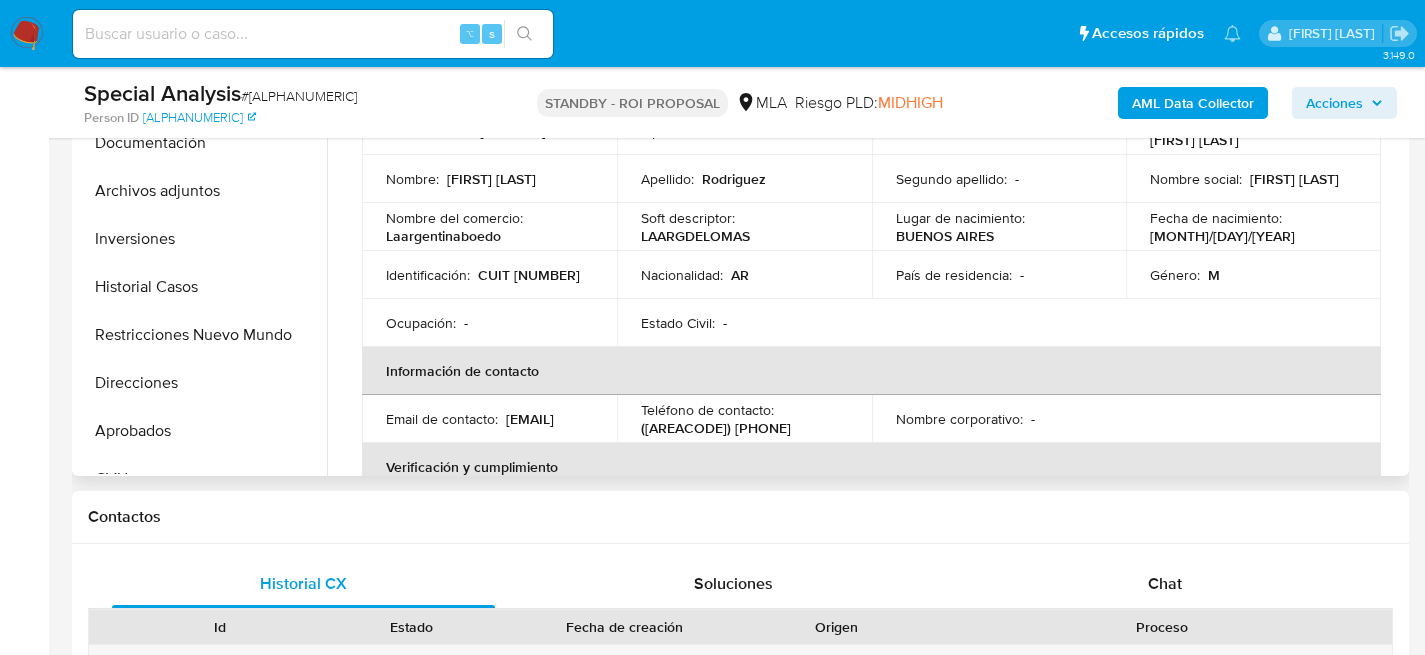 scroll, scrollTop: 552, scrollLeft: 0, axis: vertical 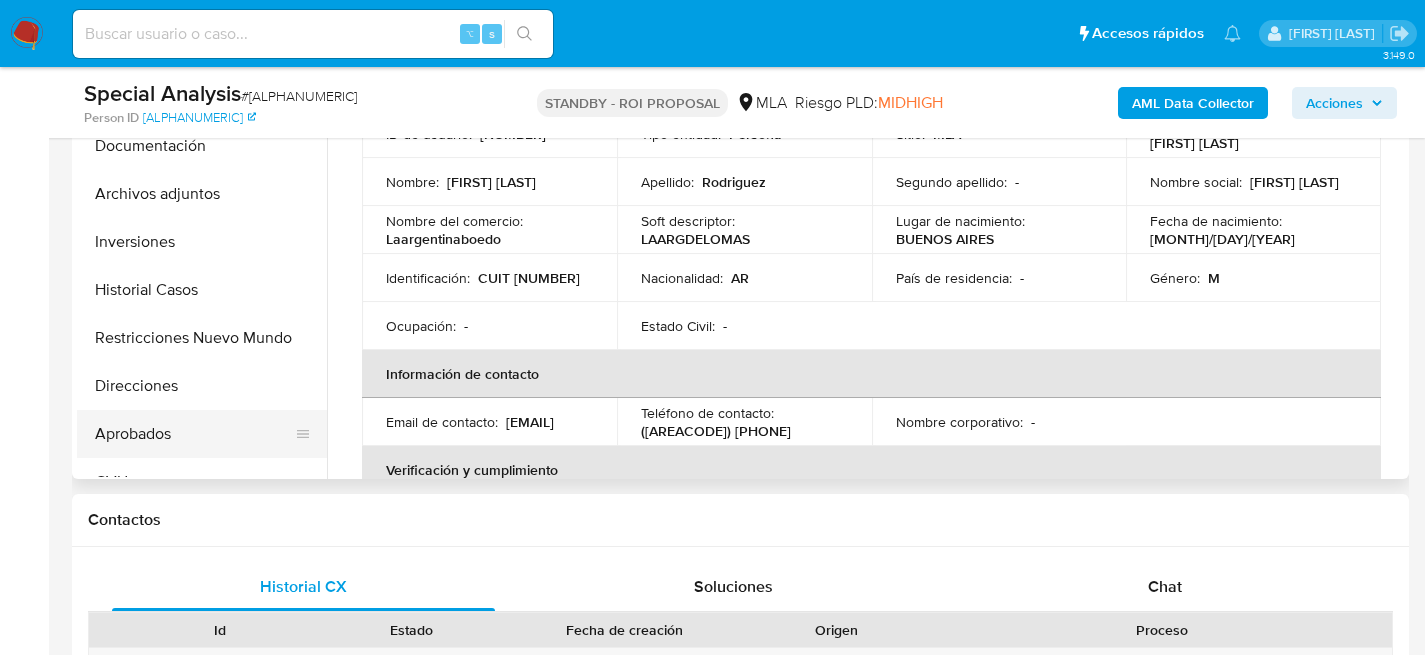 click on "Aprobados" at bounding box center (194, 434) 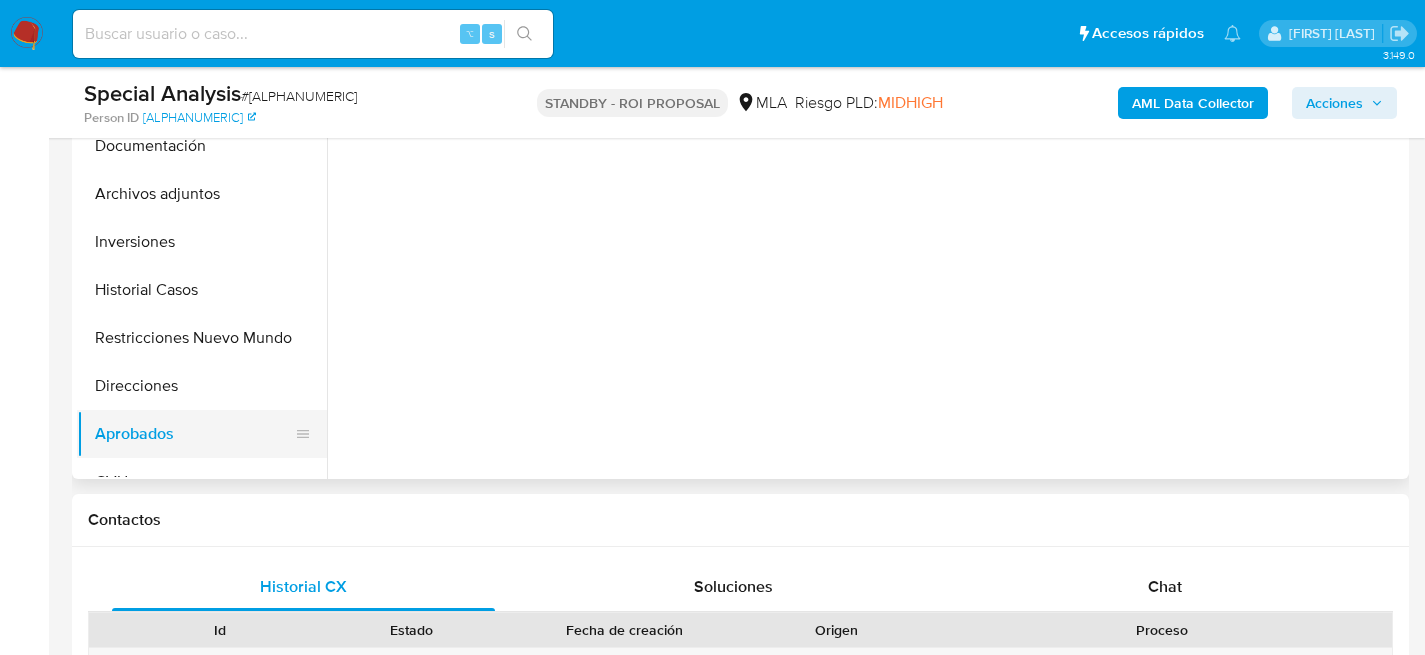 click on "Aprobados" at bounding box center [194, 434] 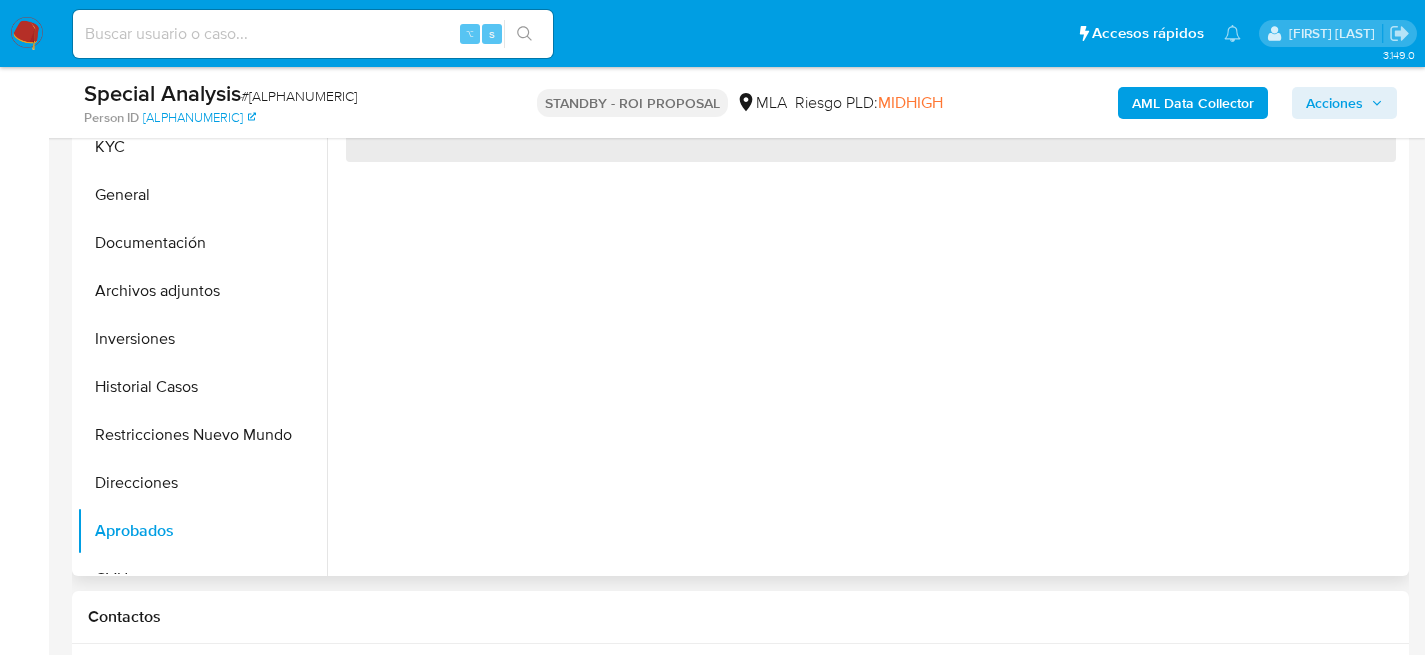 scroll, scrollTop: 350, scrollLeft: 0, axis: vertical 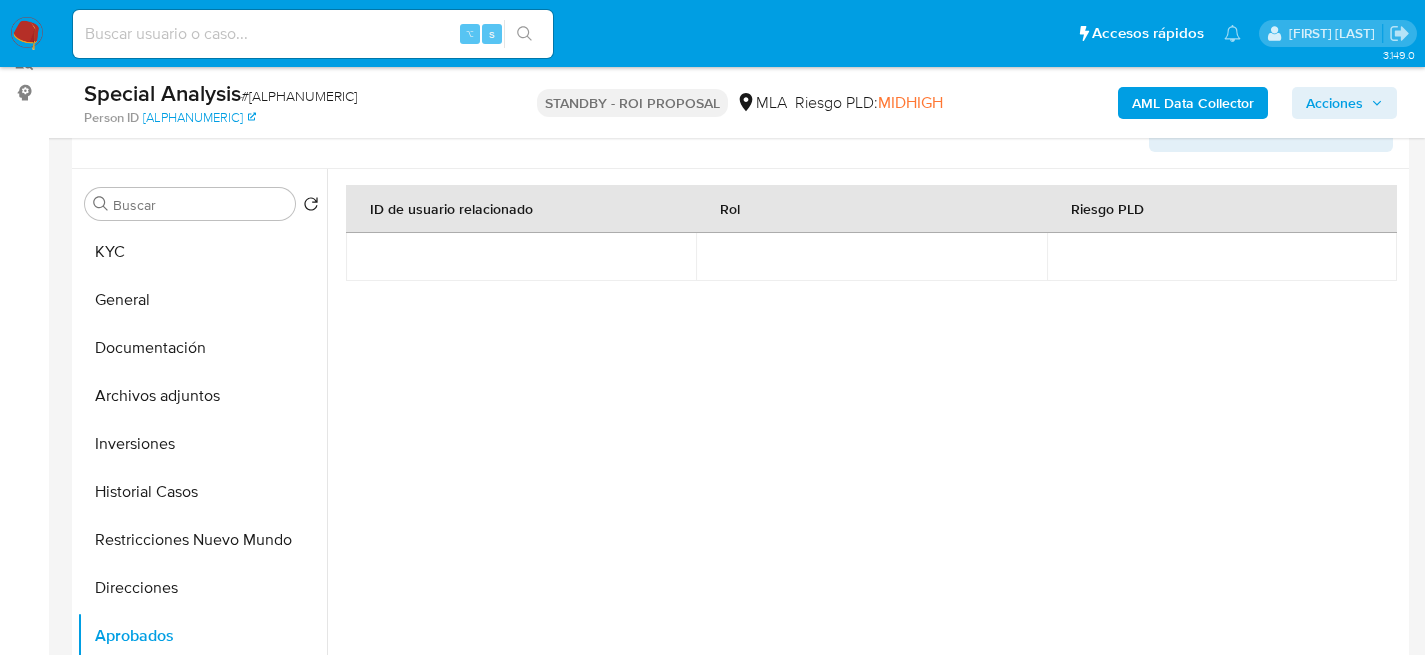 click at bounding box center [313, 34] 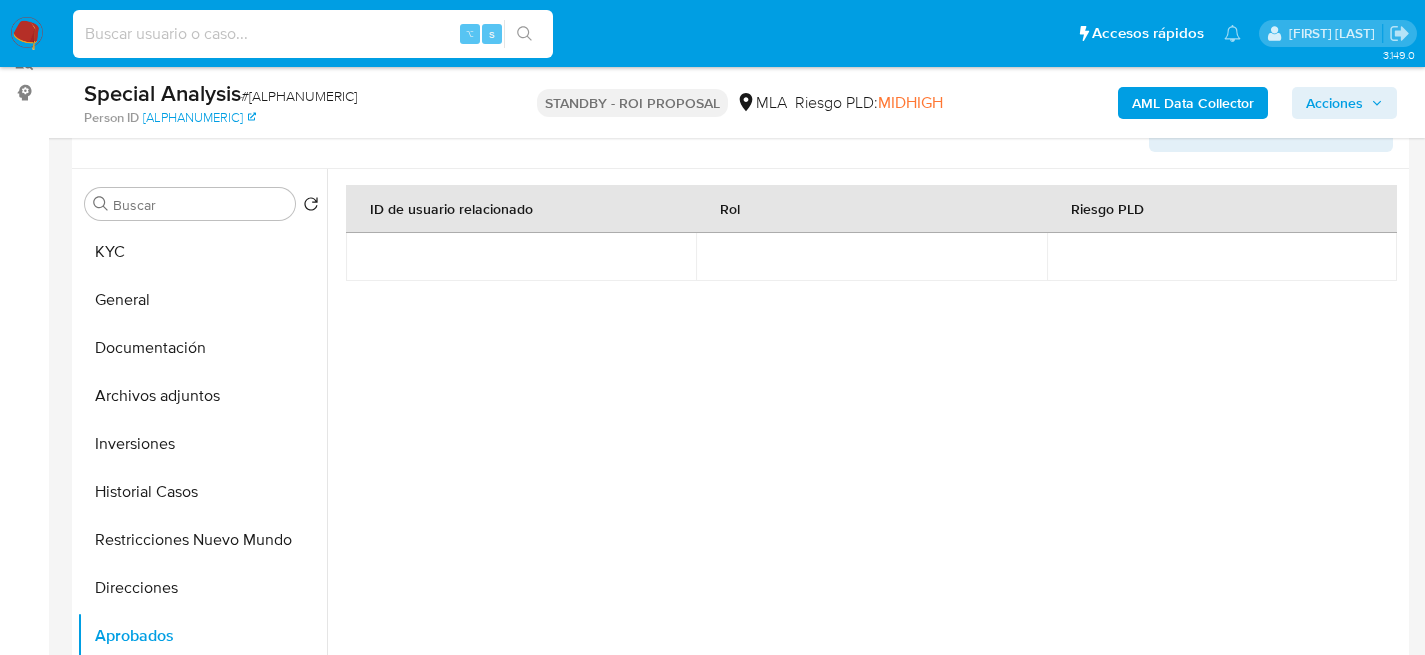 paste on "ctWwpYT9Gw4V40bCA5p47KvM" 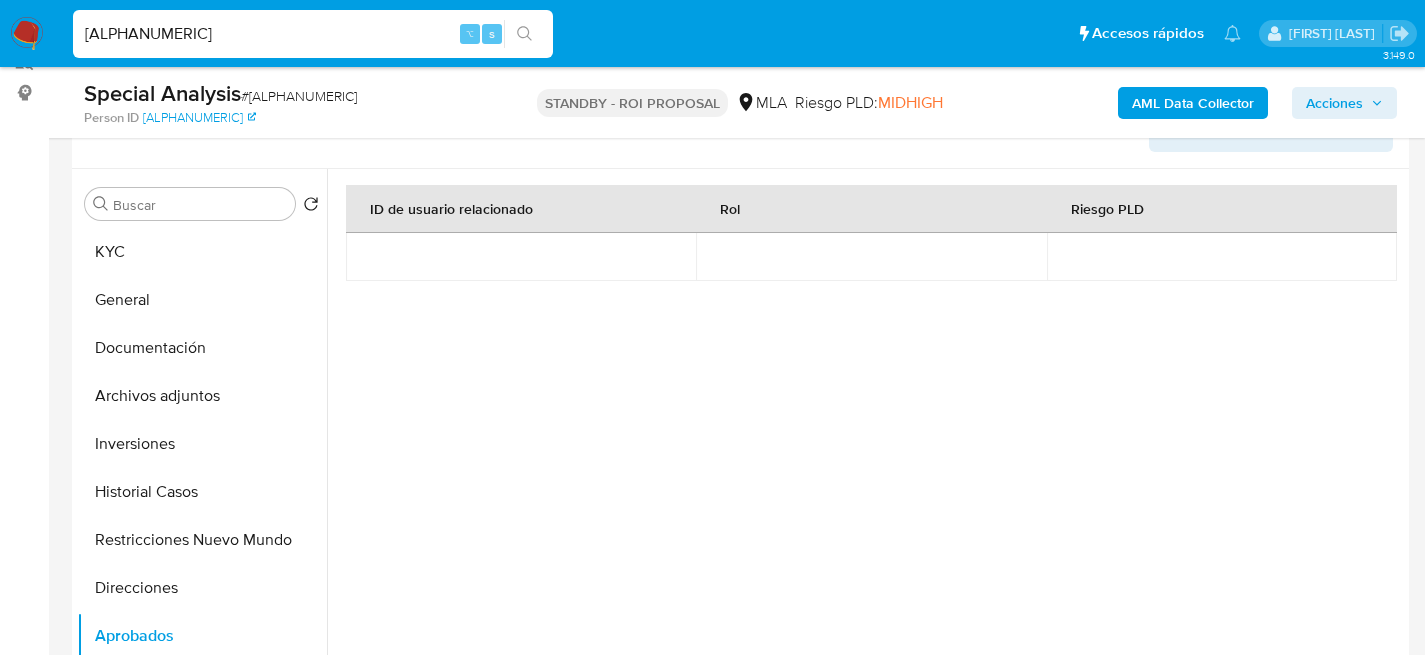 type on "ctWwpYT9Gw4V40bCA5p47KvM" 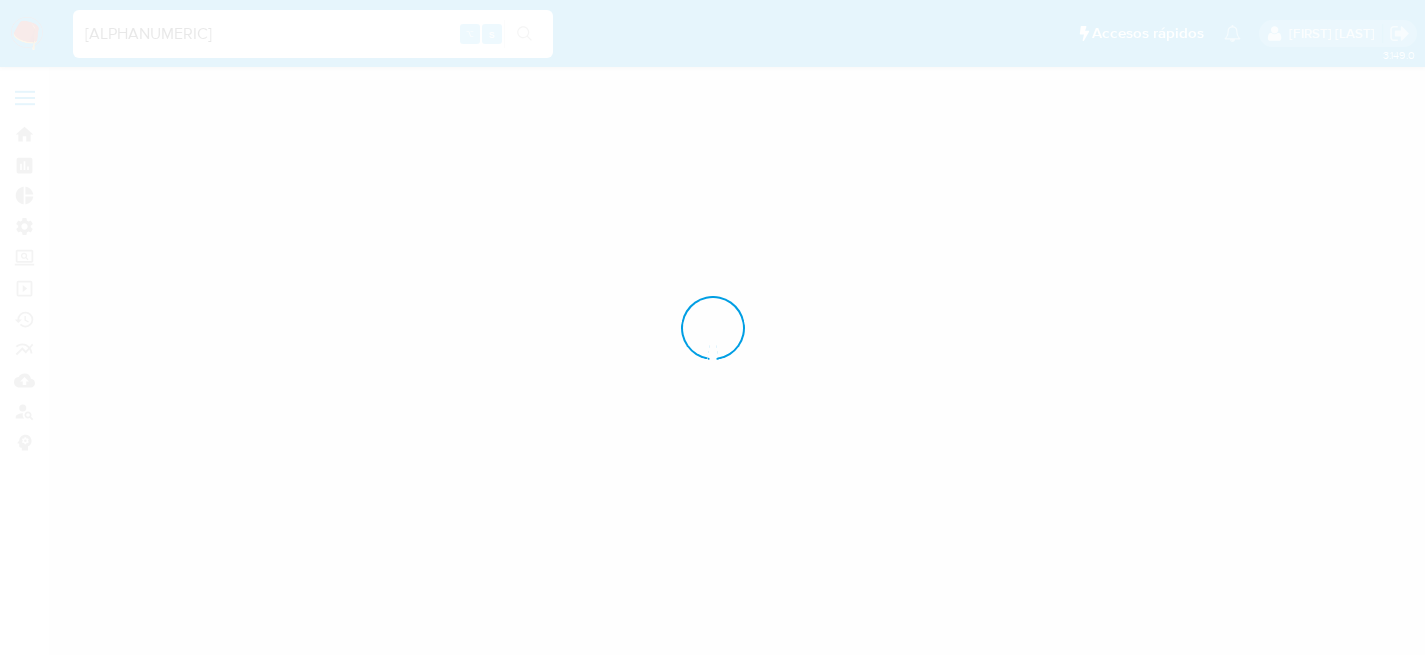 scroll, scrollTop: 0, scrollLeft: 0, axis: both 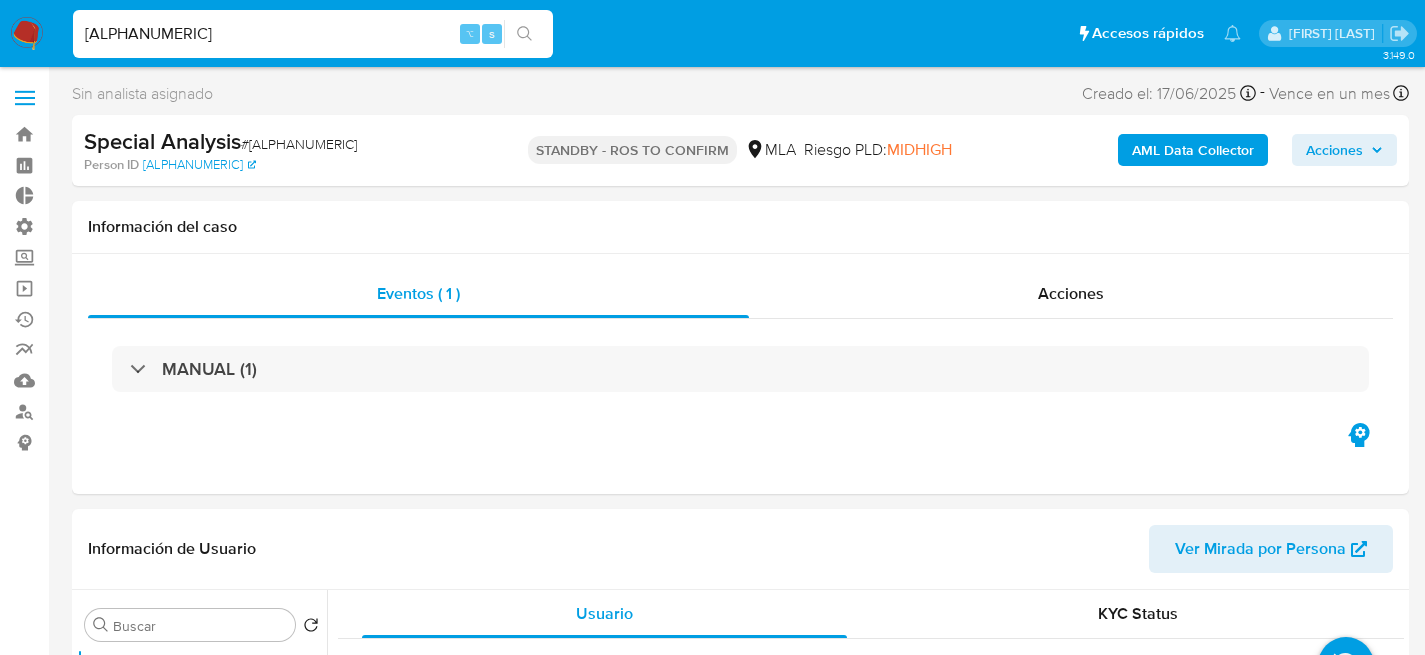 select on "10" 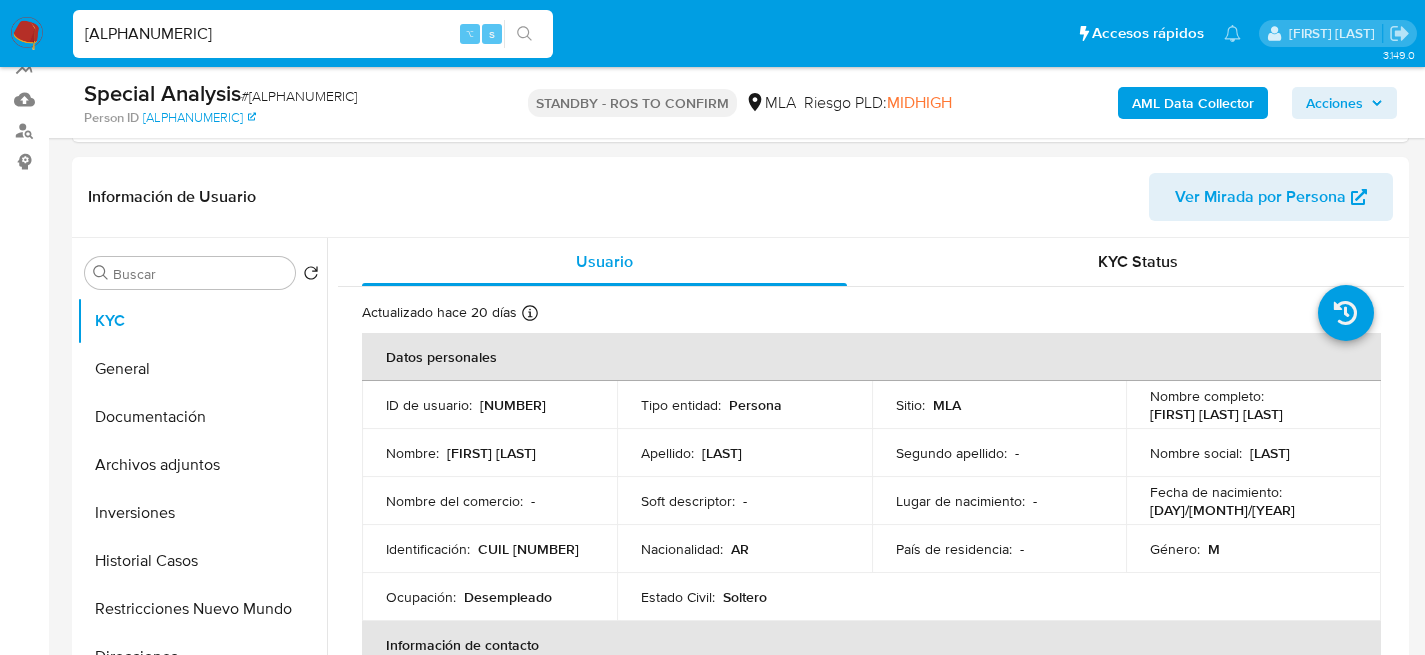 scroll, scrollTop: 283, scrollLeft: 0, axis: vertical 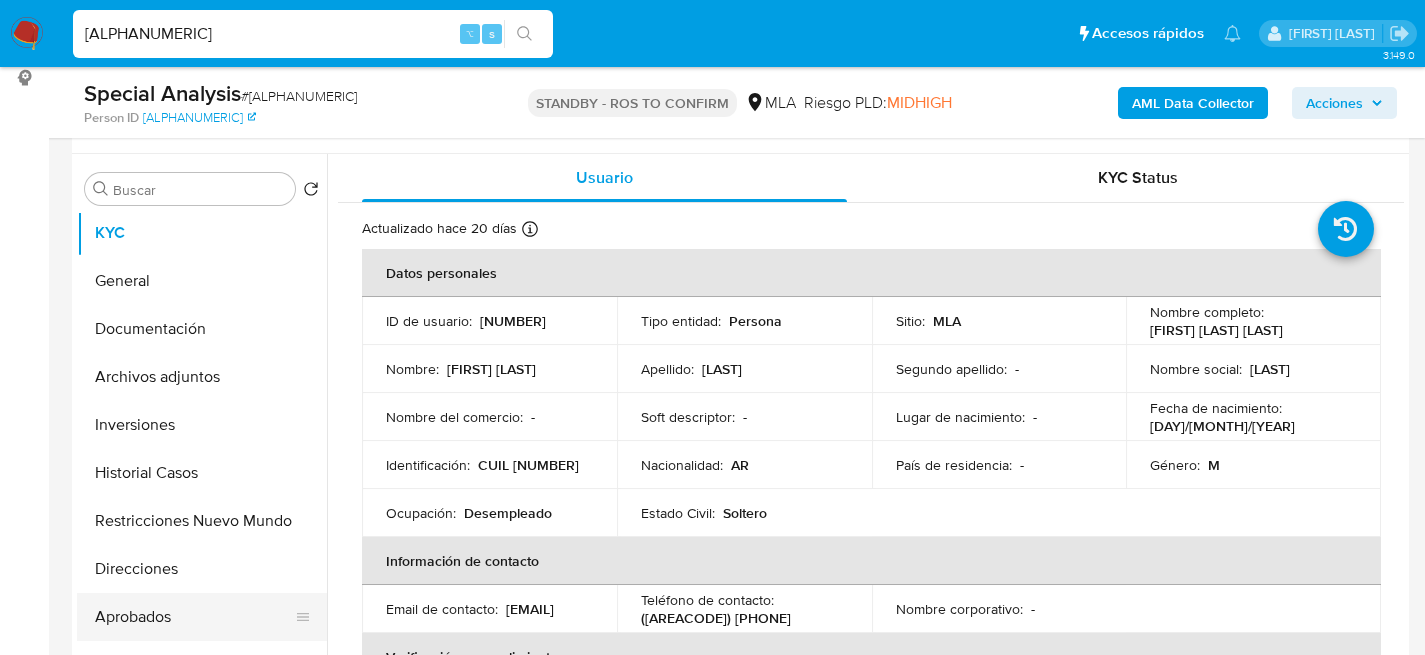 drag, startPoint x: 141, startPoint y: 598, endPoint x: 138, endPoint y: 611, distance: 13.341664 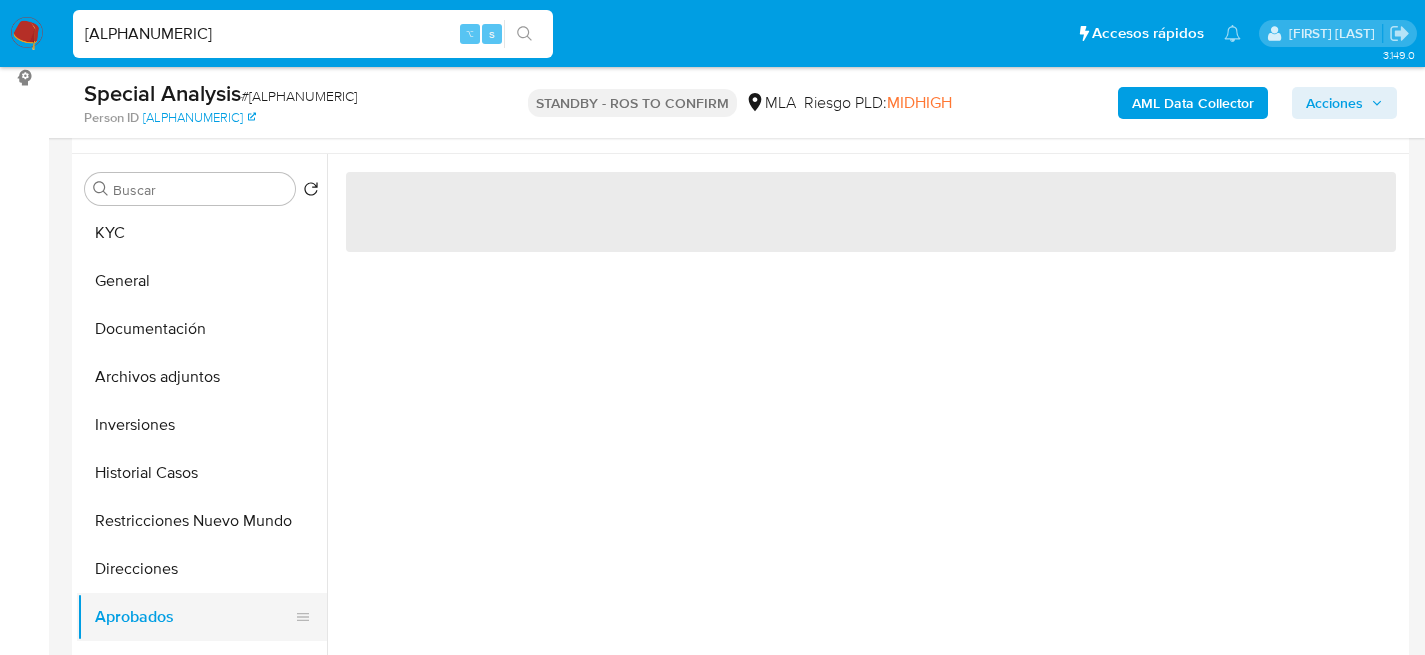 click on "Aprobados" at bounding box center [194, 617] 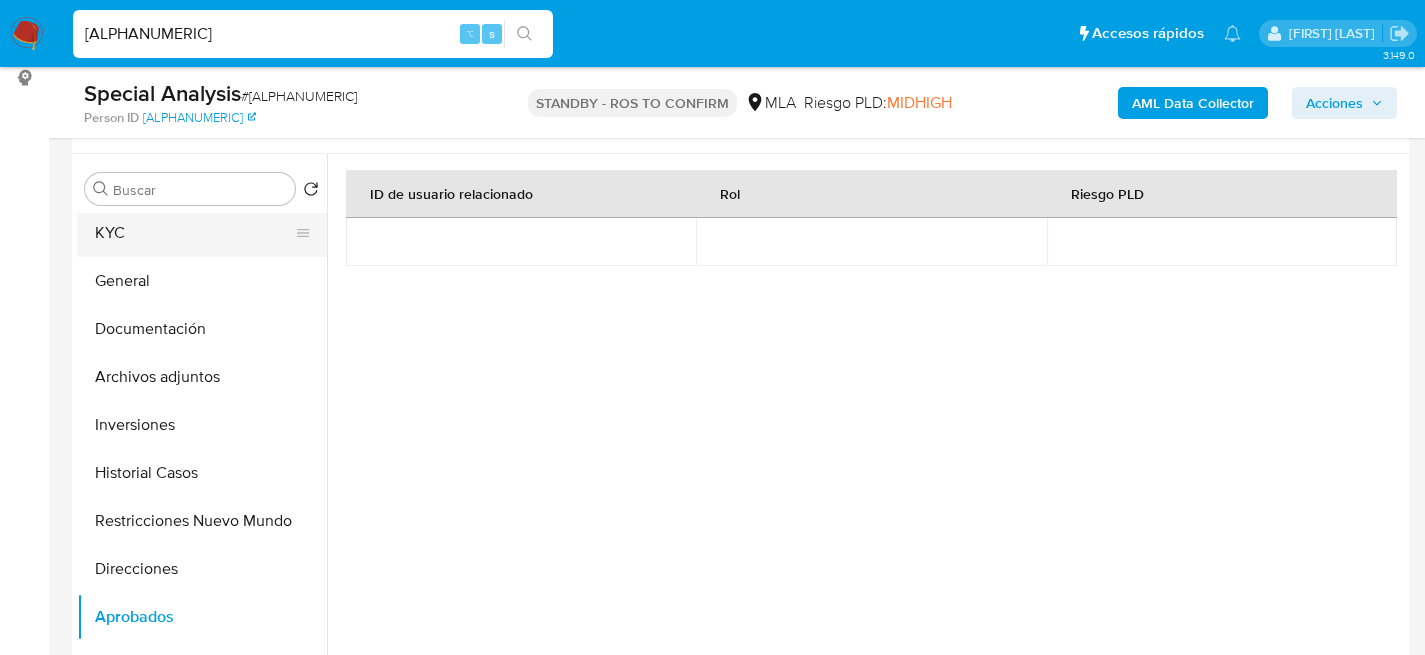 click on "KYC" at bounding box center (194, 233) 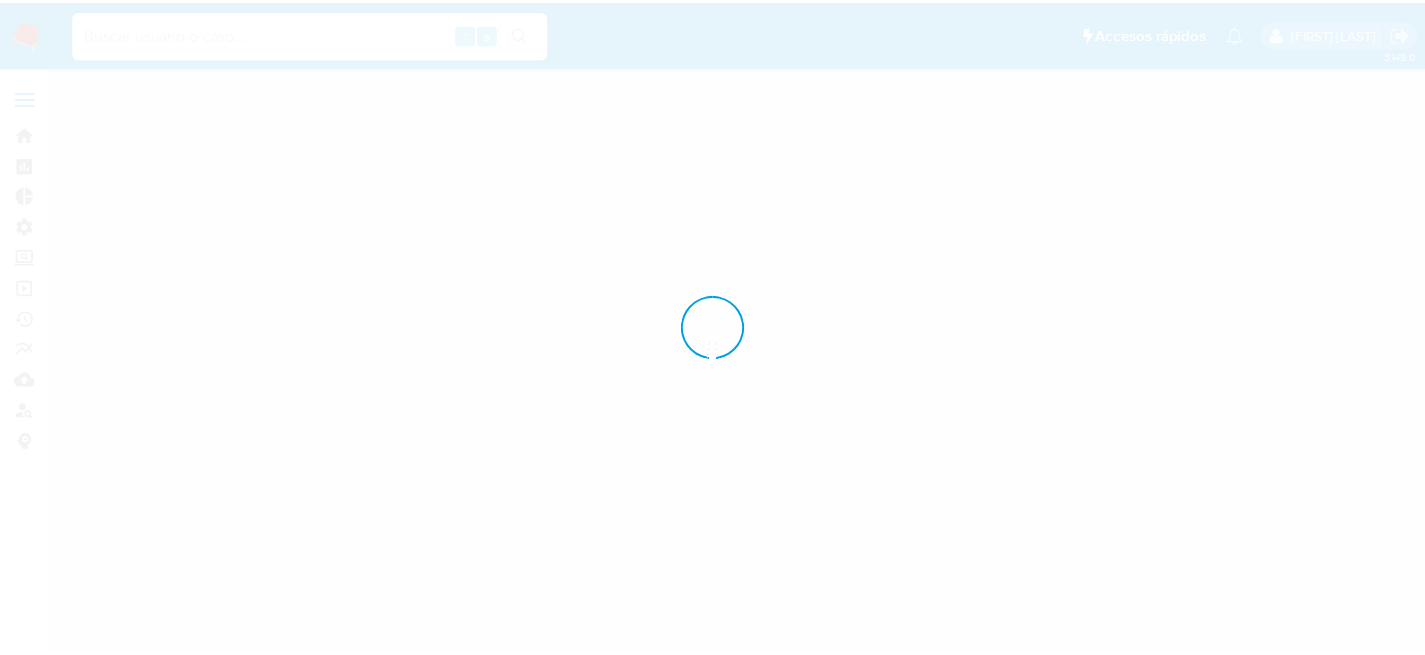 scroll, scrollTop: 0, scrollLeft: 0, axis: both 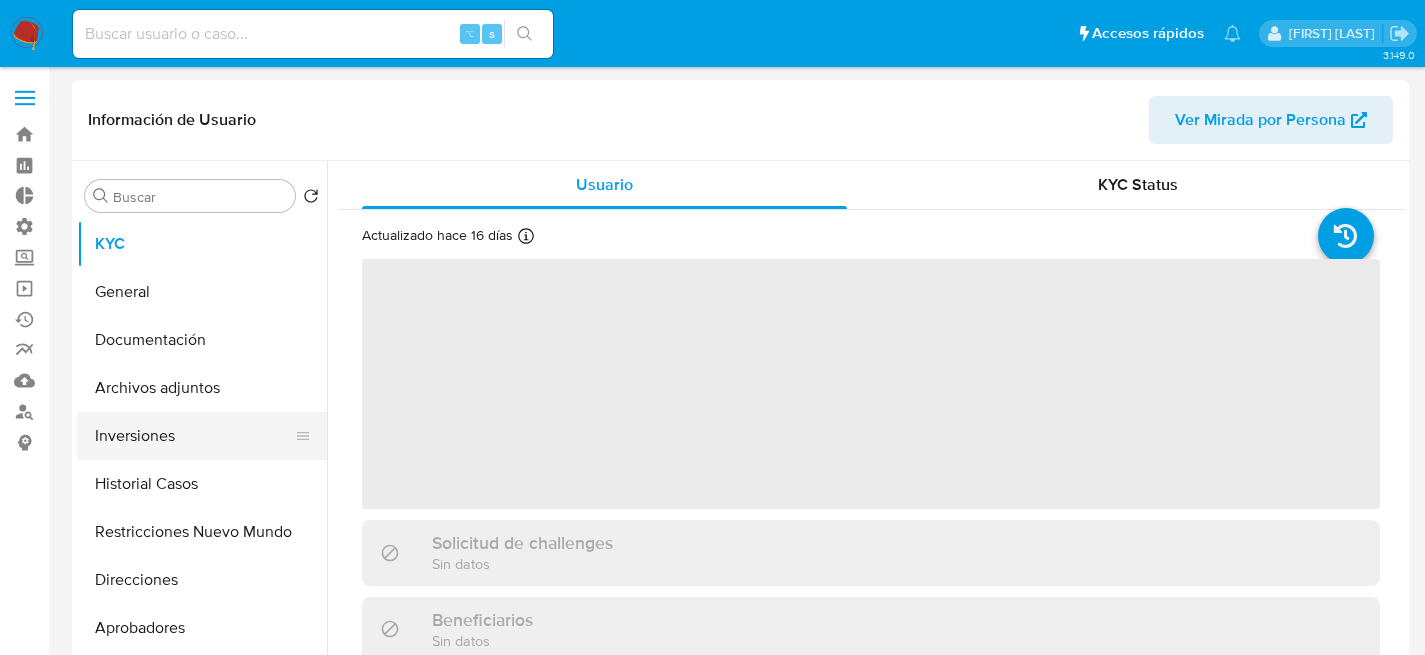click on "Inversiones" at bounding box center (194, 436) 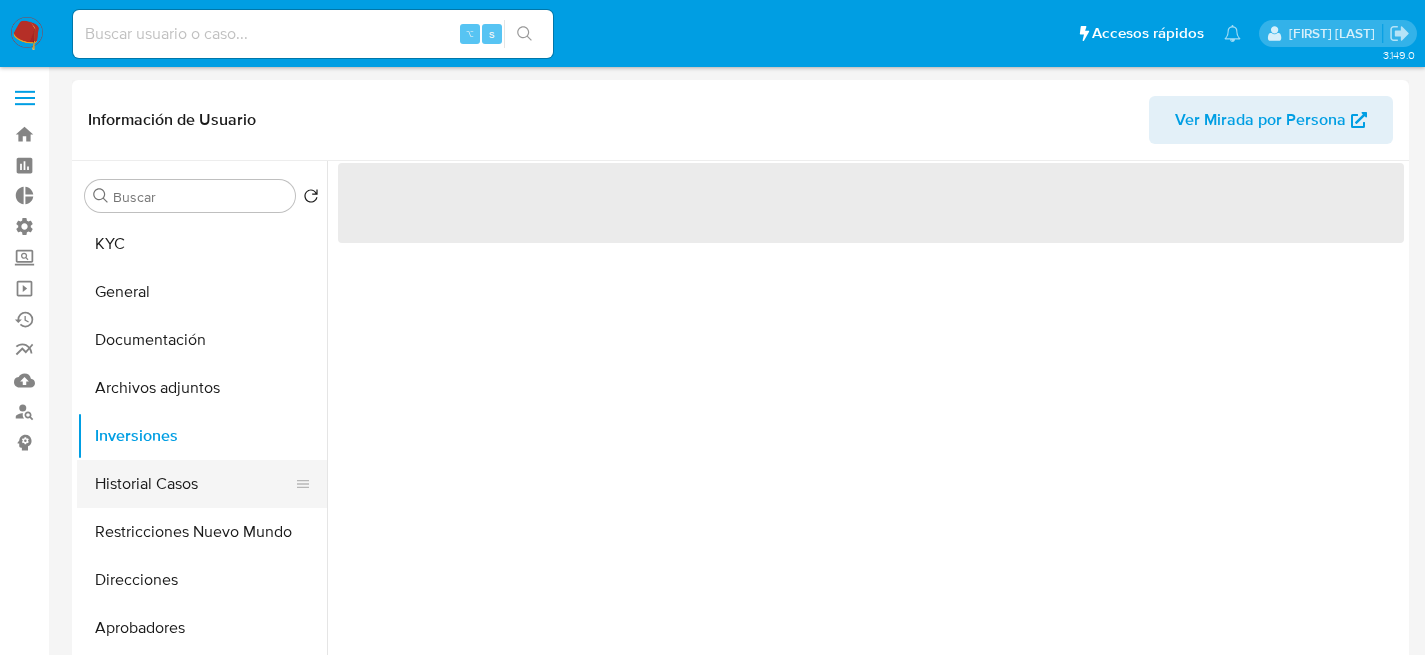 click on "Historial Casos" at bounding box center (194, 484) 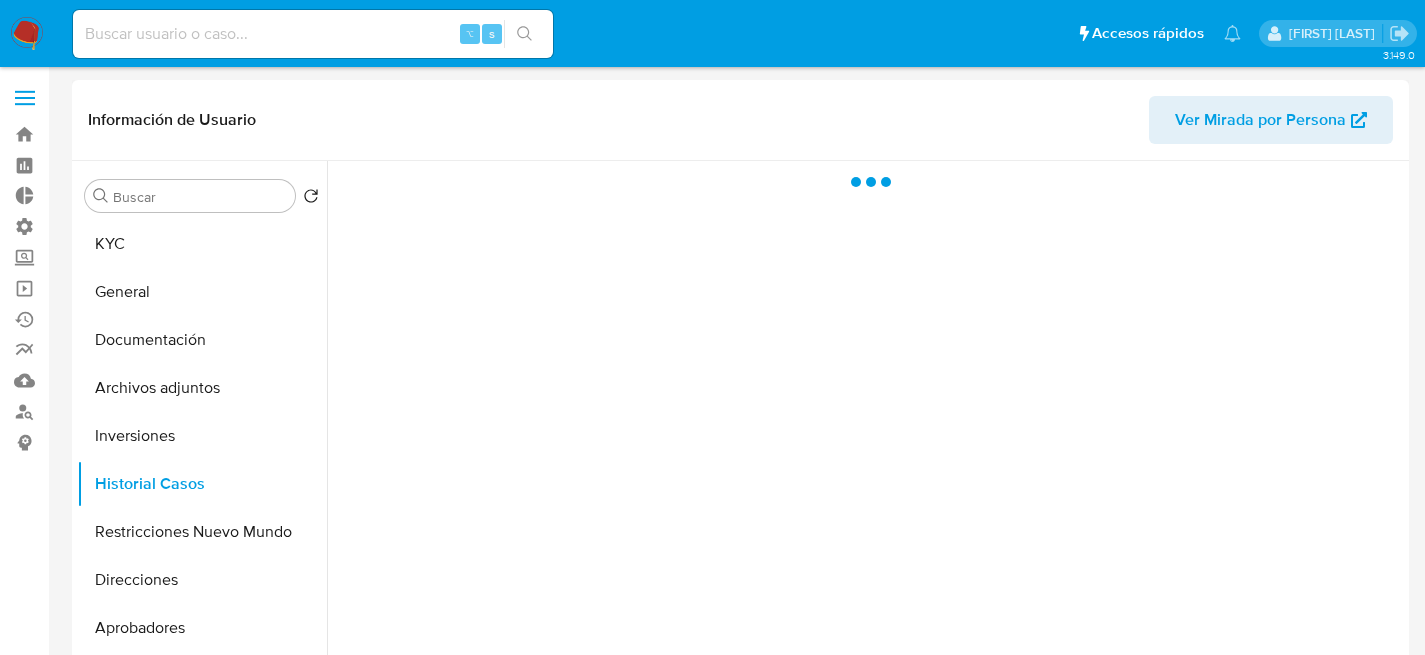 select on "10" 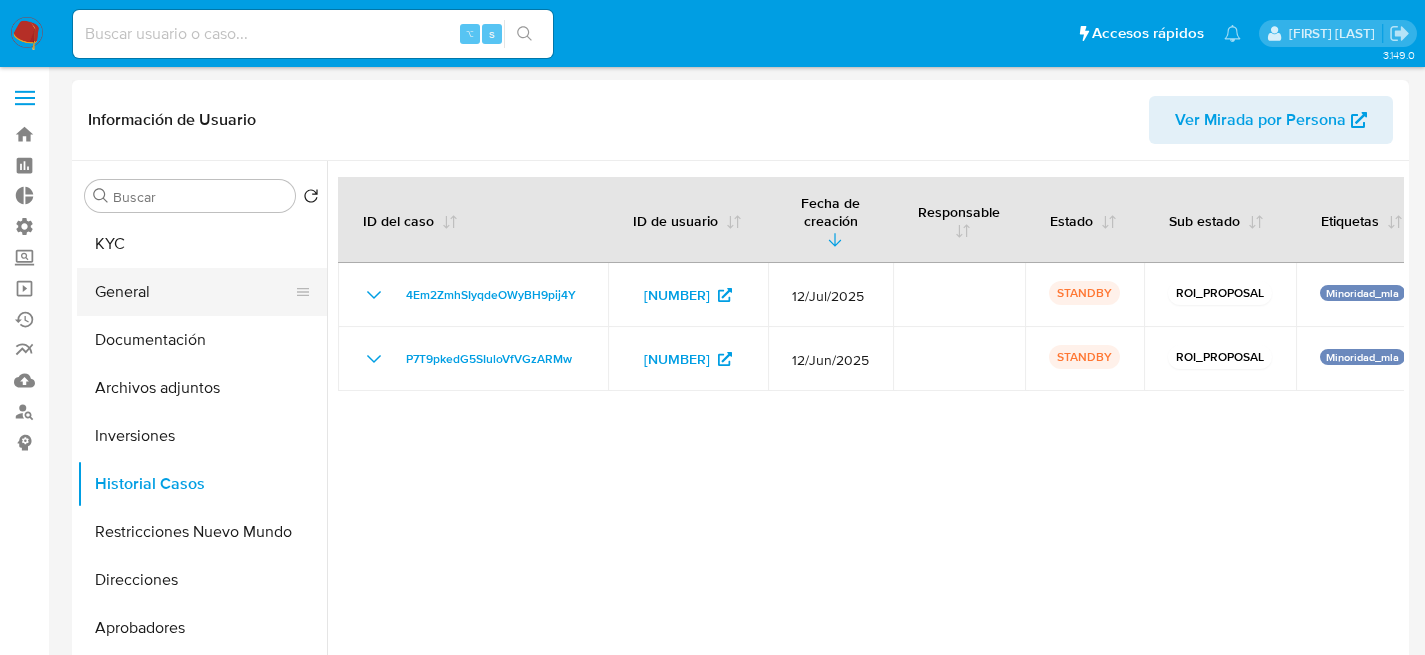 click on "General" at bounding box center [194, 292] 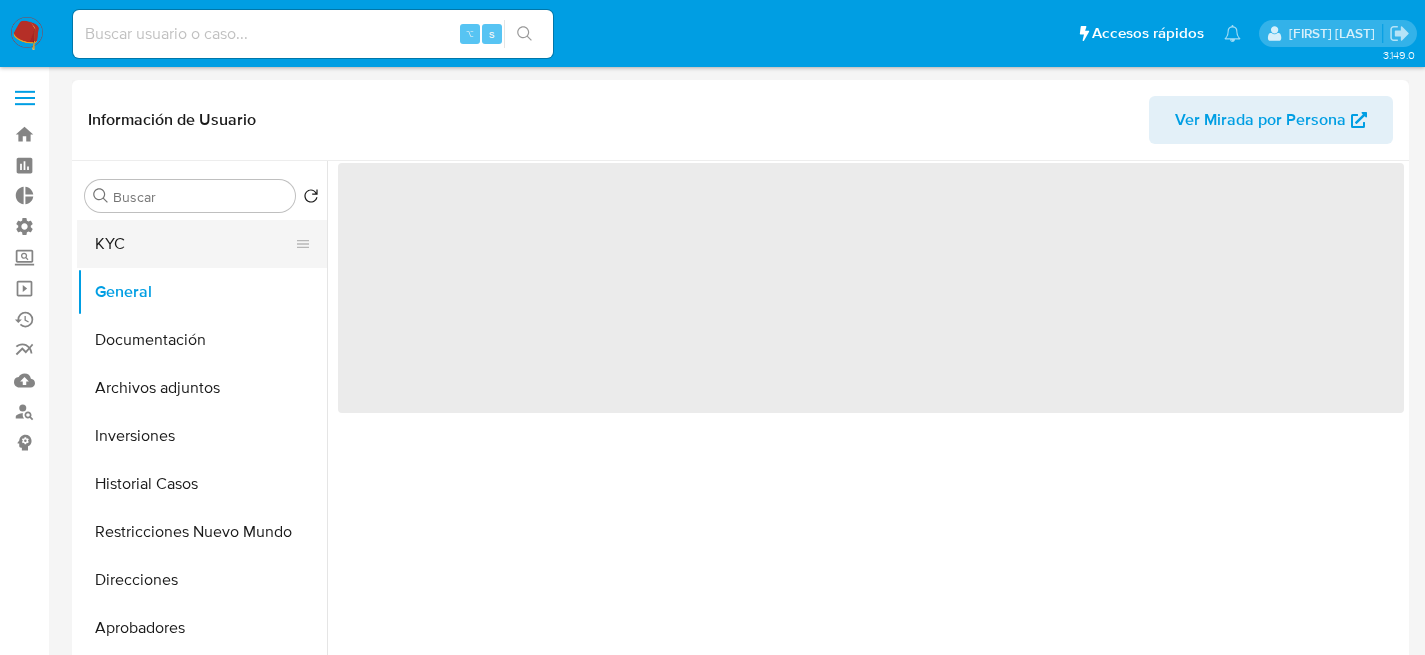 click on "KYC" at bounding box center (194, 244) 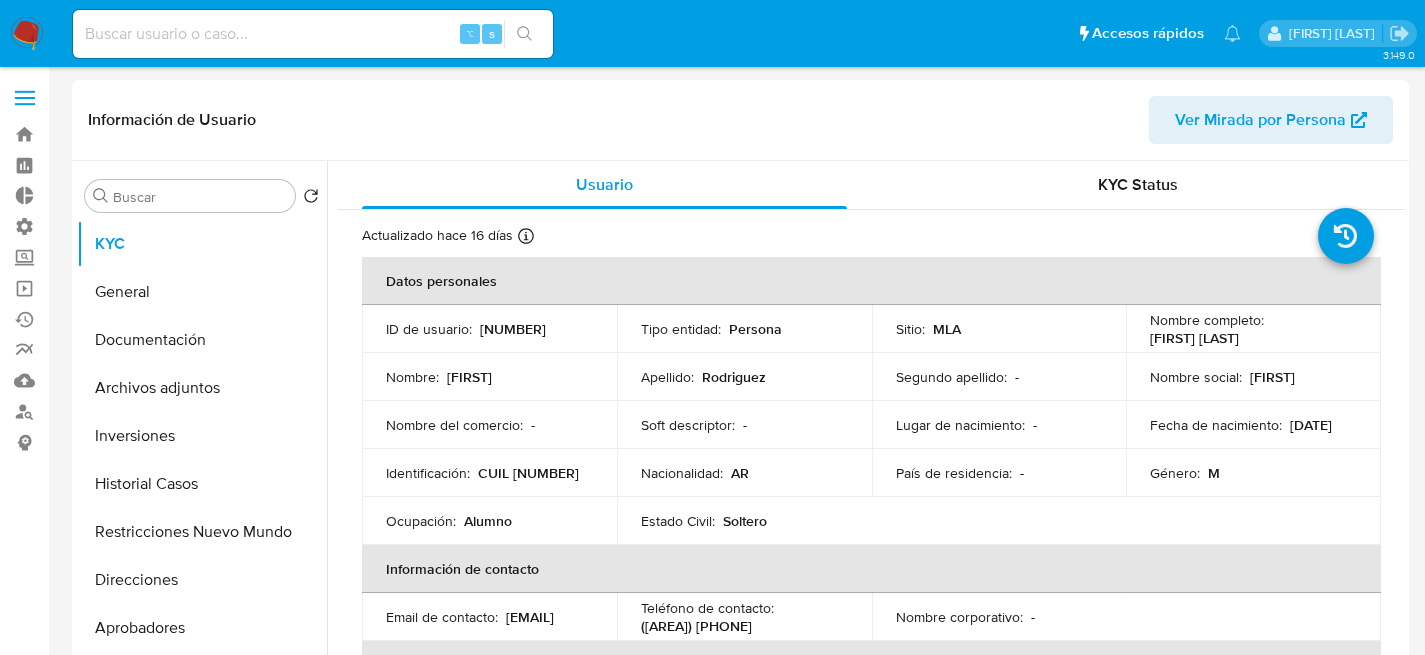 click on "[NUMBER]" at bounding box center [513, 329] 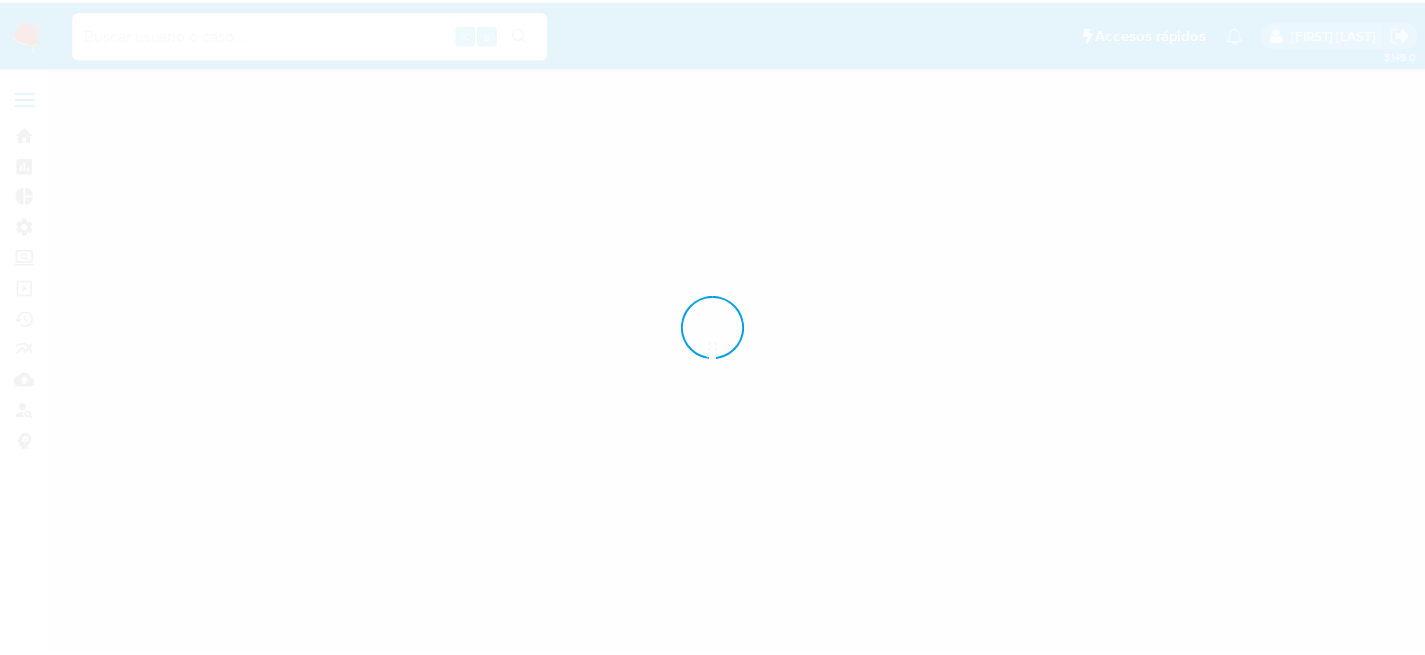 scroll, scrollTop: 0, scrollLeft: 0, axis: both 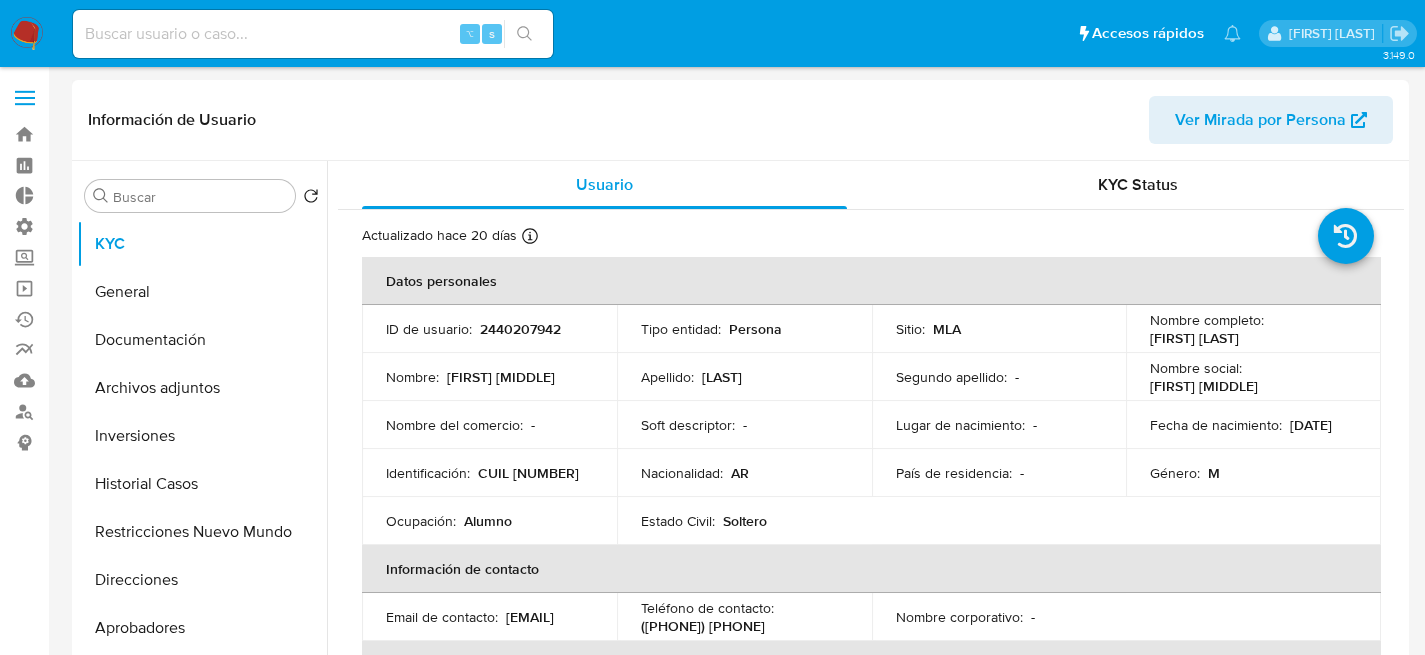 select on "10" 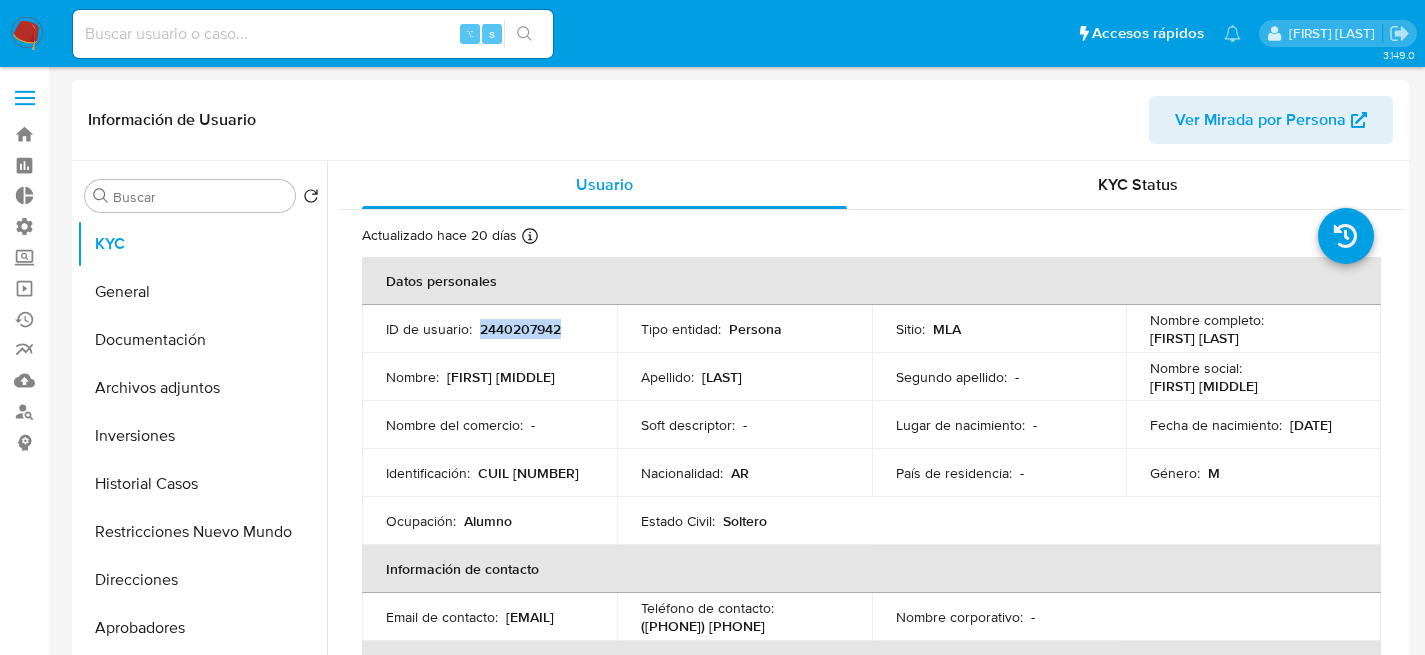 click on "2440207942" at bounding box center [520, 329] 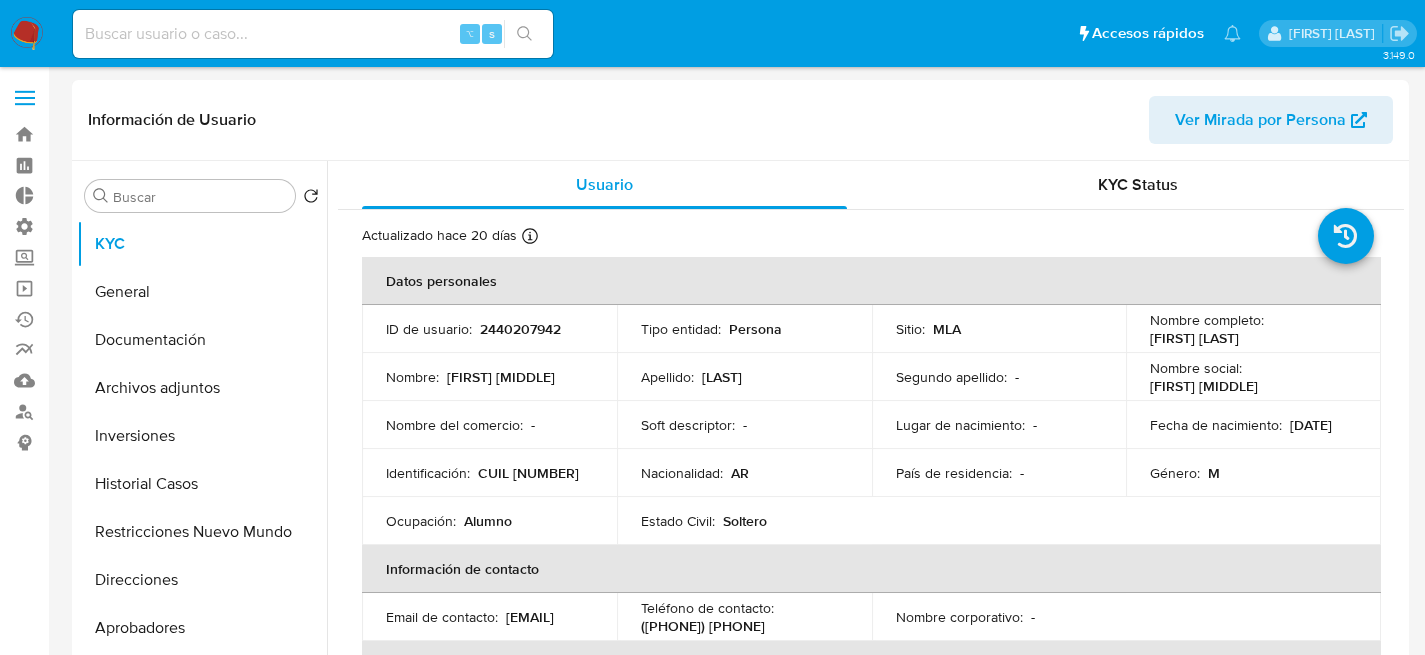 click at bounding box center (313, 34) 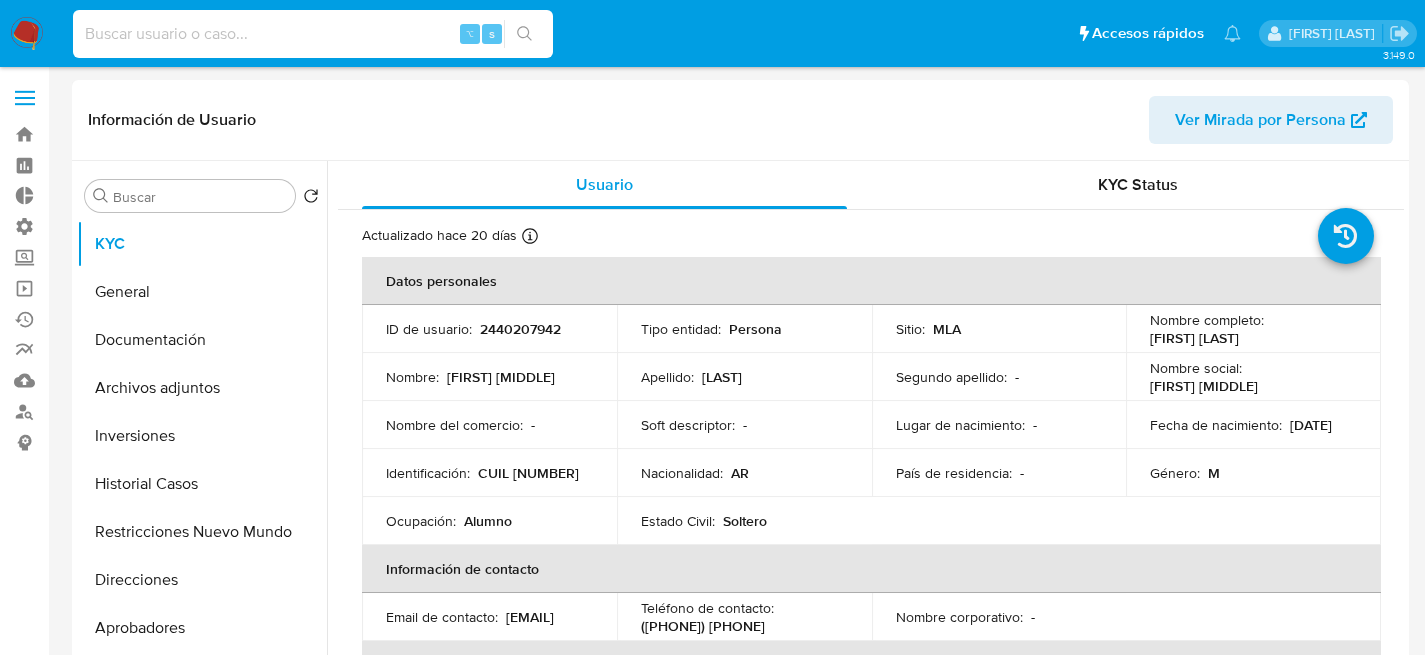 paste on "bb9OP0QA2eA9mbRDLu1ytrx1" 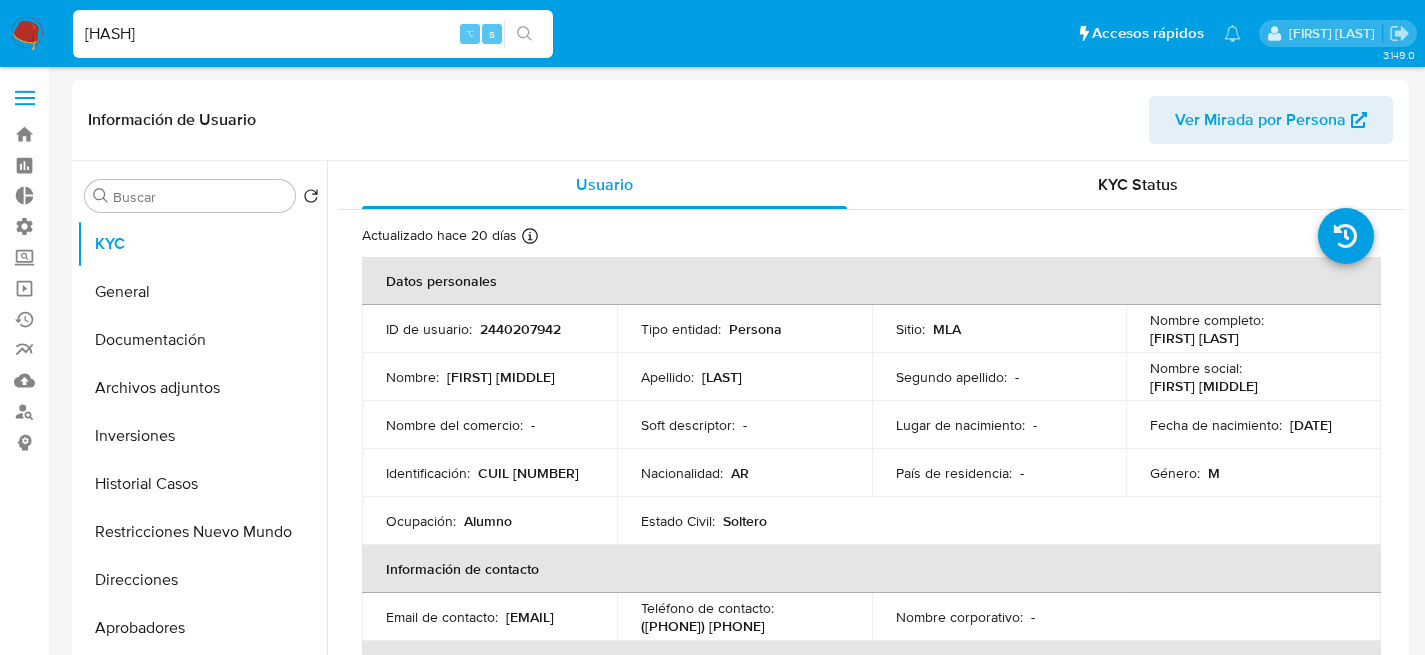 type on "bb9OP0QA2eA9mbRDLu1ytrx1" 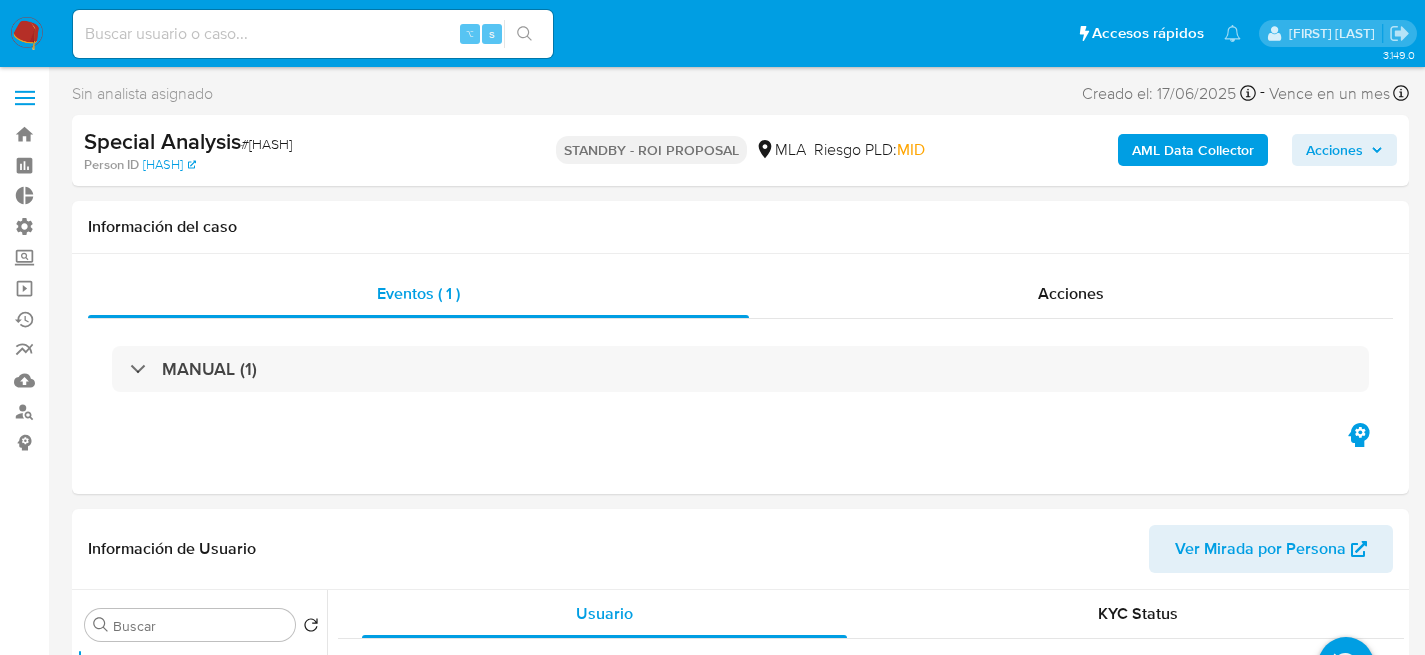 select on "10" 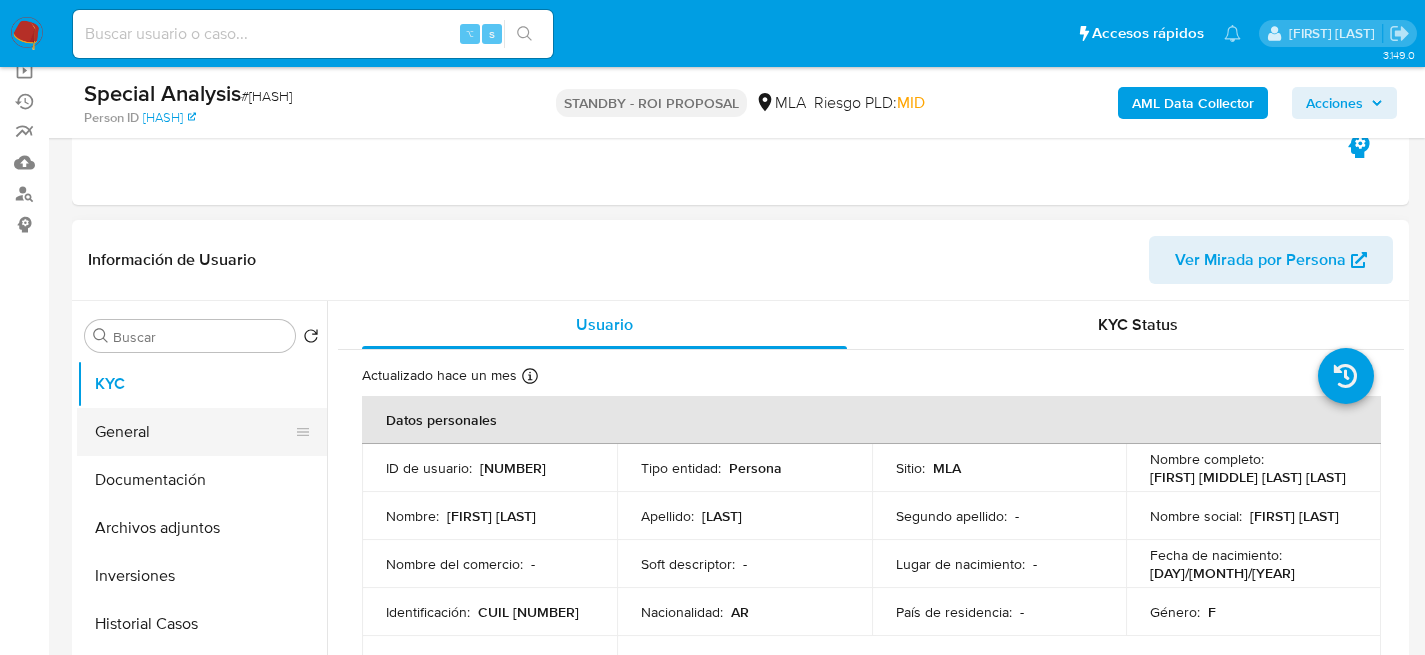 scroll, scrollTop: 300, scrollLeft: 0, axis: vertical 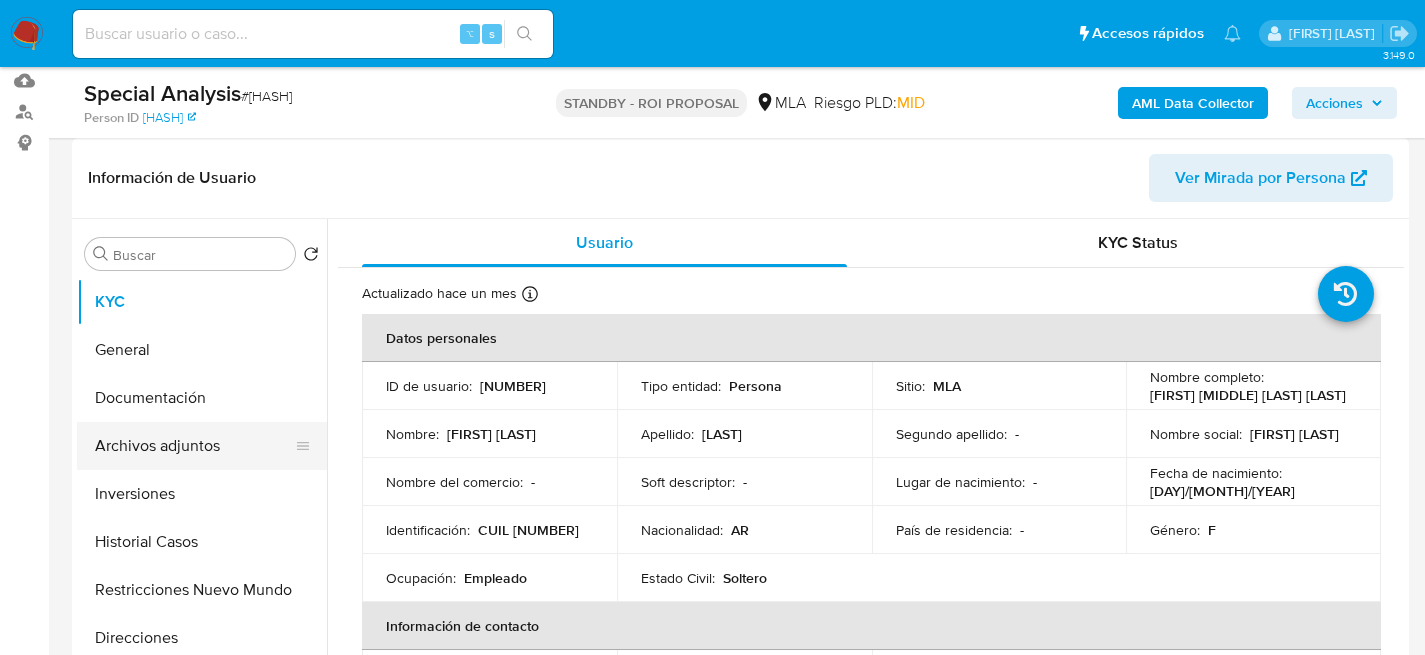 click on "Archivos adjuntos" at bounding box center (194, 446) 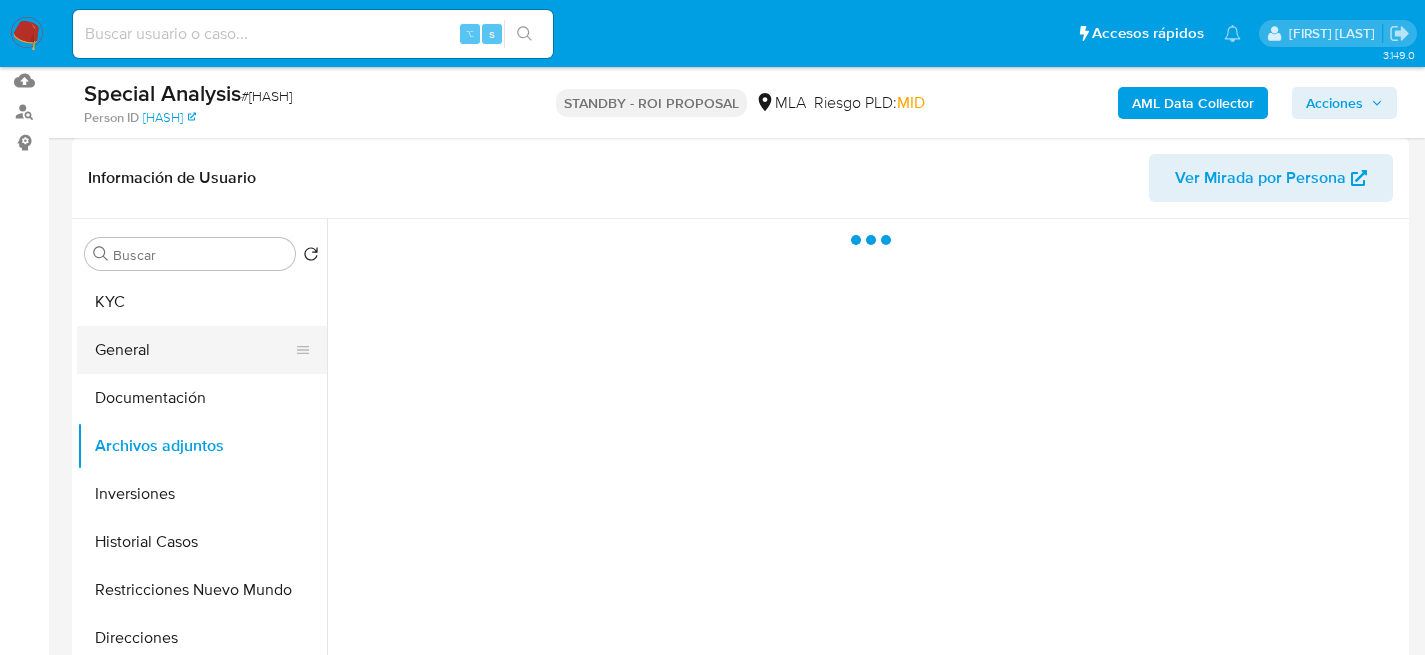 scroll, scrollTop: 31, scrollLeft: 0, axis: vertical 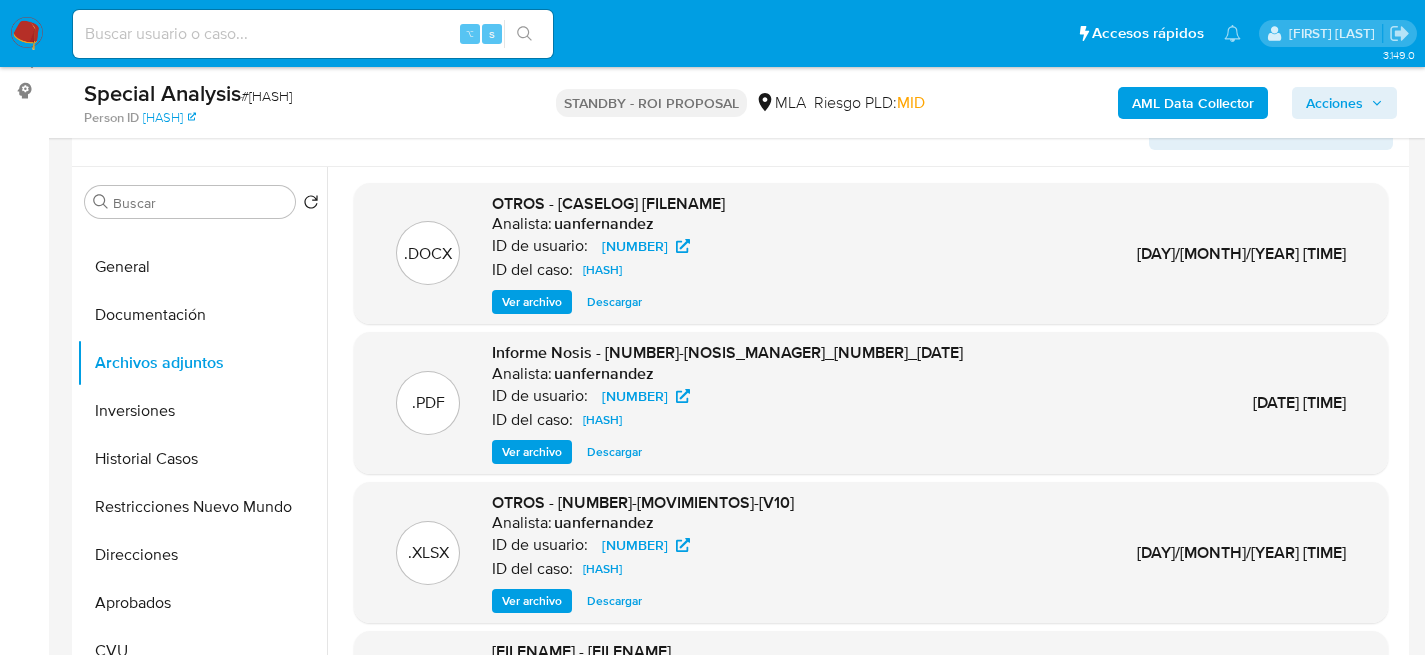 click on "Ver archivo" at bounding box center [532, 302] 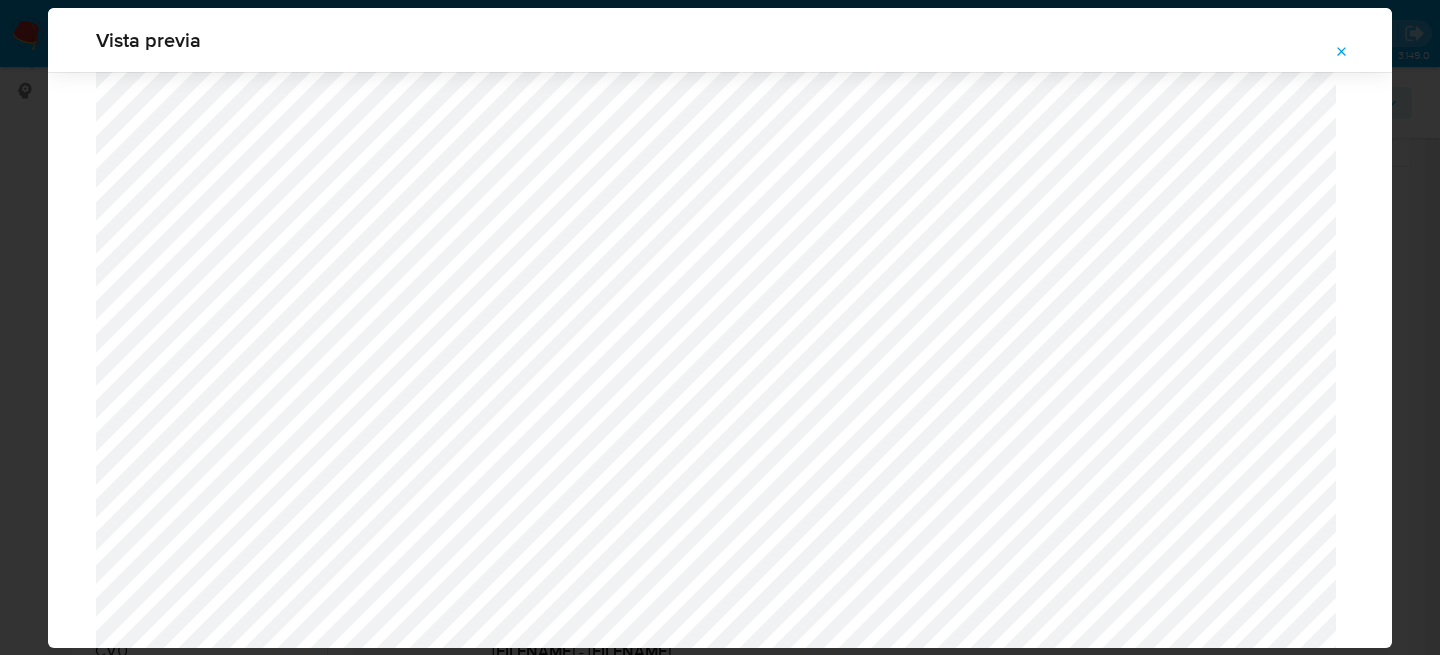 scroll, scrollTop: 1024, scrollLeft: 0, axis: vertical 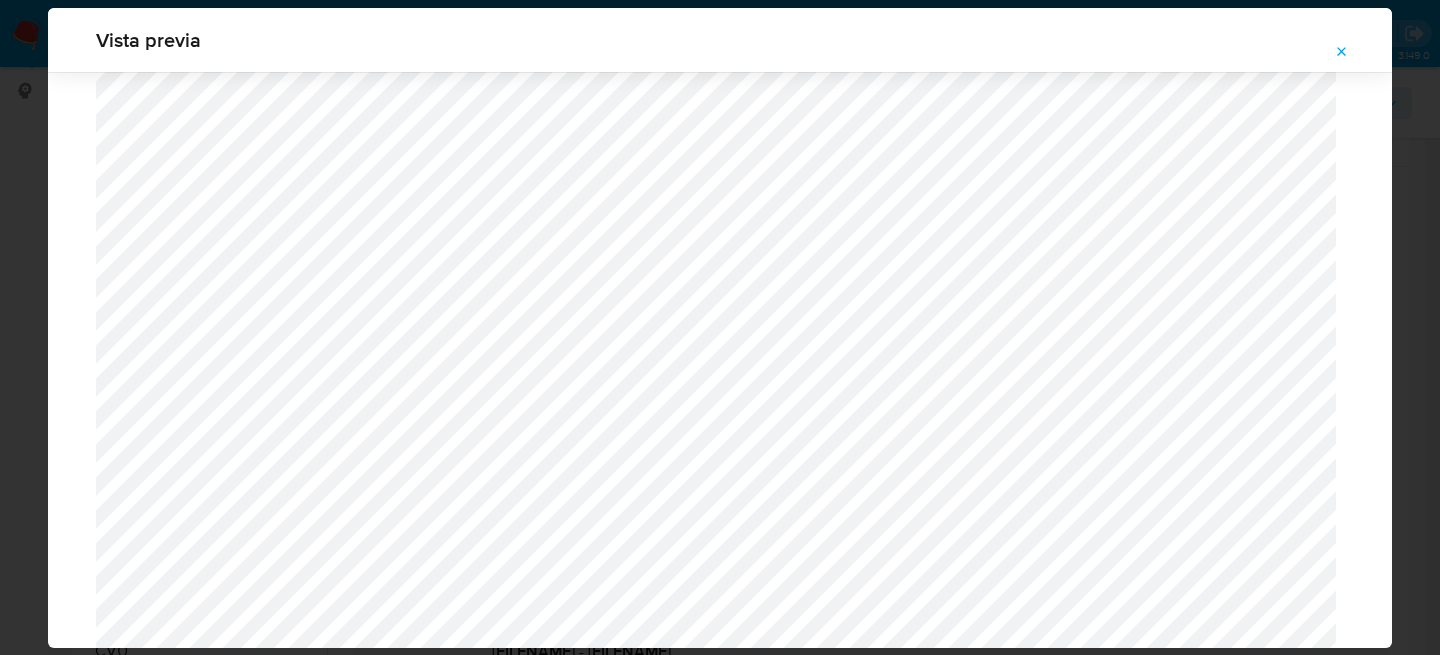 click at bounding box center (1342, 52) 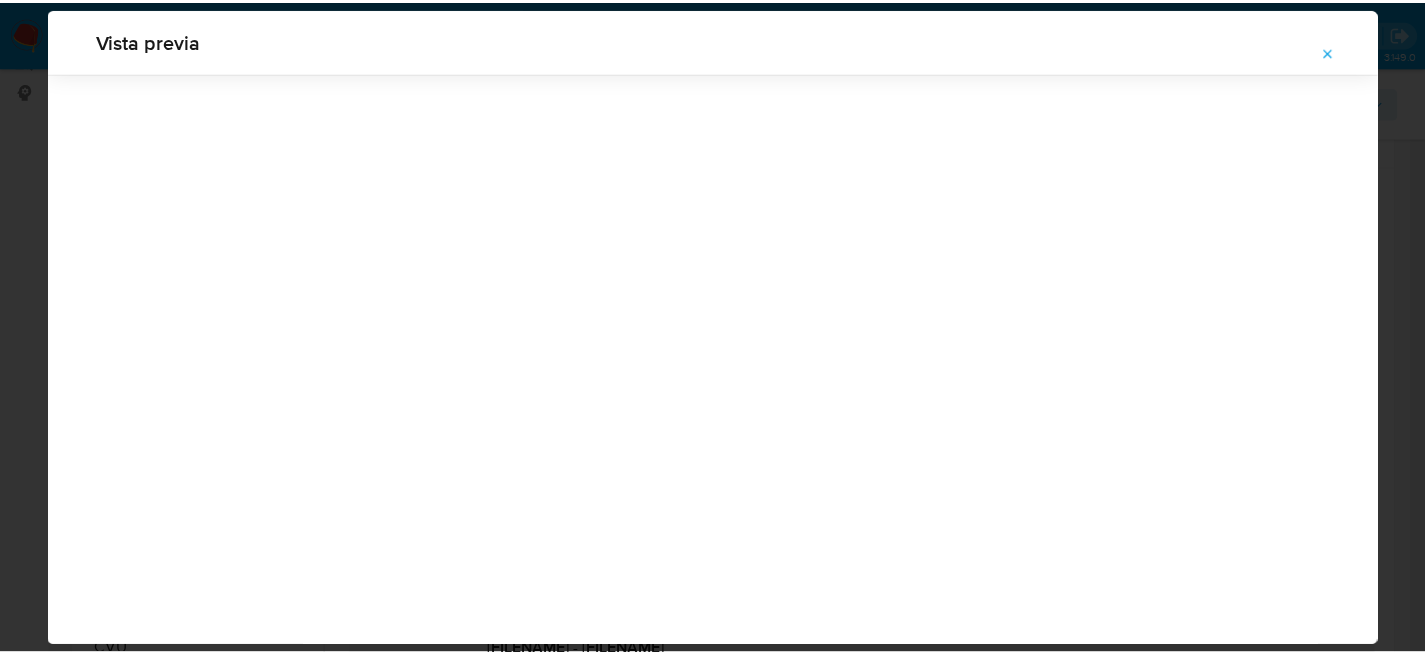 scroll, scrollTop: 64, scrollLeft: 0, axis: vertical 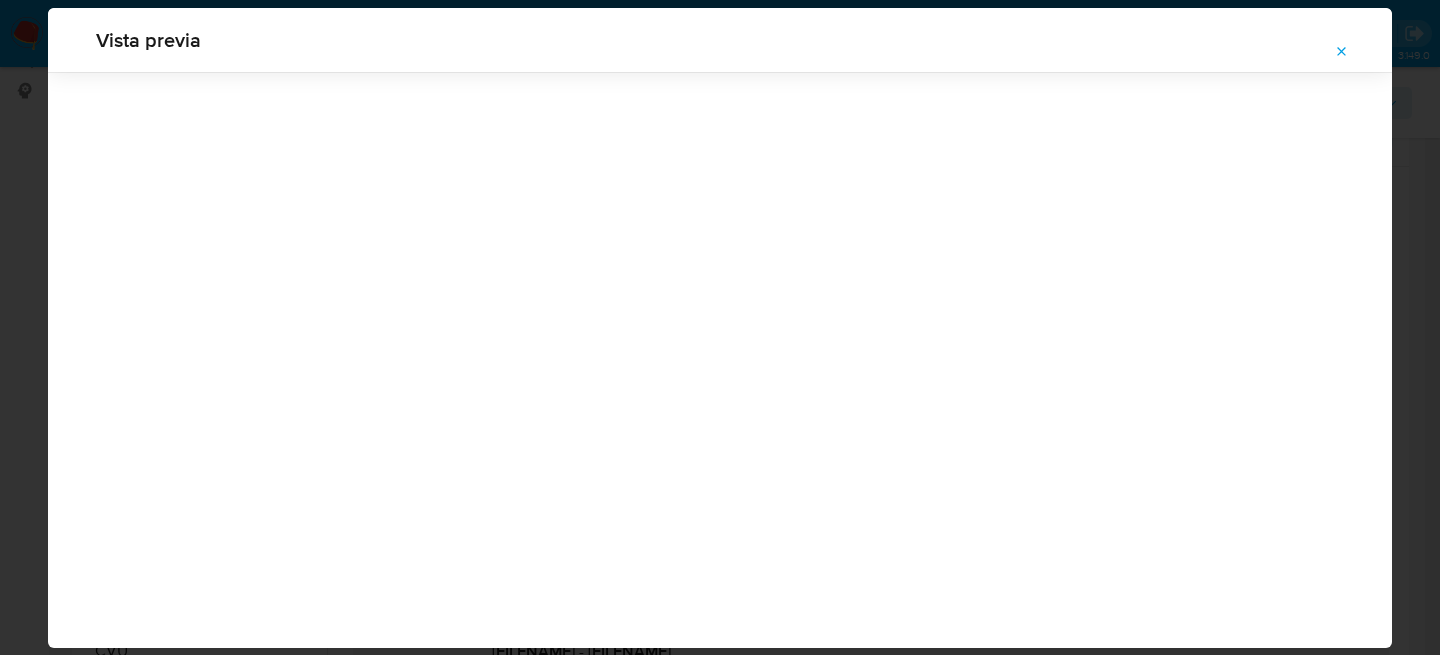 drag, startPoint x: 1340, startPoint y: 54, endPoint x: 1301, endPoint y: 56, distance: 39.051247 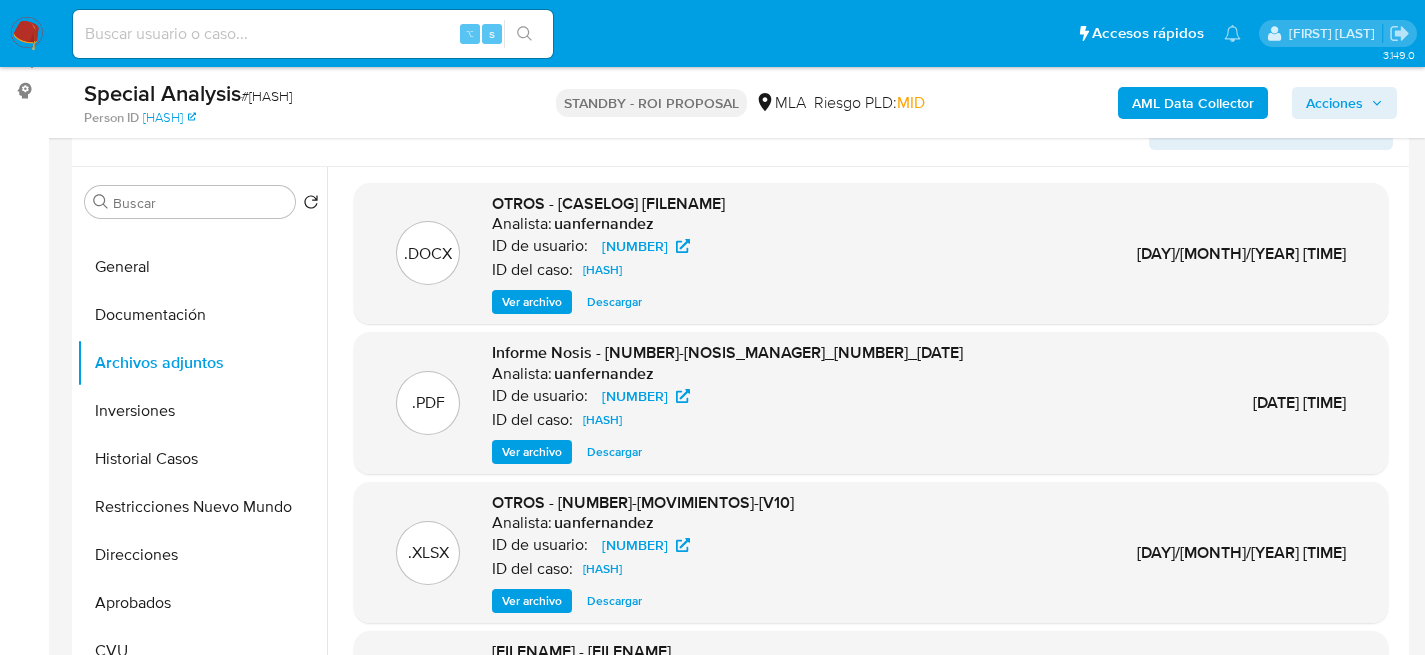 click on "⌥ s" at bounding box center [313, 34] 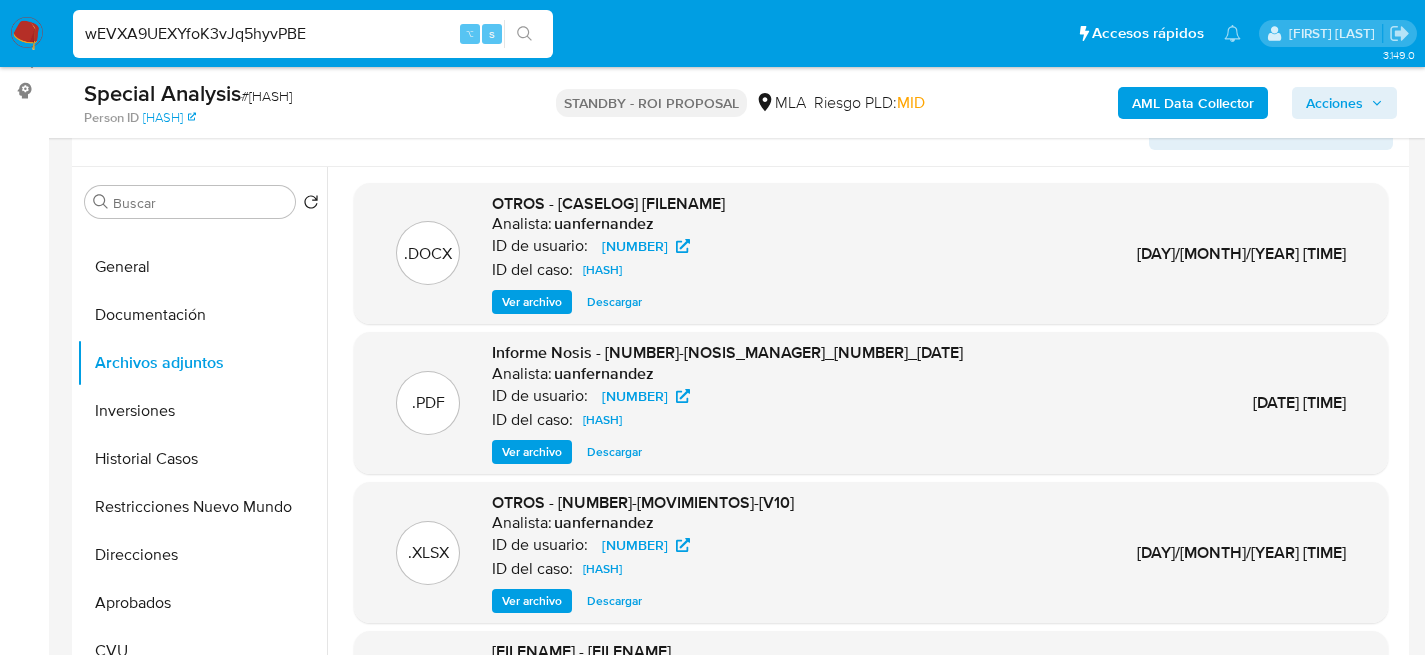 type on "wEVXA9UEXYfoK3vJq5hyvPBE" 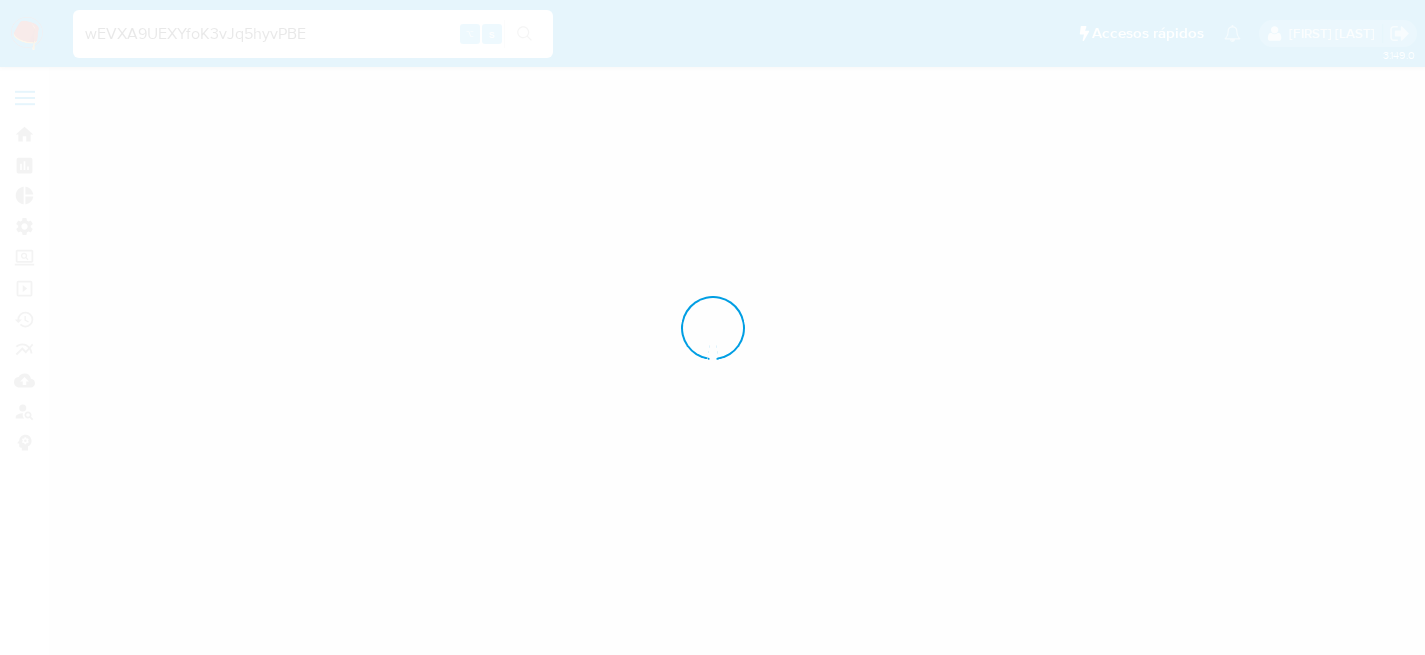 scroll, scrollTop: 0, scrollLeft: 0, axis: both 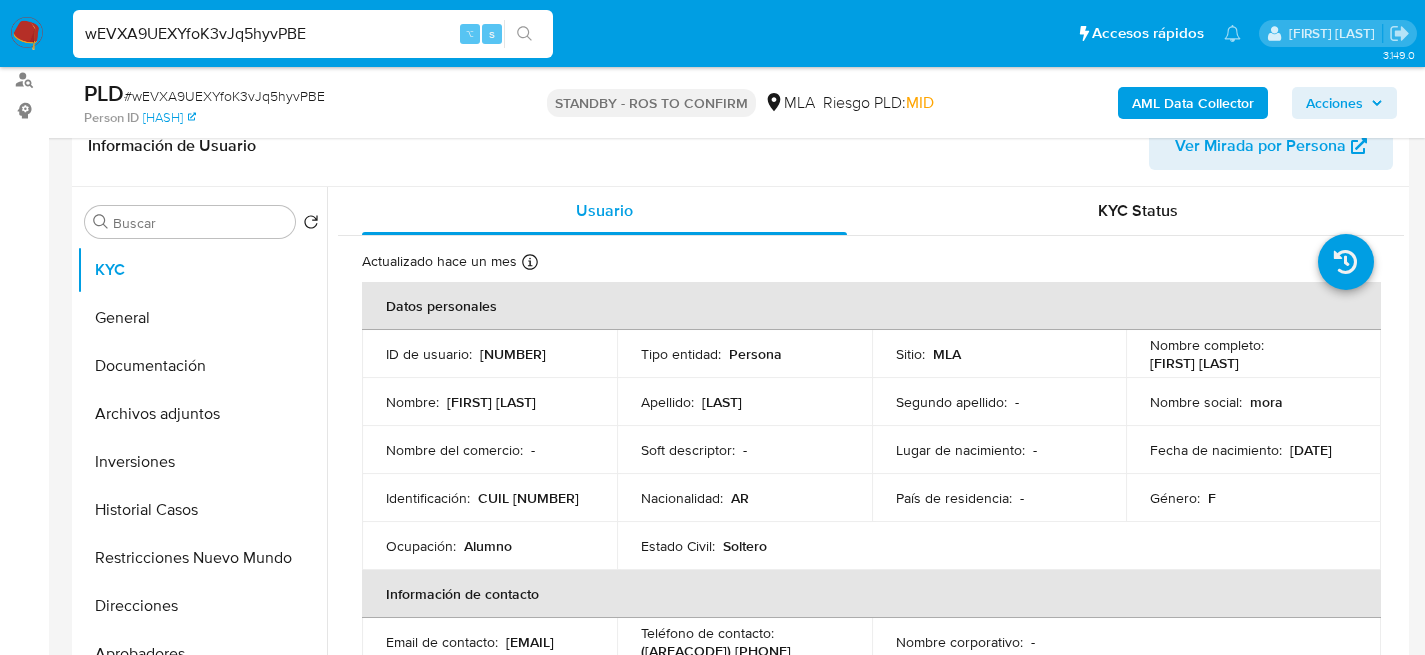 select on "10" 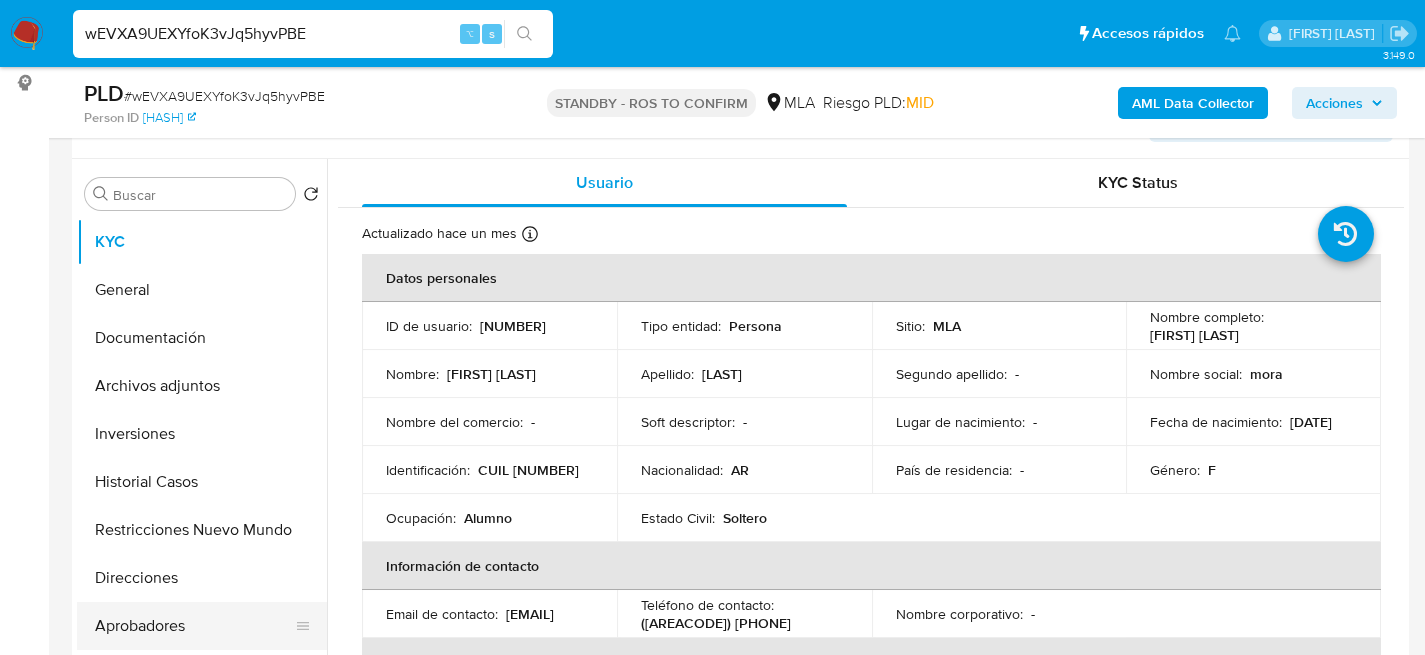 click on "Aprobadores" at bounding box center (194, 626) 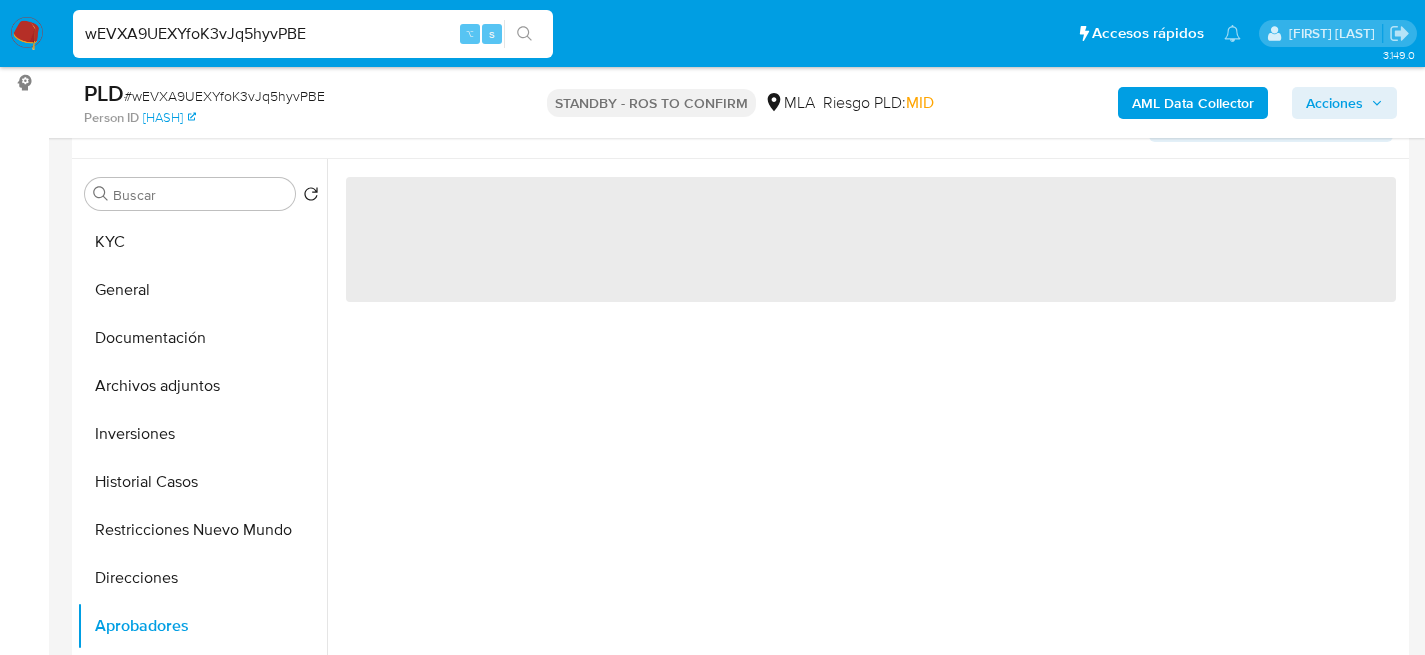 click on "‌" at bounding box center (871, 239) 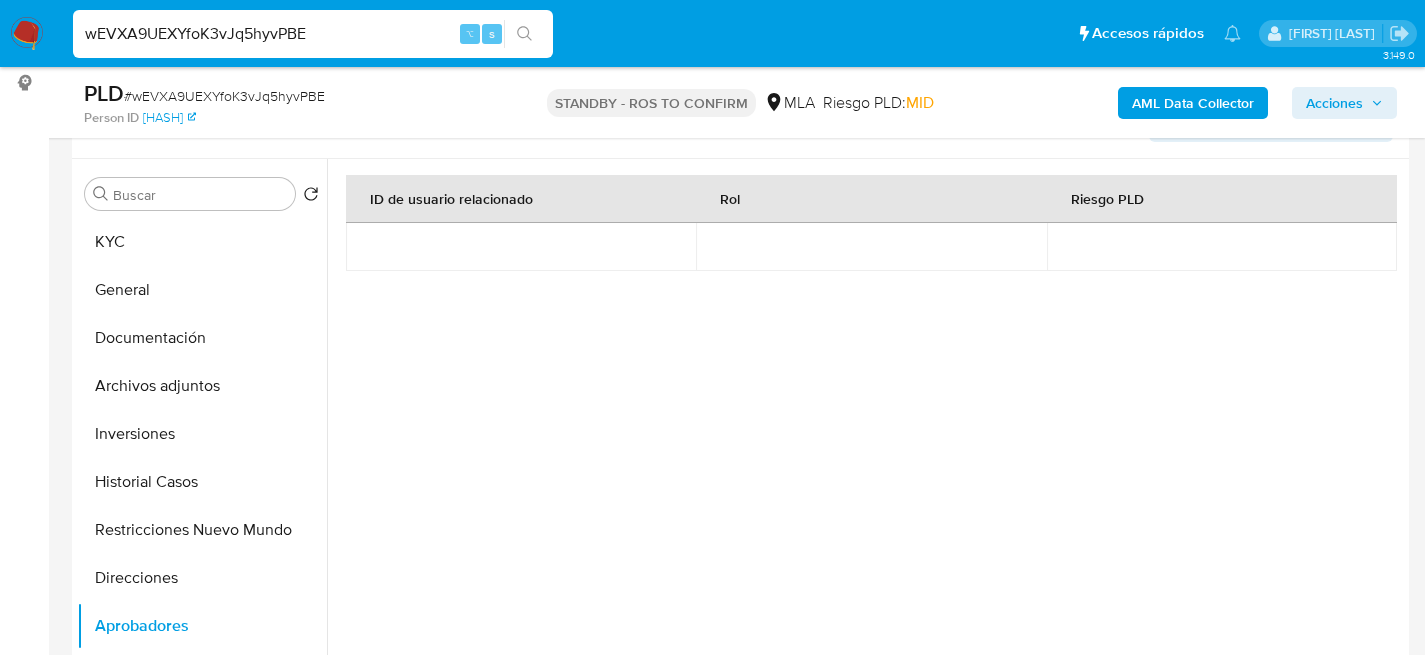 click on "wEVXA9UEXYfoK3vJq5hyvPBE ⌥ s" at bounding box center [313, 34] 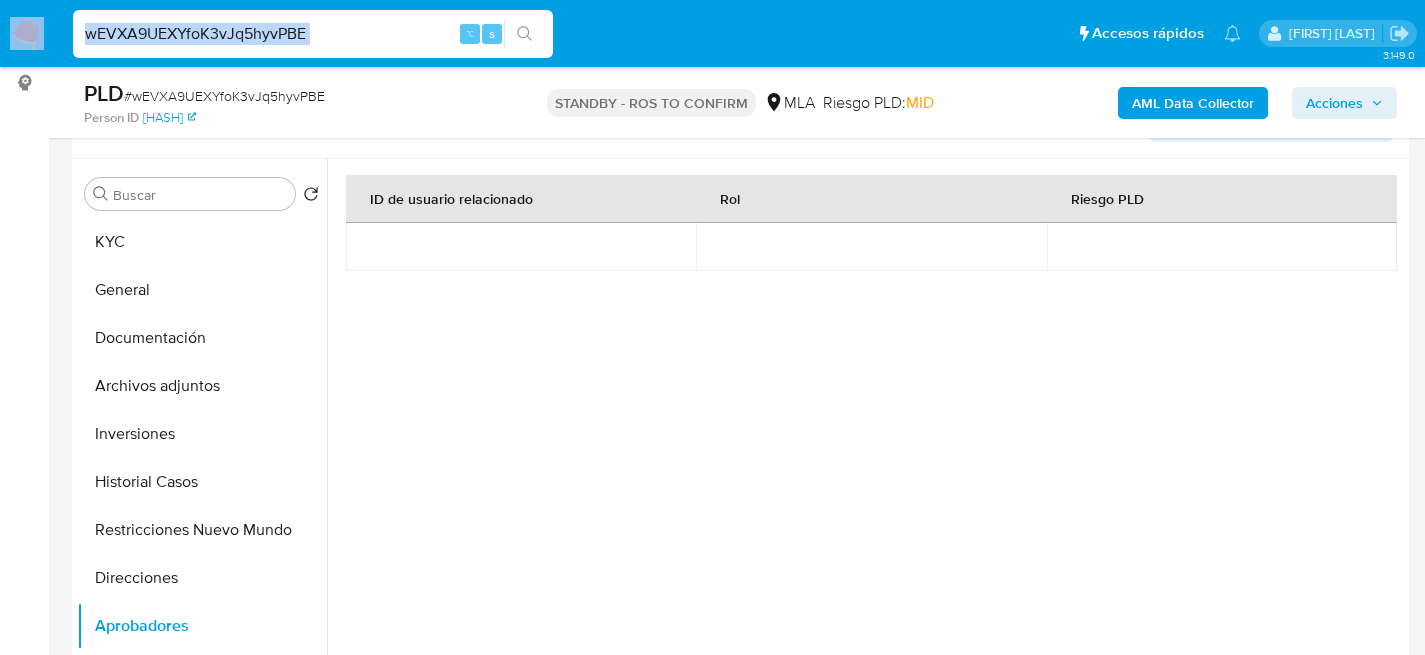 drag, startPoint x: 301, startPoint y: 53, endPoint x: 309, endPoint y: 41, distance: 14.422205 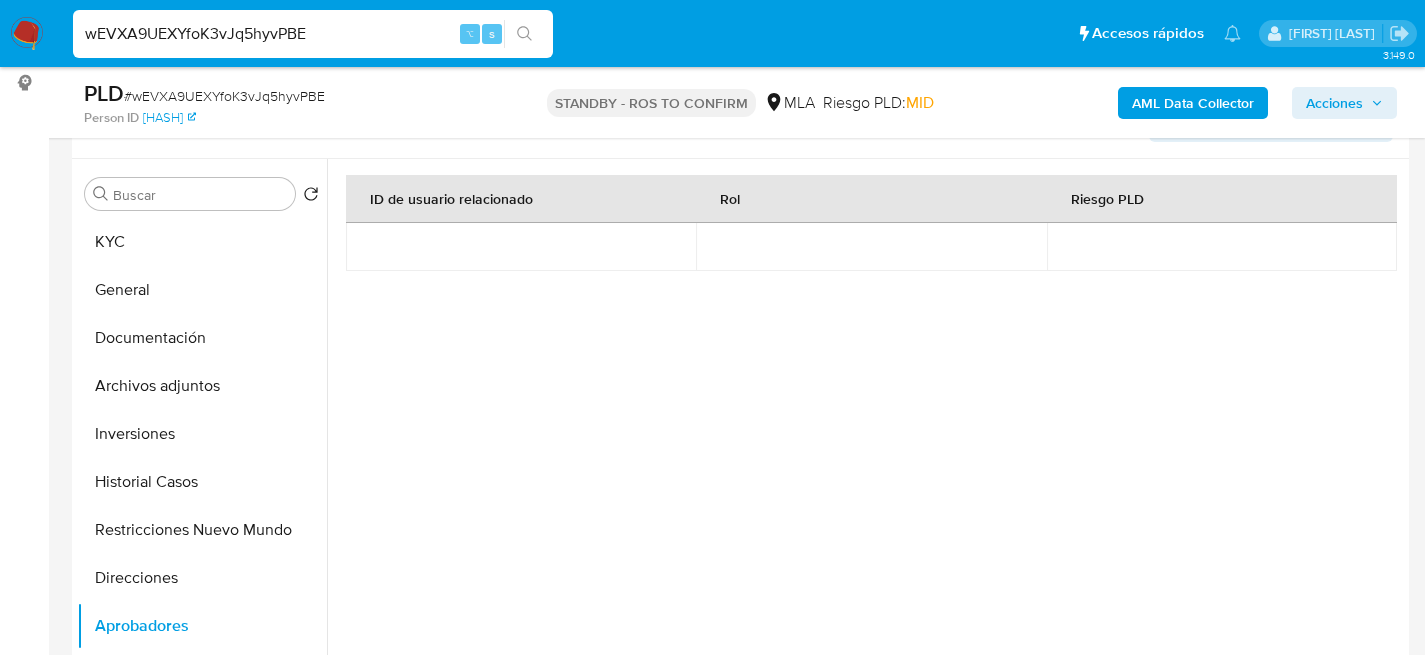 click on "wEVXA9UEXYfoK3vJq5hyvPBE" at bounding box center (313, 34) 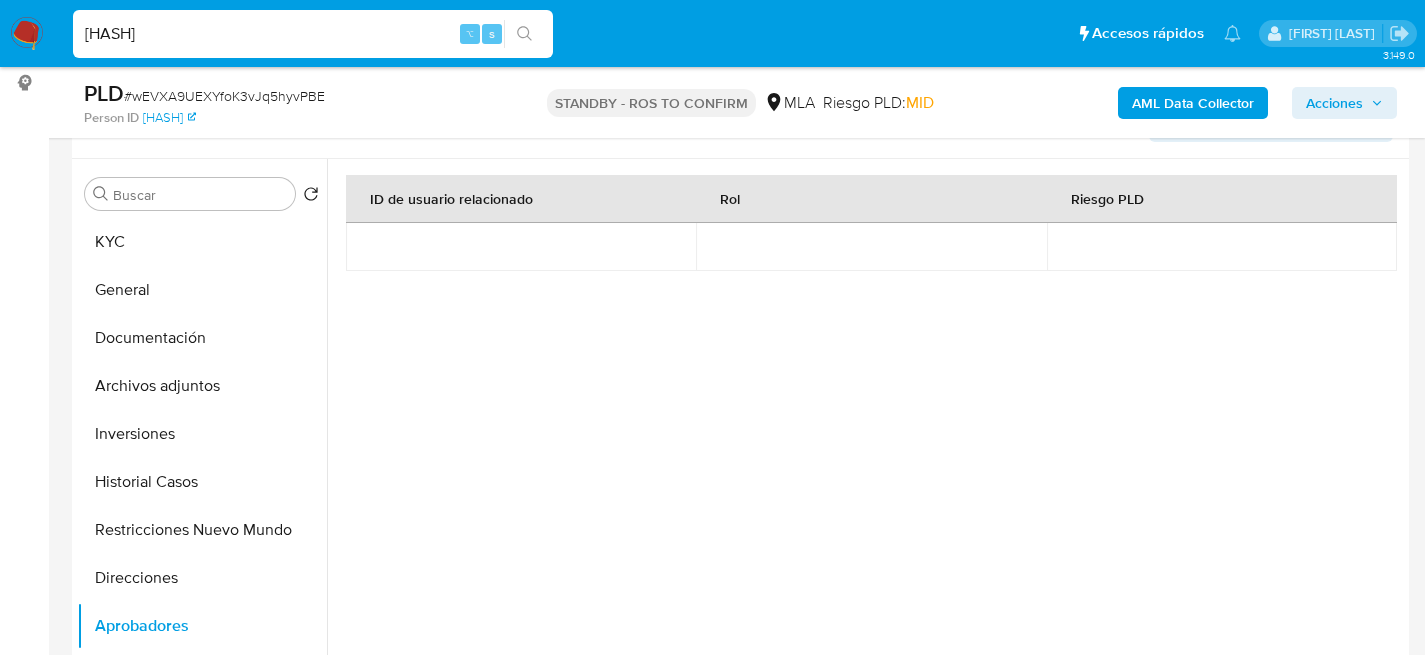 type on "jvmdKWOSQiZWnMPJqSsKSyAX" 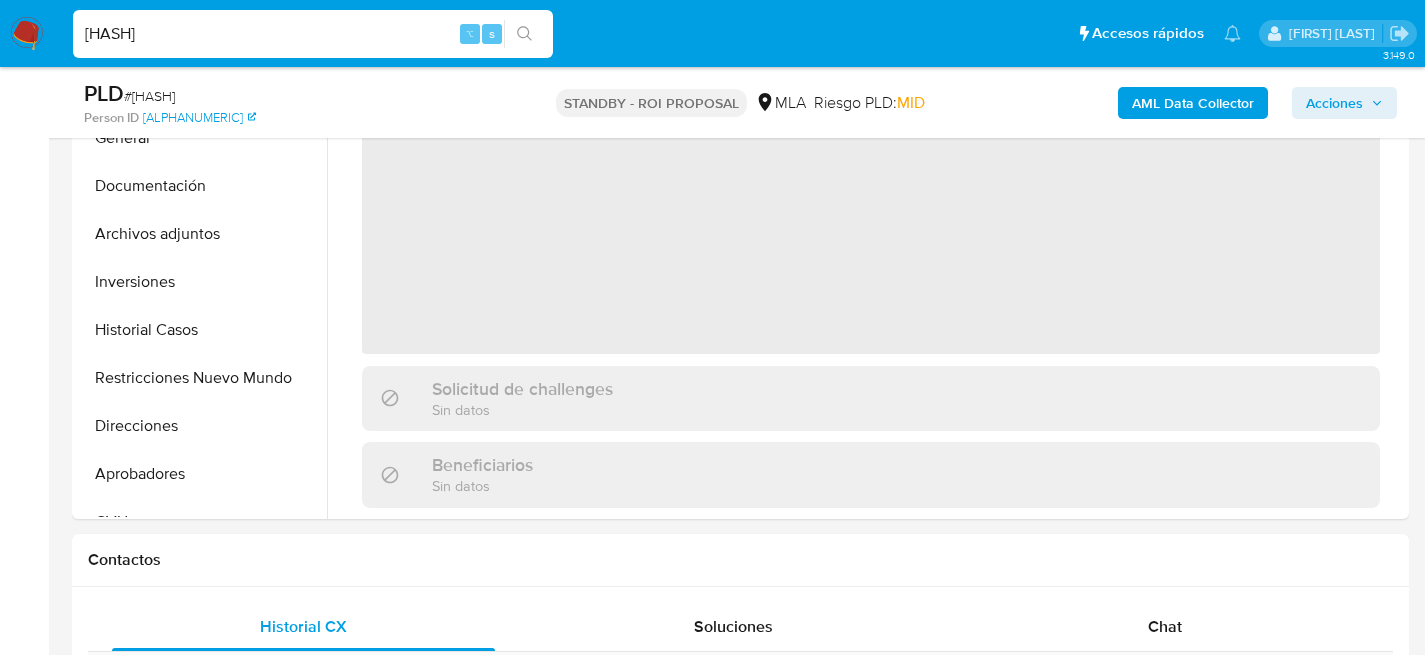 scroll, scrollTop: 517, scrollLeft: 0, axis: vertical 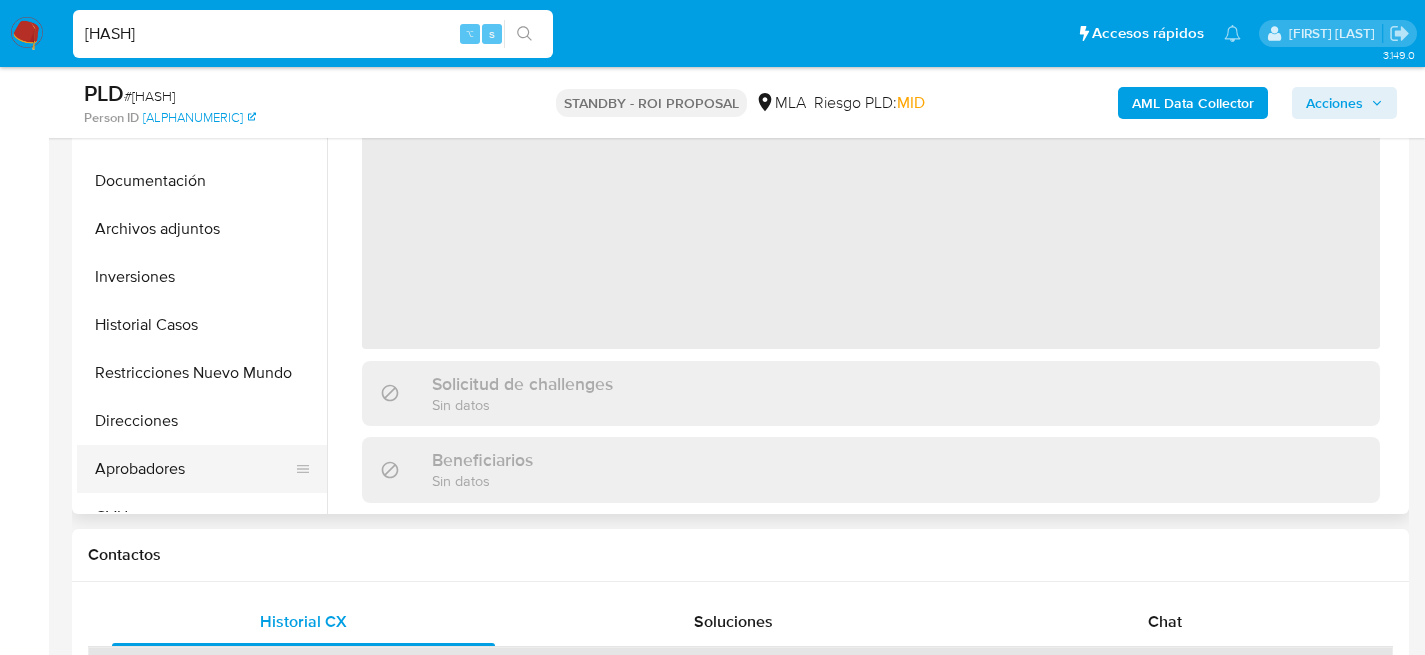 click on "Aprobadores" at bounding box center (194, 469) 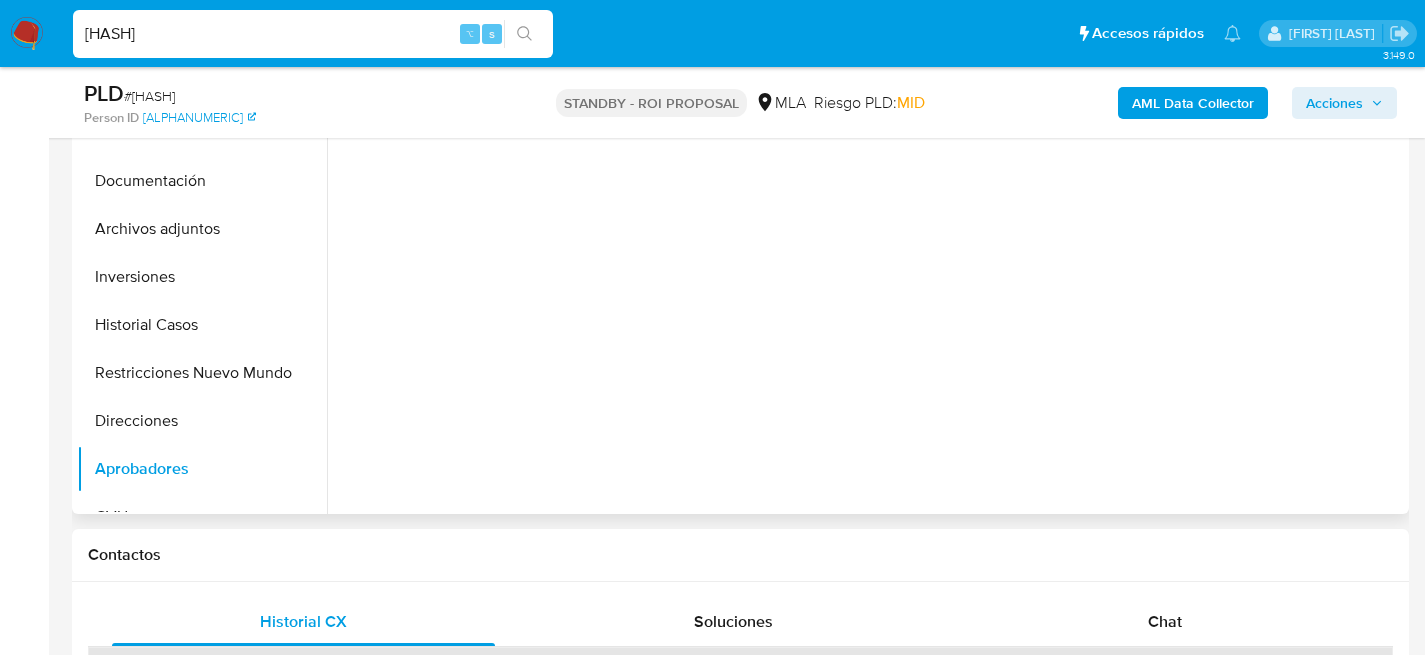 select on "10" 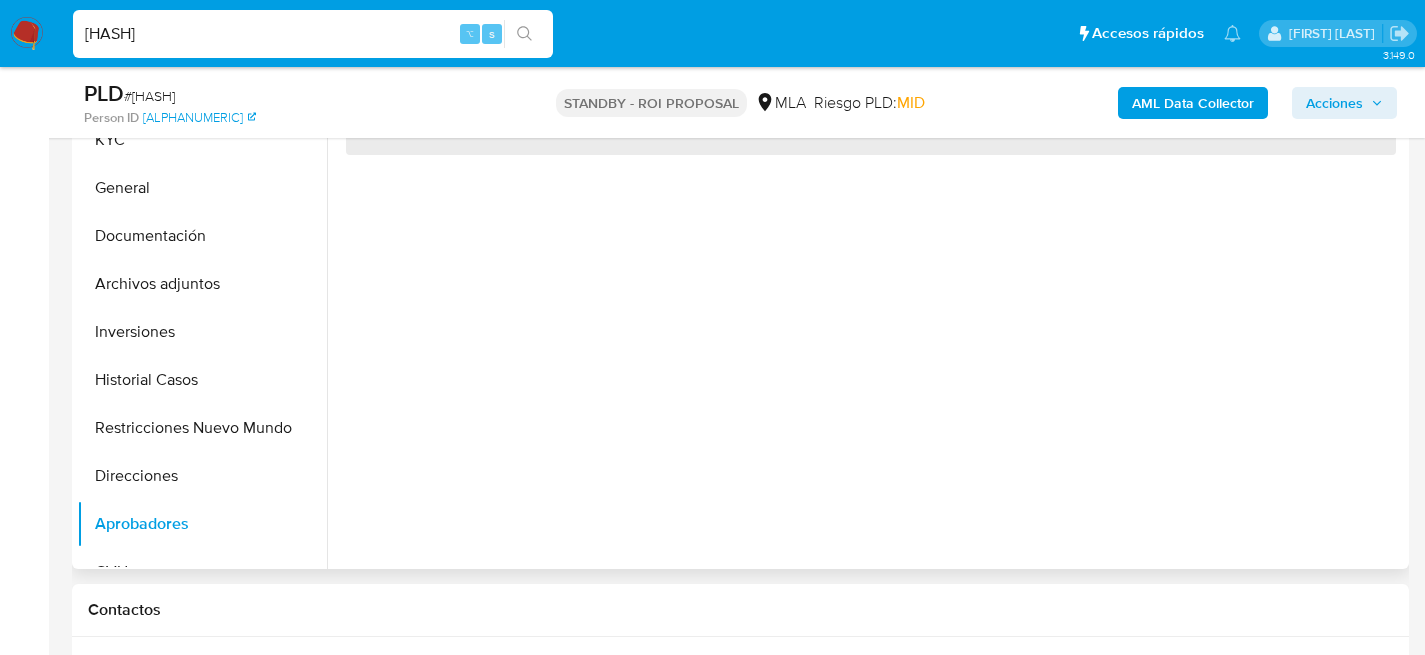 scroll, scrollTop: 199, scrollLeft: 0, axis: vertical 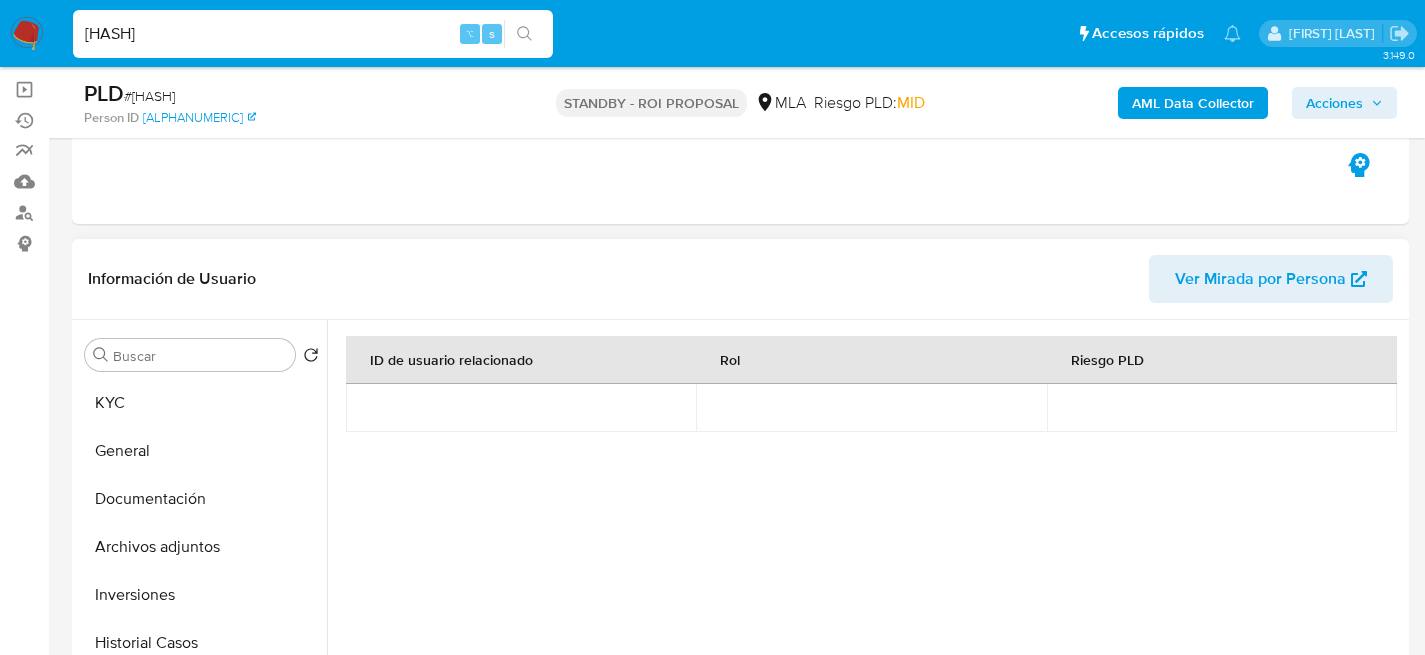 click on "jvmdKWOSQiZWnMPJqSsKSyAX" at bounding box center [313, 34] 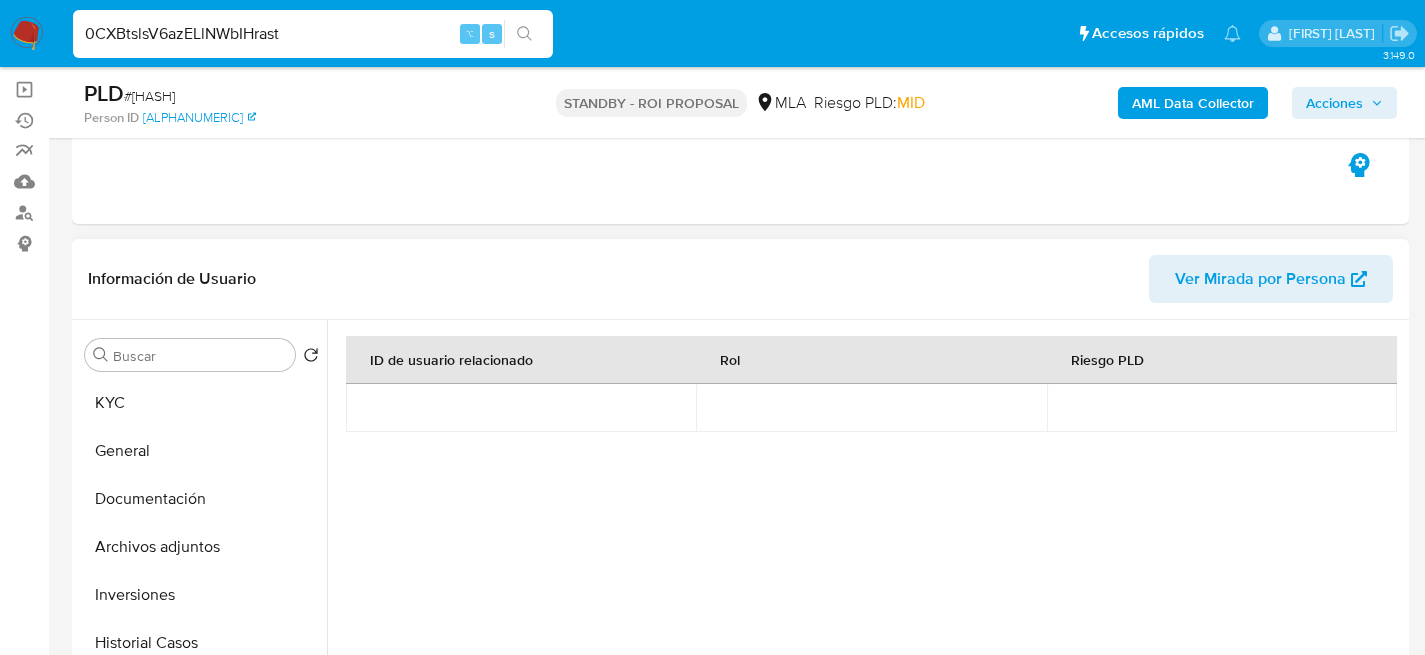 scroll, scrollTop: 0, scrollLeft: 0, axis: both 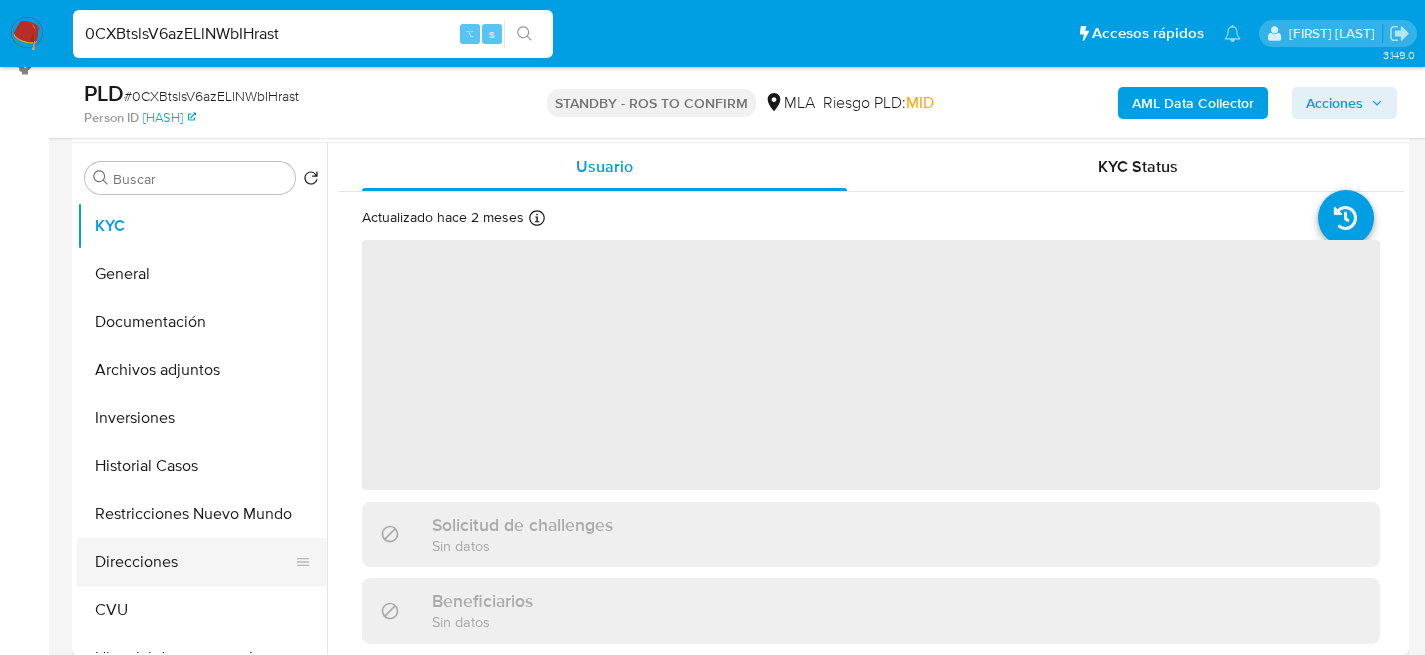 select on "10" 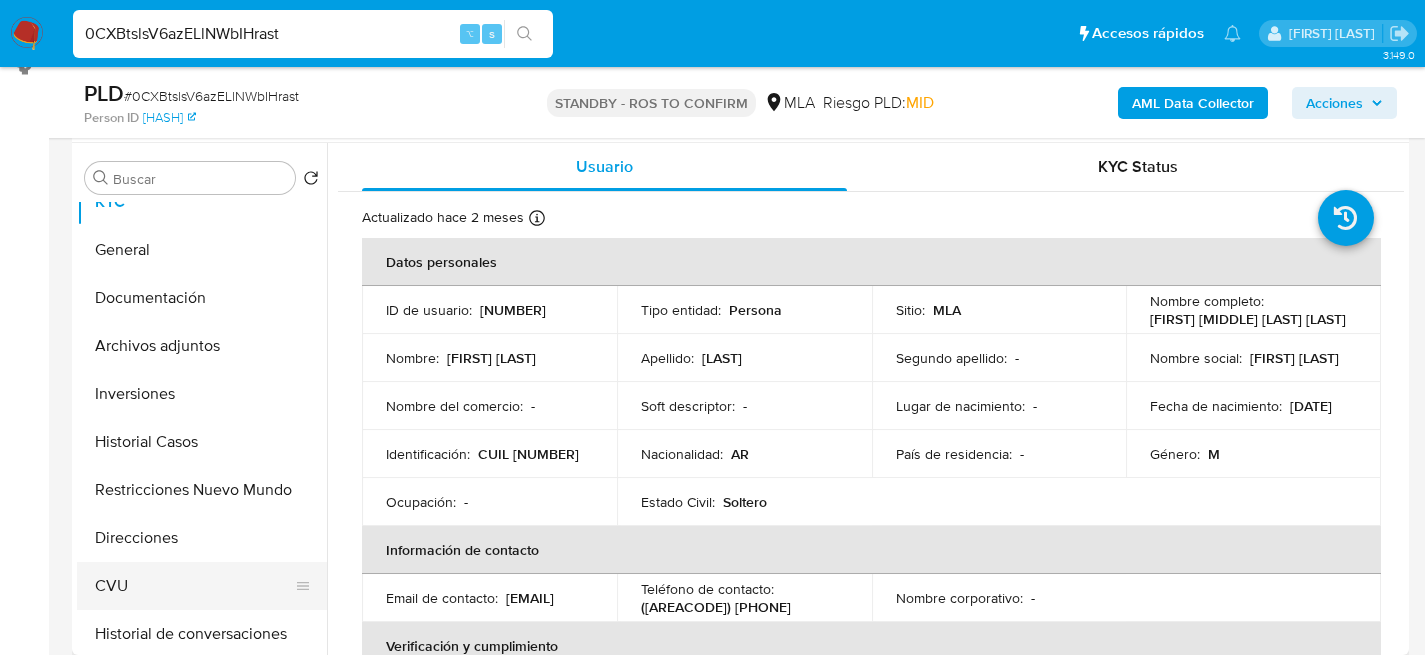 scroll, scrollTop: 25, scrollLeft: 0, axis: vertical 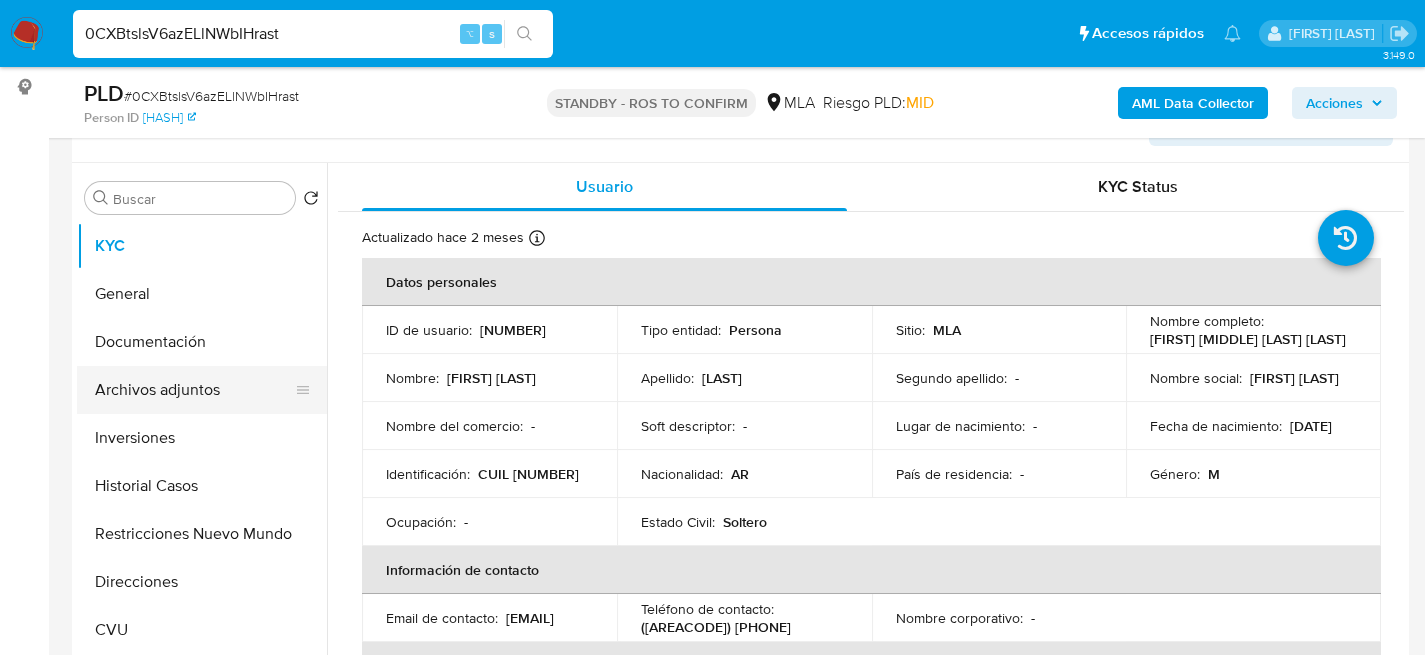 click on "Archivos adjuntos" at bounding box center (194, 390) 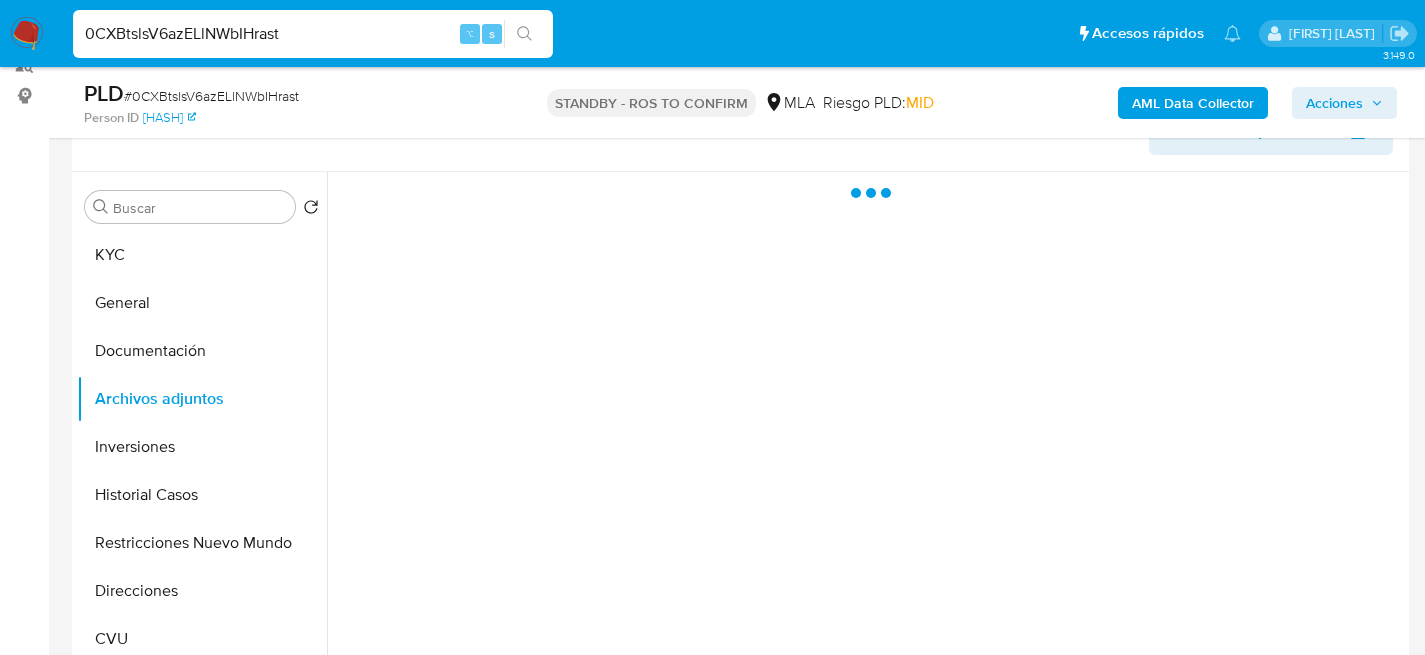 scroll, scrollTop: 333, scrollLeft: 0, axis: vertical 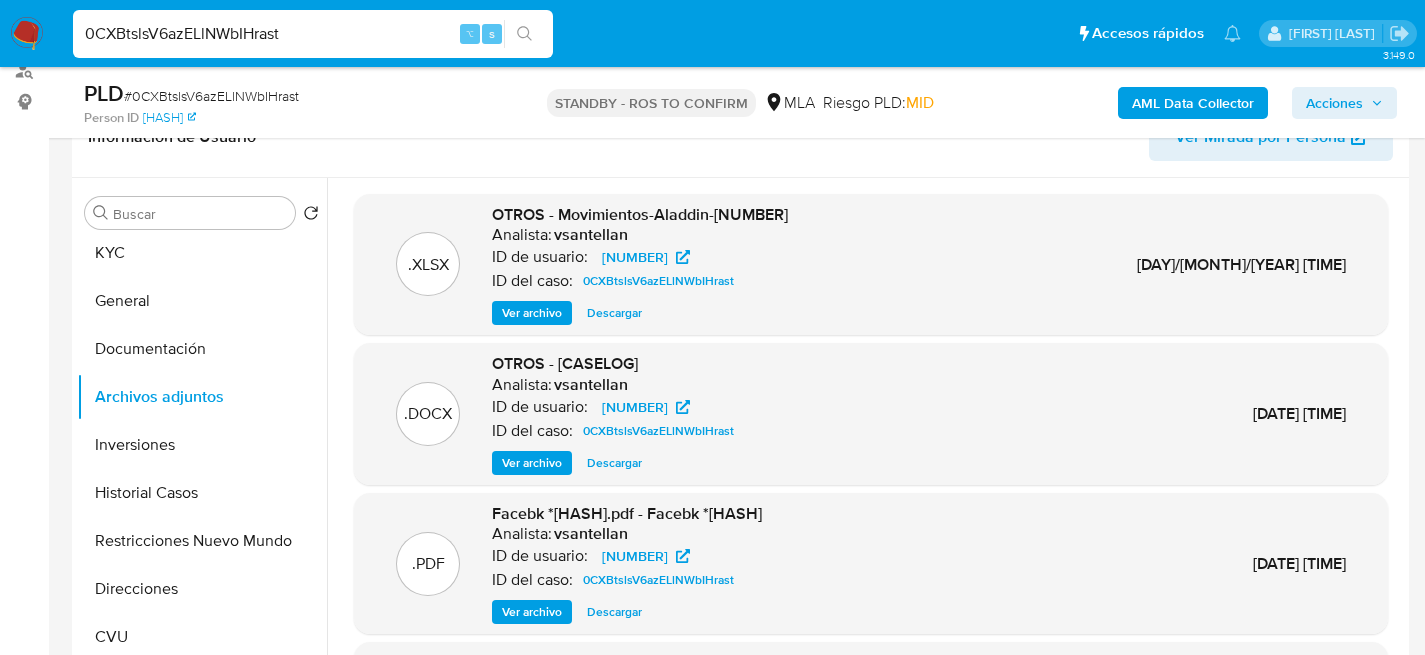 click on "Ver archivo" at bounding box center [532, 463] 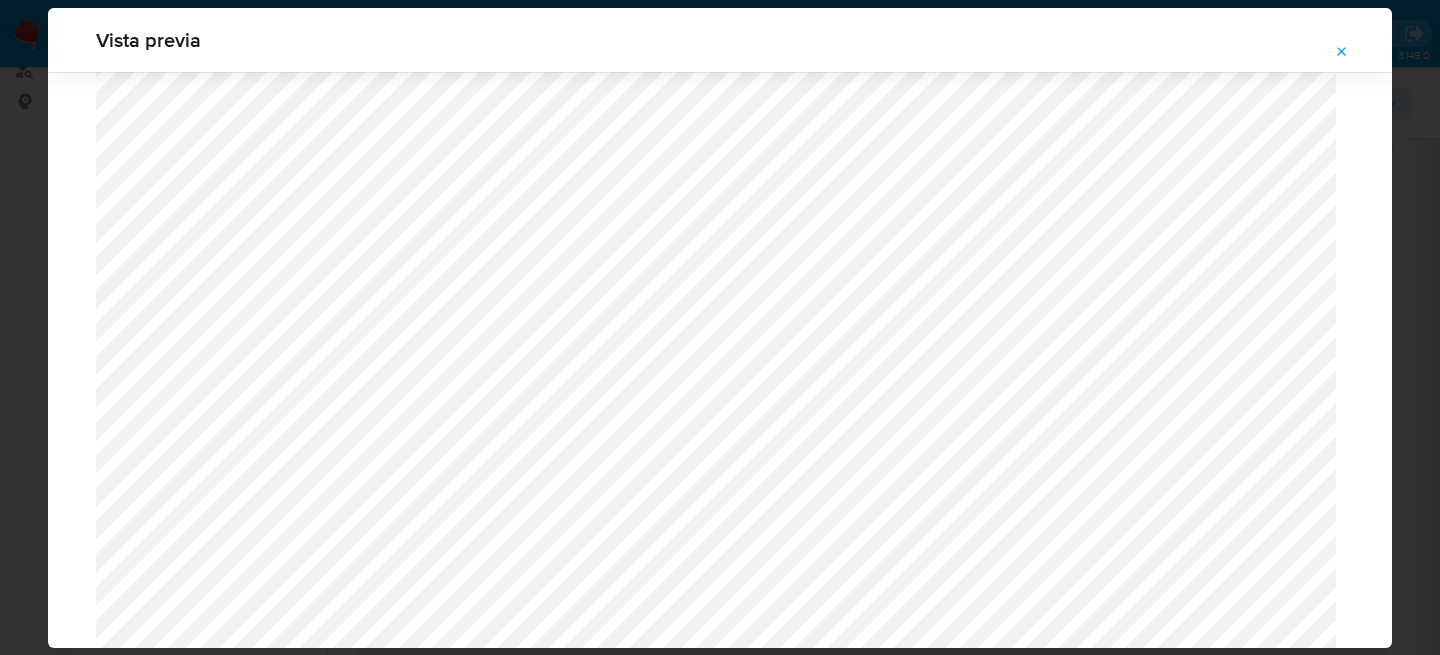 scroll, scrollTop: 75, scrollLeft: 0, axis: vertical 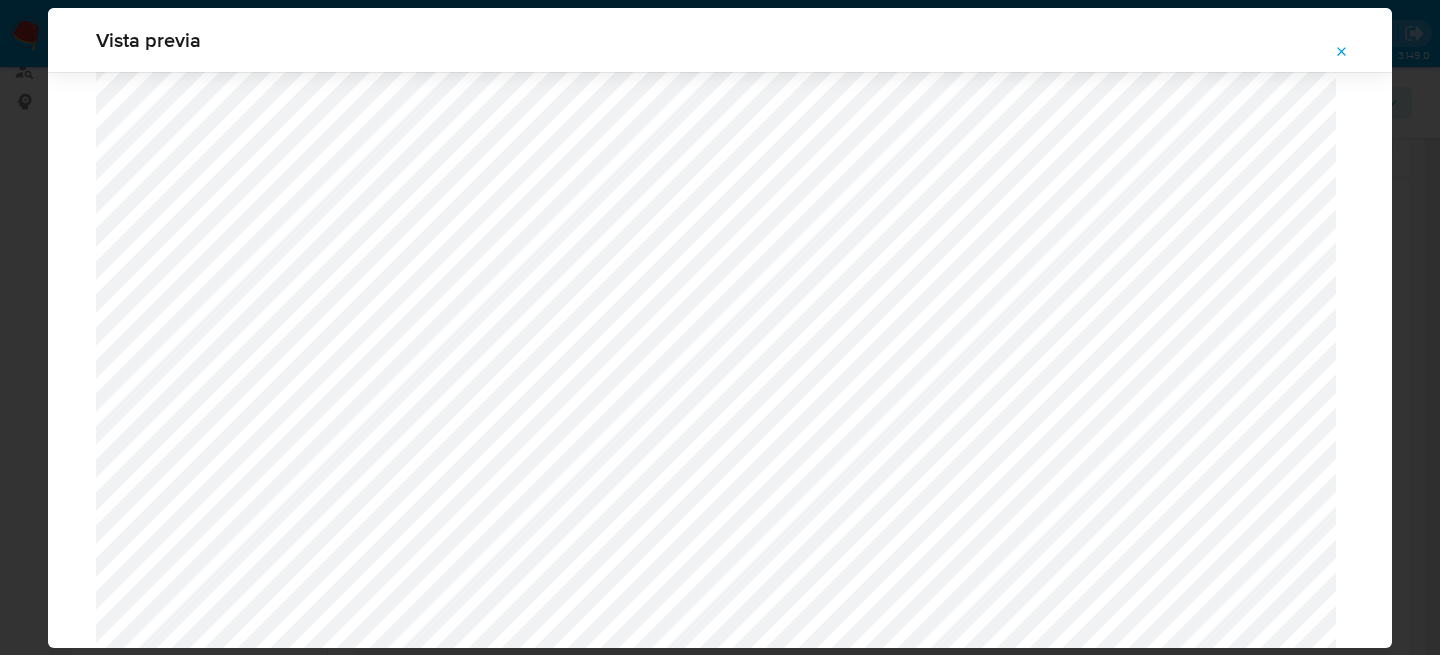 click 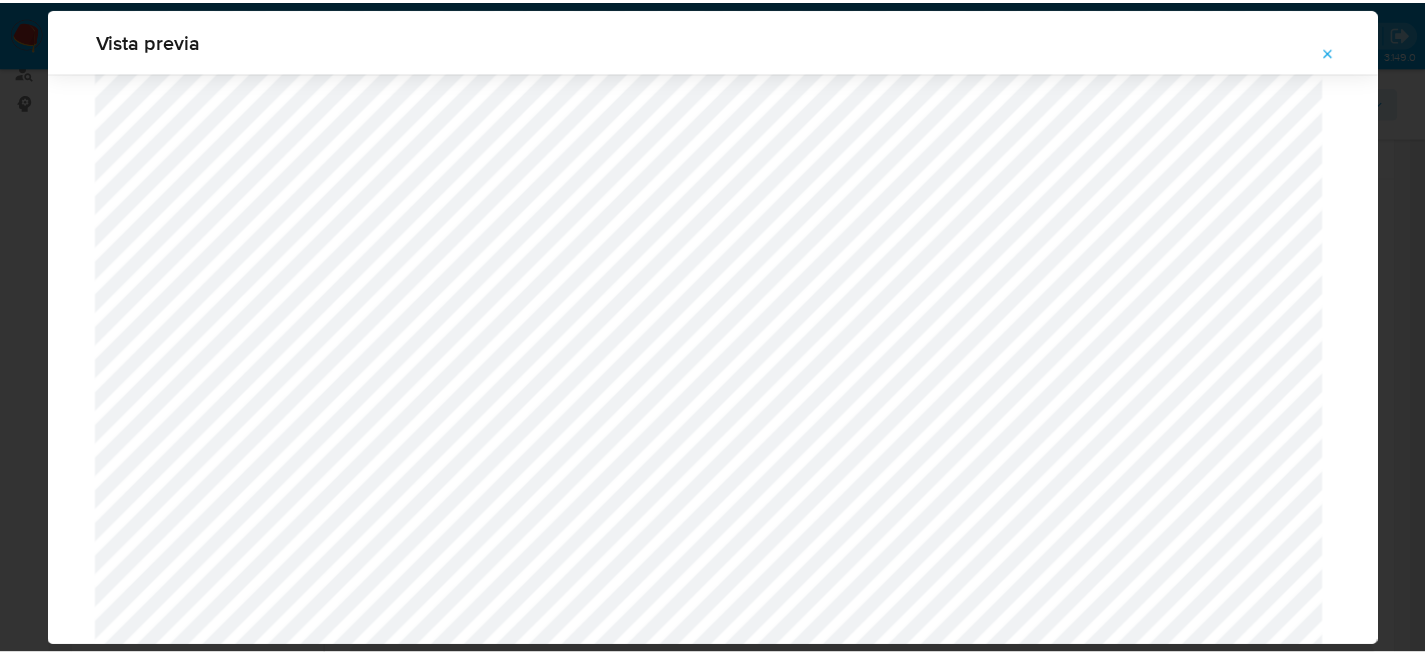 scroll, scrollTop: 64, scrollLeft: 0, axis: vertical 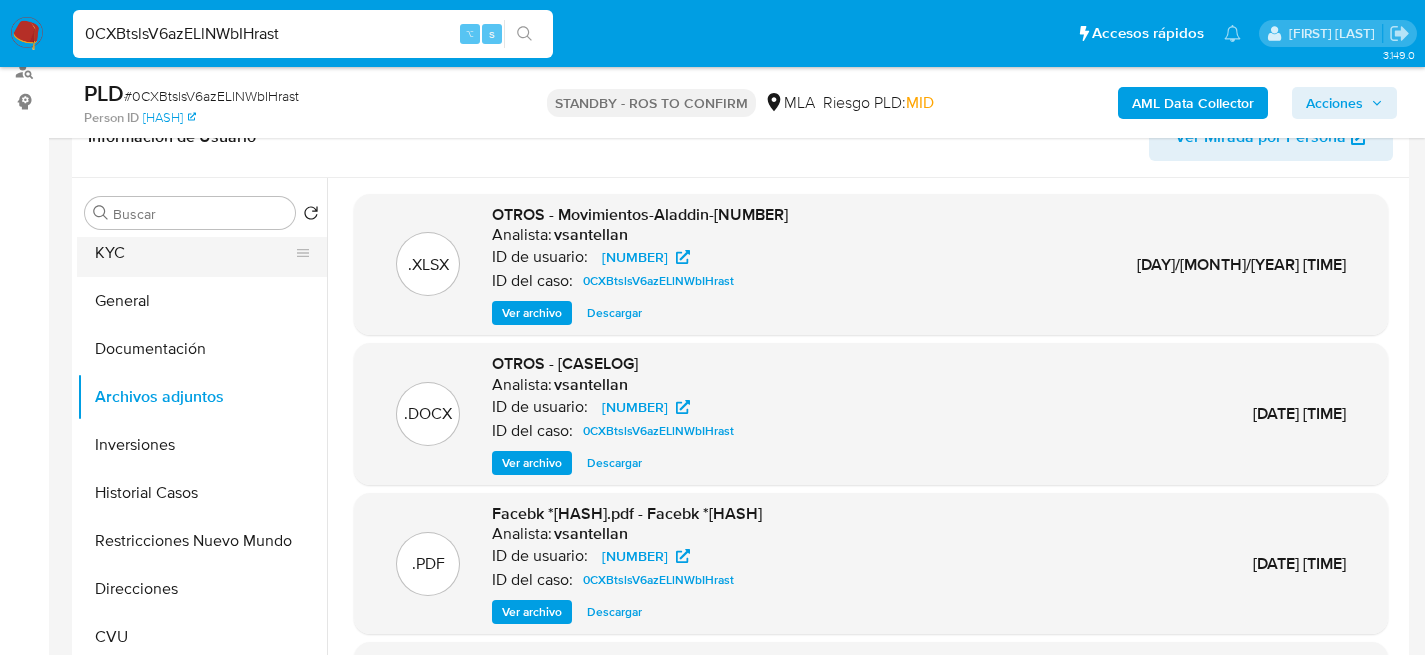 click on "KYC" at bounding box center [194, 253] 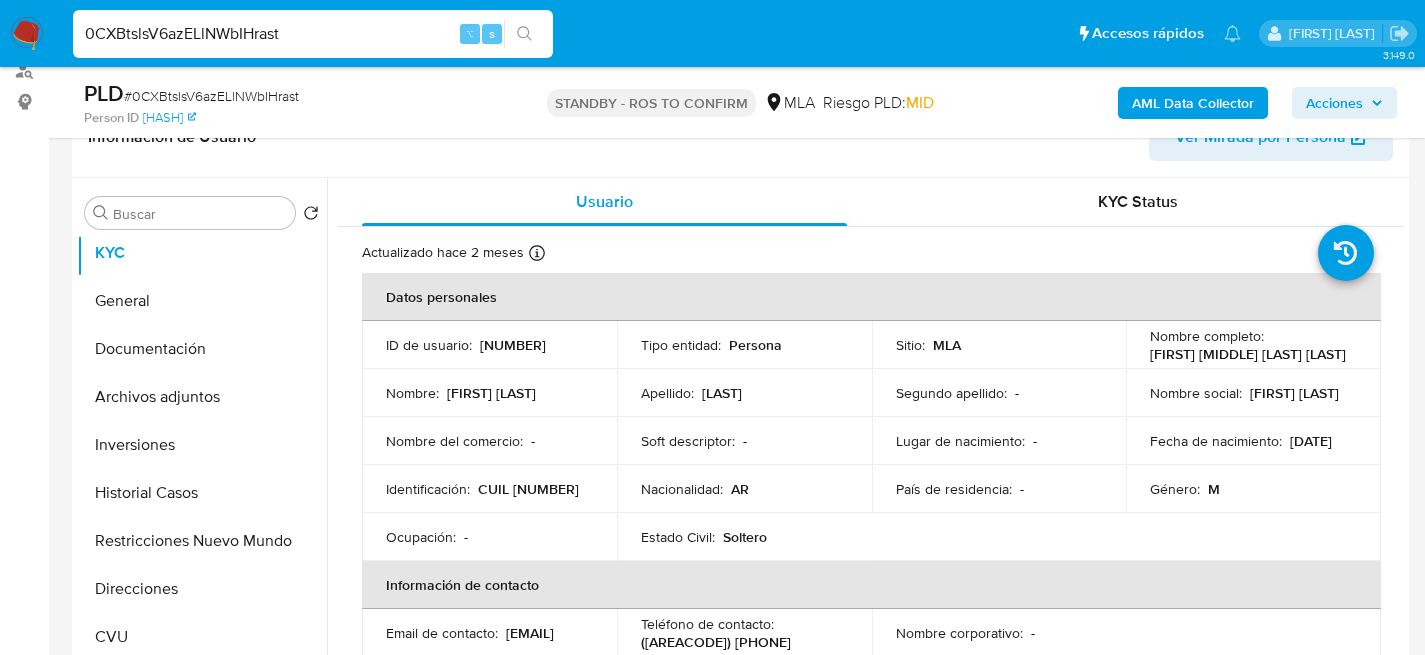 click on "0CXBtslsV6azELlNWbIHrast" at bounding box center (313, 34) 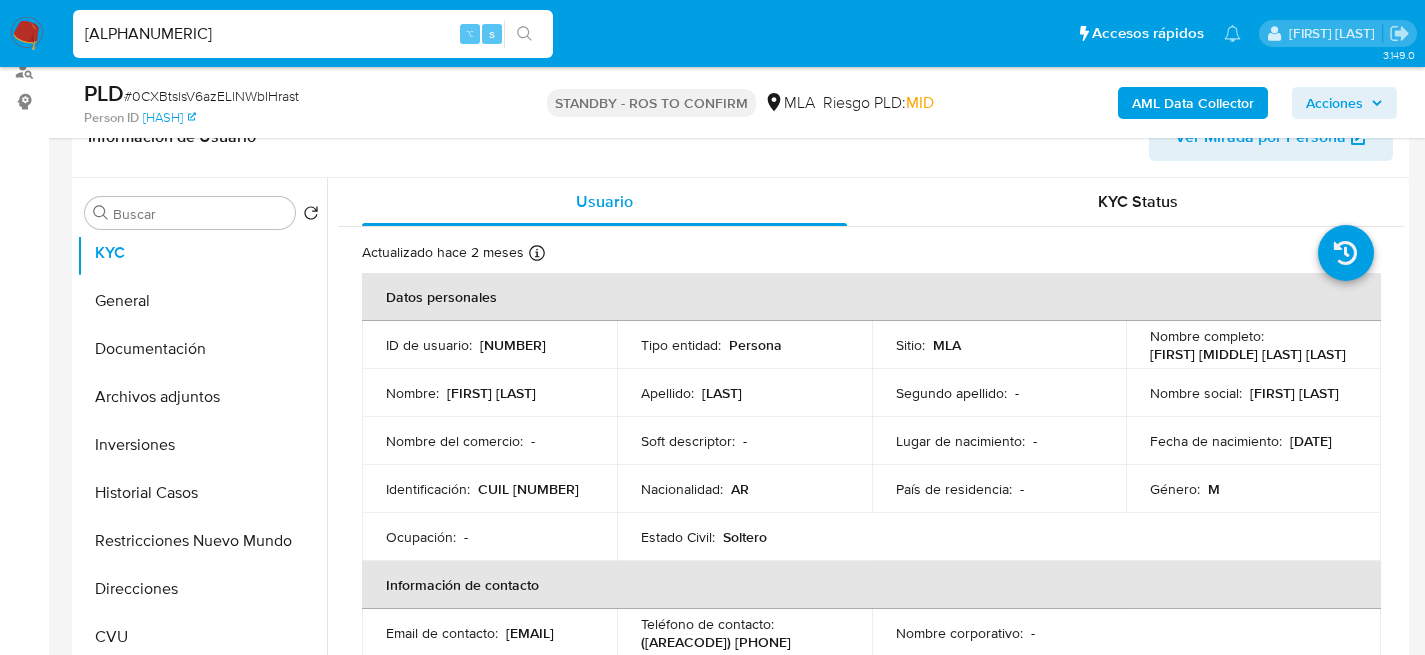 type on "xr8yzOdMNRYiE95aFslY6Hvn" 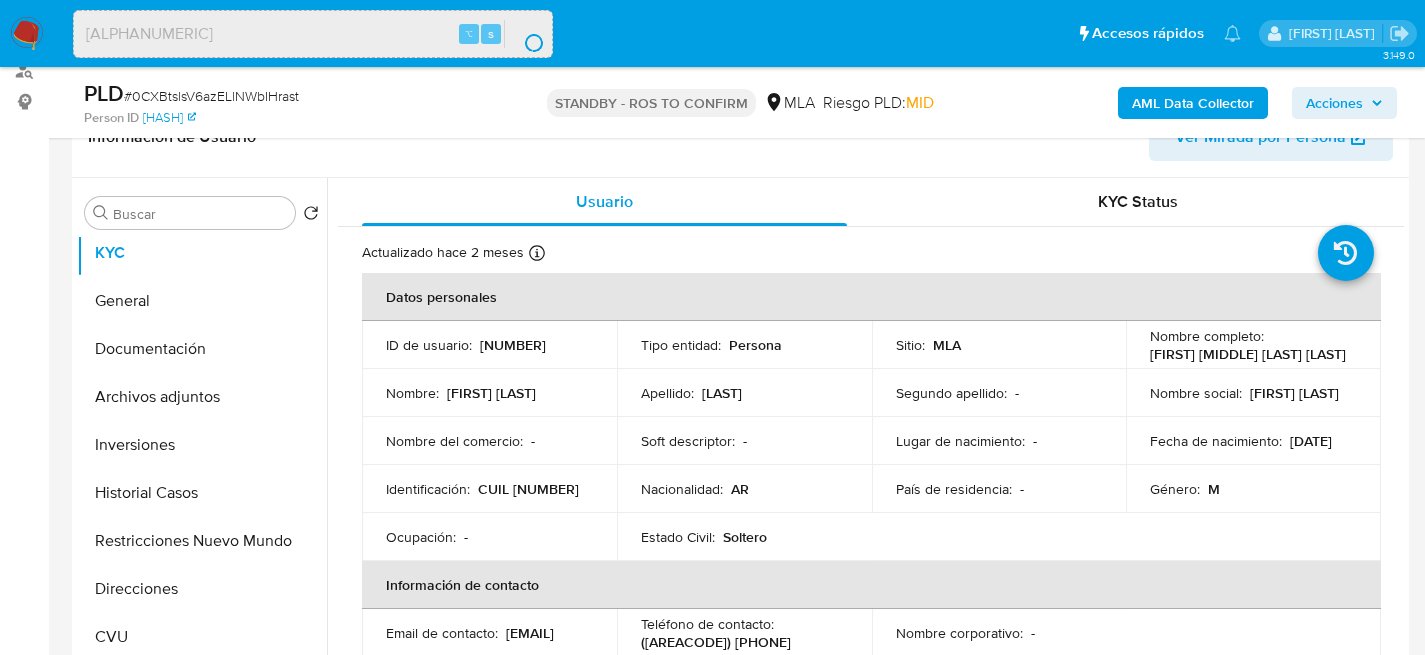 scroll, scrollTop: 0, scrollLeft: 0, axis: both 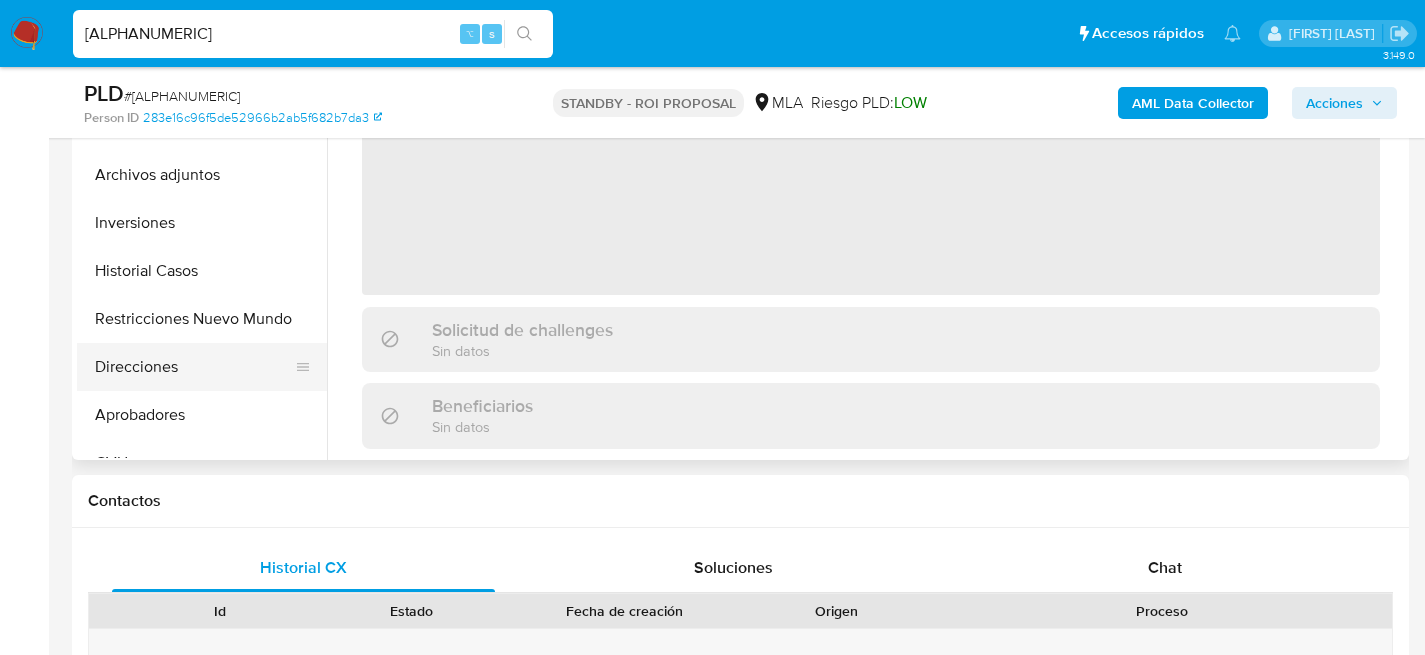 click on "Aprobadores" at bounding box center (202, 415) 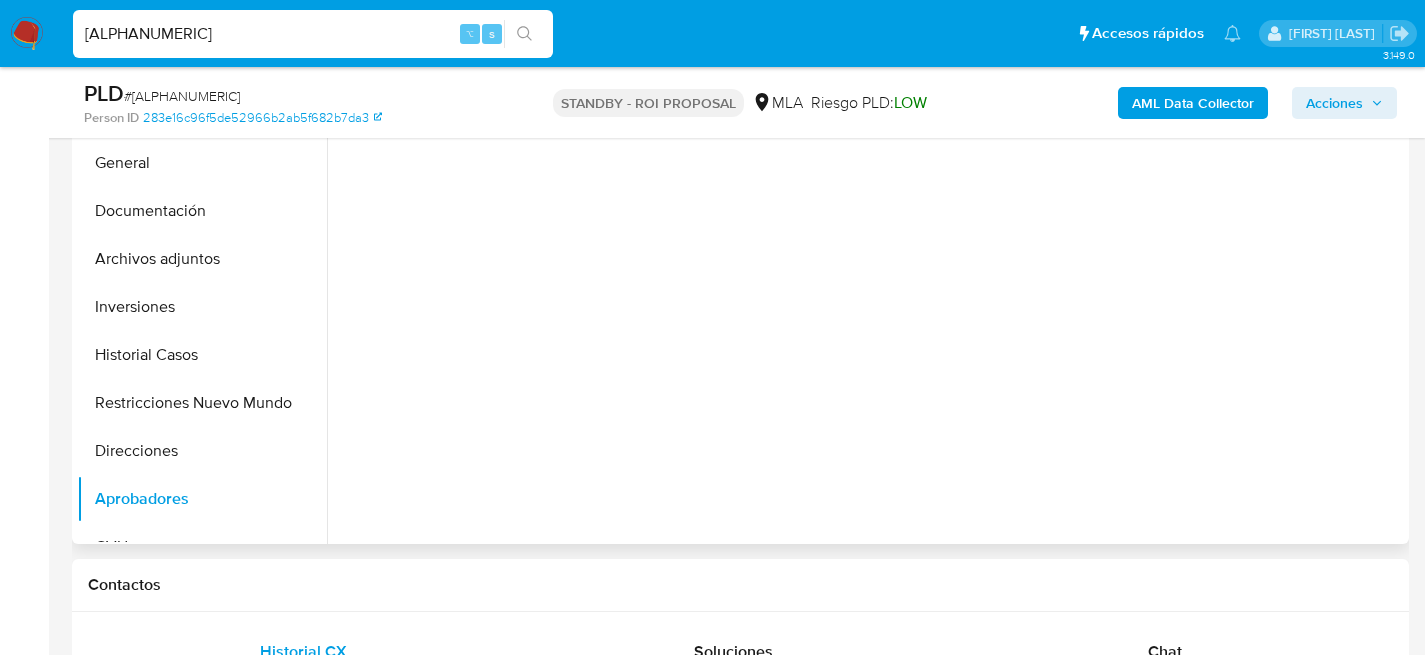 scroll, scrollTop: 224, scrollLeft: 0, axis: vertical 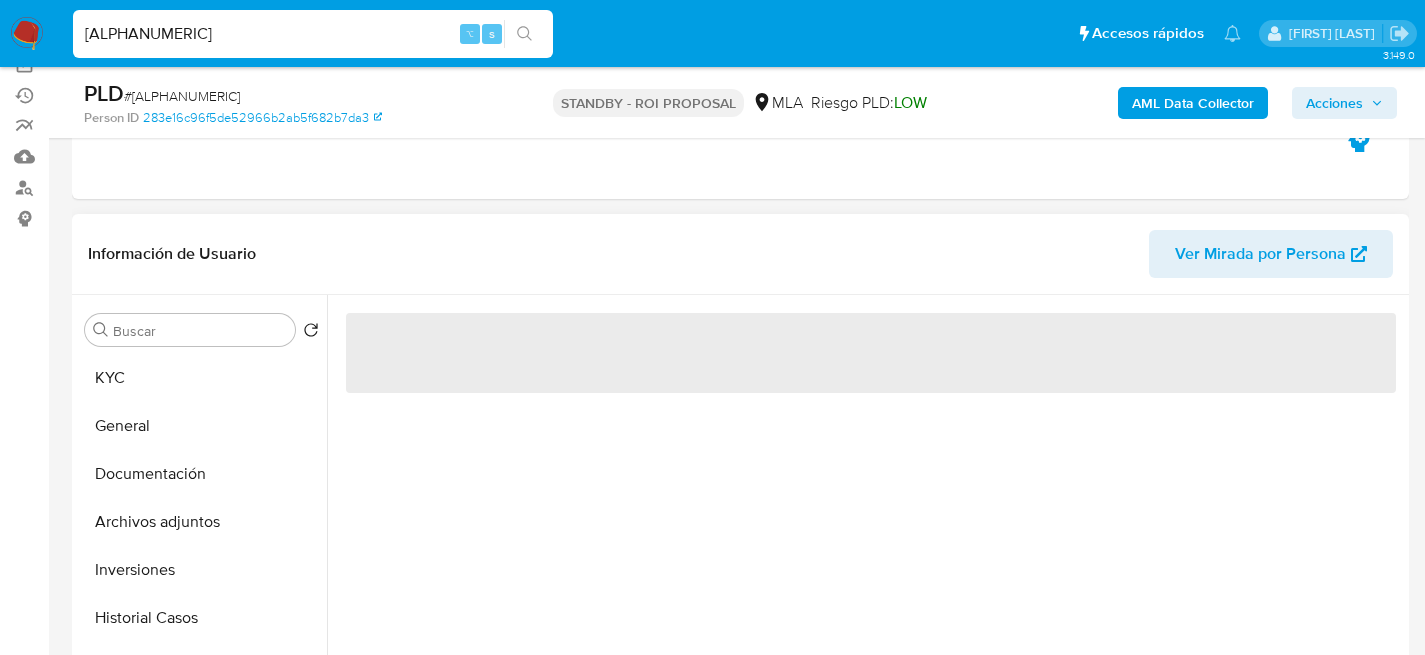 select on "10" 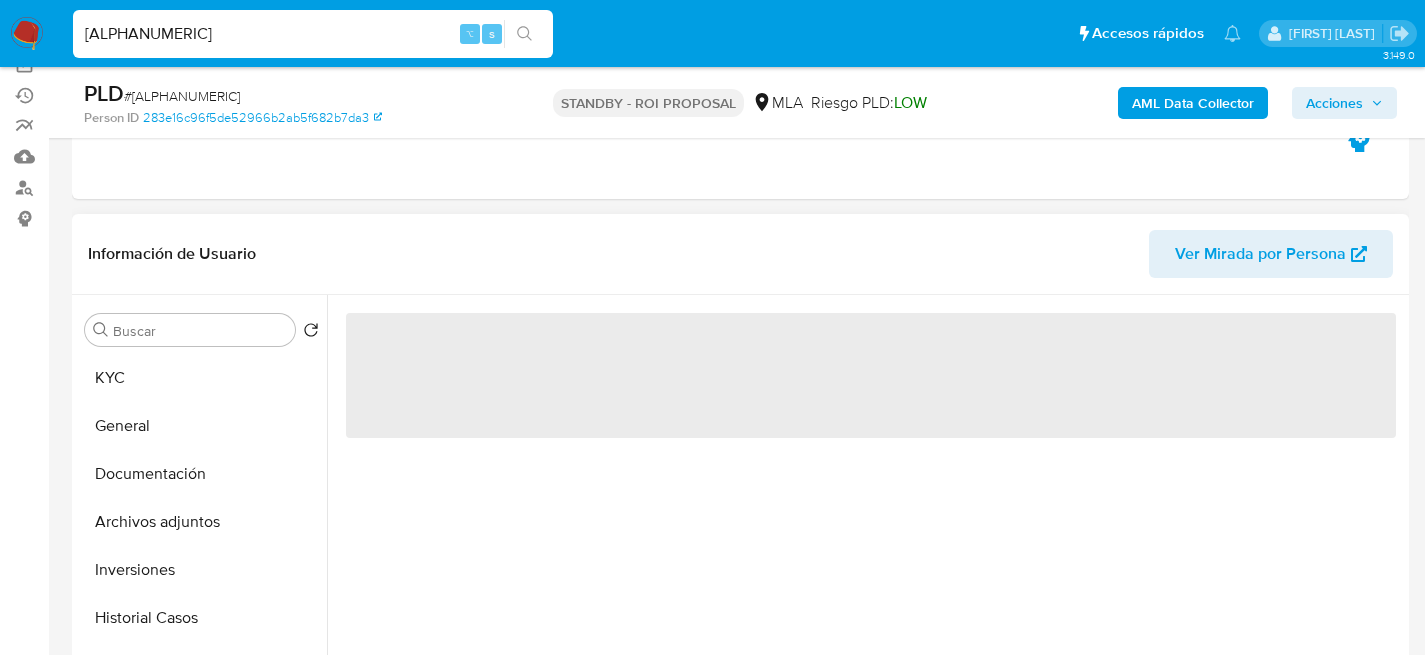 click on "‌" at bounding box center [871, 375] 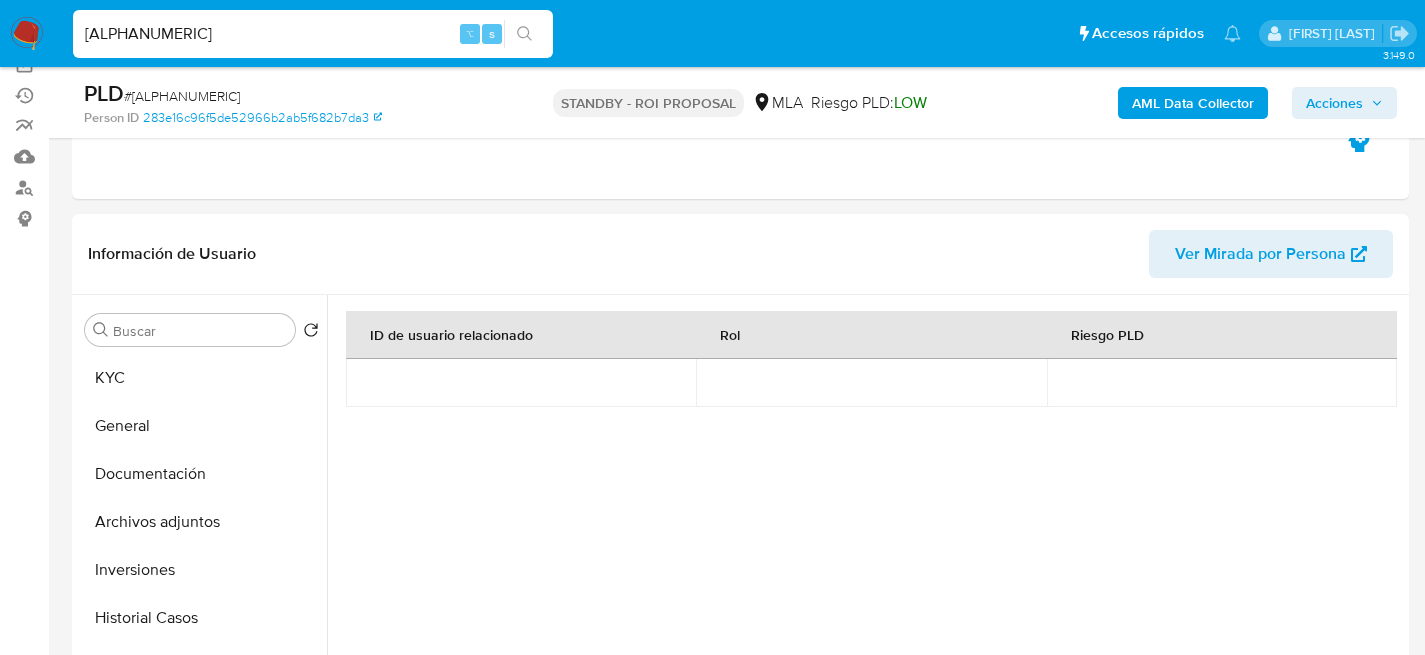 click on "xr8yzOdMNRYiE95aFslY6Hvn" at bounding box center (313, 34) 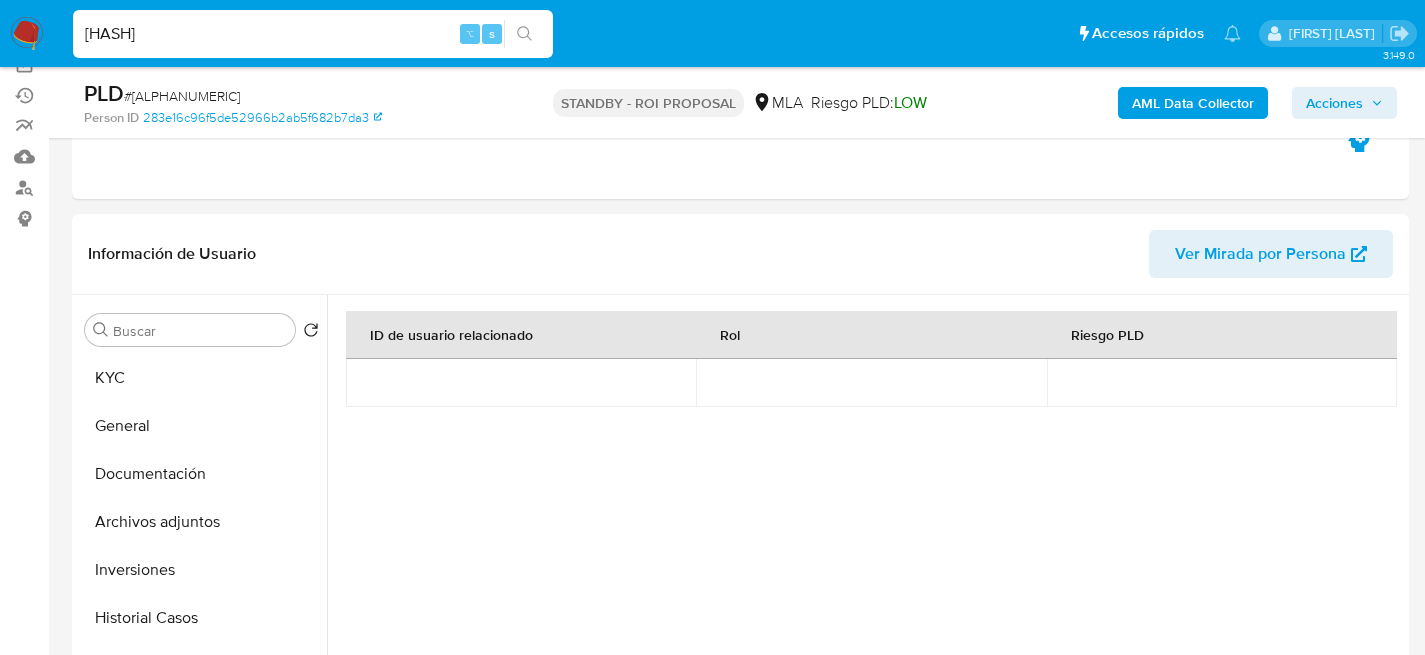 type on "thcMWX64l1vK7vjFlXOCx0LB" 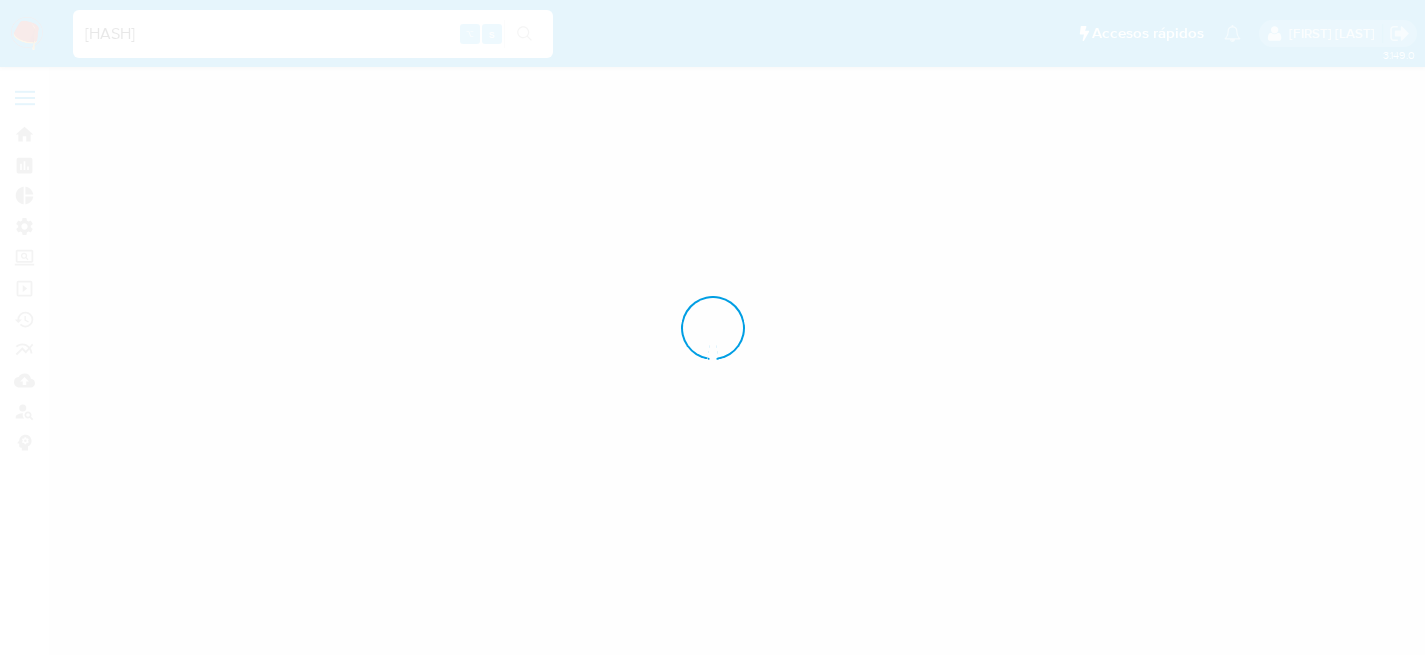 scroll, scrollTop: 0, scrollLeft: 0, axis: both 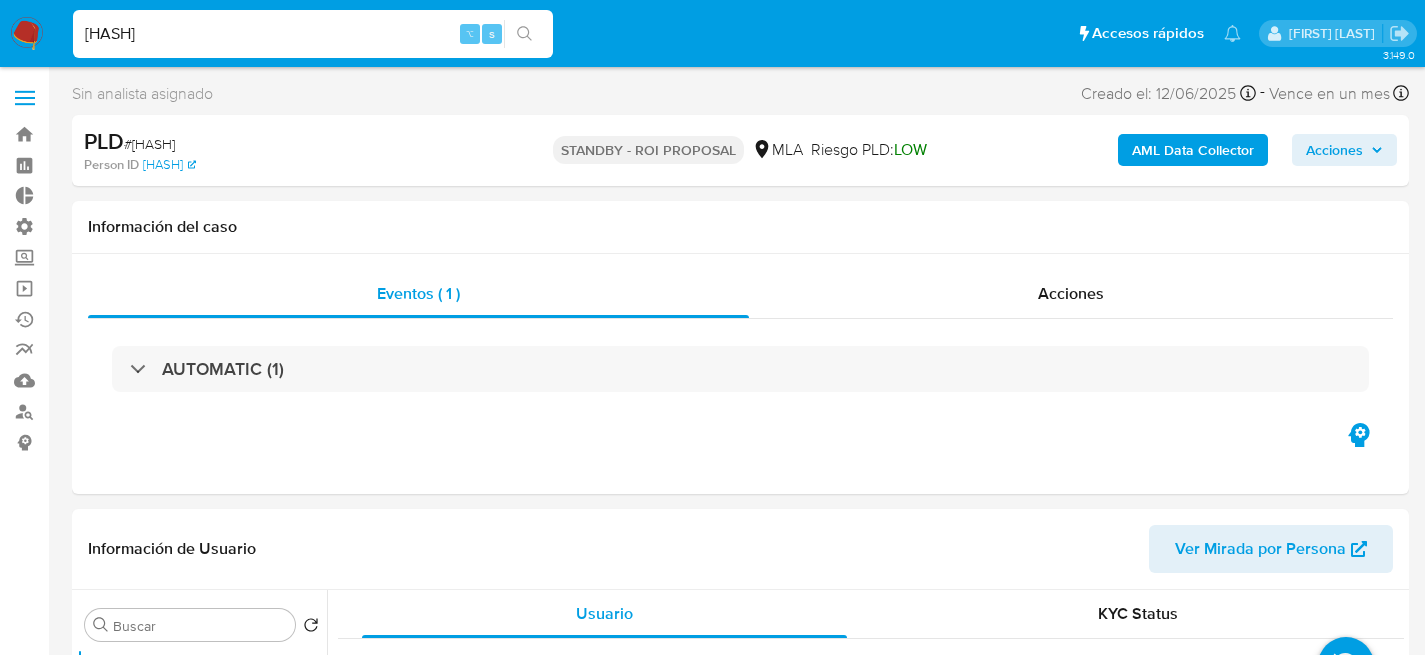 select on "10" 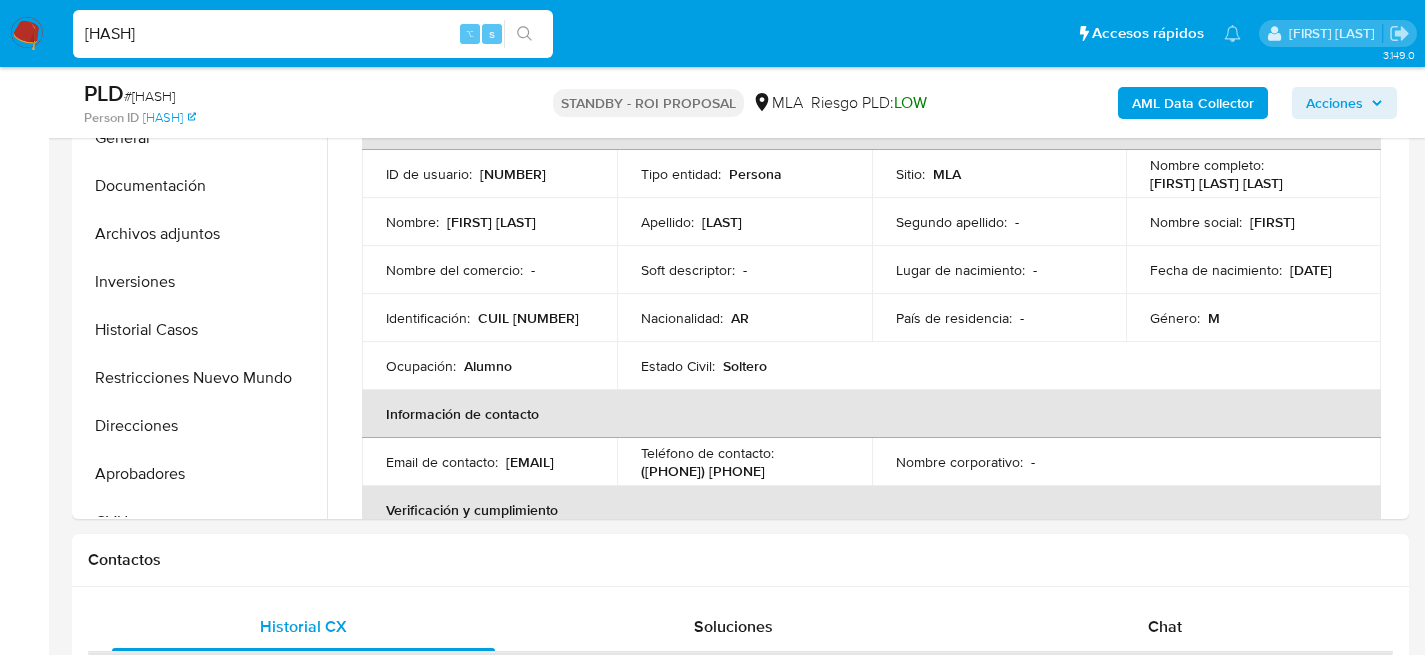 scroll, scrollTop: 530, scrollLeft: 0, axis: vertical 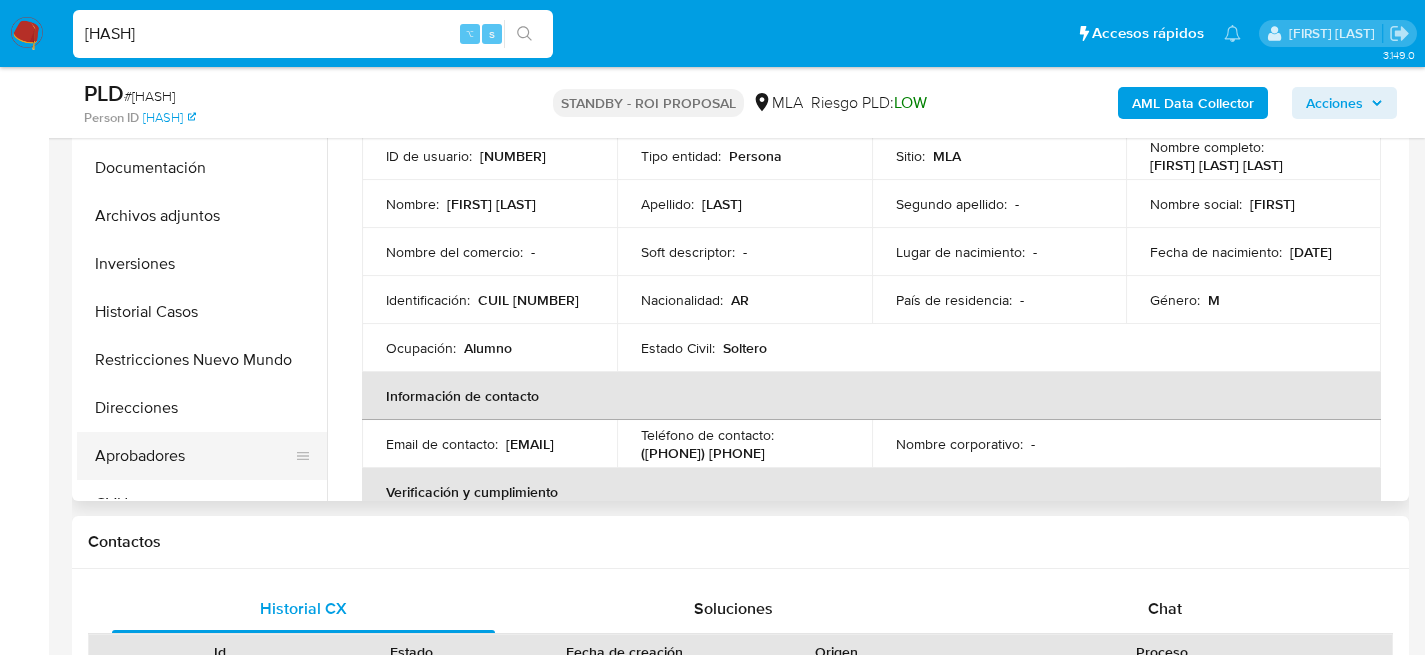 click on "Aprobadores" at bounding box center (194, 456) 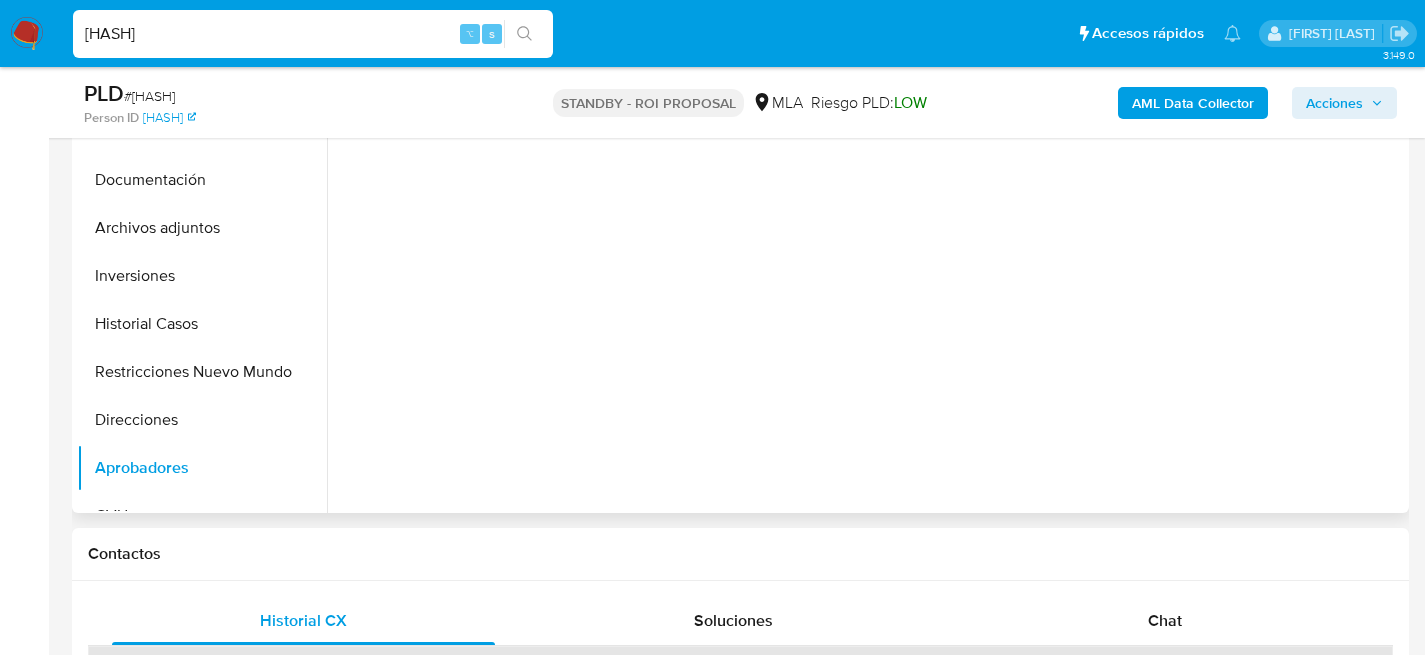 scroll, scrollTop: 419, scrollLeft: 0, axis: vertical 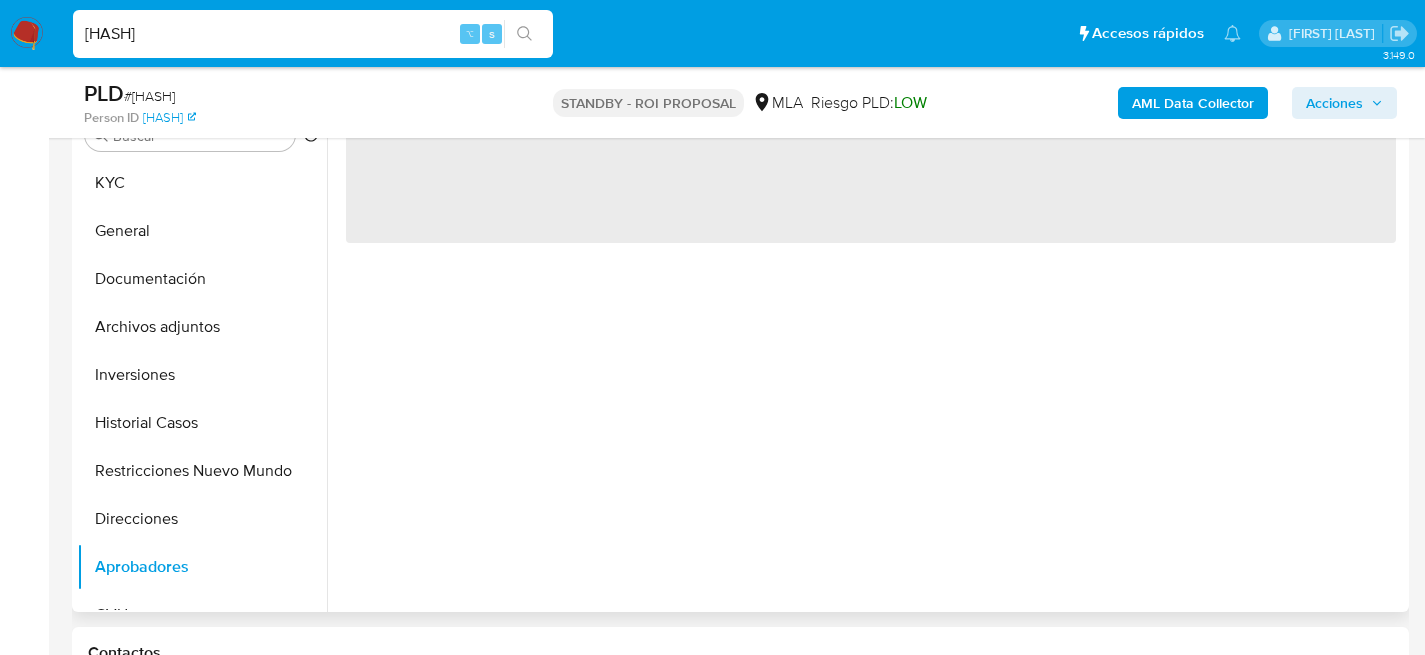 click on "‌" at bounding box center [871, 180] 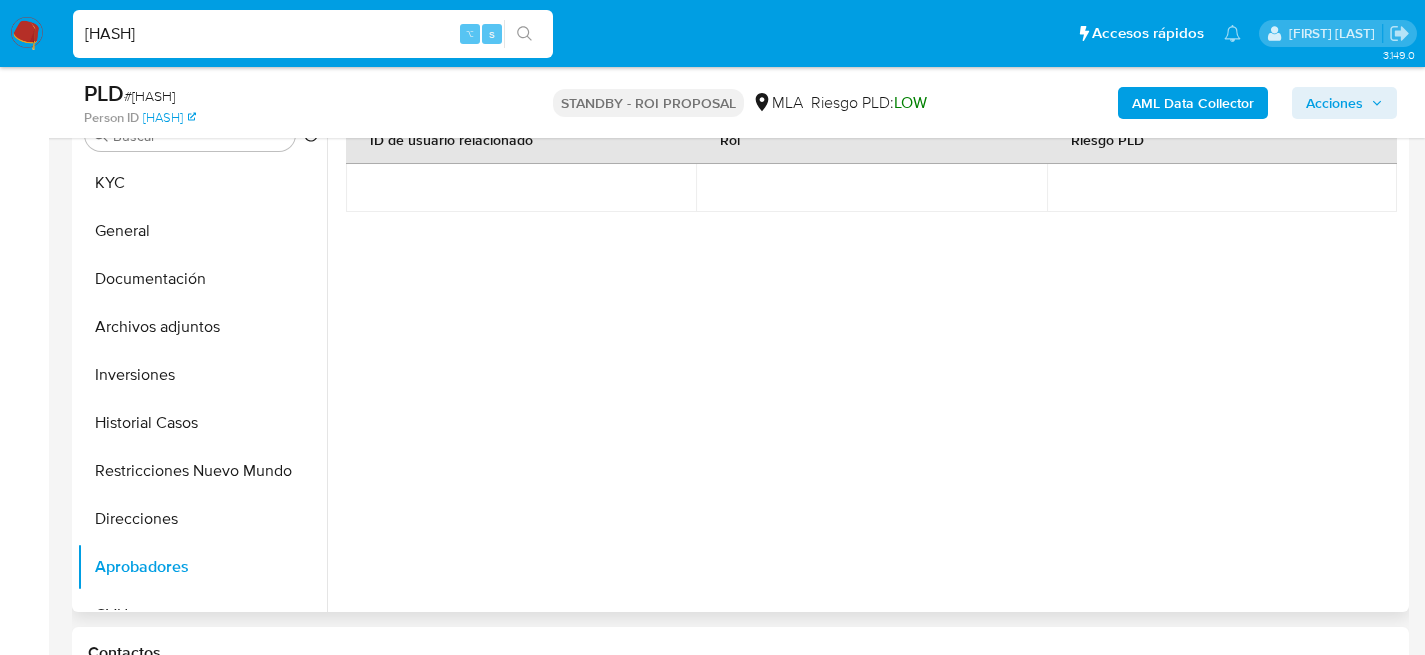 click on "thcMWX64l1vK7vjFlXOCx0LB" at bounding box center [313, 34] 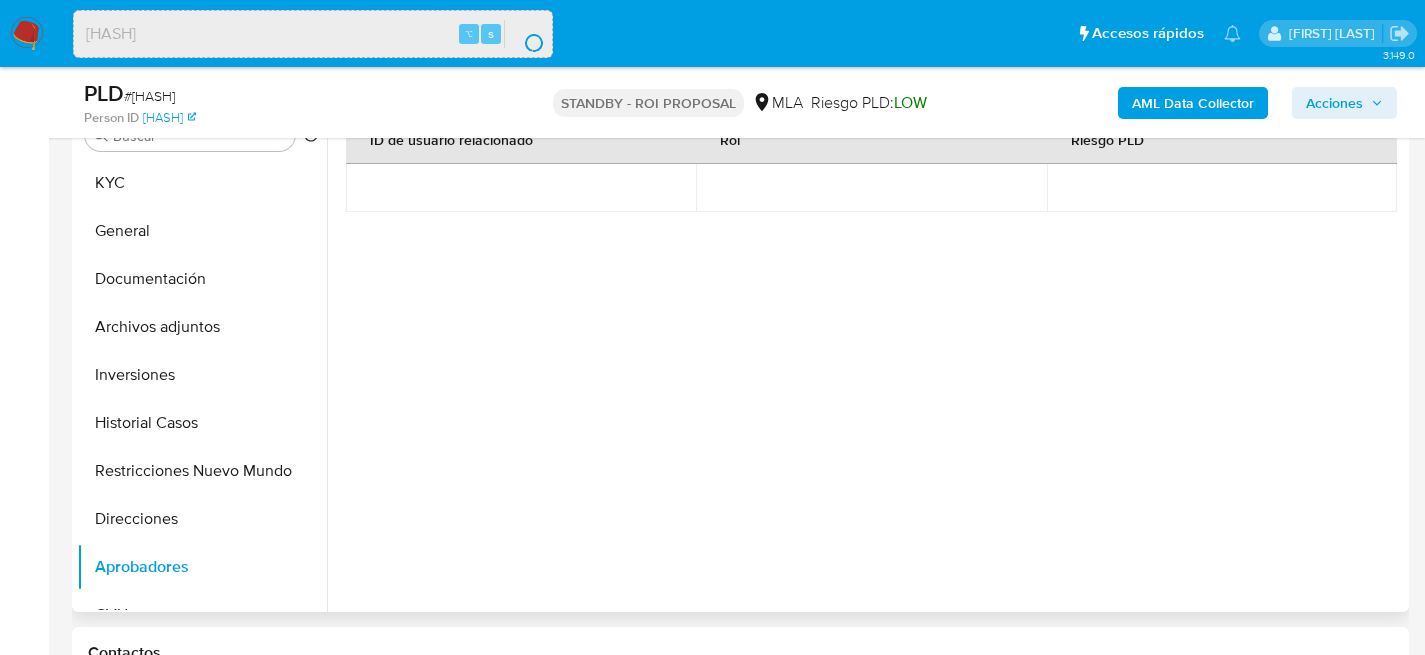 scroll, scrollTop: 0, scrollLeft: 0, axis: both 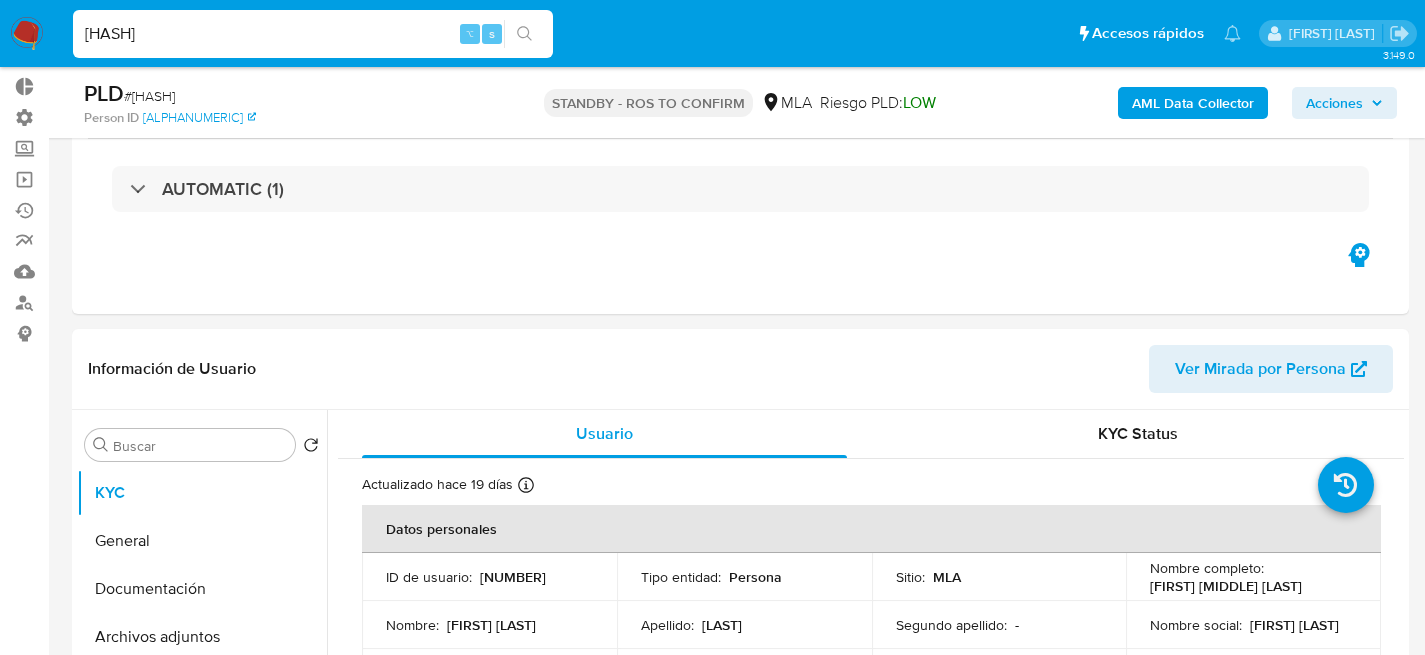 select on "10" 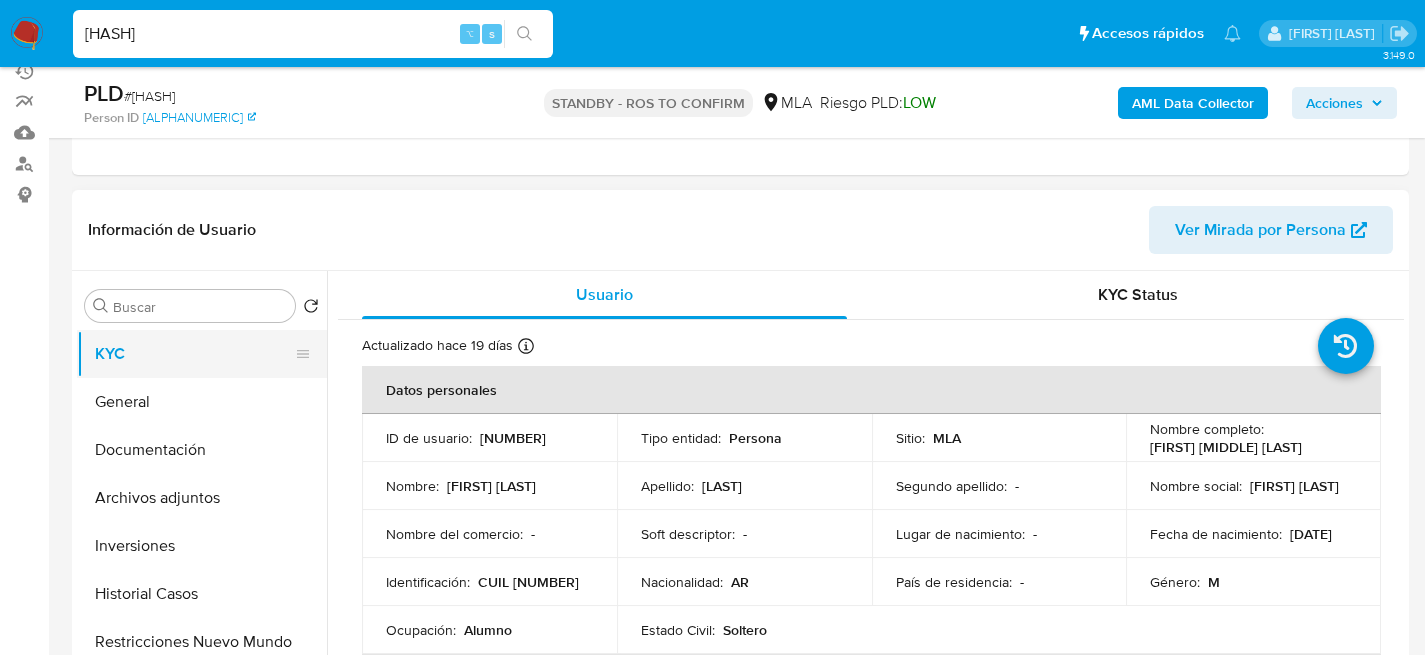 scroll, scrollTop: 248, scrollLeft: 0, axis: vertical 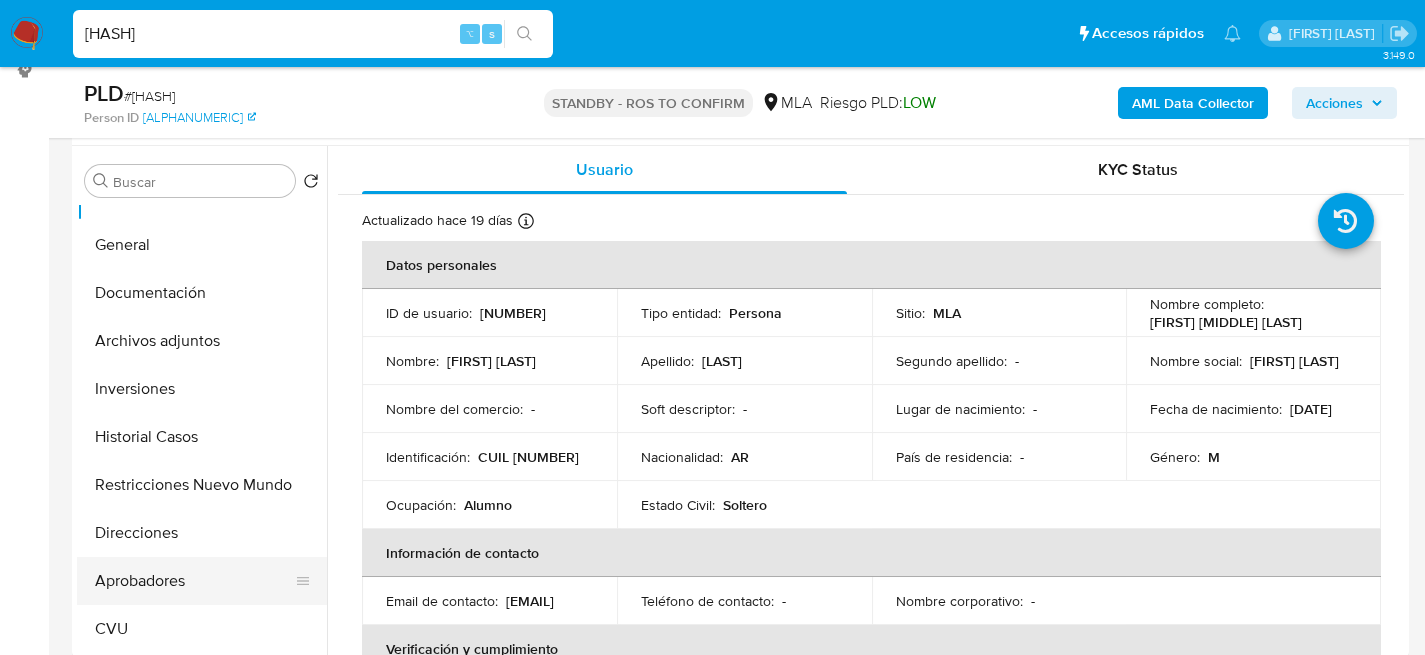 click on "Aprobadores" at bounding box center (194, 581) 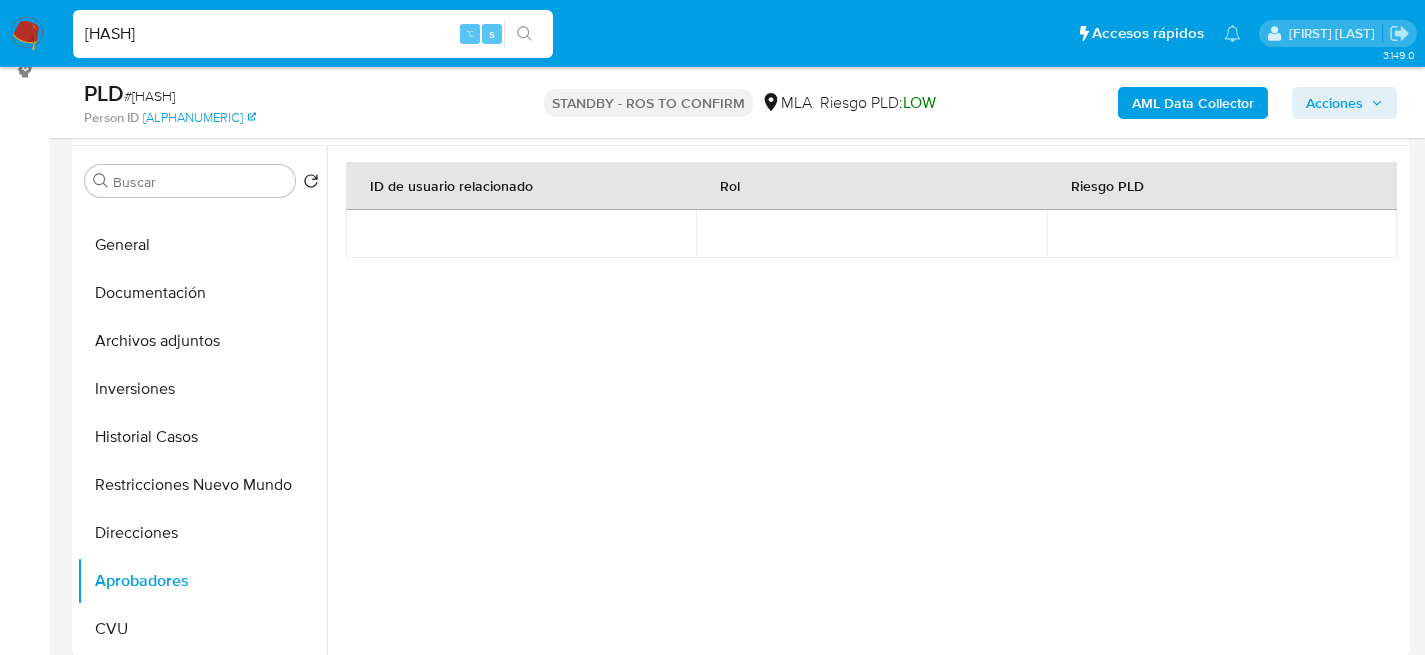 click on "gwpbhS80TPNYNaIuZ8y3lnAN ⌥ s" at bounding box center [313, 34] 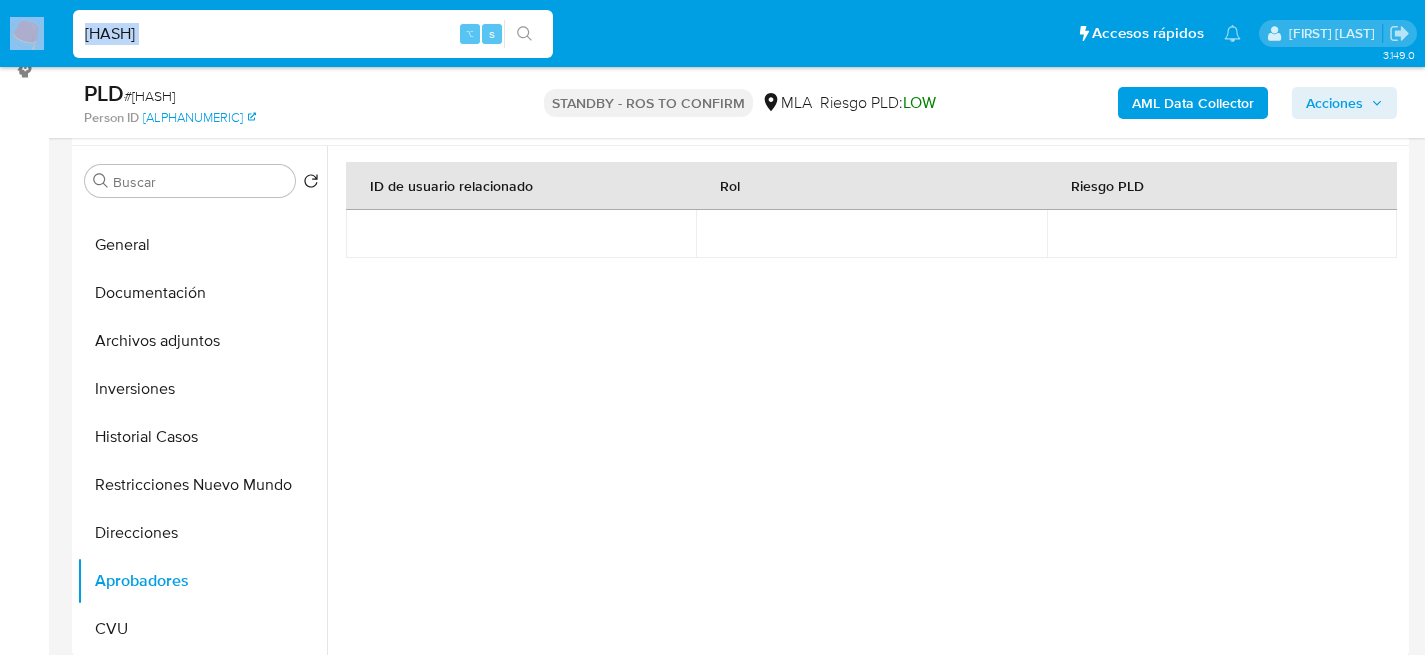 click on "gwpbhS80TPNYNaIuZ8y3lnAN ⌥ s" at bounding box center [313, 34] 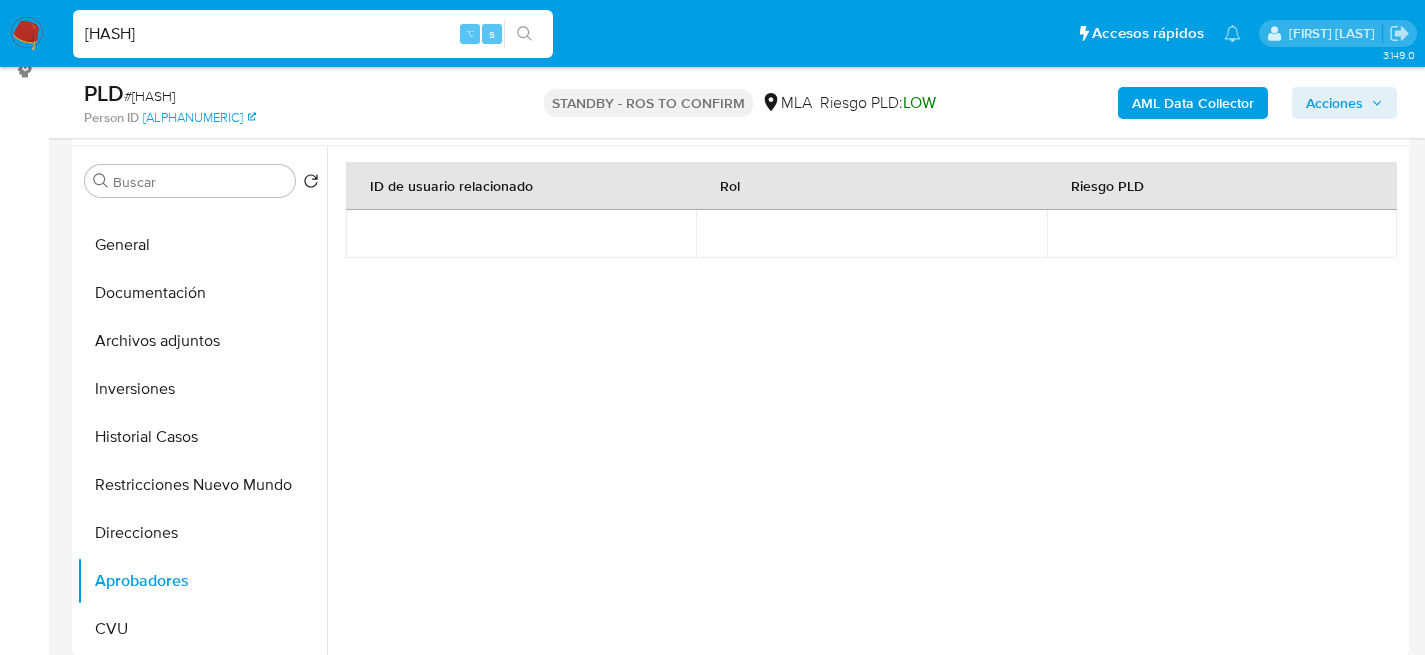 click on "gwpbhS80TPNYNaIuZ8y3lnAN" at bounding box center [313, 34] 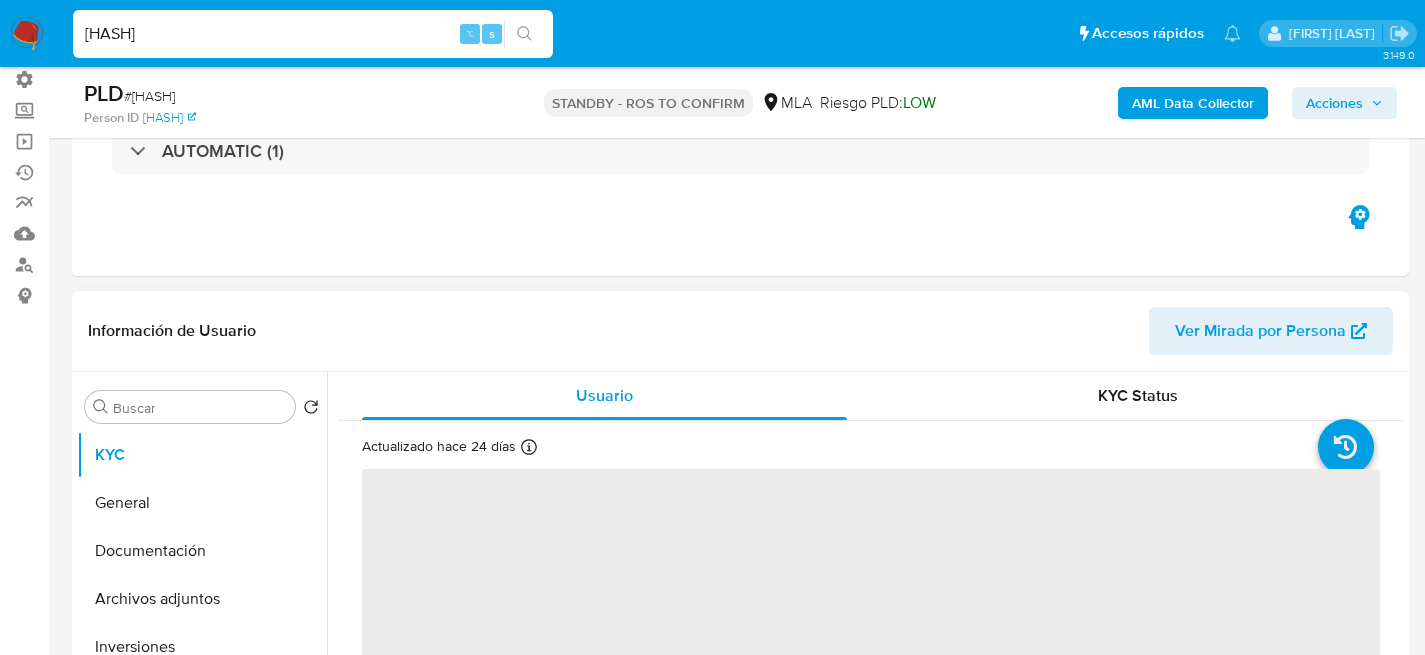 scroll, scrollTop: 279, scrollLeft: 0, axis: vertical 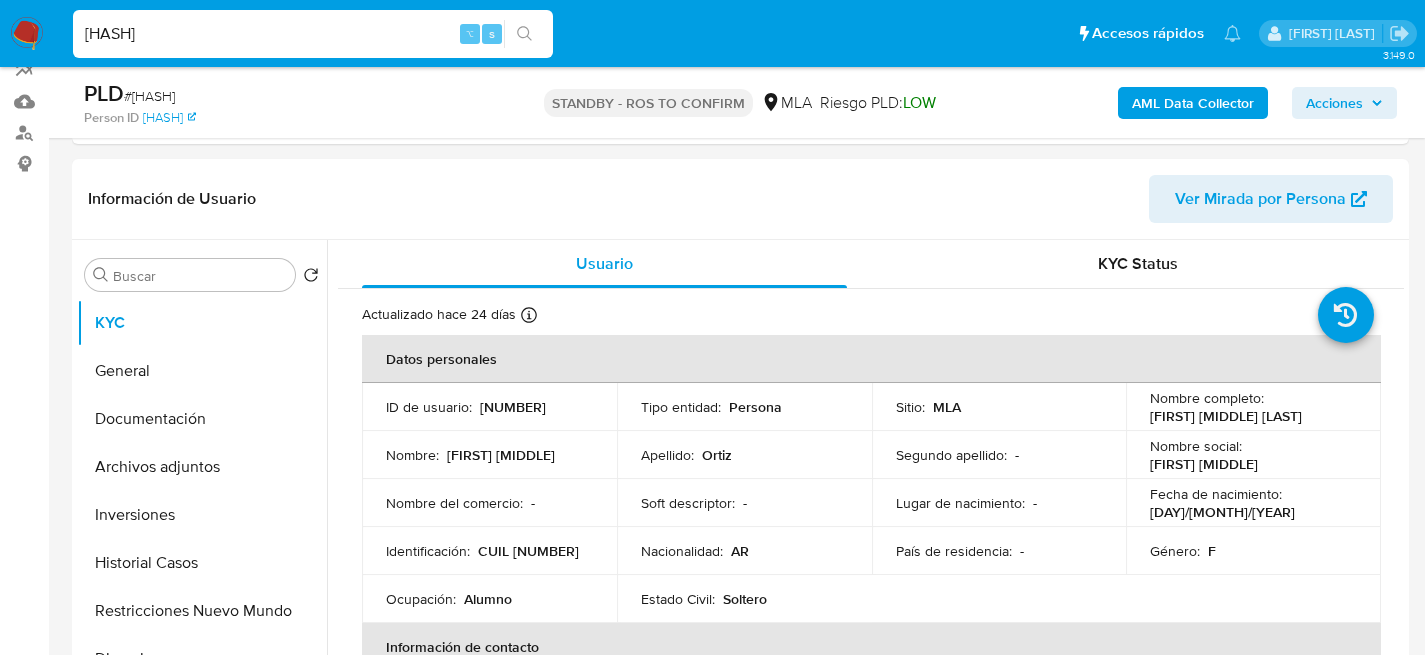 select on "10" 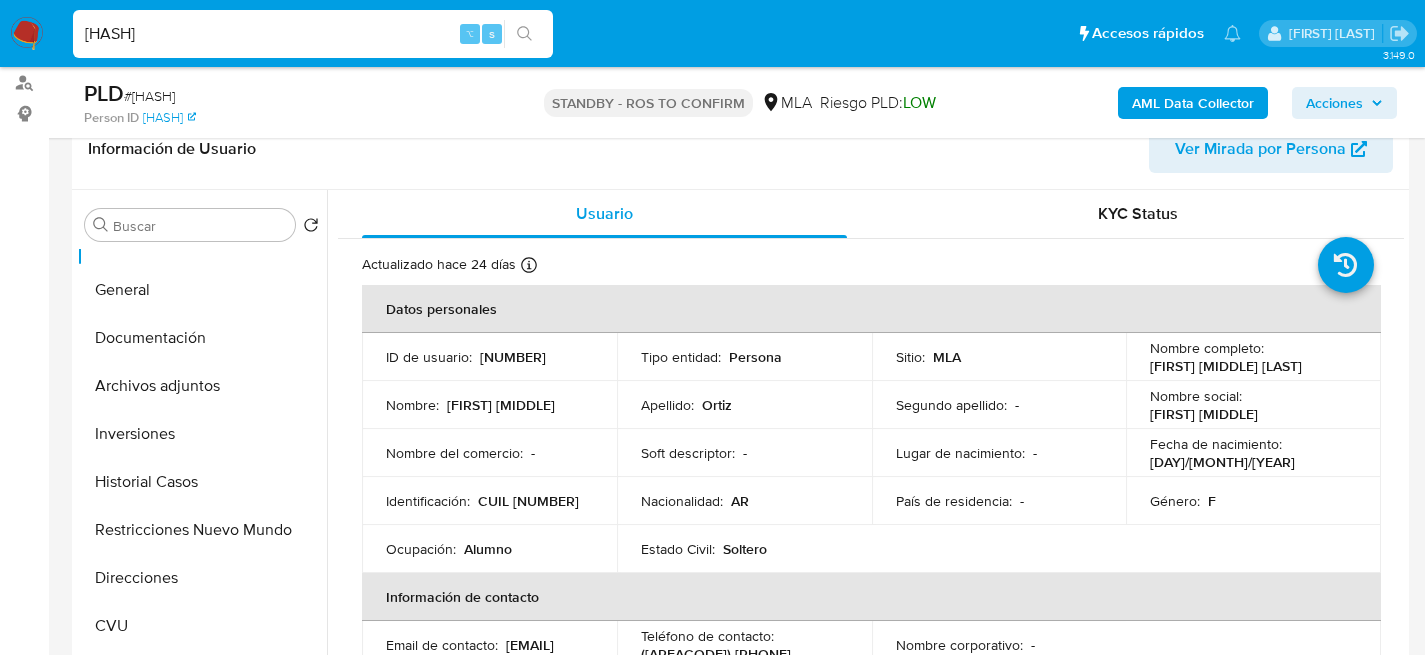scroll, scrollTop: 406, scrollLeft: 0, axis: vertical 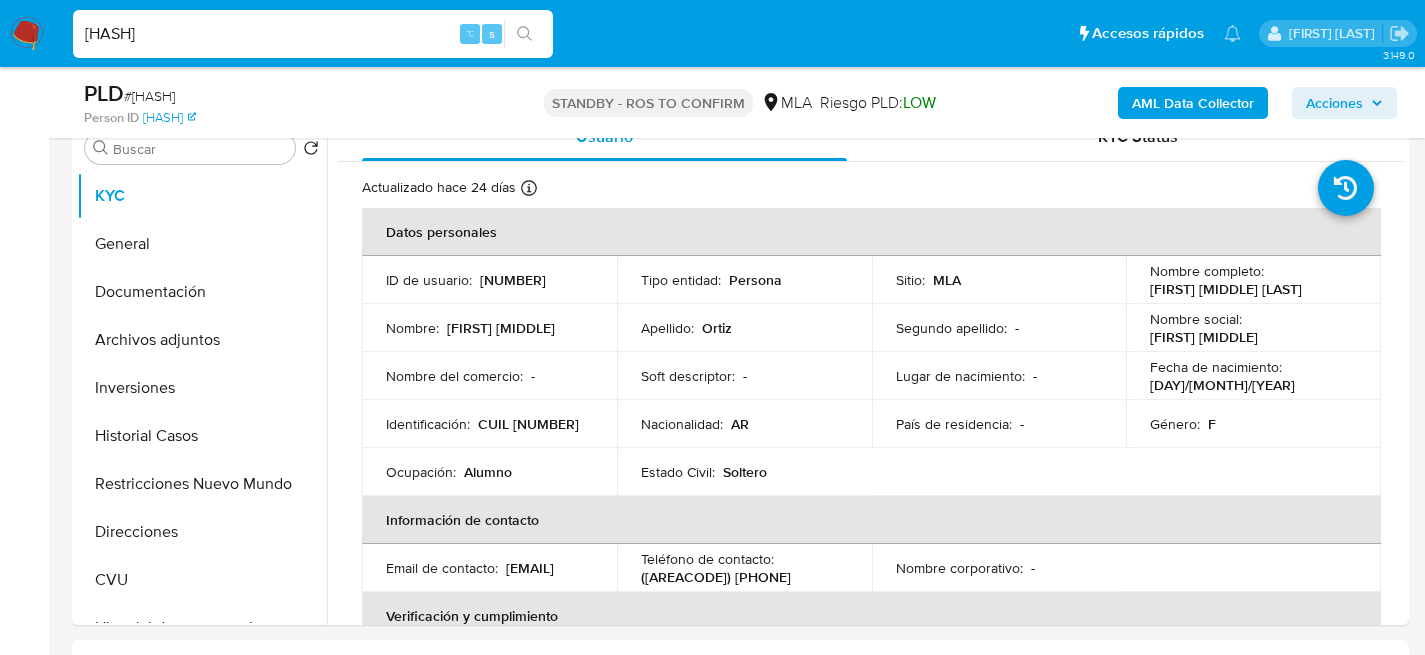 click on "Bj3KIJLY8HnABFYNDwpdrwos" at bounding box center [313, 34] 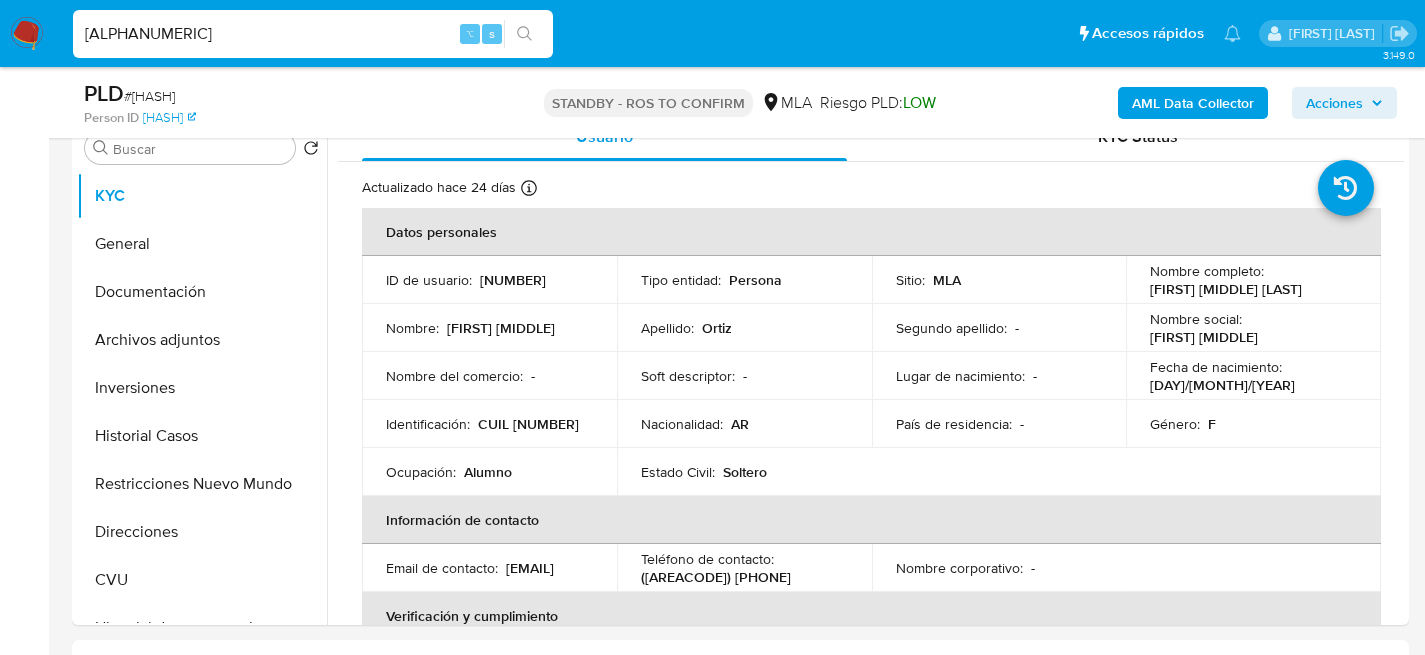 type on "xqKtHxeJdH9msHIUdpe7c3ci" 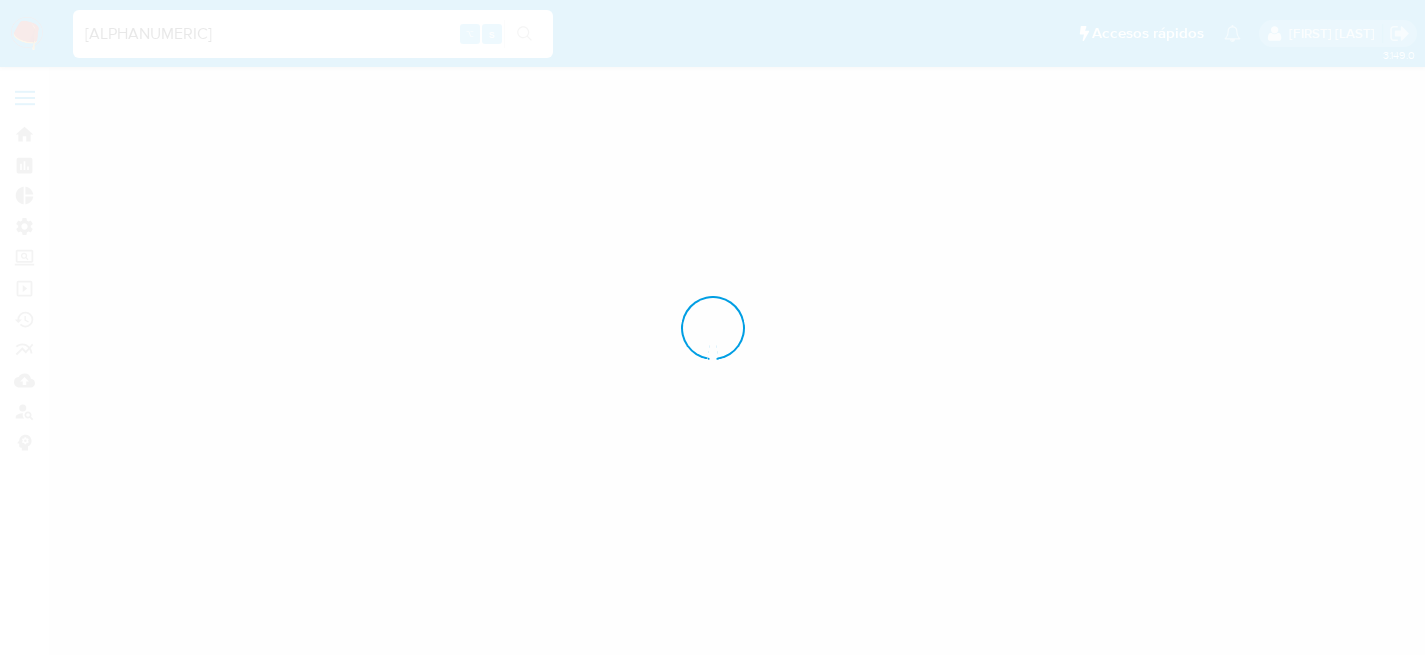 scroll, scrollTop: 0, scrollLeft: 0, axis: both 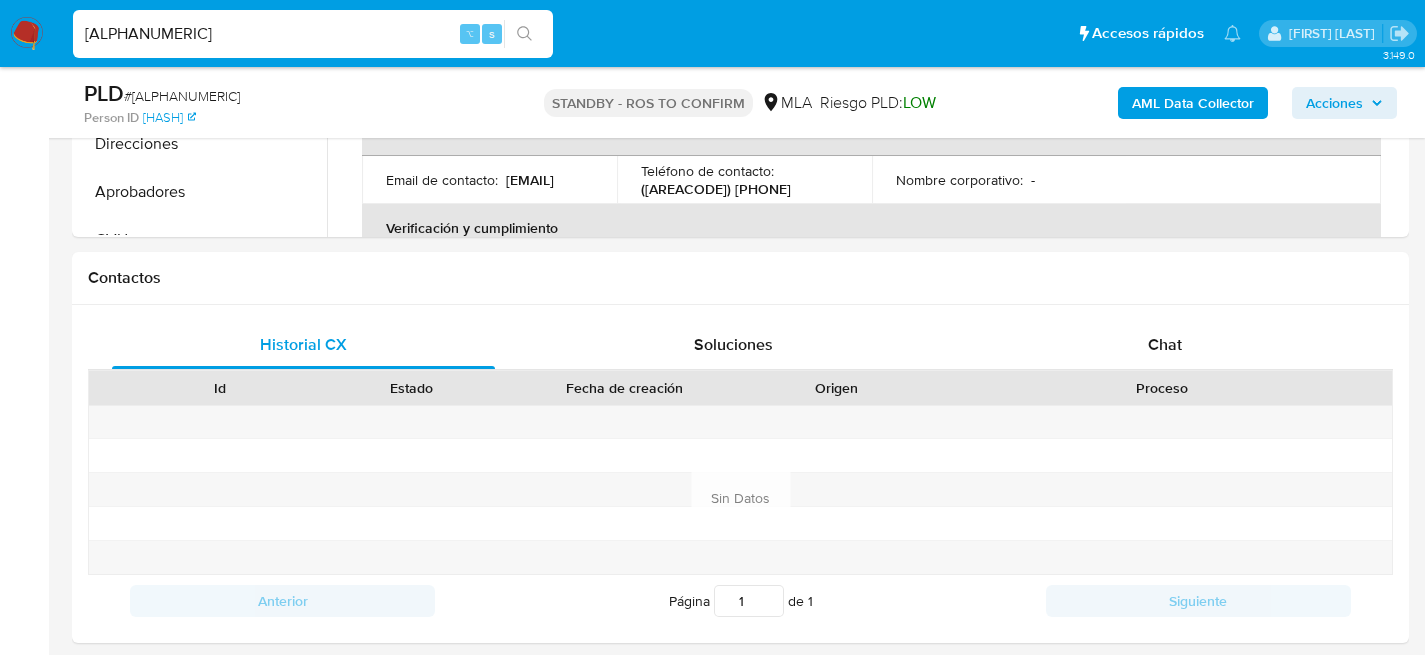 select on "10" 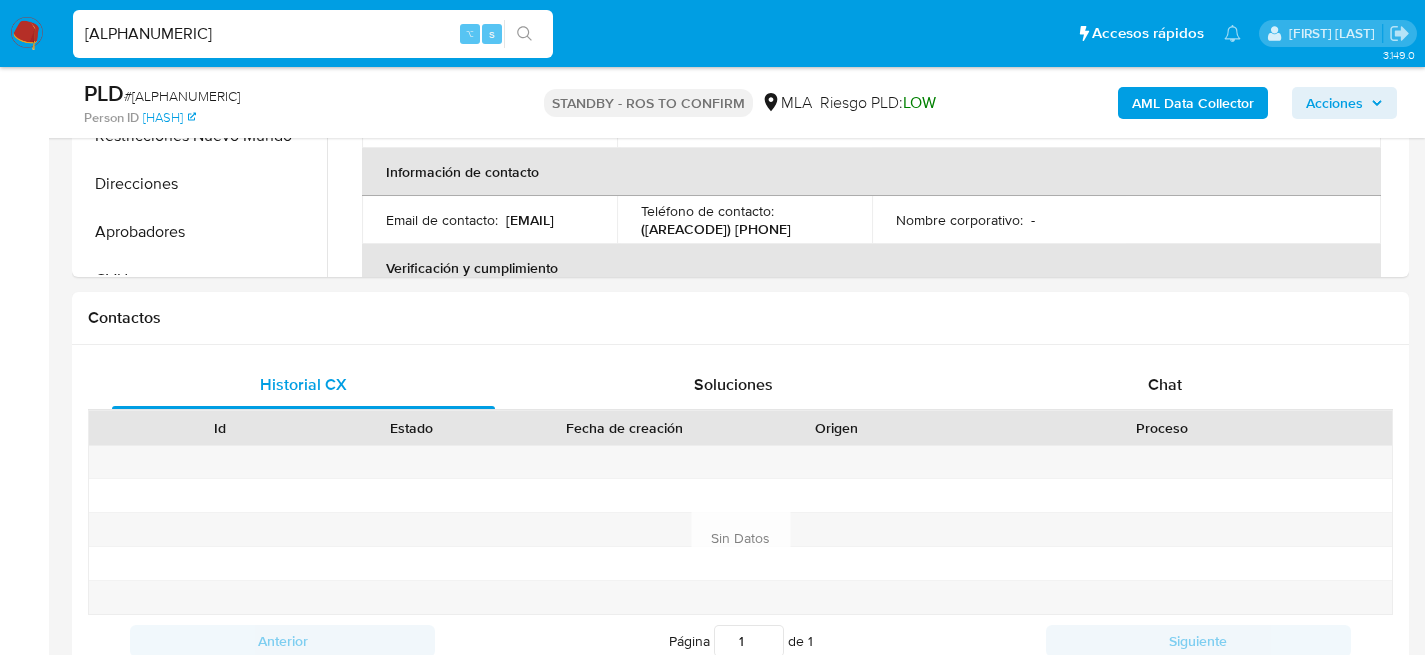 scroll, scrollTop: 662, scrollLeft: 0, axis: vertical 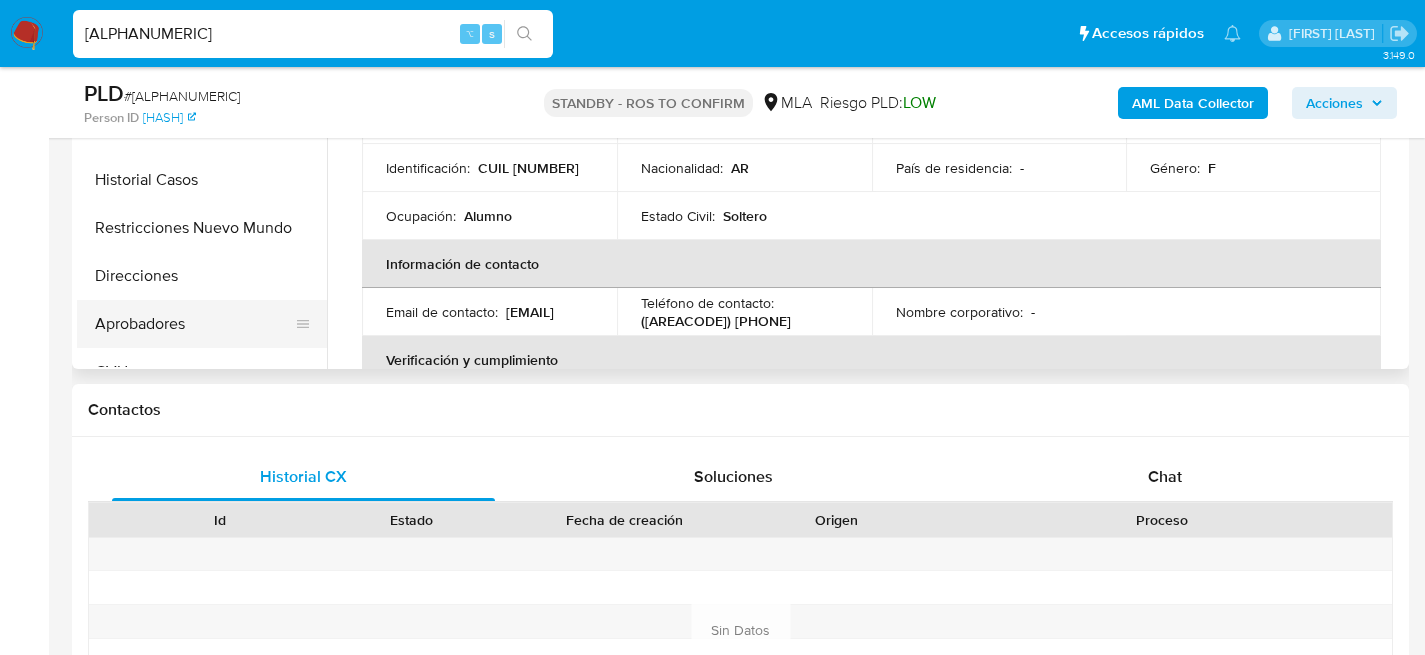 click on "Aprobadores" at bounding box center [194, 324] 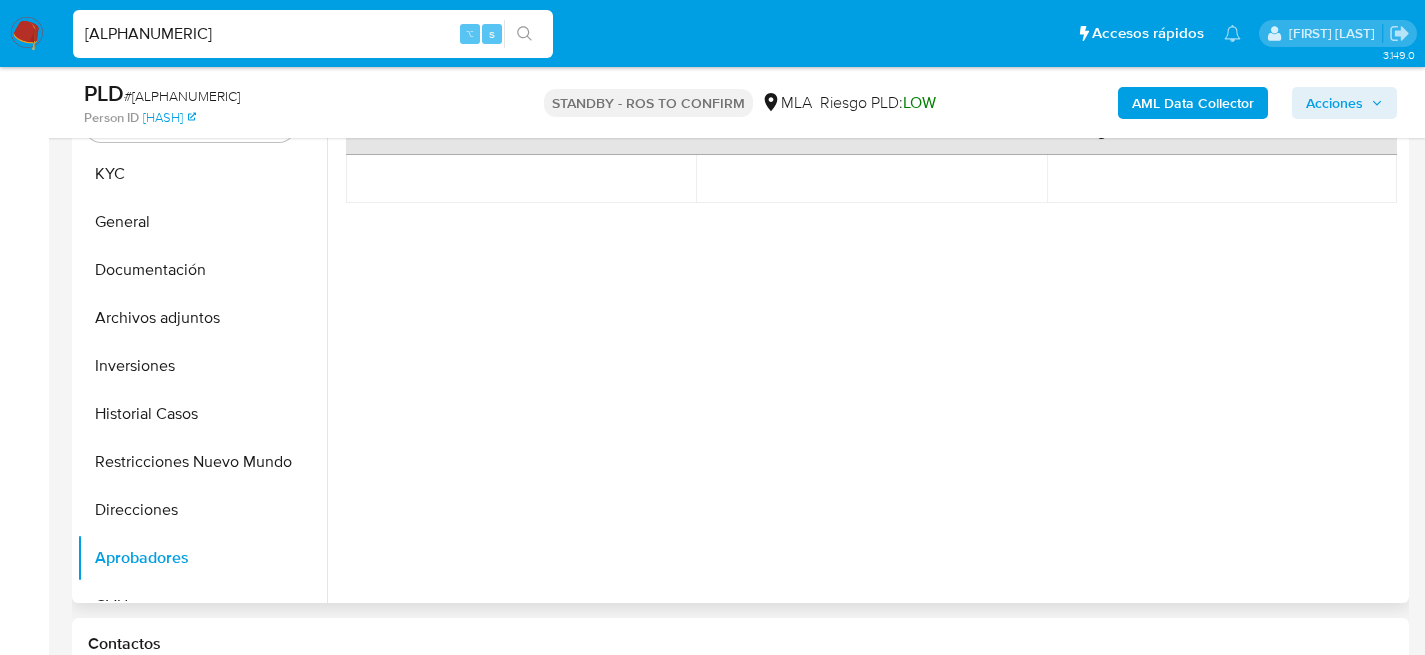 scroll, scrollTop: 402, scrollLeft: 0, axis: vertical 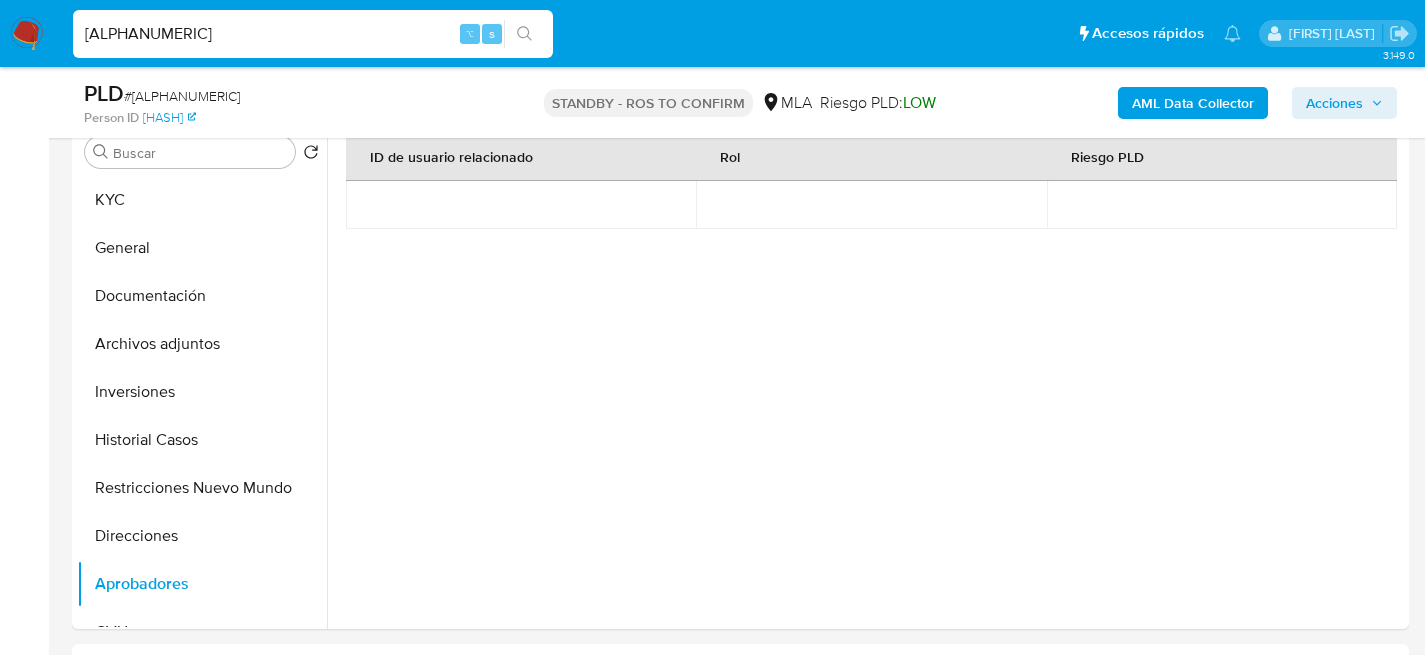 click on "xqKtHxeJdH9msHIUdpe7c3ci" at bounding box center (313, 34) 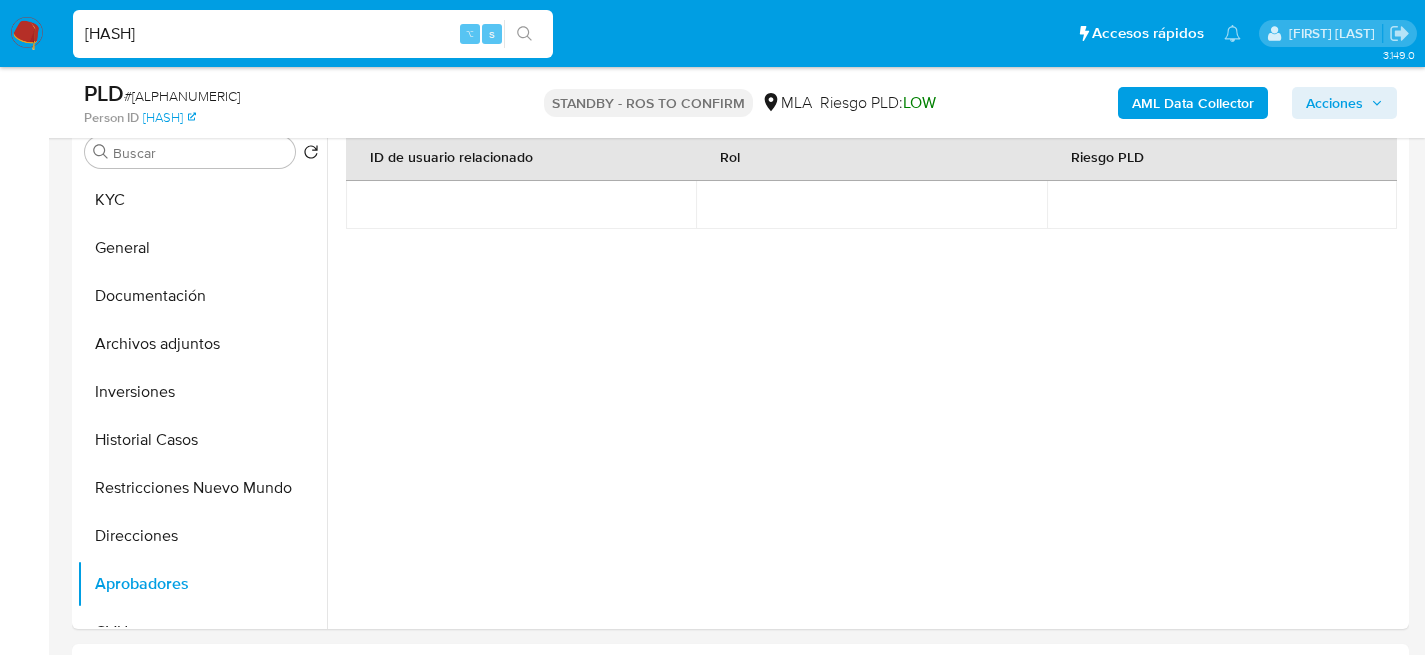 type on "G1fsPKu0qfpAZgB6yr6i9tVw" 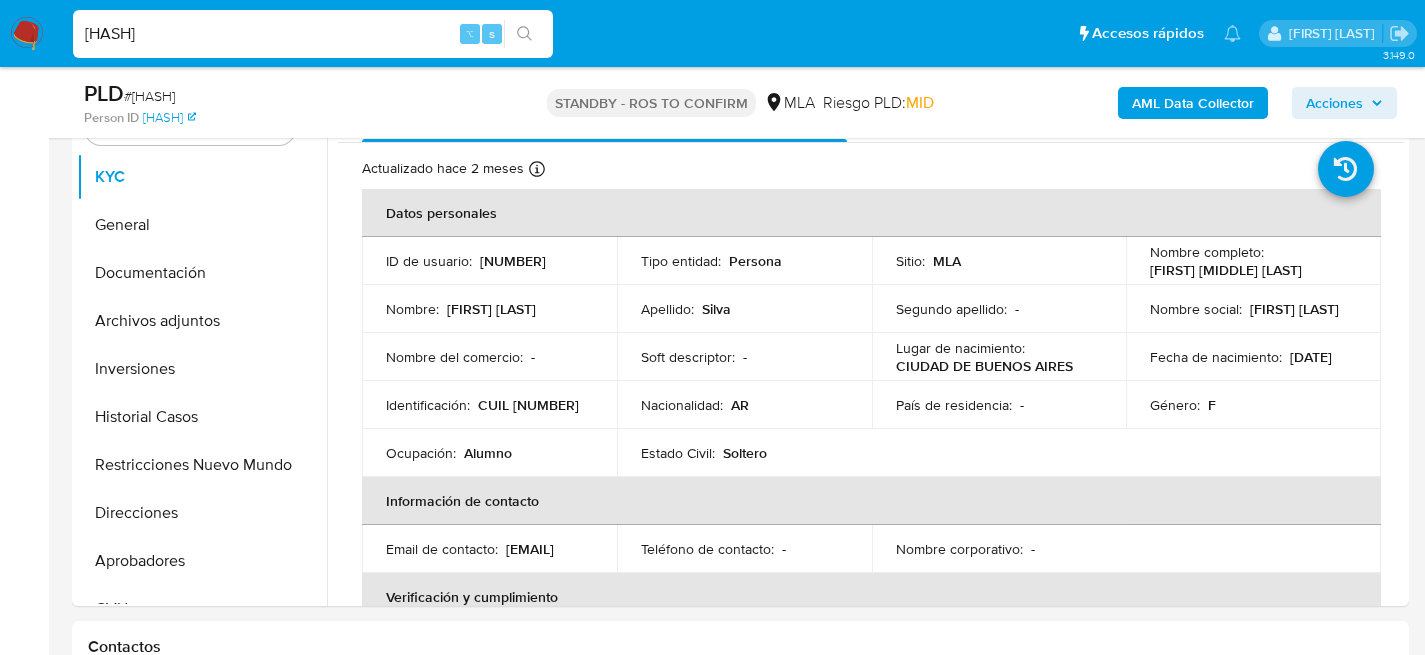scroll, scrollTop: 576, scrollLeft: 0, axis: vertical 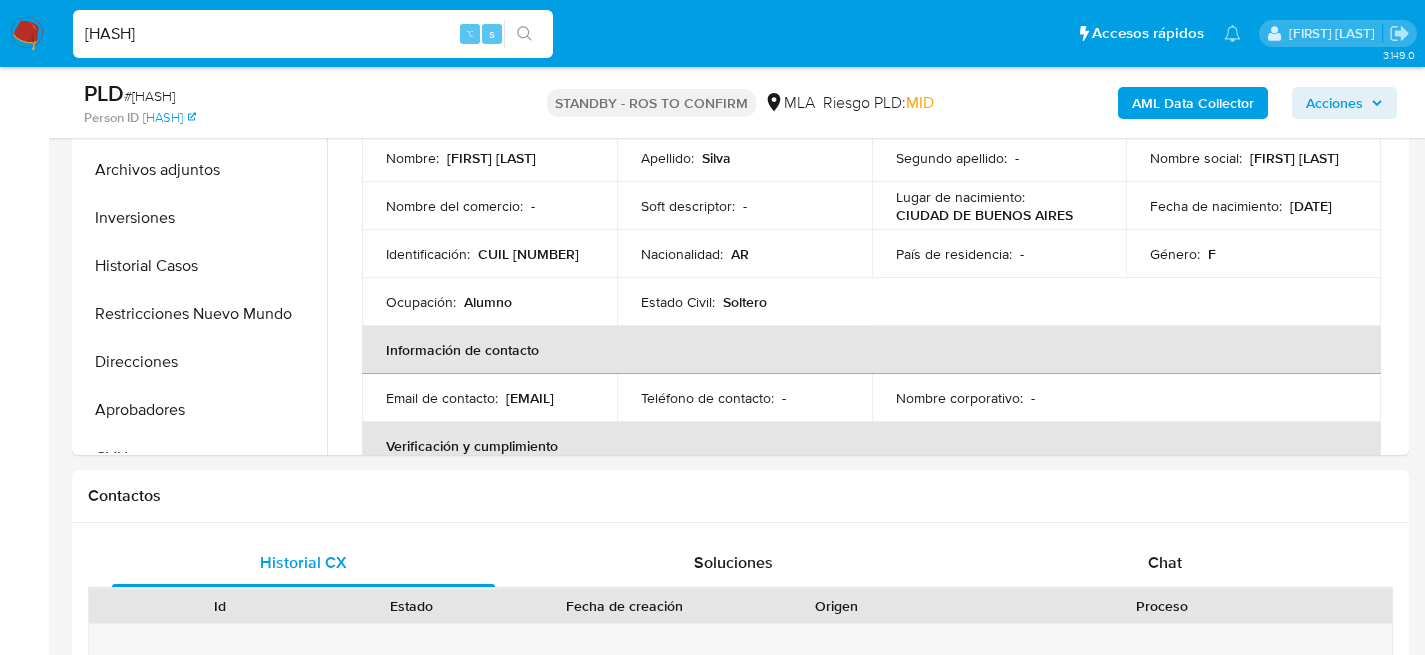 select on "10" 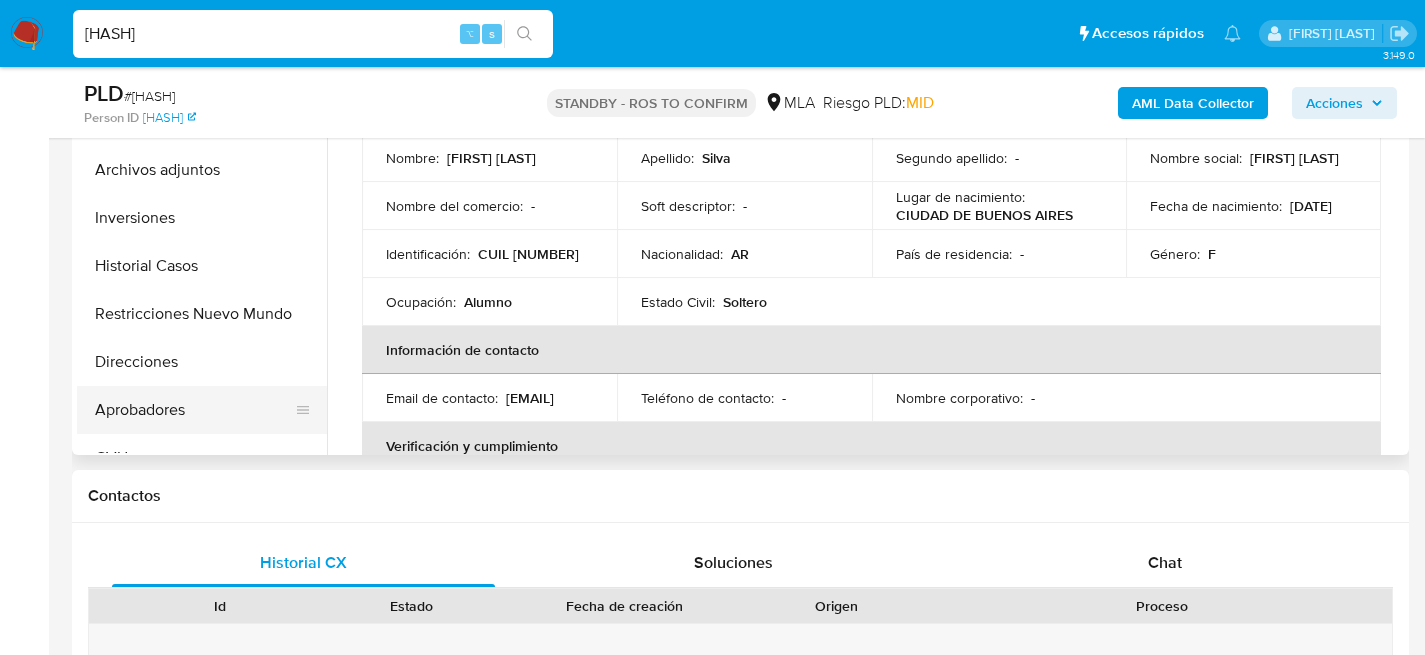 click on "Aprobadores" at bounding box center (194, 410) 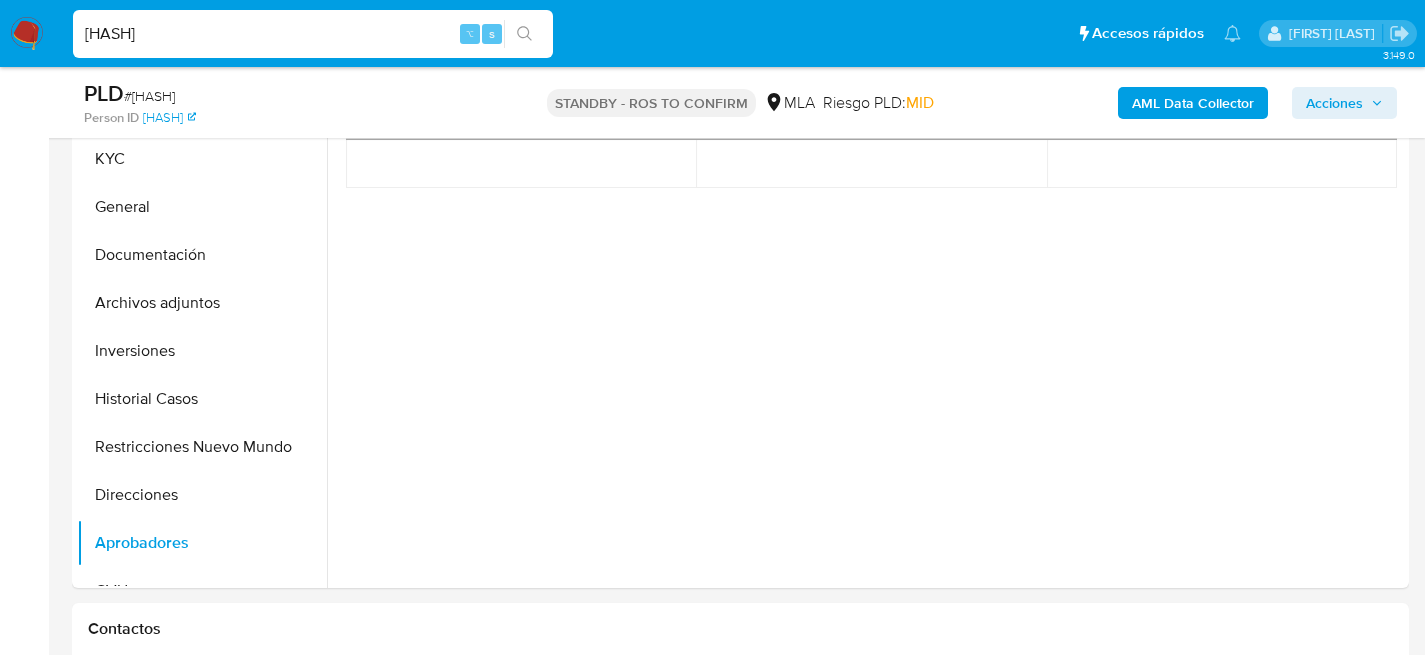 scroll, scrollTop: 439, scrollLeft: 0, axis: vertical 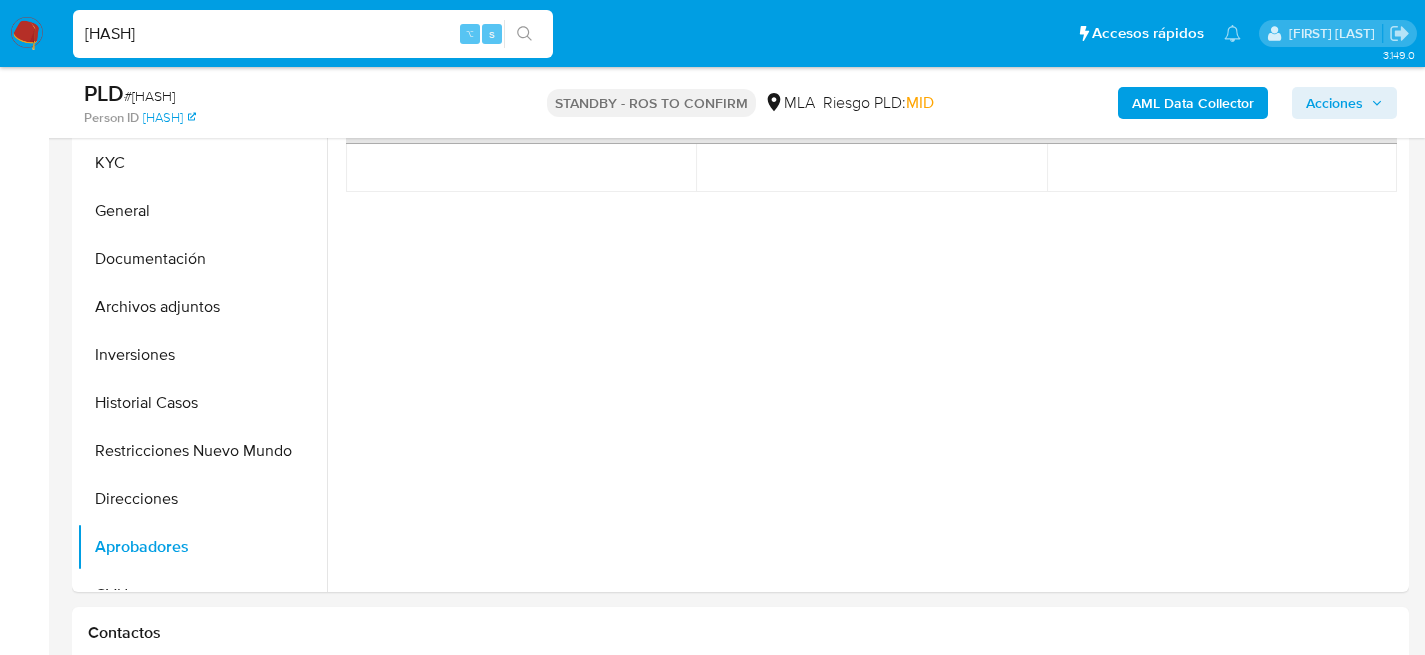 click on "G1fsPKu0qfpAZgB6yr6i9tVw" at bounding box center [313, 34] 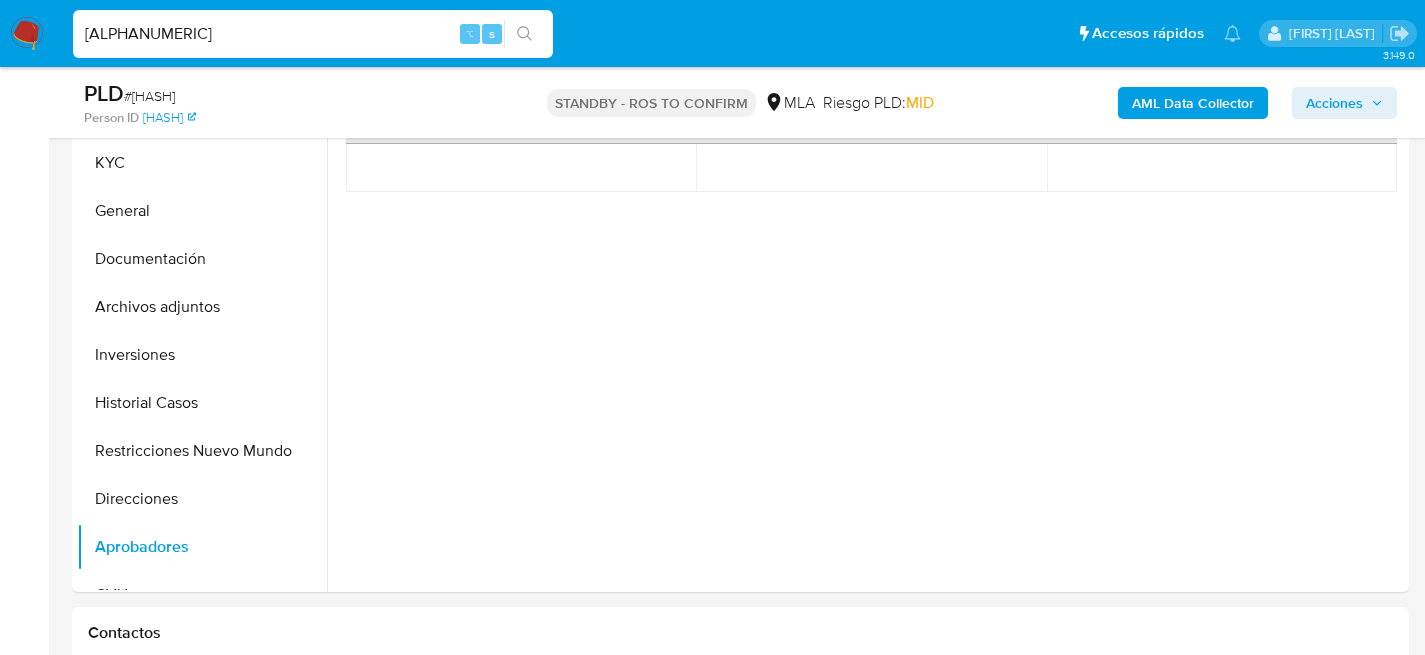type on "riiuwEjDeOSYXnpsuVRlU6DG" 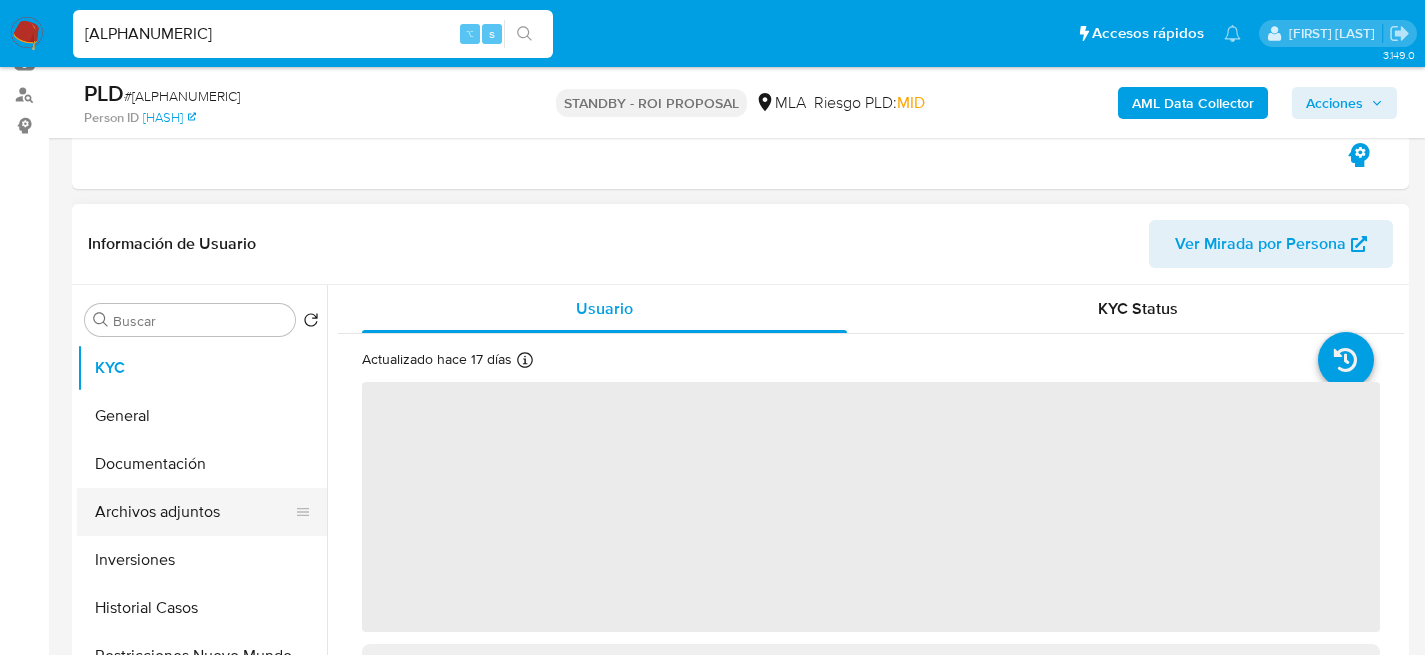 scroll, scrollTop: 318, scrollLeft: 0, axis: vertical 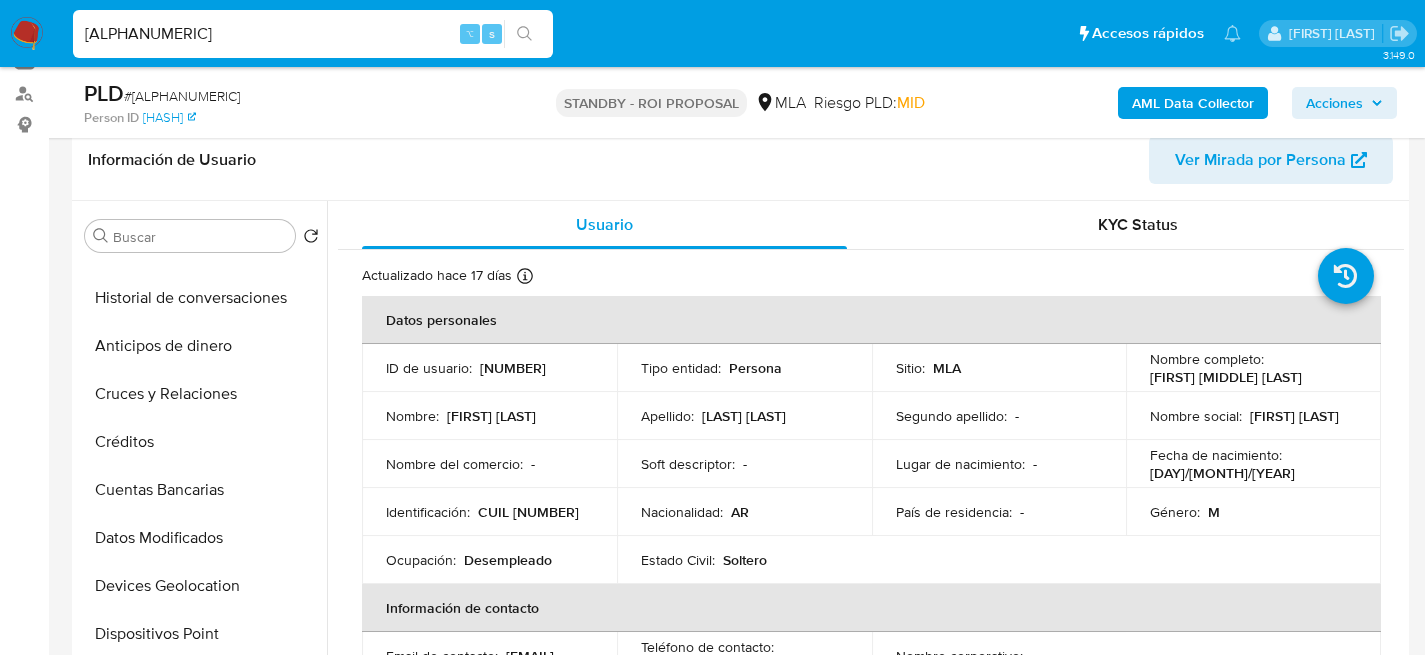 select on "10" 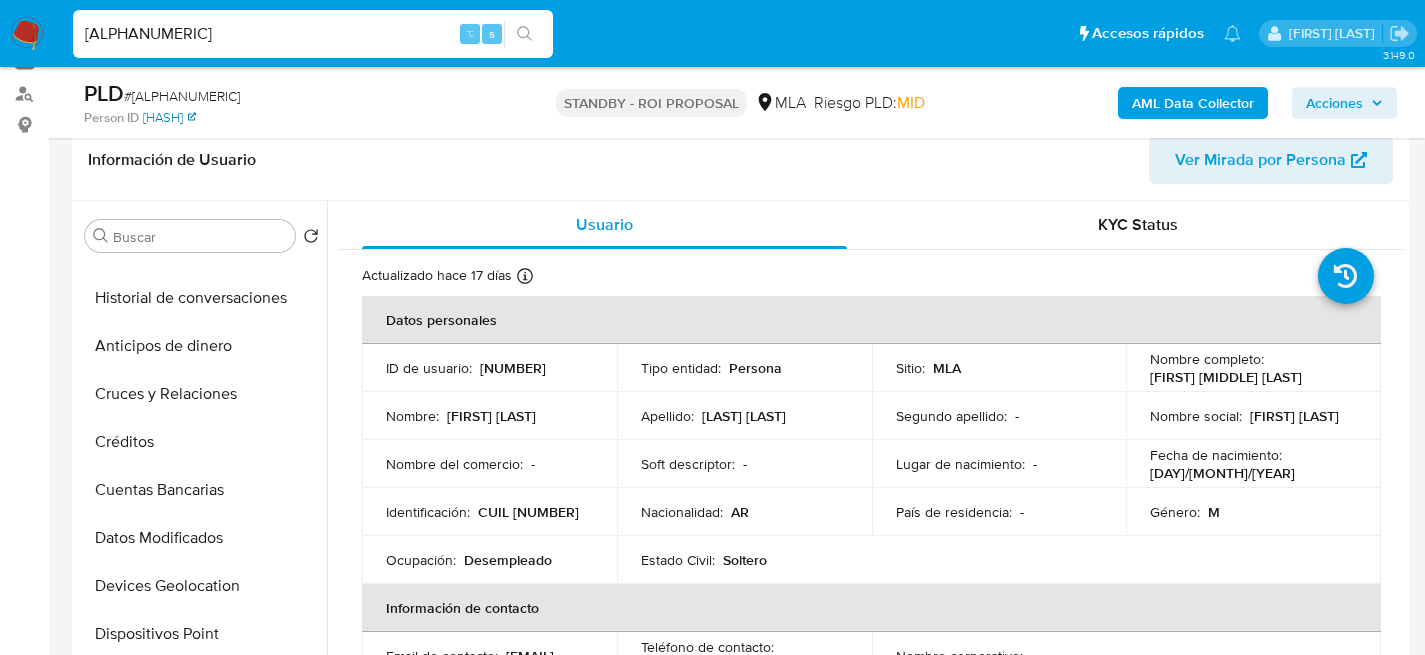 scroll, scrollTop: 0, scrollLeft: 0, axis: both 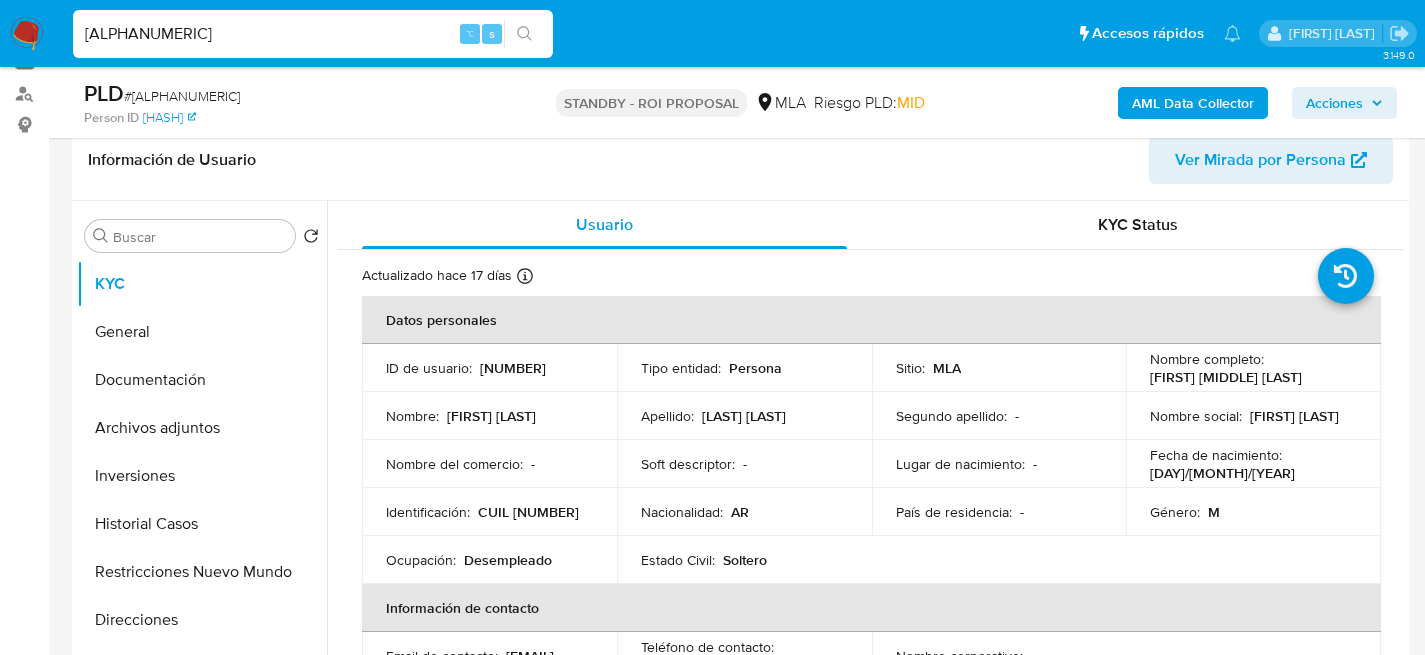 click on "riiuwEjDeOSYXnpsuVRlU6DG" at bounding box center [313, 34] 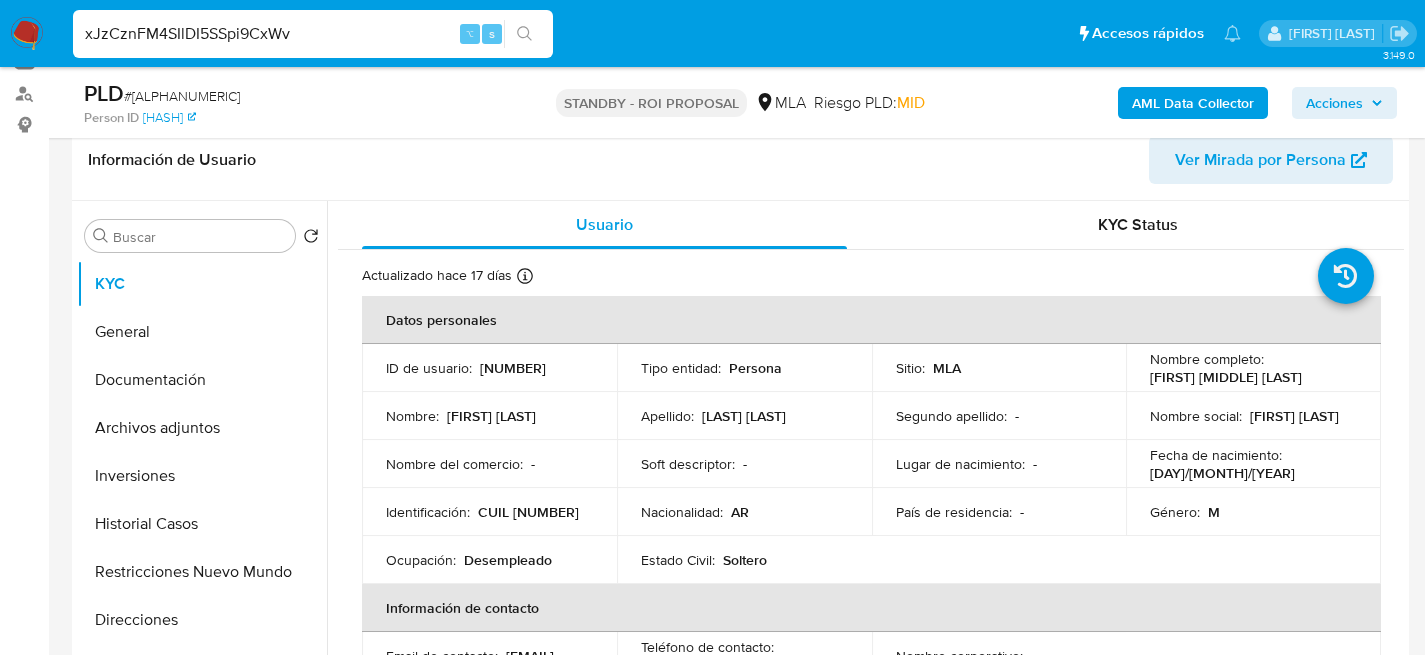 type on "xJzCznFM4SIlDI5SSpi9CxWv" 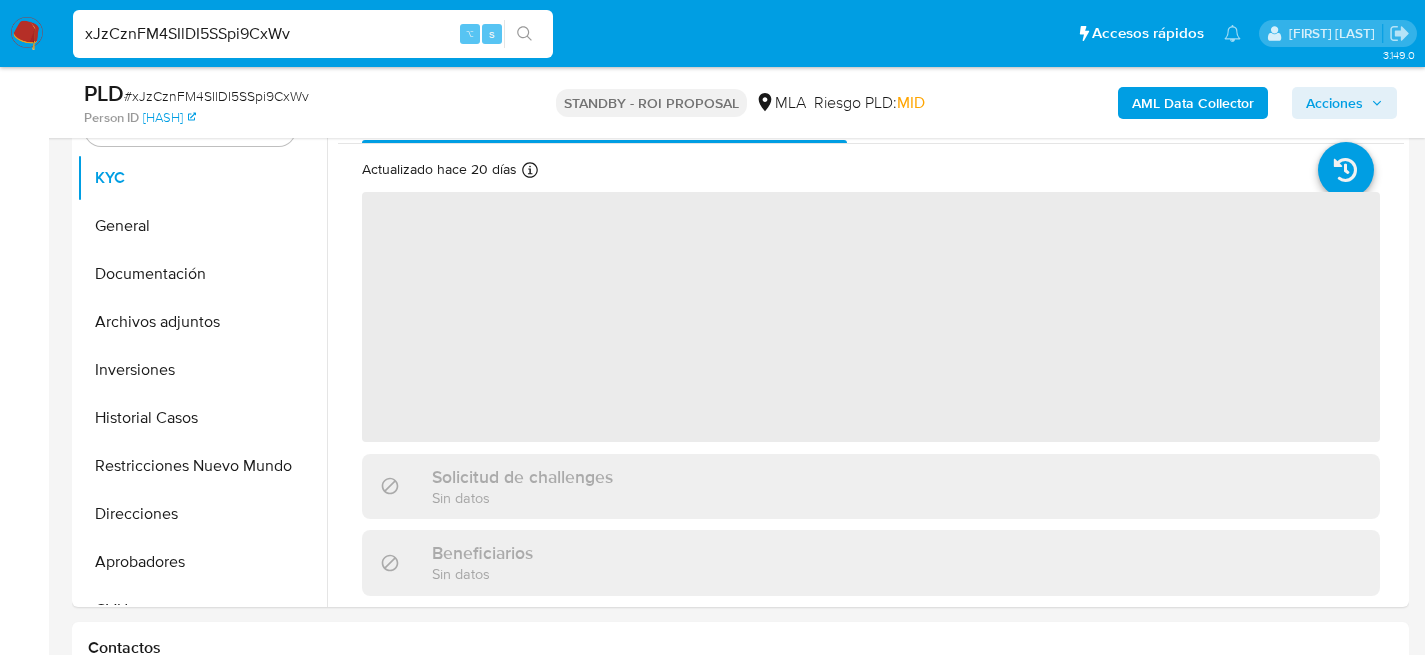 scroll, scrollTop: 434, scrollLeft: 0, axis: vertical 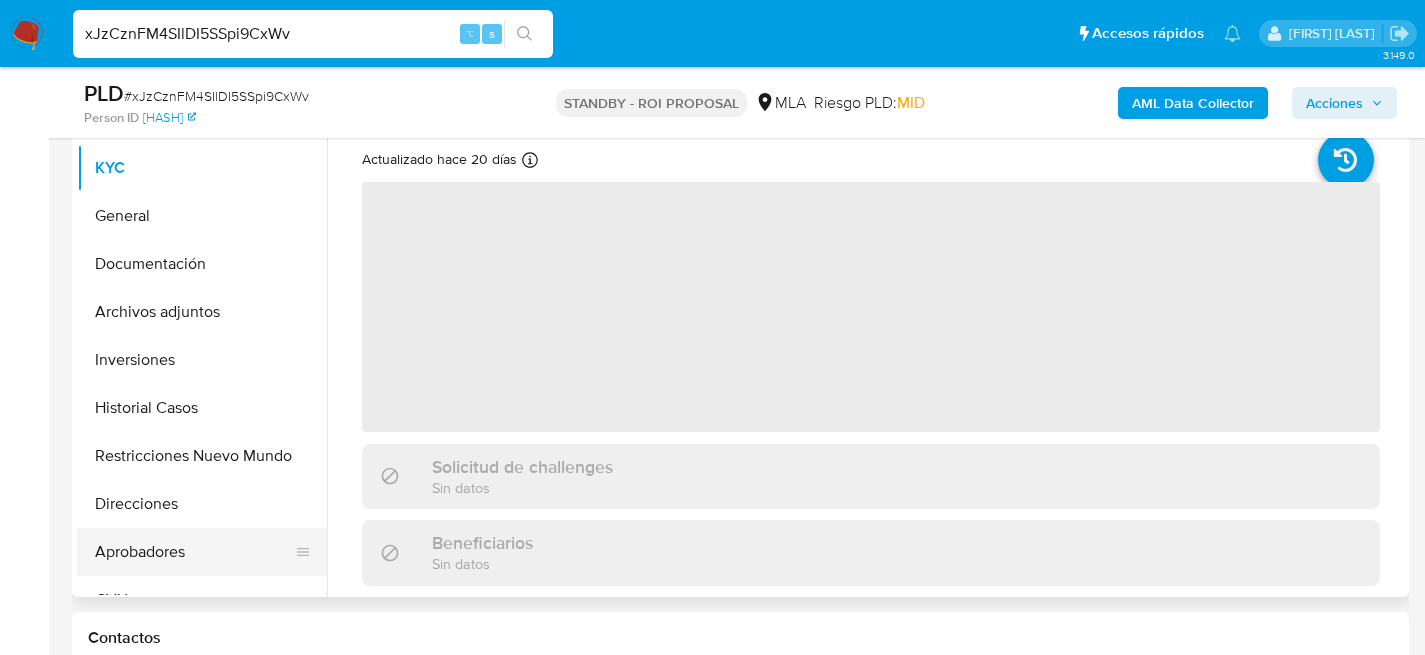 click on "Aprobadores" at bounding box center (194, 552) 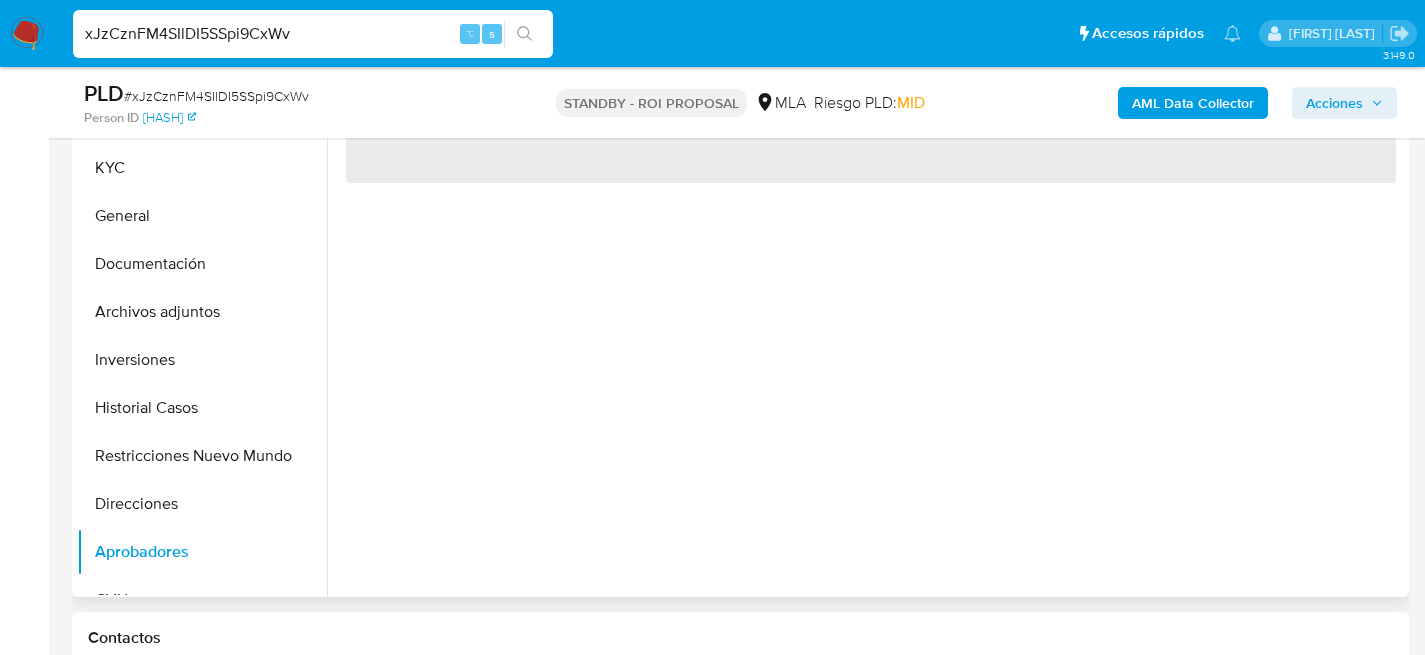 select on "10" 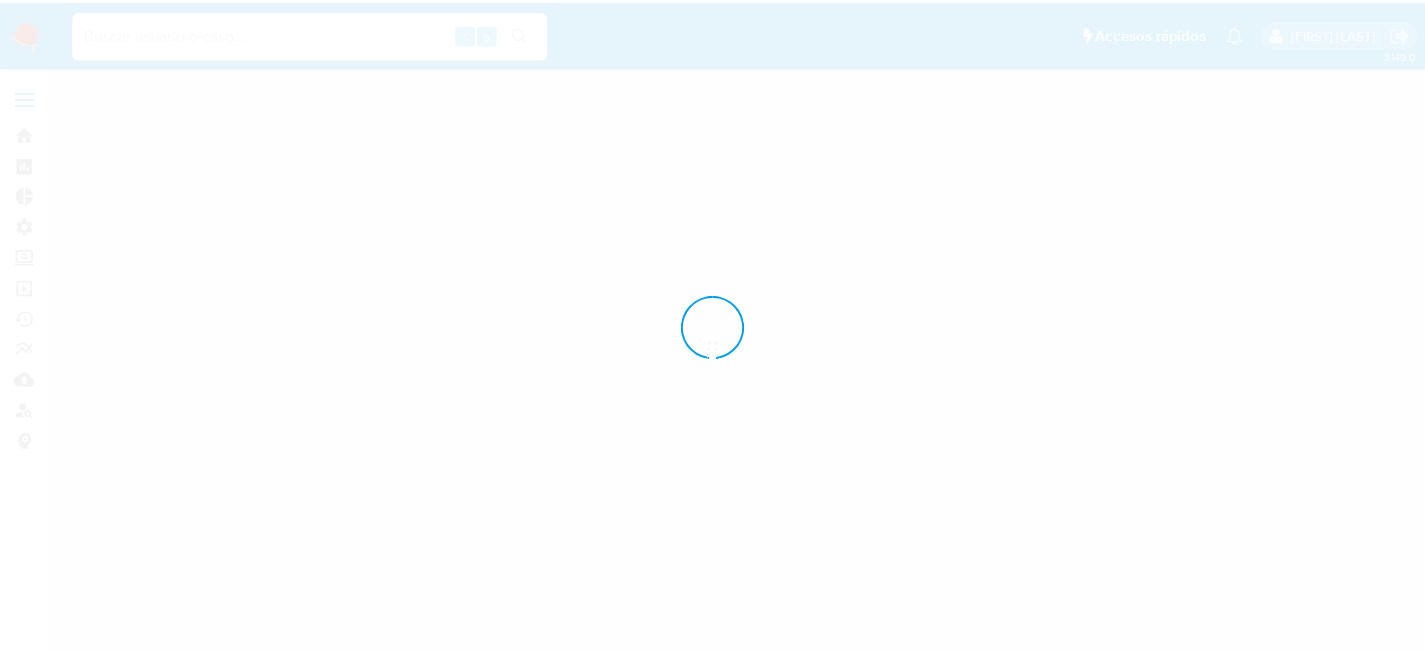 scroll, scrollTop: 0, scrollLeft: 0, axis: both 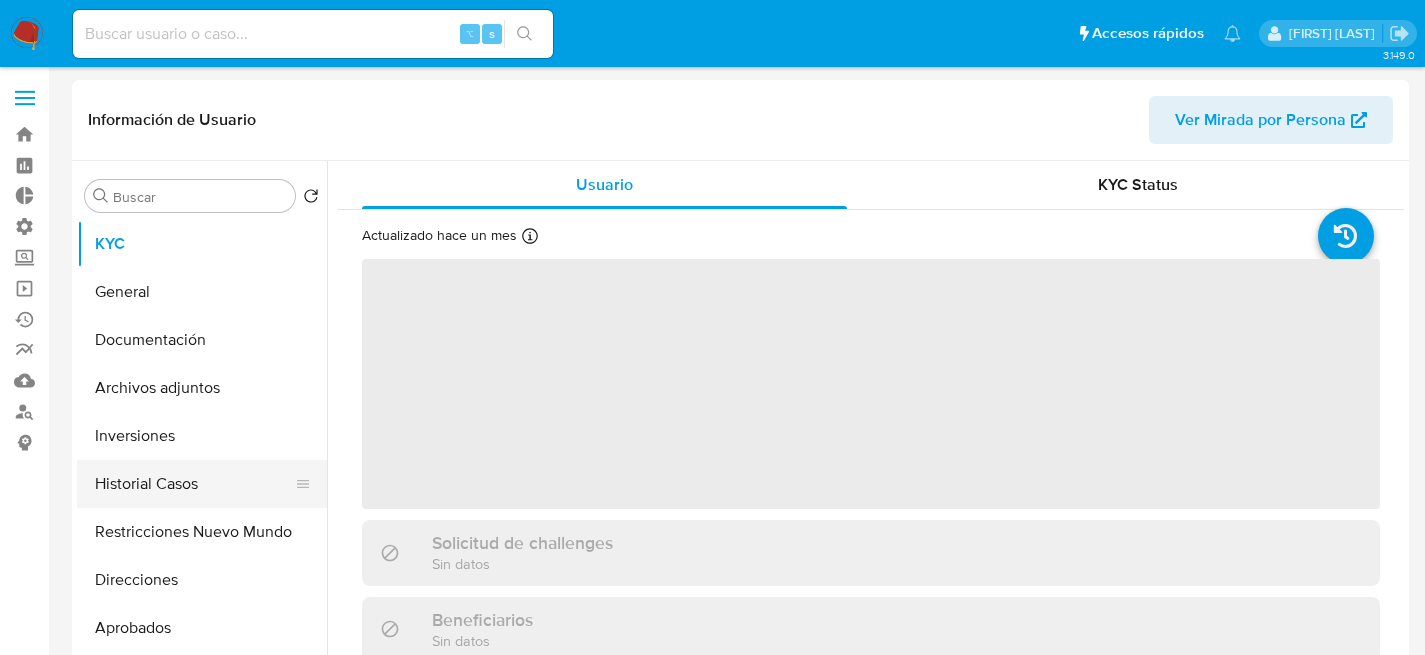 click on "Historial Casos" at bounding box center (194, 484) 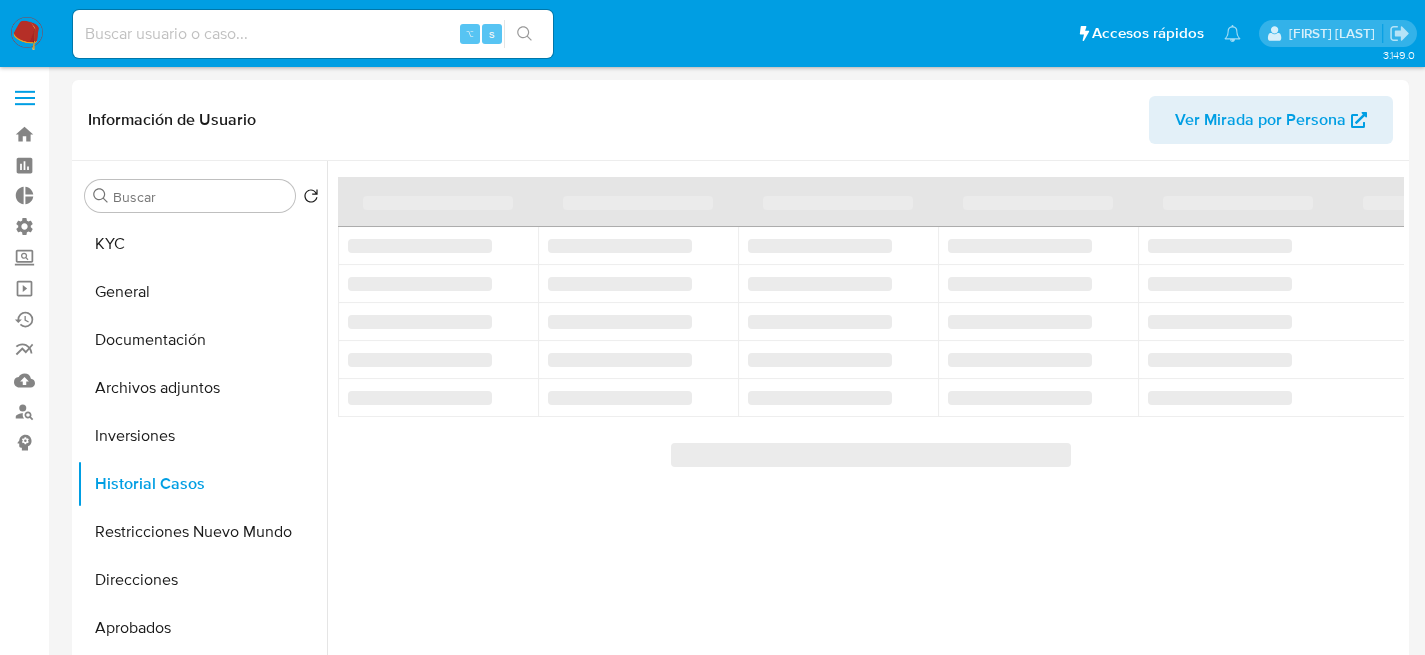 select on "10" 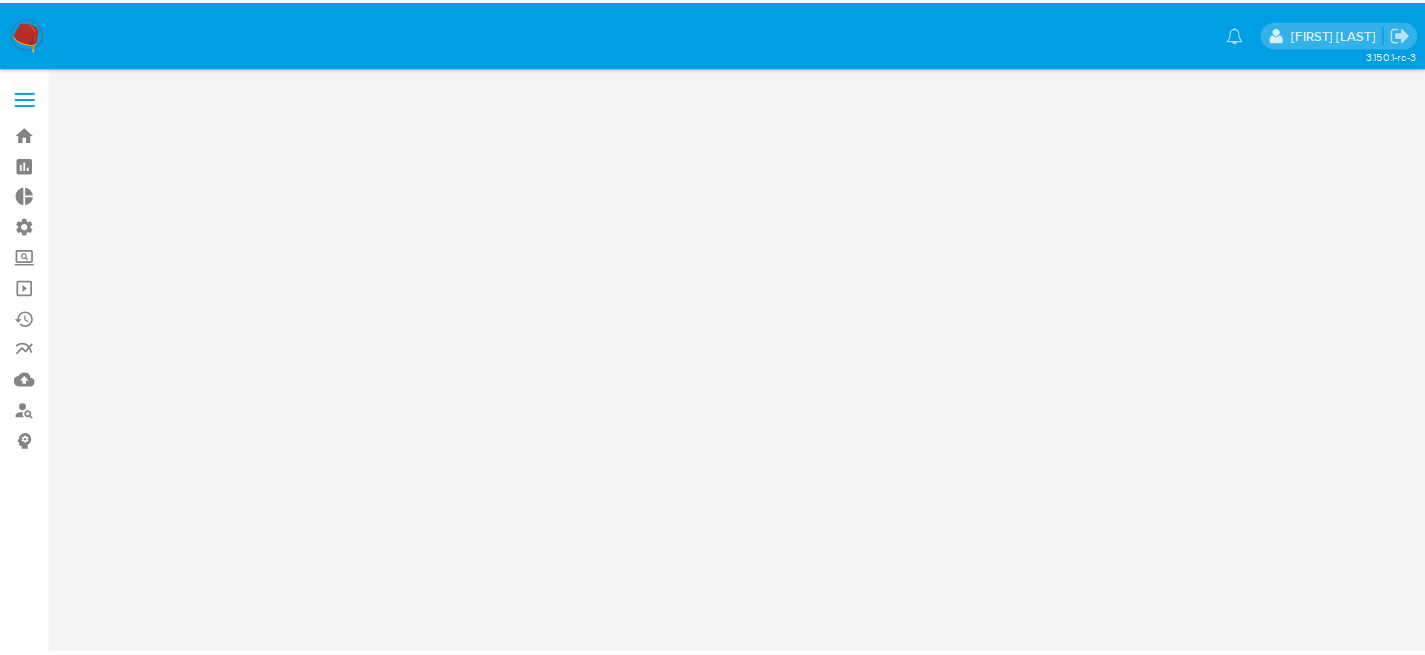 scroll, scrollTop: 0, scrollLeft: 0, axis: both 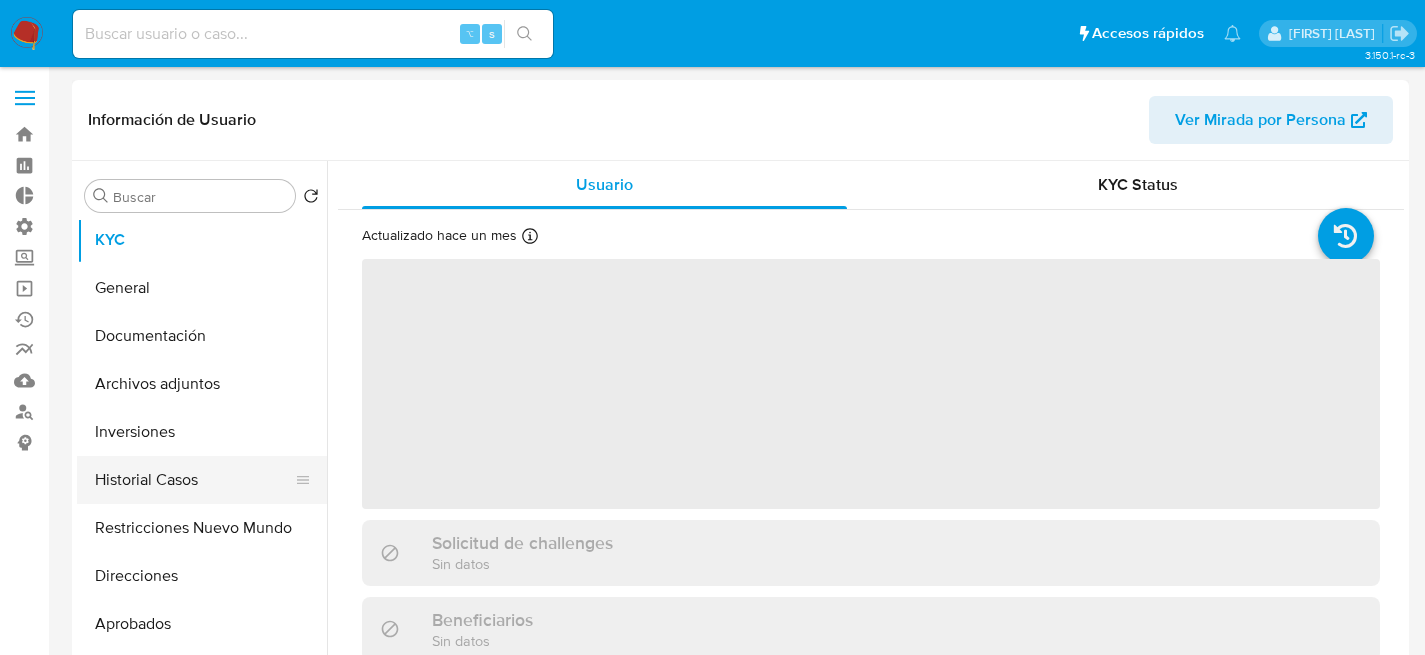 click on "Historial Casos" at bounding box center [194, 480] 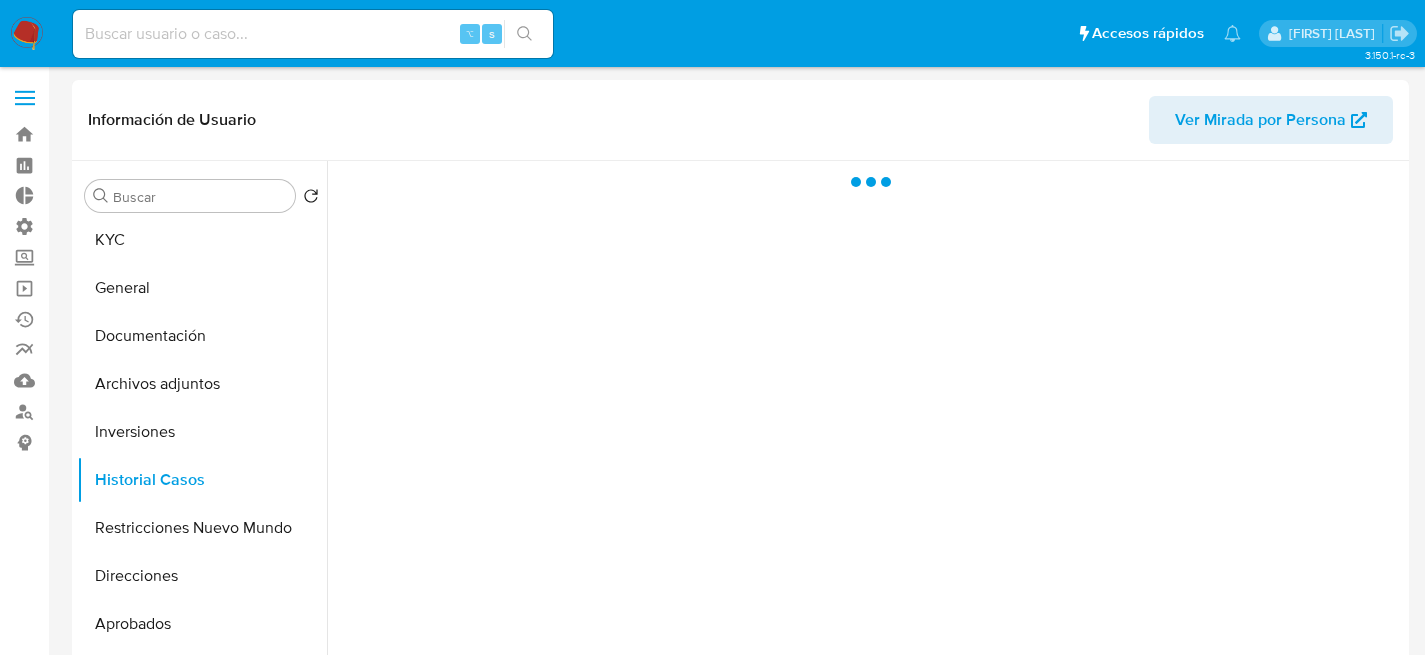 select on "10" 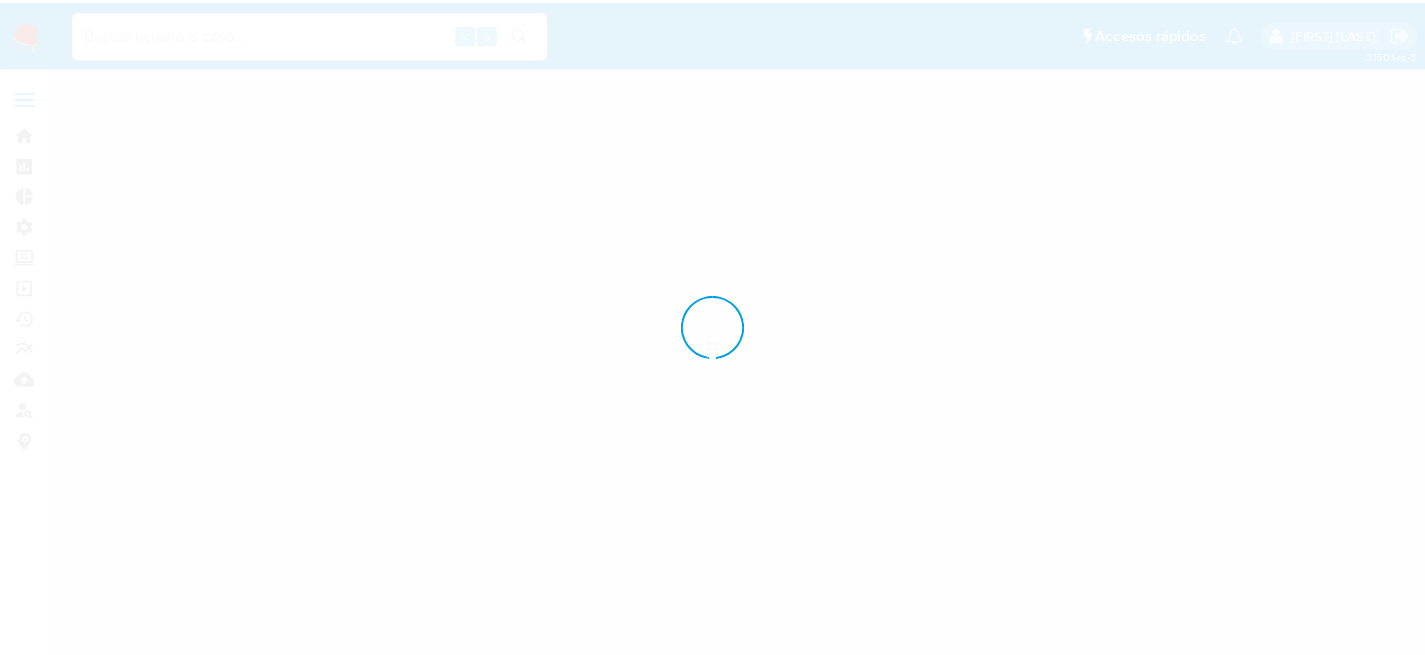 scroll, scrollTop: 0, scrollLeft: 0, axis: both 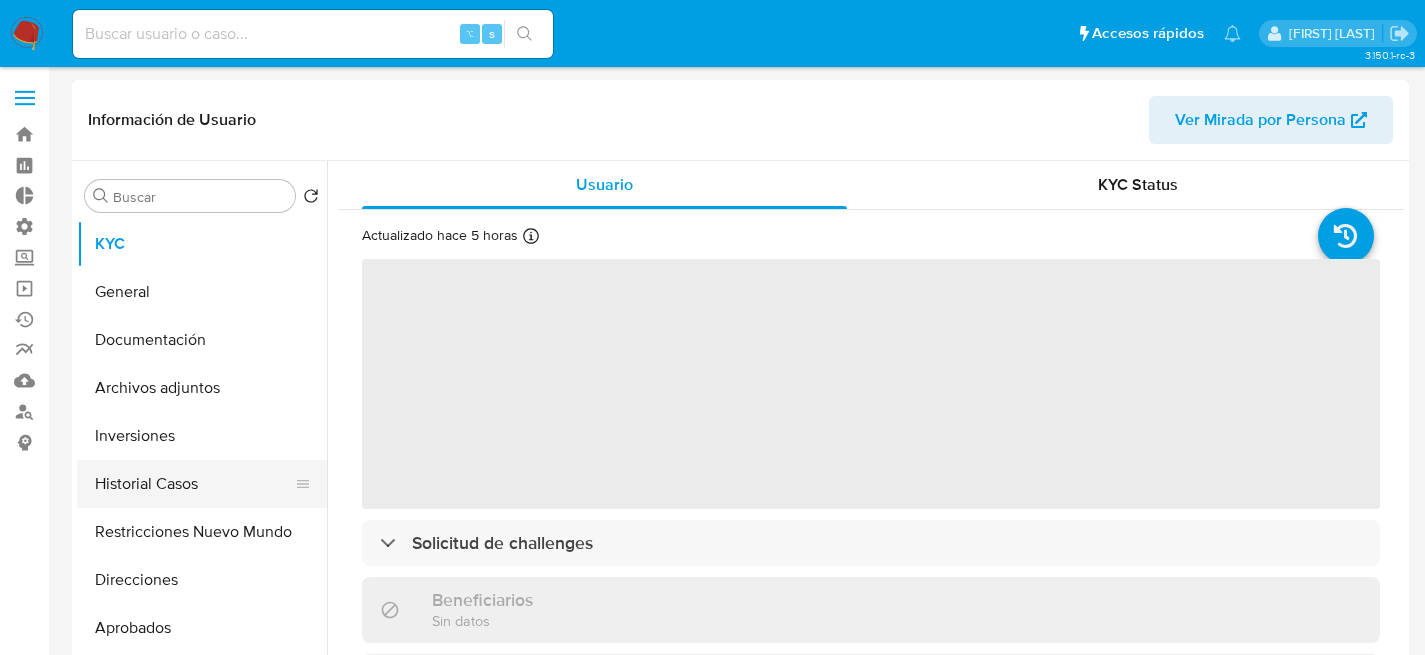 drag, startPoint x: 107, startPoint y: 444, endPoint x: 124, endPoint y: 467, distance: 28.600698 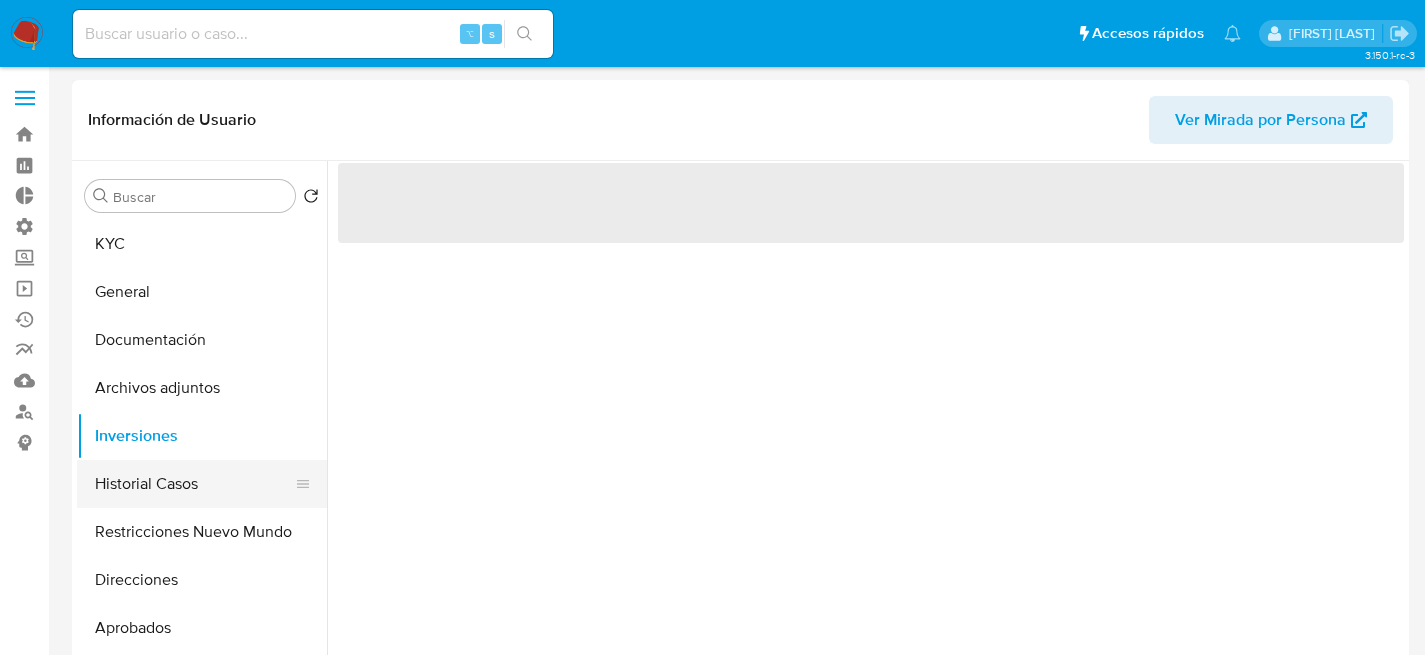 click on "Historial Casos" at bounding box center [194, 484] 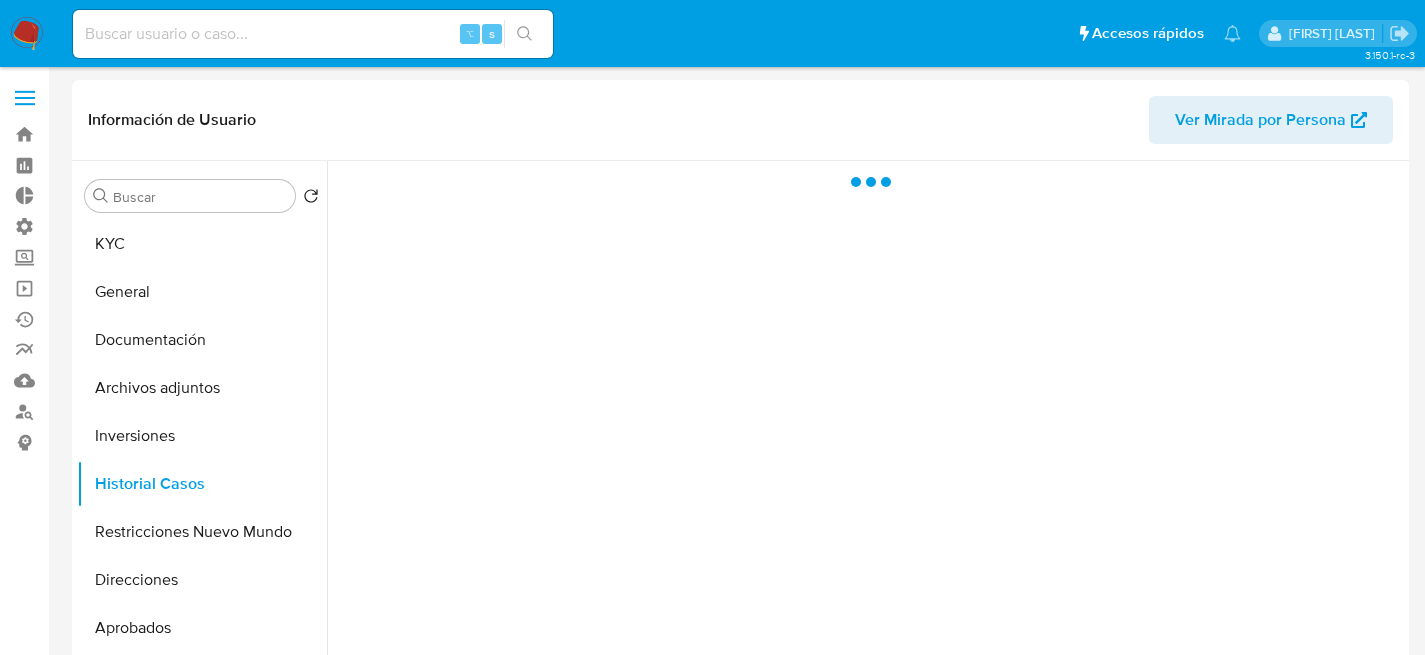 select on "10" 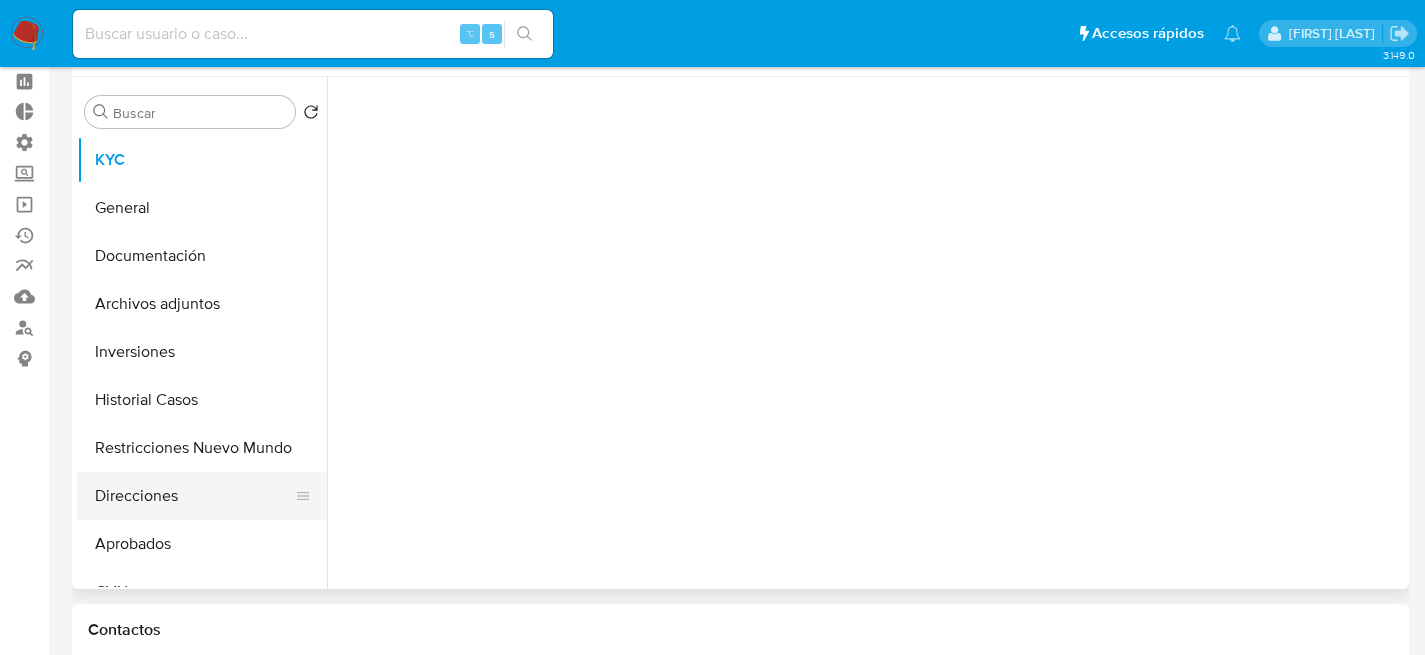 scroll, scrollTop: 245, scrollLeft: 0, axis: vertical 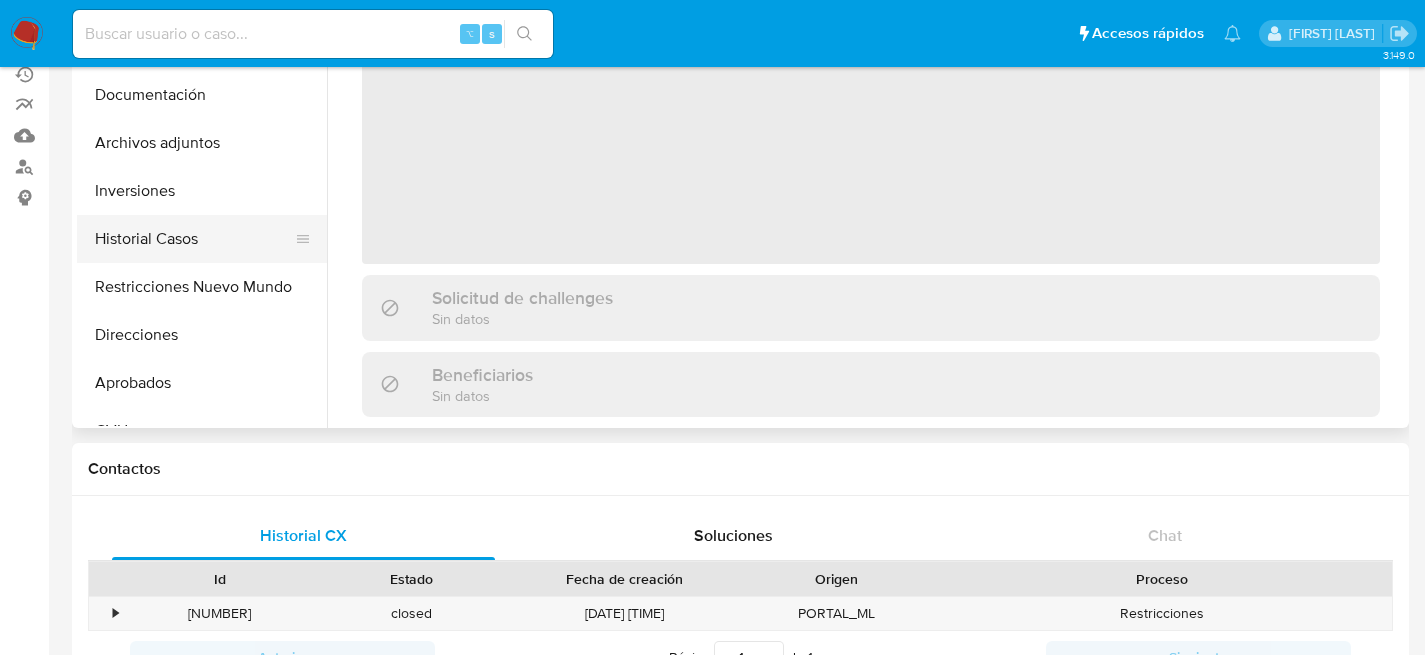 click on "Historial Casos" at bounding box center [194, 239] 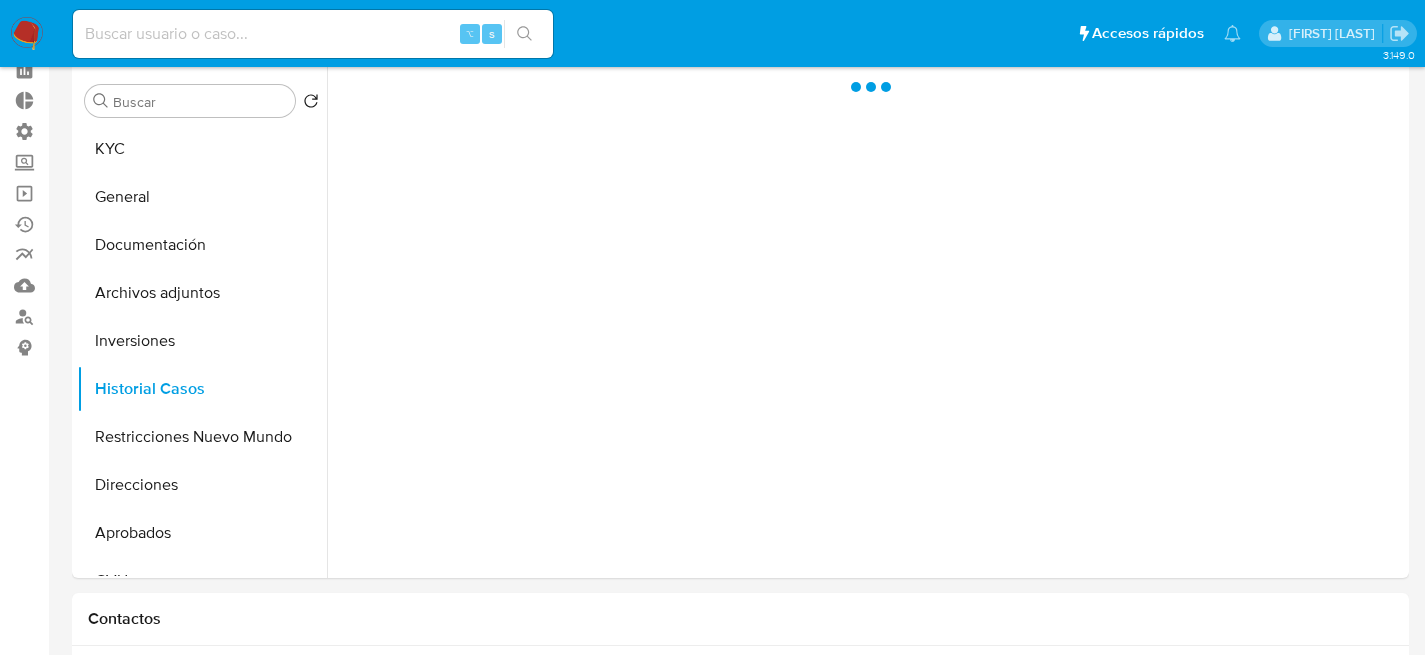 select on "10" 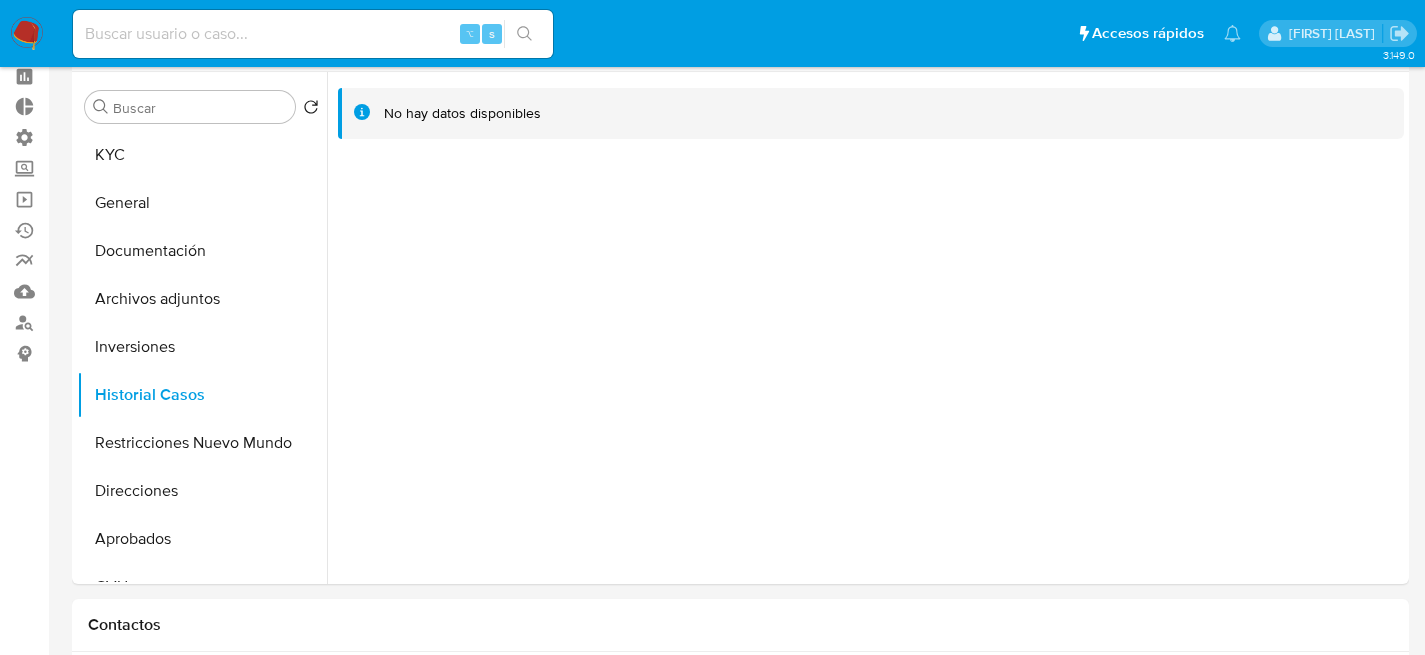 scroll, scrollTop: 88, scrollLeft: 0, axis: vertical 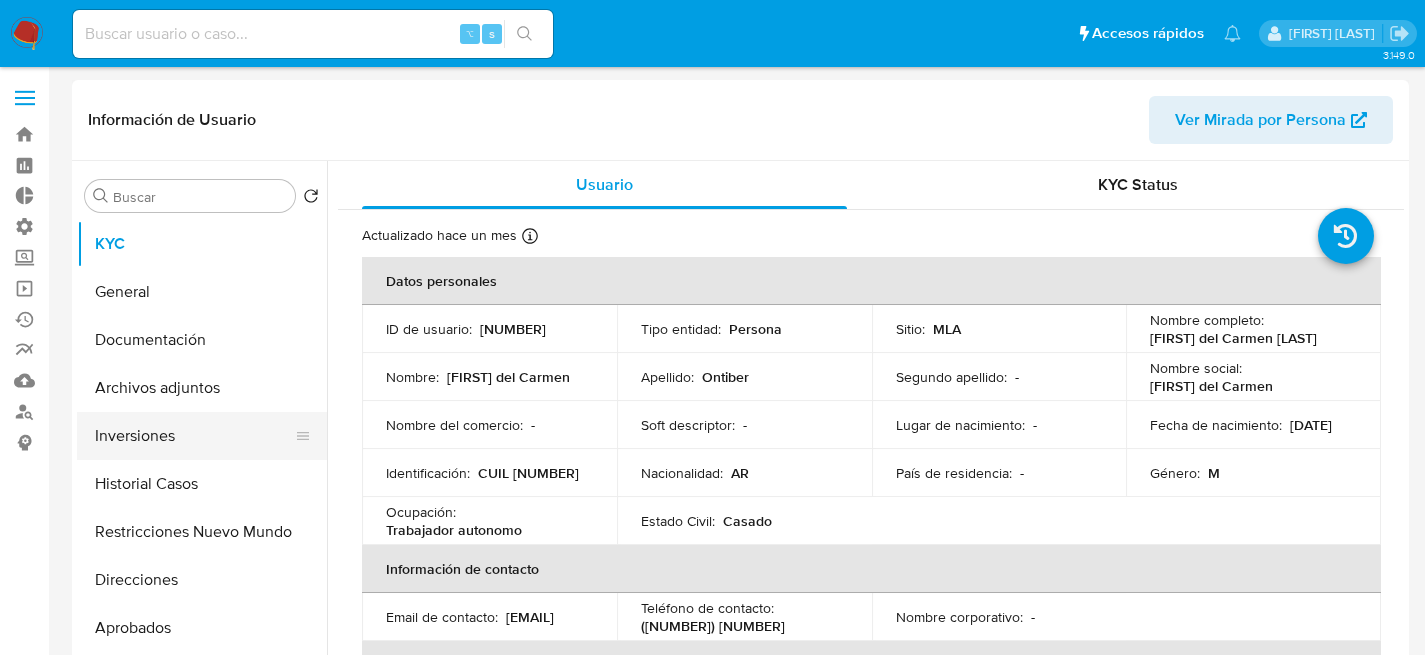 click on "Inversiones" at bounding box center (194, 436) 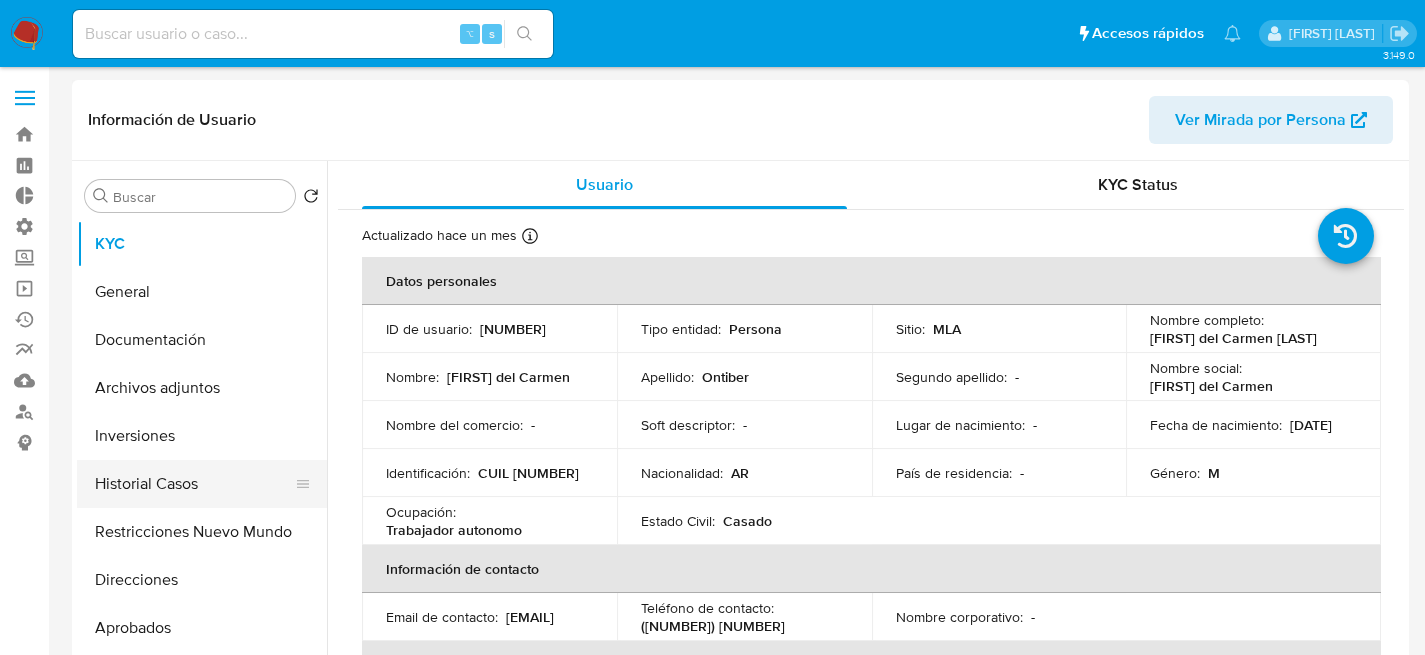 select on "10" 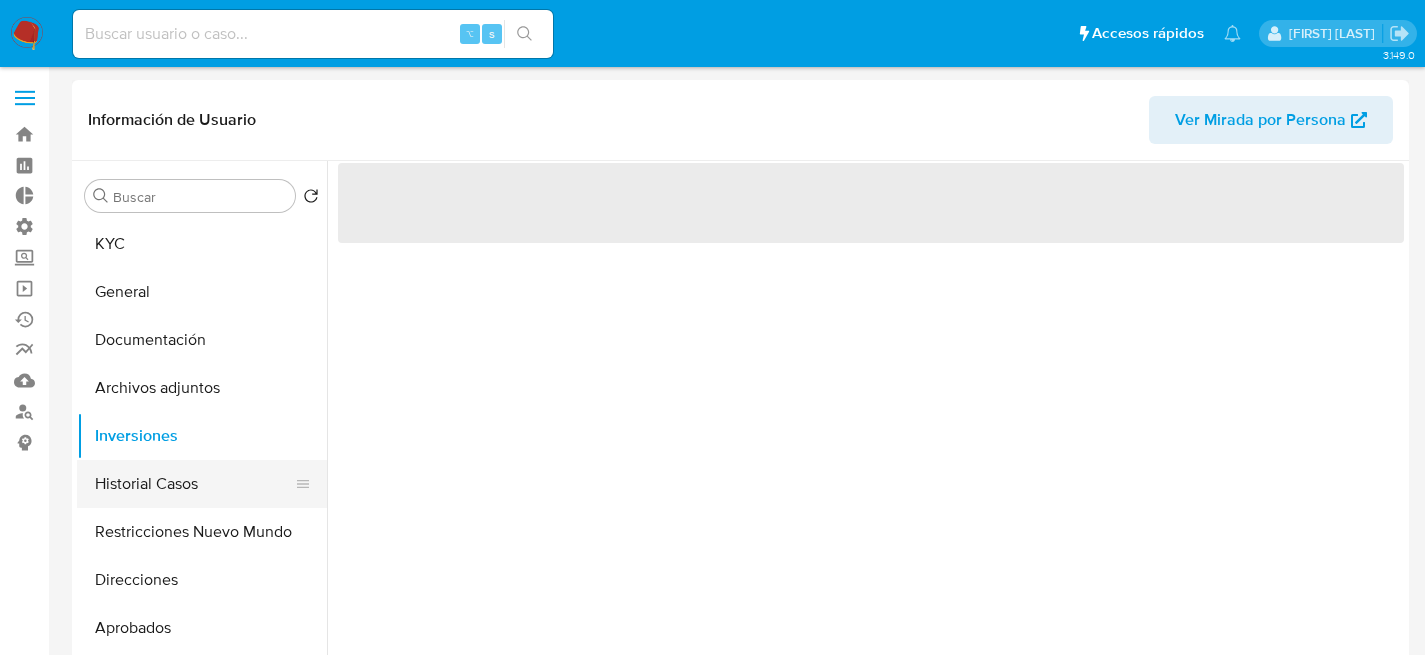 click on "Historial Casos" at bounding box center (194, 484) 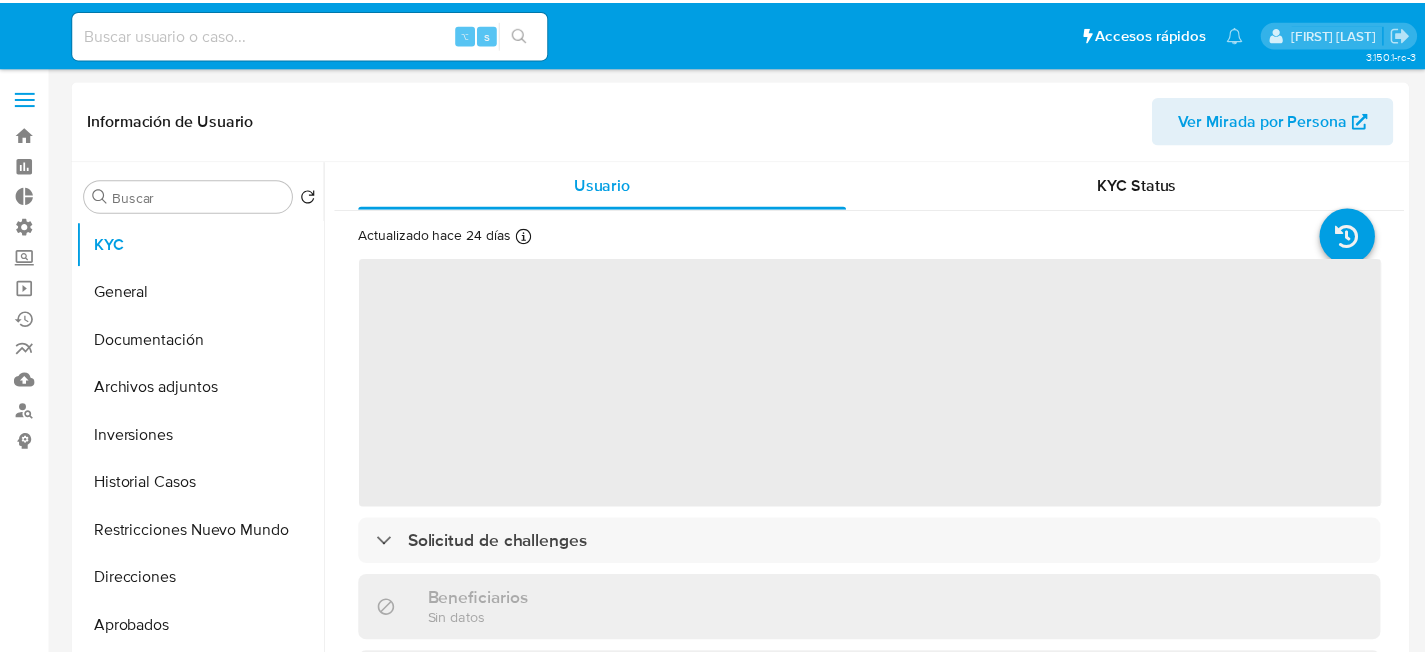 scroll, scrollTop: 0, scrollLeft: 0, axis: both 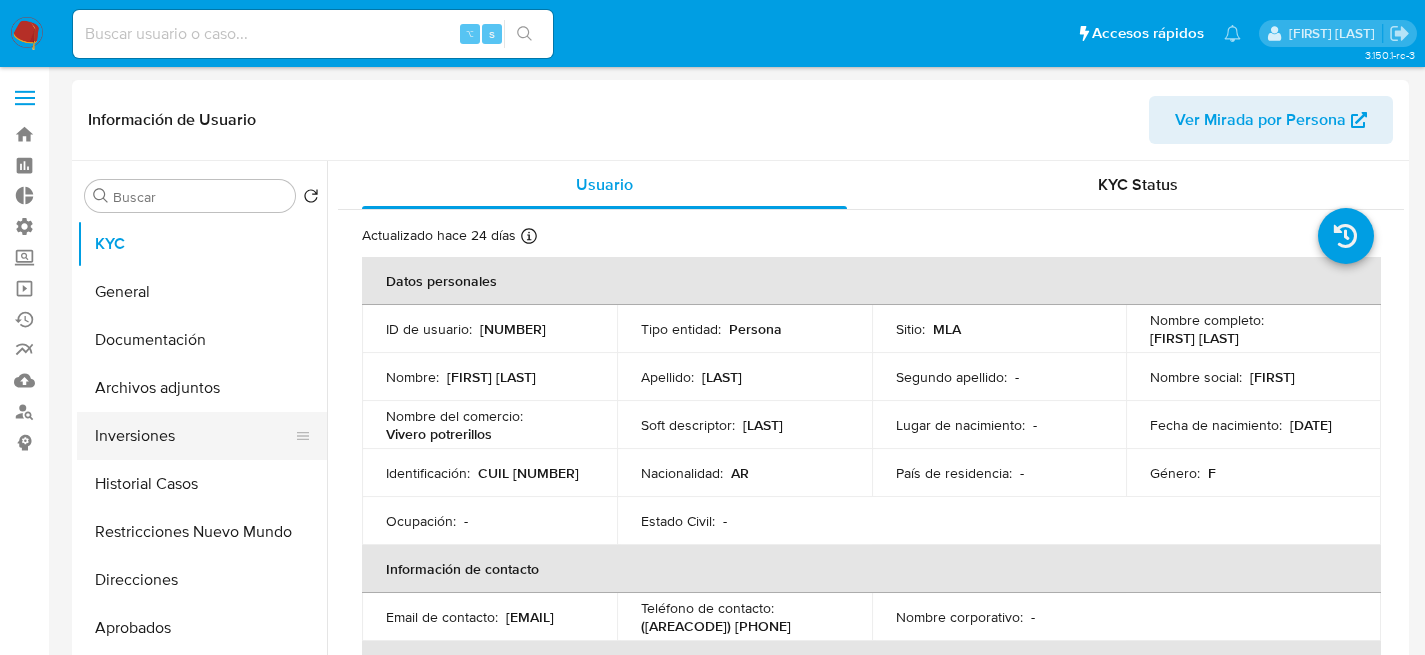 select on "10" 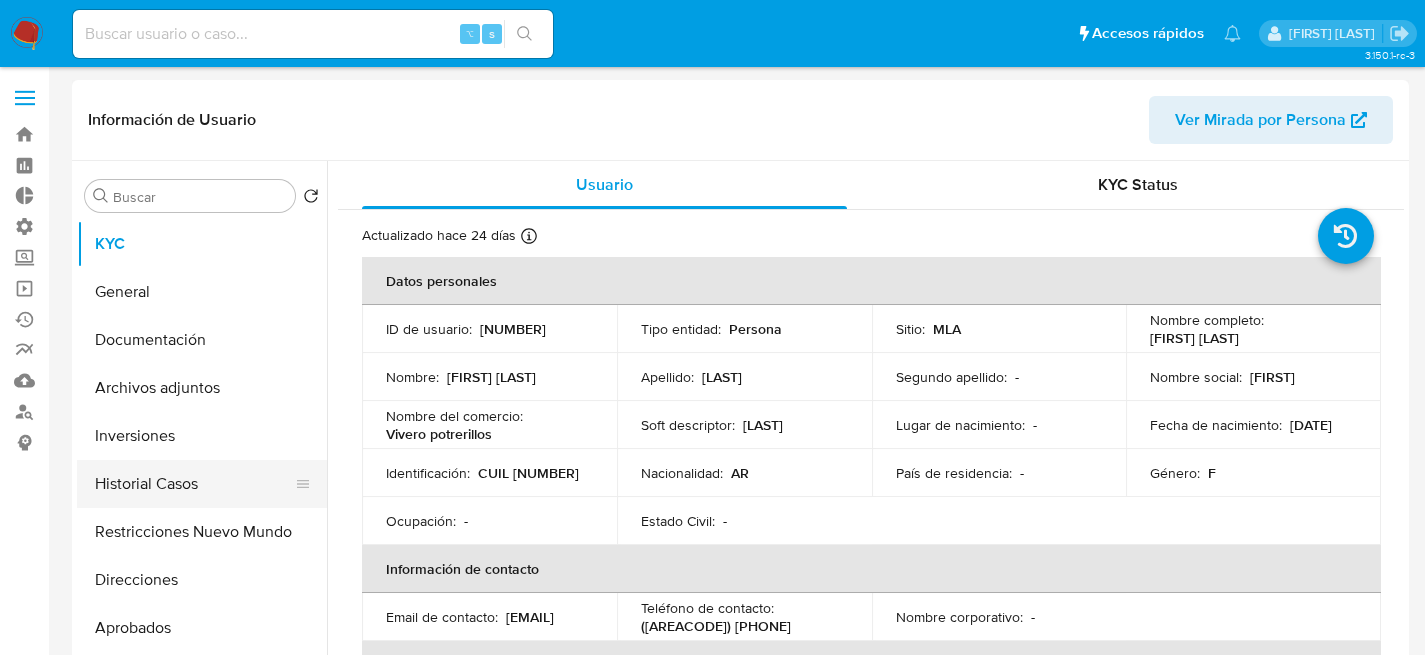 click on "Historial Casos" at bounding box center [194, 484] 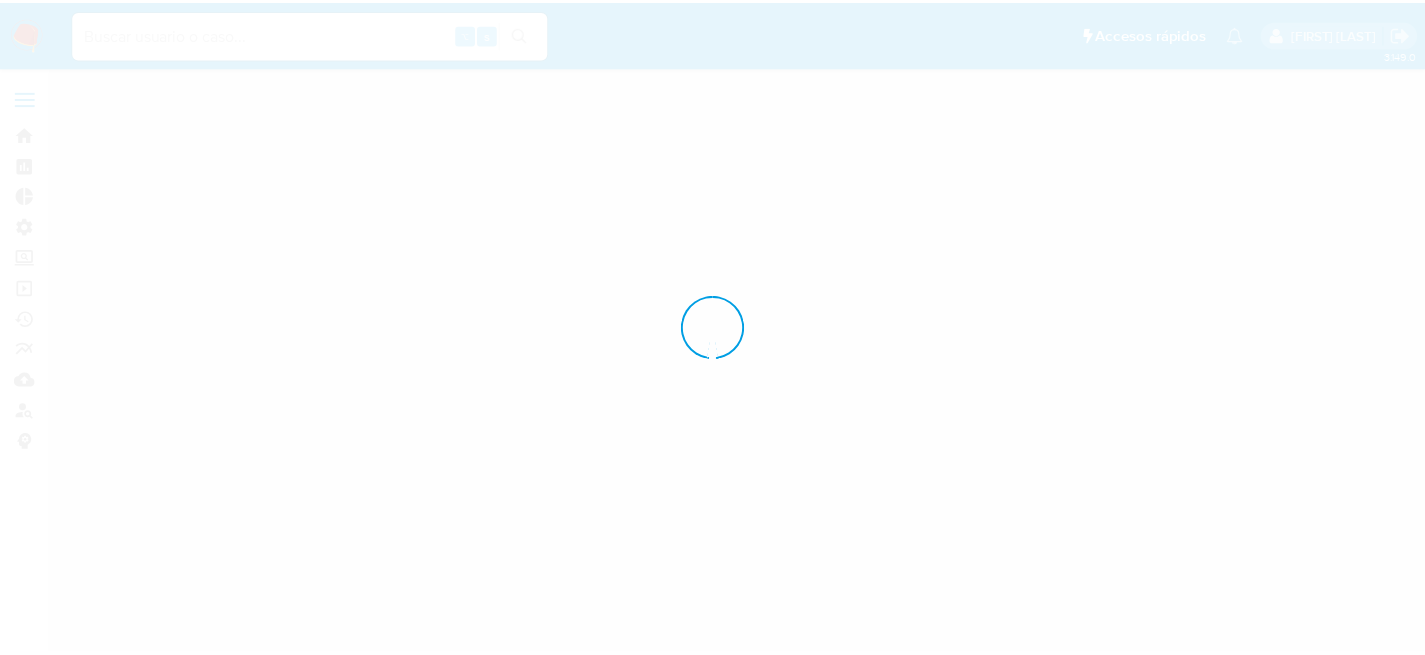 scroll, scrollTop: 0, scrollLeft: 0, axis: both 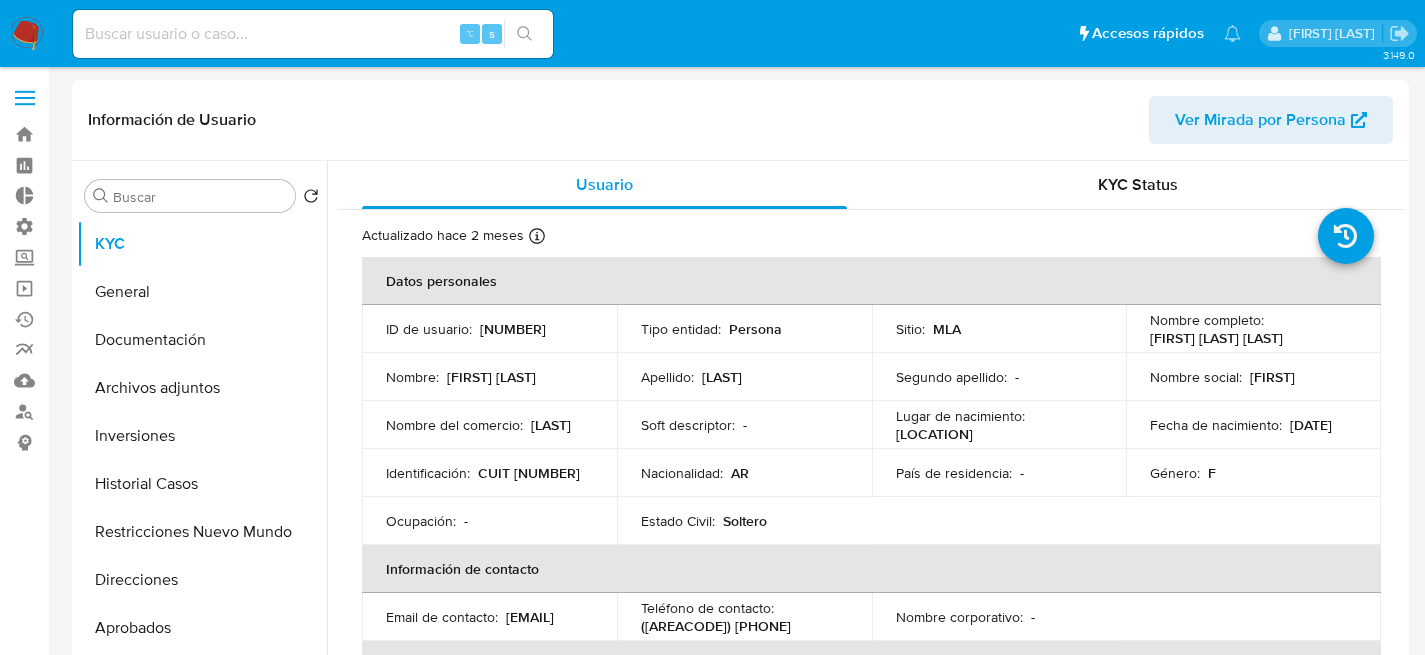 select on "10" 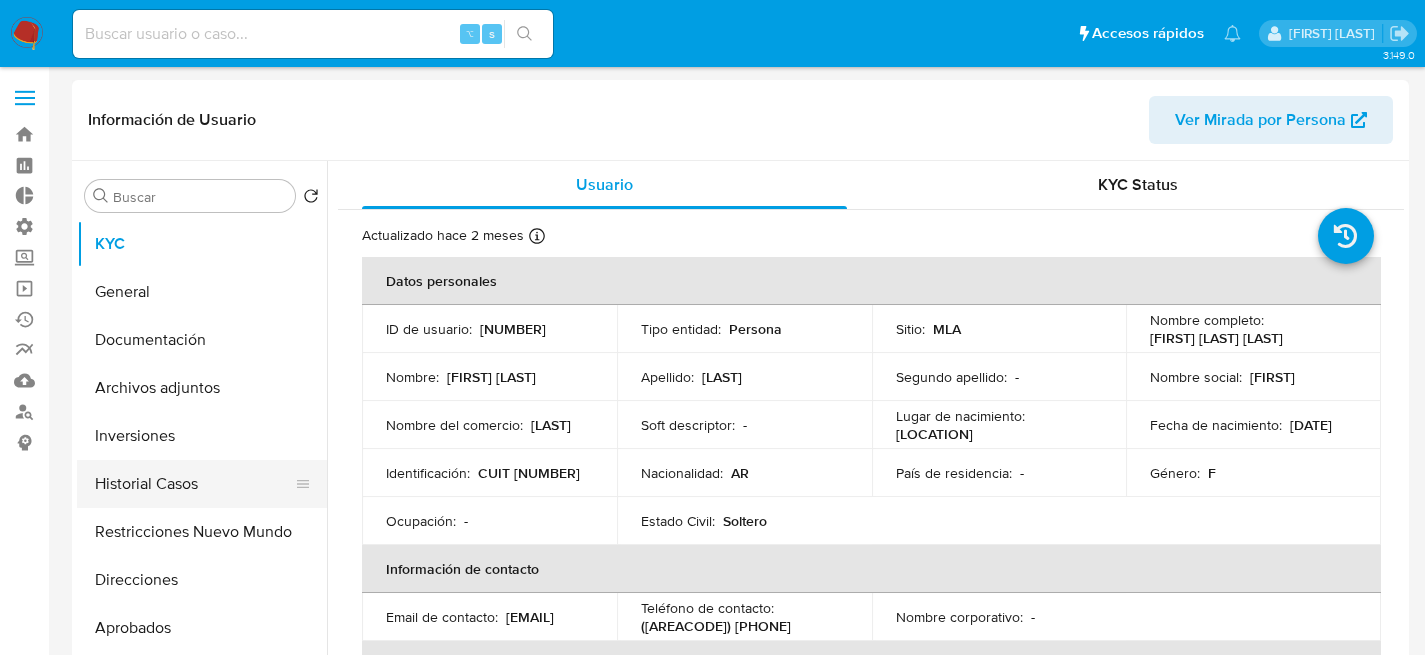 click on "Historial Casos" at bounding box center [194, 484] 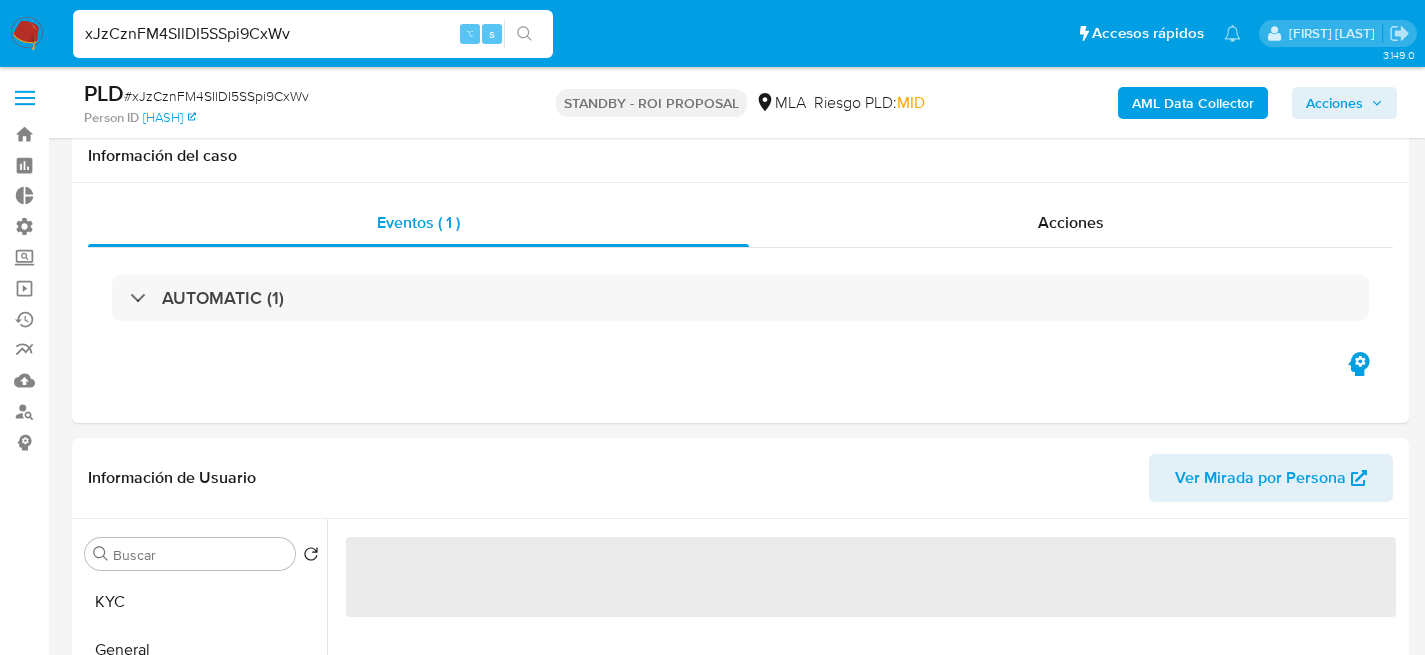 select on "10" 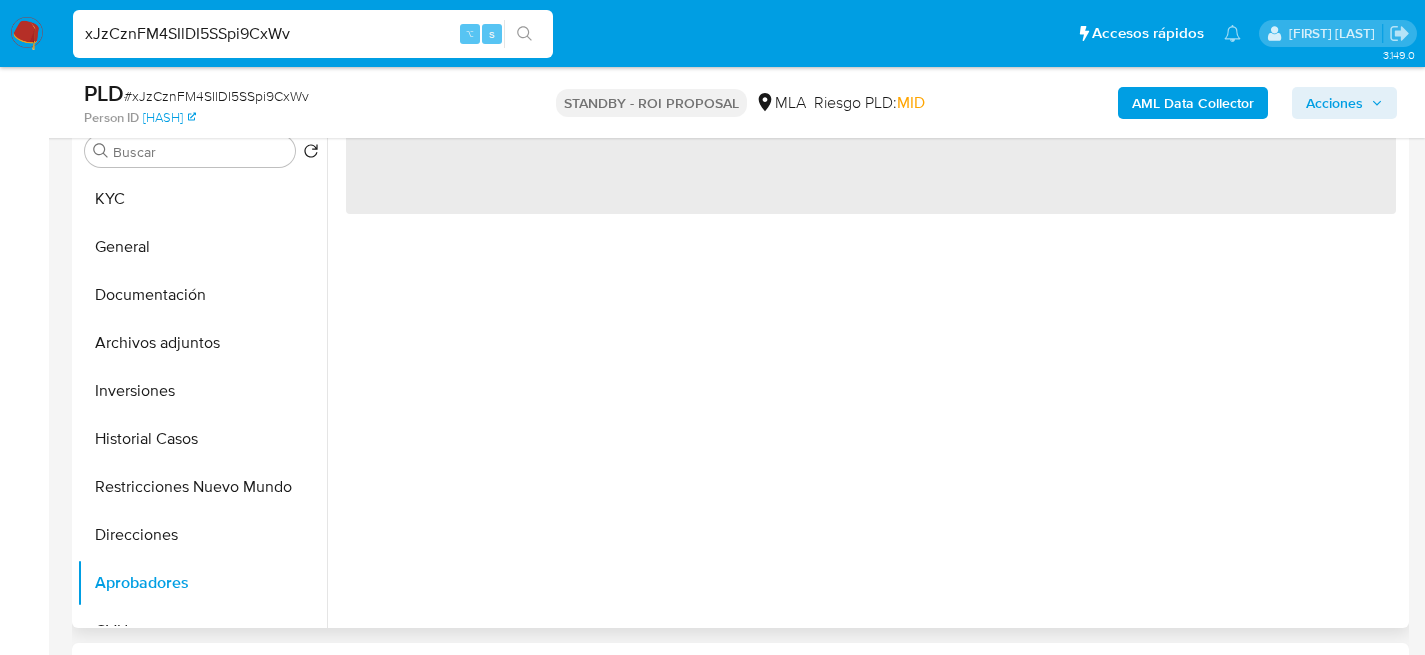 scroll, scrollTop: 399, scrollLeft: 0, axis: vertical 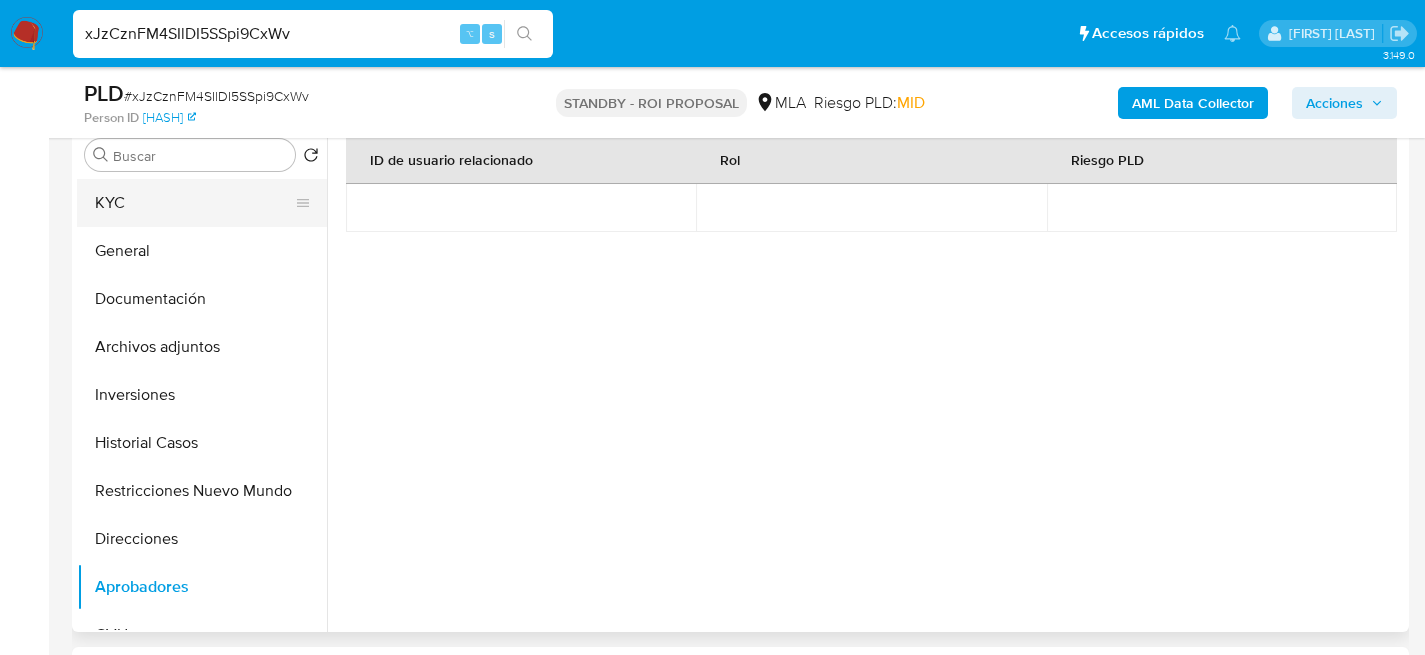 click on "KYC" at bounding box center (194, 203) 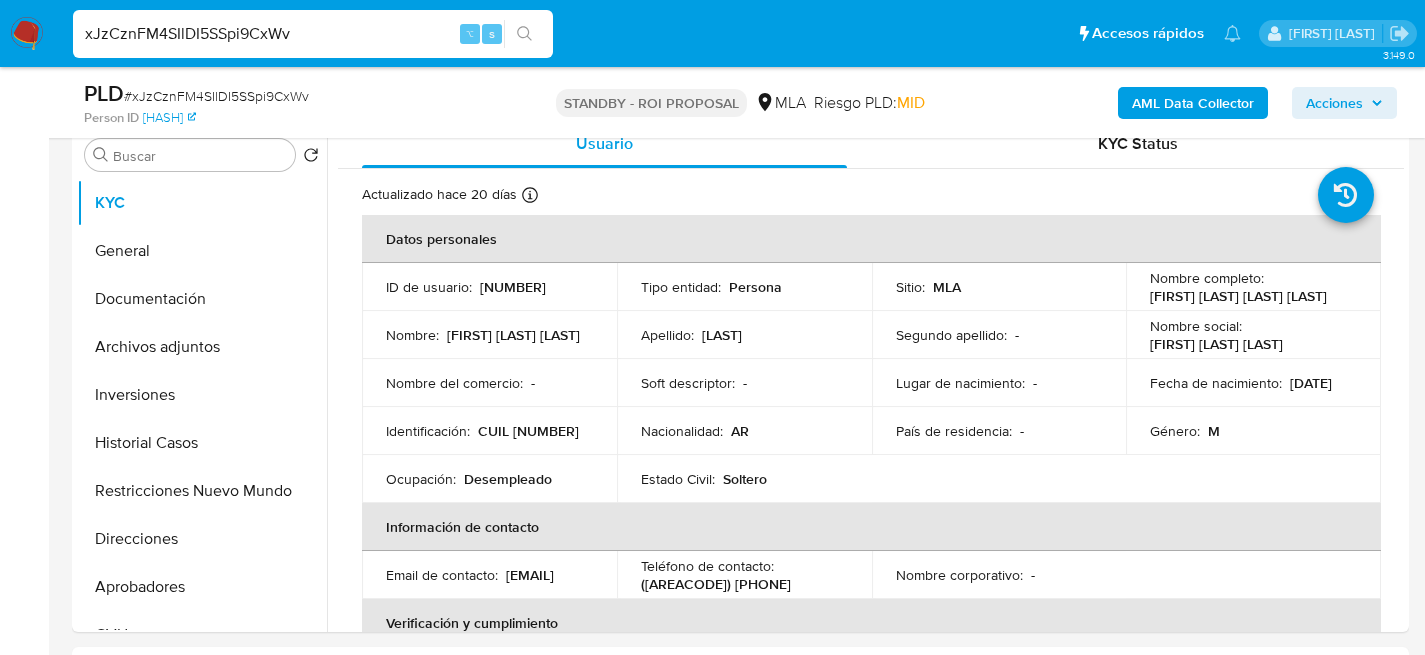 click on "xJzCznFM4SIlDI5SSpi9CxWv" at bounding box center (313, 34) 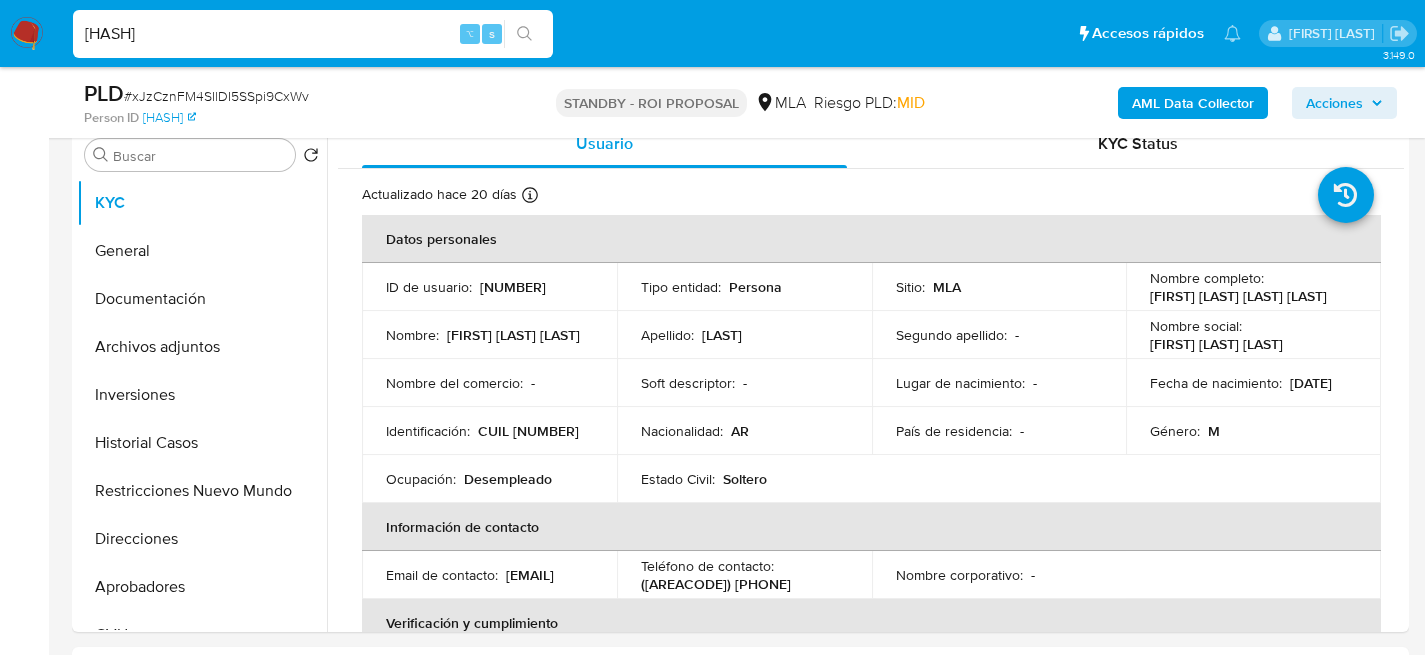 type on "ClnOfsWfs5arPLGzU6wXJQkQ" 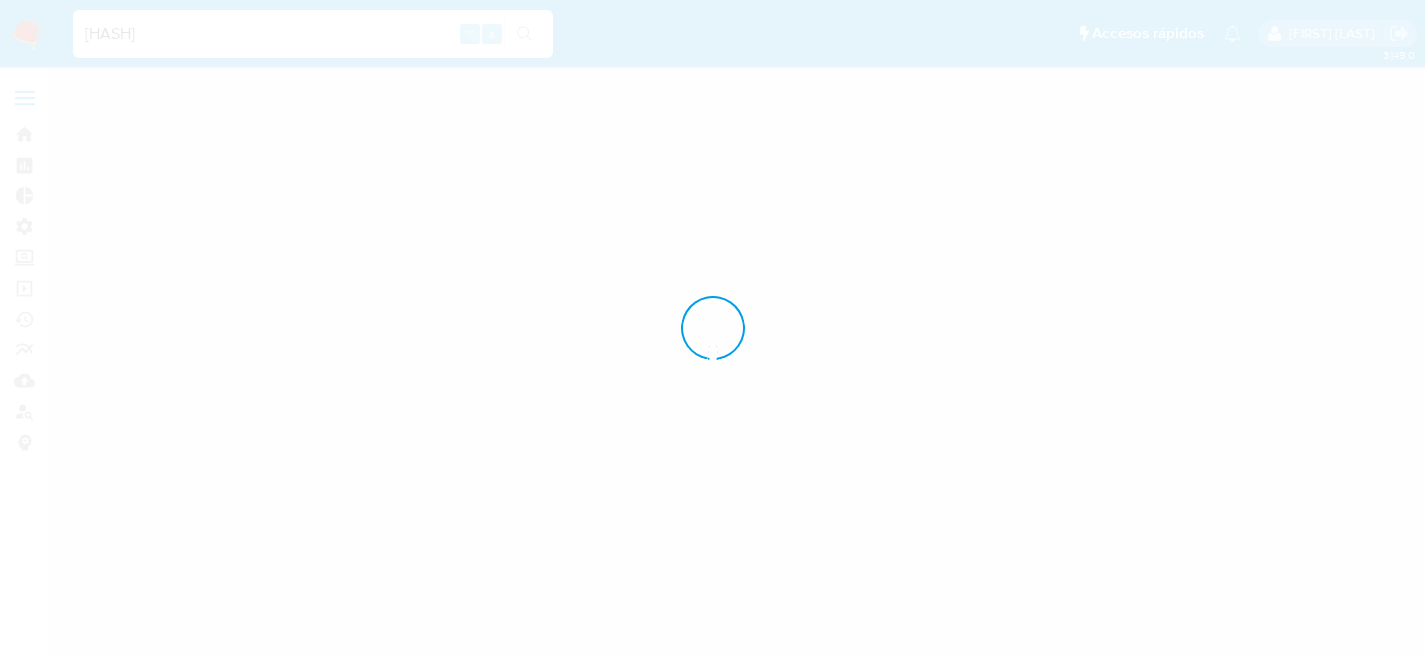 scroll, scrollTop: 0, scrollLeft: 0, axis: both 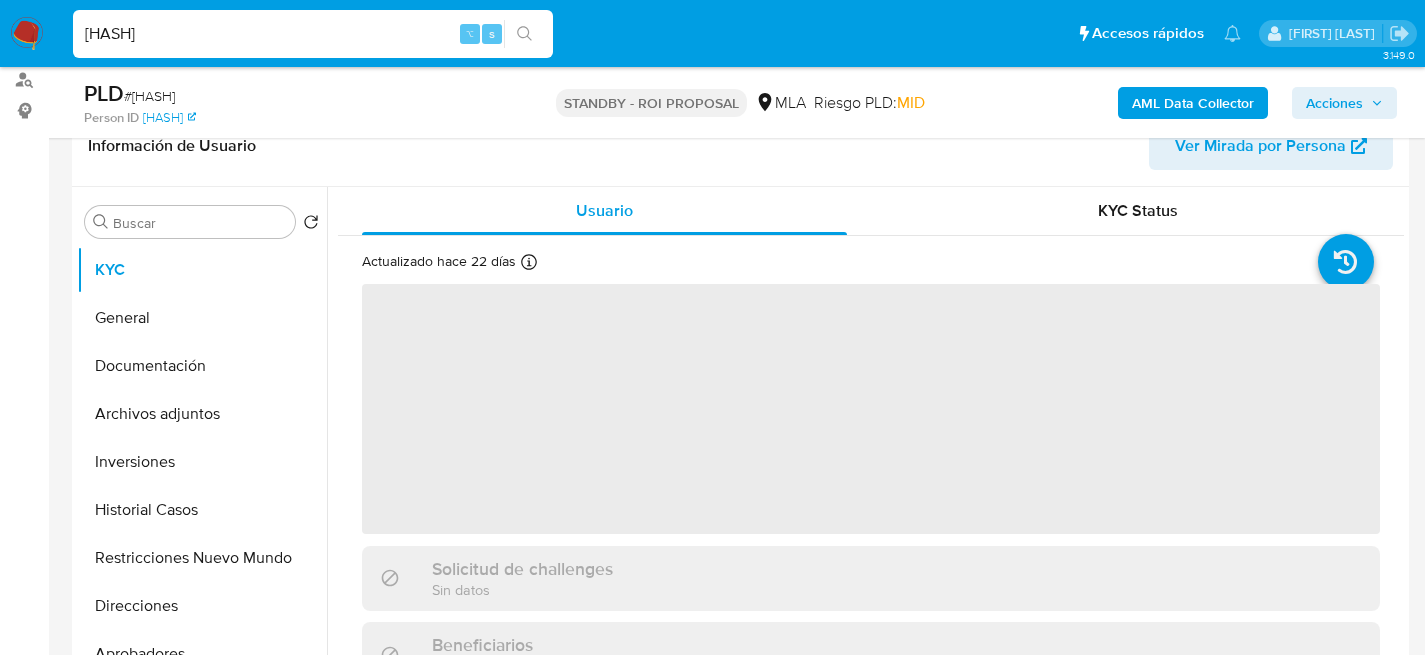 select on "10" 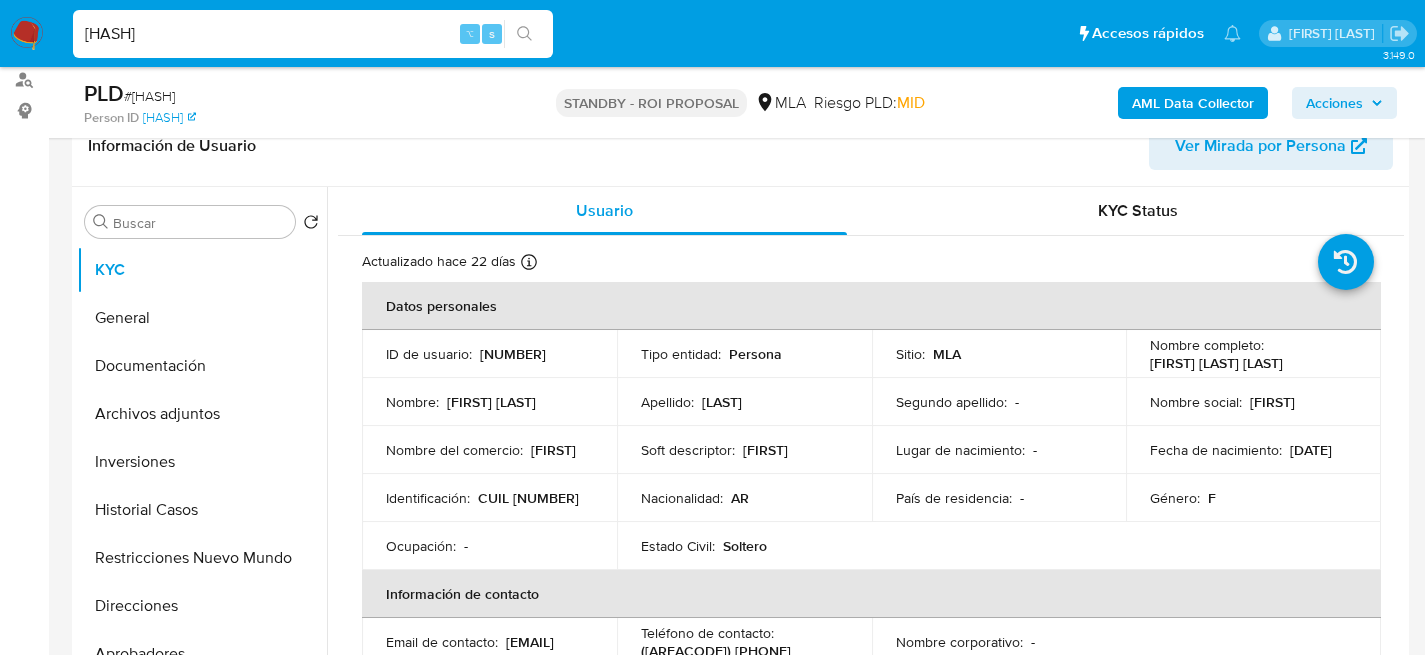 scroll, scrollTop: 429, scrollLeft: 0, axis: vertical 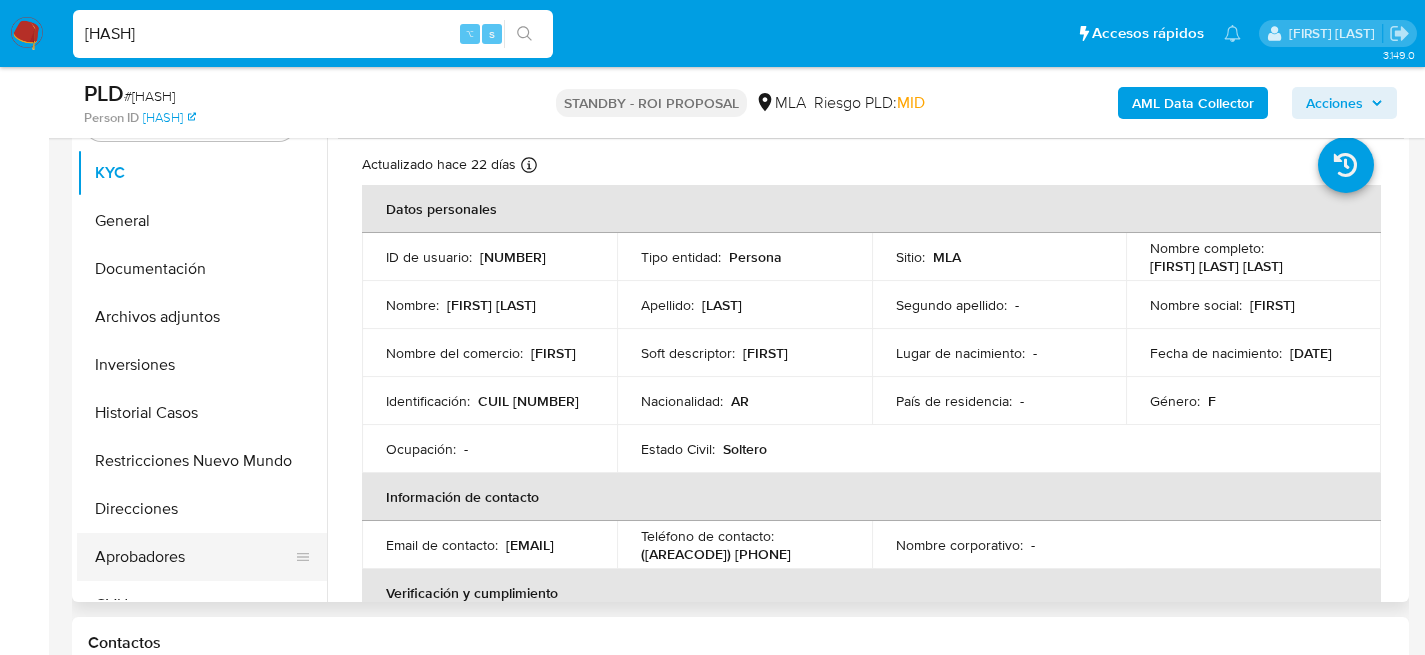 click on "Aprobadores" at bounding box center (194, 557) 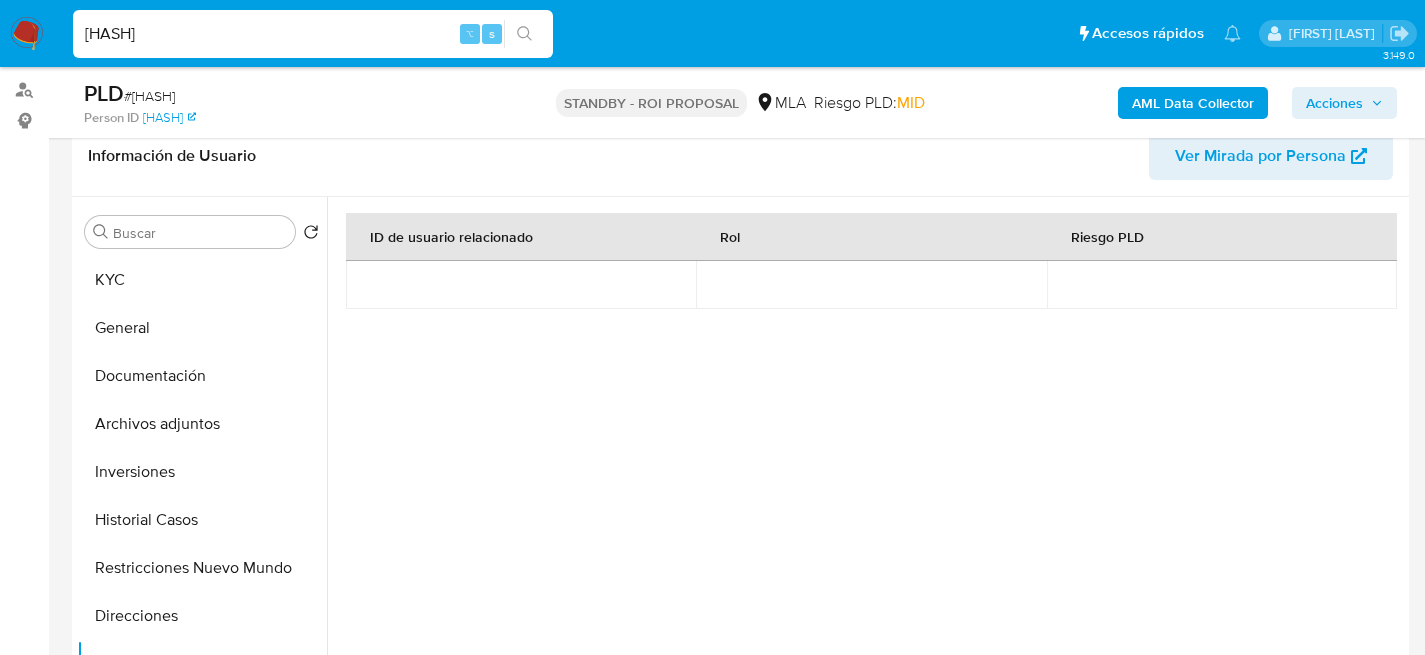 scroll, scrollTop: 326, scrollLeft: 0, axis: vertical 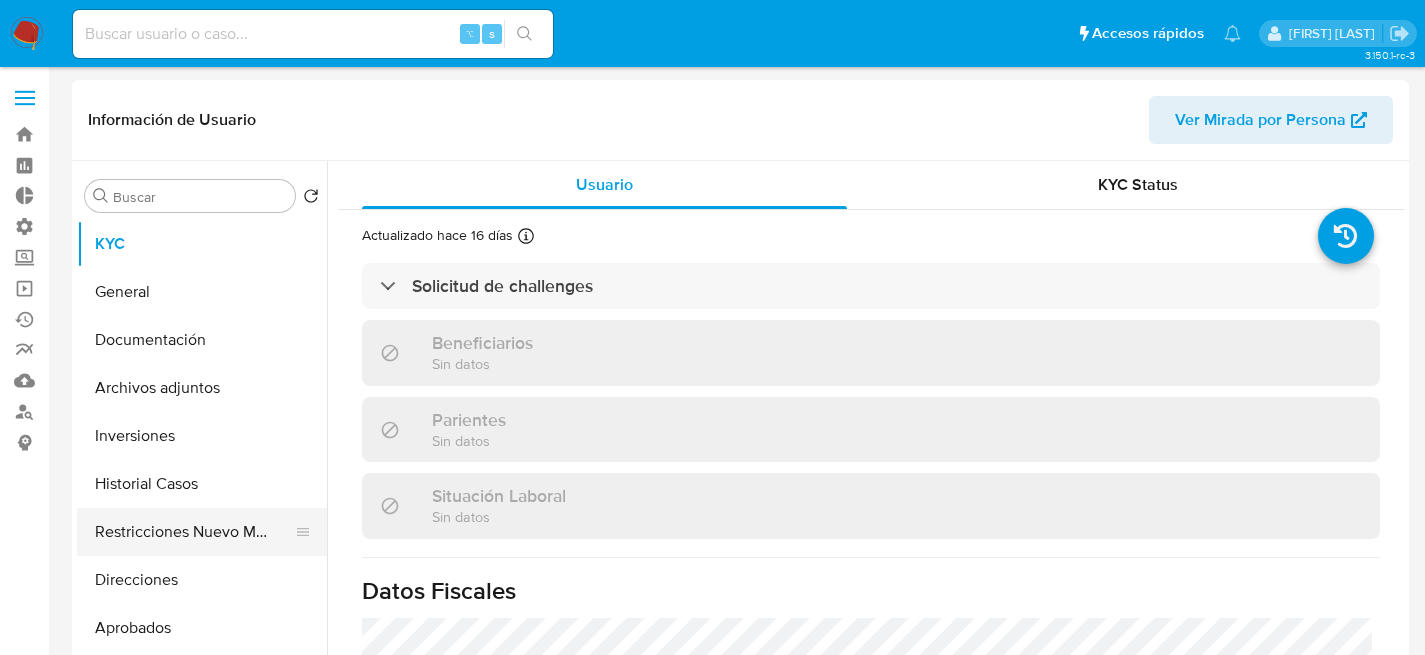 select on "10" 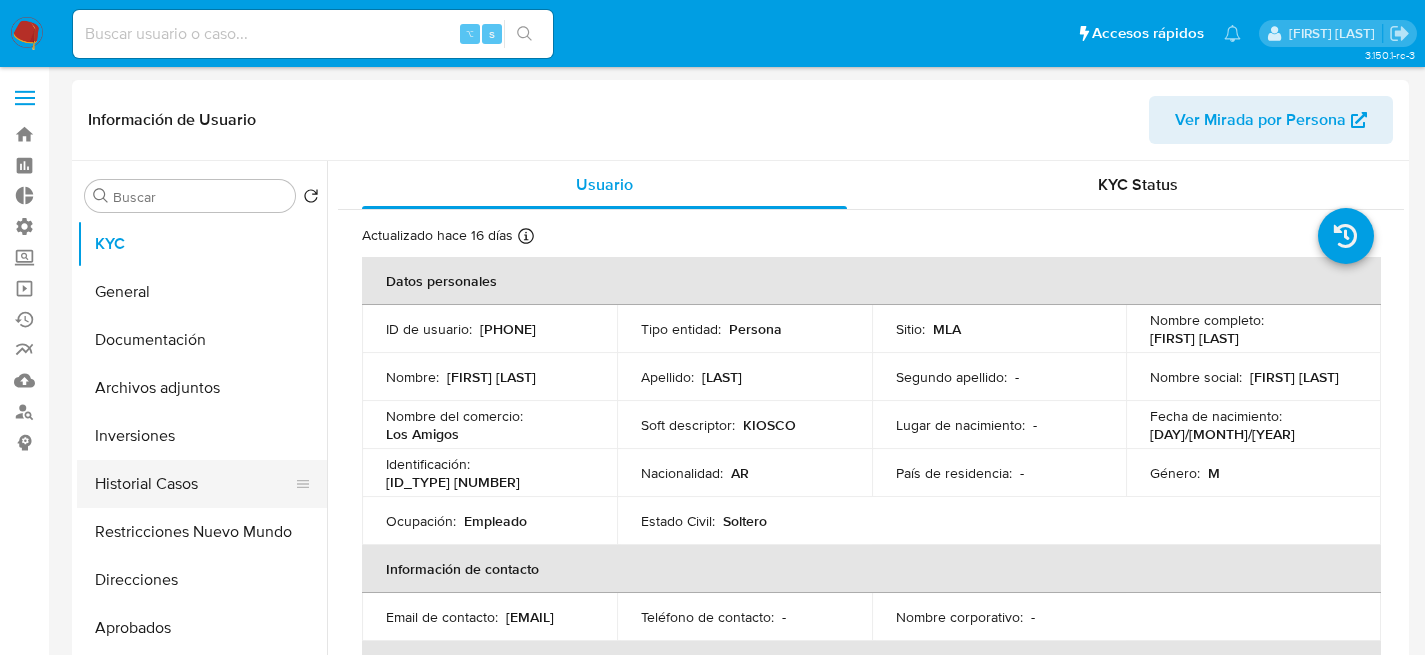 click on "Historial Casos" at bounding box center [194, 484] 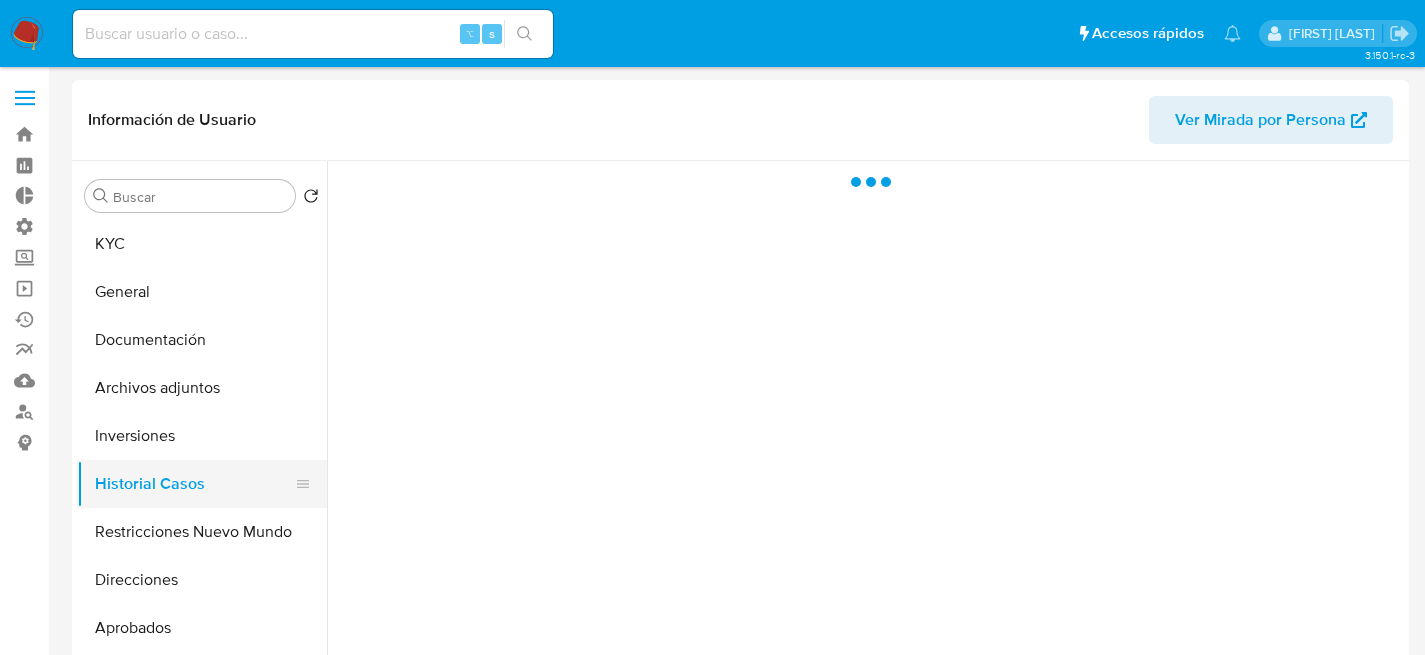 click on "Historial Casos" at bounding box center (194, 484) 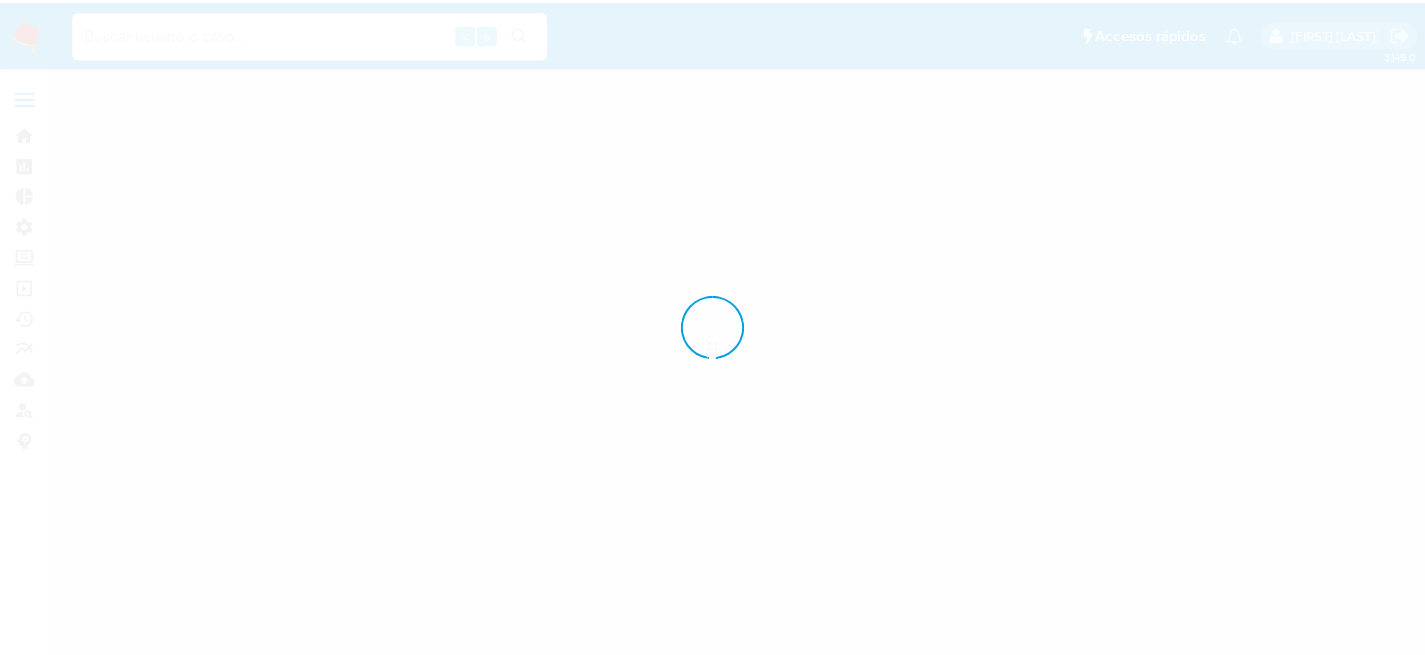 scroll, scrollTop: 0, scrollLeft: 0, axis: both 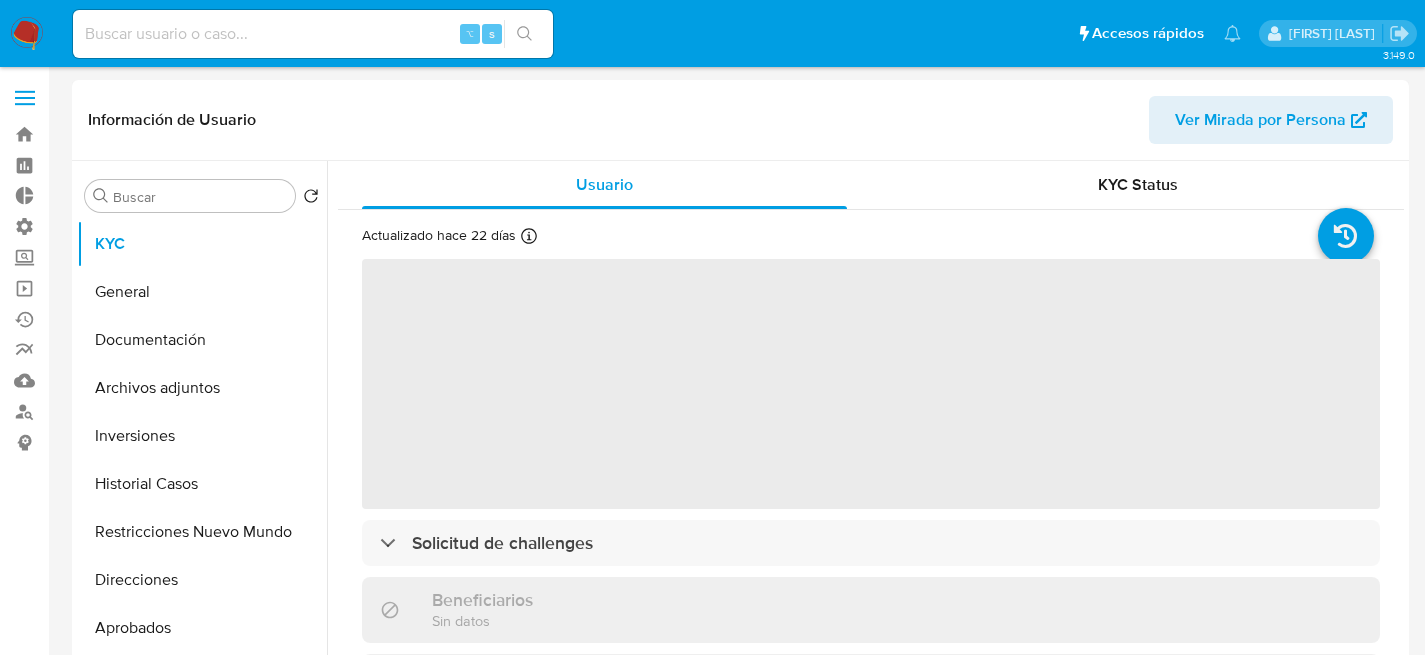 select on "10" 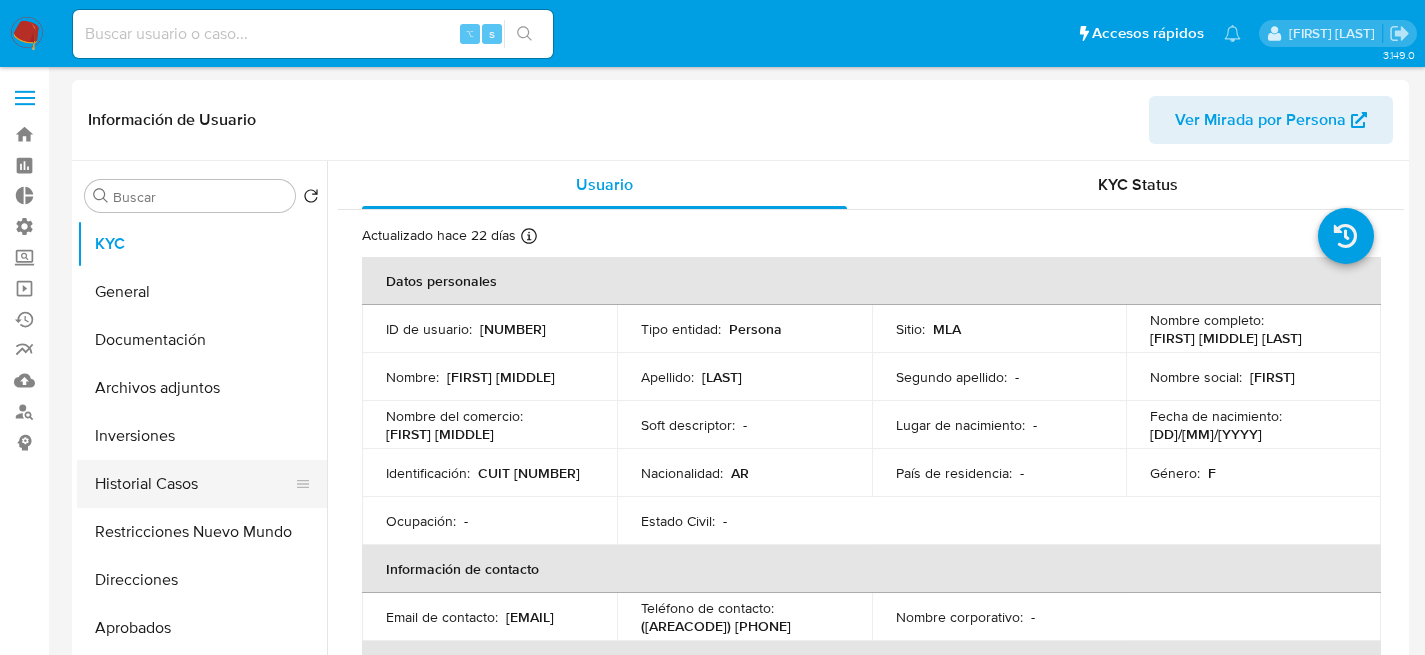 click on "Historial Casos" at bounding box center (194, 484) 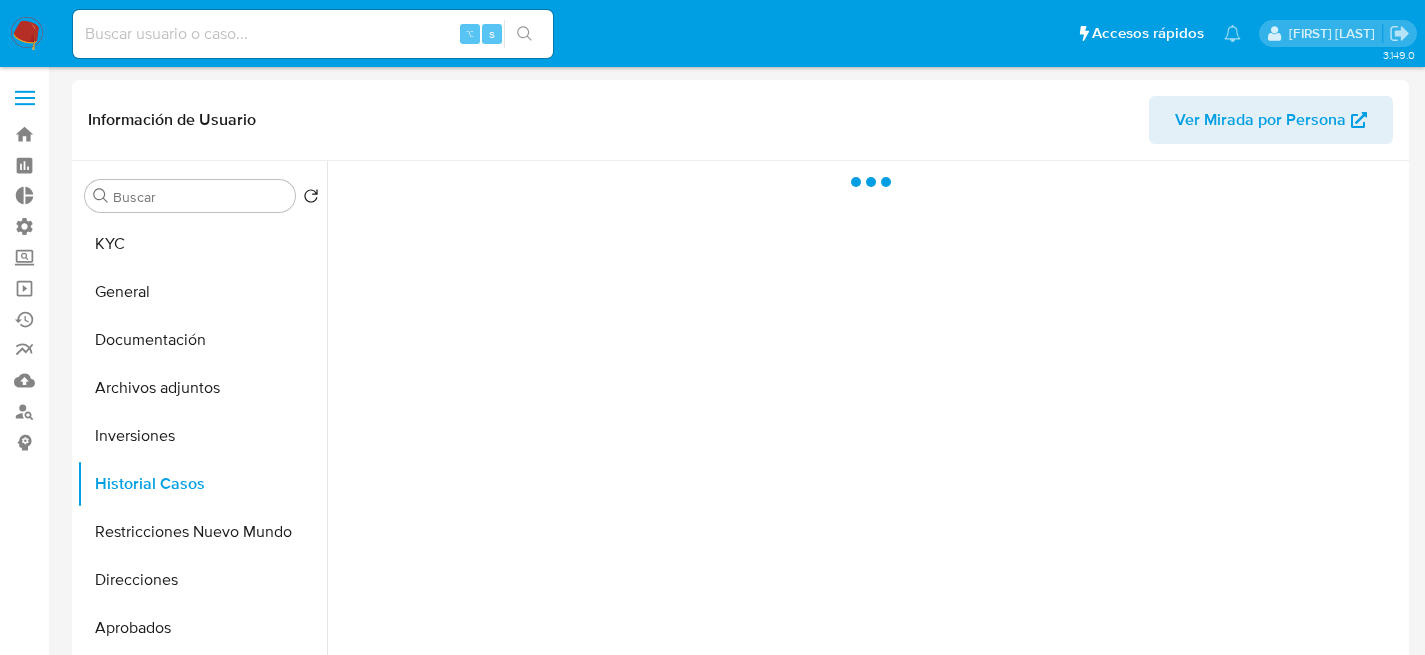 click on "⌥ s" at bounding box center [313, 34] 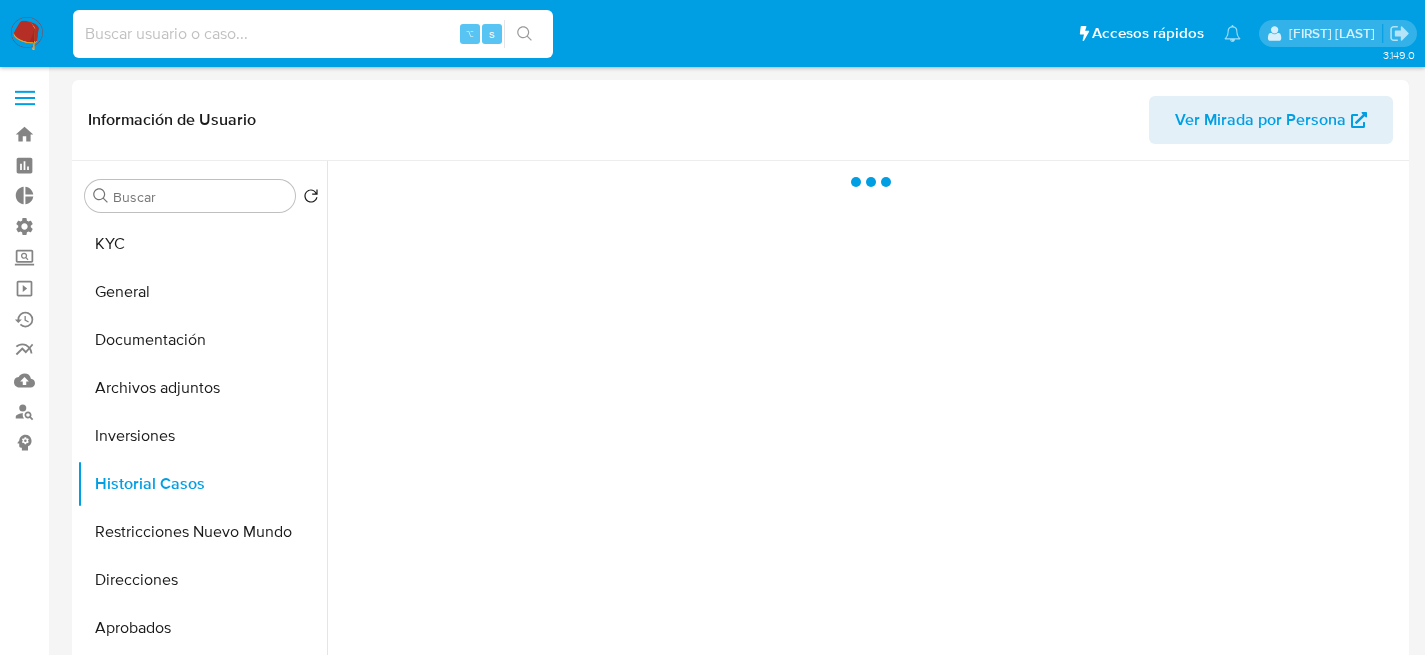 paste on "uKjY8BhnIa5IBnmsXgb0LTSz" 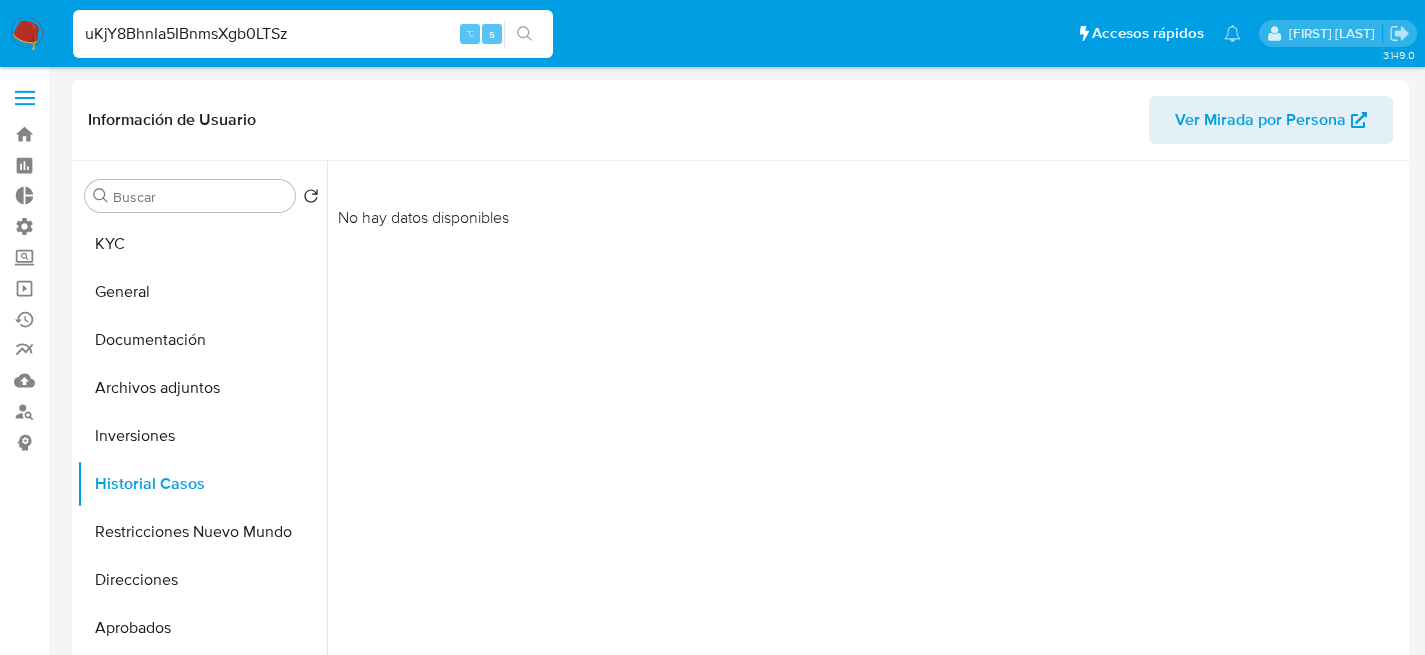 type on "uKjY8BhnIa5IBnmsXgb0LTSz" 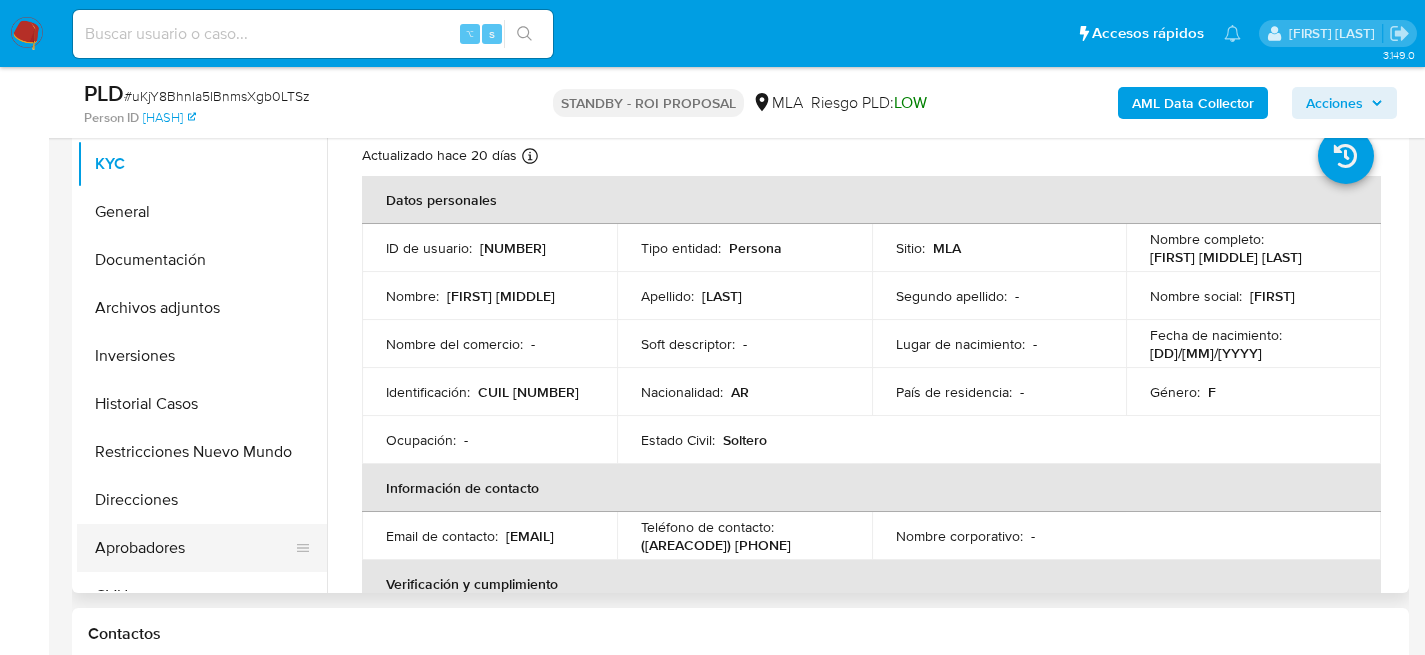 select on "10" 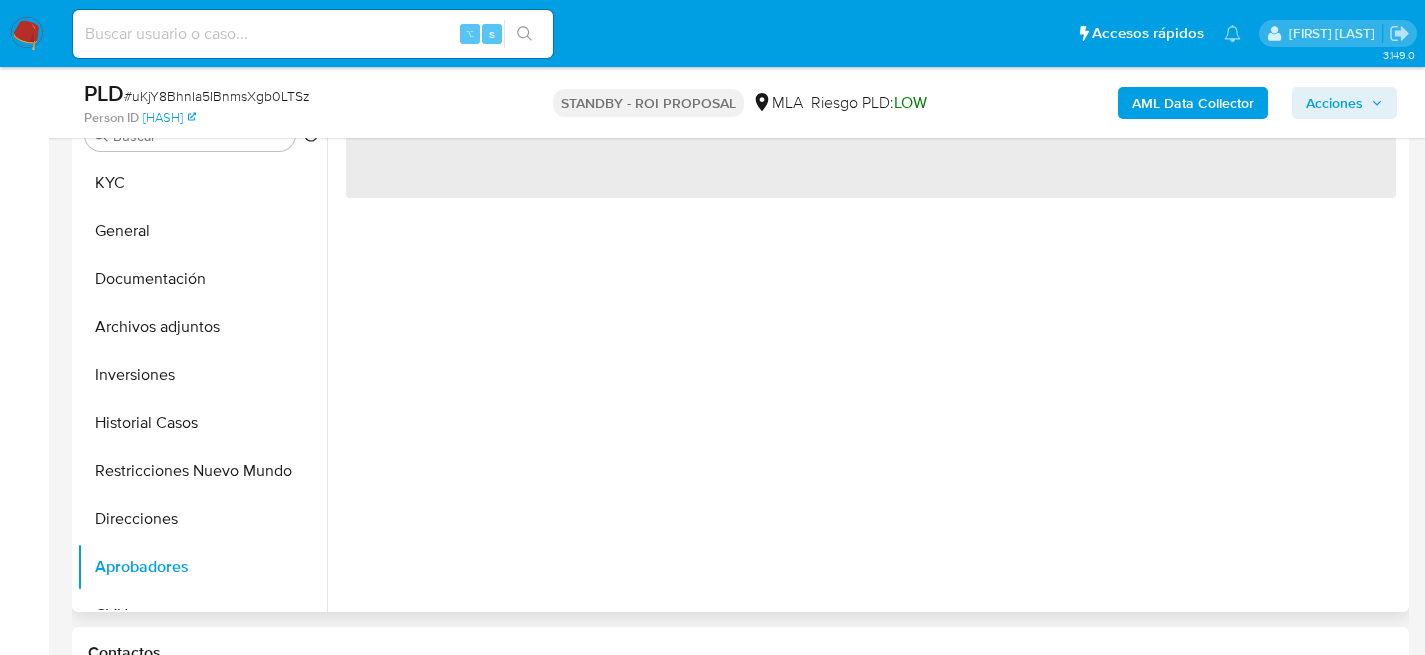 scroll, scrollTop: 309, scrollLeft: 0, axis: vertical 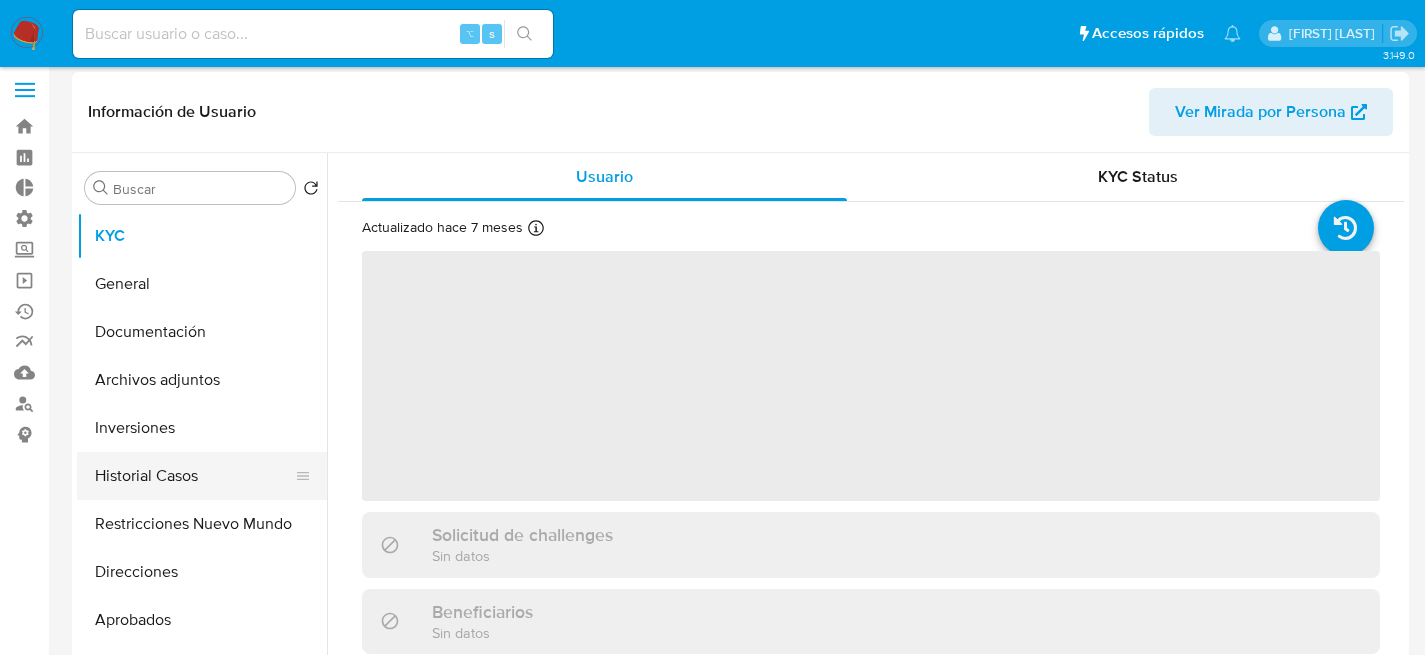 click on "Historial Casos" at bounding box center [194, 476] 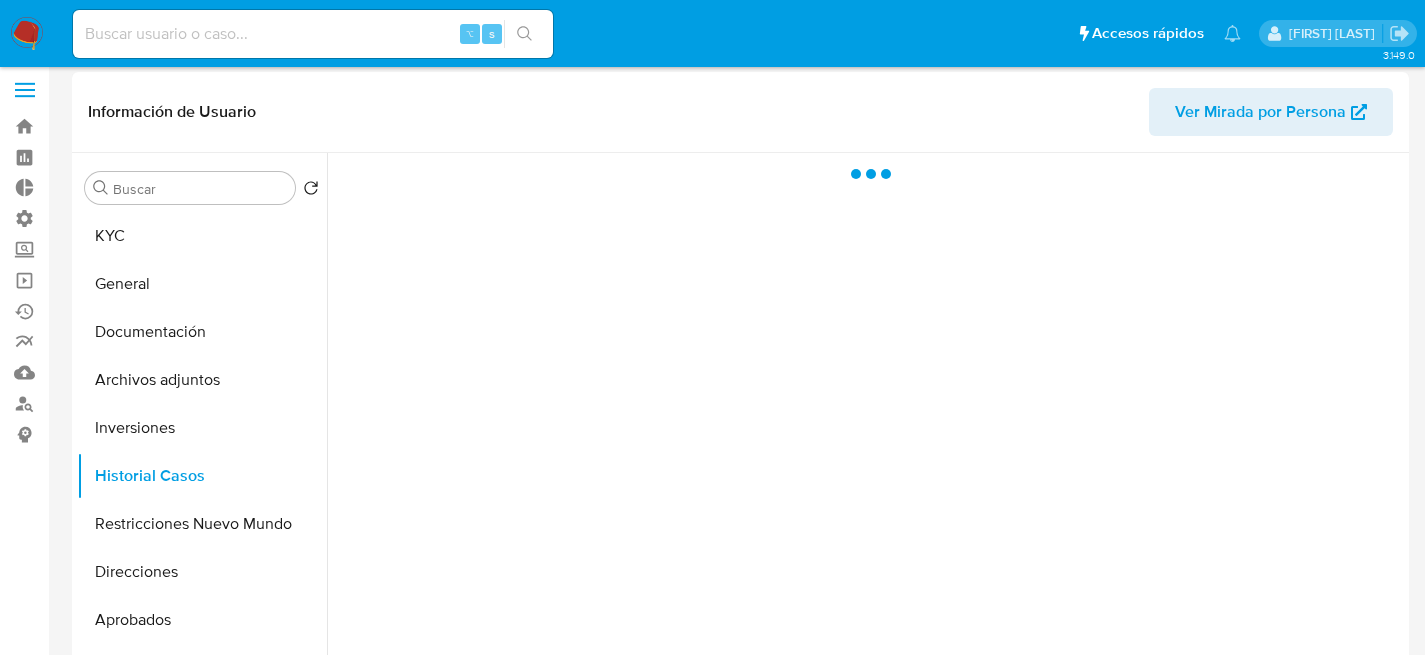 select on "10" 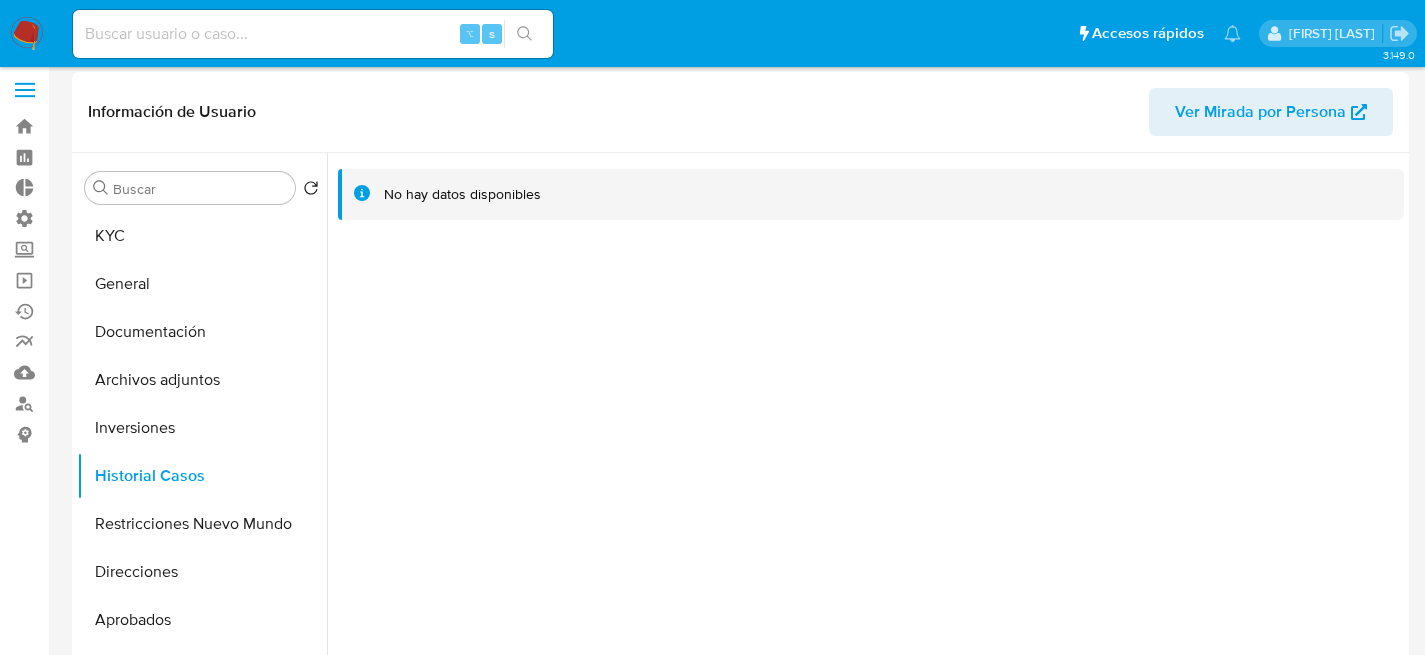 click at bounding box center [313, 34] 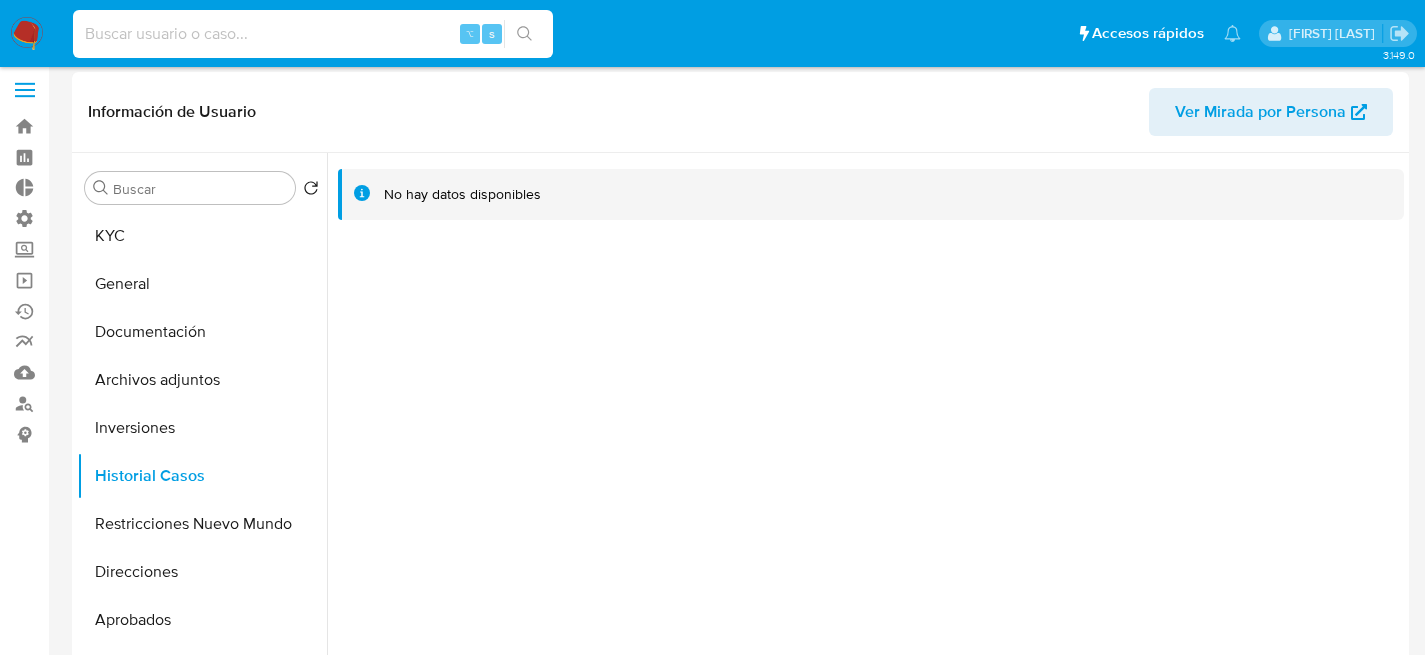 paste on "F7jf1IC9kNphCxJ4ZA05lFCS" 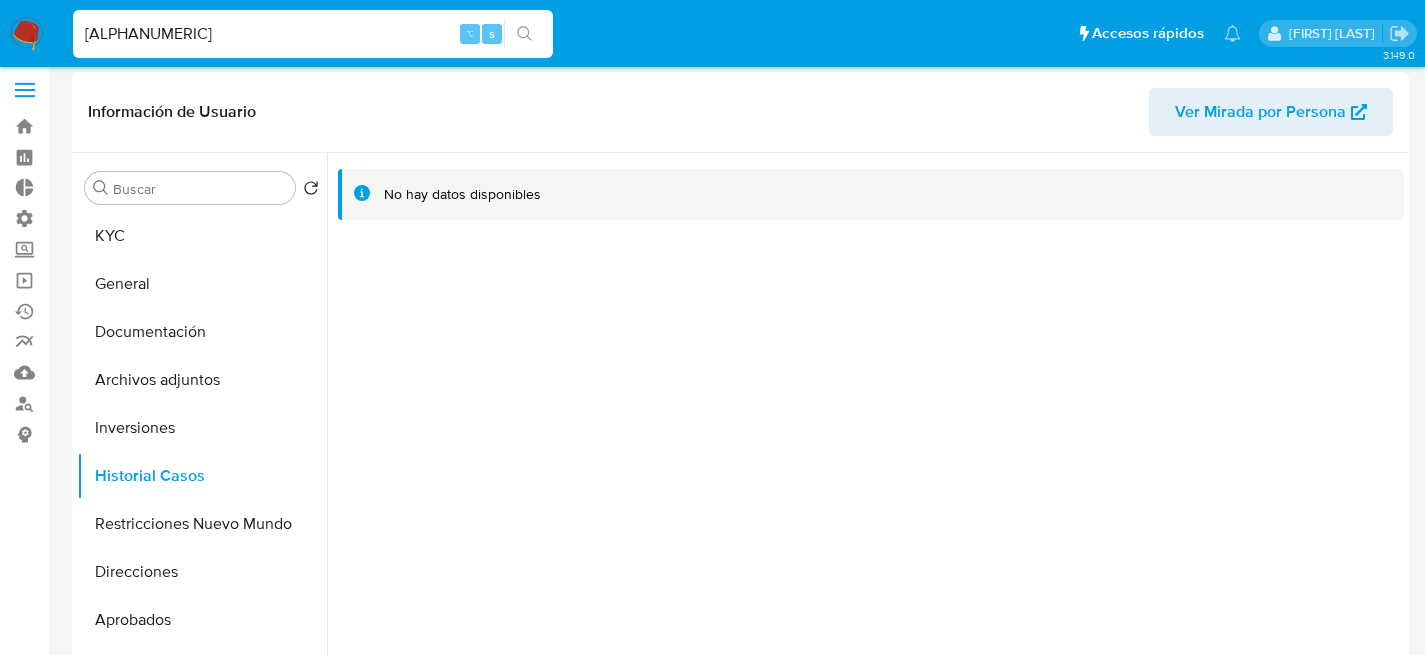 type on "F7jf1IC9kNphCxJ4ZA05lFCS" 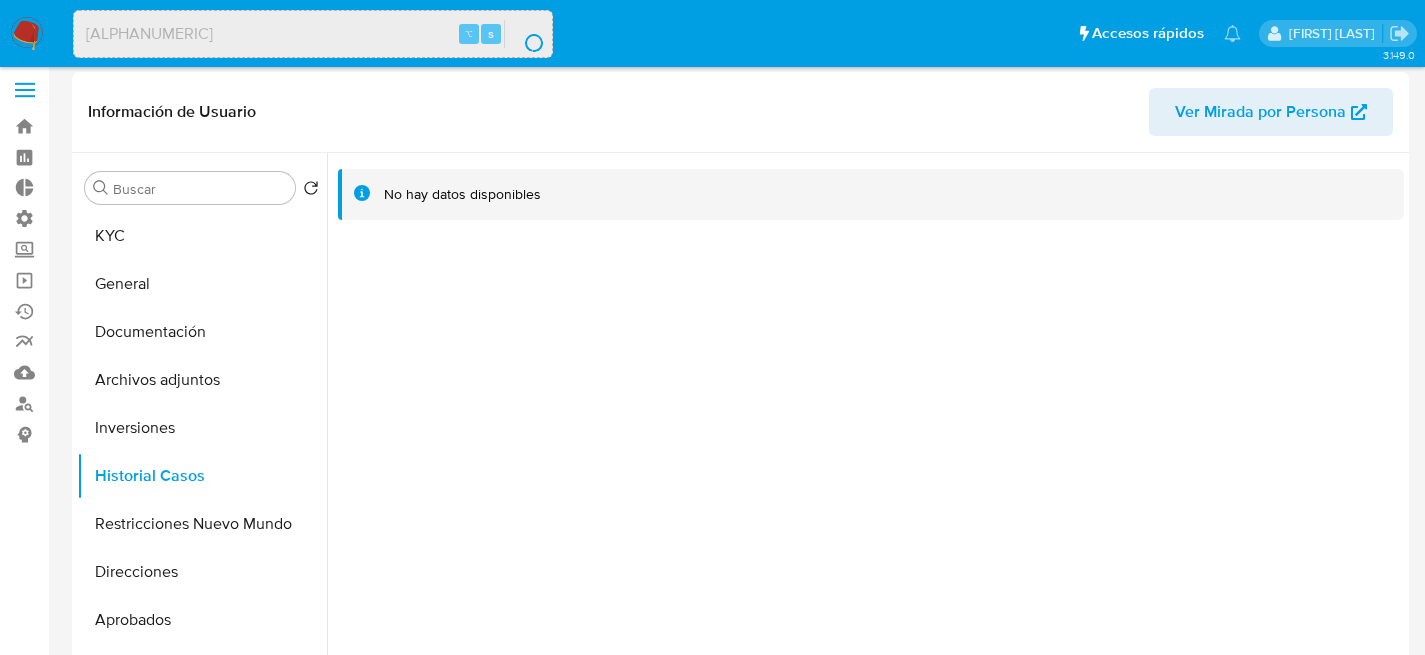 scroll, scrollTop: 0, scrollLeft: 0, axis: both 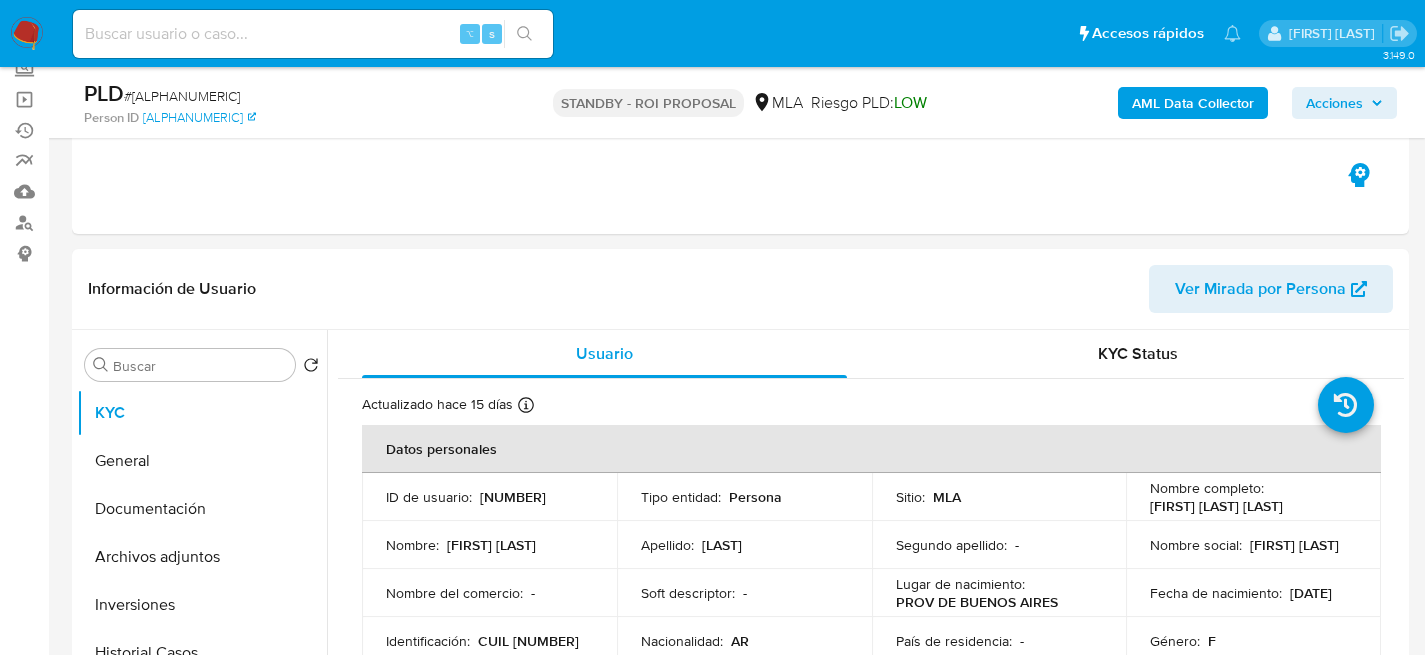 select on "10" 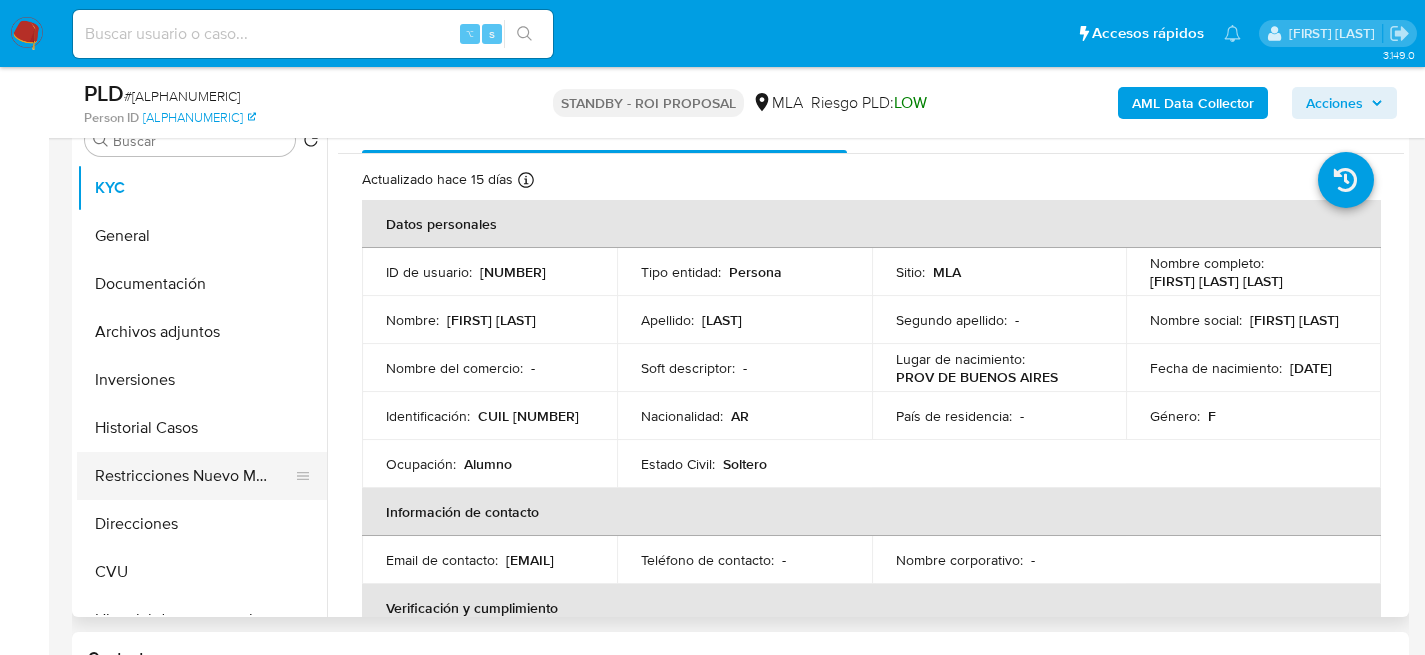 click on "Restricciones Nuevo Mundo" at bounding box center [194, 476] 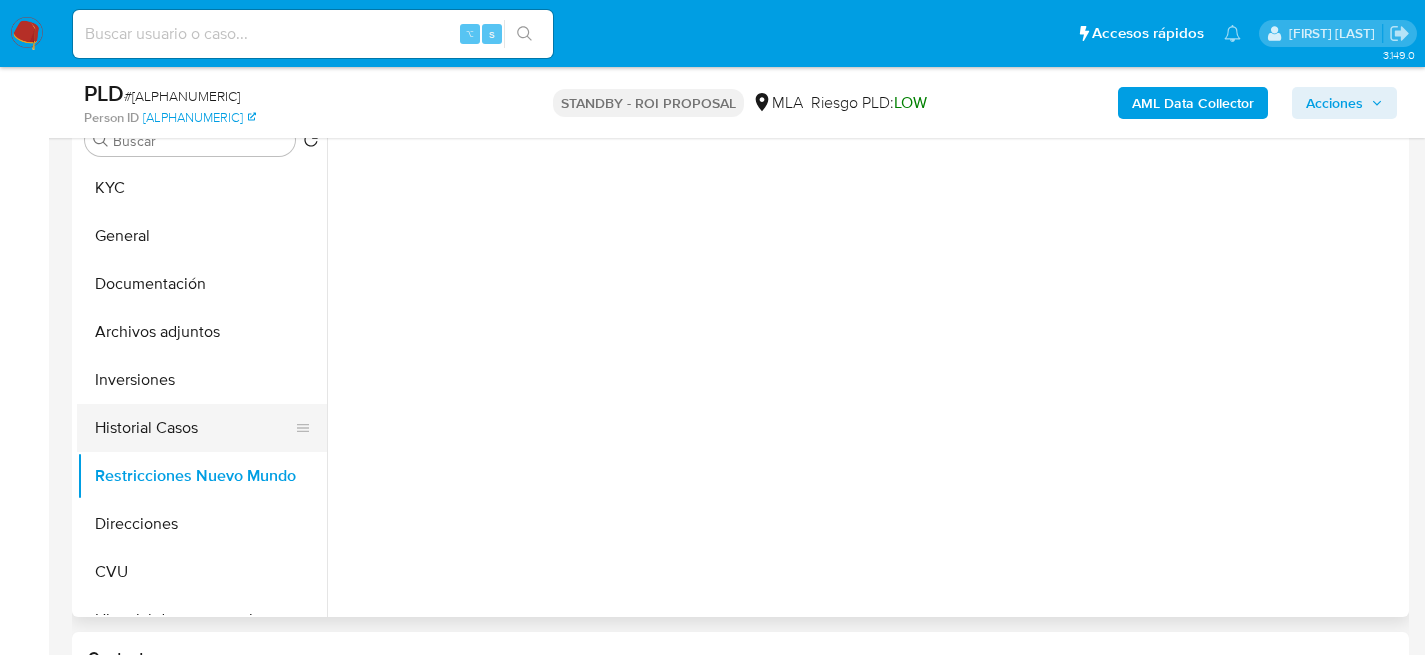 click on "Restricciones Nuevo Mundo" at bounding box center (202, 476) 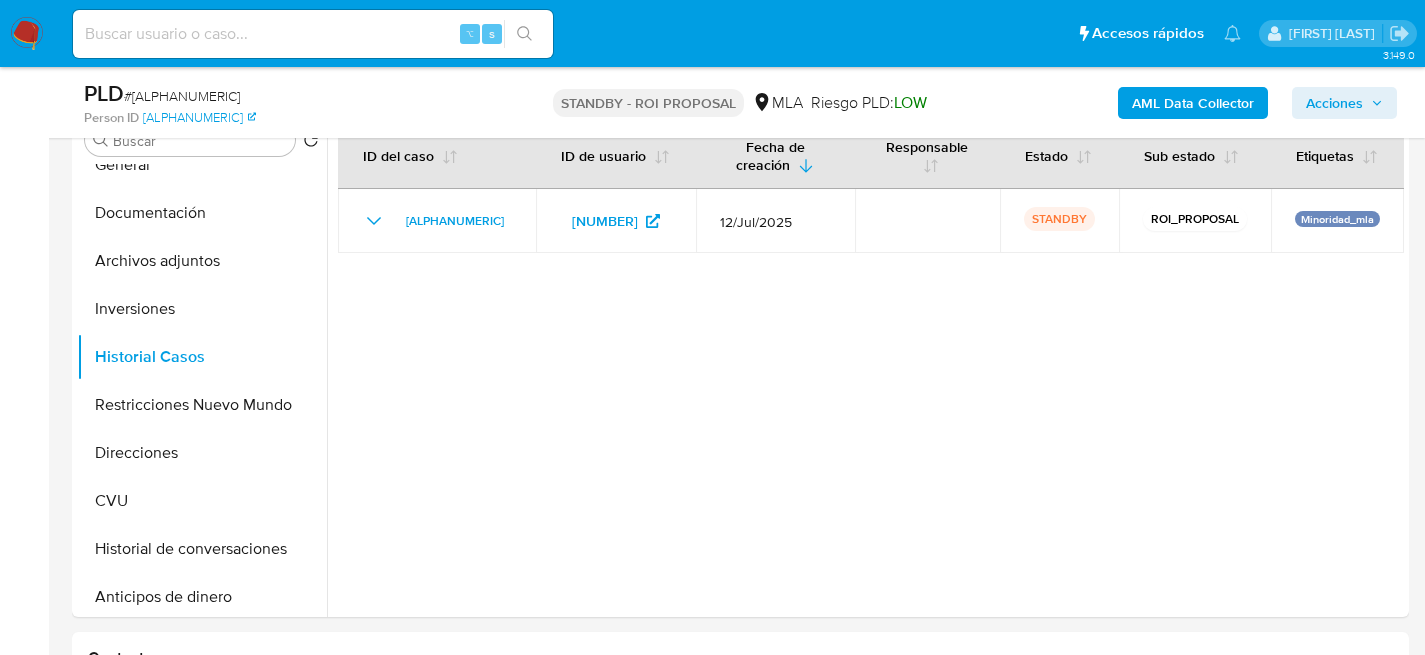 scroll, scrollTop: 0, scrollLeft: 0, axis: both 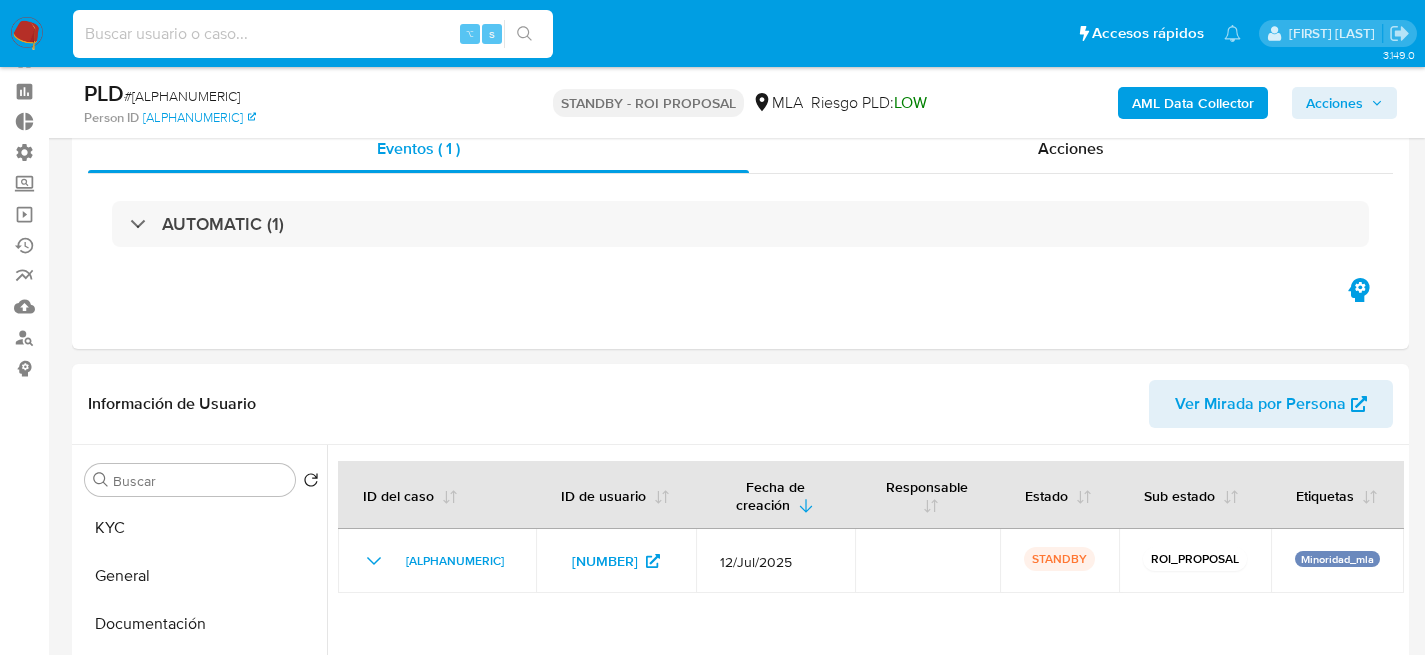 click at bounding box center [313, 34] 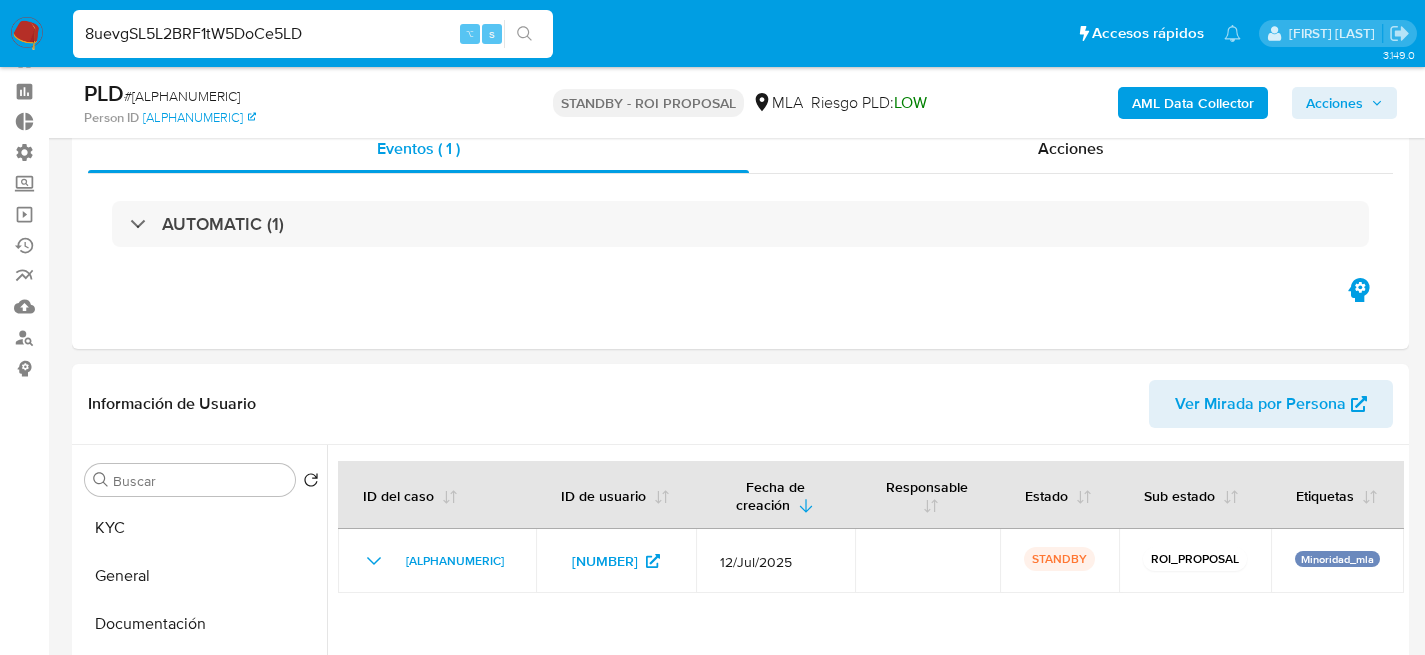 type on "8uevgSL5L2BRF1tW5DoCe5LD" 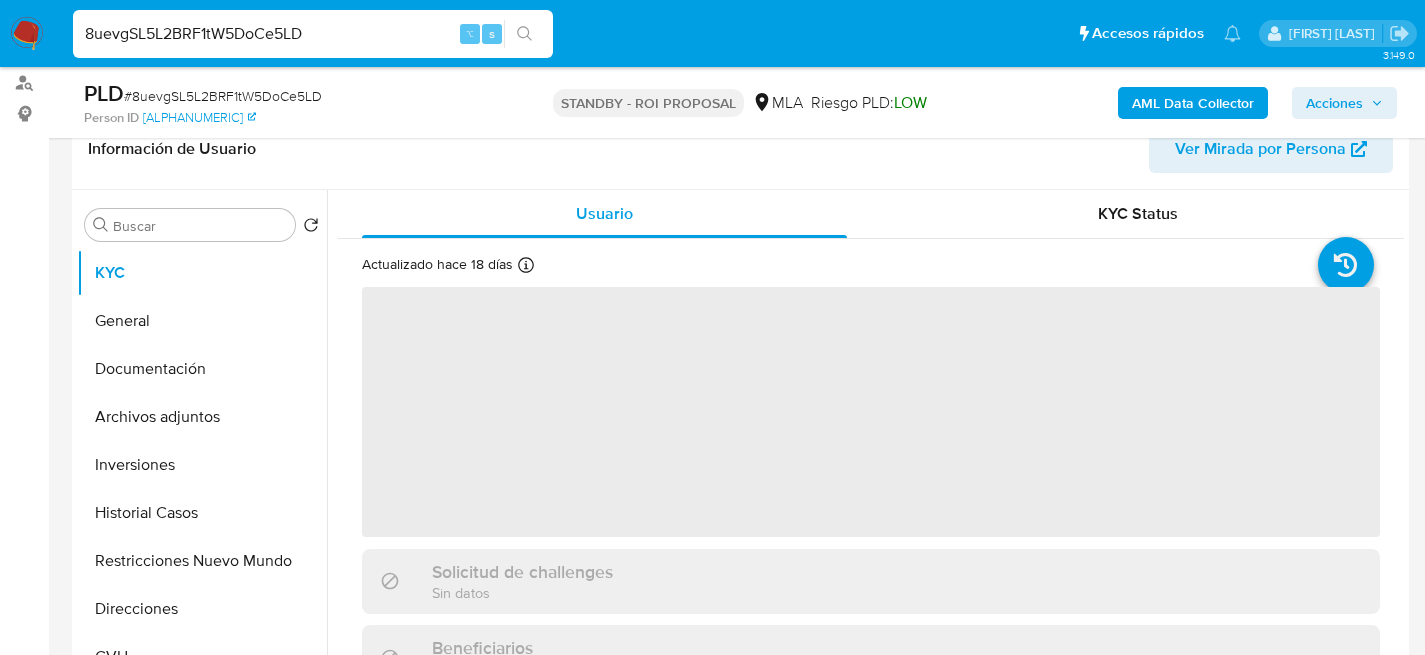 scroll, scrollTop: 437, scrollLeft: 0, axis: vertical 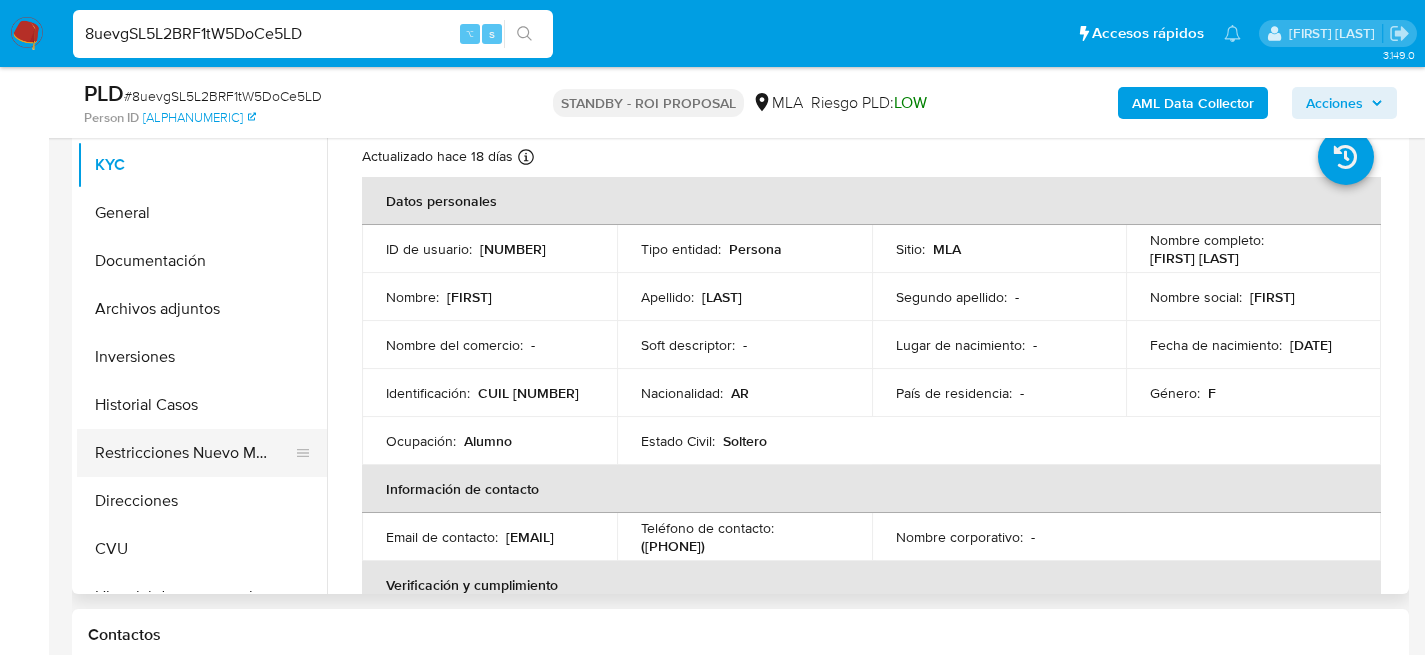 select on "10" 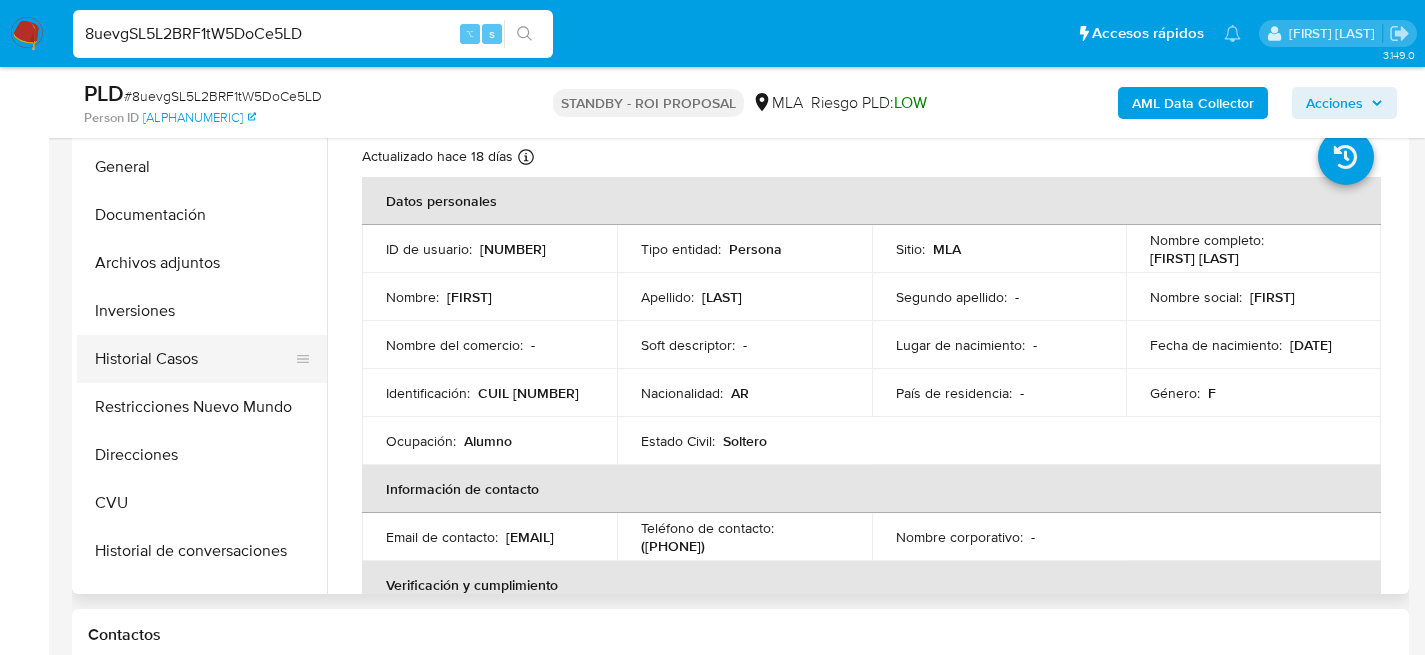 scroll, scrollTop: 0, scrollLeft: 0, axis: both 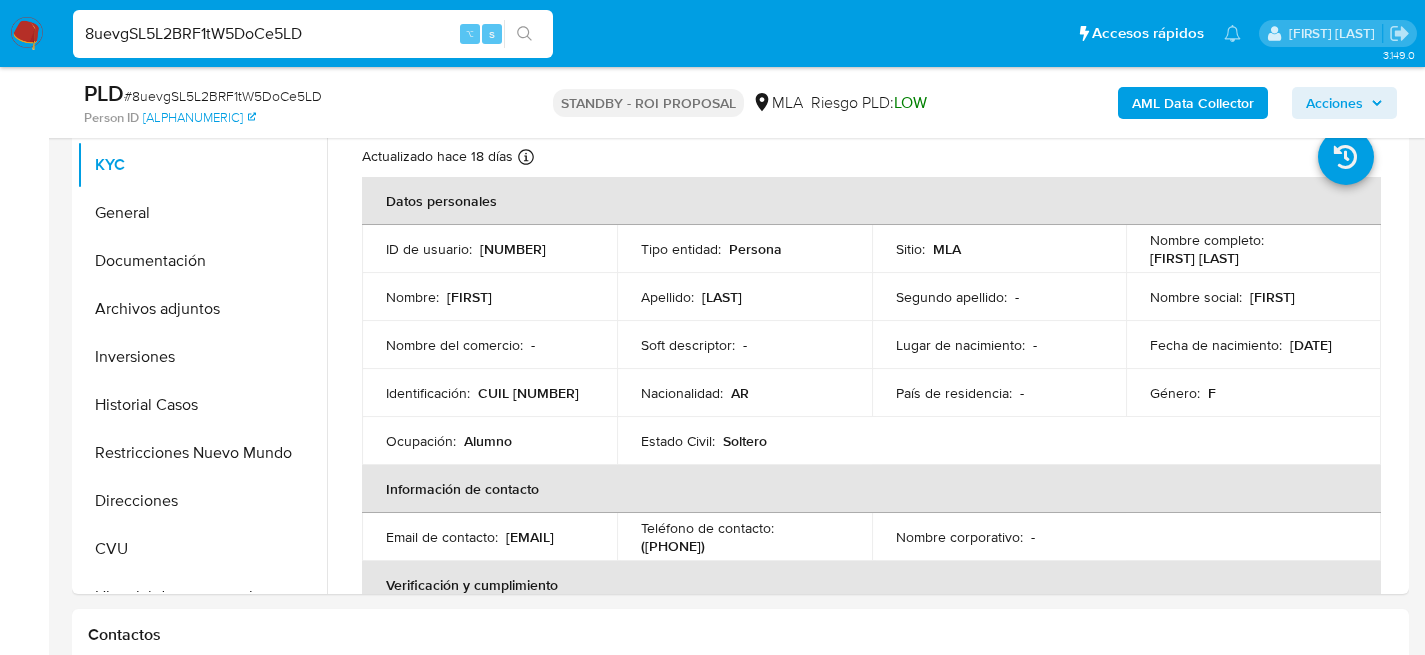 click on "8uevgSL5L2BRF1tW5DoCe5LD" at bounding box center (313, 34) 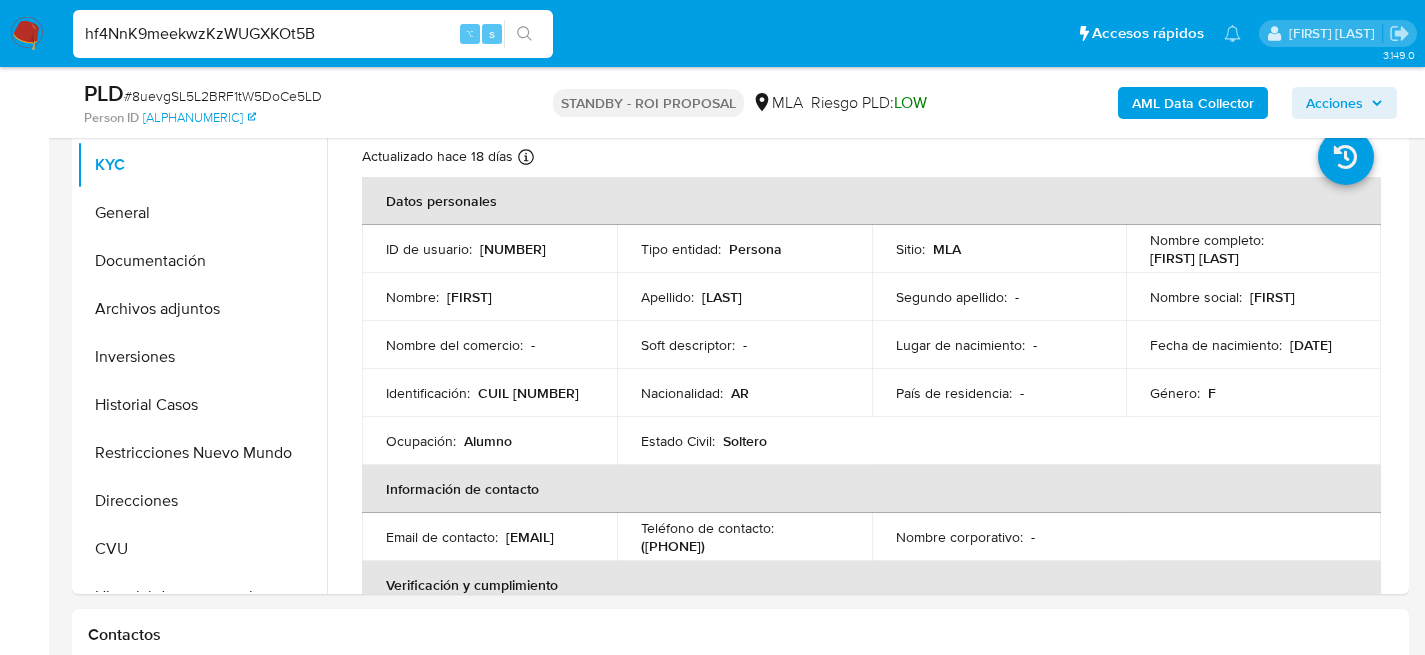 type on "hf4NnK9meekwzKzWUGXKOt5B" 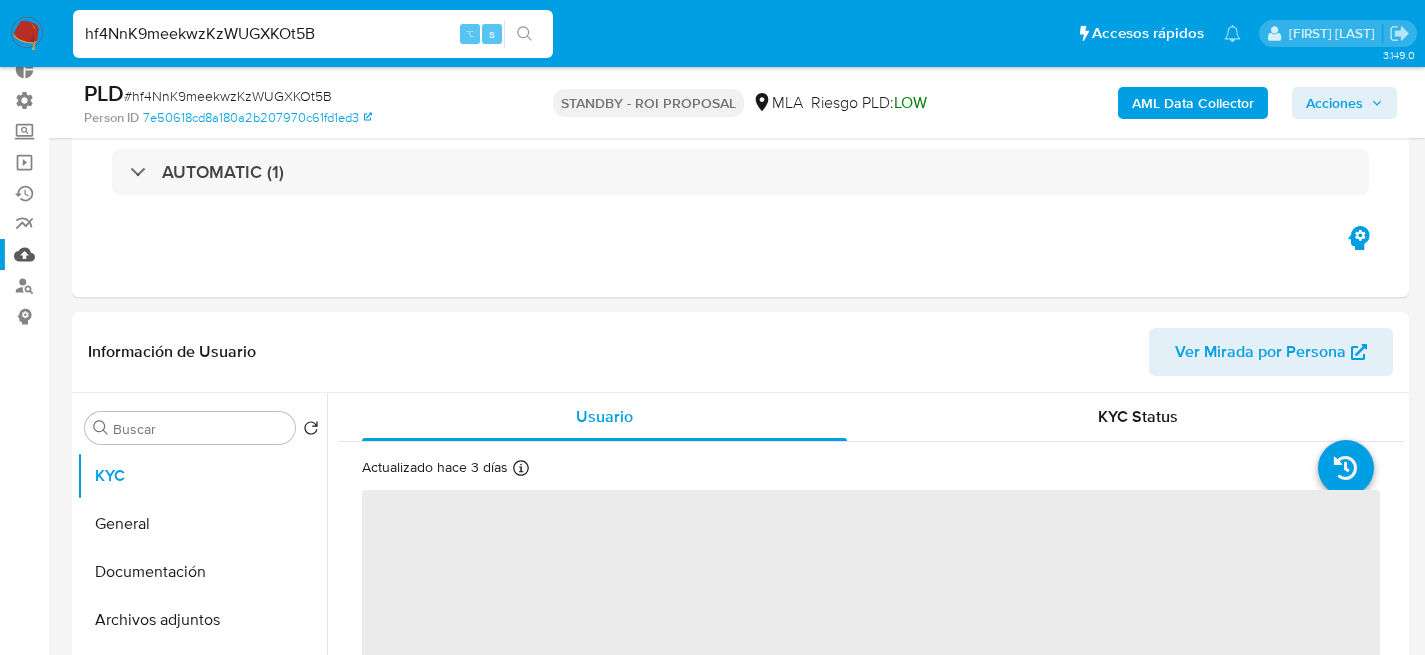 scroll, scrollTop: 335, scrollLeft: 0, axis: vertical 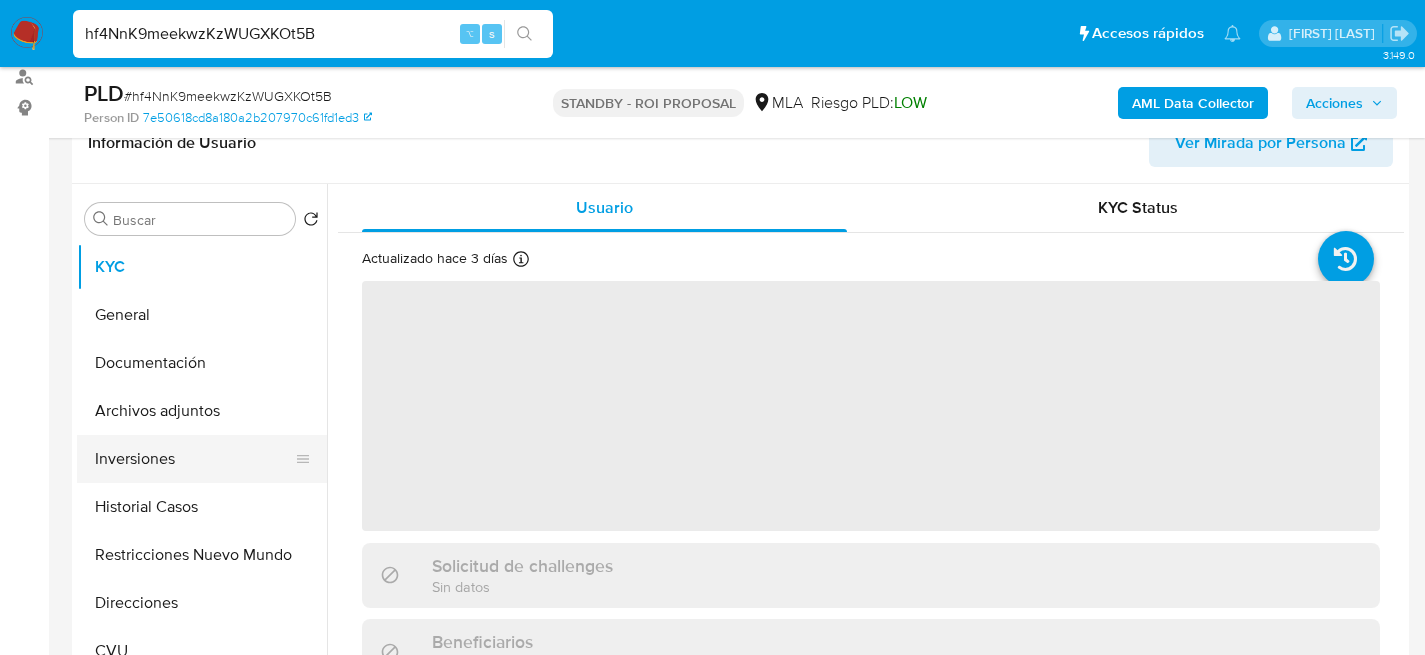 select on "10" 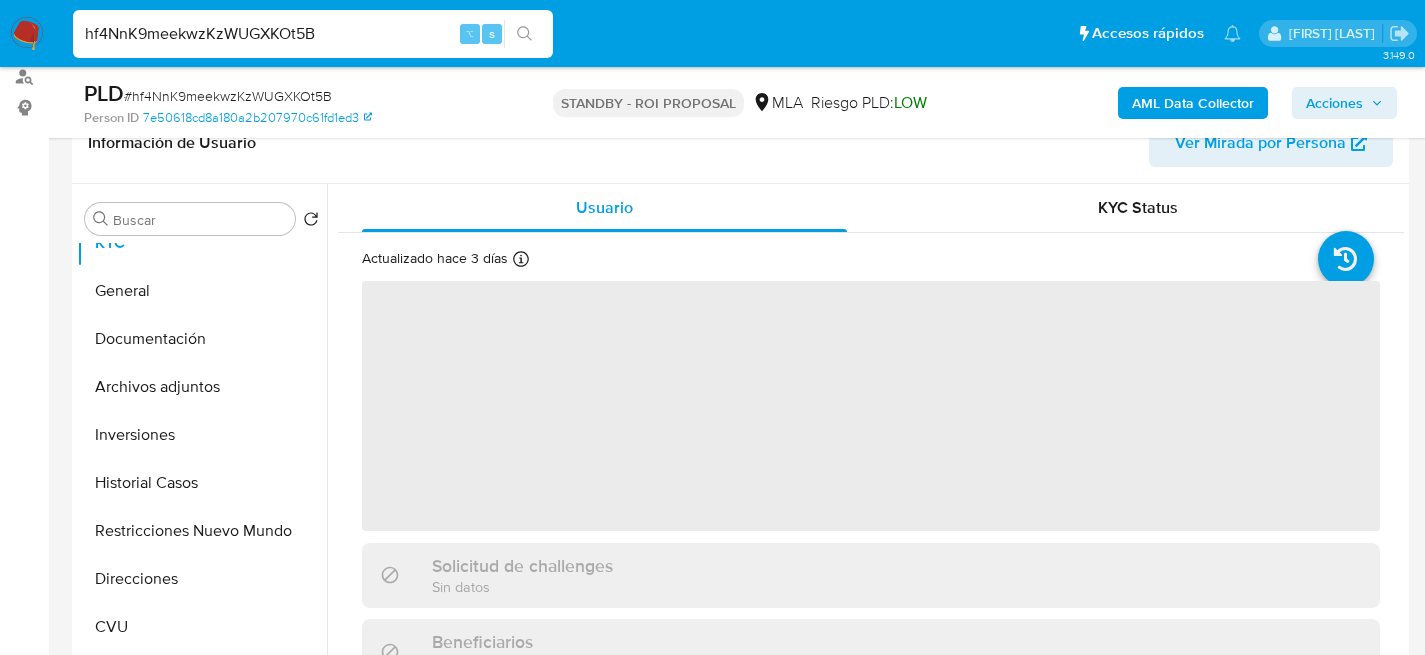 scroll, scrollTop: 34, scrollLeft: 0, axis: vertical 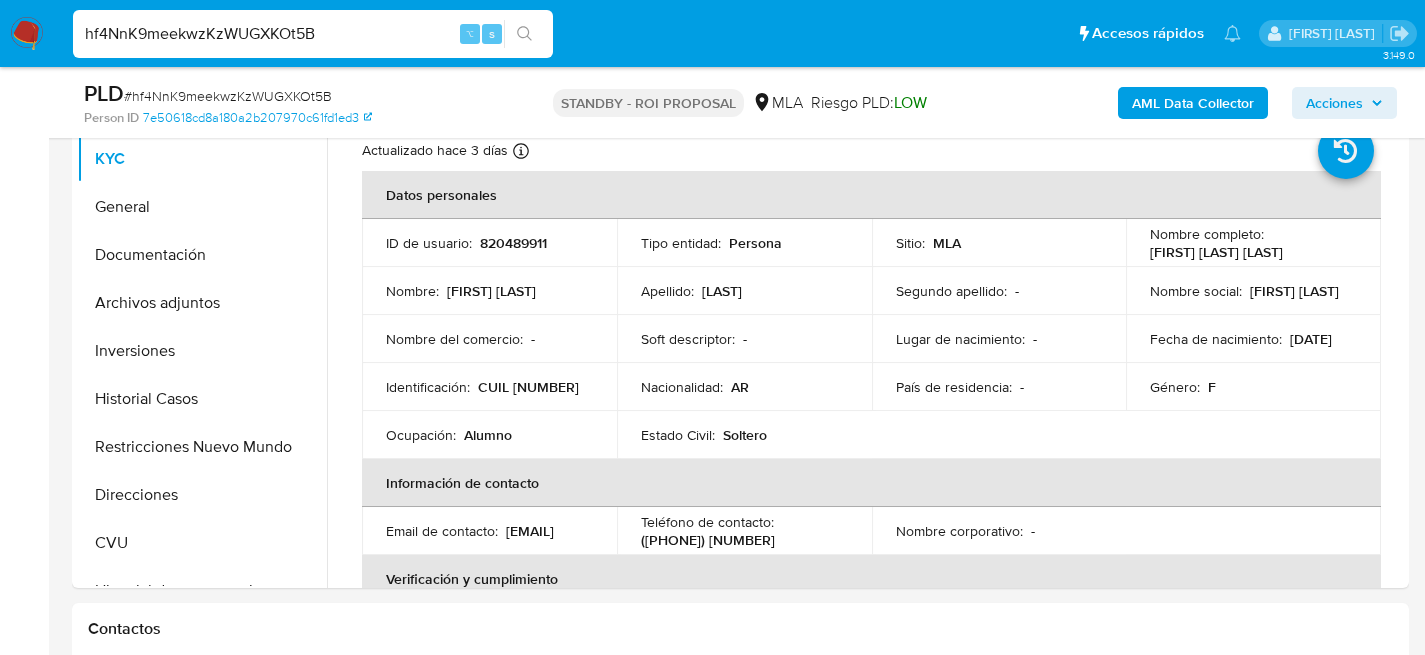 click on "hf4NnK9meekwzKzWUGXKOt5B" at bounding box center (313, 34) 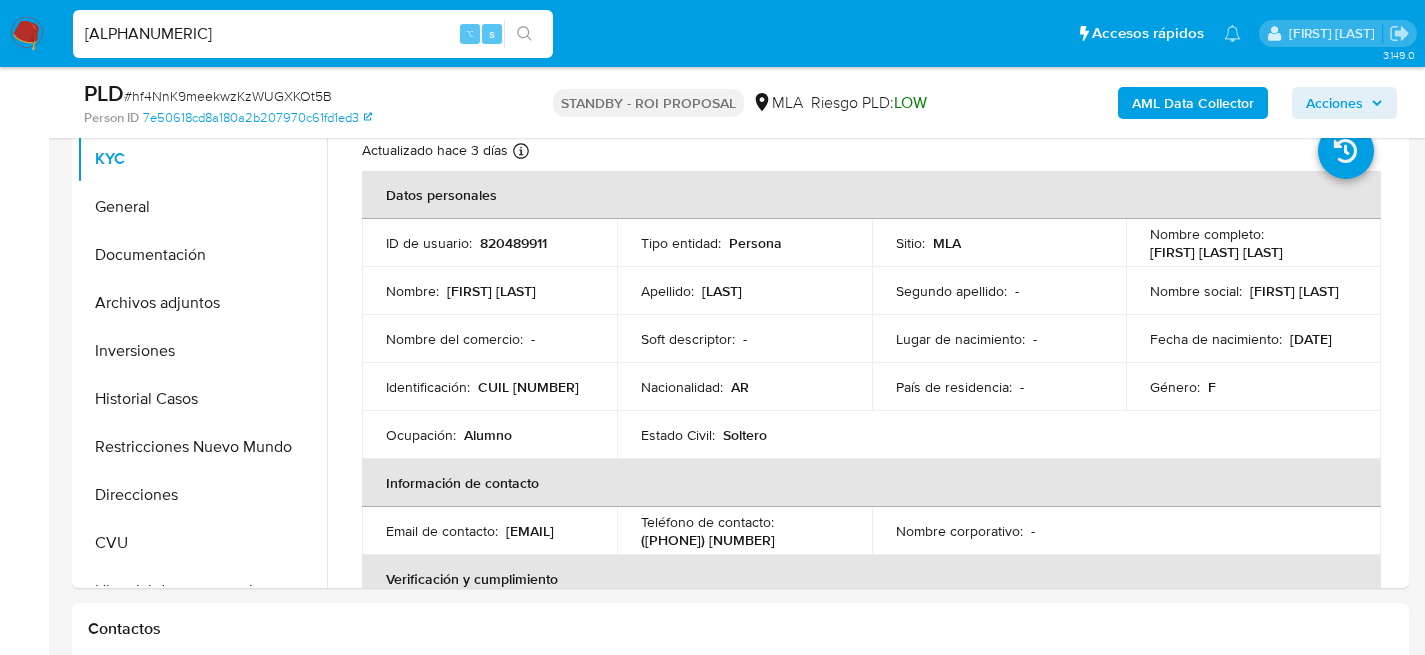 type on "cWfvKlOFeS4Jz3ahOjfkKjlT" 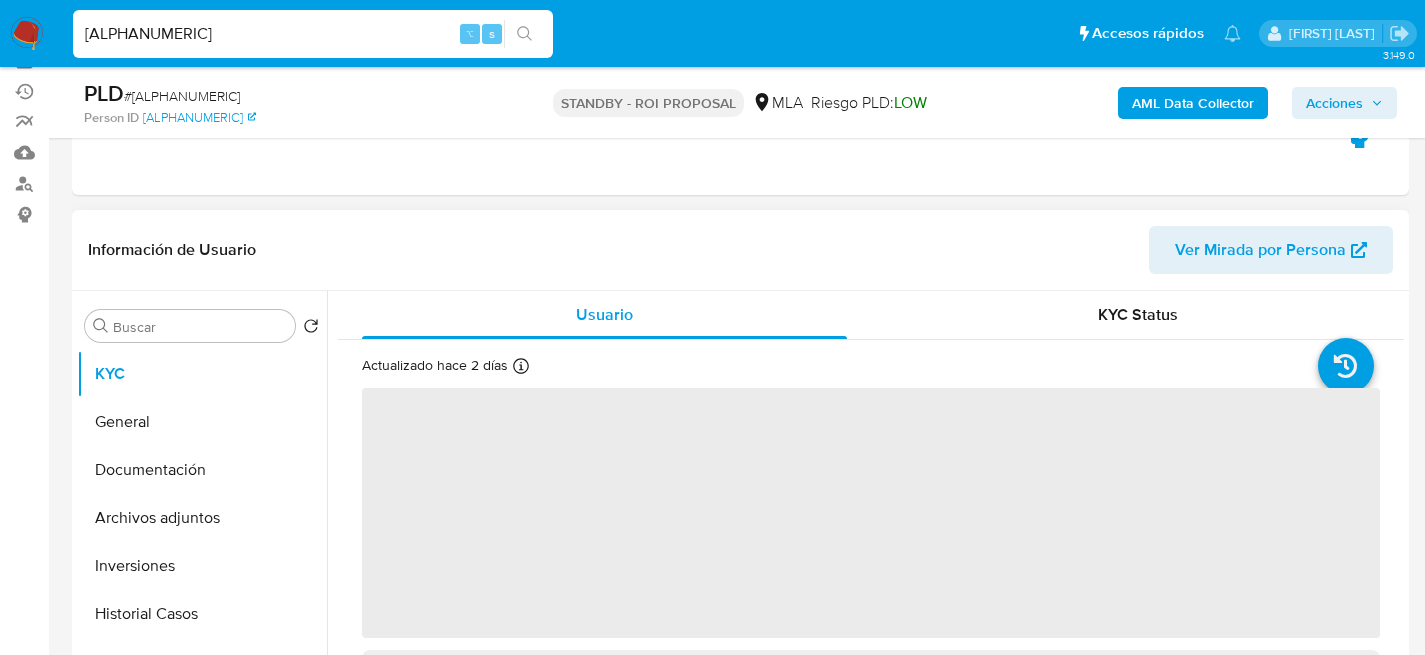 scroll, scrollTop: 358, scrollLeft: 0, axis: vertical 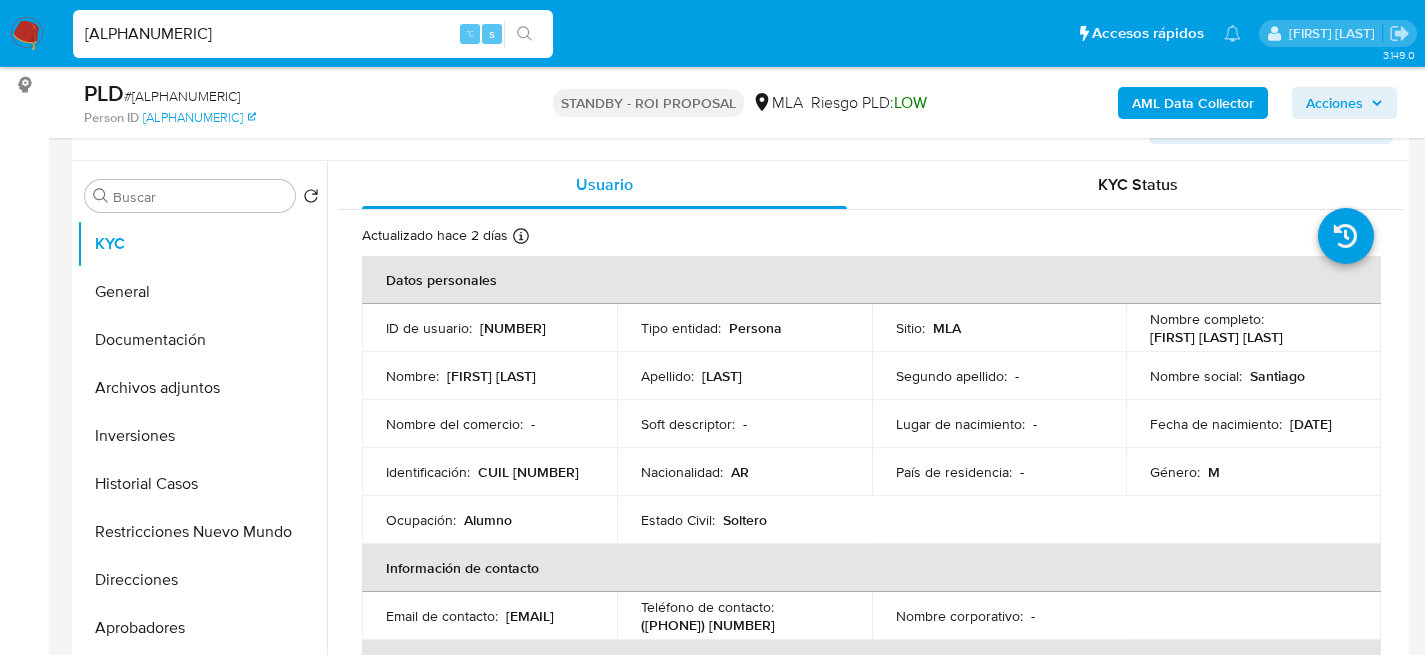 select on "10" 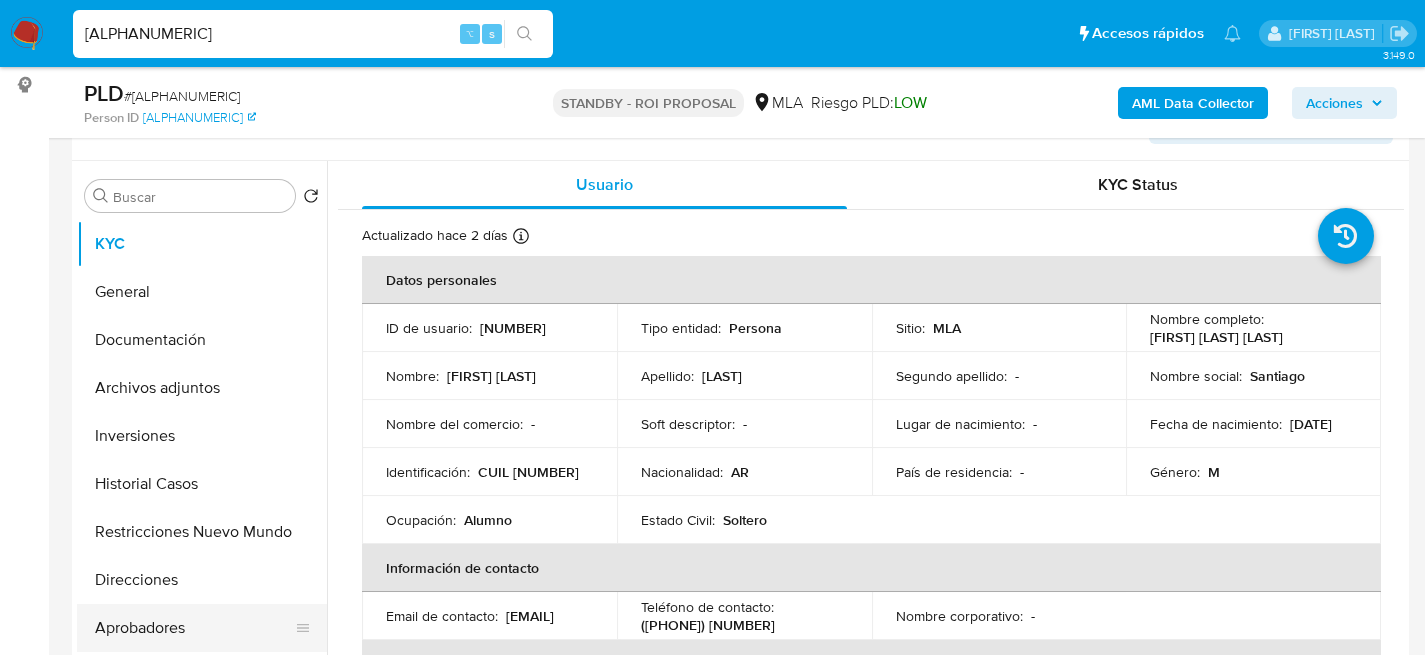click on "Aprobadores" at bounding box center (194, 628) 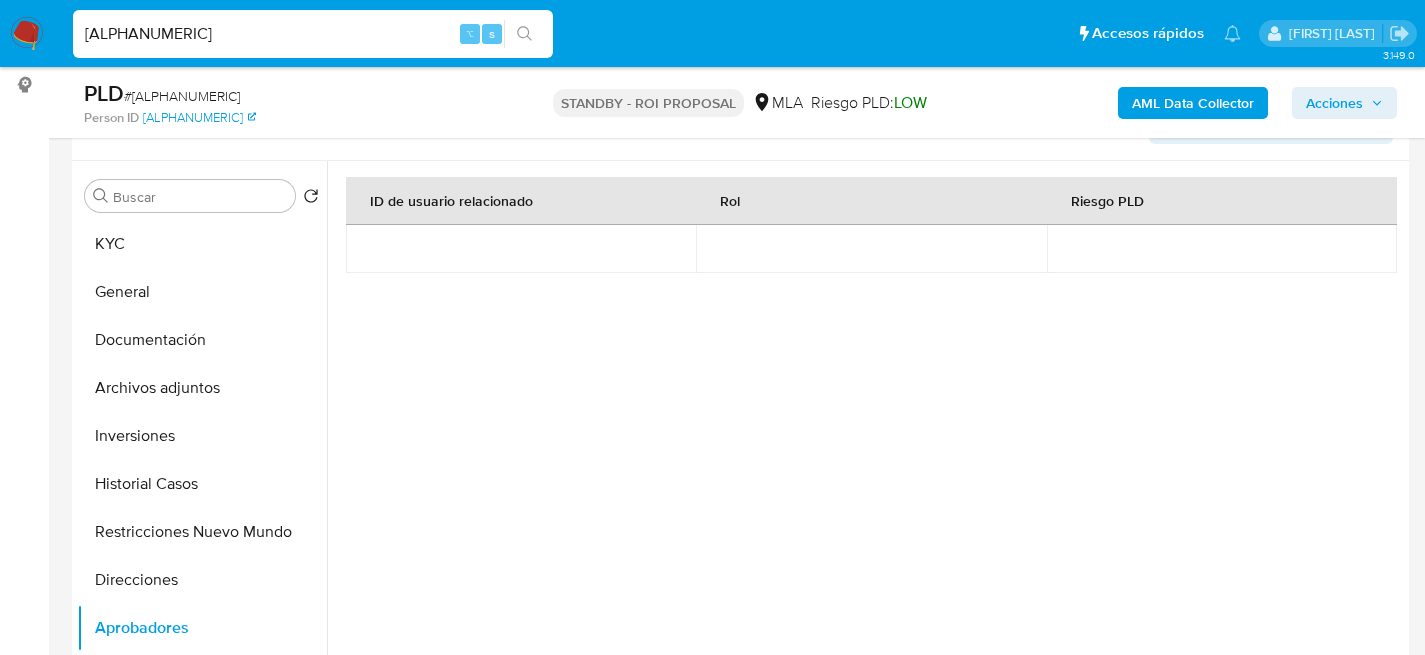 click on "cWfvKlOFeS4Jz3ahOjfkKjlT" at bounding box center [313, 34] 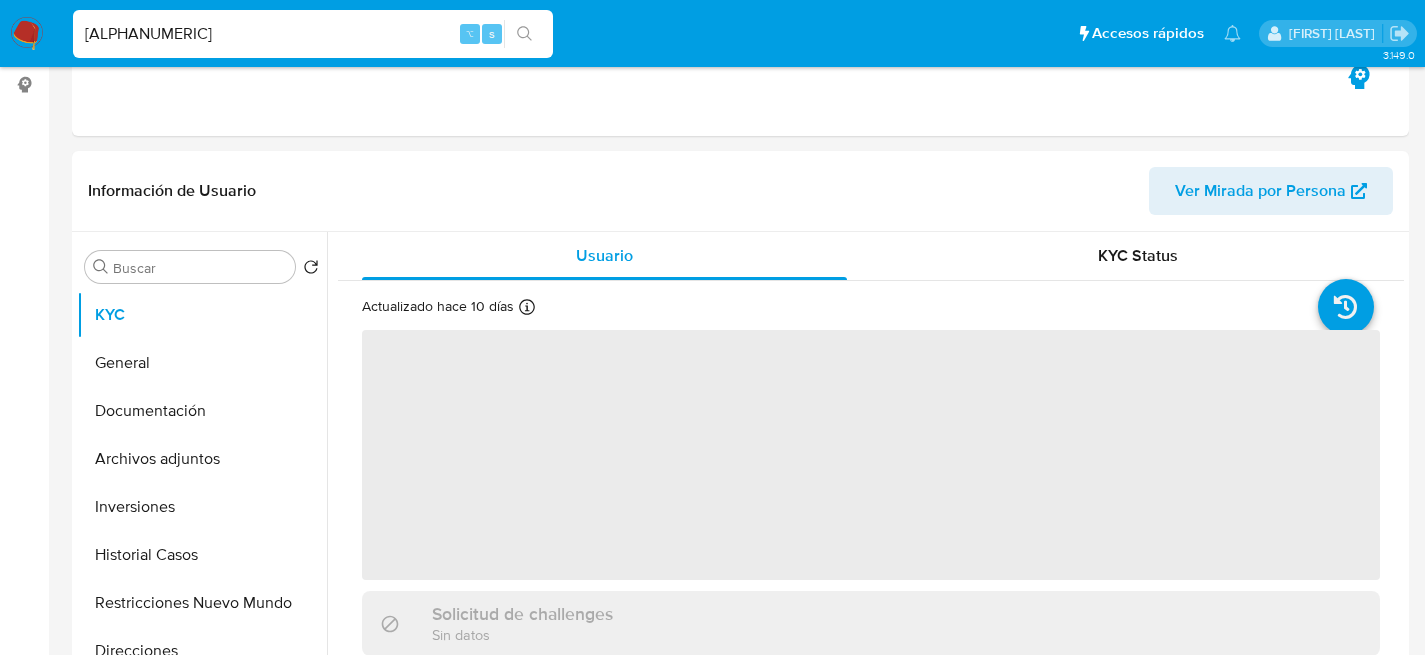 select on "10" 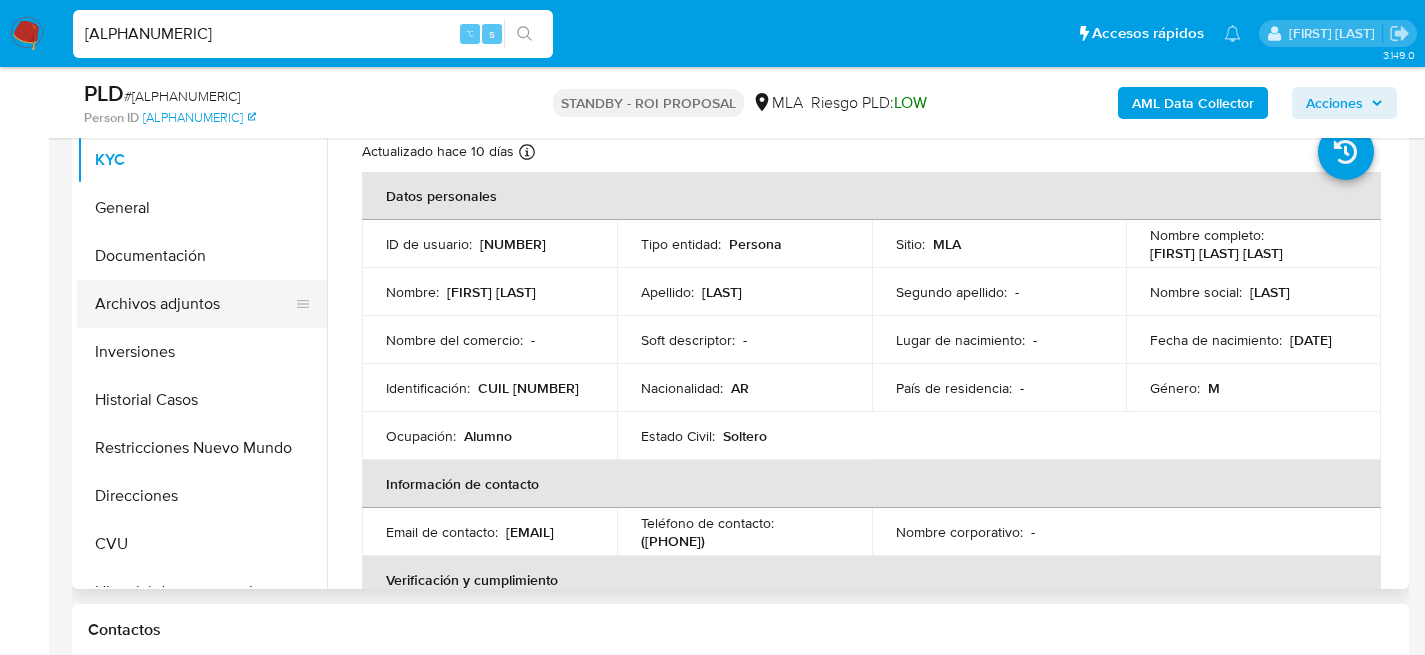 scroll, scrollTop: 407, scrollLeft: 0, axis: vertical 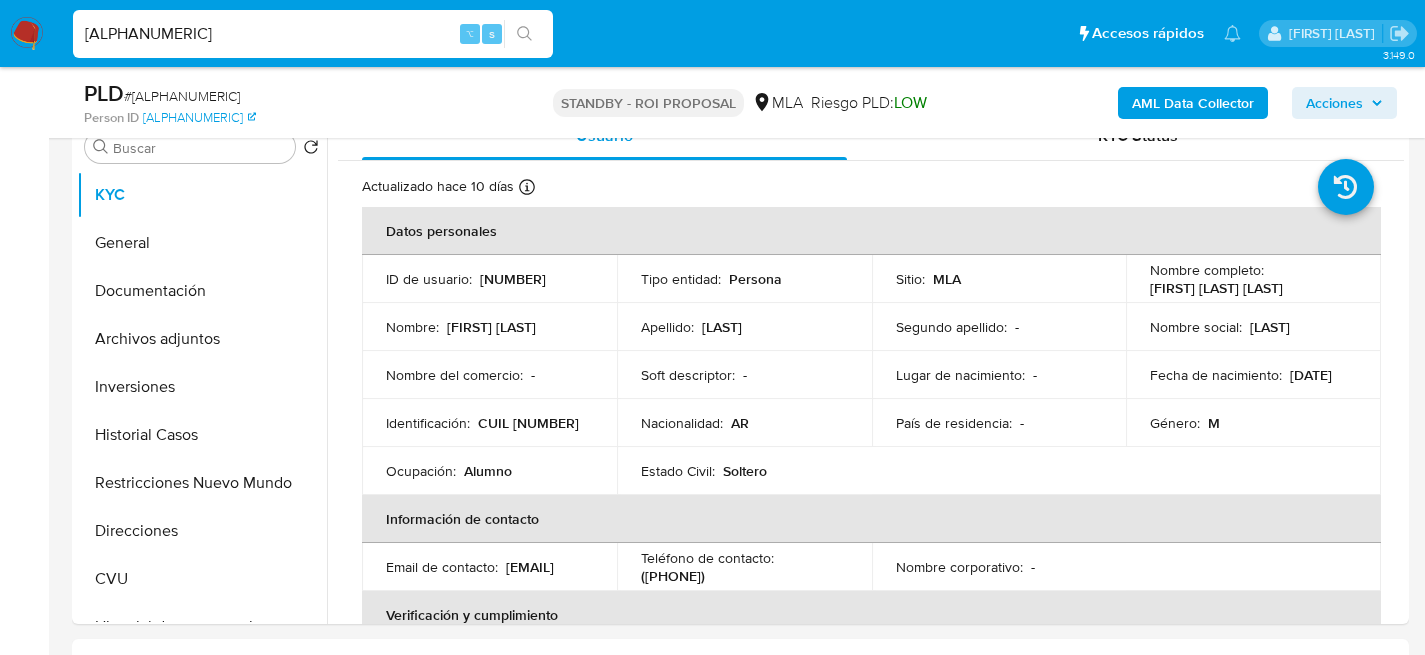 click on "dGH0TYlZTiLOFYYWXmbVjoNk" at bounding box center [313, 34] 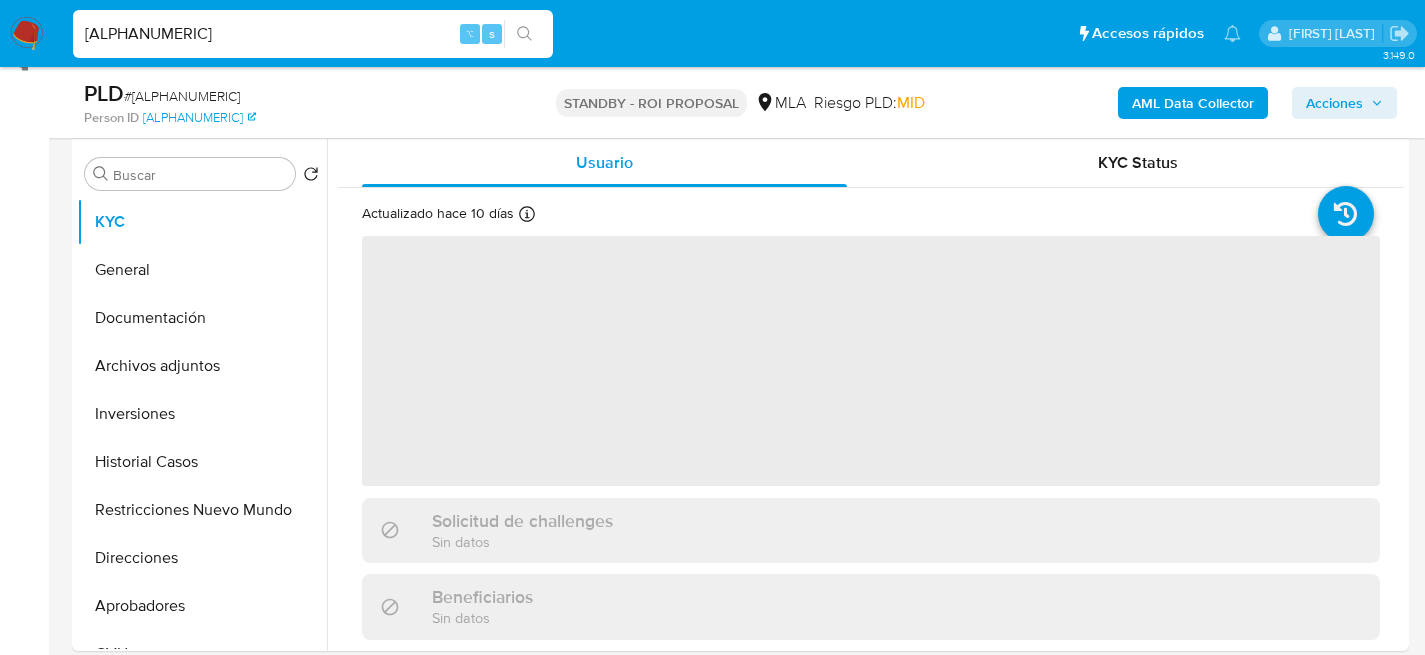 scroll, scrollTop: 494, scrollLeft: 0, axis: vertical 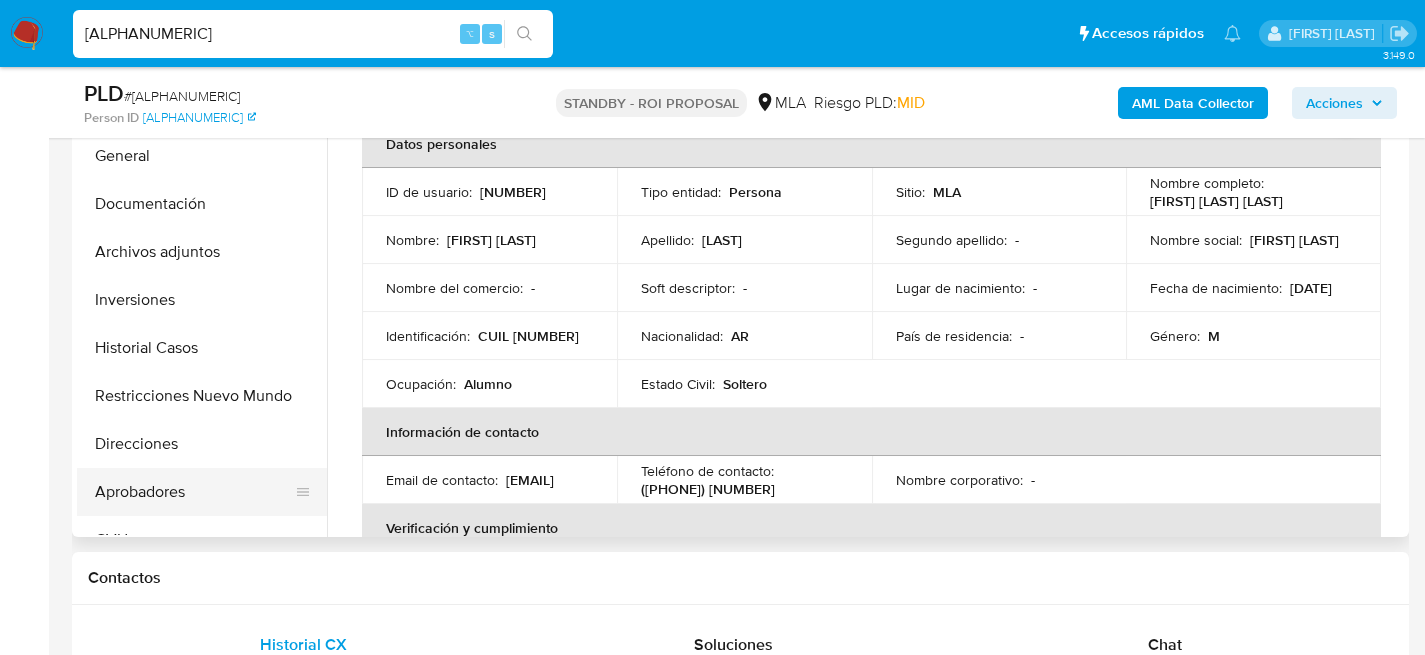 drag, startPoint x: 123, startPoint y: 507, endPoint x: 103, endPoint y: 482, distance: 32.01562 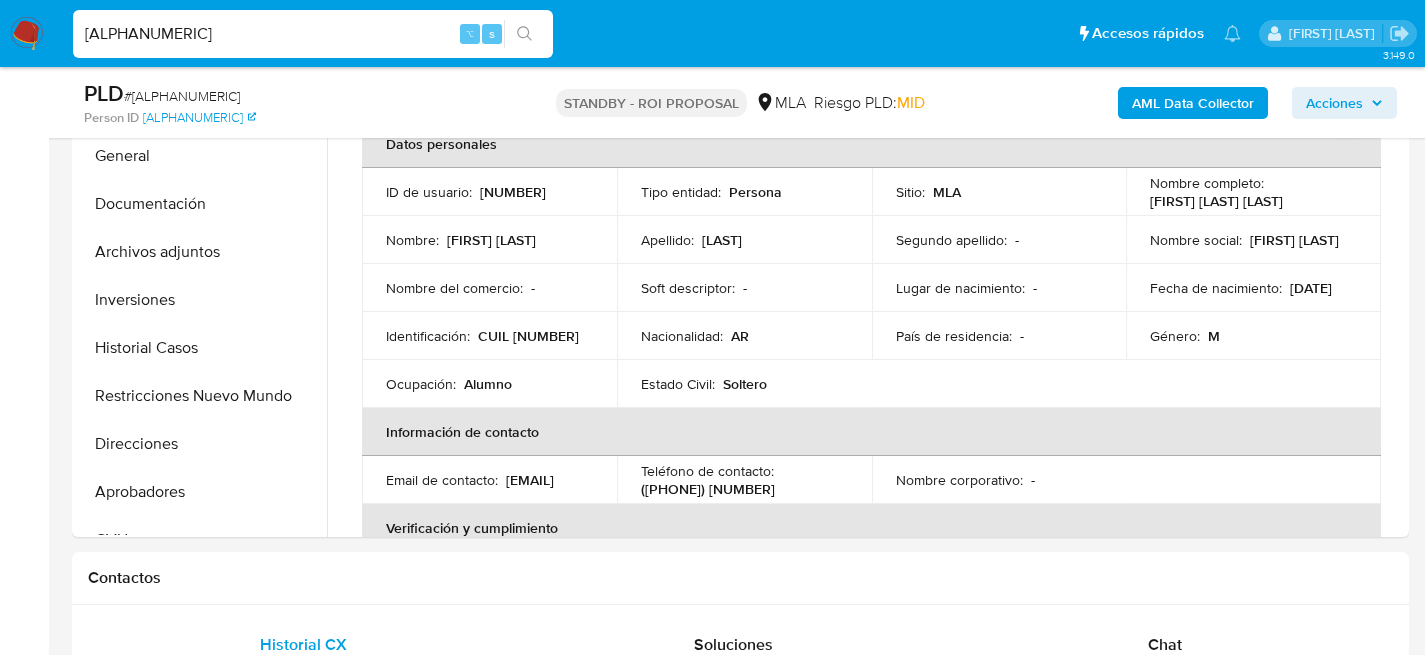 select on "10" 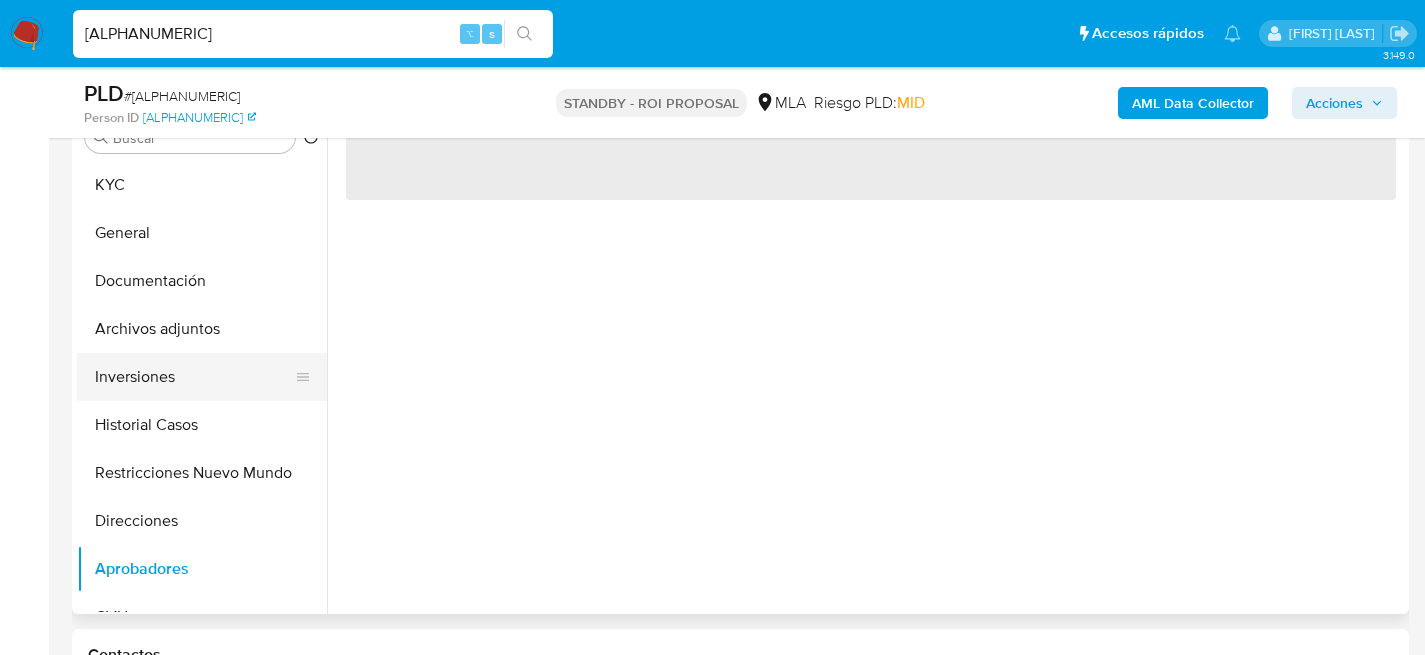 scroll, scrollTop: 386, scrollLeft: 0, axis: vertical 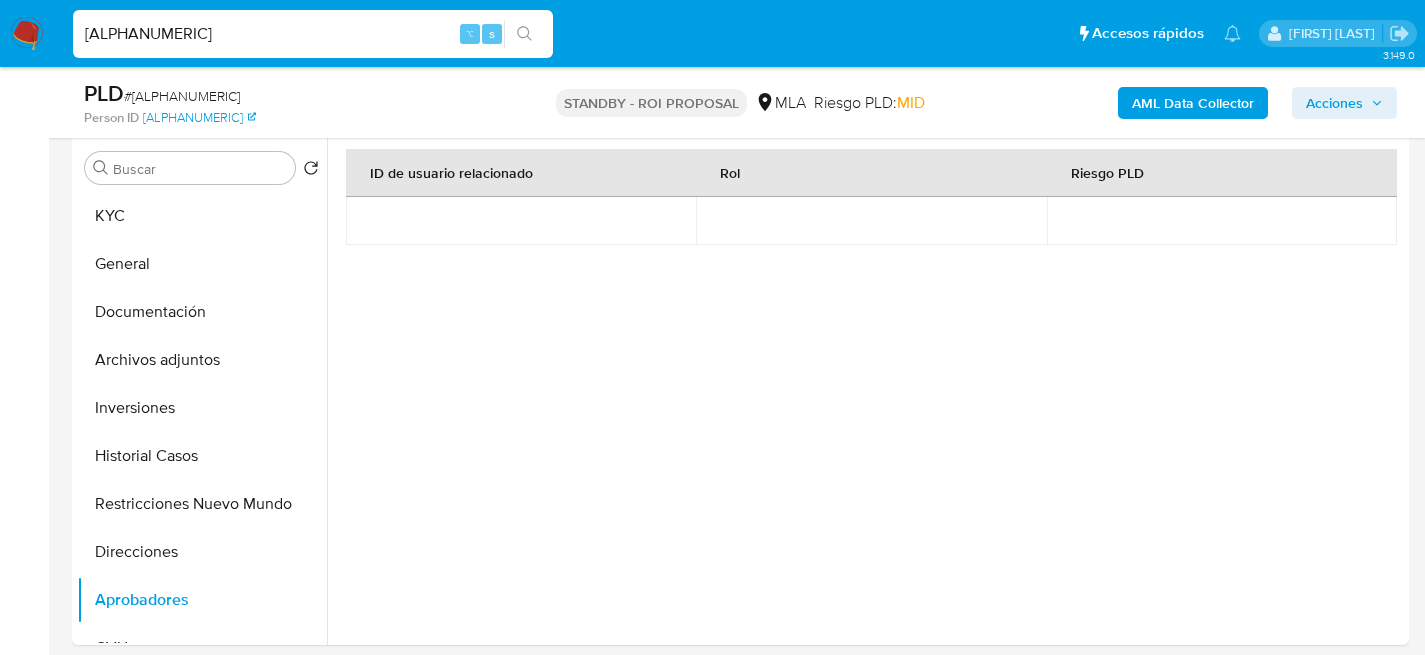 click on "jlDyHOShbBMf18xMRB90bbut ⌥ s" at bounding box center [313, 34] 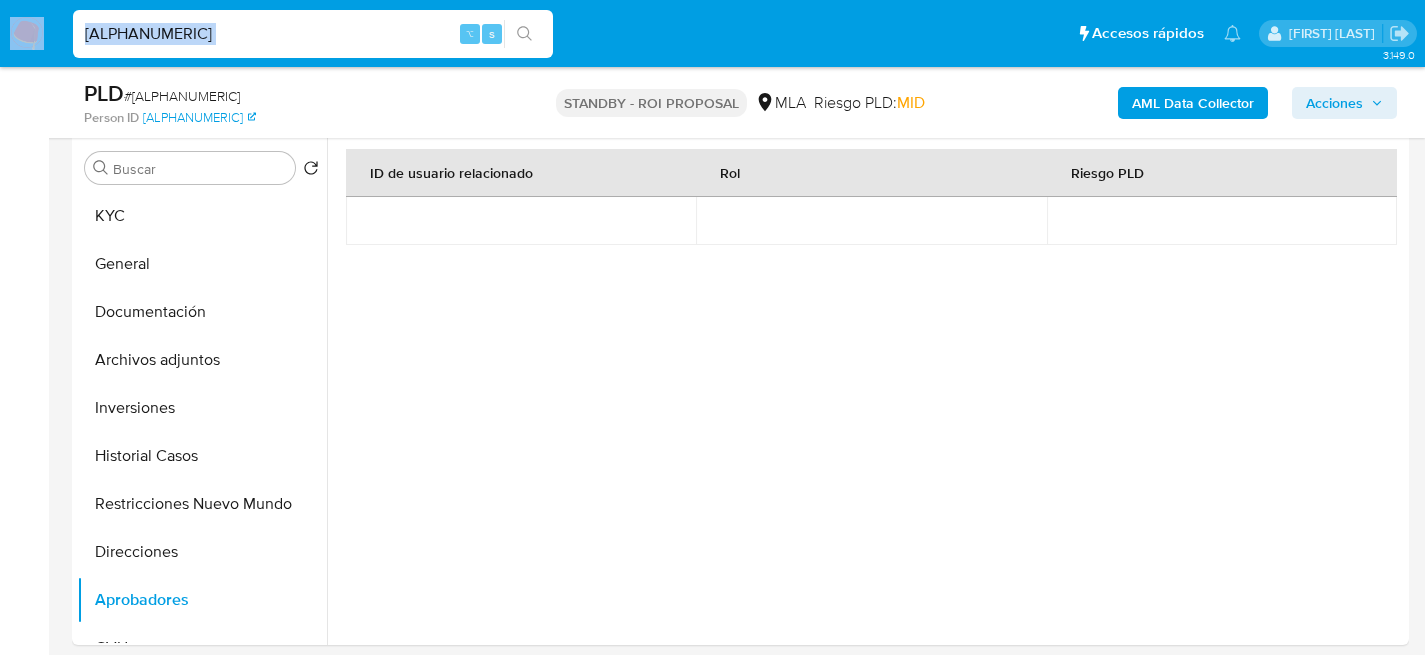 click on "jlDyHOShbBMf18xMRB90bbut ⌥ s" at bounding box center [313, 34] 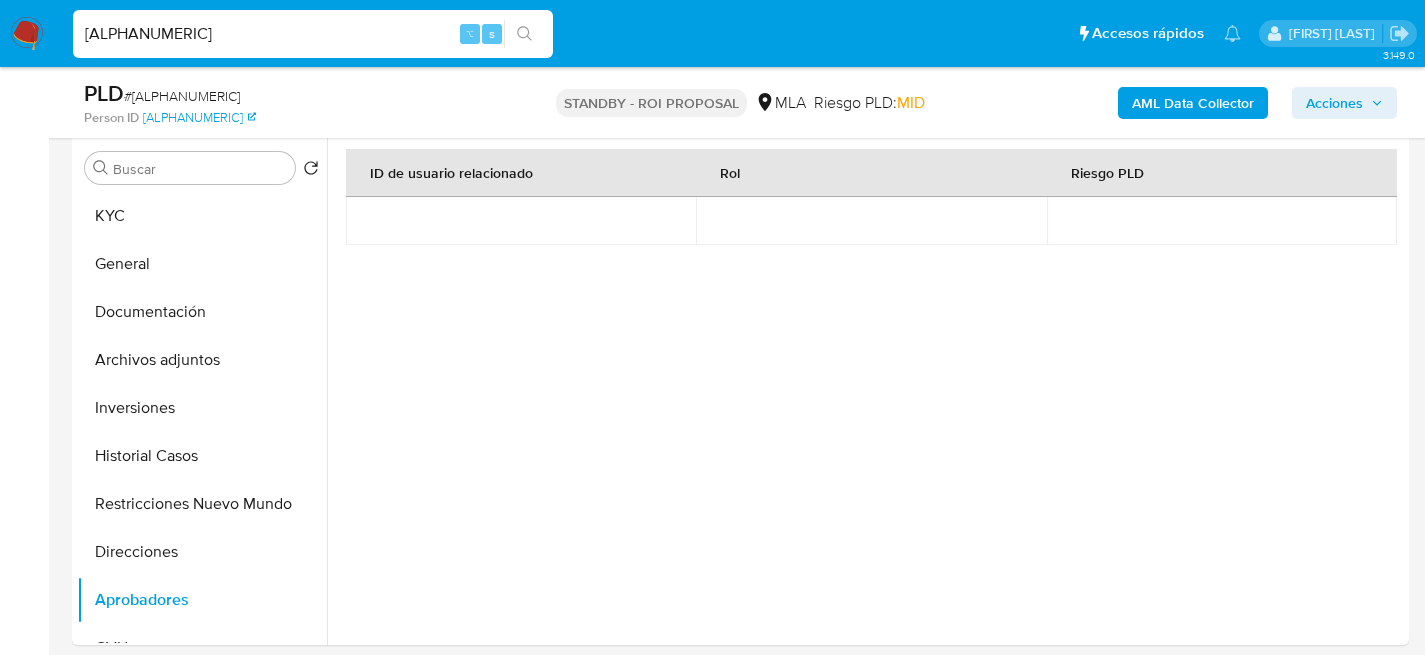 click on "jlDyHOShbBMf18xMRB90bbut" at bounding box center [313, 34] 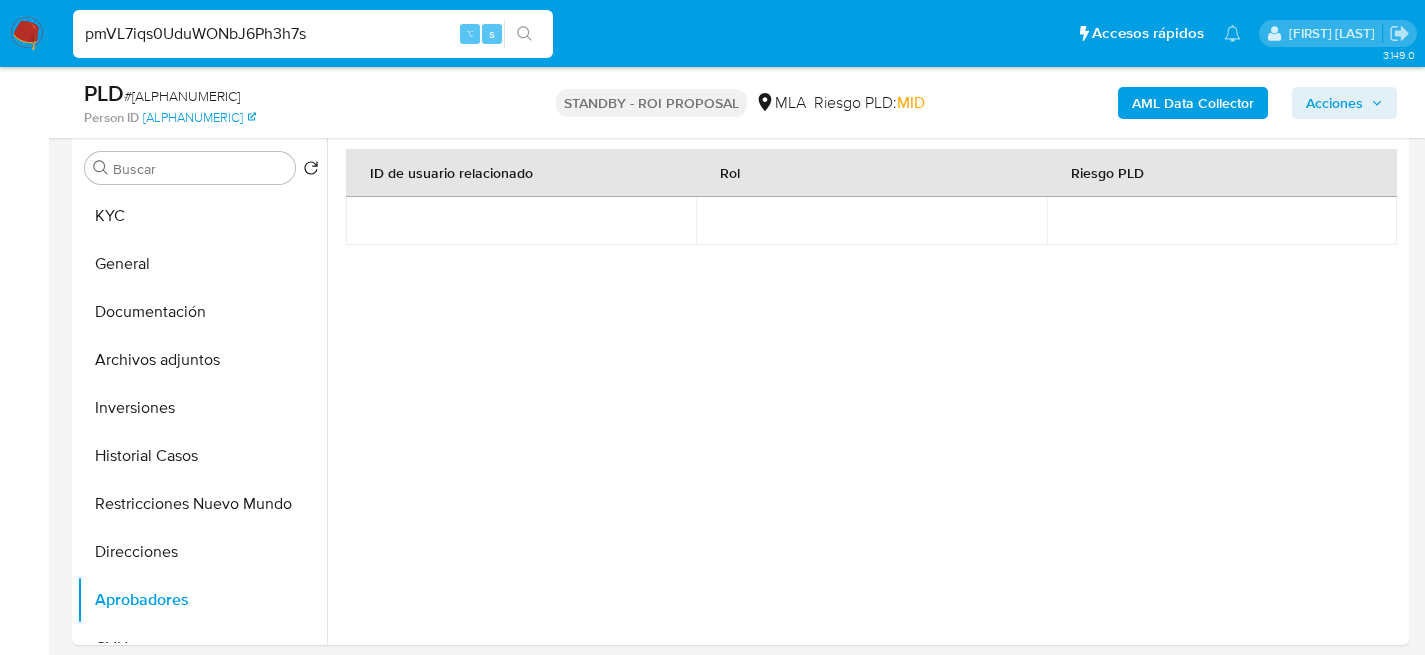type on "pmVL7iqs0UduWONbJ6Ph3h7s" 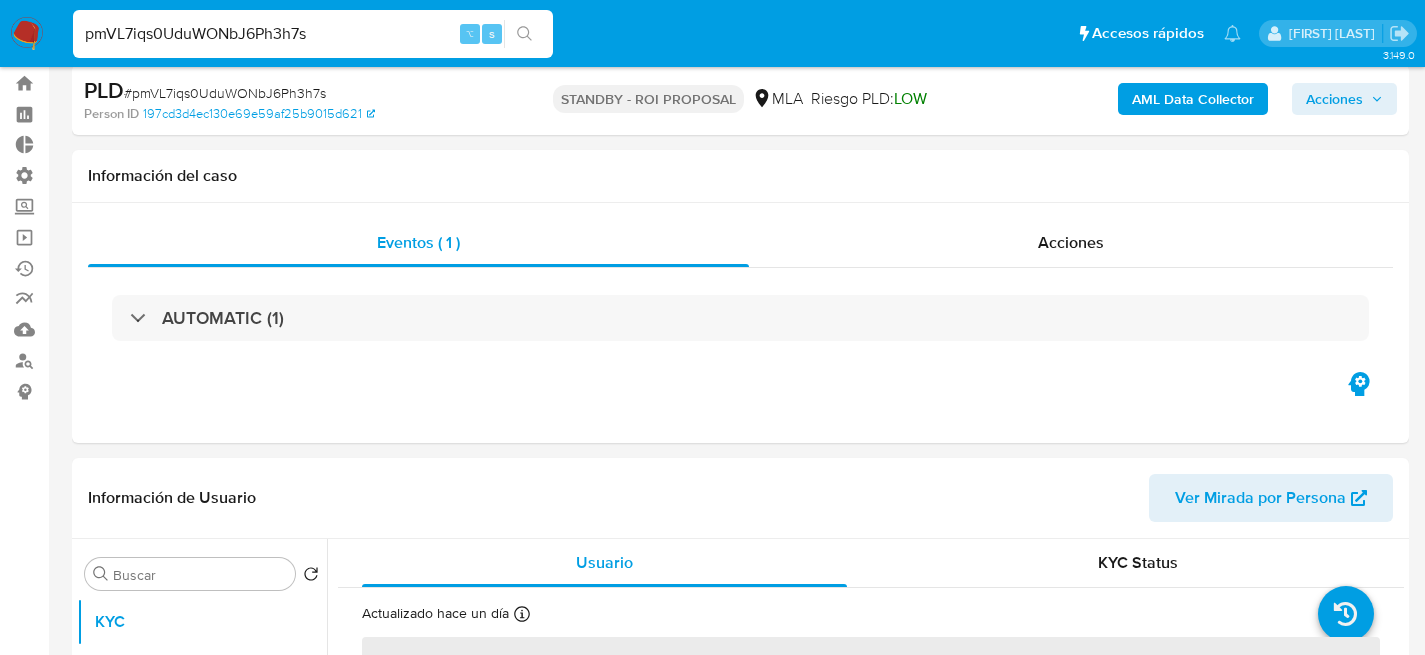 scroll, scrollTop: 340, scrollLeft: 0, axis: vertical 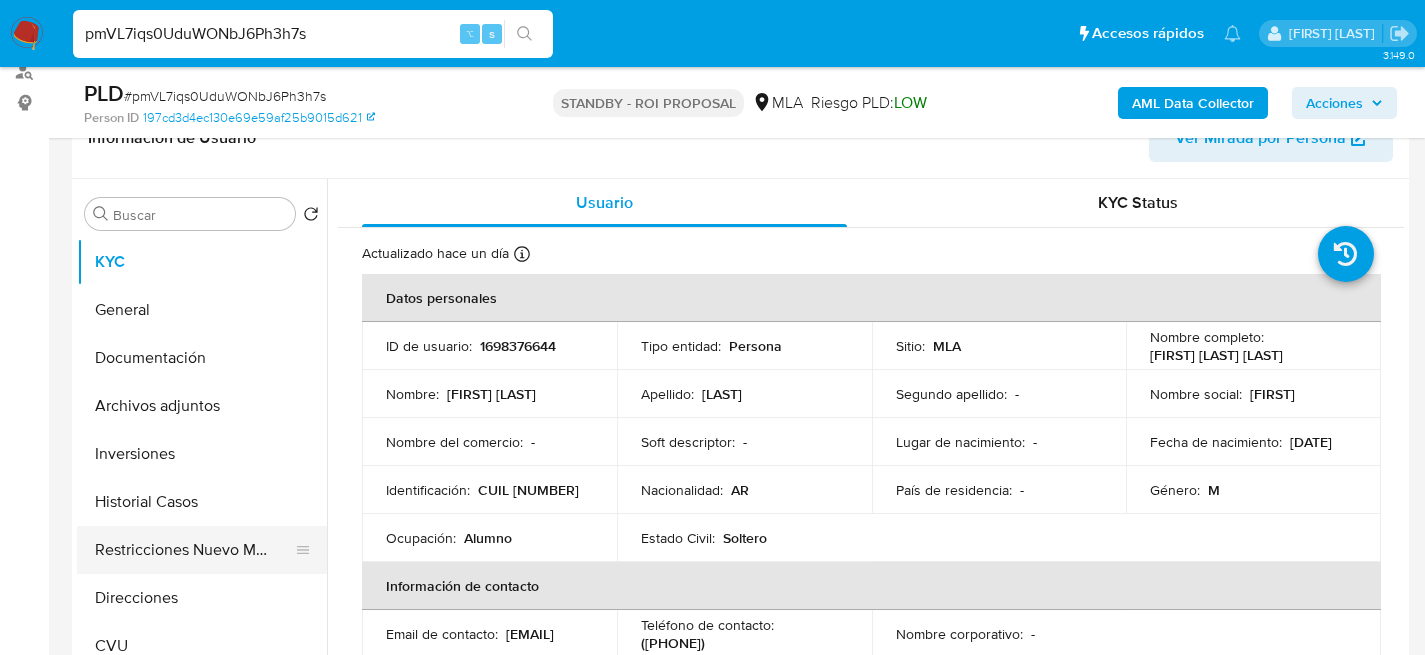 select on "10" 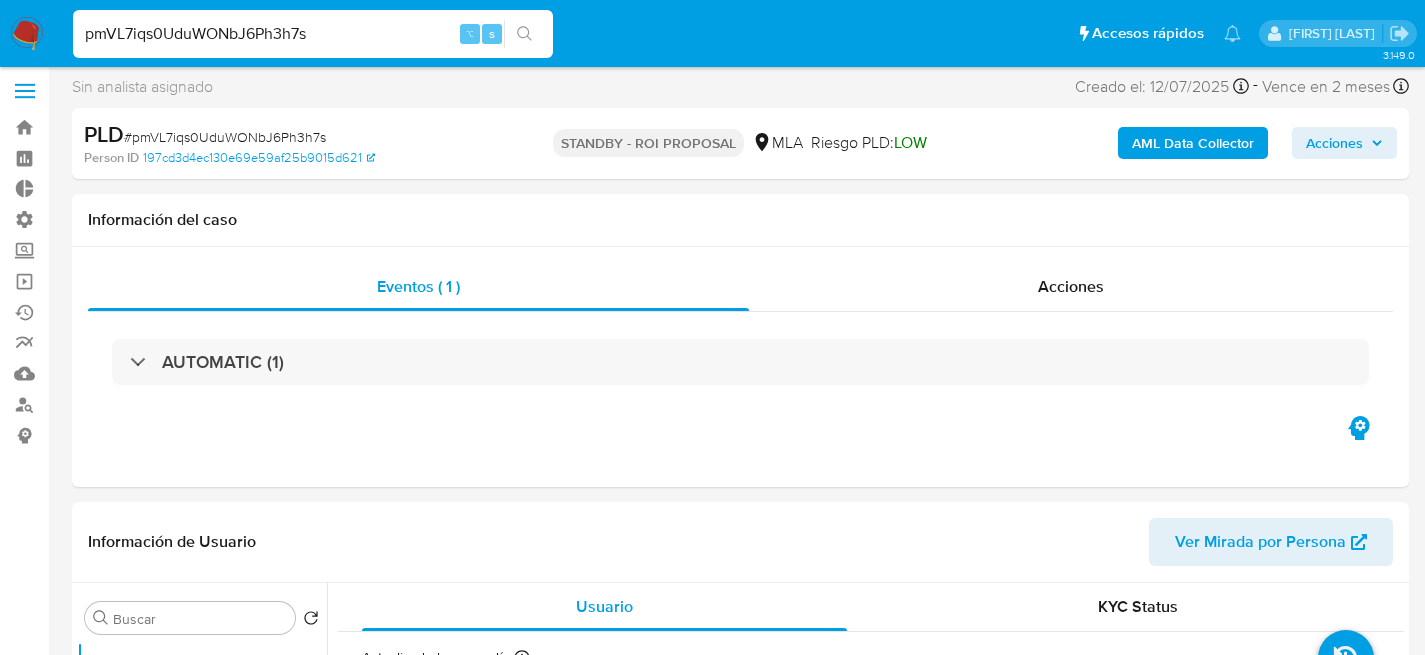 scroll, scrollTop: 0, scrollLeft: 0, axis: both 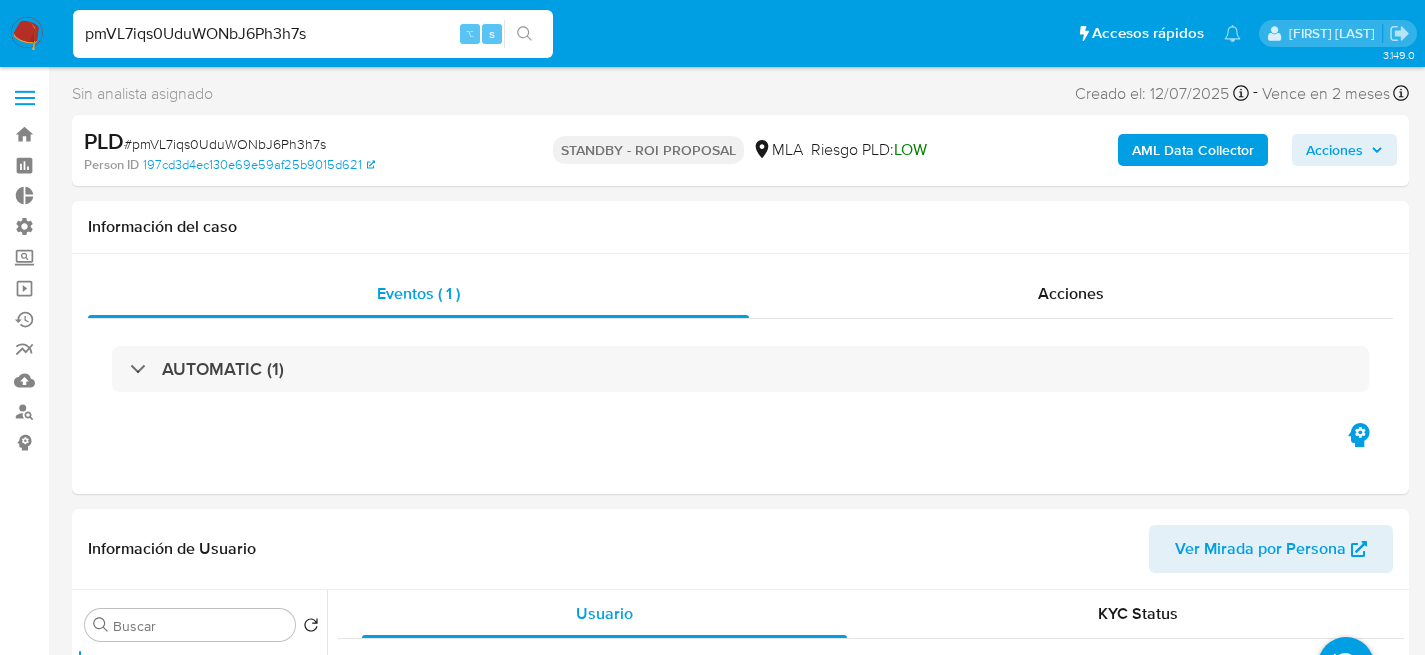 click on "pmVL7iqs0UduWONbJ6Ph3h7s" at bounding box center (313, 34) 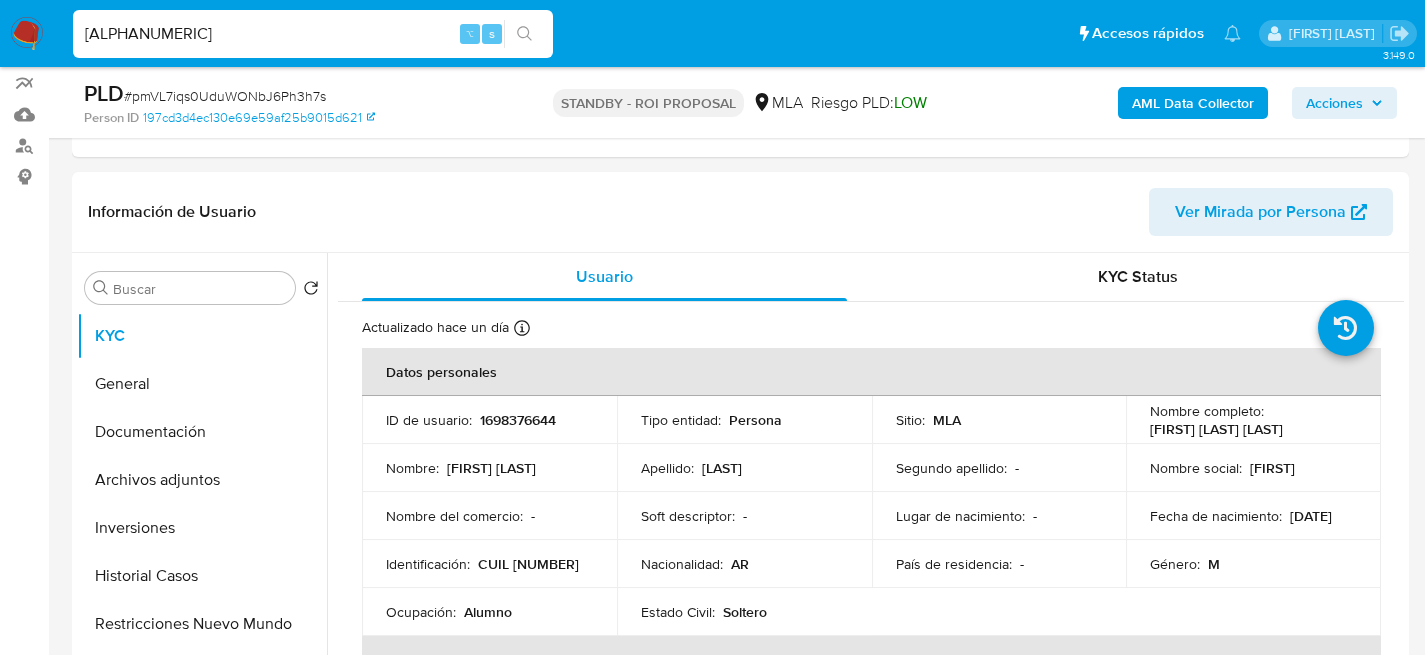 scroll, scrollTop: 265, scrollLeft: 0, axis: vertical 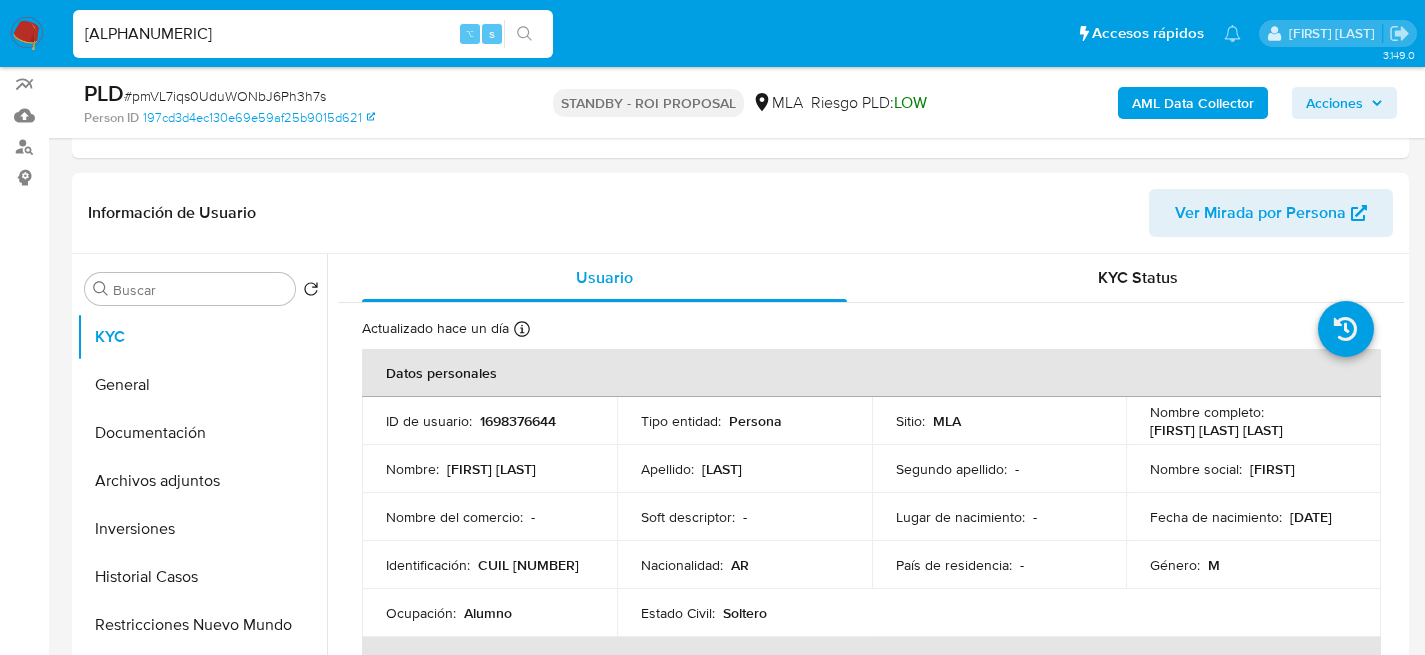 click on "oyGbLRqmWHe3ZmMyEChOmSff" at bounding box center [313, 34] 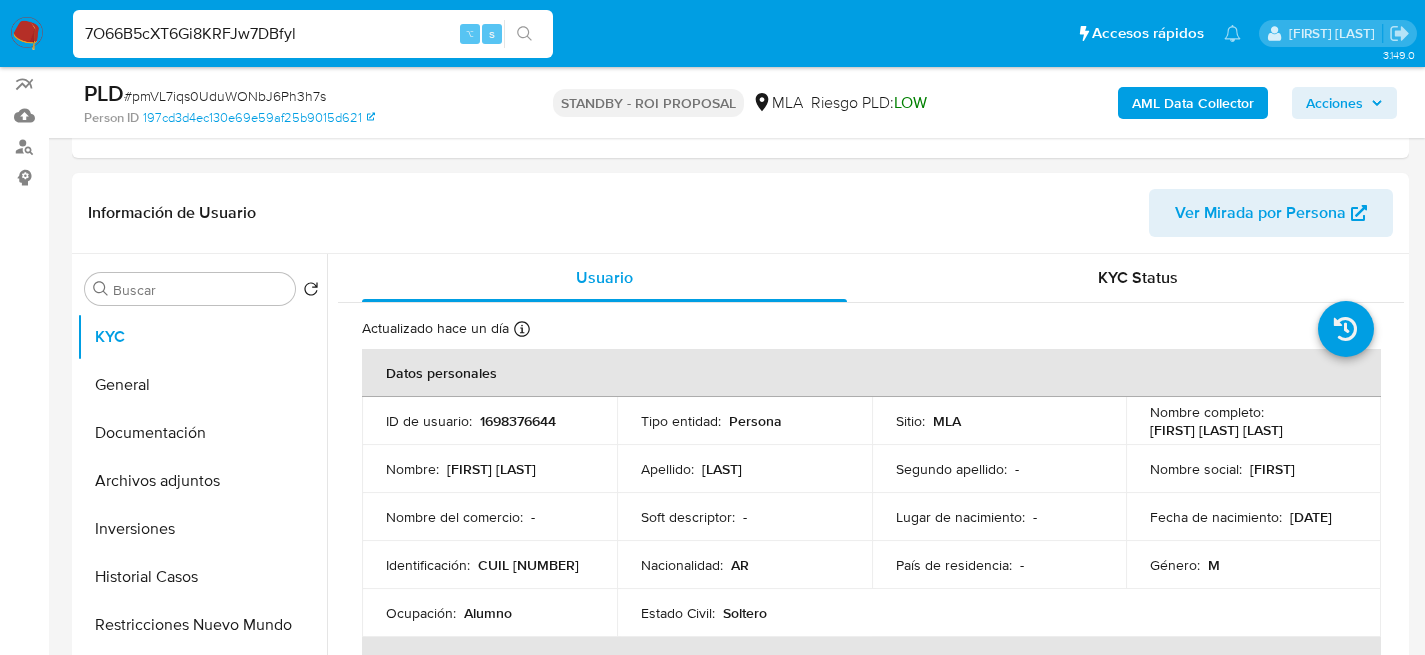 type on "7O66B5cXT6Gi8KRFJw7DBfyl" 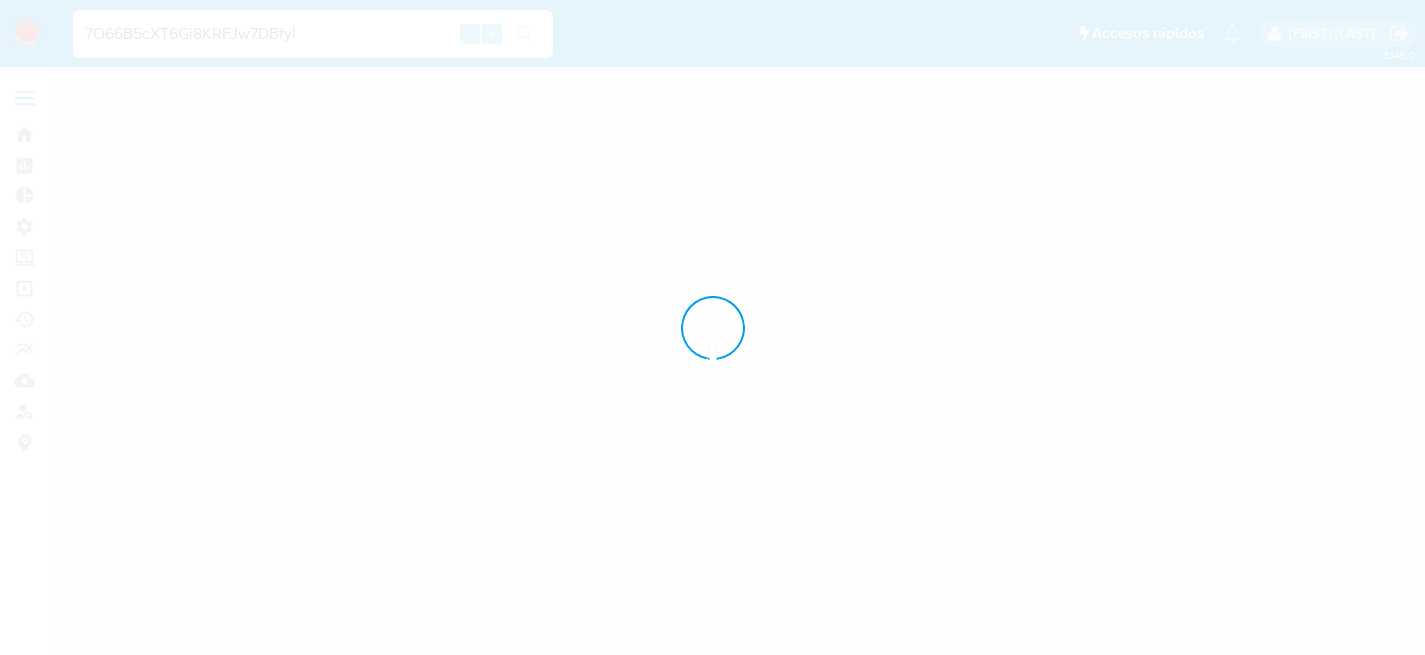 scroll, scrollTop: 0, scrollLeft: 0, axis: both 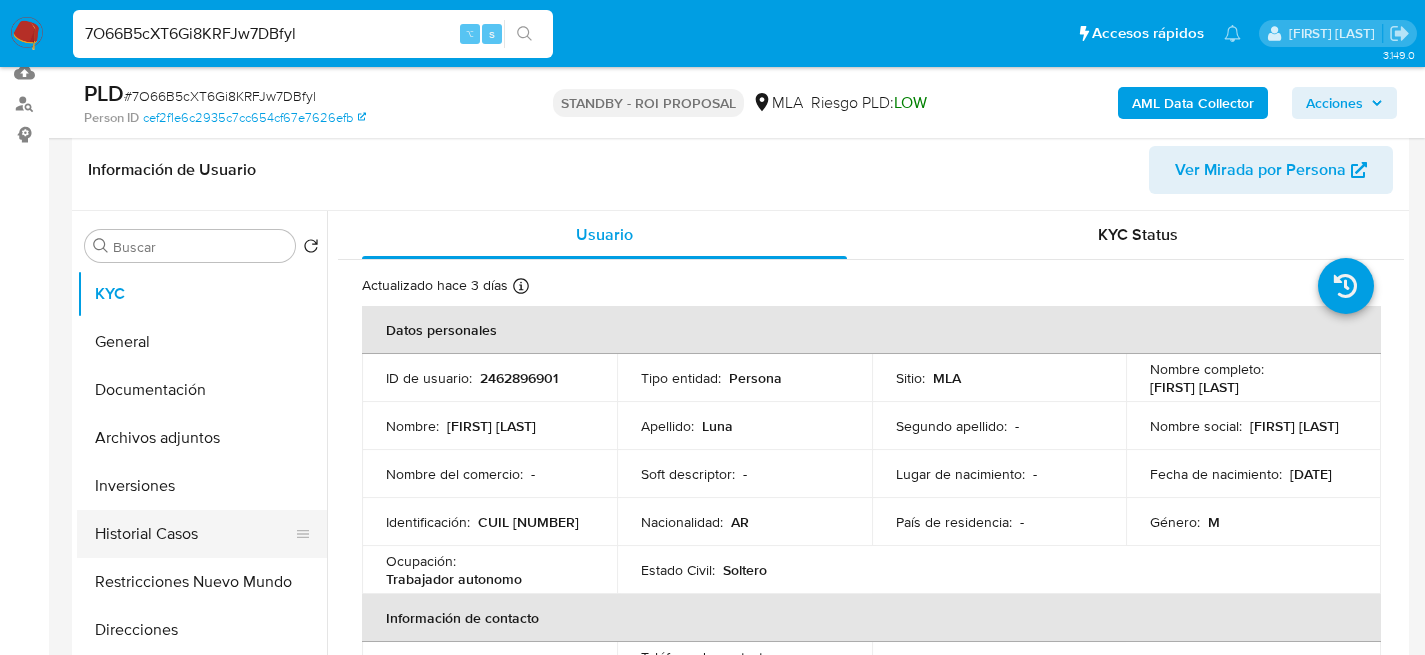 select on "10" 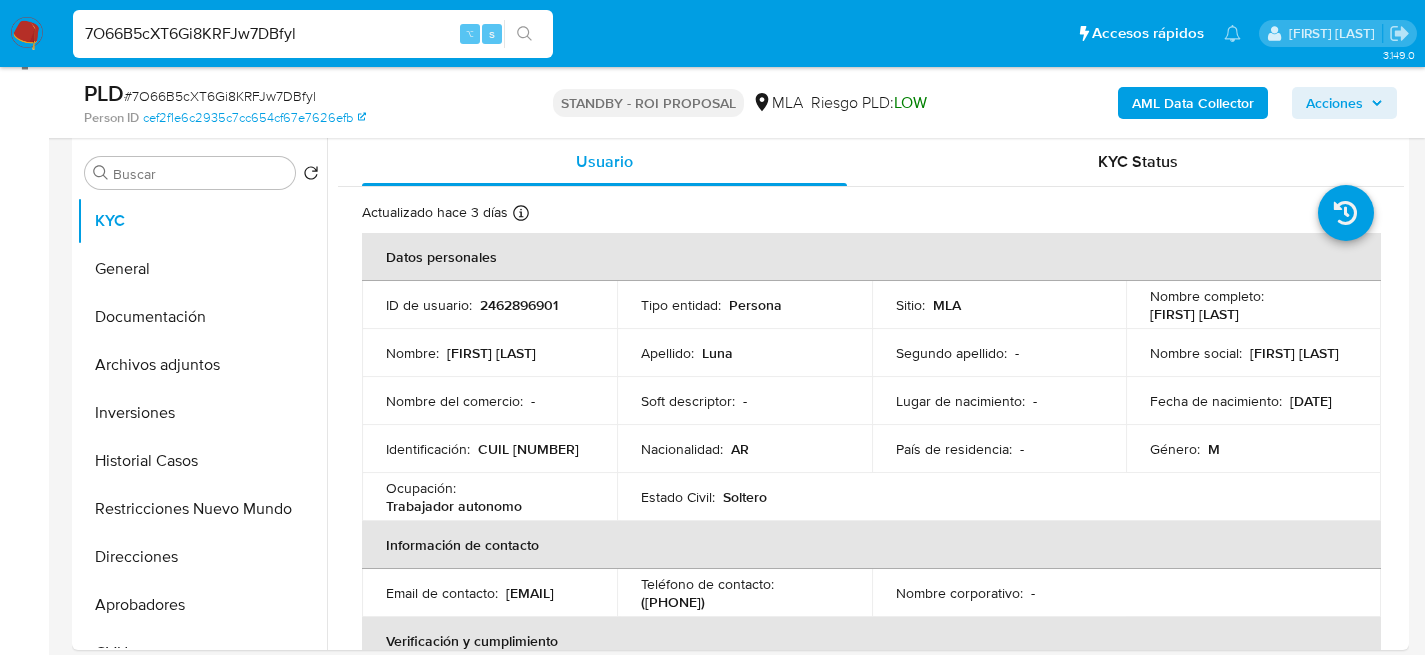 scroll, scrollTop: 408, scrollLeft: 0, axis: vertical 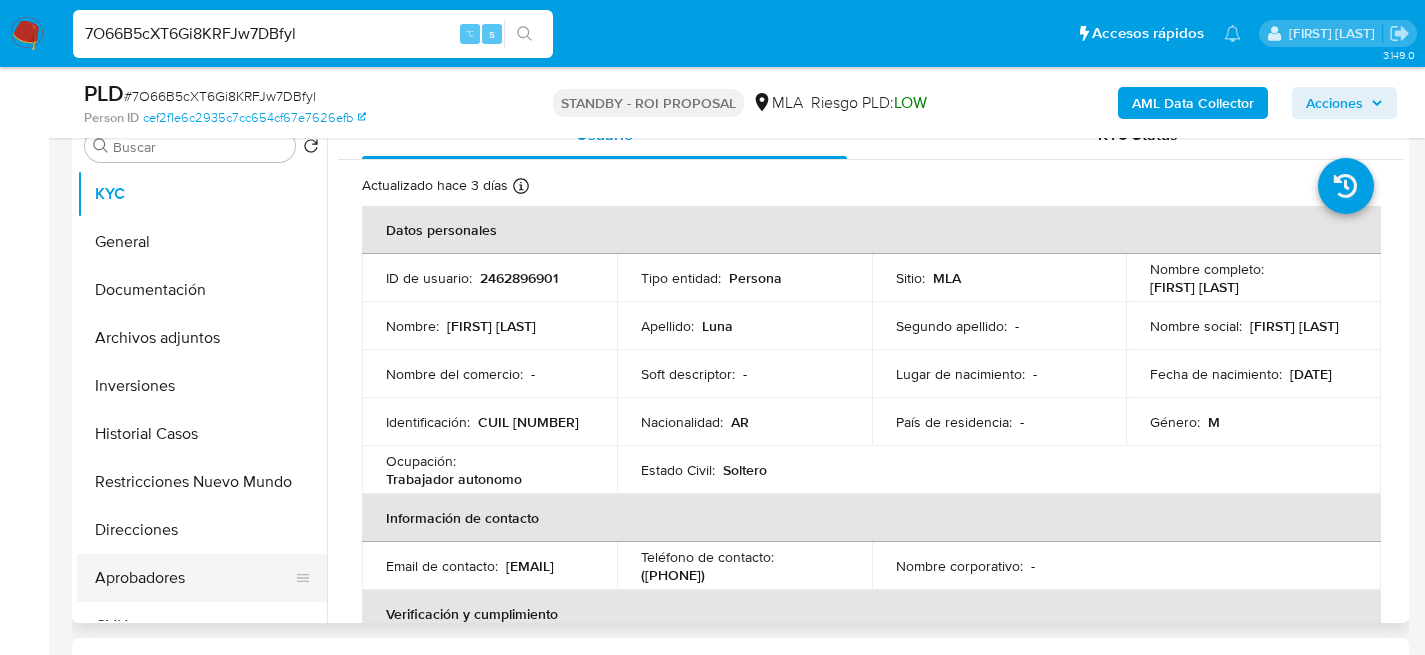 click on "Aprobadores" at bounding box center [194, 578] 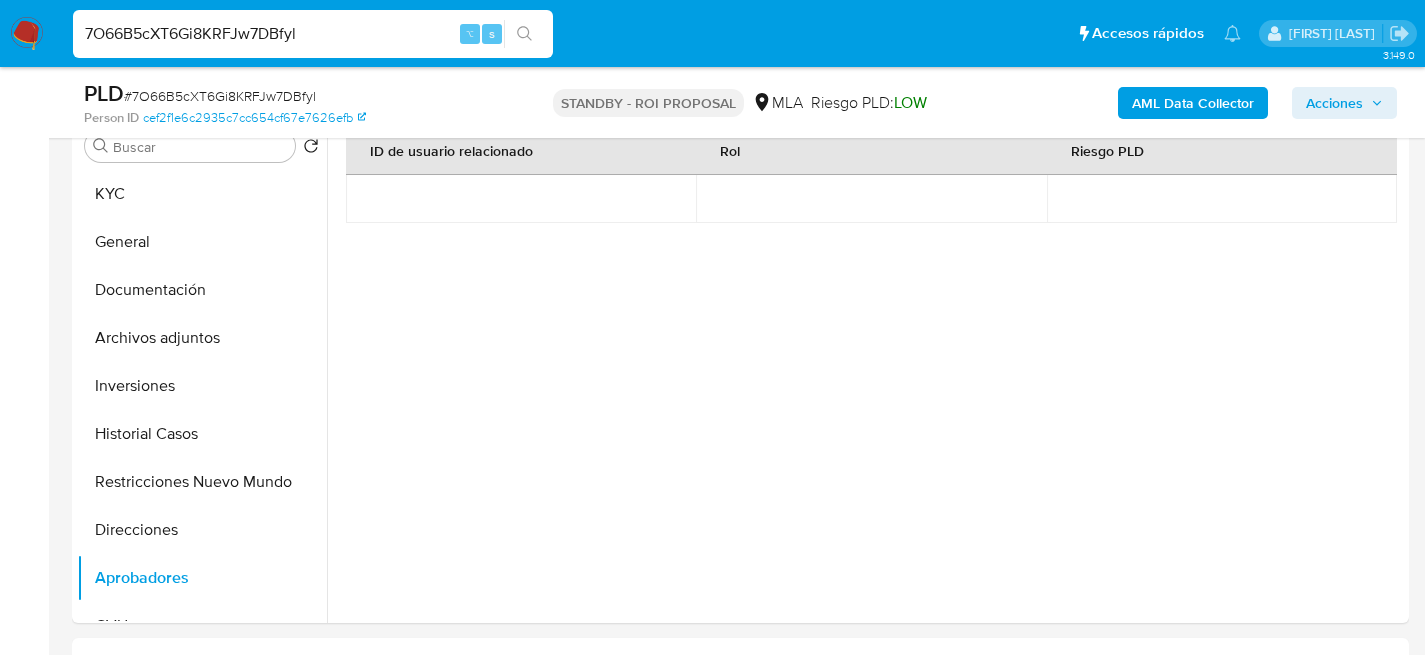 click on "7O66B5cXT6Gi8KRFJw7DBfyl ⌥ s" at bounding box center (313, 34) 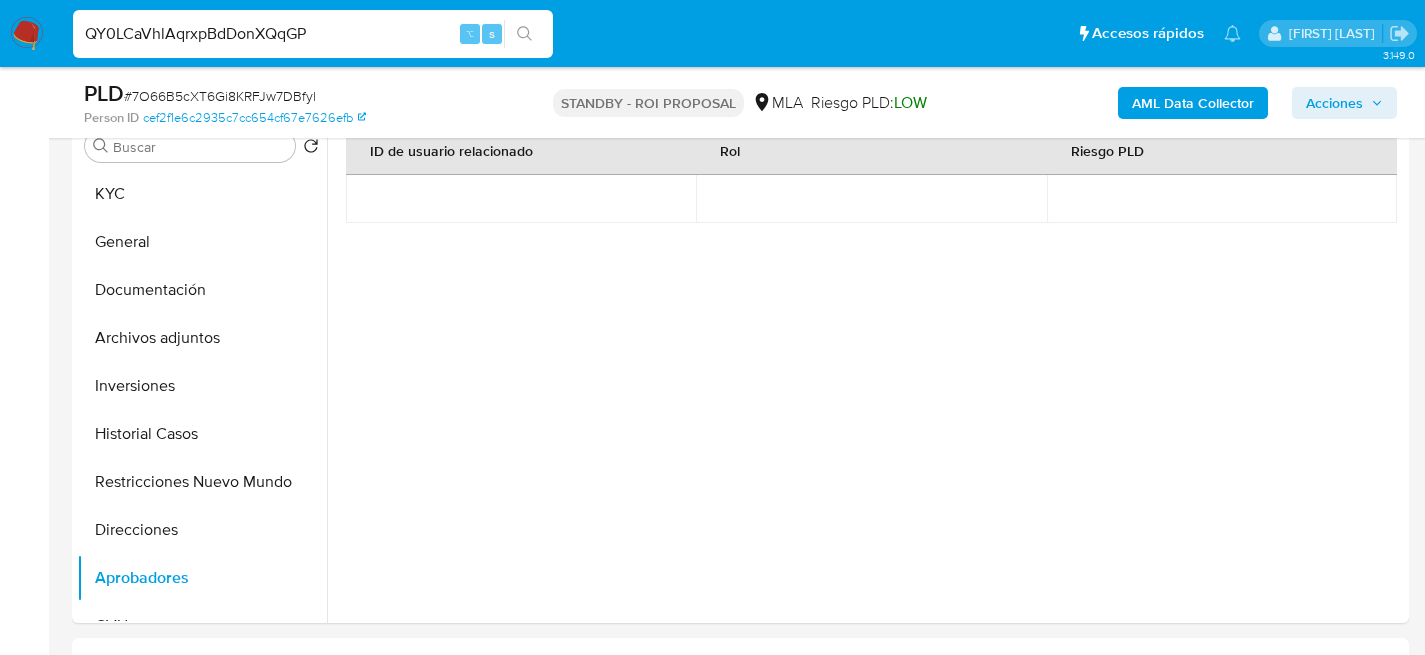 type on "QY0LCaVhlAqrxpBdDonXQqGP" 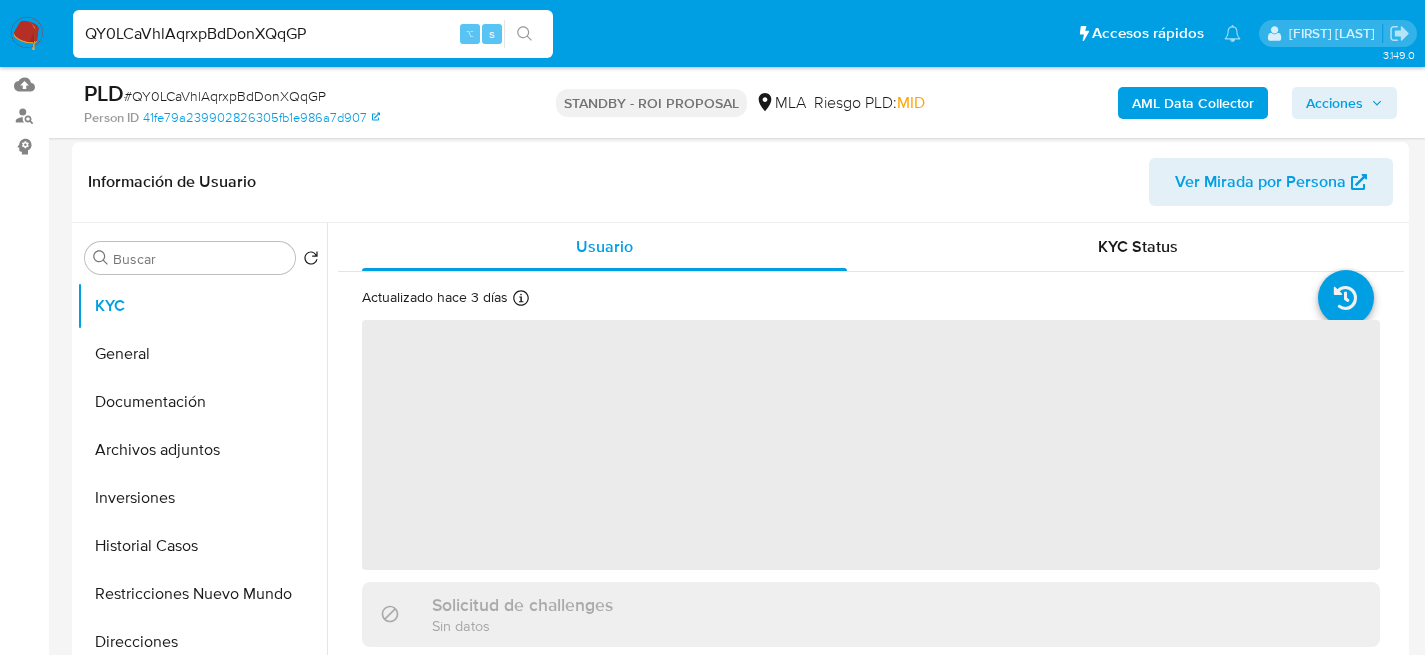 select on "10" 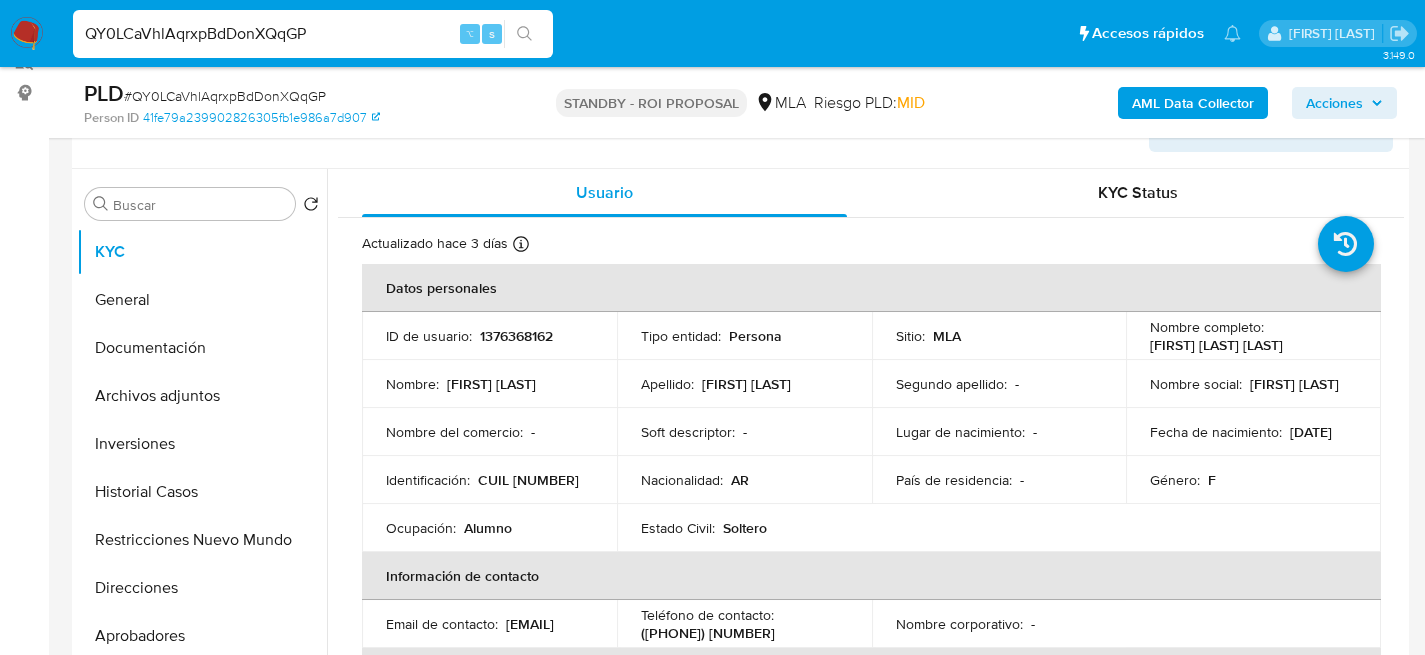 scroll, scrollTop: 352, scrollLeft: 0, axis: vertical 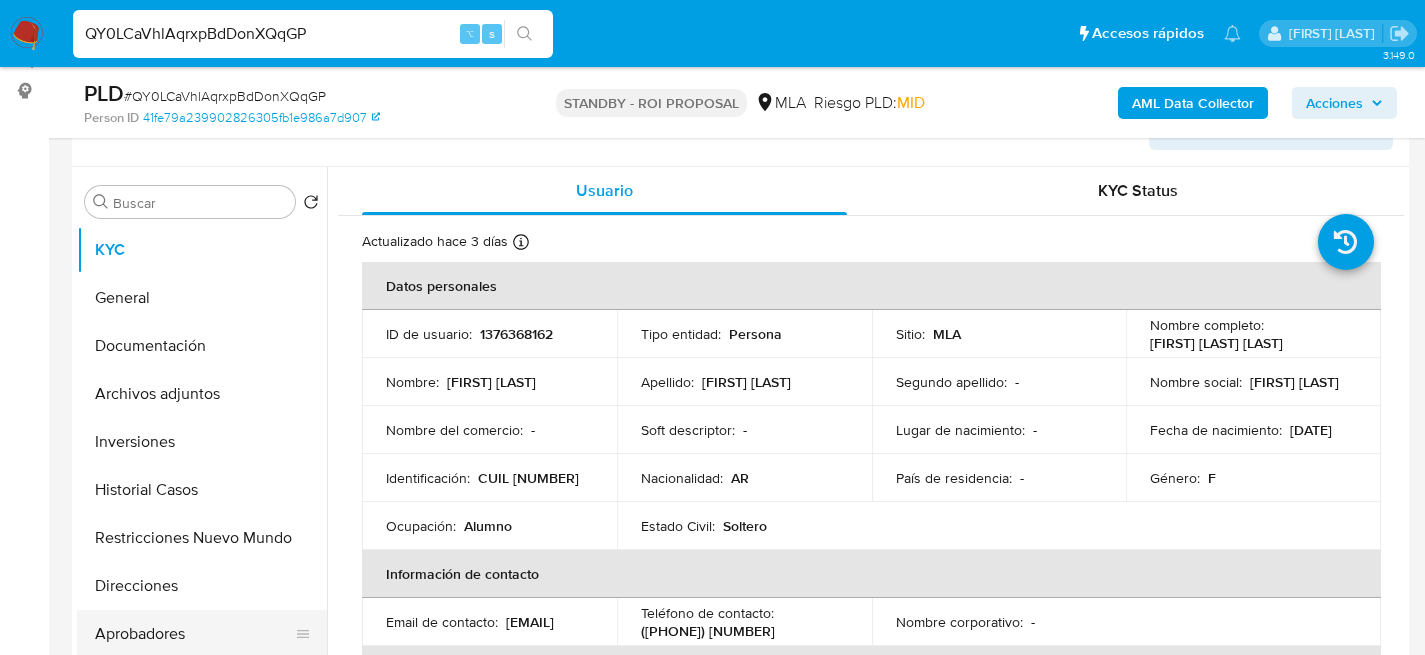 click on "Aprobadores" at bounding box center [194, 634] 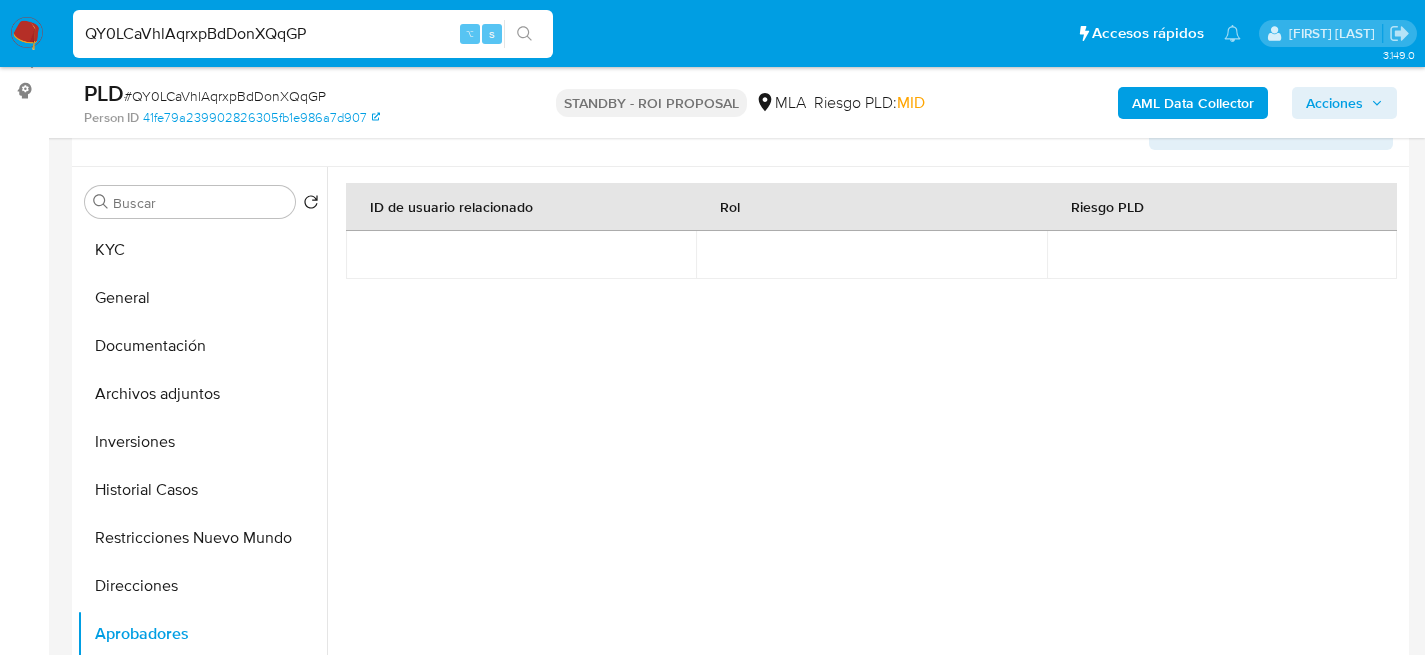 click on "QY0LCaVhlAqrxpBdDonXQqGP" at bounding box center (313, 34) 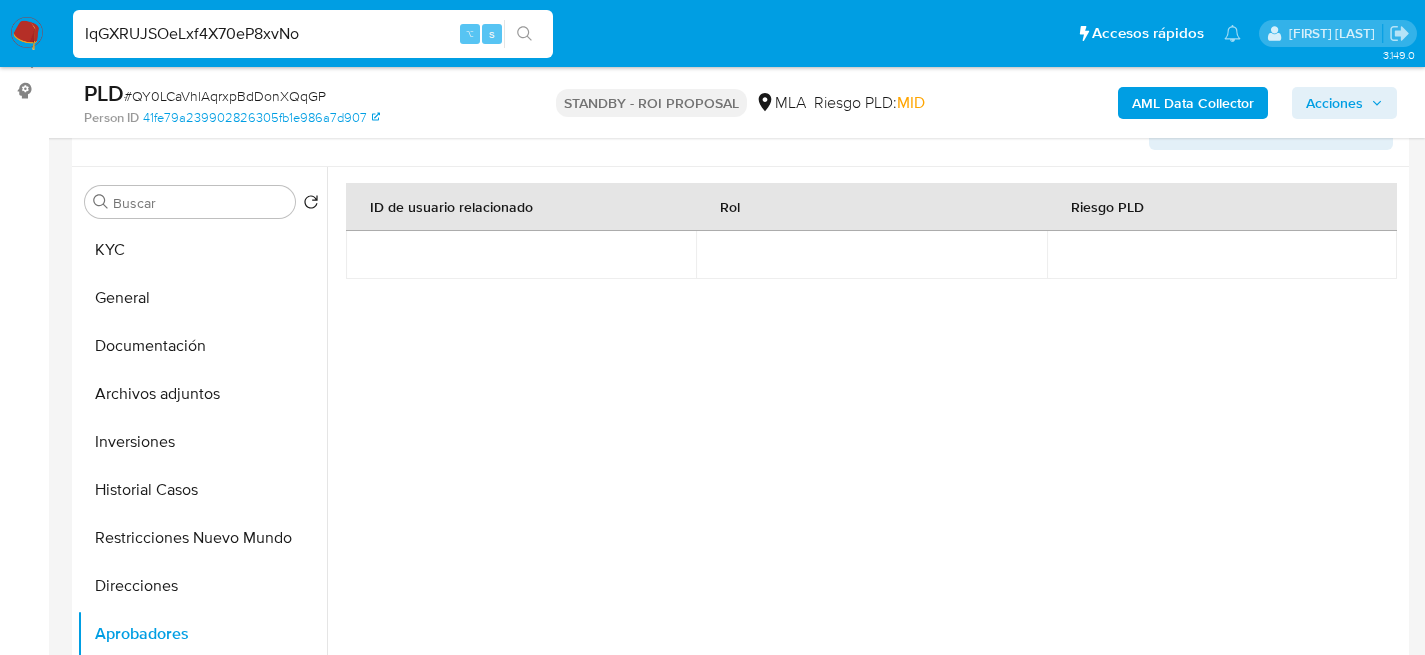 type on "IqGXRUJSOeLxf4X70eP8xvNo" 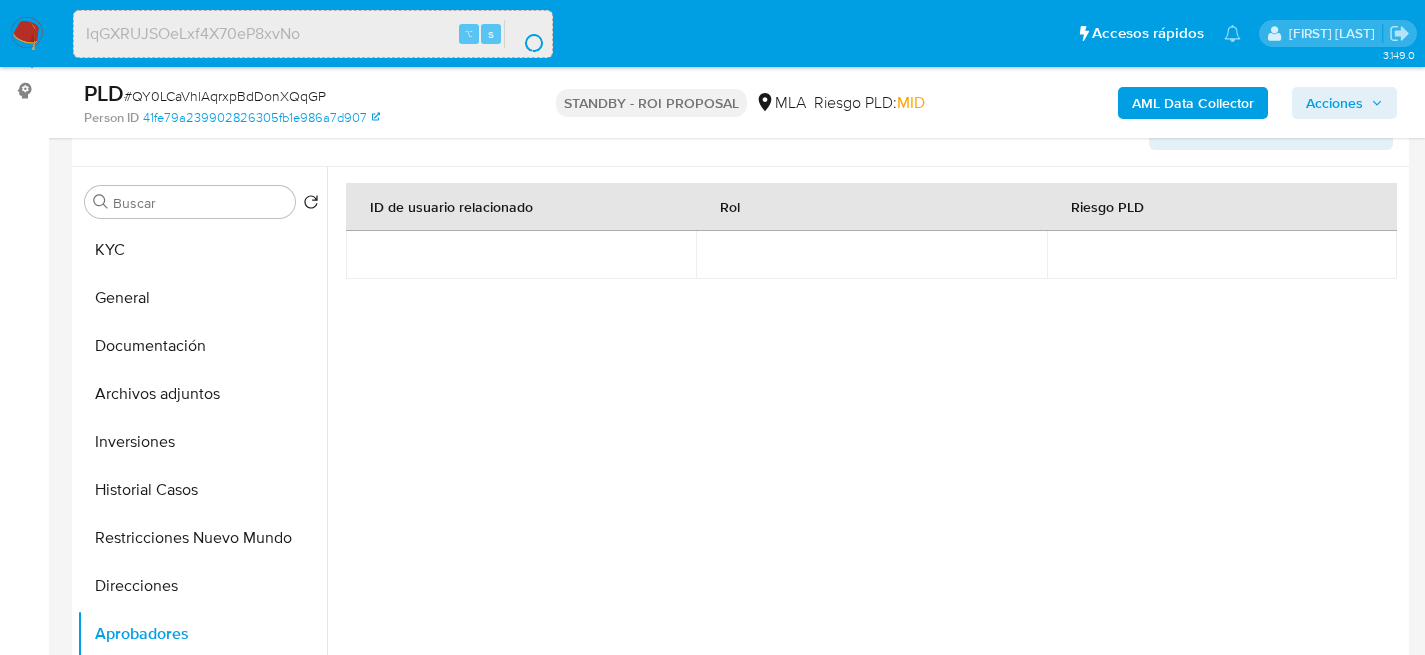 scroll, scrollTop: 0, scrollLeft: 0, axis: both 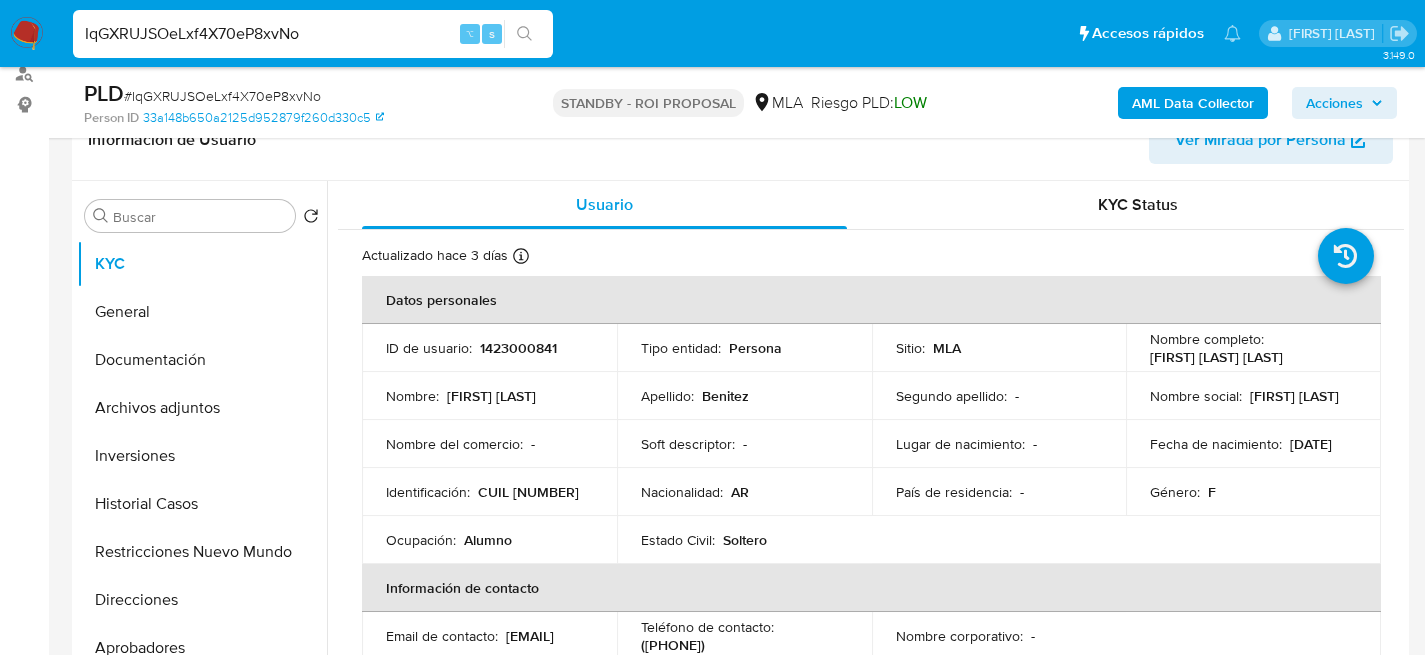 select on "10" 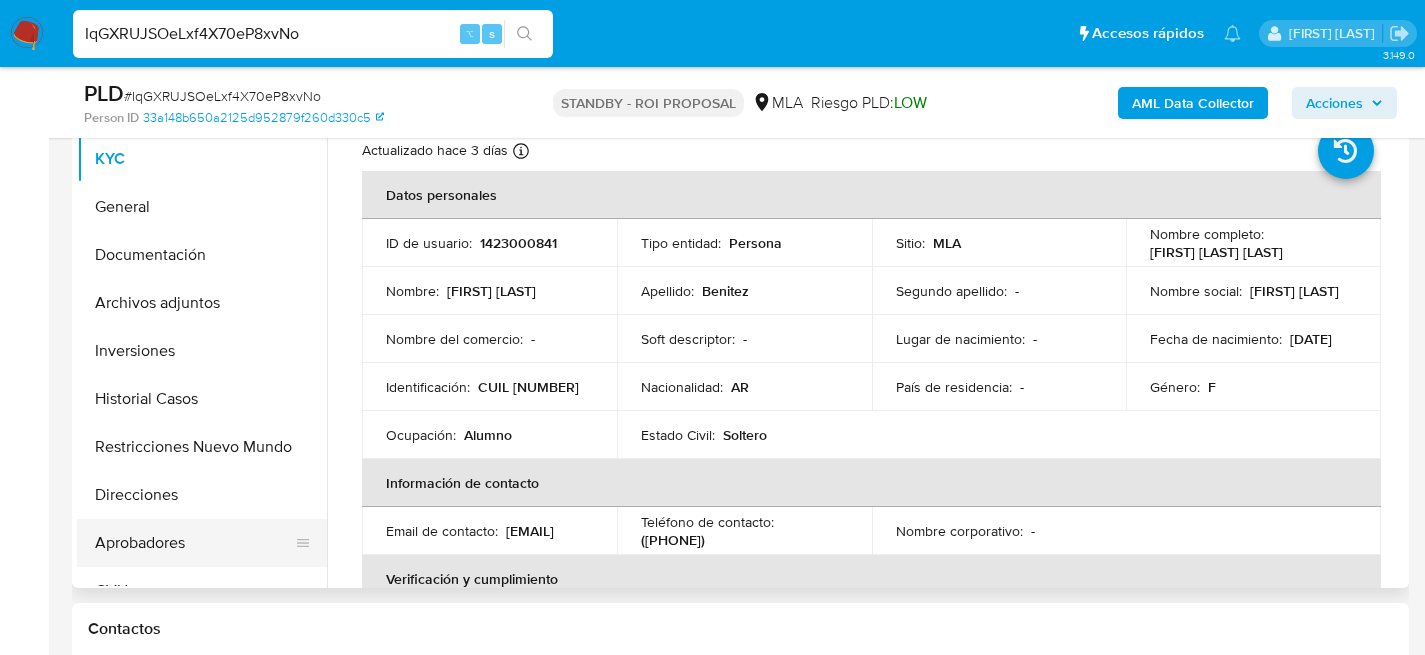 click on "Aprobadores" at bounding box center [194, 543] 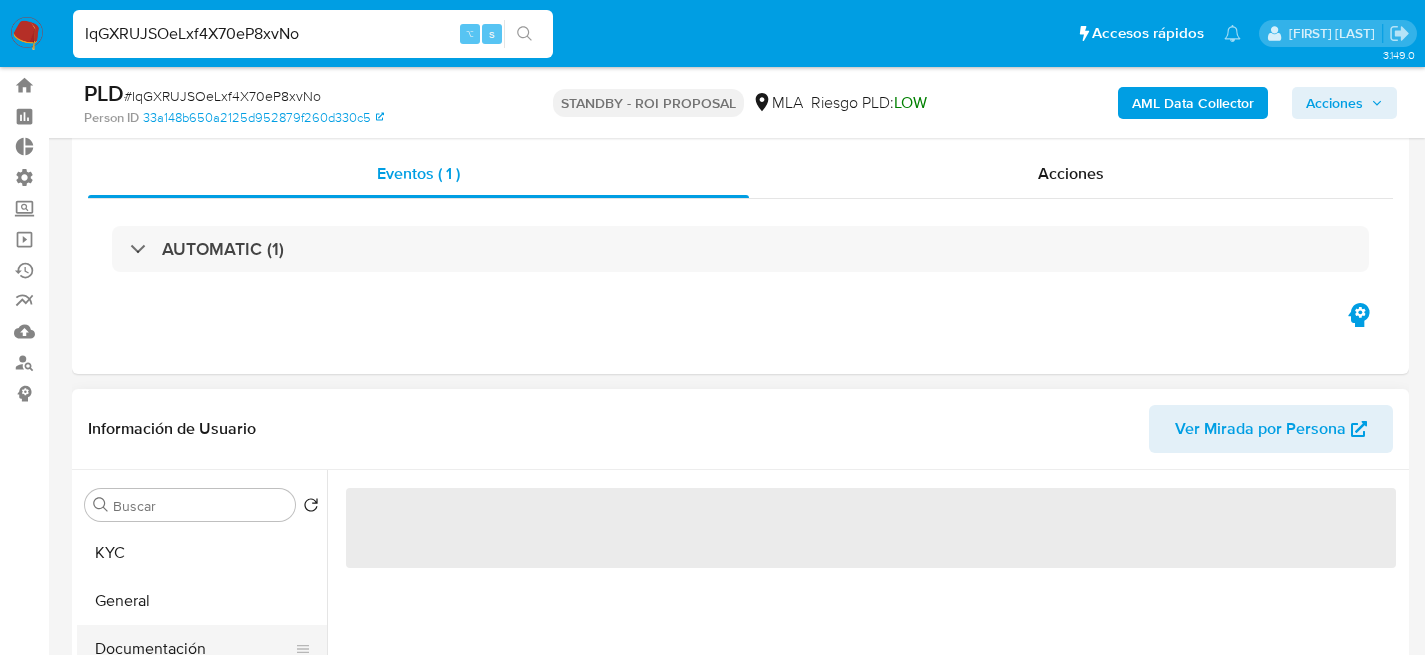 scroll, scrollTop: 290, scrollLeft: 0, axis: vertical 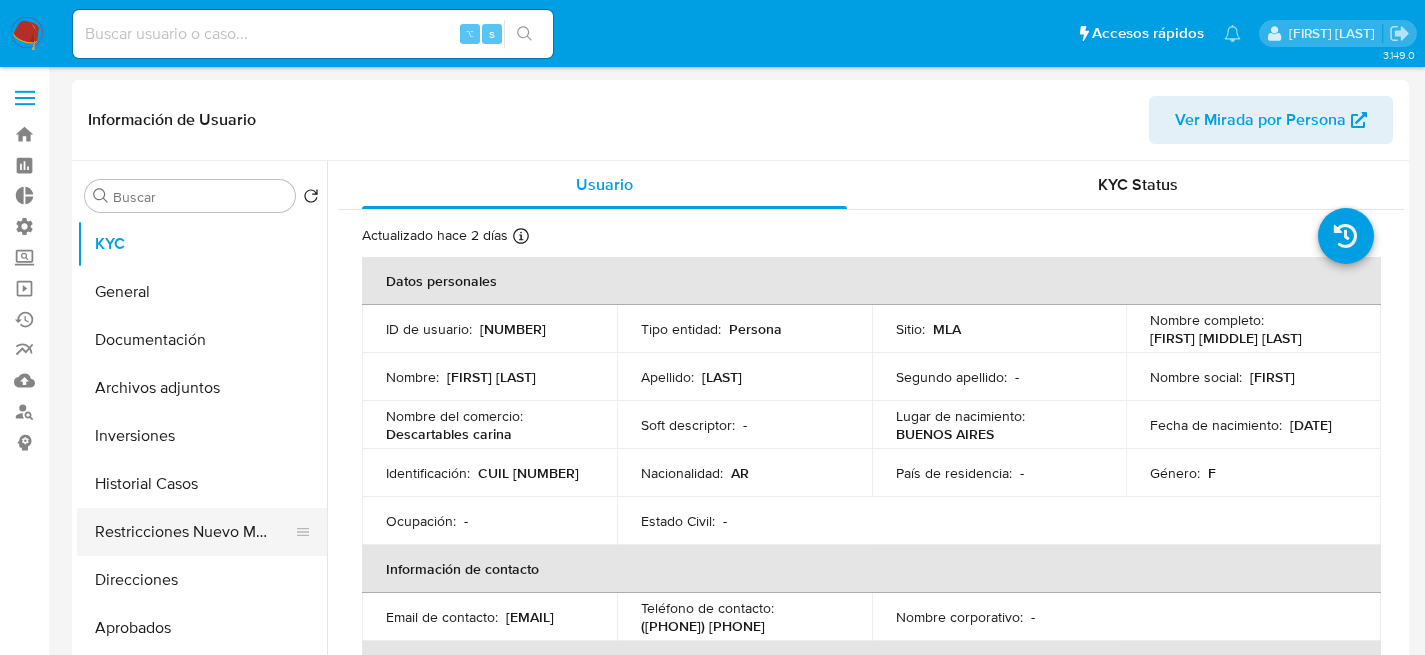 click on "Restricciones Nuevo Mundo" at bounding box center (194, 532) 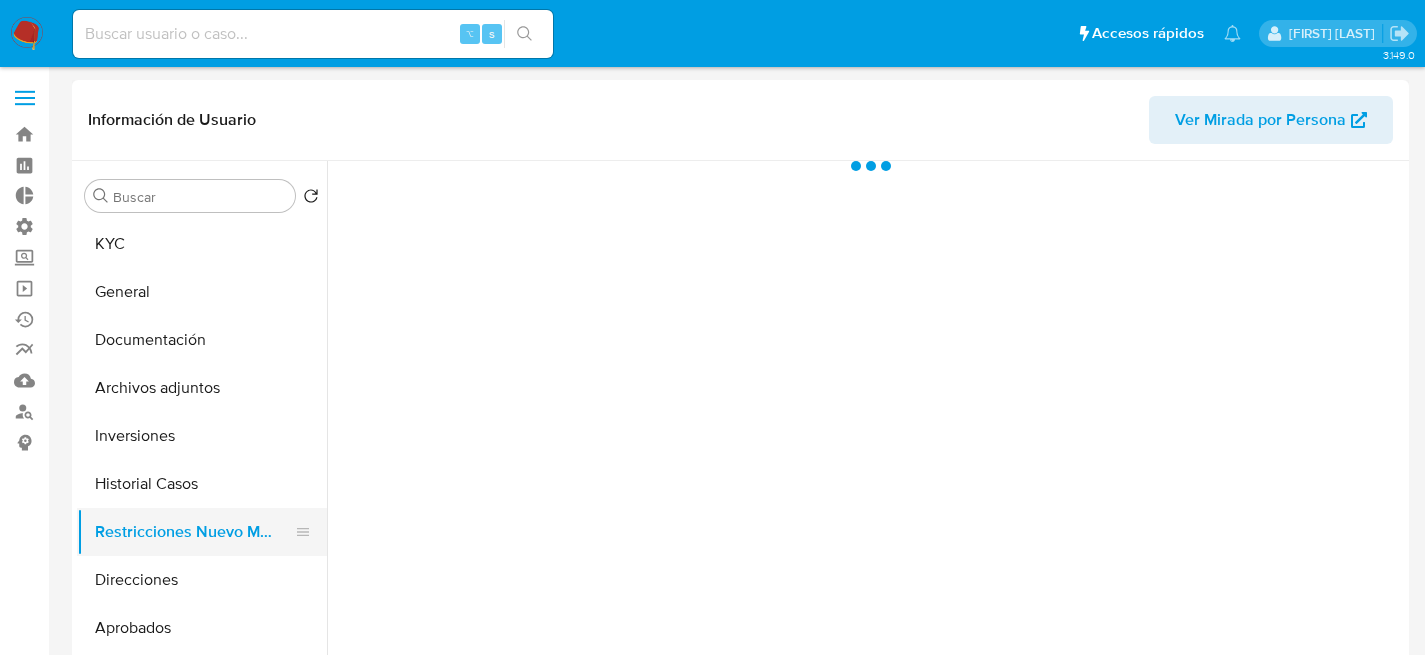 drag, startPoint x: 113, startPoint y: 517, endPoint x: 124, endPoint y: 502, distance: 18.601076 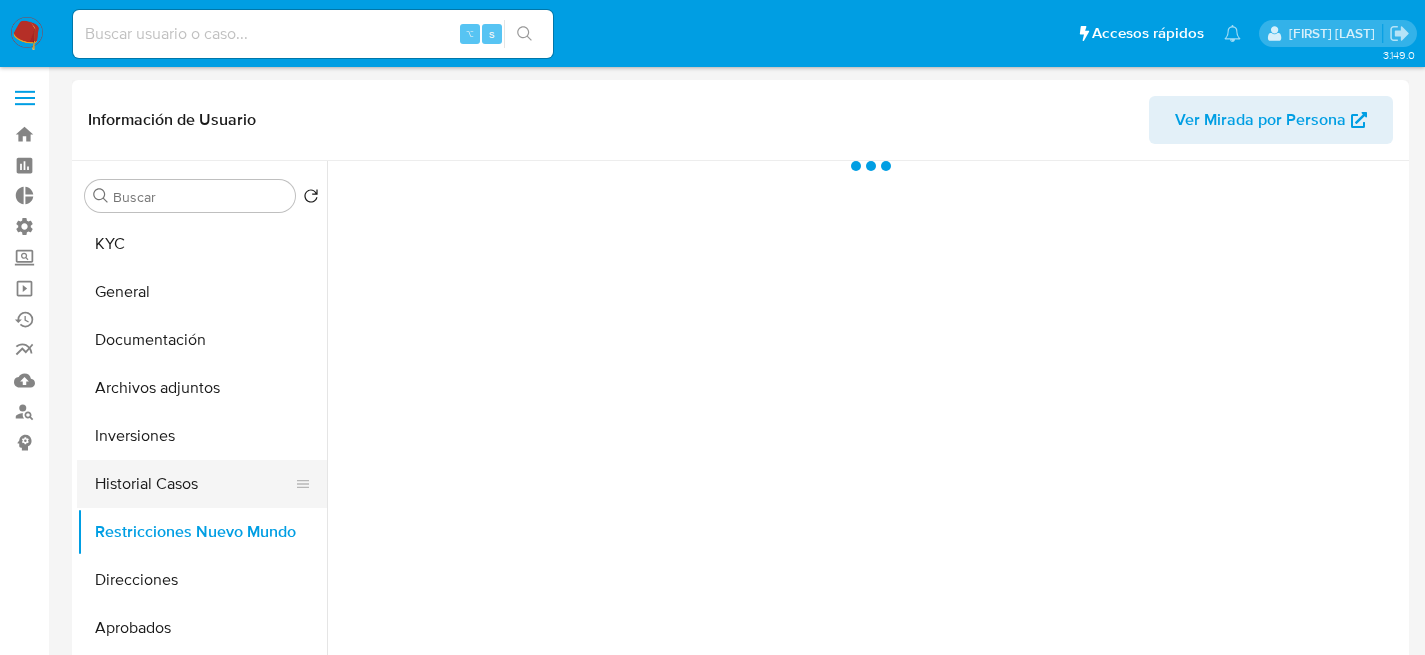 select on "10" 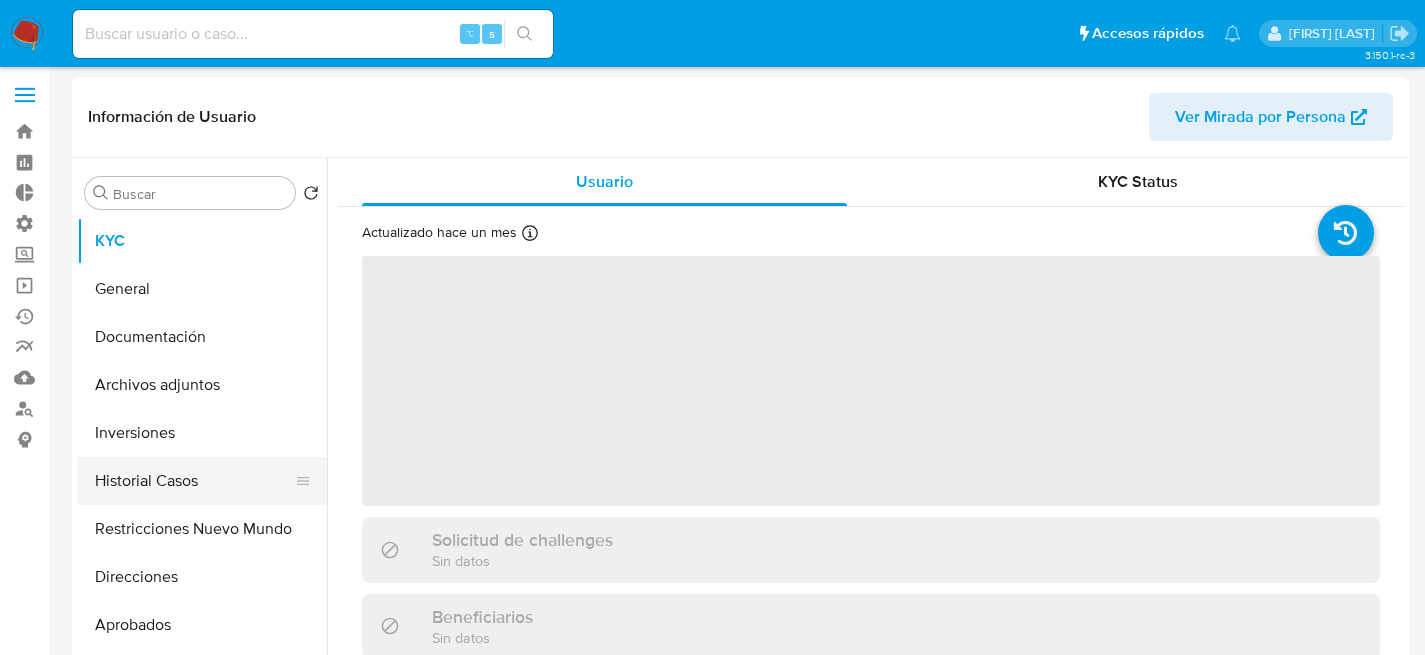 scroll, scrollTop: 4, scrollLeft: 0, axis: vertical 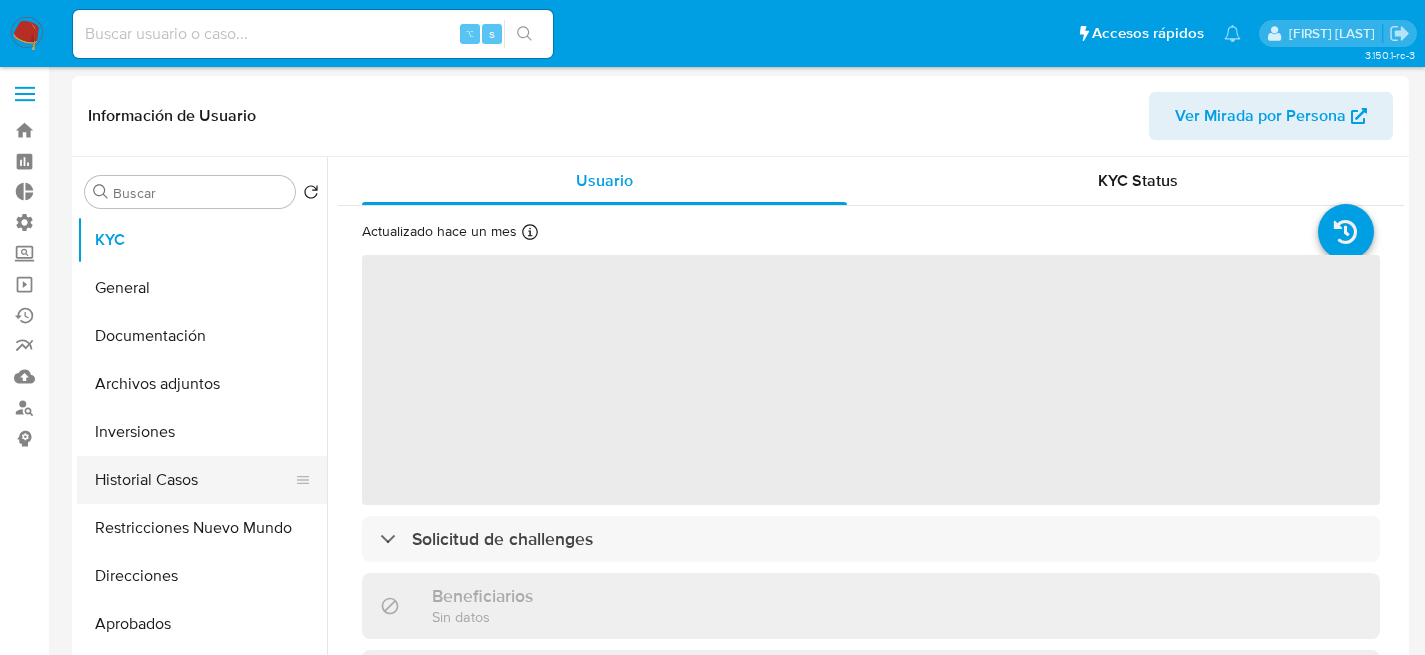 click on "Historial Casos" at bounding box center [194, 480] 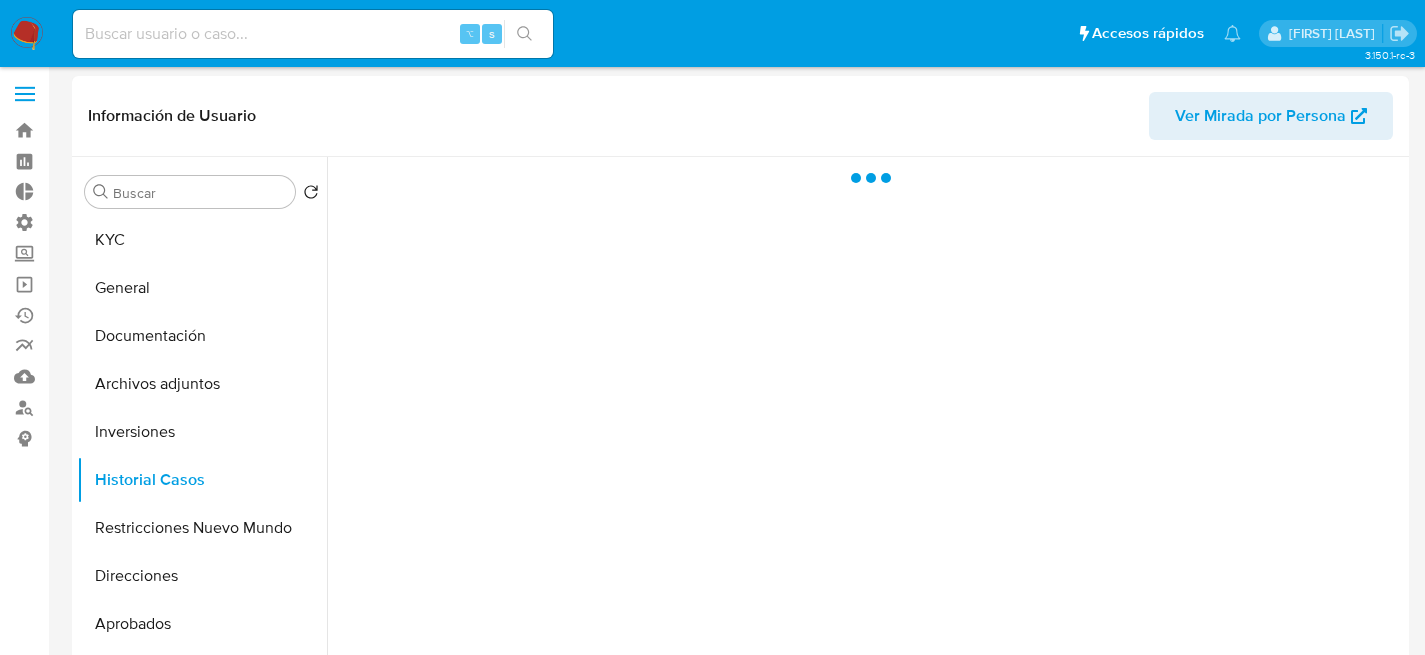 select on "10" 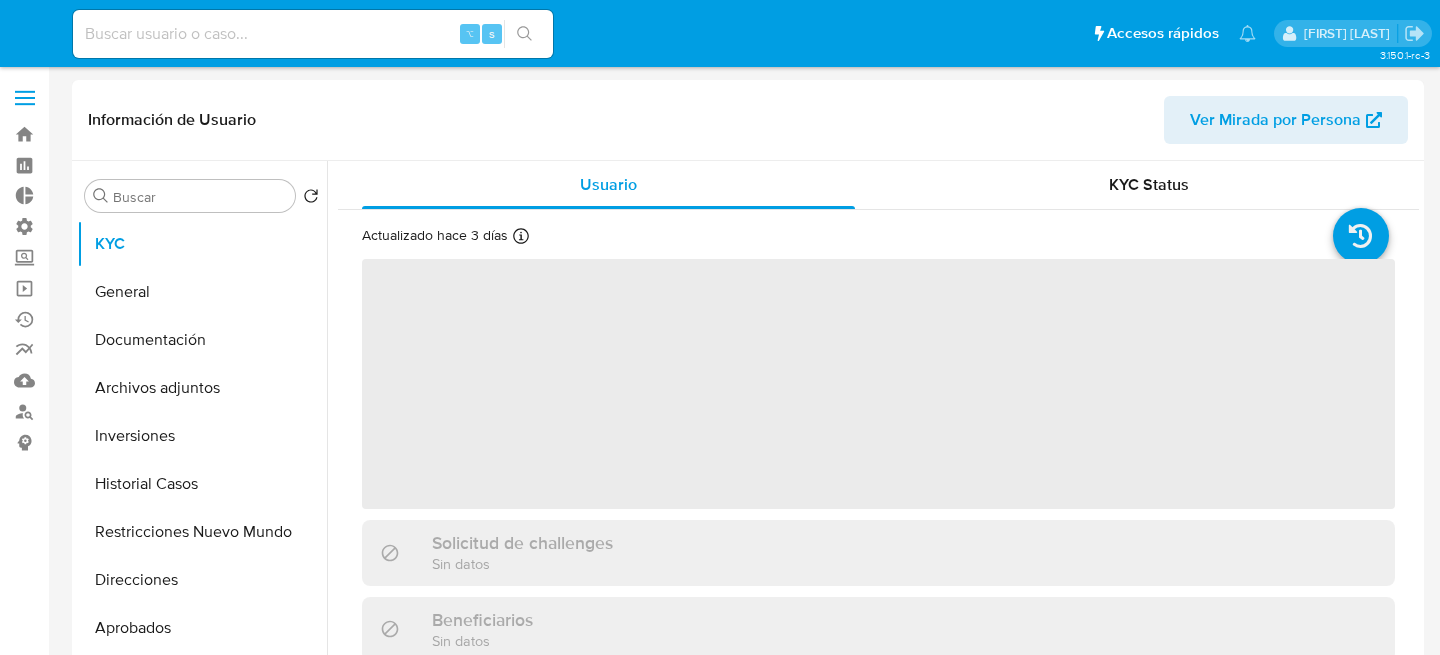 select on "10" 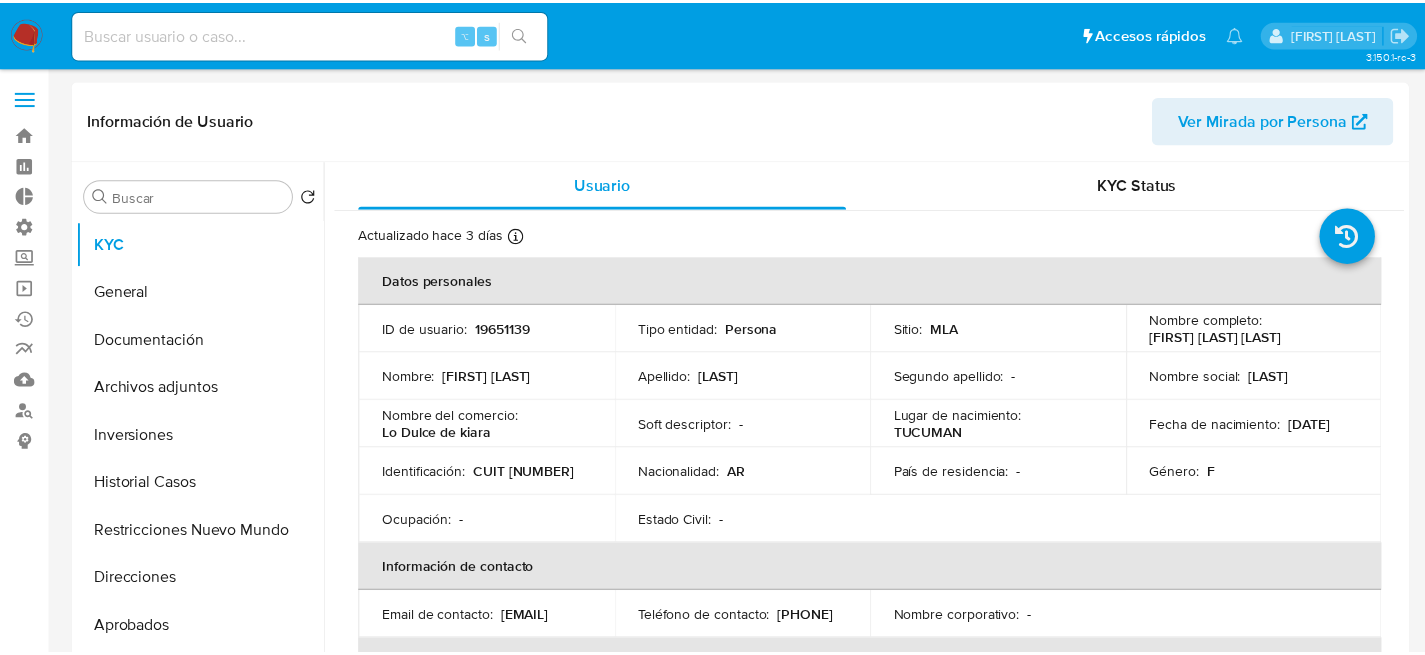 scroll, scrollTop: 0, scrollLeft: 0, axis: both 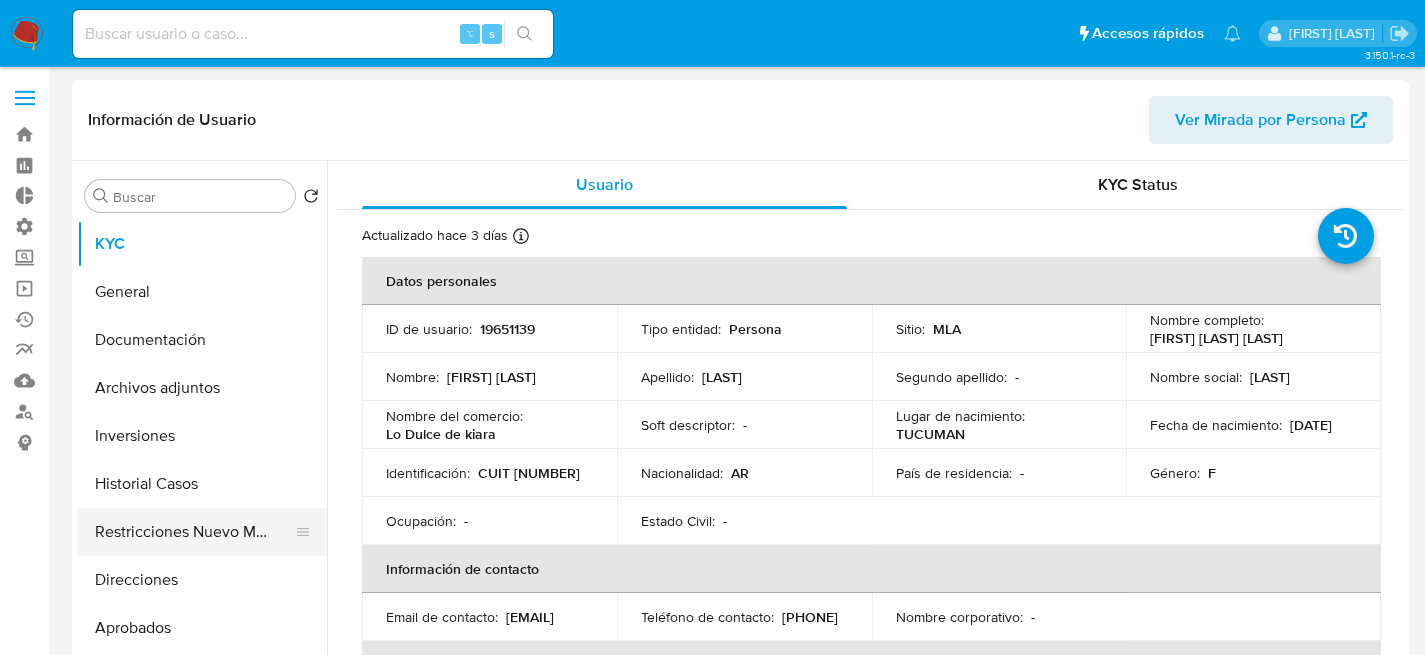 click on "Restricciones Nuevo Mundo" at bounding box center (194, 532) 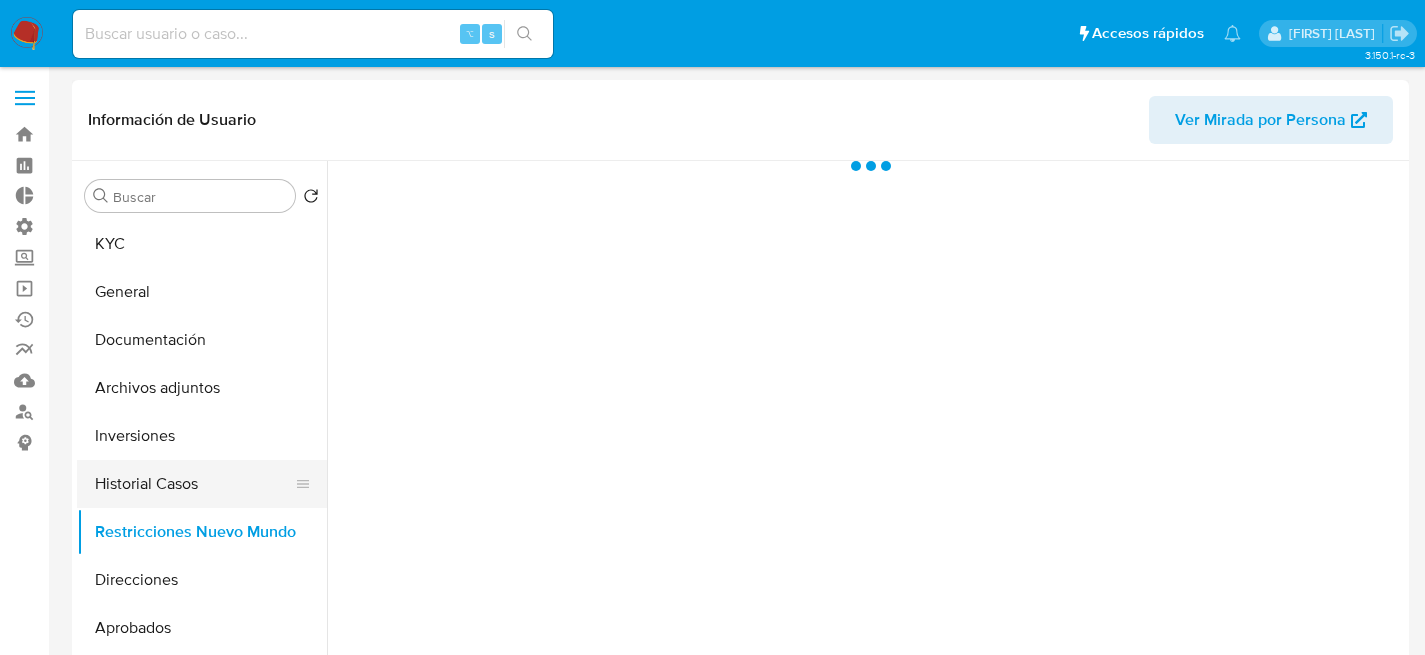 click on "Historial Casos" at bounding box center [194, 484] 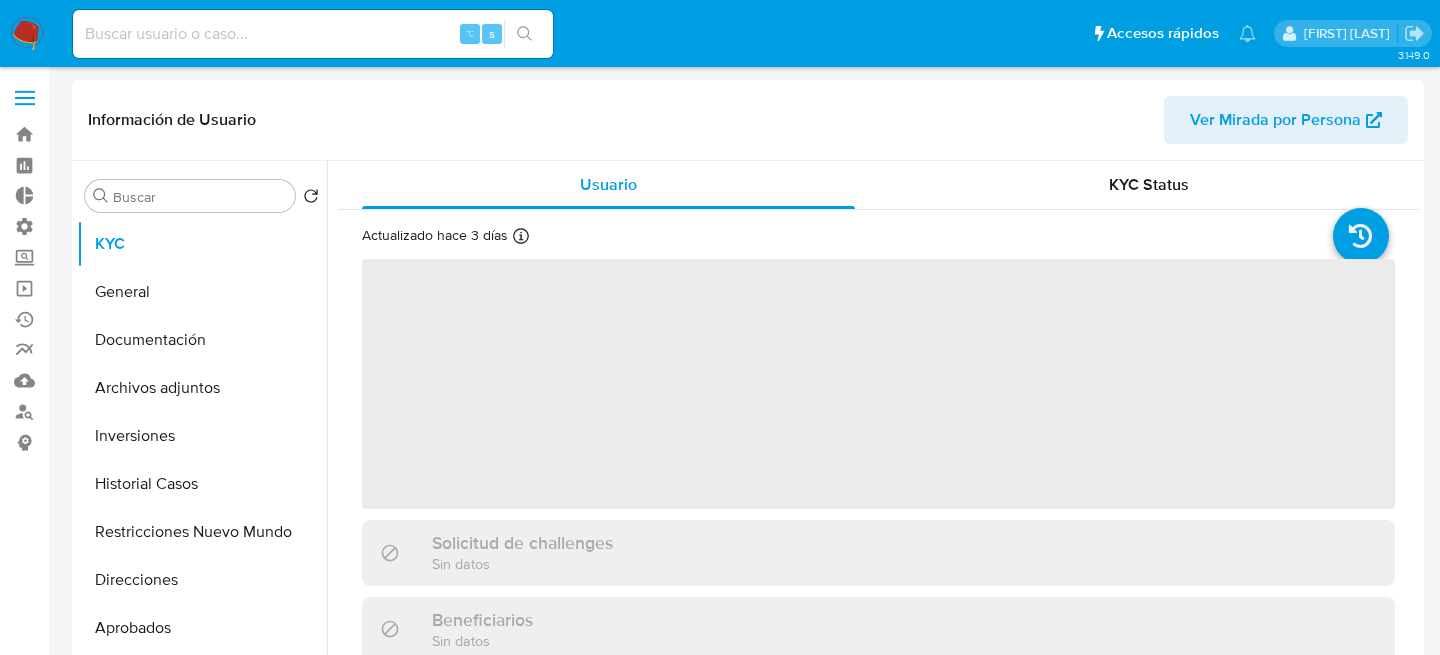 select on "10" 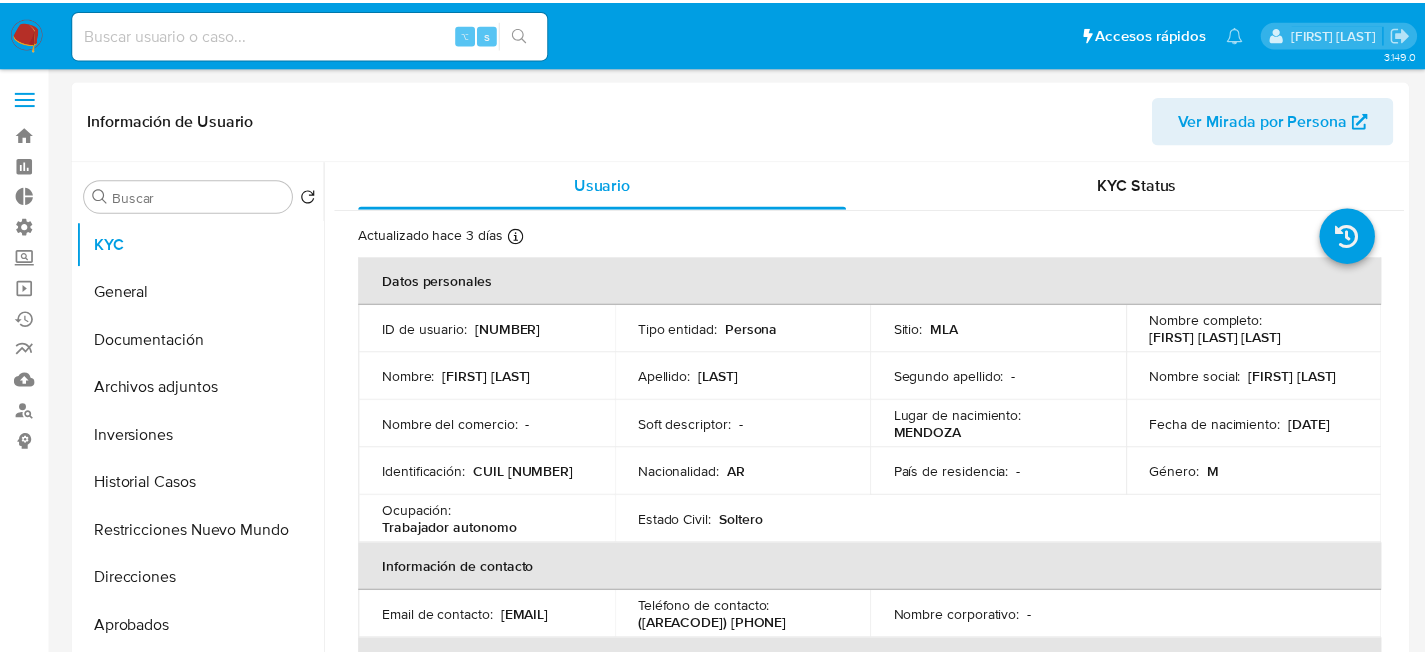scroll, scrollTop: 0, scrollLeft: 0, axis: both 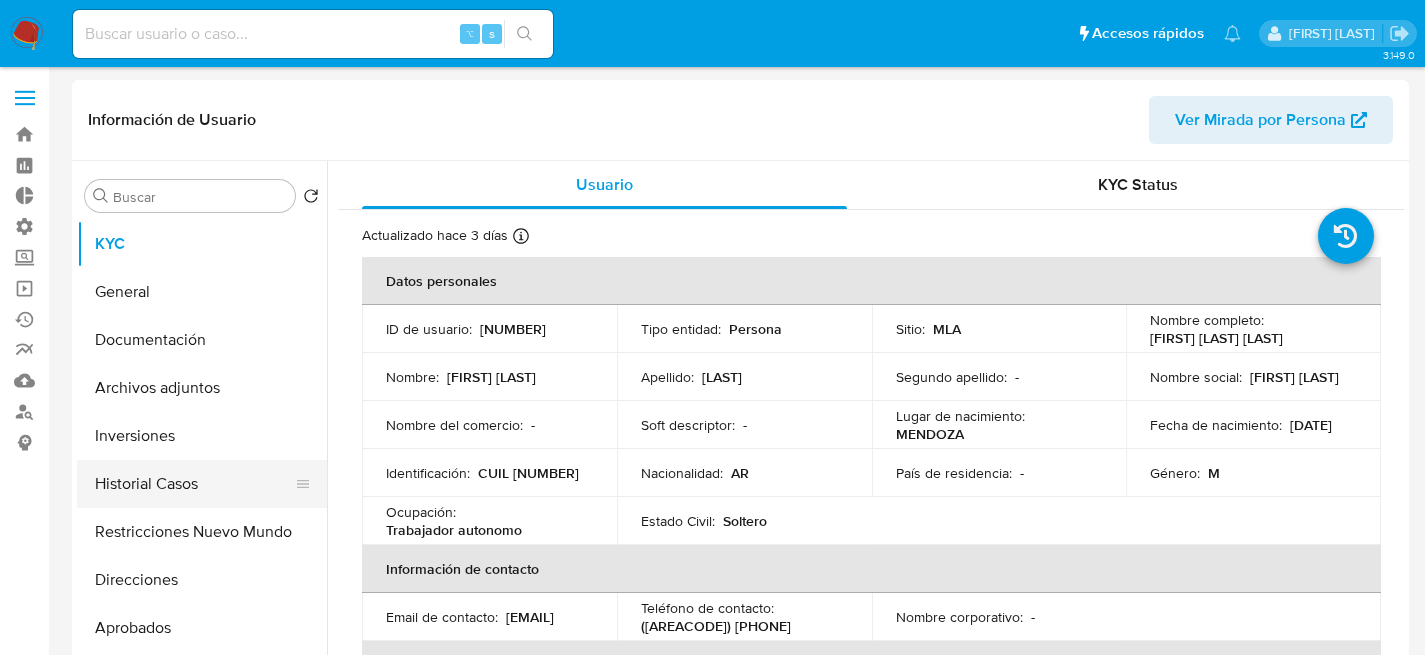 click on "Historial Casos" at bounding box center (194, 484) 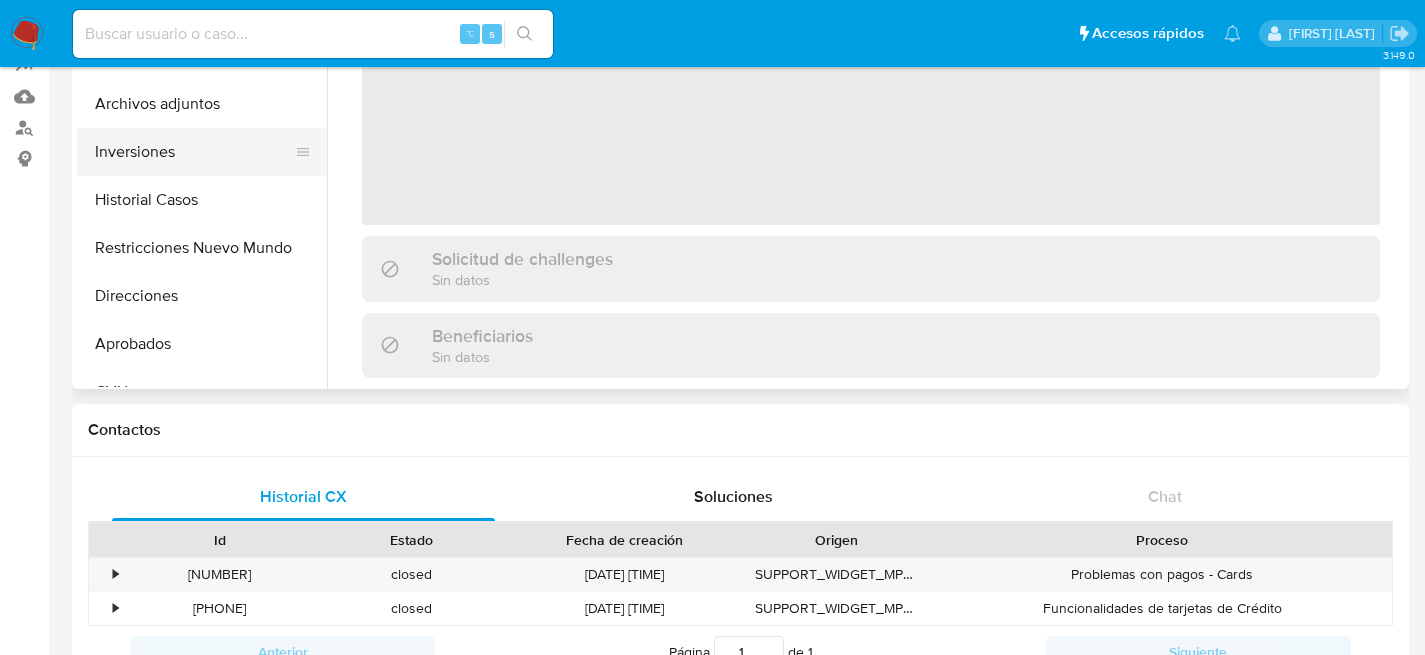 scroll, scrollTop: 297, scrollLeft: 0, axis: vertical 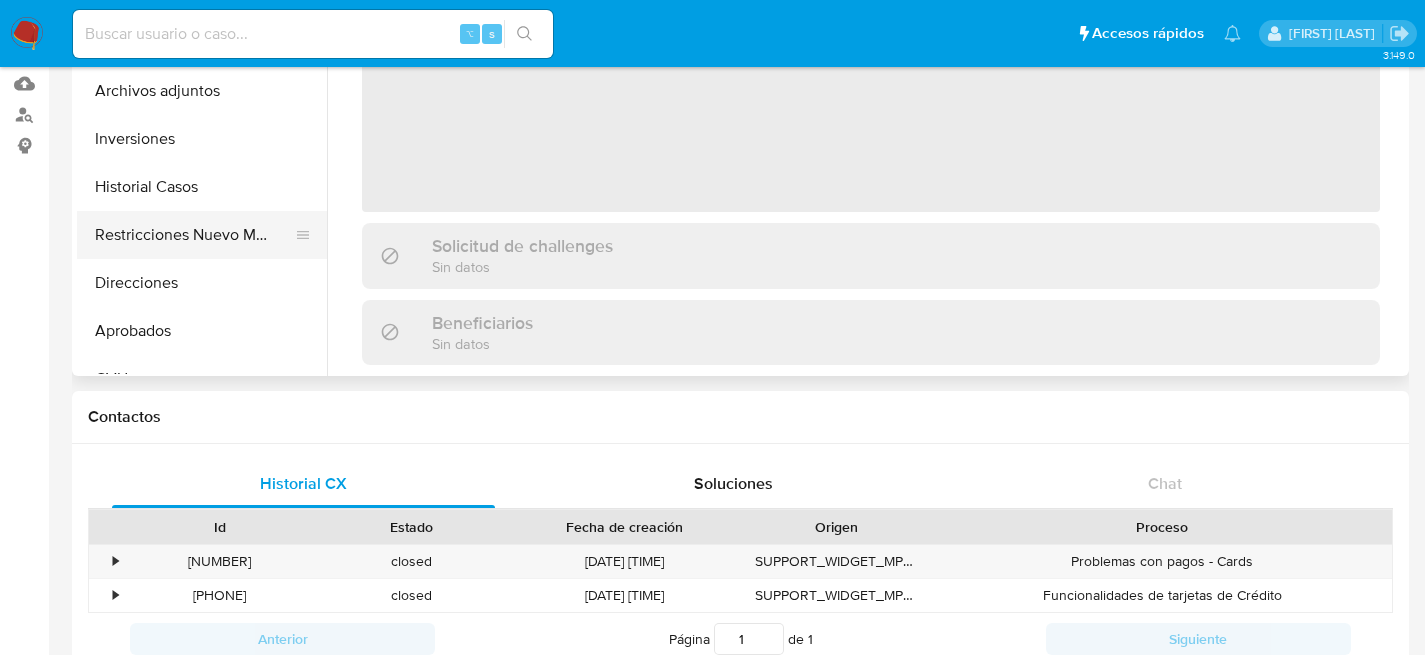 click on "Restricciones Nuevo Mundo" at bounding box center (194, 235) 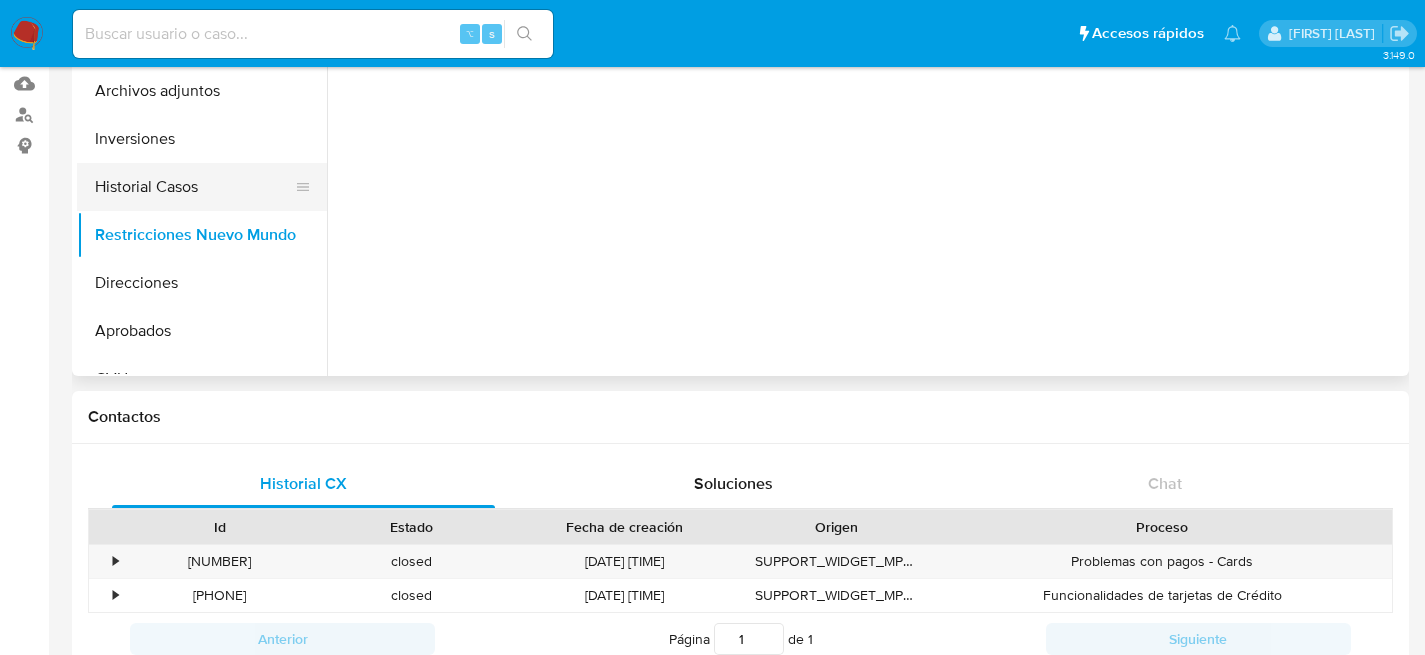 click on "Historial Casos" at bounding box center [194, 187] 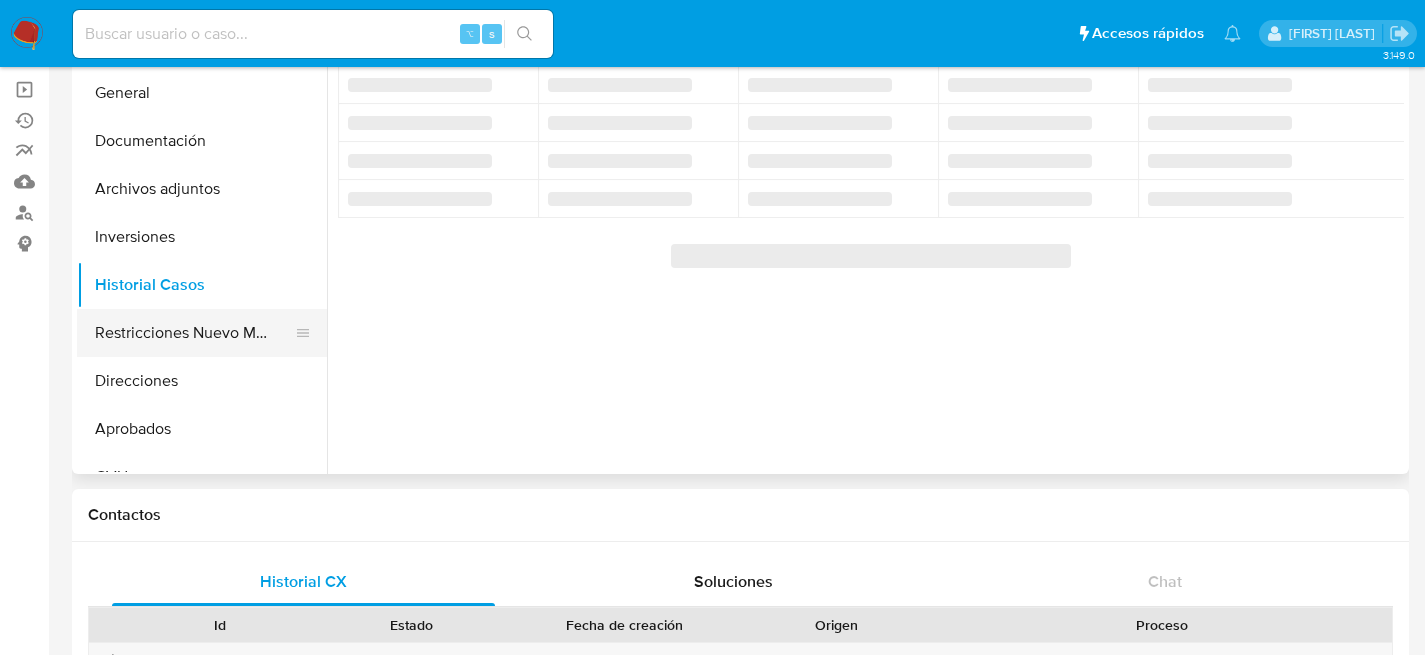 scroll, scrollTop: 41, scrollLeft: 0, axis: vertical 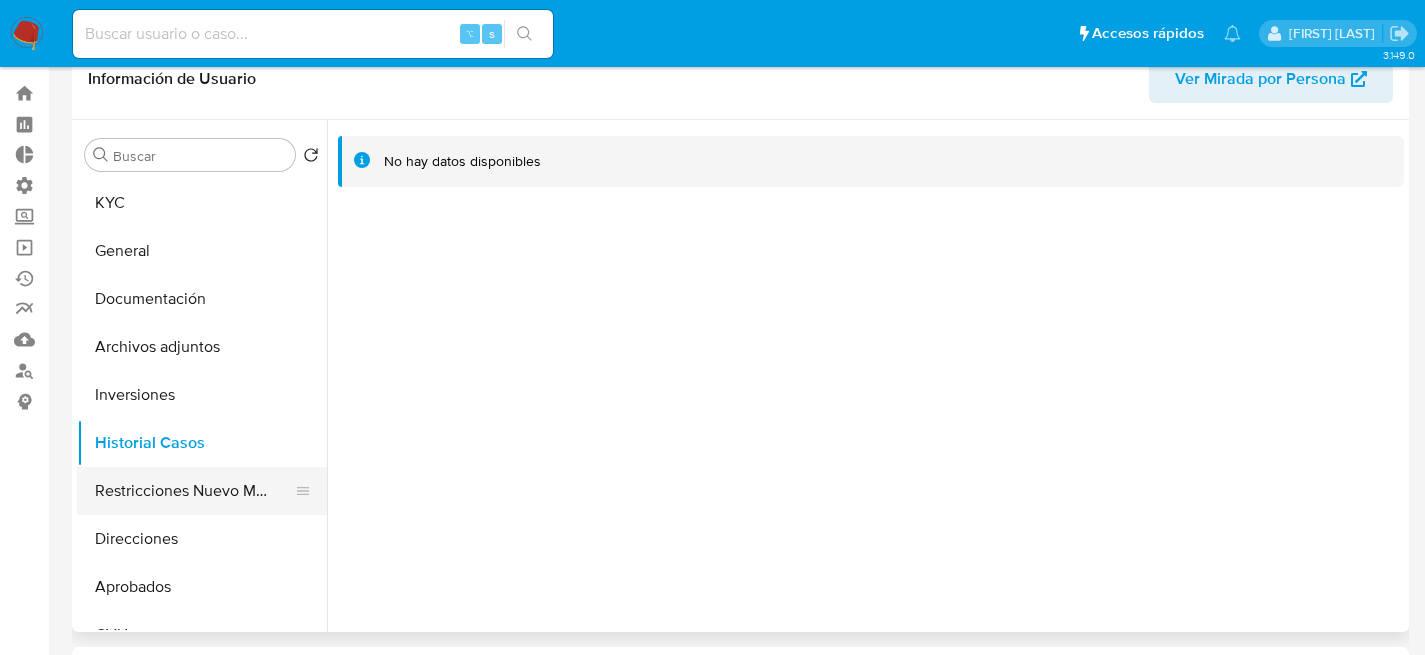 click on "Restricciones Nuevo Mundo" at bounding box center (194, 491) 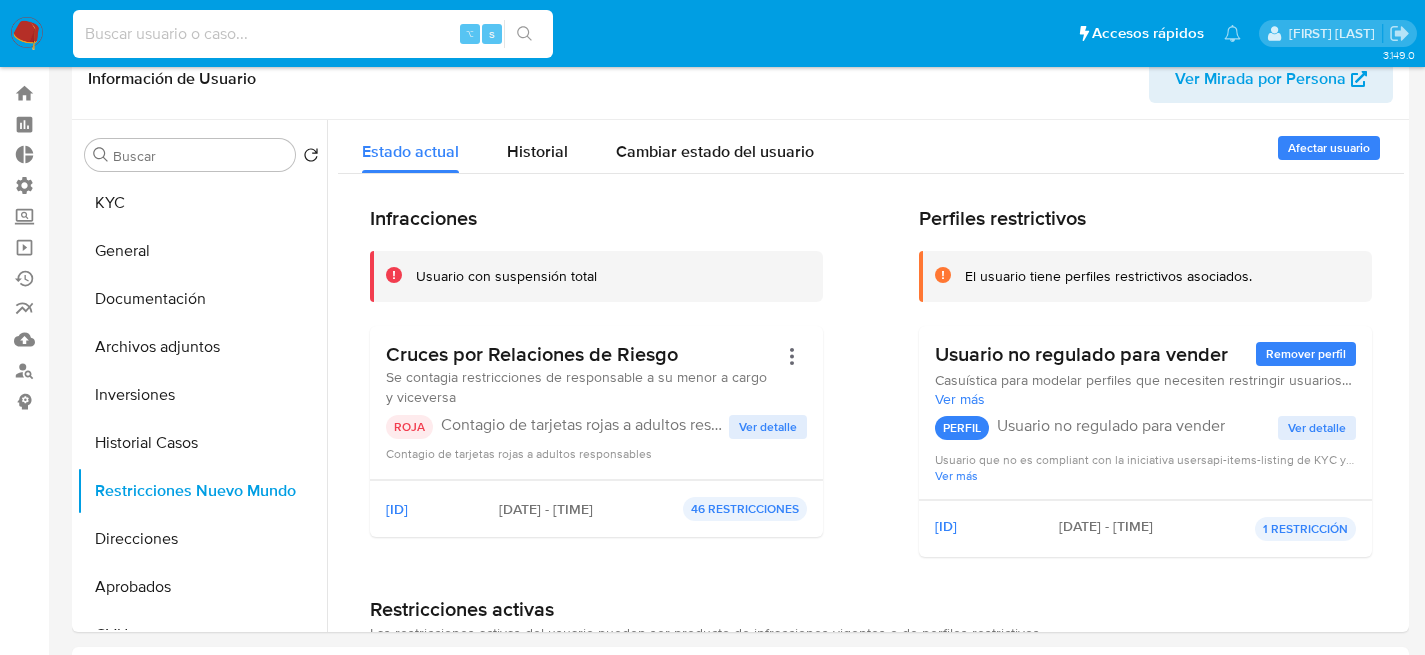 click at bounding box center (313, 34) 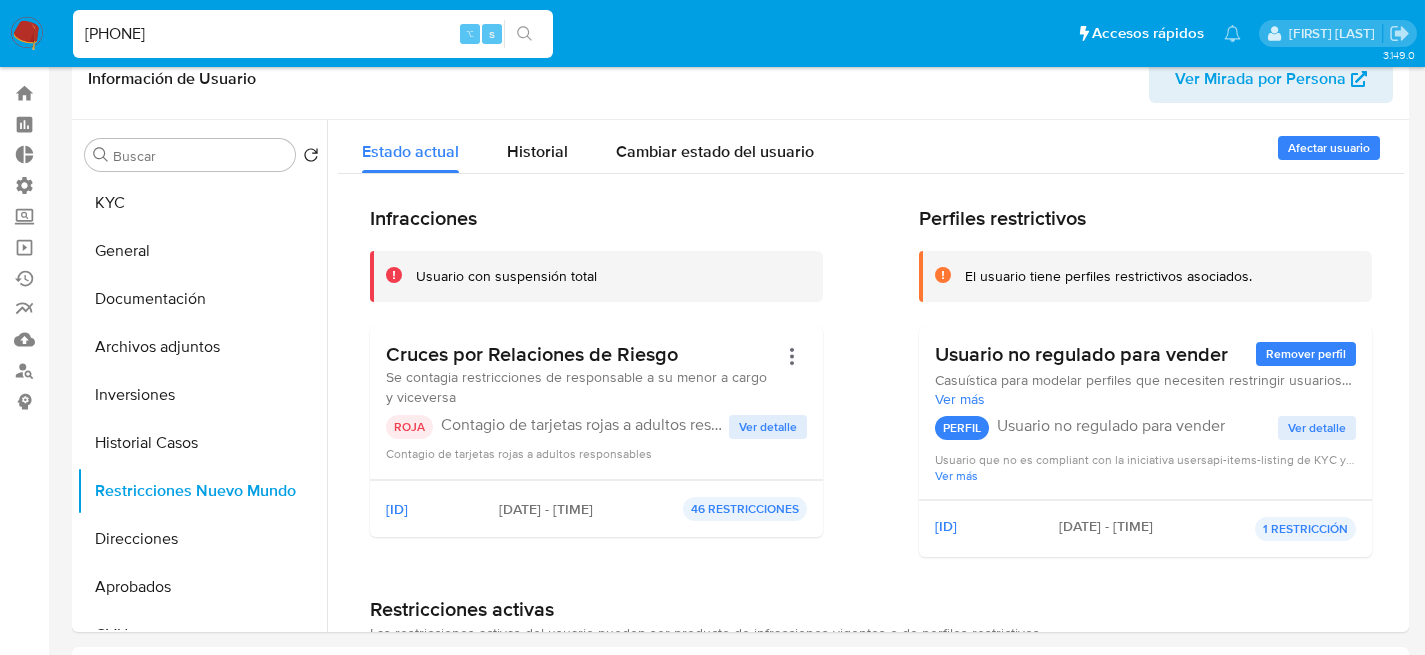 type on "[PHONE]" 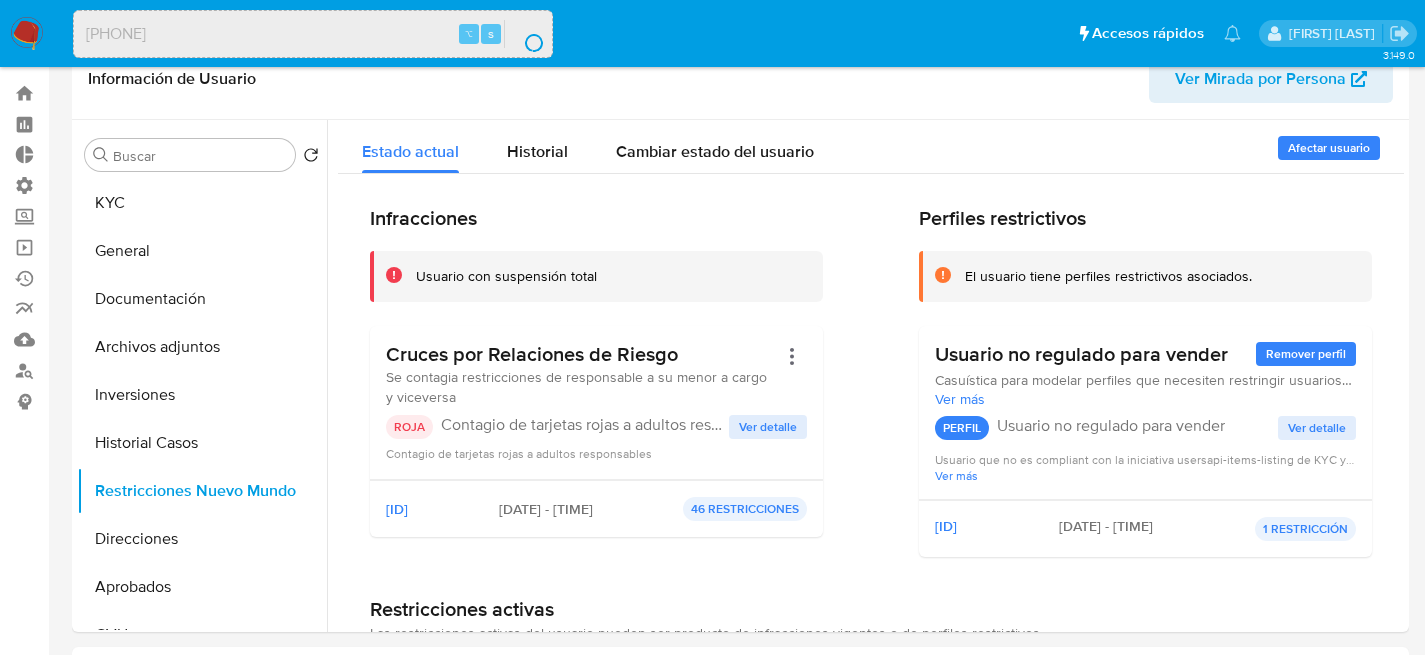scroll, scrollTop: 0, scrollLeft: 0, axis: both 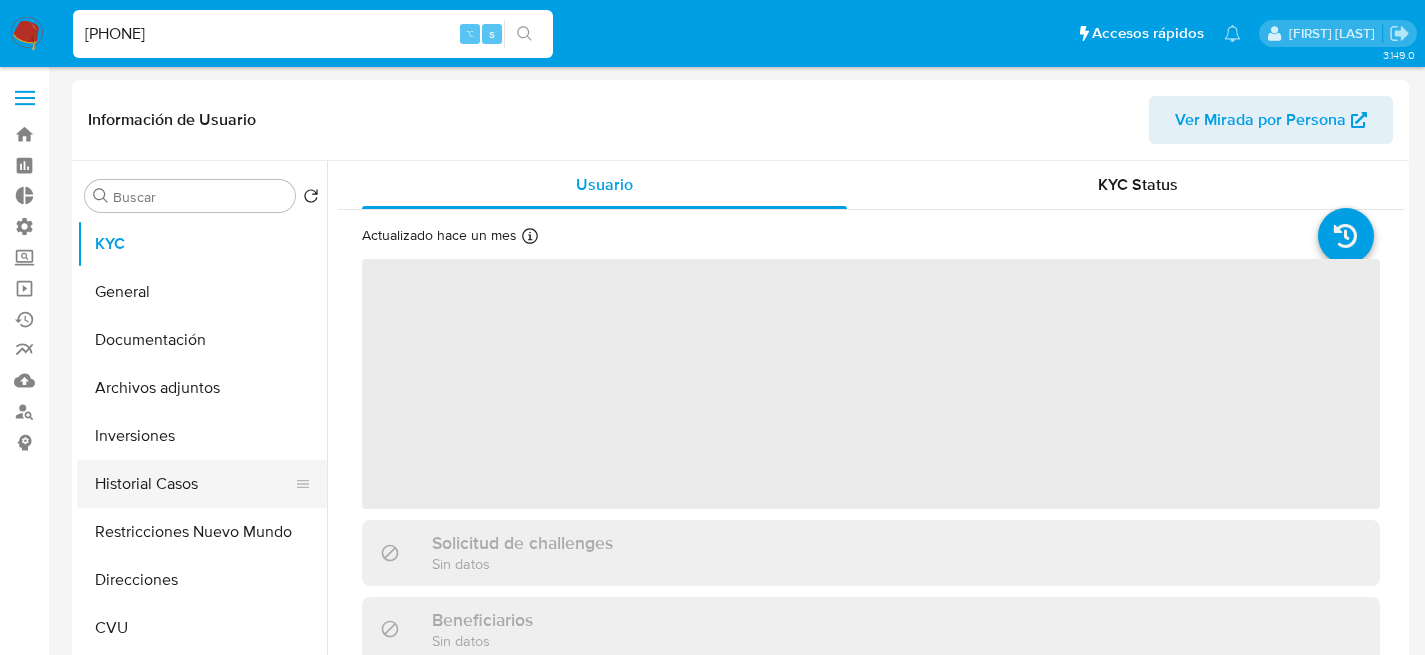 click on "Historial Casos" at bounding box center (194, 484) 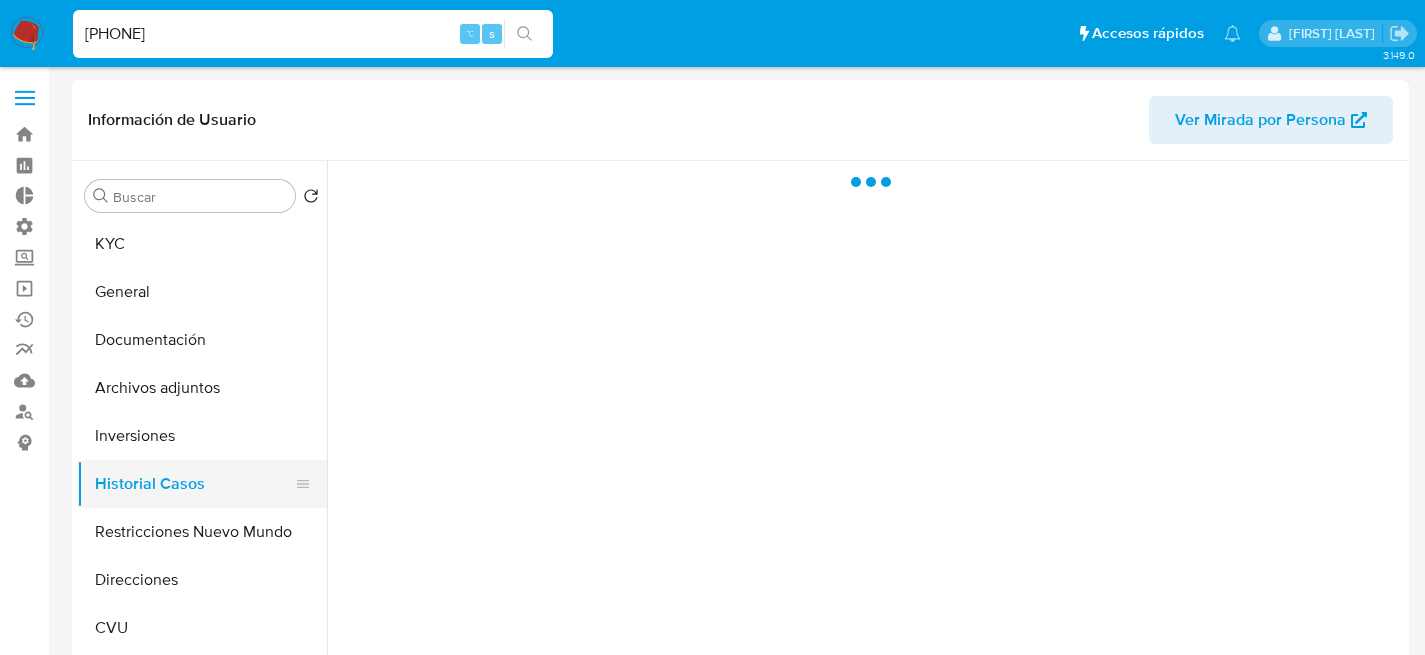 select on "10" 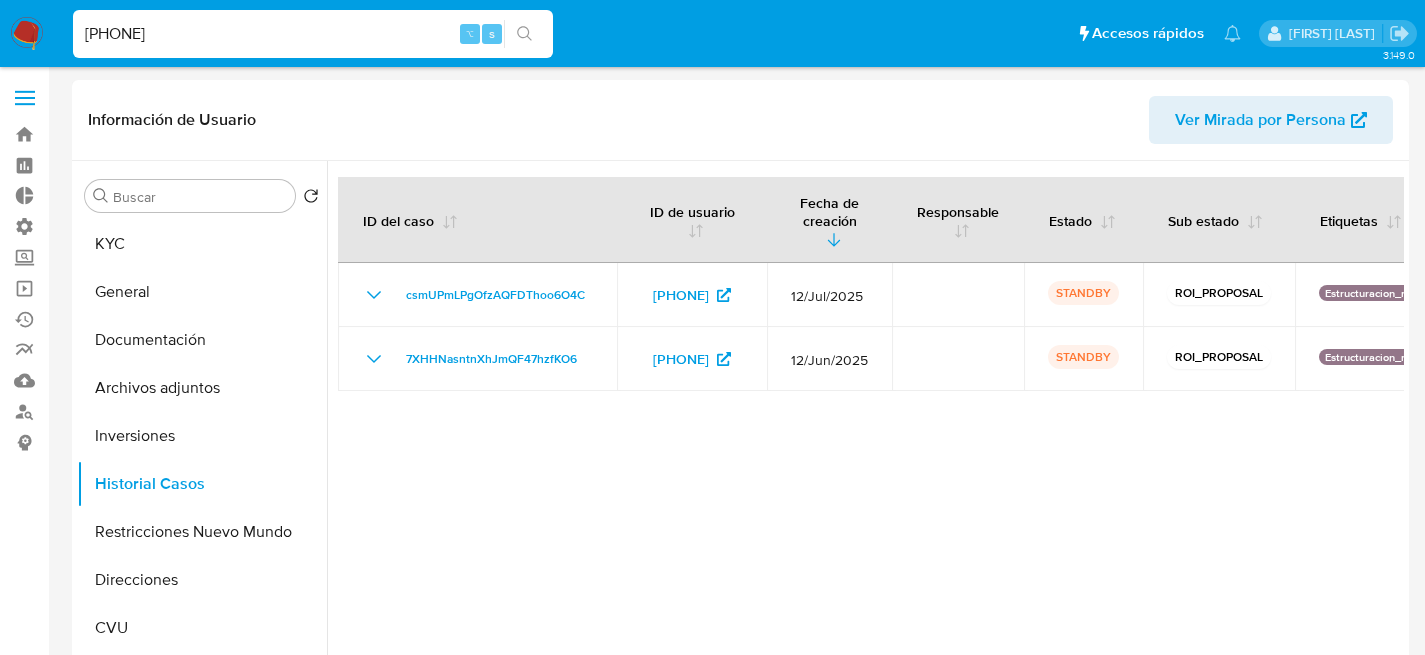 click on "2283140359" at bounding box center [313, 34] 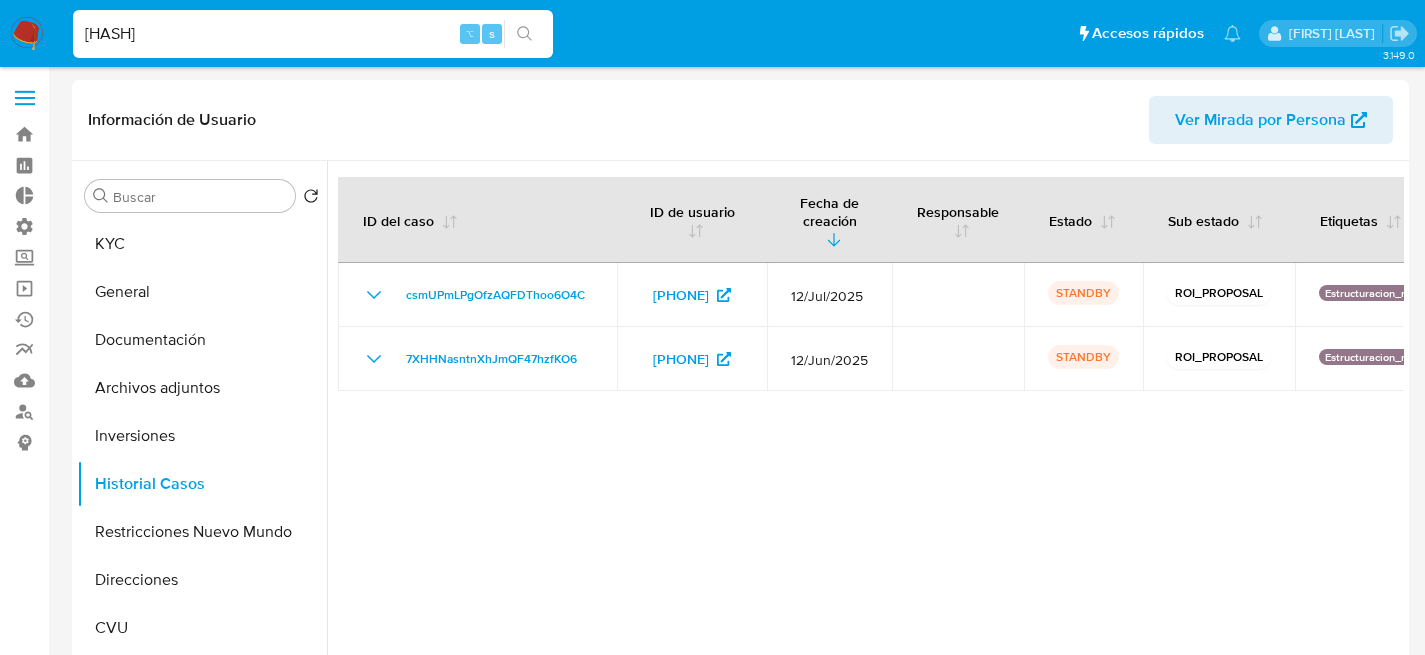 type on "jvmdKWOSQiZWnMPJqSsKSyAX" 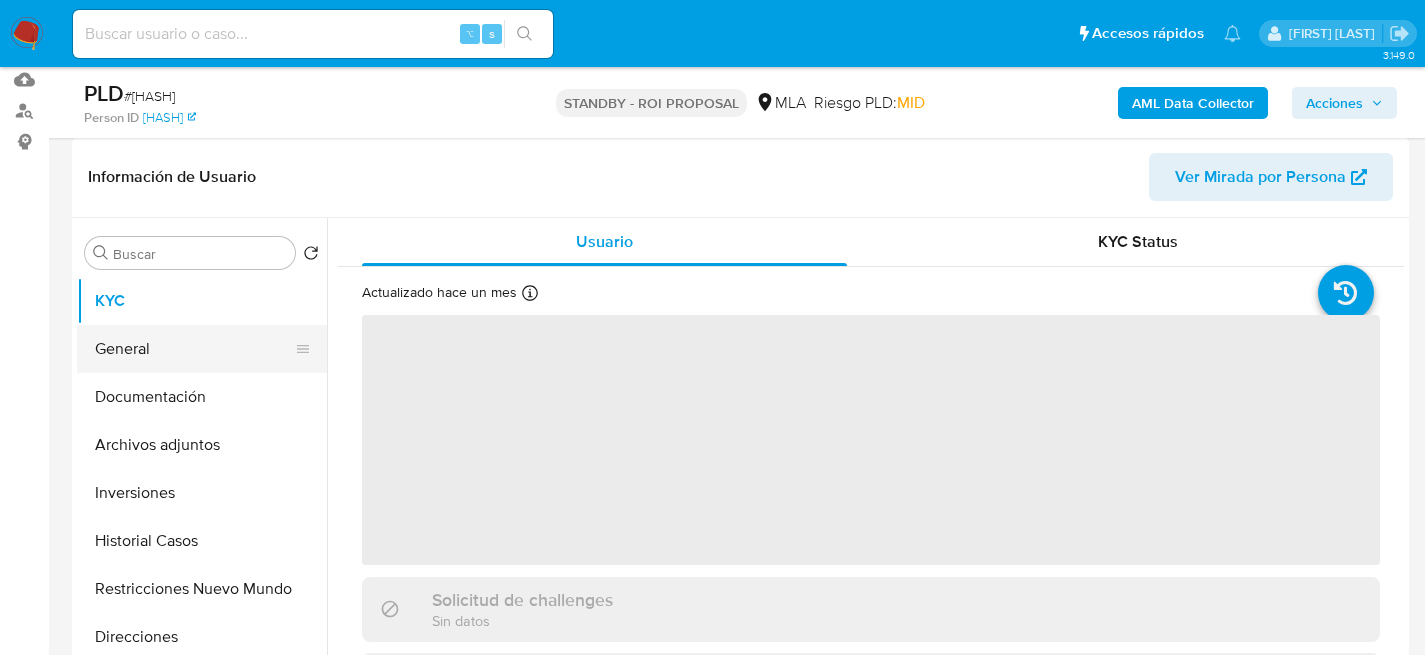 scroll, scrollTop: 308, scrollLeft: 0, axis: vertical 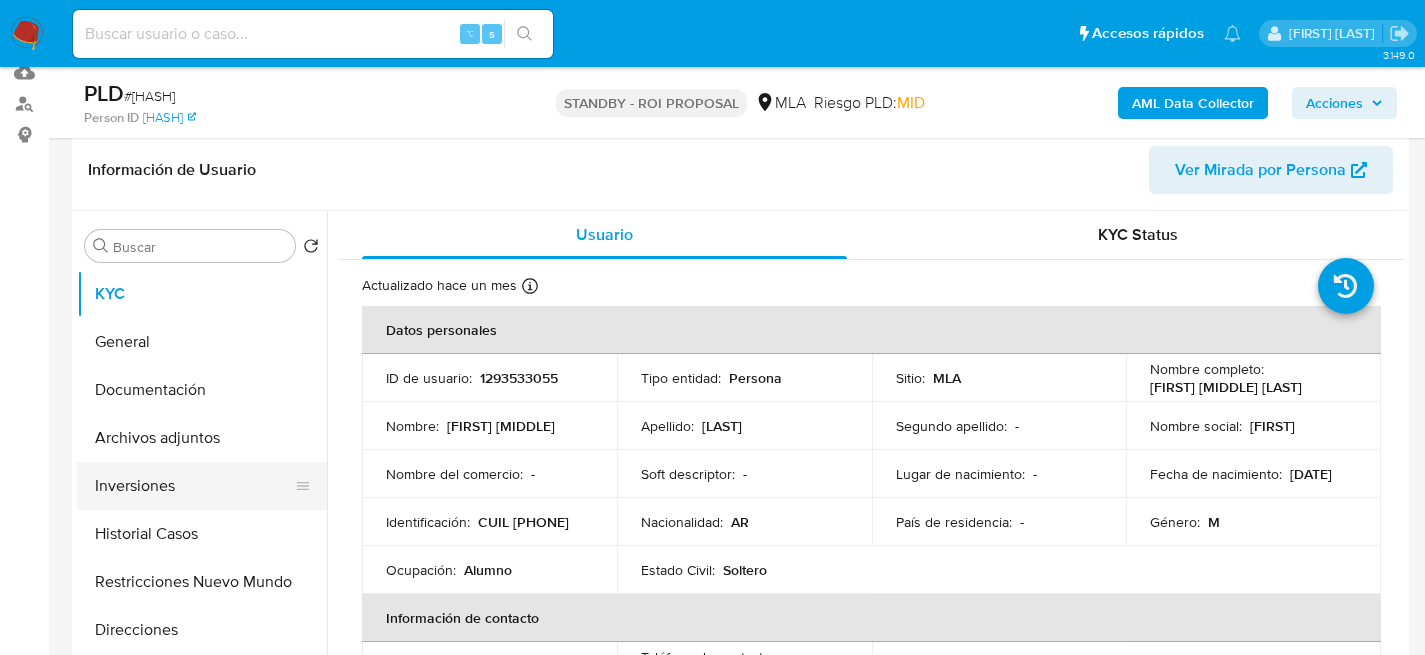 select on "10" 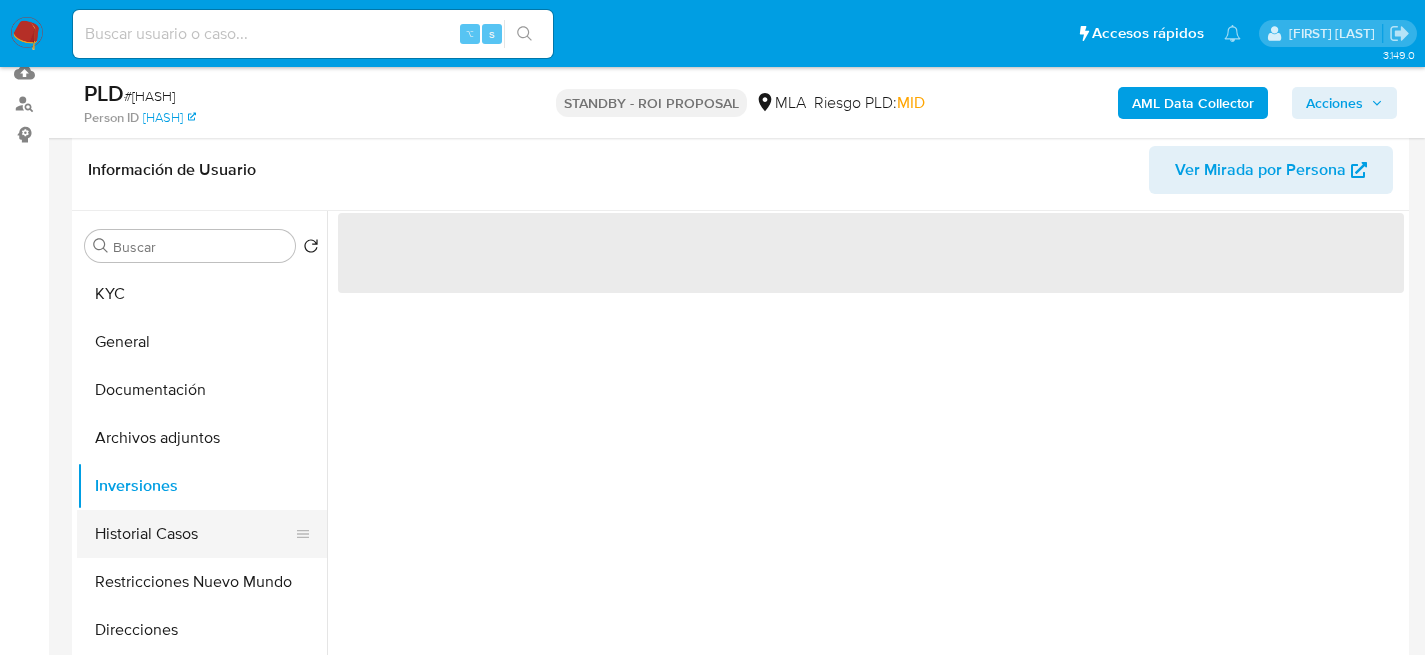 click on "Historial Casos" at bounding box center [194, 534] 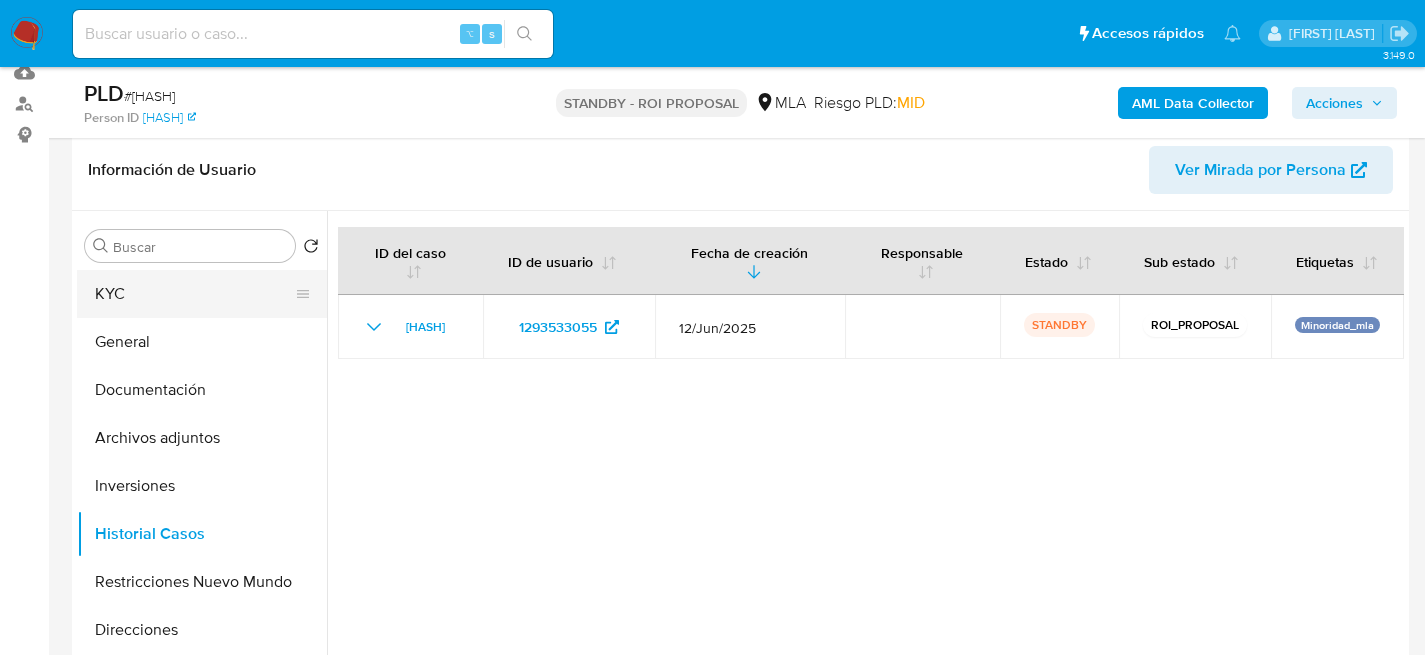 click on "KYC" at bounding box center (194, 294) 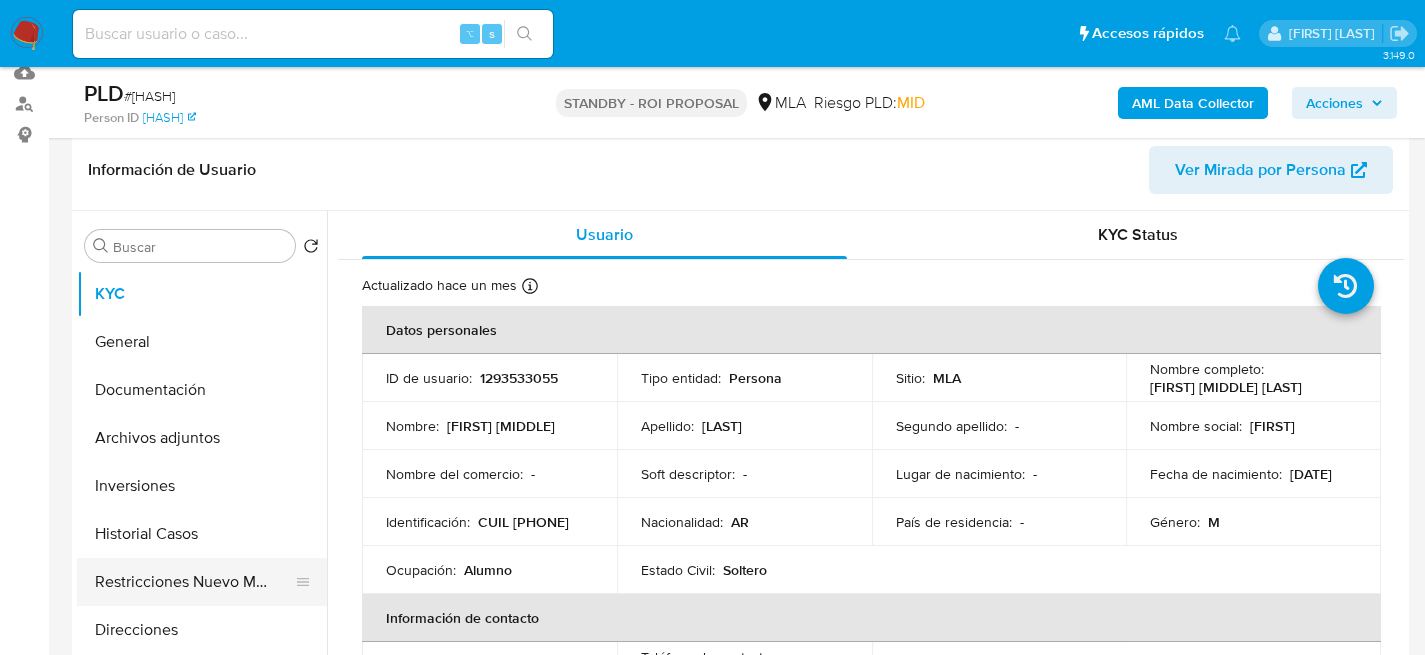 click on "Restricciones Nuevo Mundo" at bounding box center [194, 582] 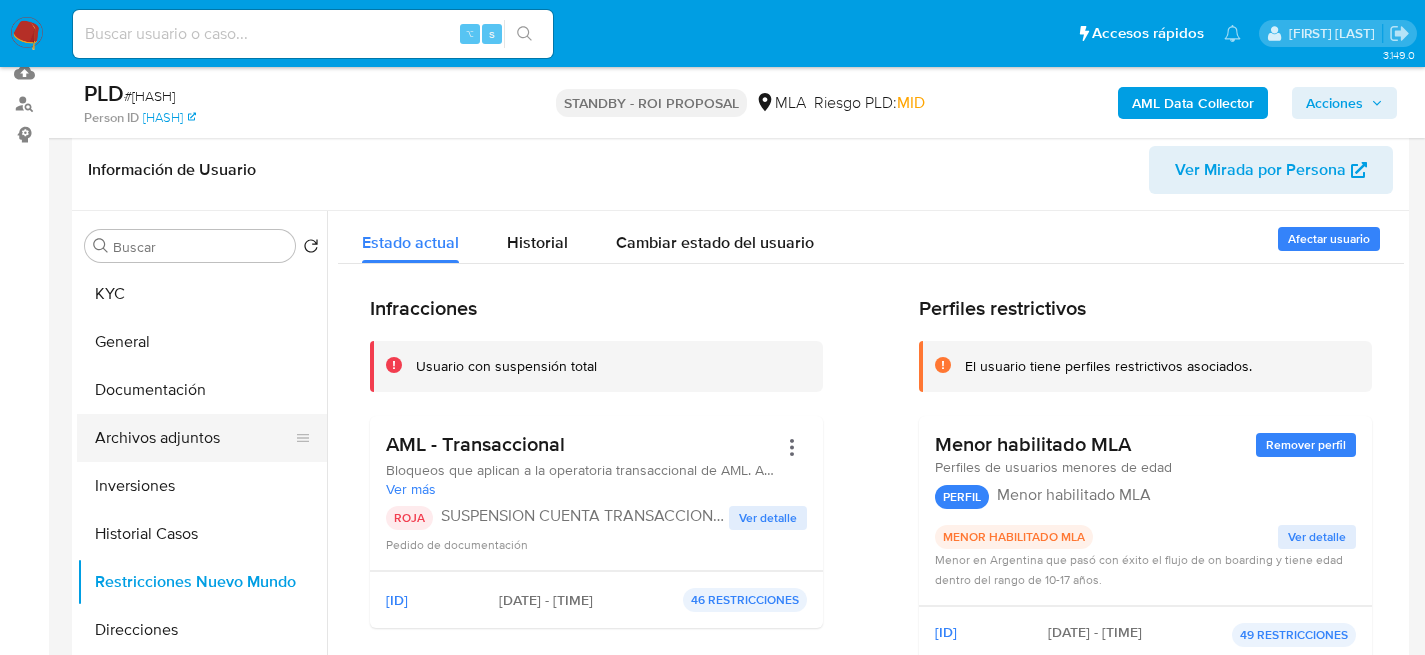 click on "Archivos adjuntos" at bounding box center [194, 438] 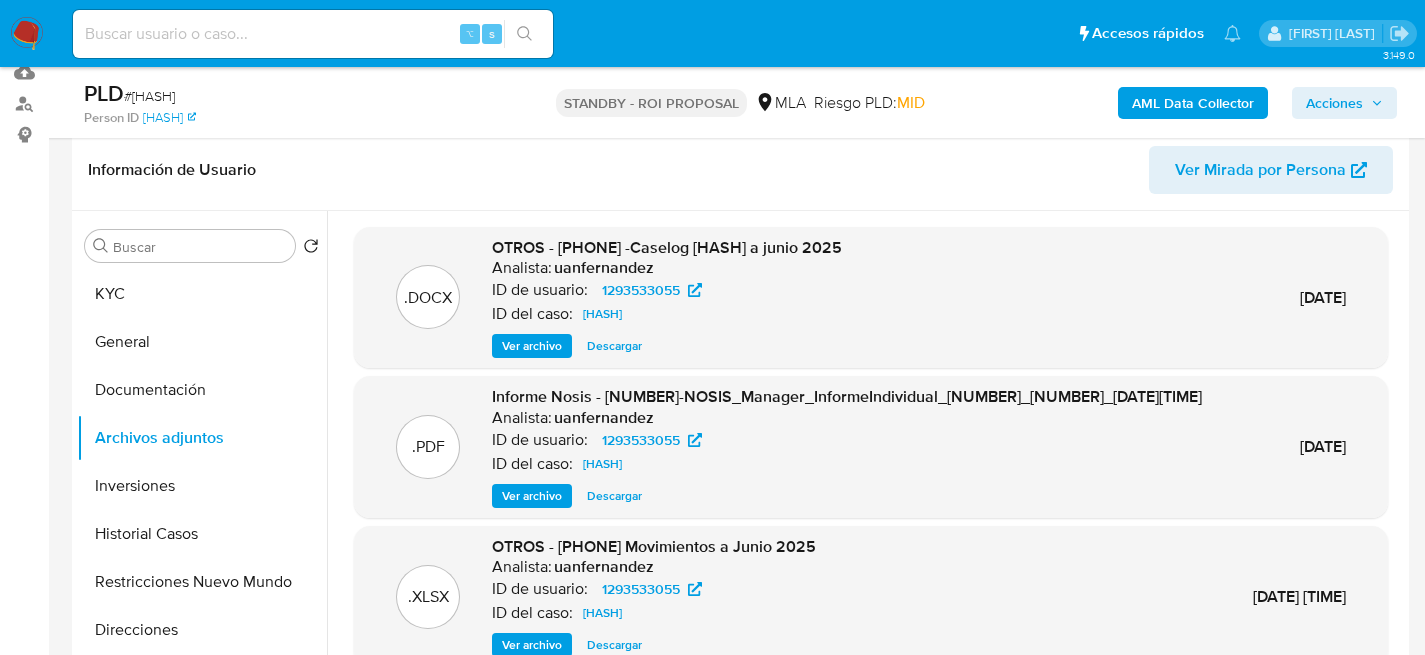 click on "Ver archivo" at bounding box center (532, 346) 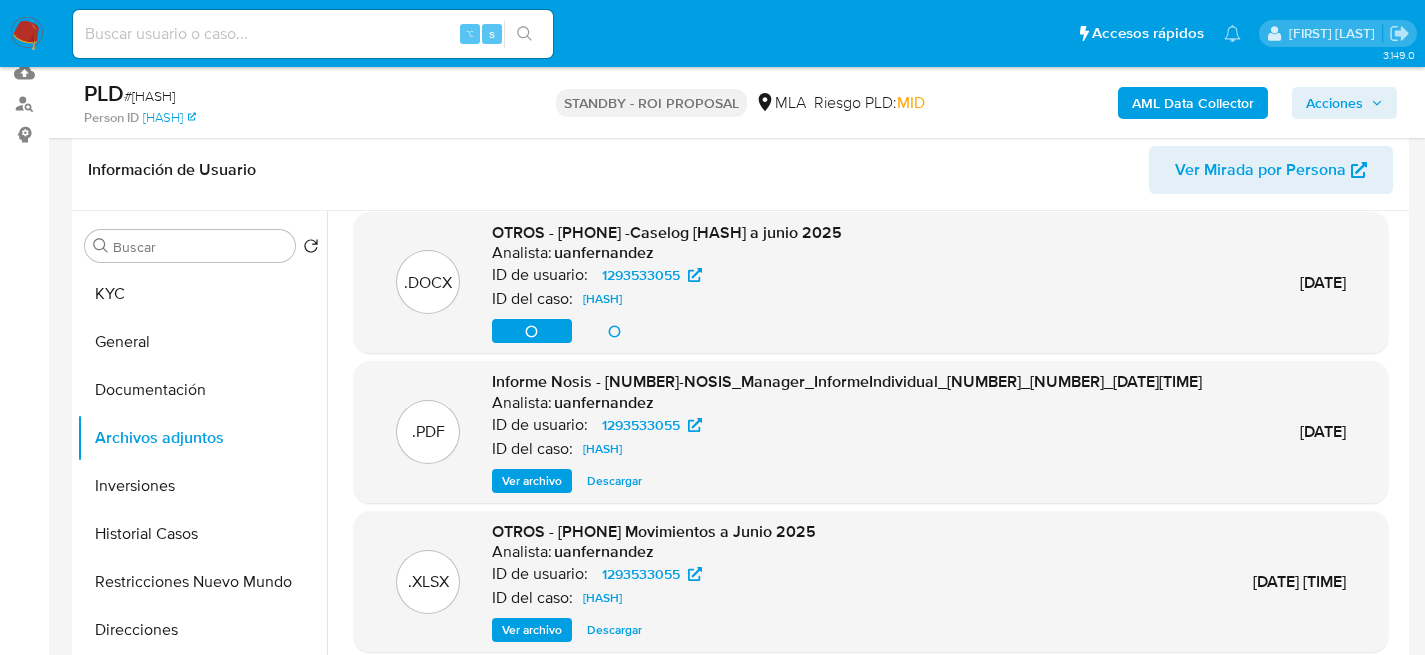 scroll, scrollTop: 211, scrollLeft: 0, axis: vertical 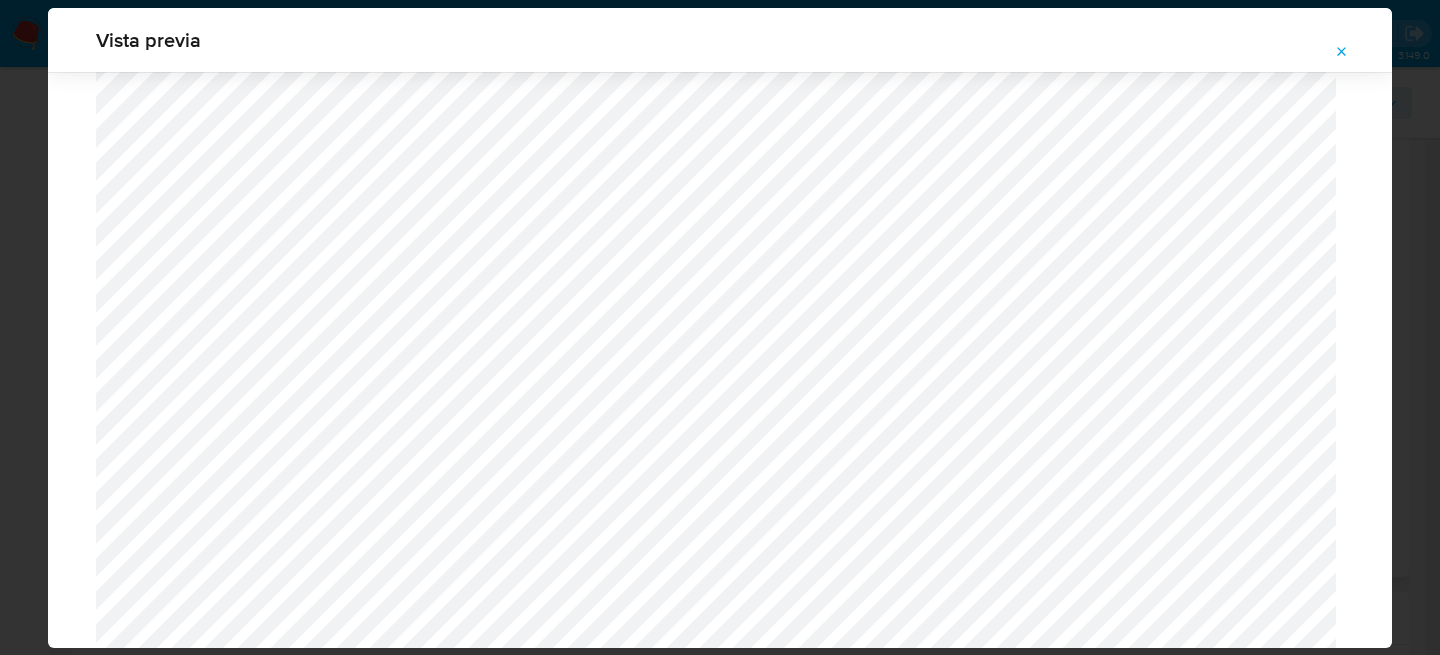 click on "Vista previa" at bounding box center (720, 327) 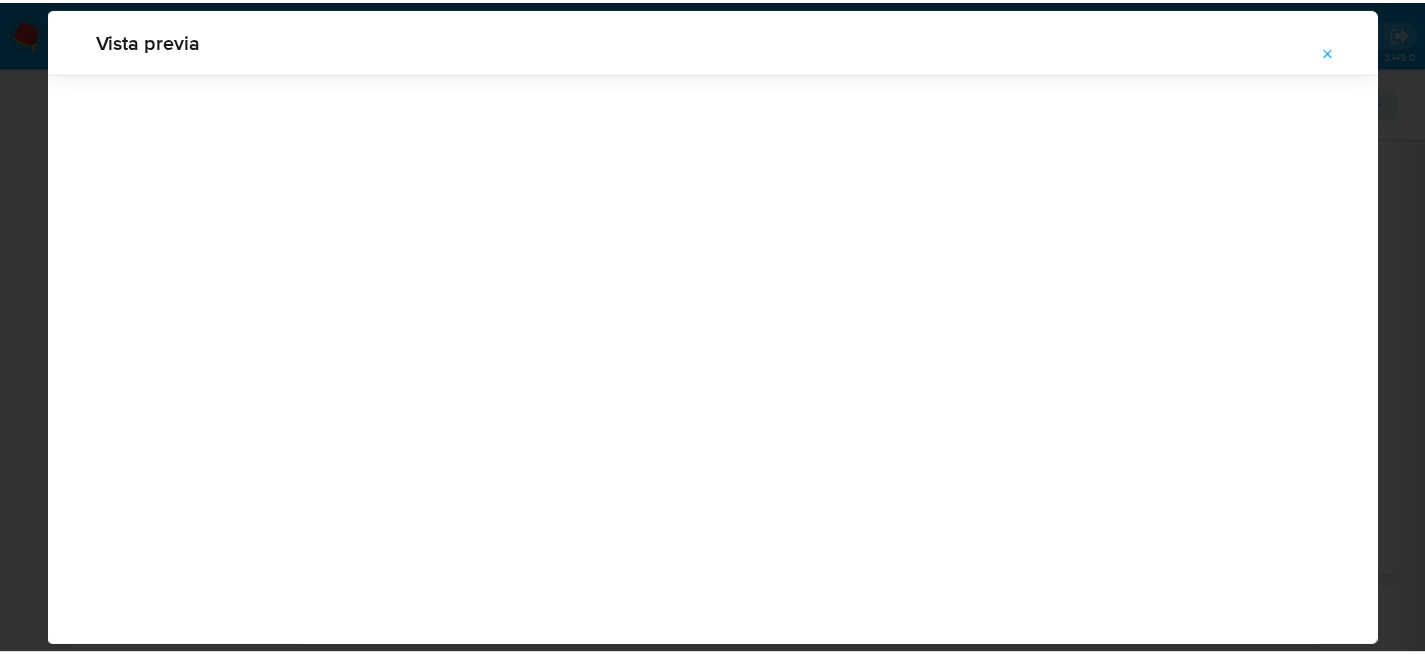 scroll, scrollTop: 64, scrollLeft: 0, axis: vertical 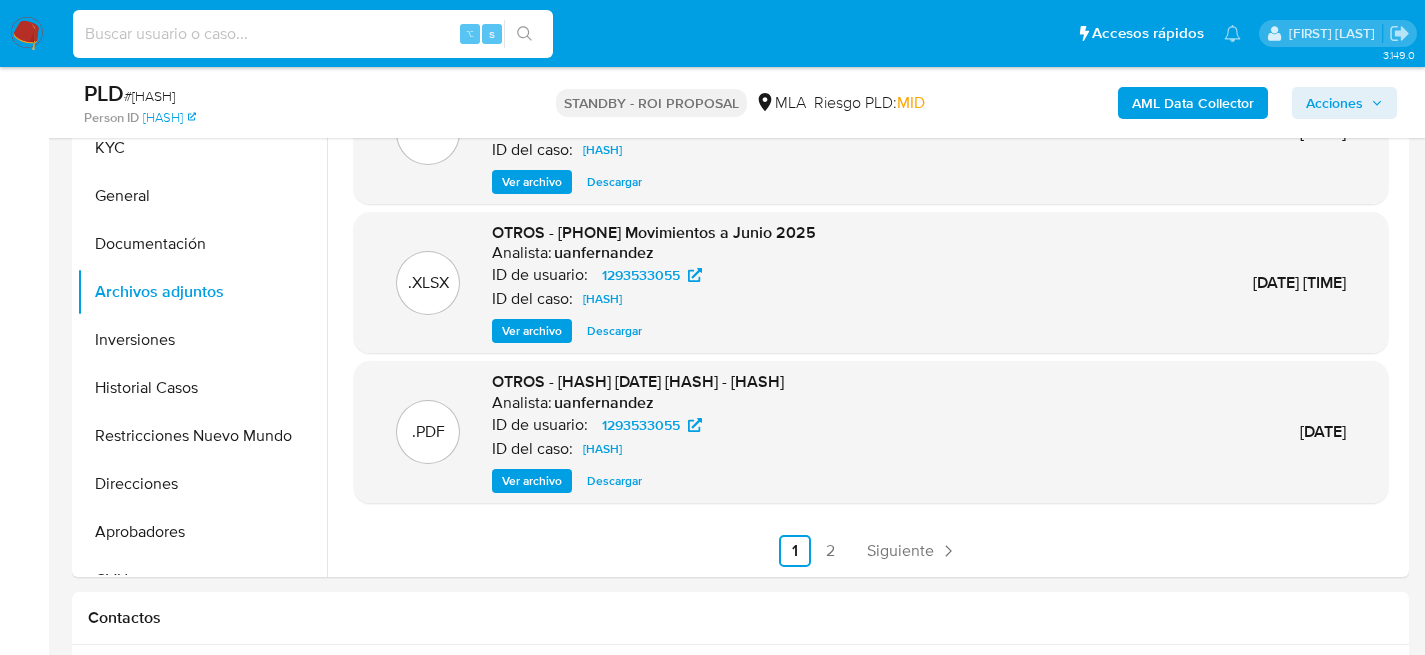 click at bounding box center (313, 34) 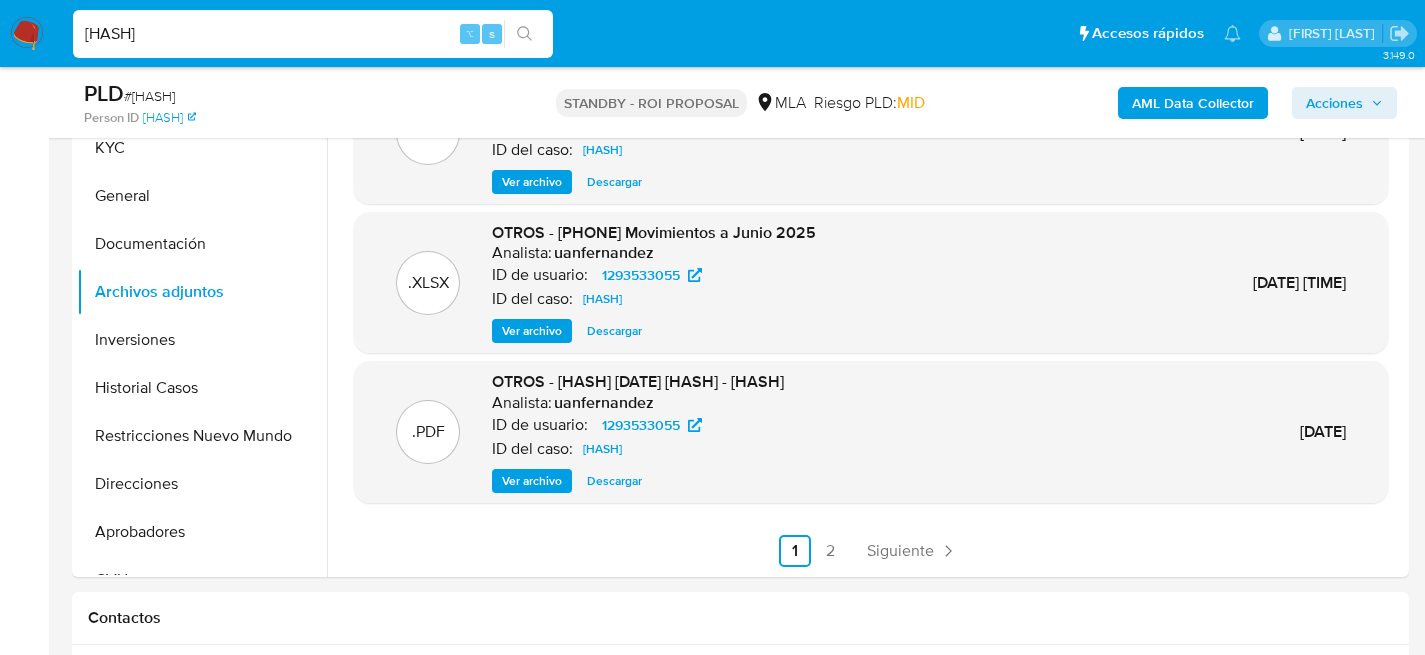 type on "XyU4MhfB6Hhq8ptC1yqXTGBB" 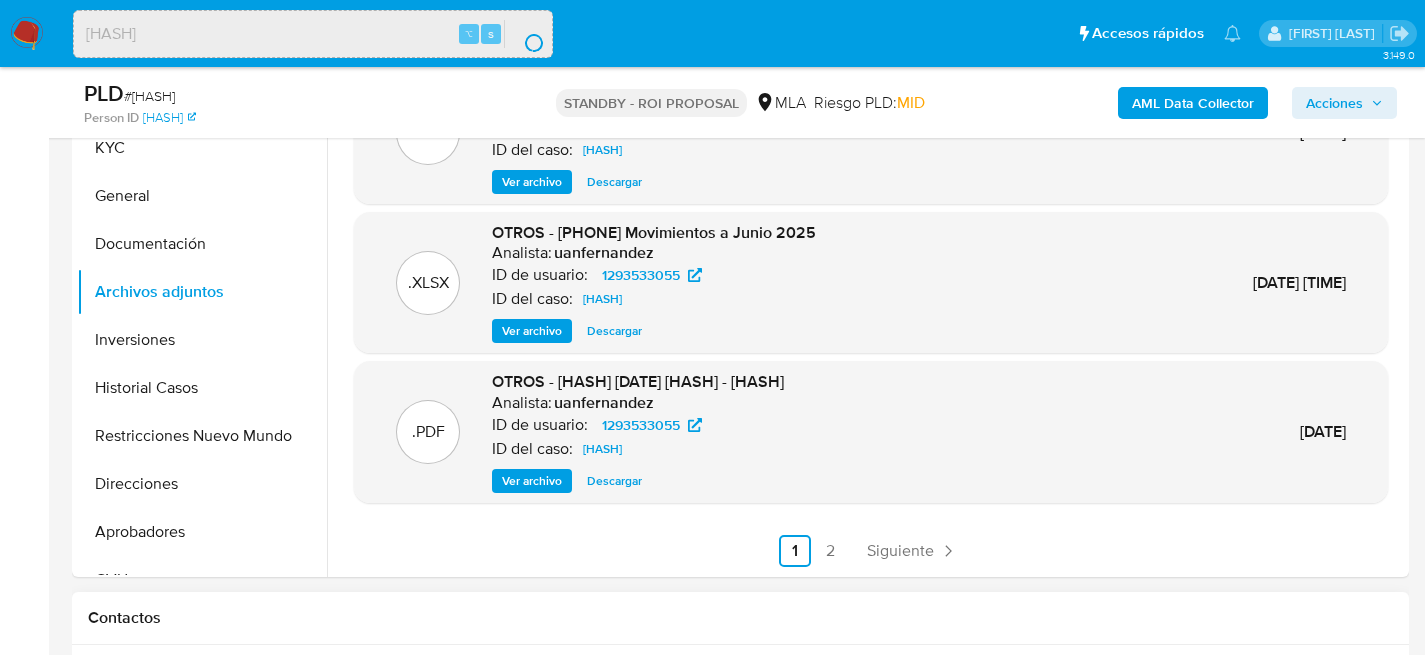 scroll, scrollTop: 0, scrollLeft: 0, axis: both 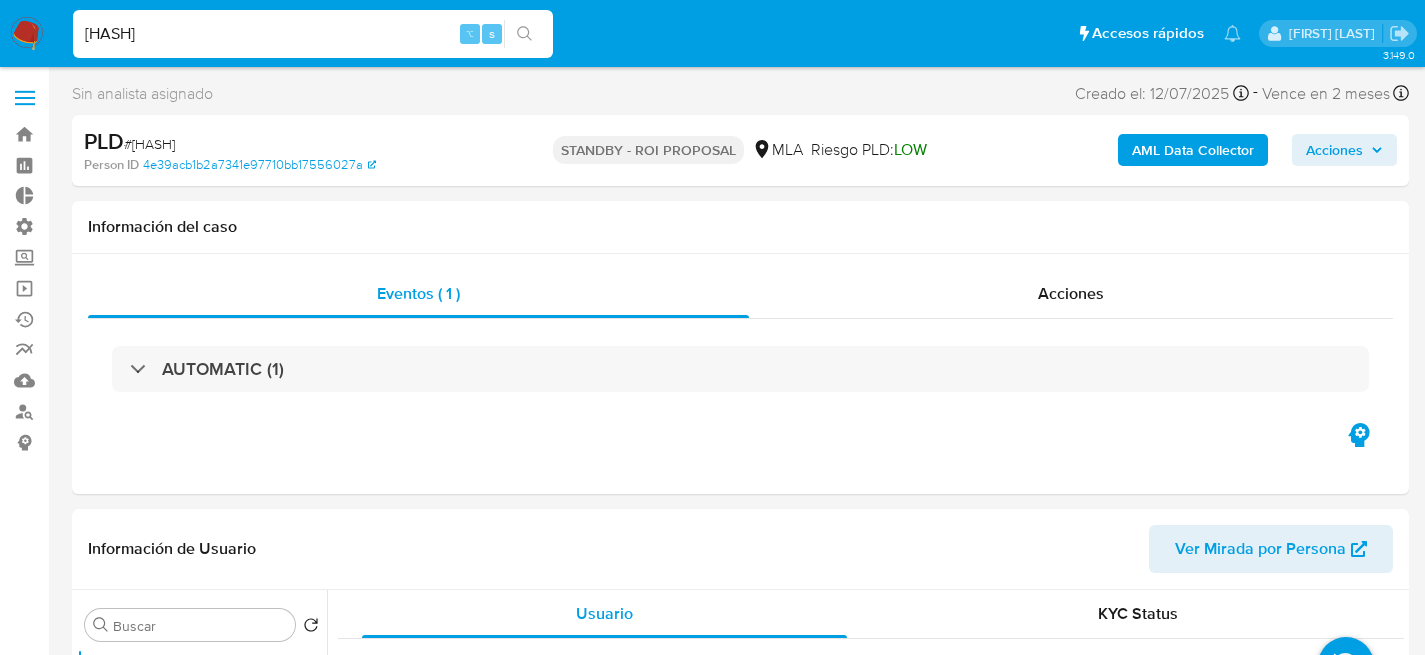 select on "10" 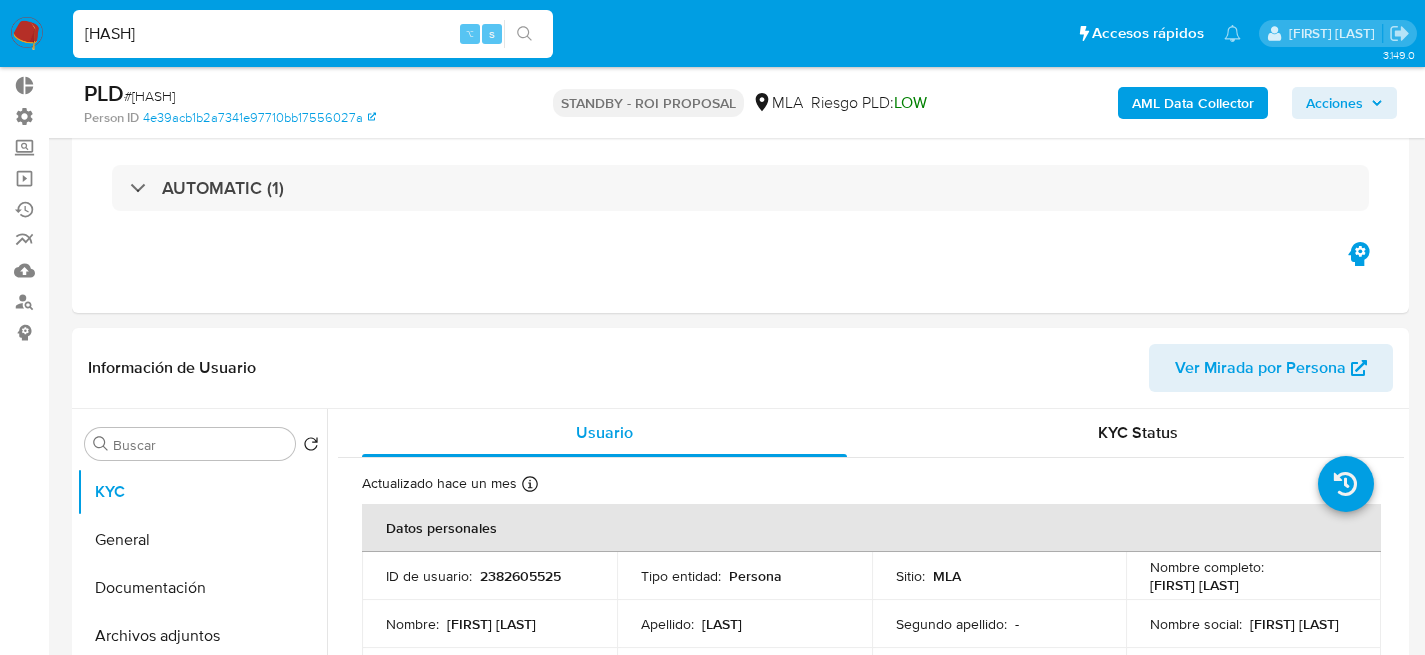 scroll, scrollTop: 380, scrollLeft: 0, axis: vertical 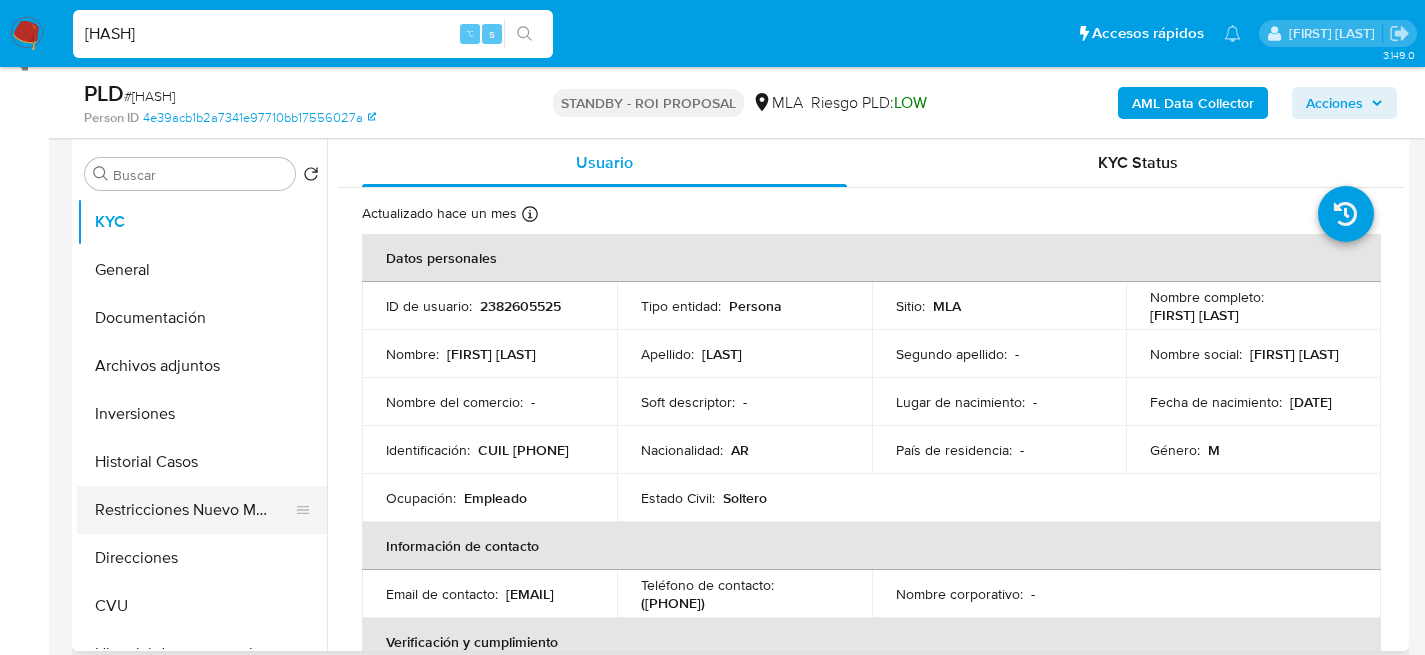 click on "Restricciones Nuevo Mundo" at bounding box center (194, 510) 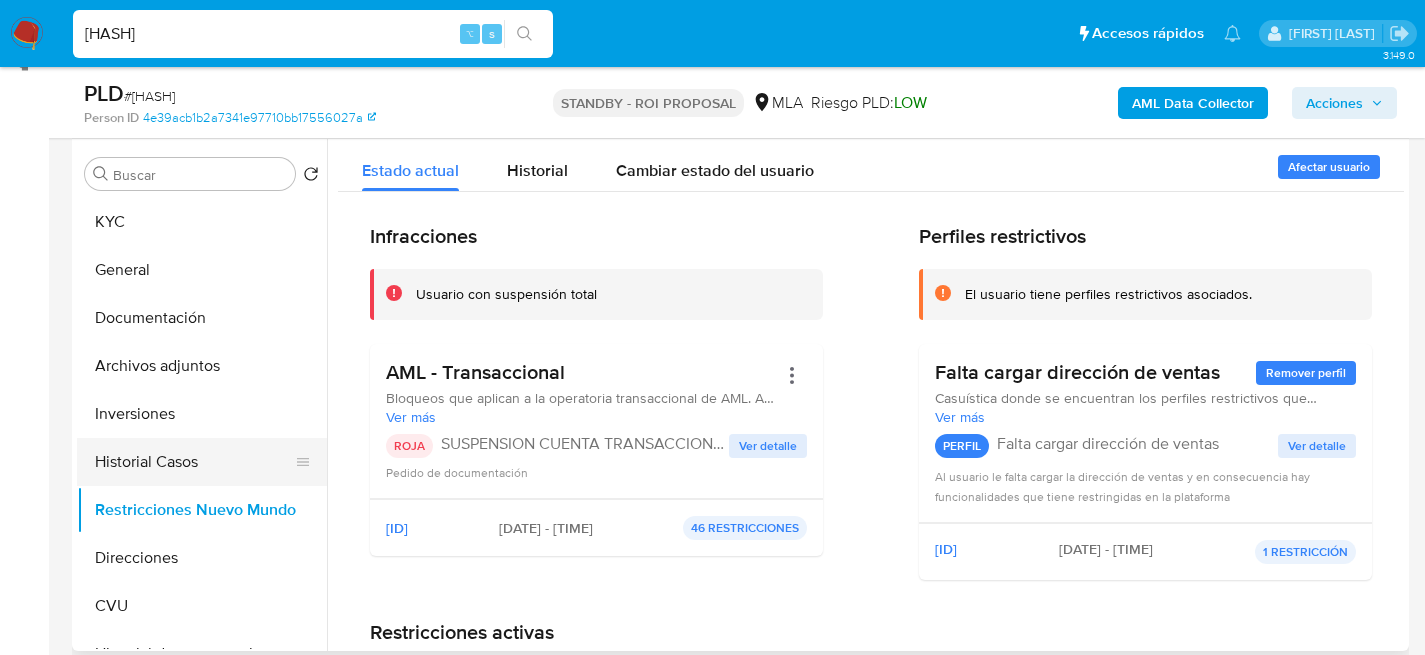 click on "Historial Casos" at bounding box center (194, 462) 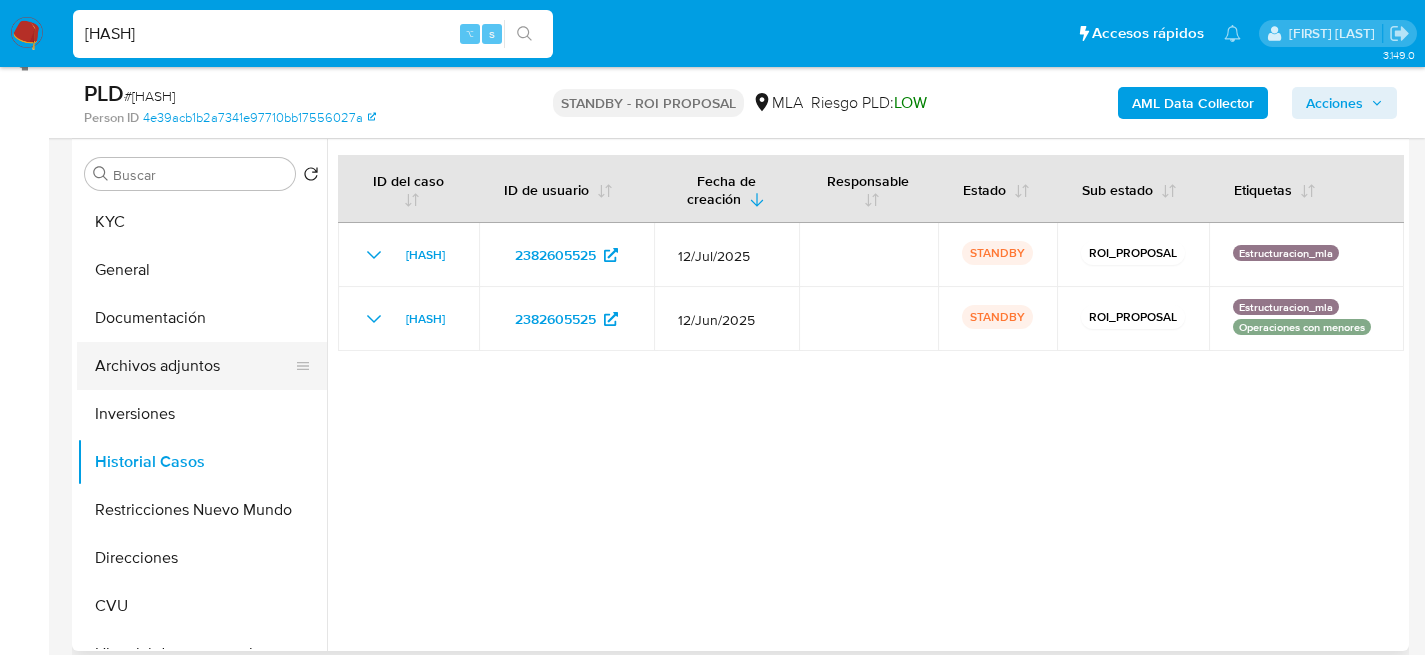 click on "Archivos adjuntos" at bounding box center [194, 366] 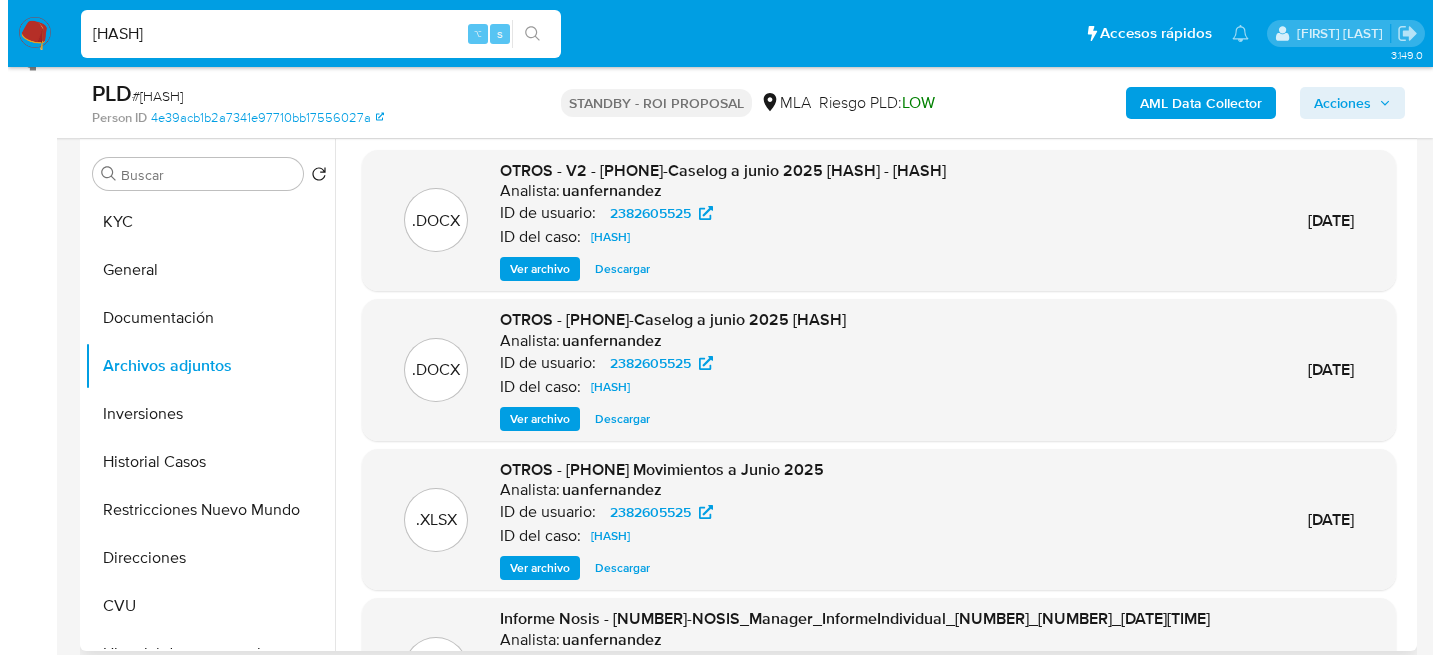 scroll, scrollTop: 0, scrollLeft: 0, axis: both 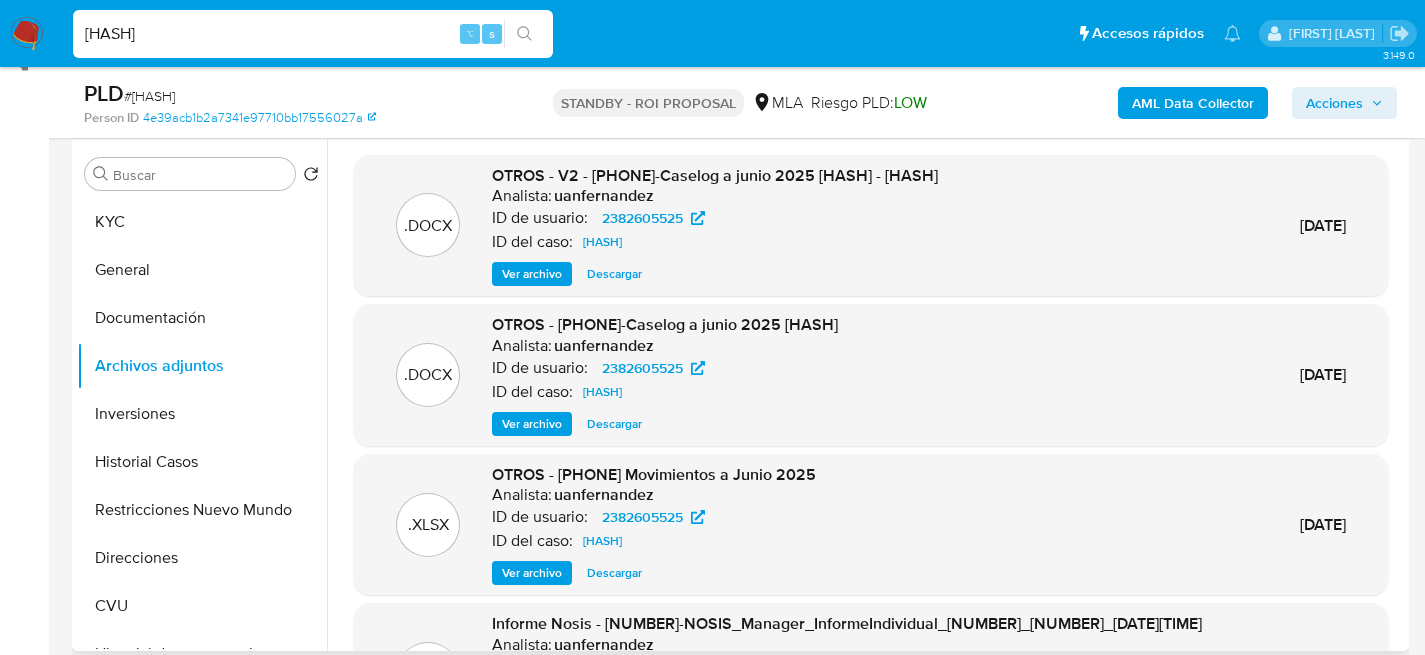 click on "Ver archivo" at bounding box center (532, 274) 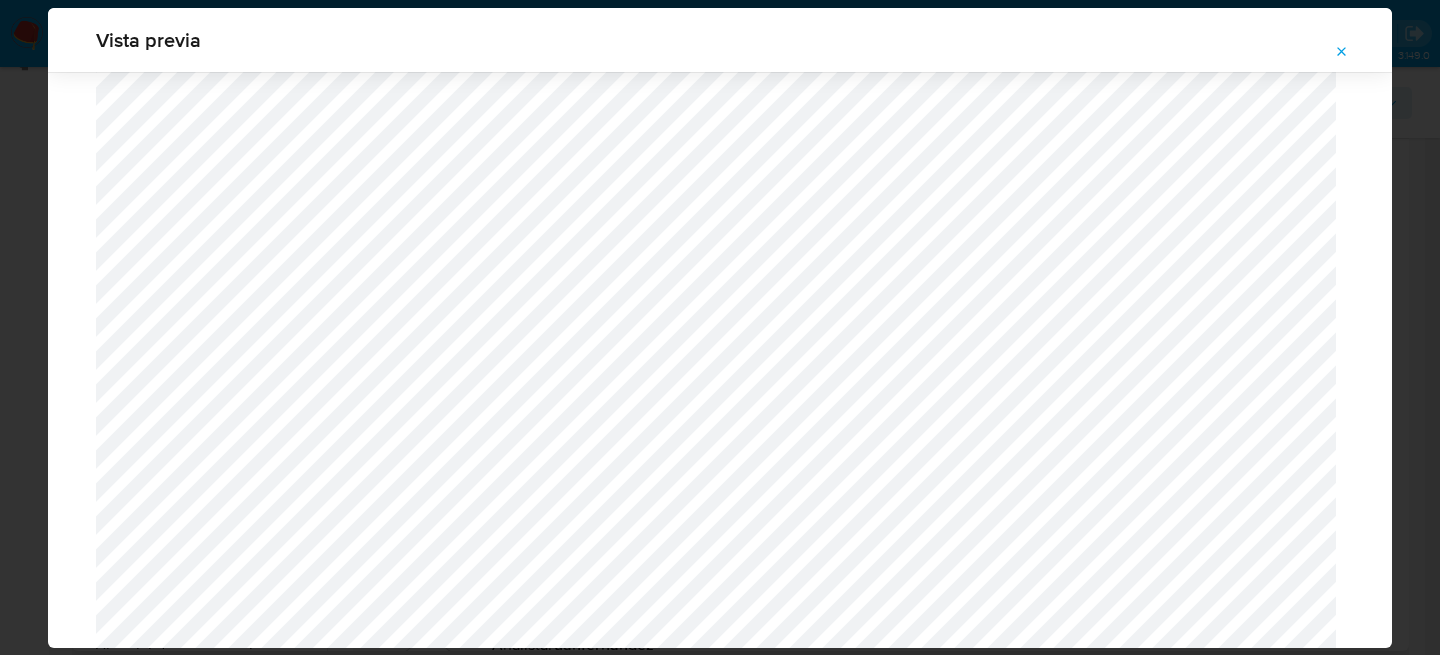 scroll, scrollTop: 896, scrollLeft: 0, axis: vertical 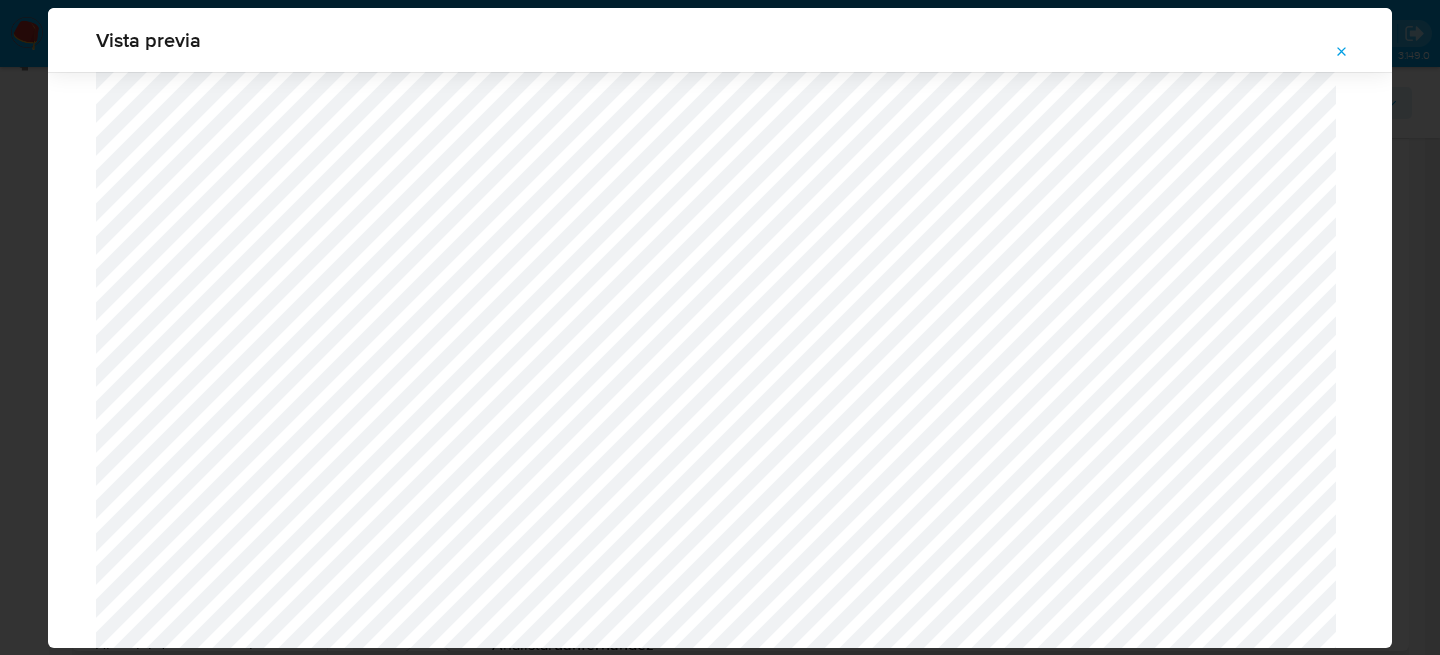 click at bounding box center (1342, 52) 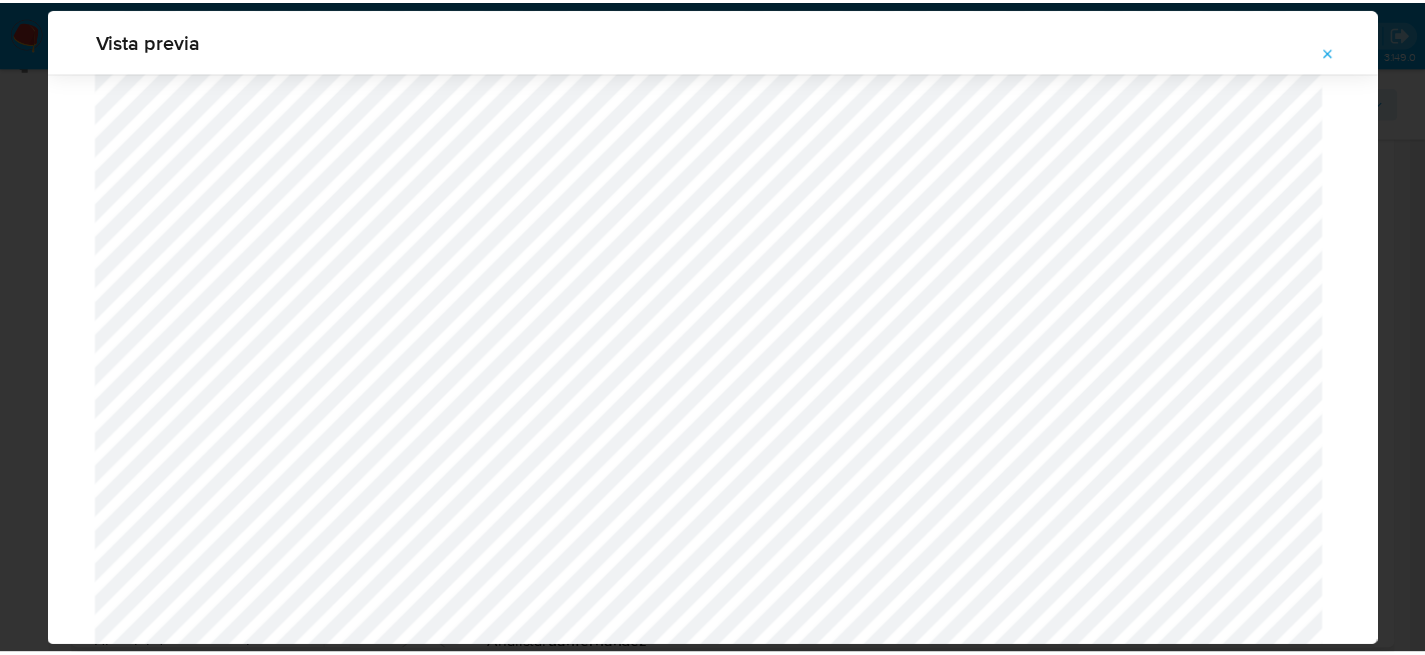 scroll, scrollTop: 64, scrollLeft: 0, axis: vertical 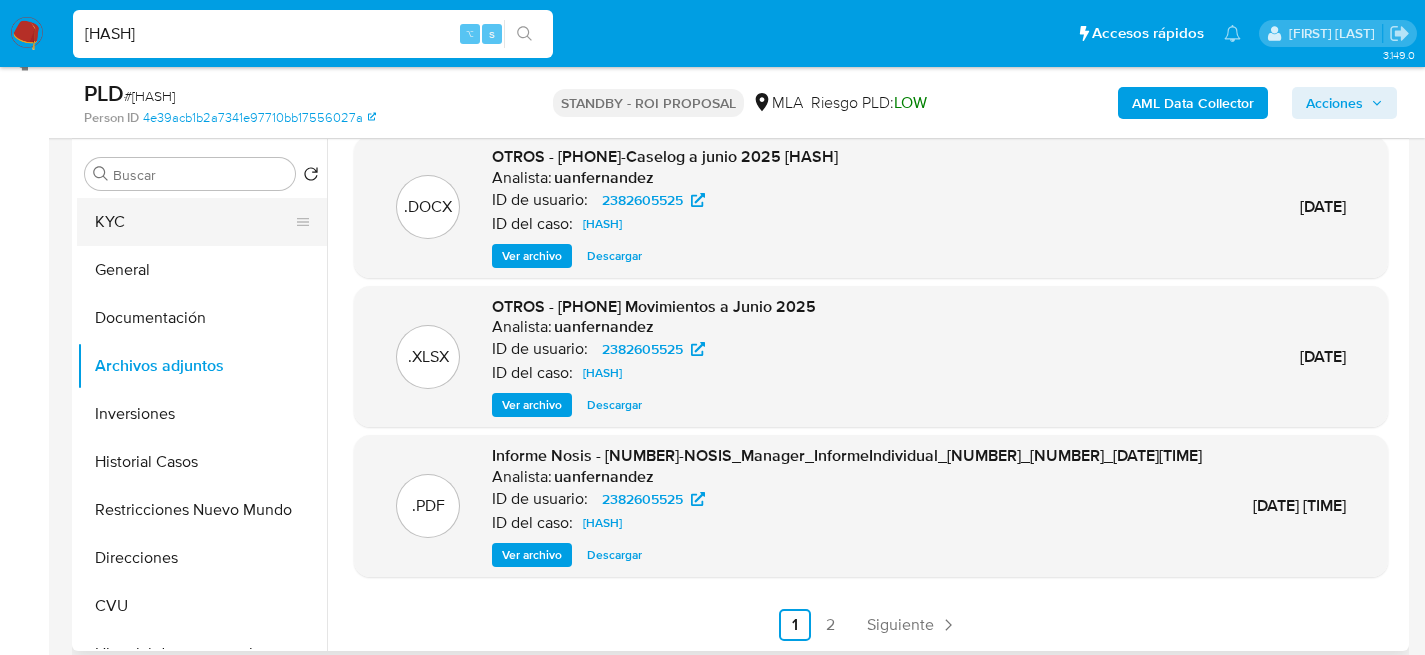 click on "KYC" at bounding box center (194, 222) 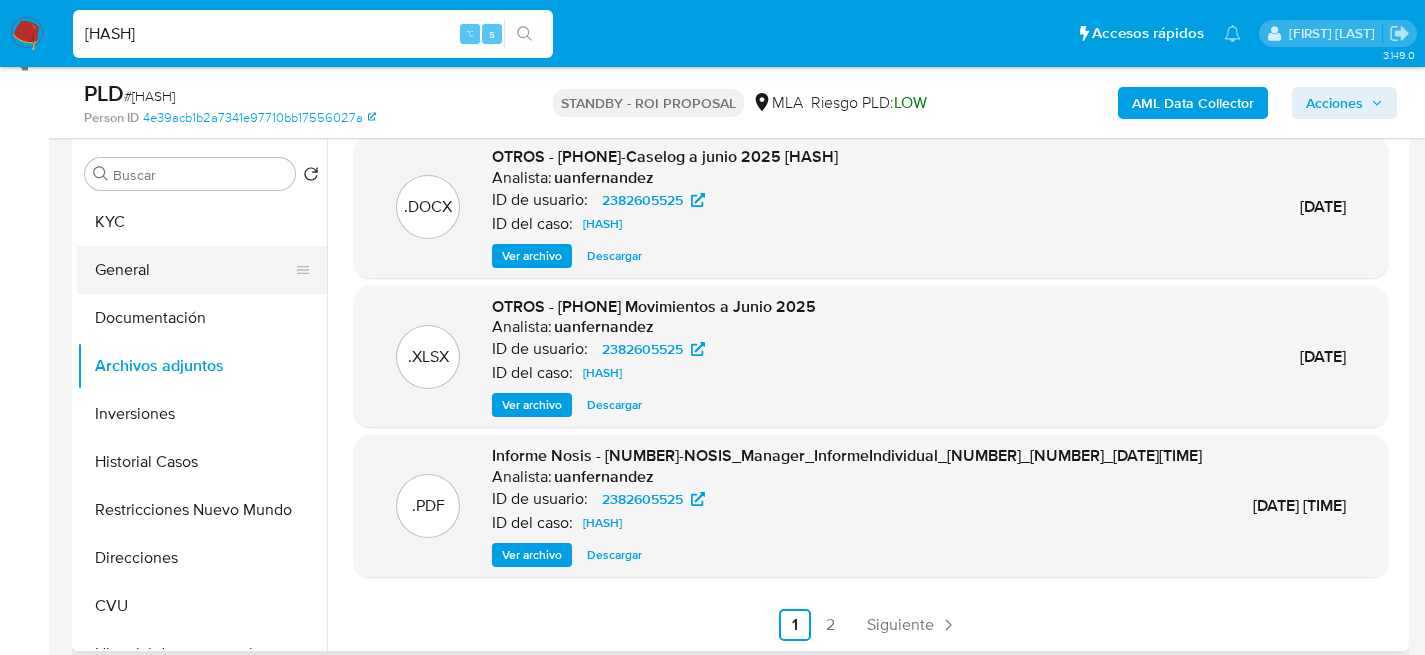 scroll, scrollTop: 0, scrollLeft: 0, axis: both 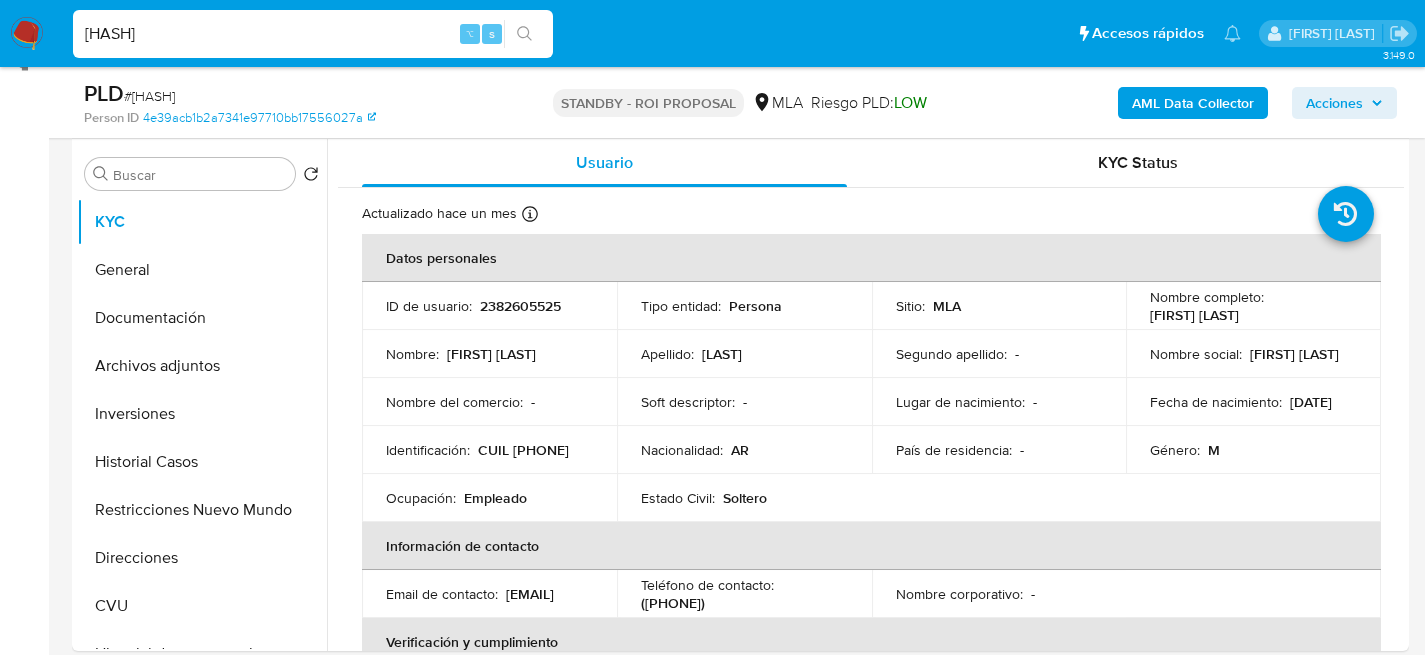 click on "XyU4MhfB6Hhq8ptC1yqXTGBB" at bounding box center [313, 34] 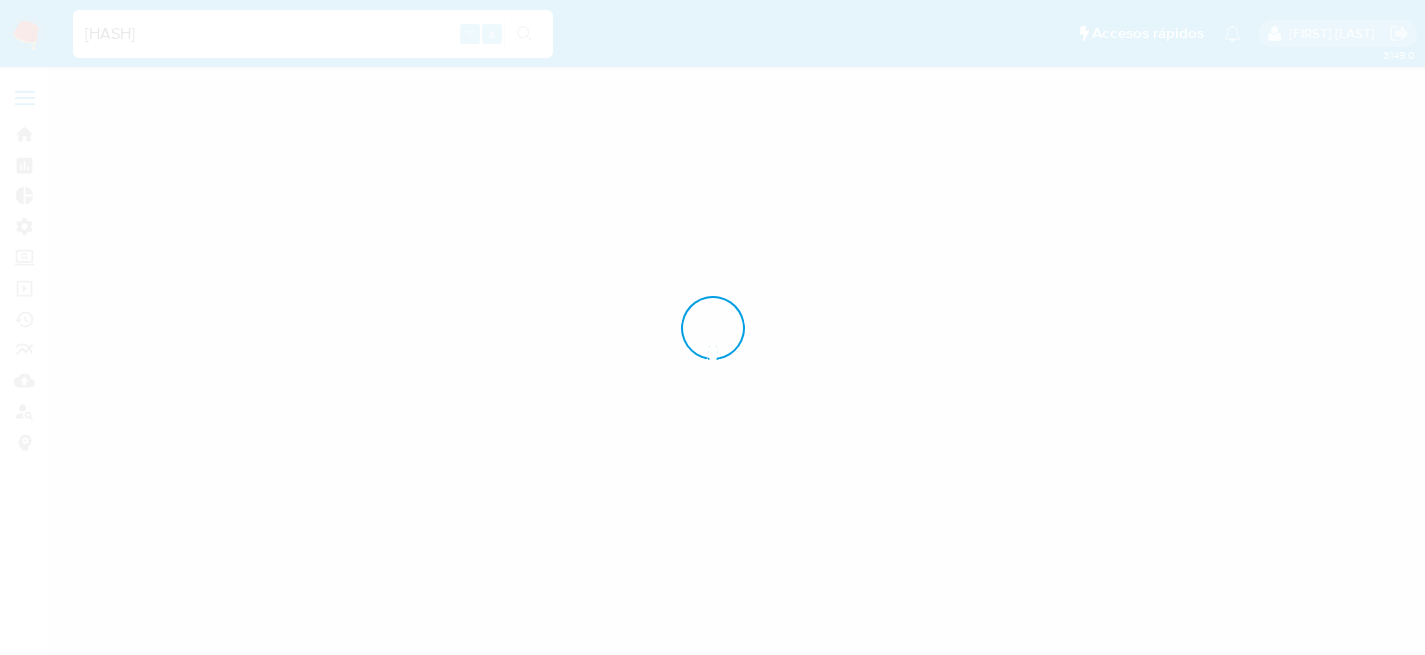 scroll, scrollTop: 0, scrollLeft: 0, axis: both 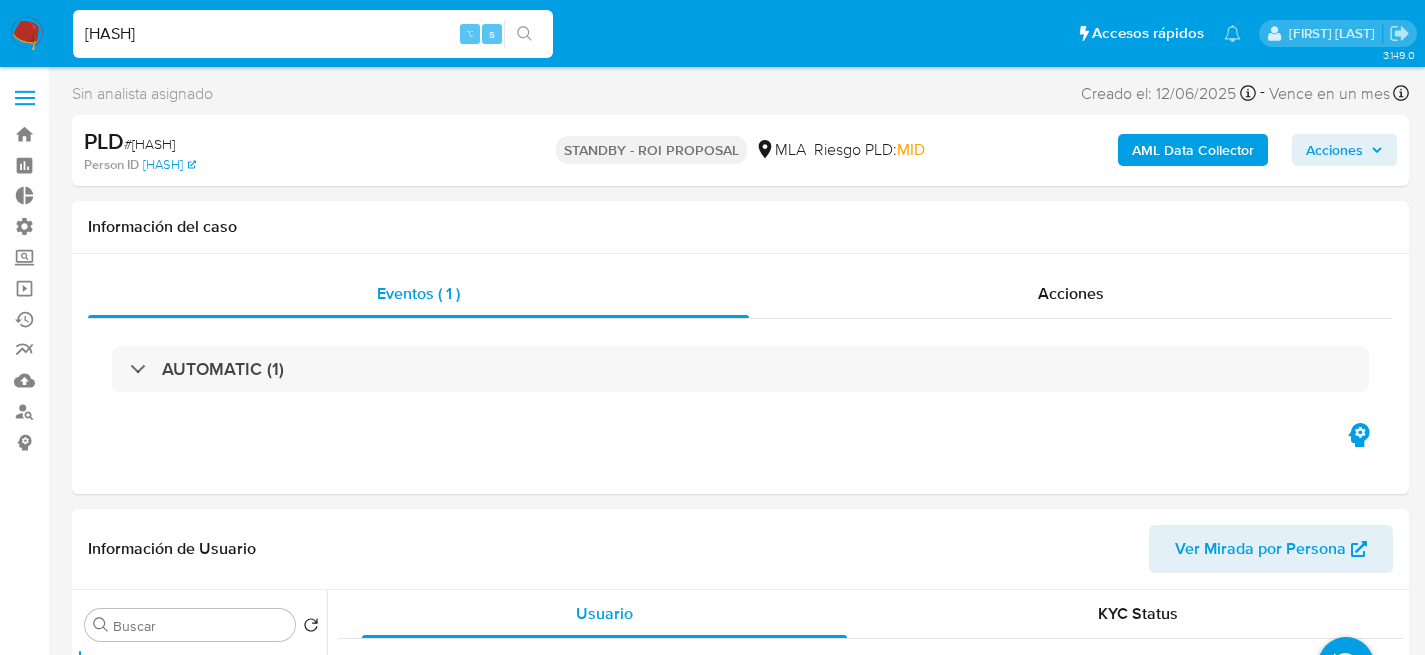 select on "10" 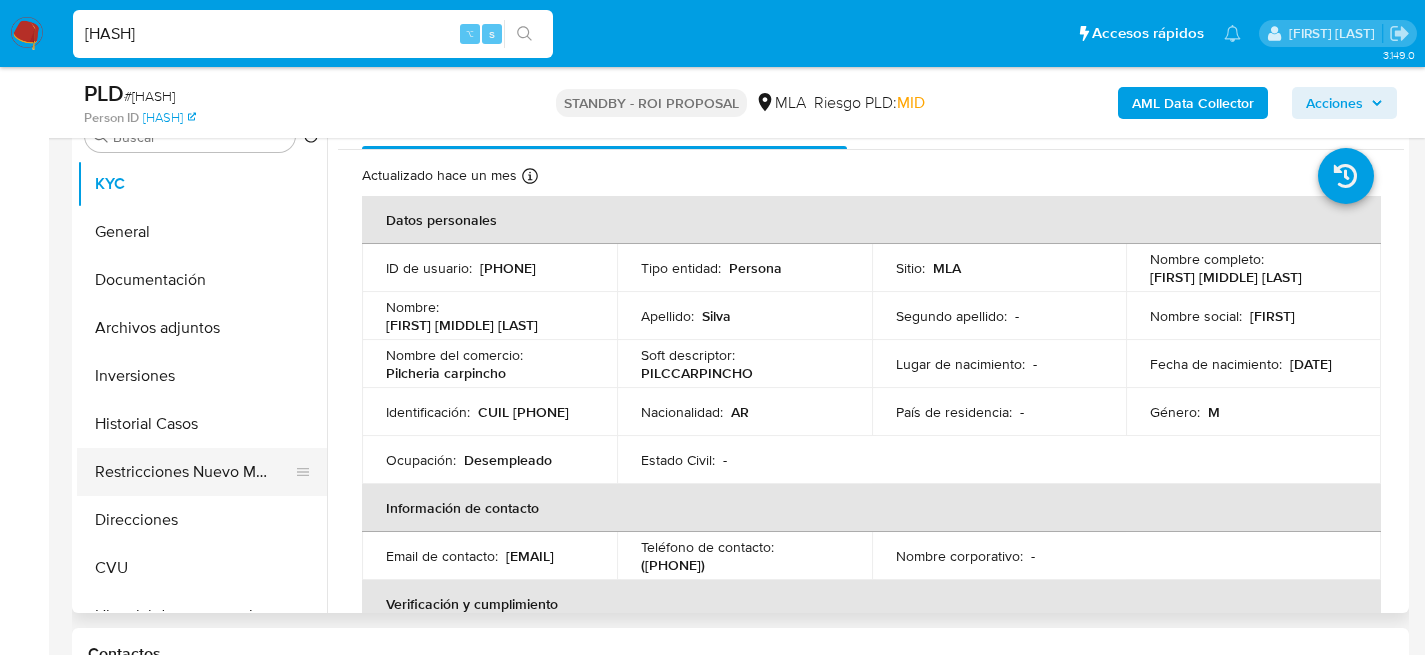 scroll, scrollTop: 418, scrollLeft: 0, axis: vertical 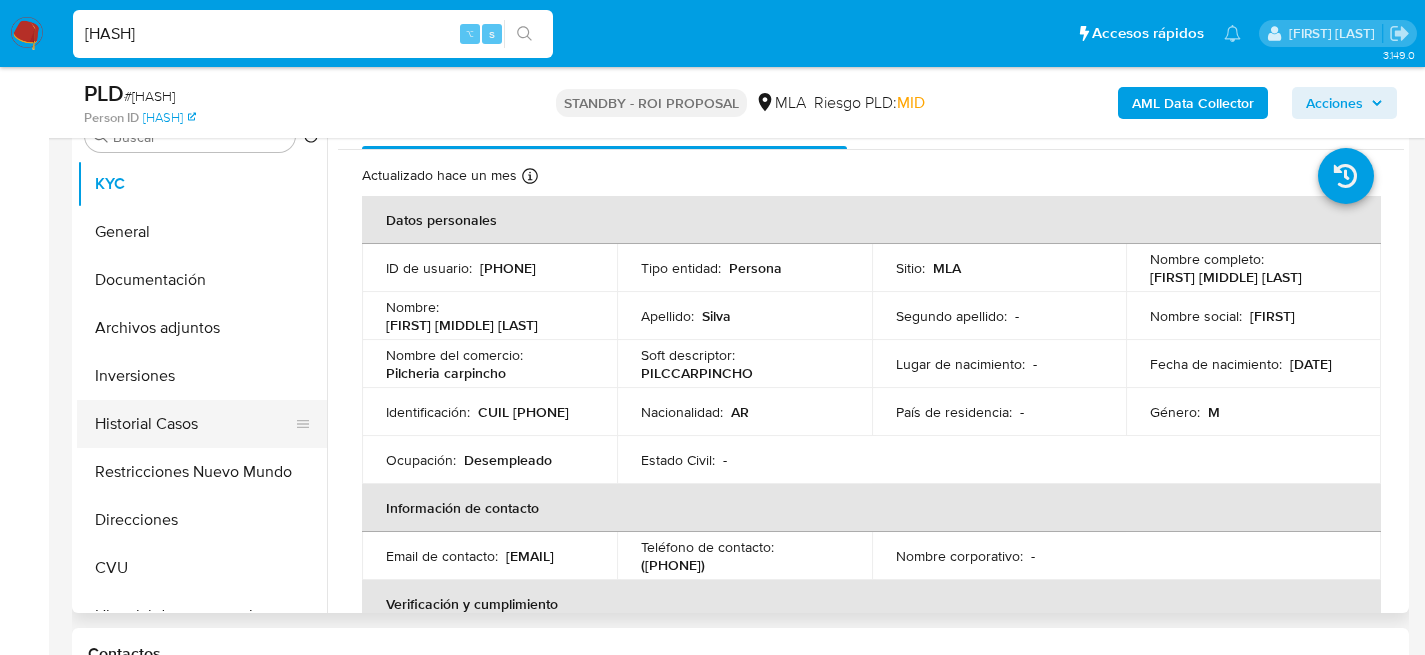 click on "Historial Casos" at bounding box center [194, 424] 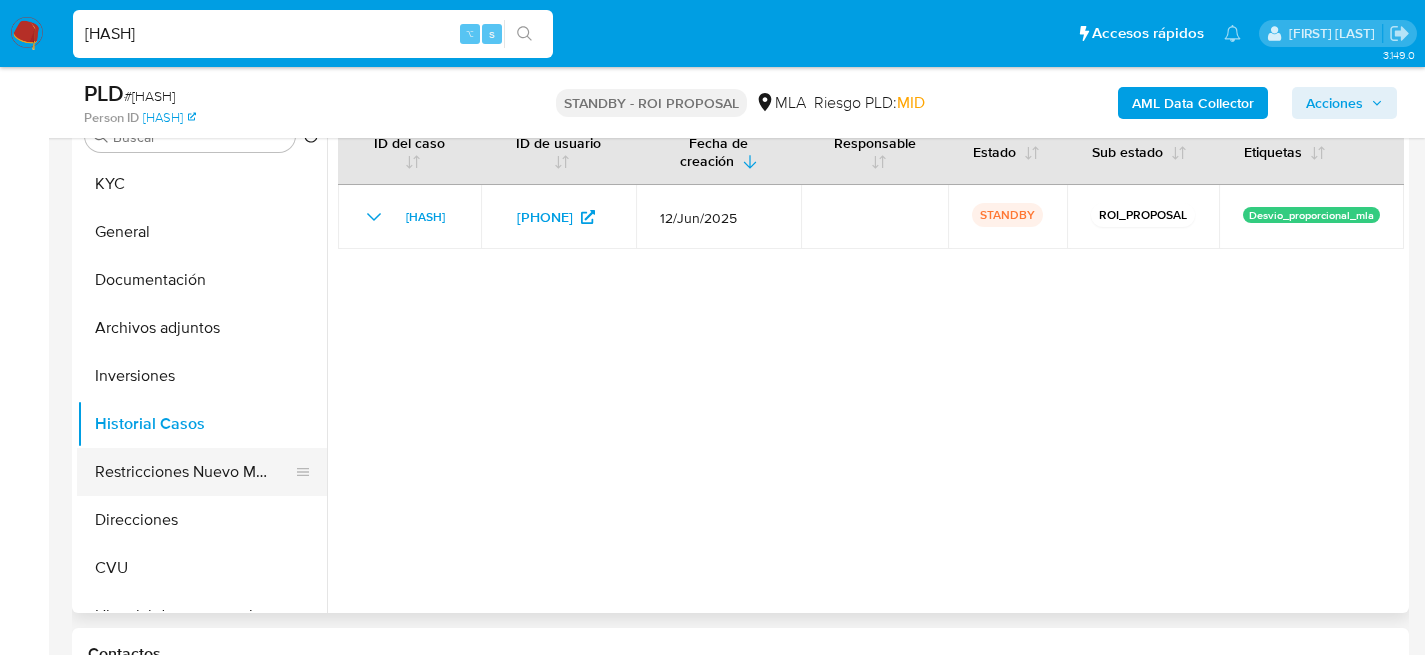 click on "Restricciones Nuevo Mundo" at bounding box center [194, 472] 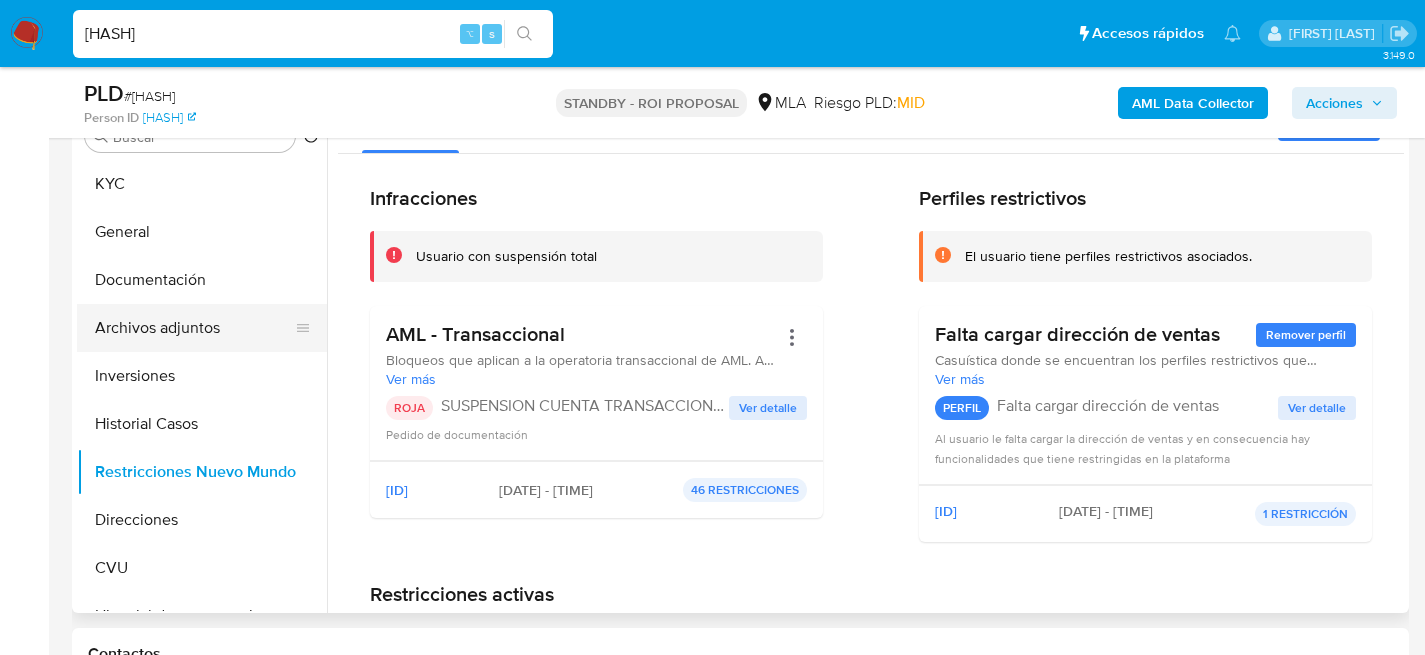 click on "Archivos adjuntos" at bounding box center [194, 328] 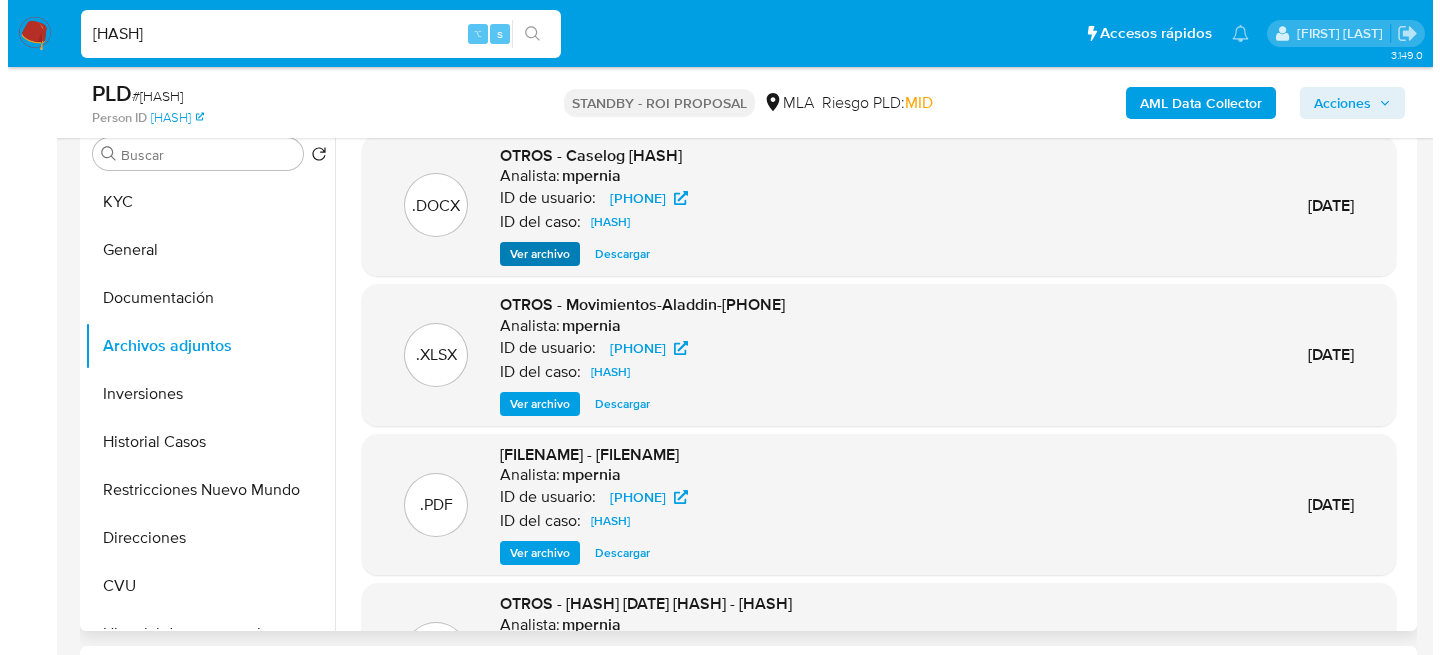 scroll, scrollTop: 400, scrollLeft: 0, axis: vertical 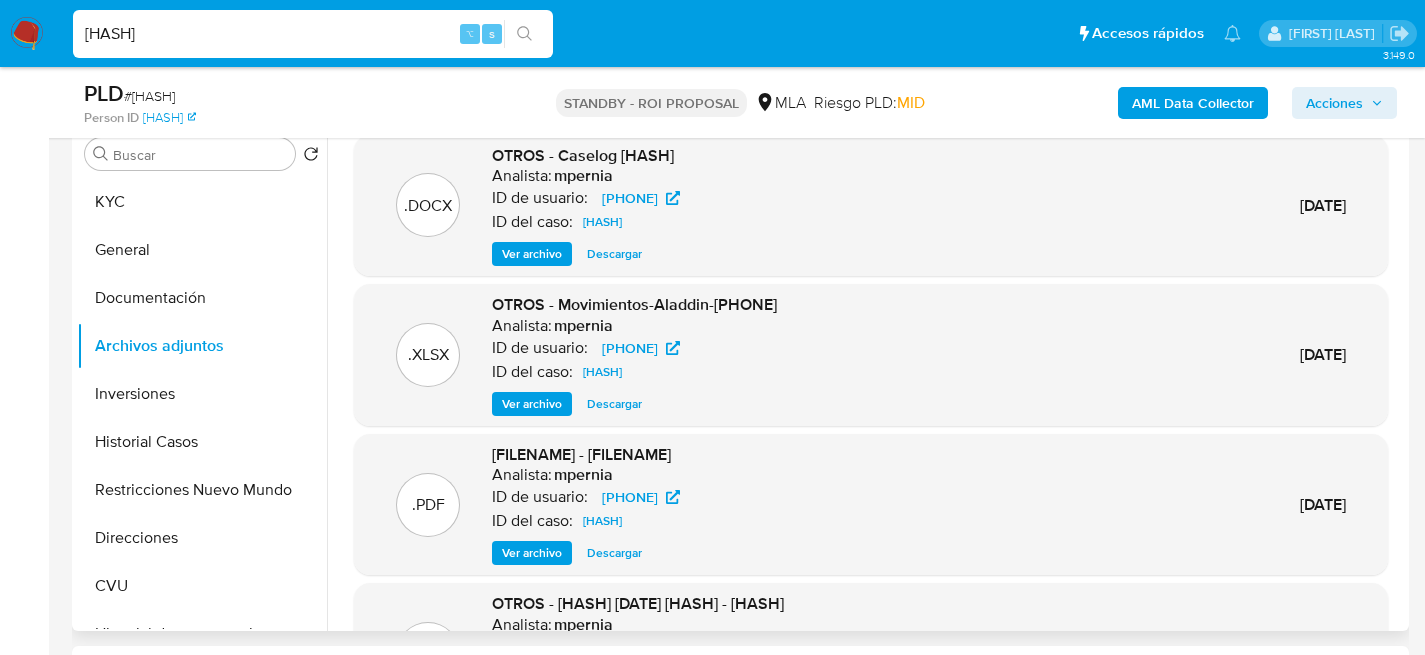 click on "Ver archivo" at bounding box center [532, 254] 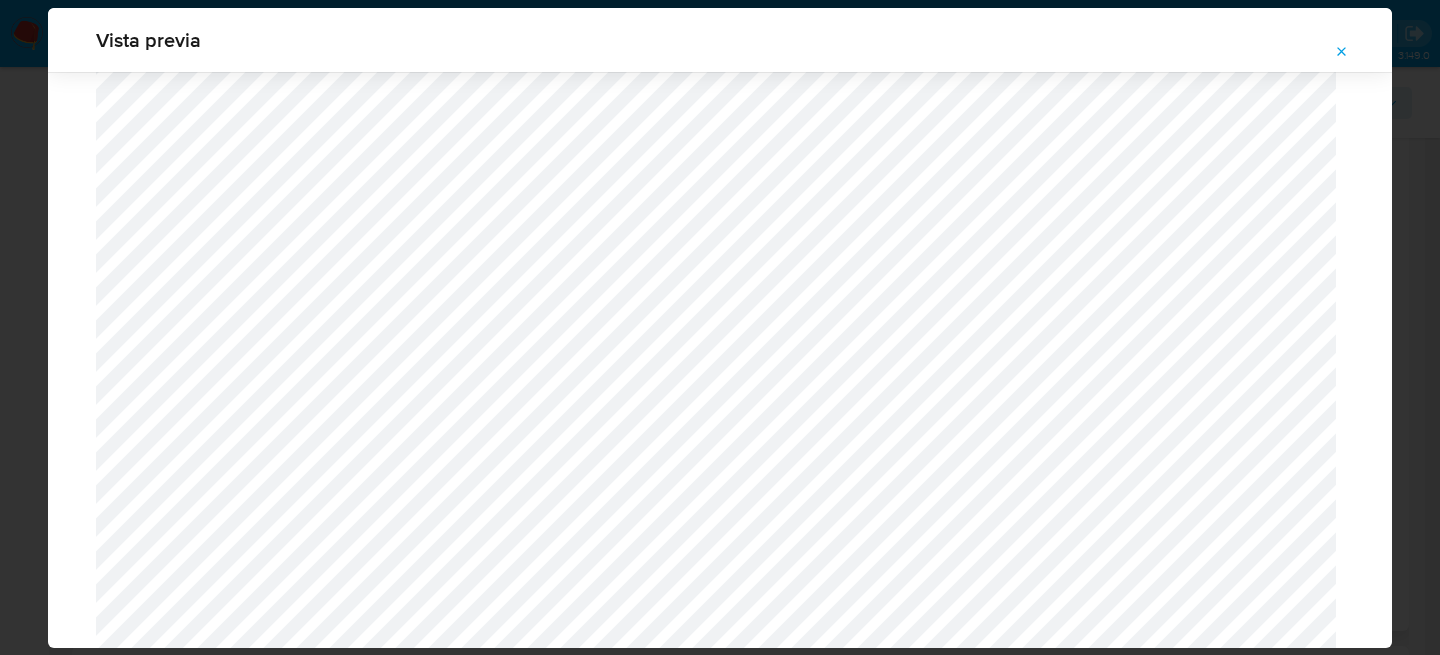 scroll, scrollTop: 779, scrollLeft: 0, axis: vertical 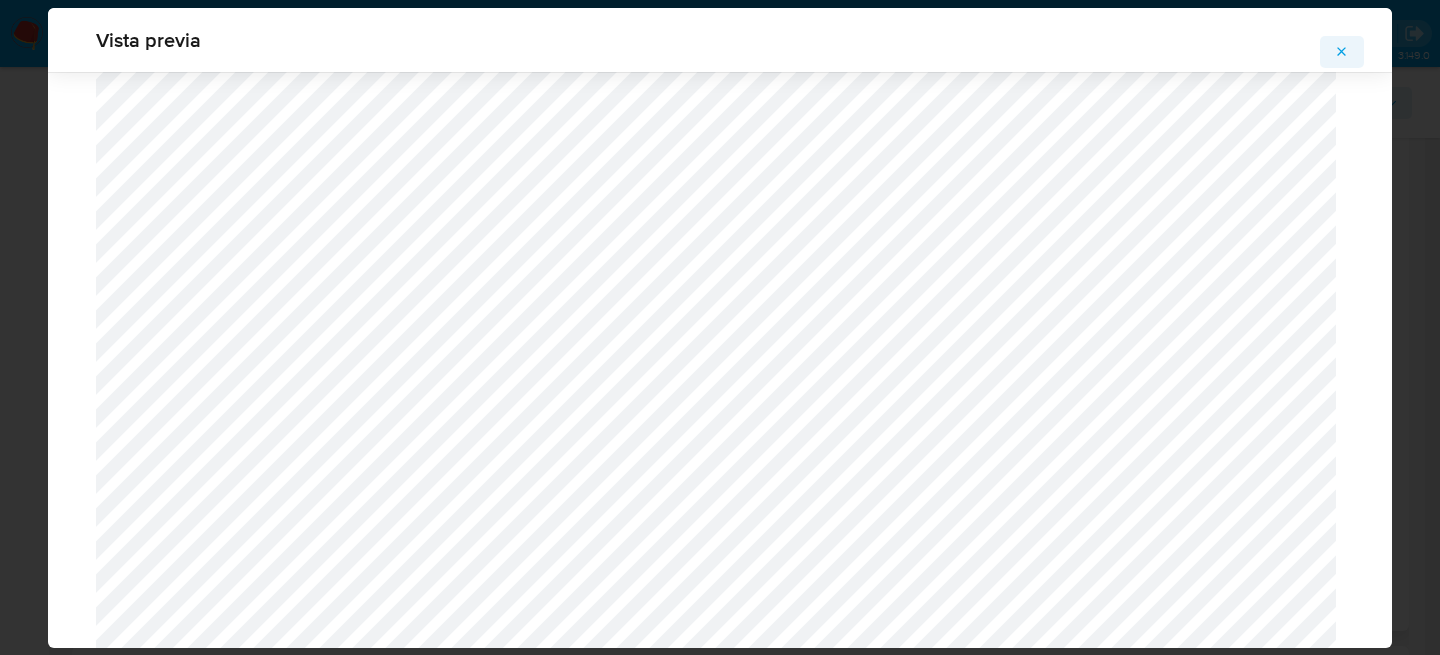 click on "Vista previa" at bounding box center (720, 328) 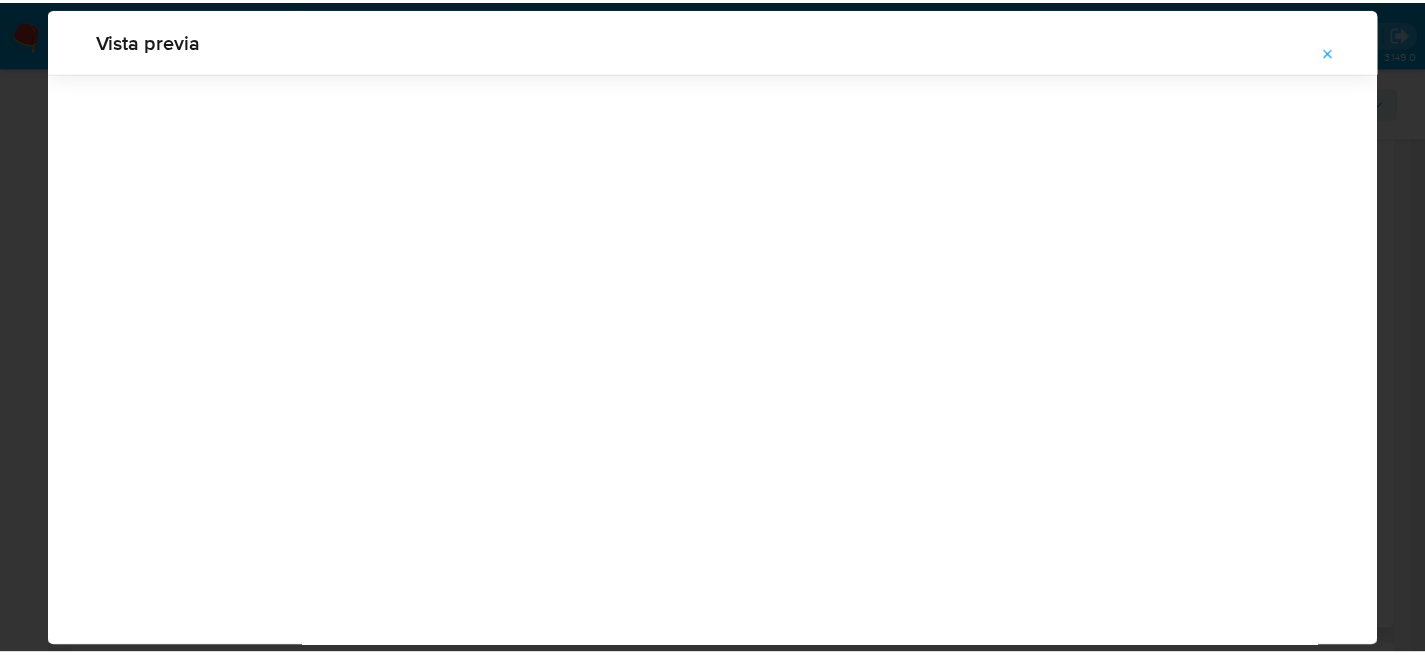 scroll, scrollTop: 64, scrollLeft: 0, axis: vertical 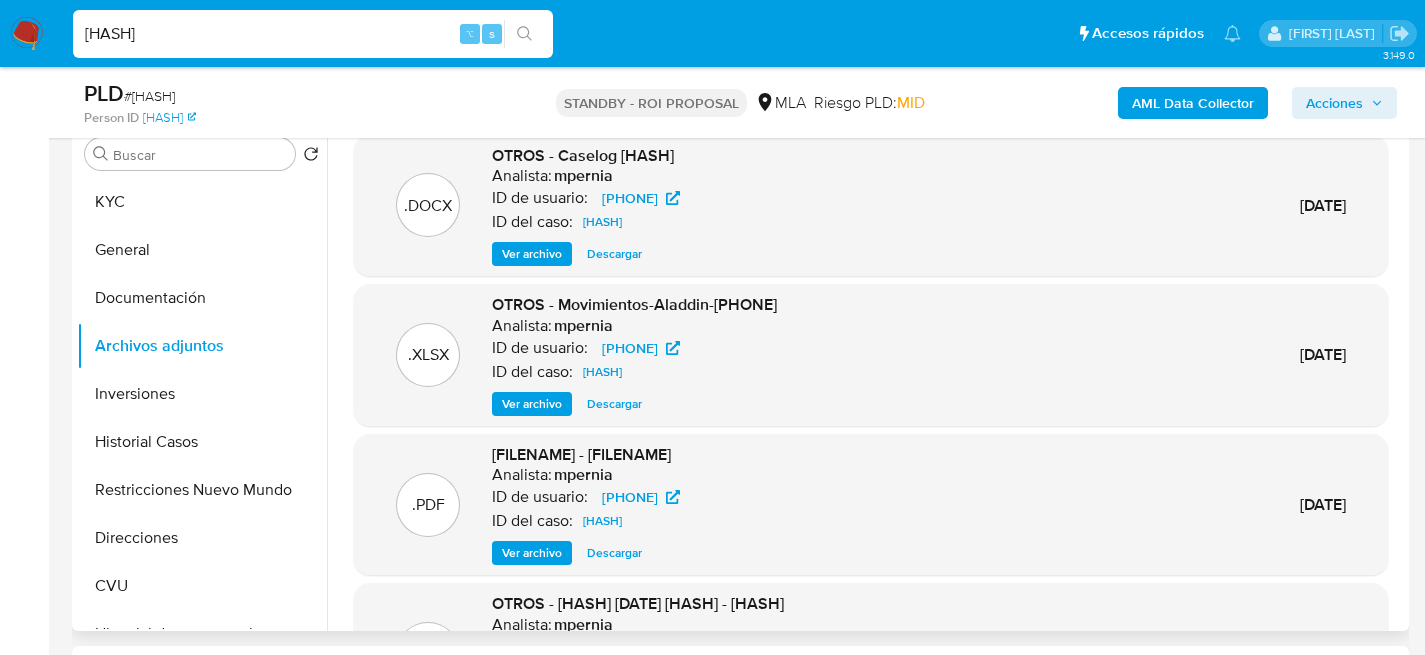 click on "KA4yVcpCVUg08Aeeyu22NTOy ⌥ s" at bounding box center (313, 34) 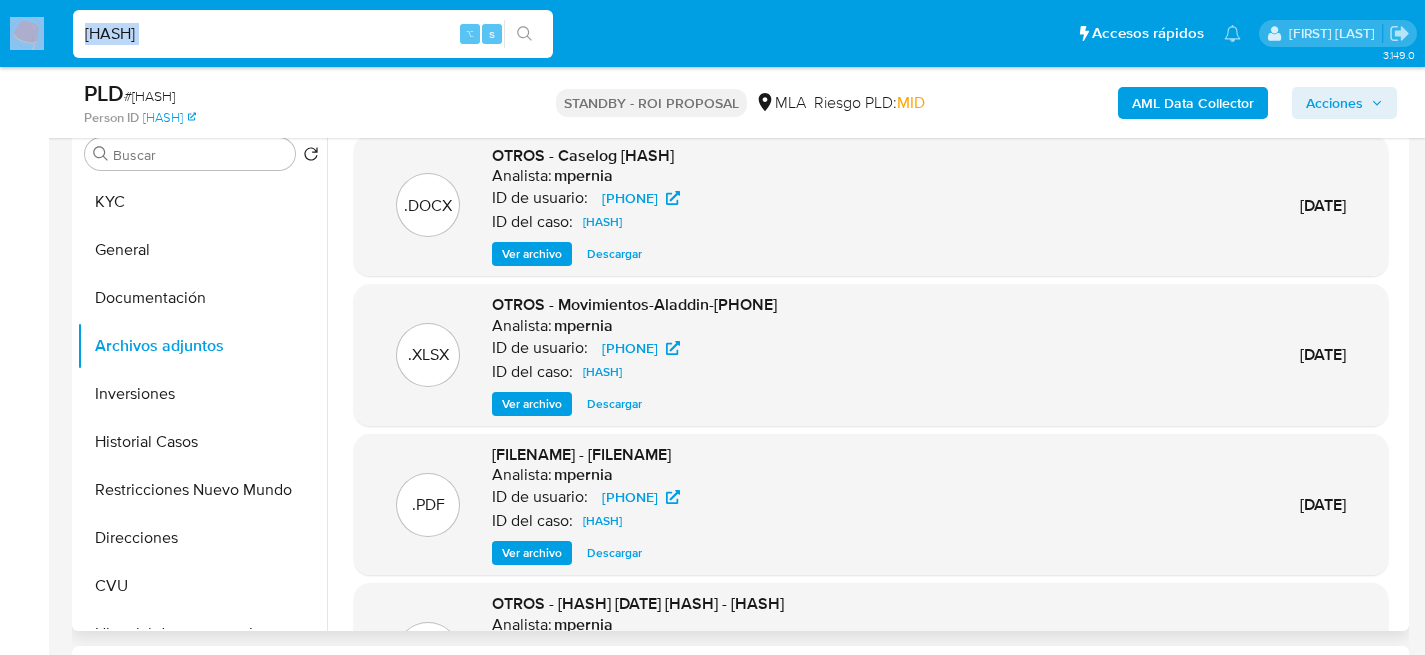 click on "KA4yVcpCVUg08Aeeyu22NTOy ⌥ s" at bounding box center [313, 34] 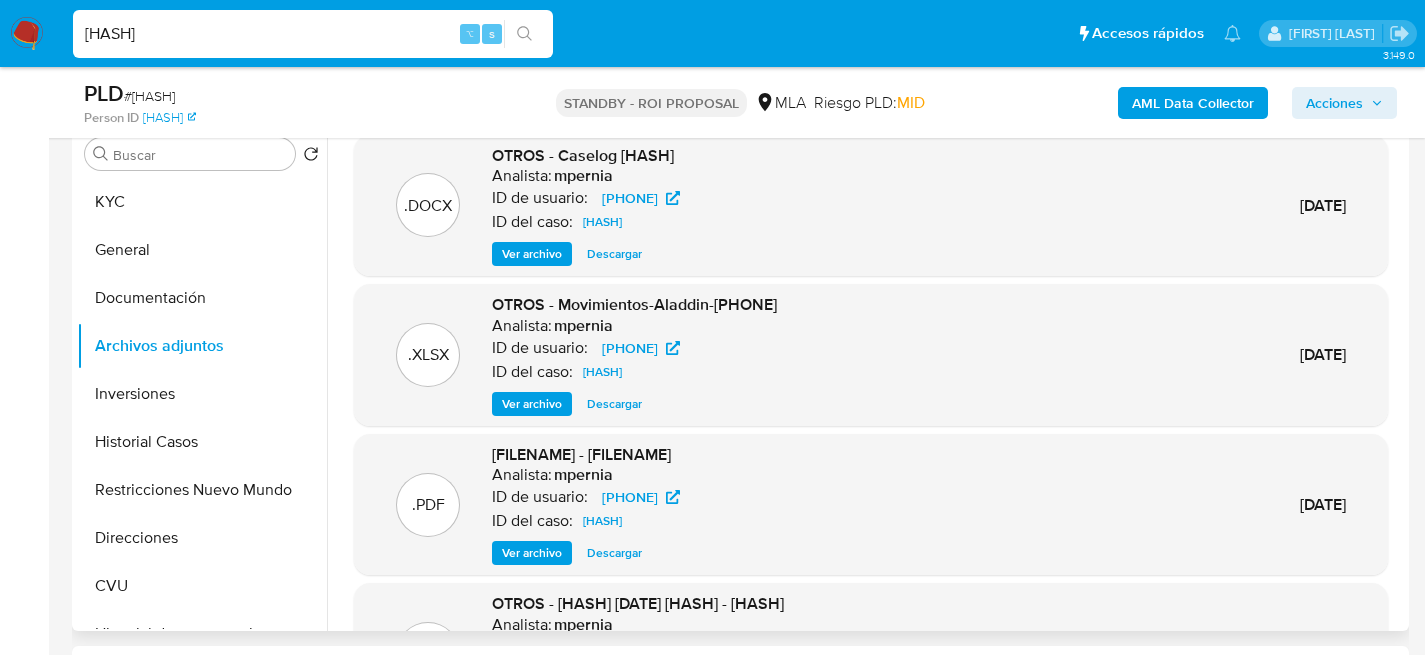 click on "KA4yVcpCVUg08Aeeyu22NTOy" at bounding box center (313, 34) 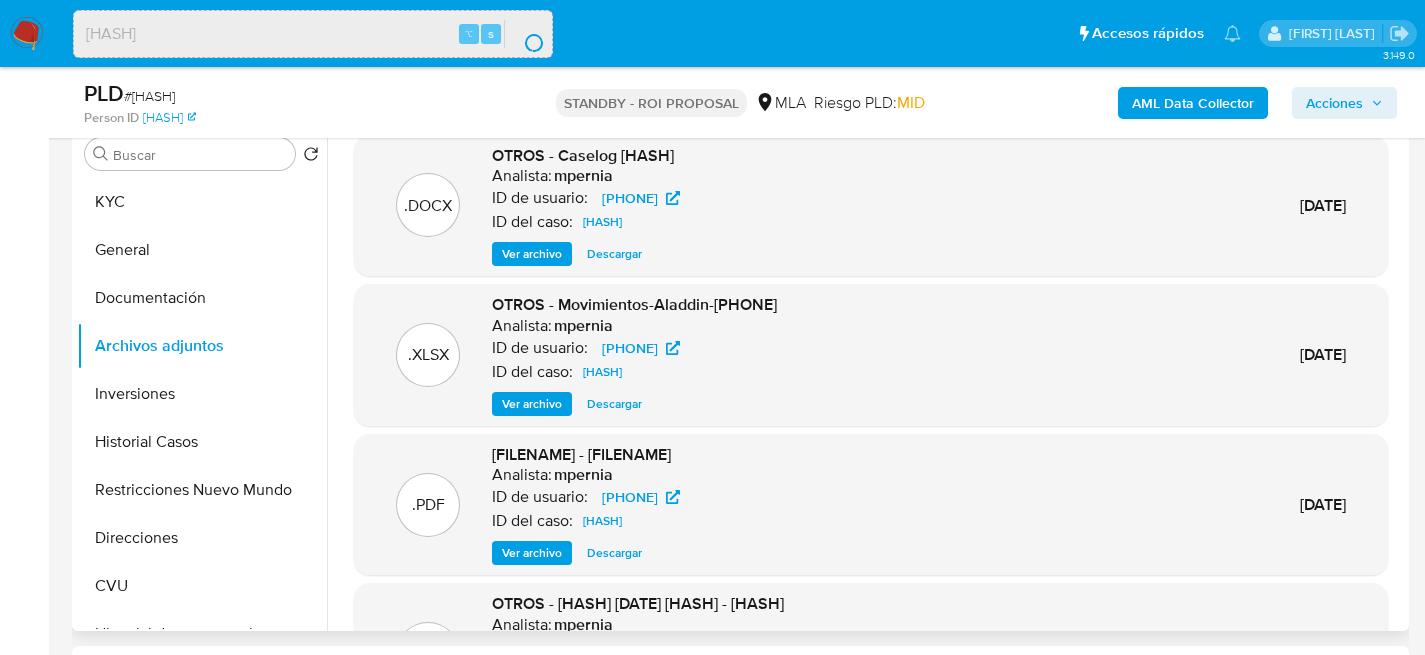 scroll, scrollTop: 0, scrollLeft: 0, axis: both 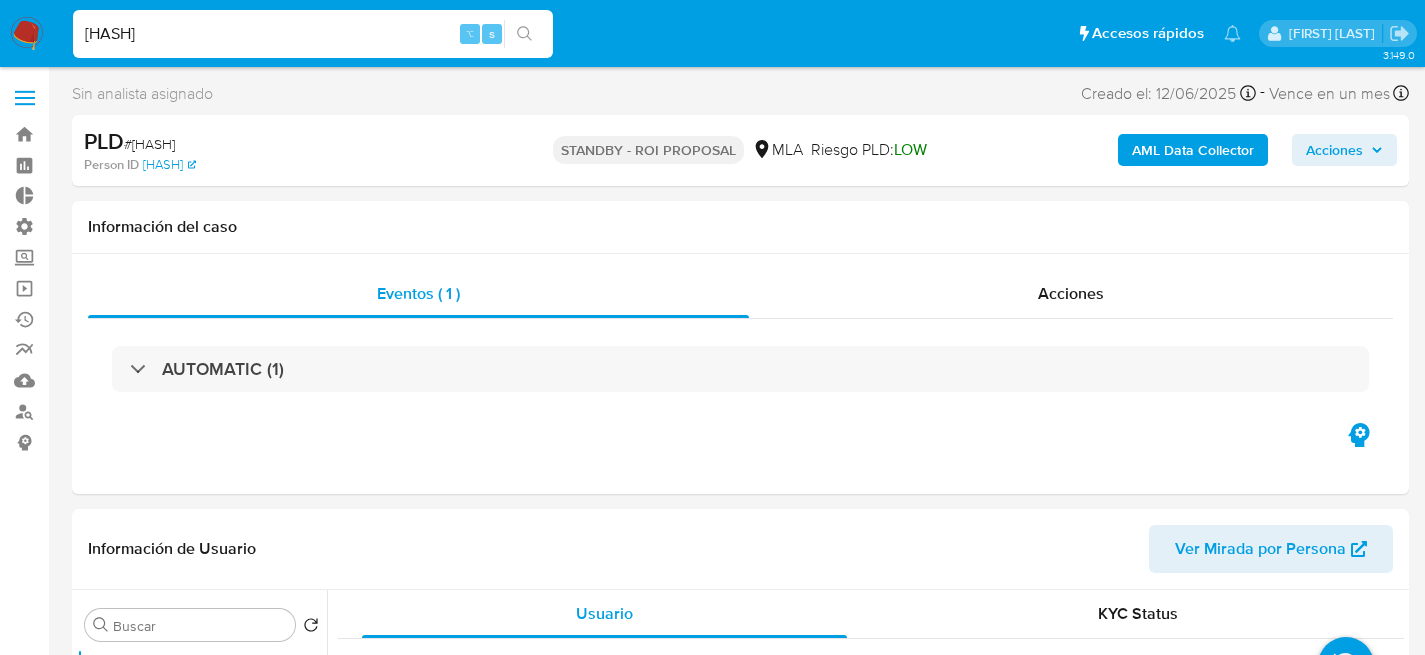 select on "10" 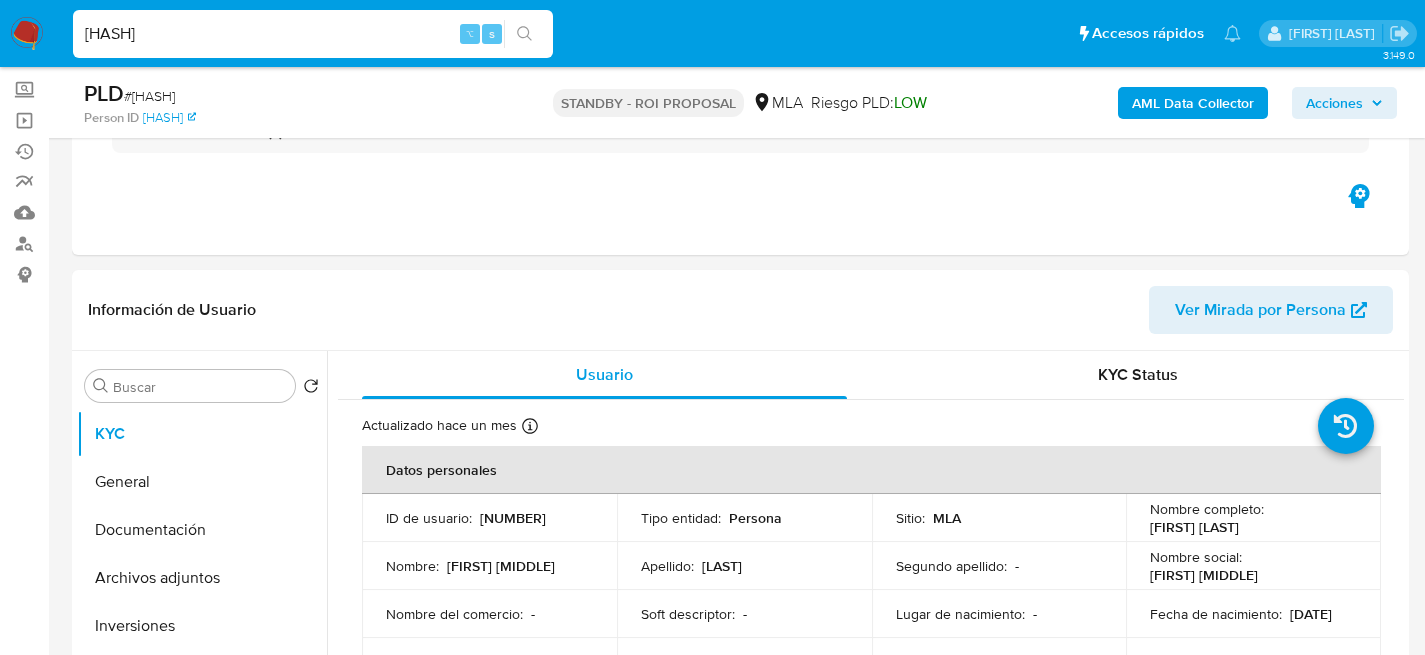 scroll, scrollTop: 461, scrollLeft: 0, axis: vertical 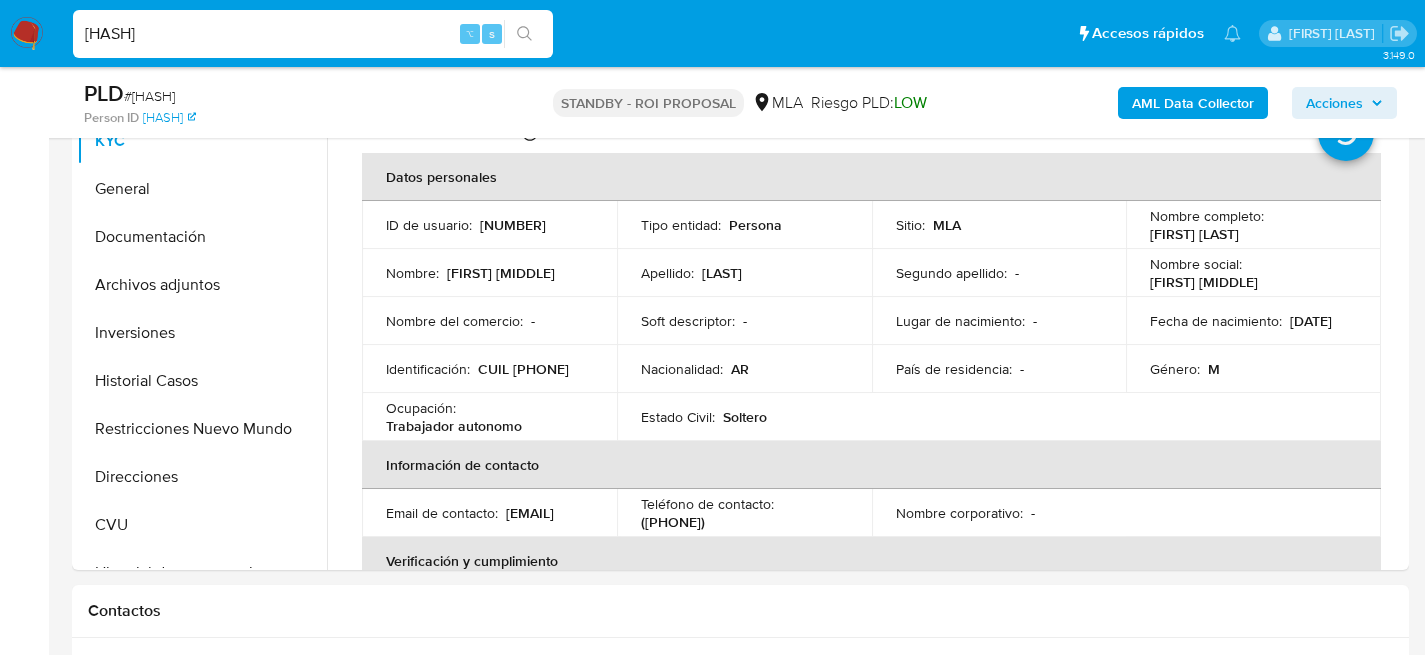 click on "rrVoqQc3zRtf7inM6b1RnD1x" at bounding box center [313, 34] 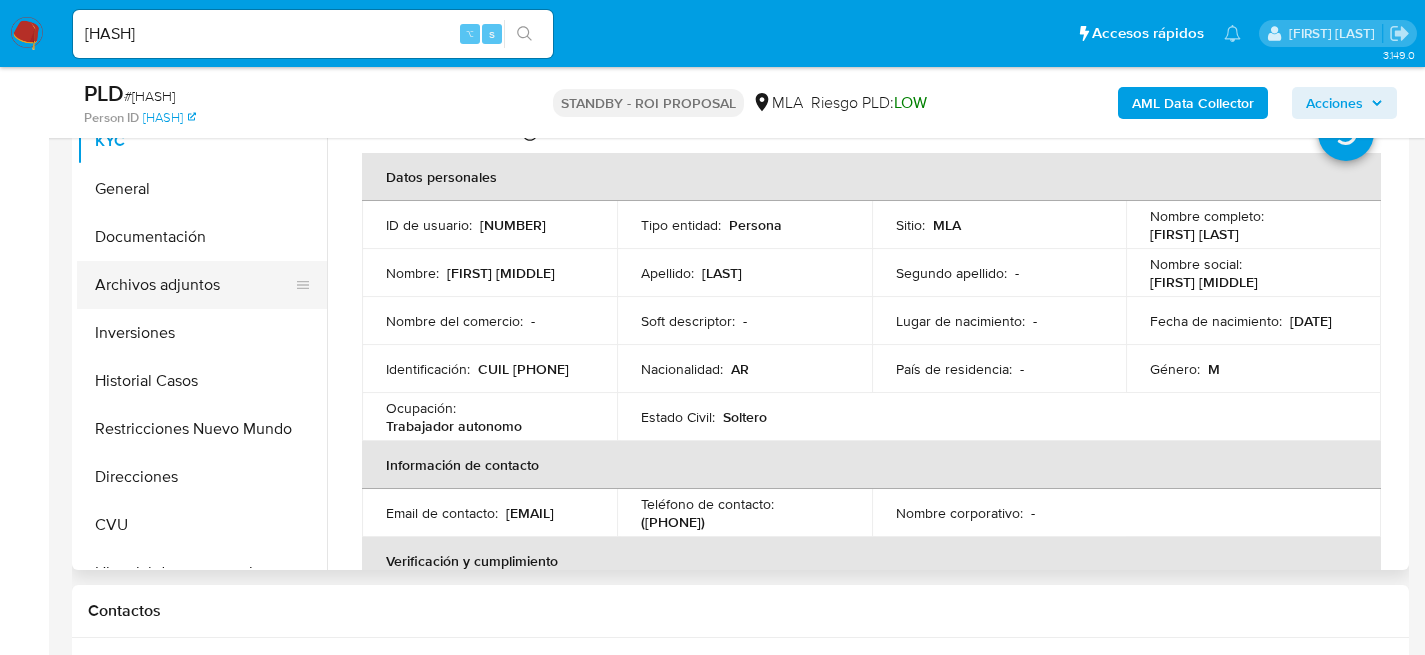 click on "Archivos adjuntos" at bounding box center (194, 285) 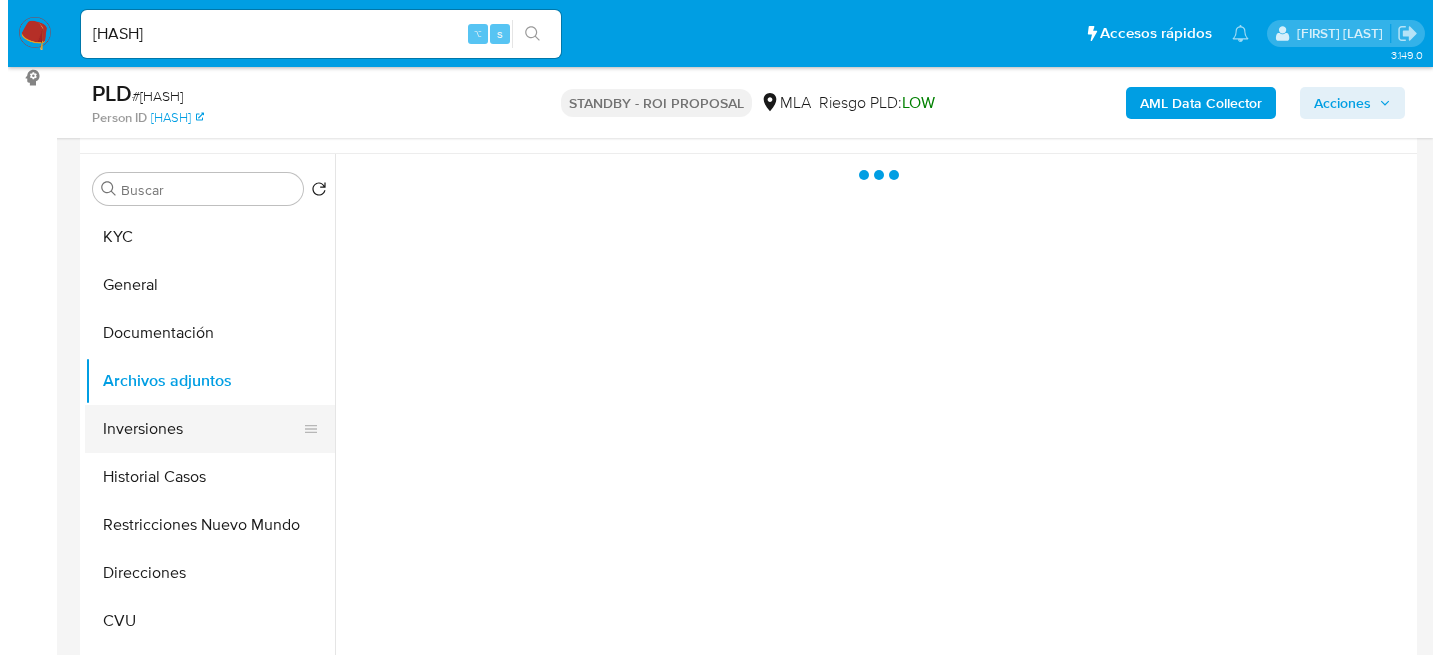 scroll, scrollTop: 361, scrollLeft: 0, axis: vertical 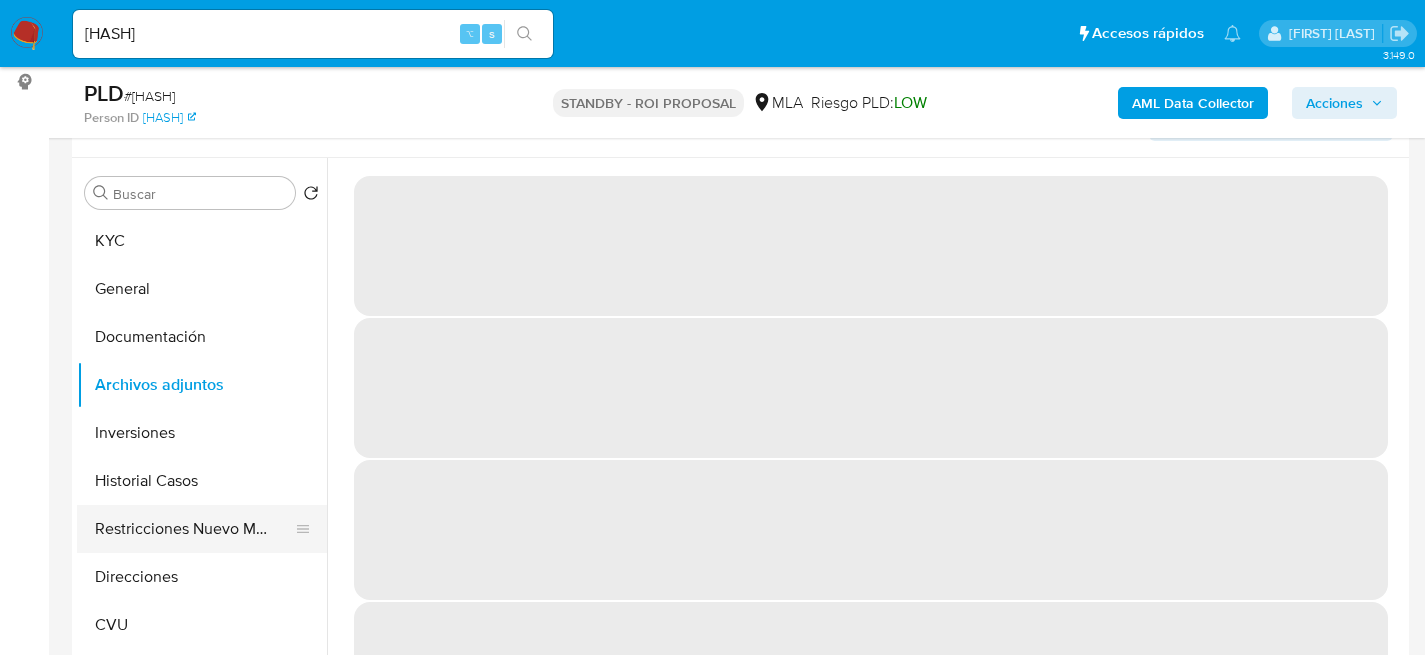 click on "Restricciones Nuevo Mundo" at bounding box center [194, 529] 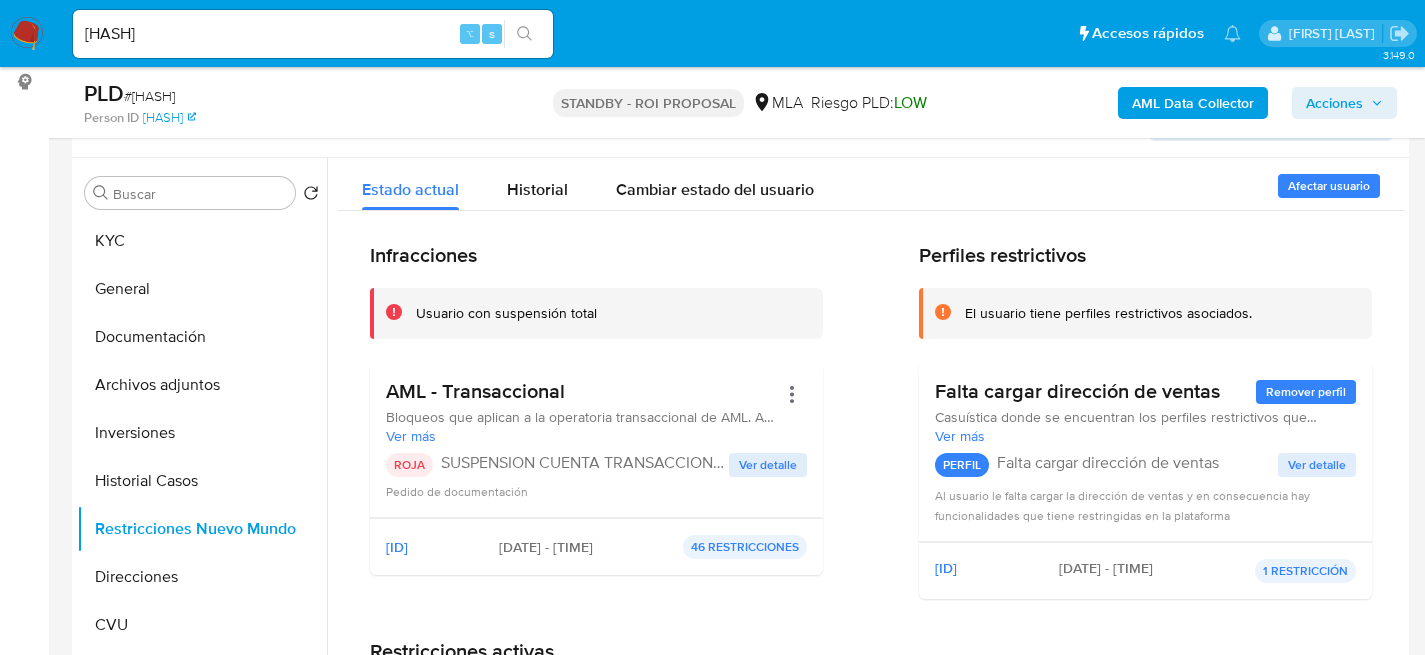 type 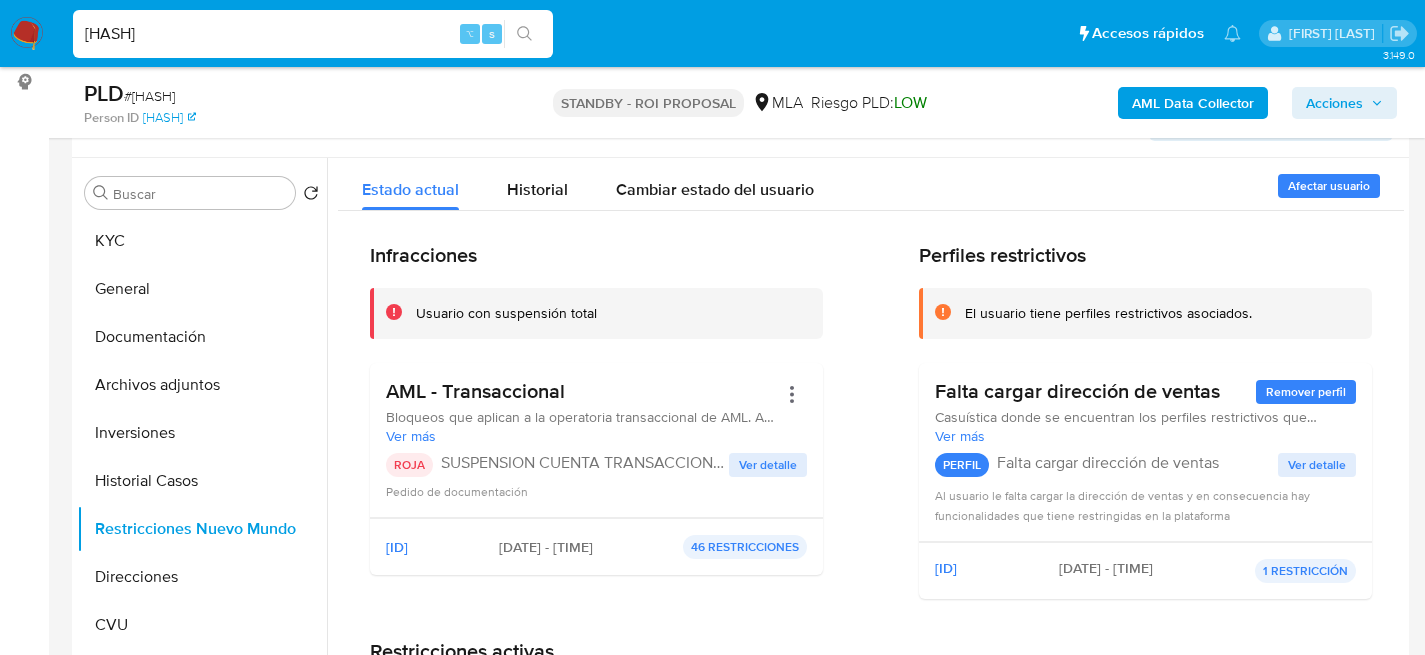 click on "rrVoqQc3zRtf7inM6b1RnD1x" at bounding box center (313, 34) 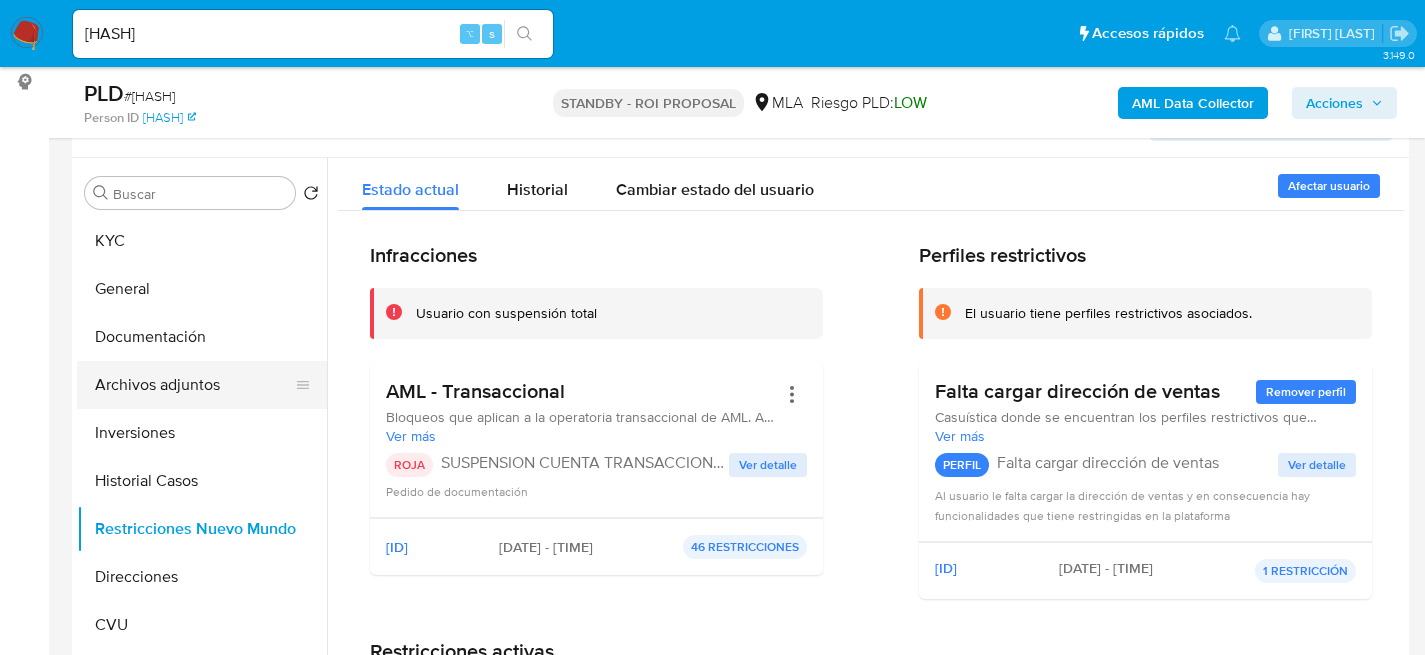 click on "Archivos adjuntos" at bounding box center [194, 385] 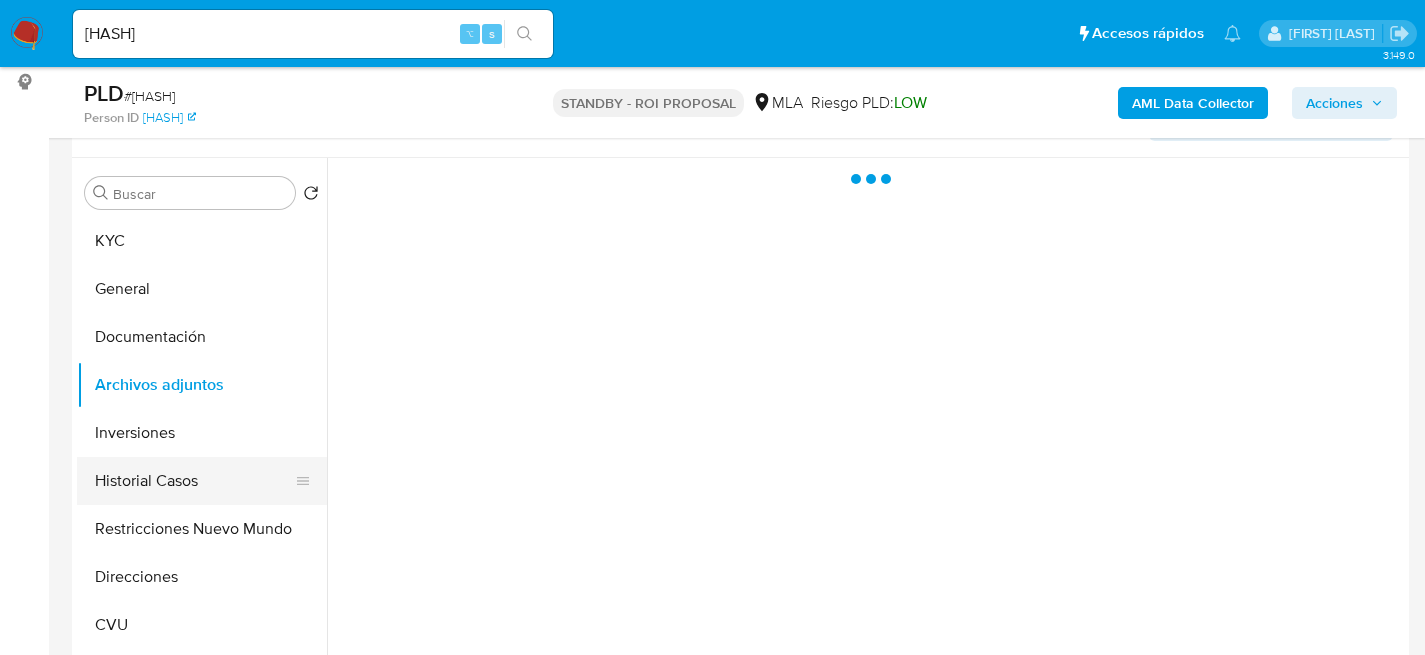 click on "Historial Casos" at bounding box center [194, 481] 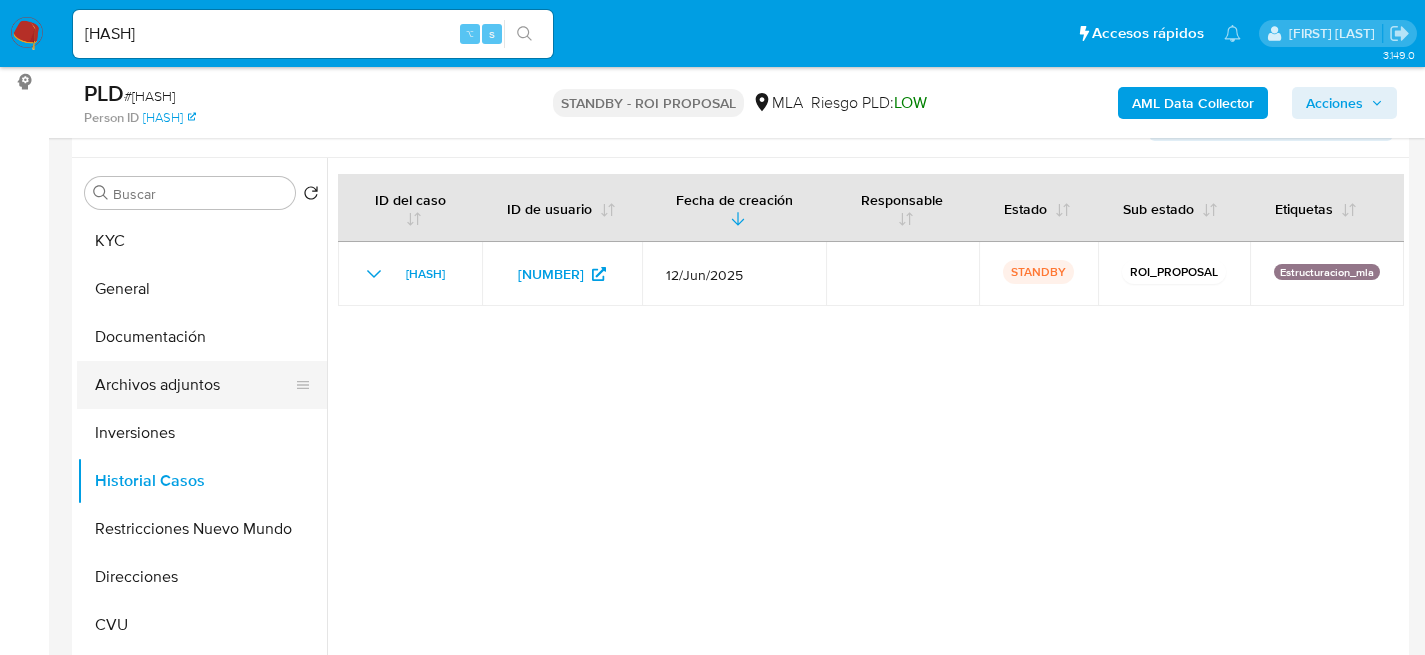click on "Archivos adjuntos" at bounding box center (194, 385) 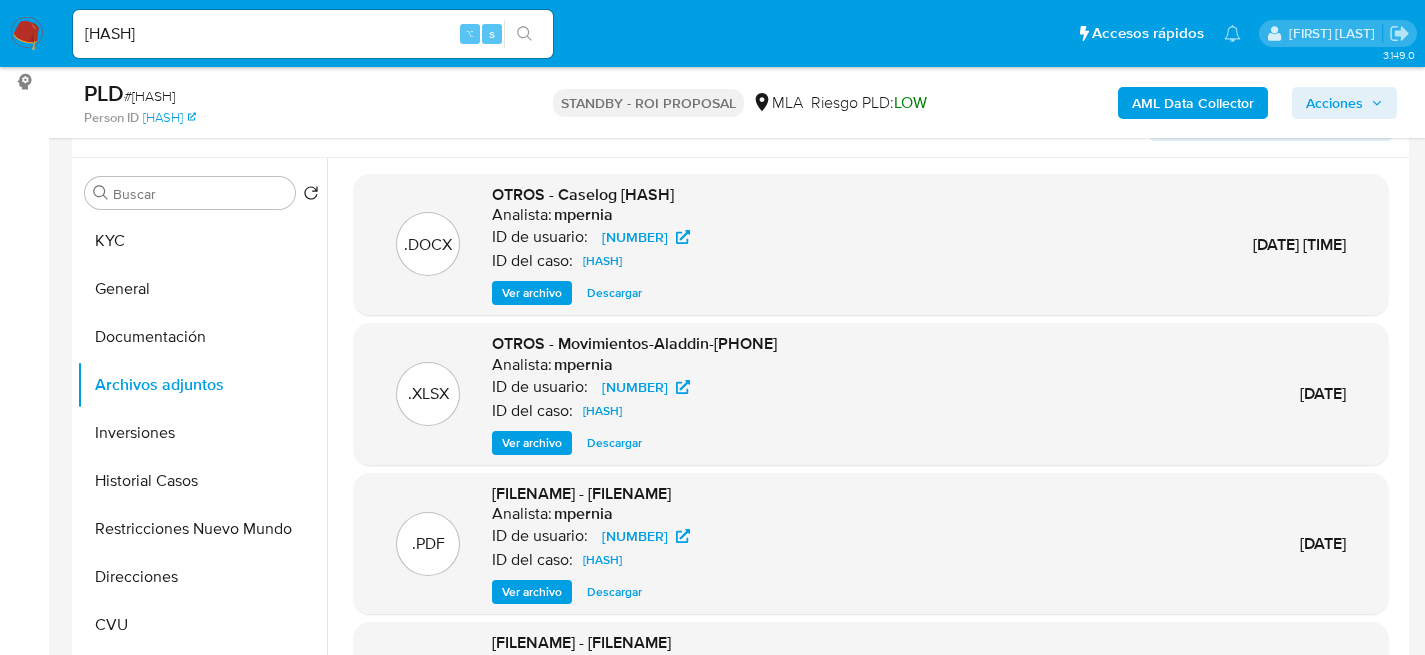 click on "Ver archivo" at bounding box center (532, 293) 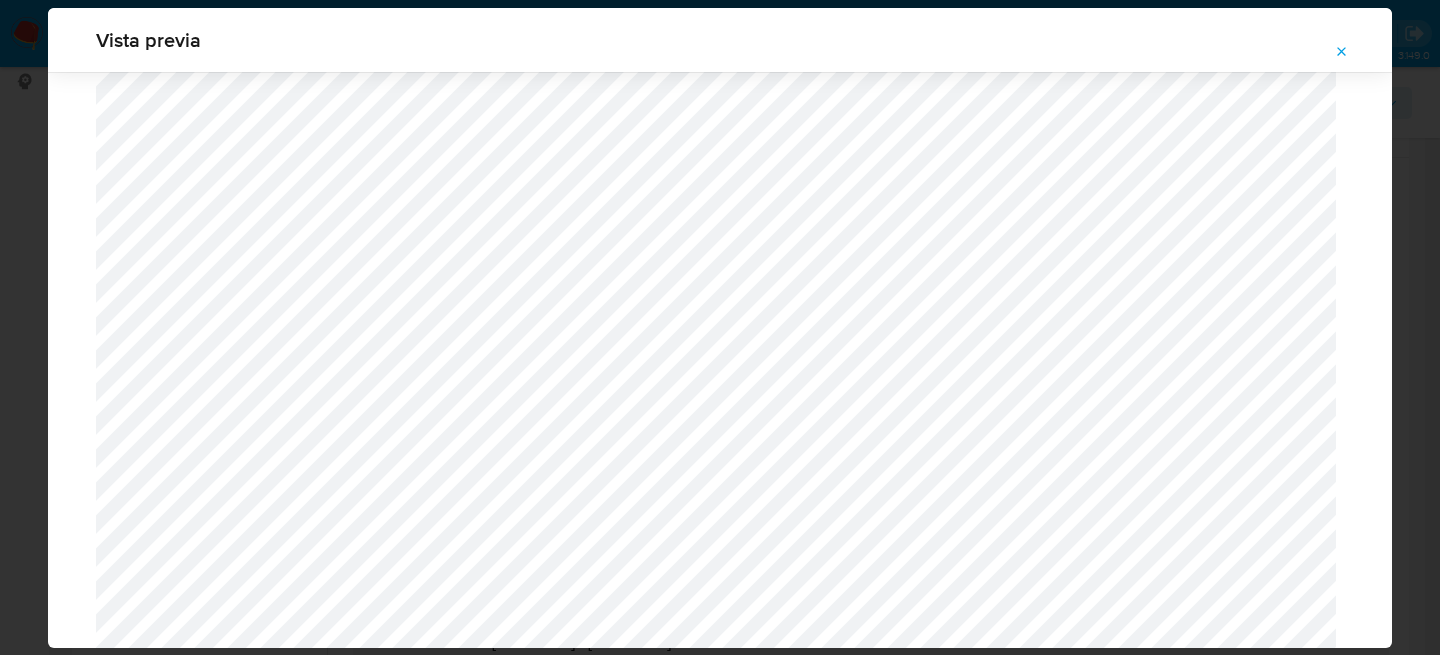 scroll, scrollTop: 734, scrollLeft: 0, axis: vertical 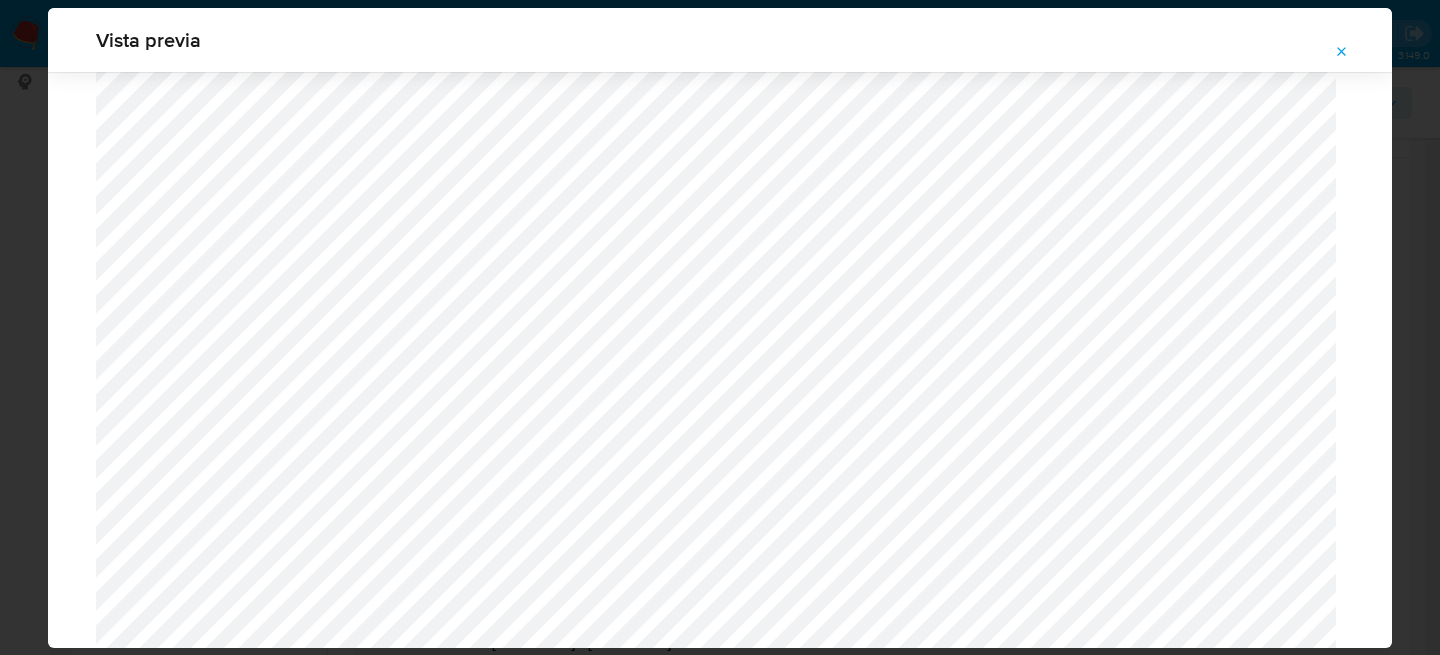 type 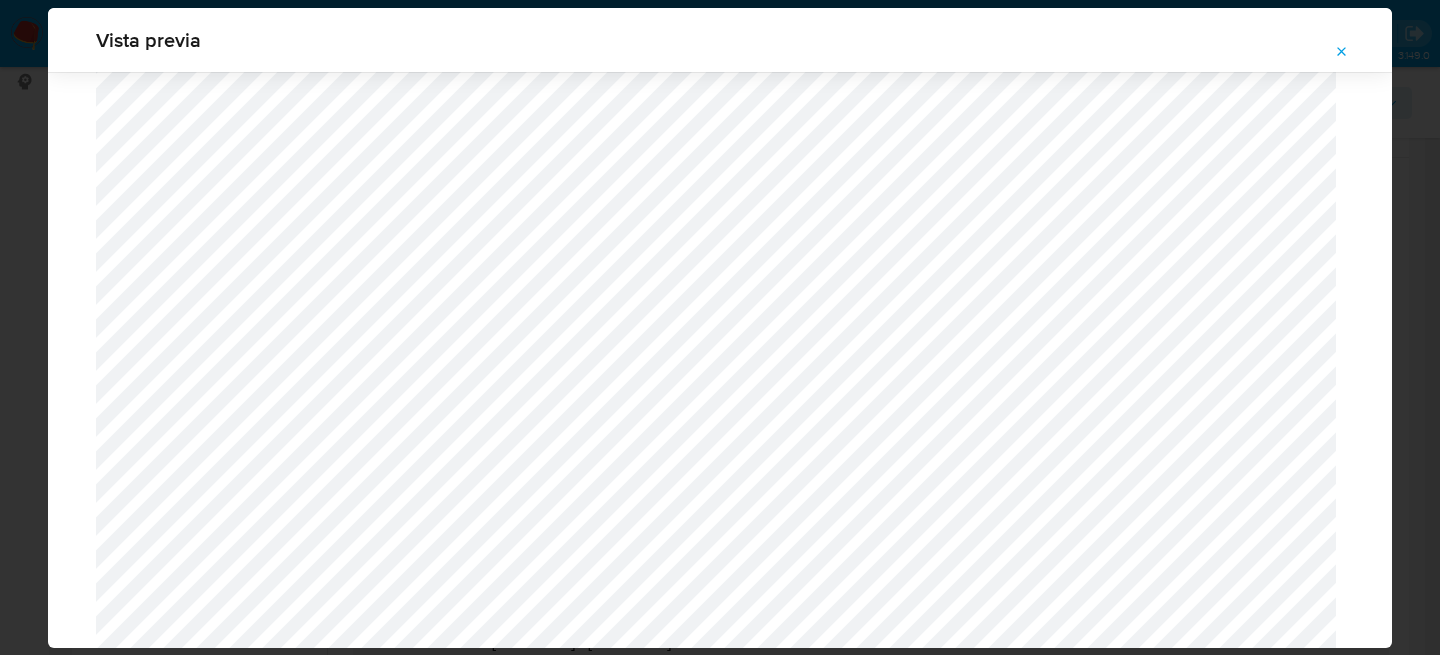 scroll, scrollTop: 1327, scrollLeft: 0, axis: vertical 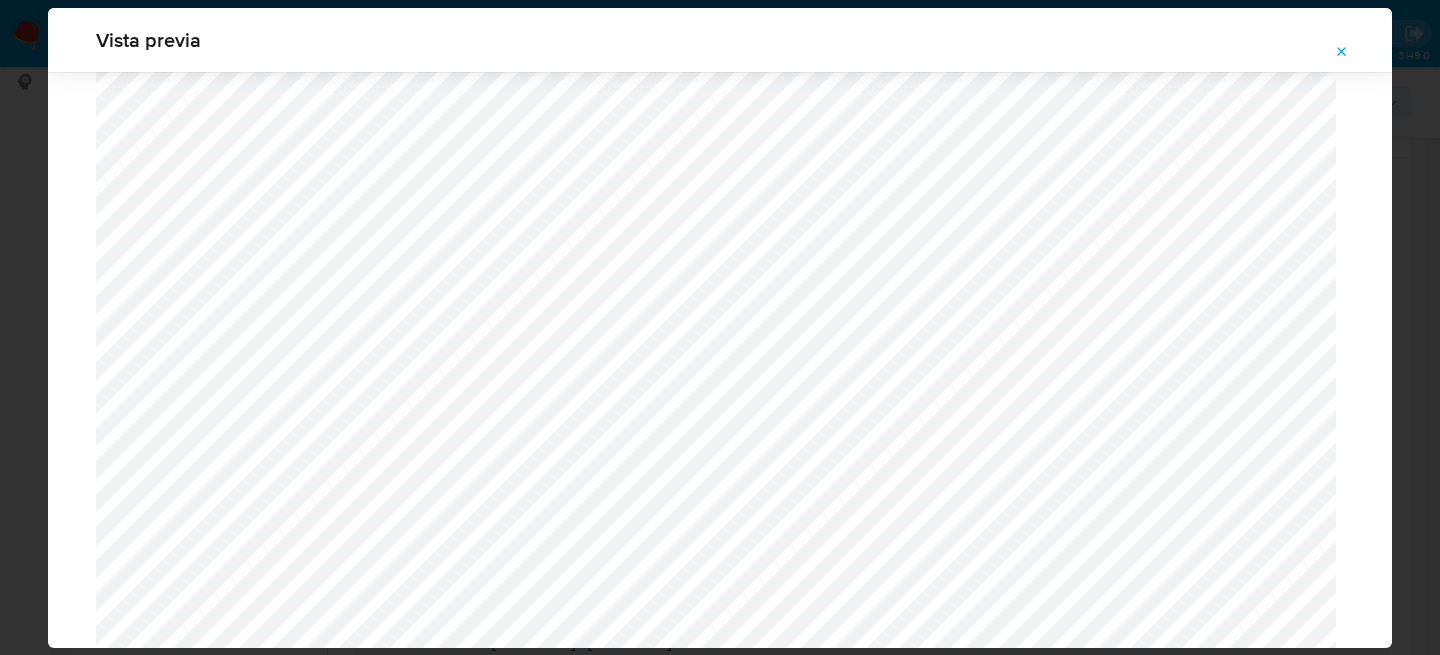 click 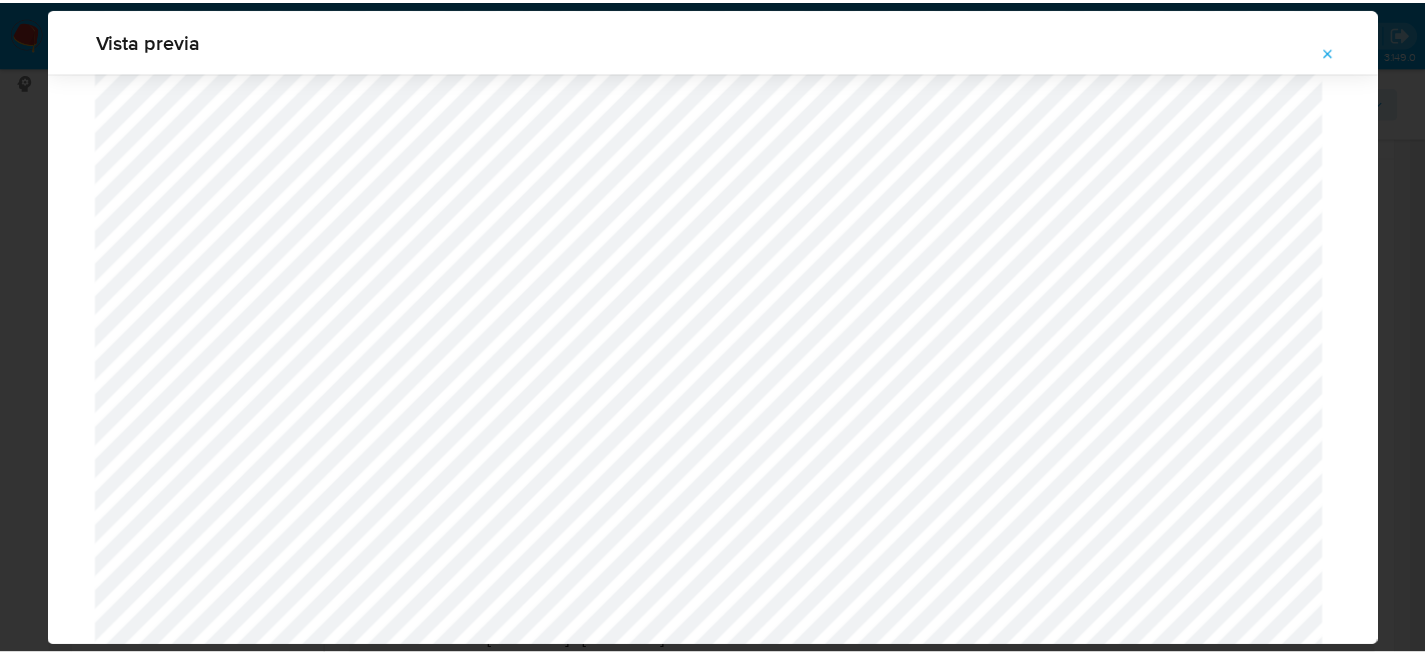 scroll, scrollTop: 64, scrollLeft: 0, axis: vertical 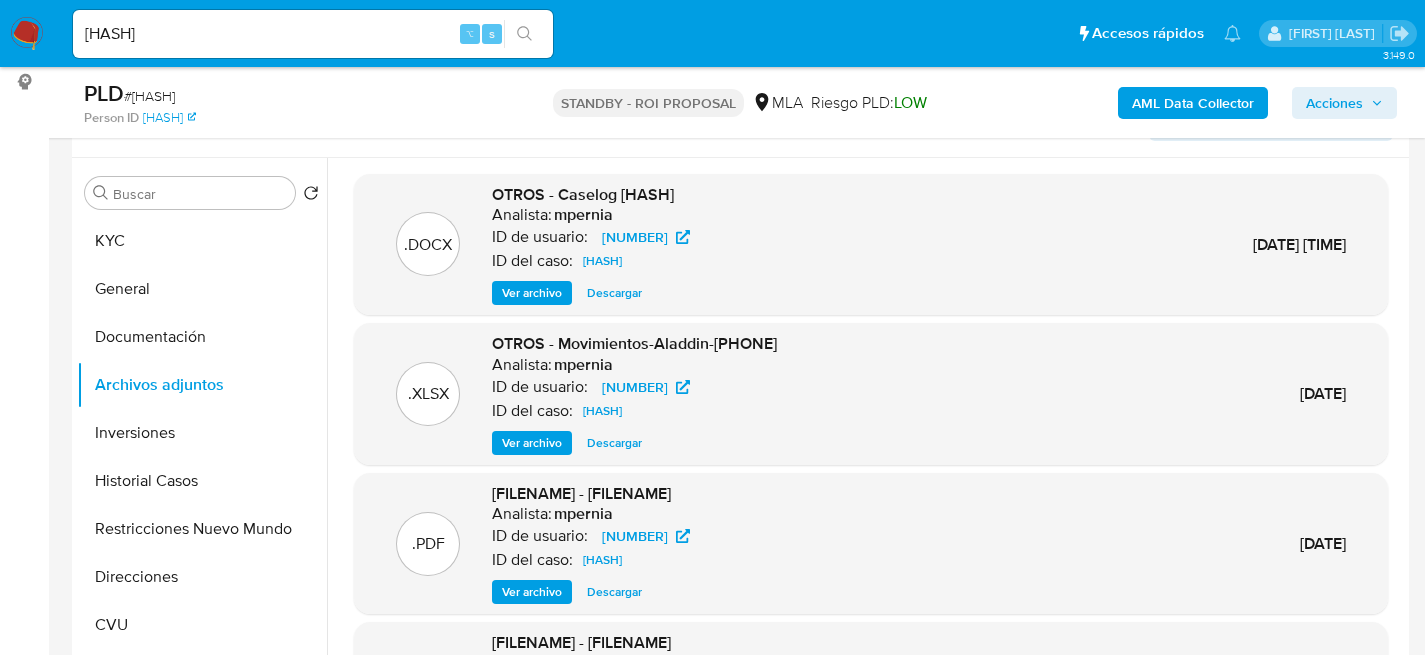 click on "rrVoqQc3zRtf7inM6b1RnD1x" at bounding box center [313, 34] 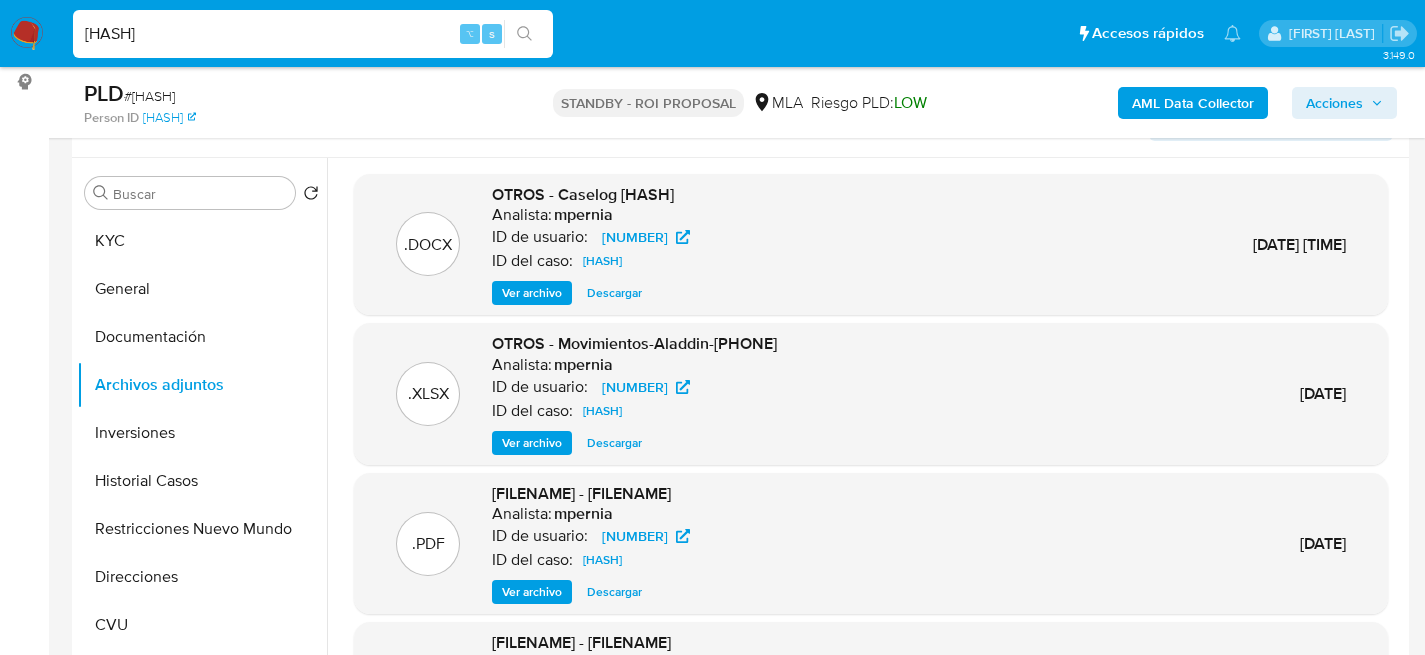 paste on "YOO0kjIU0H6Hx9r5BHPgrjy" 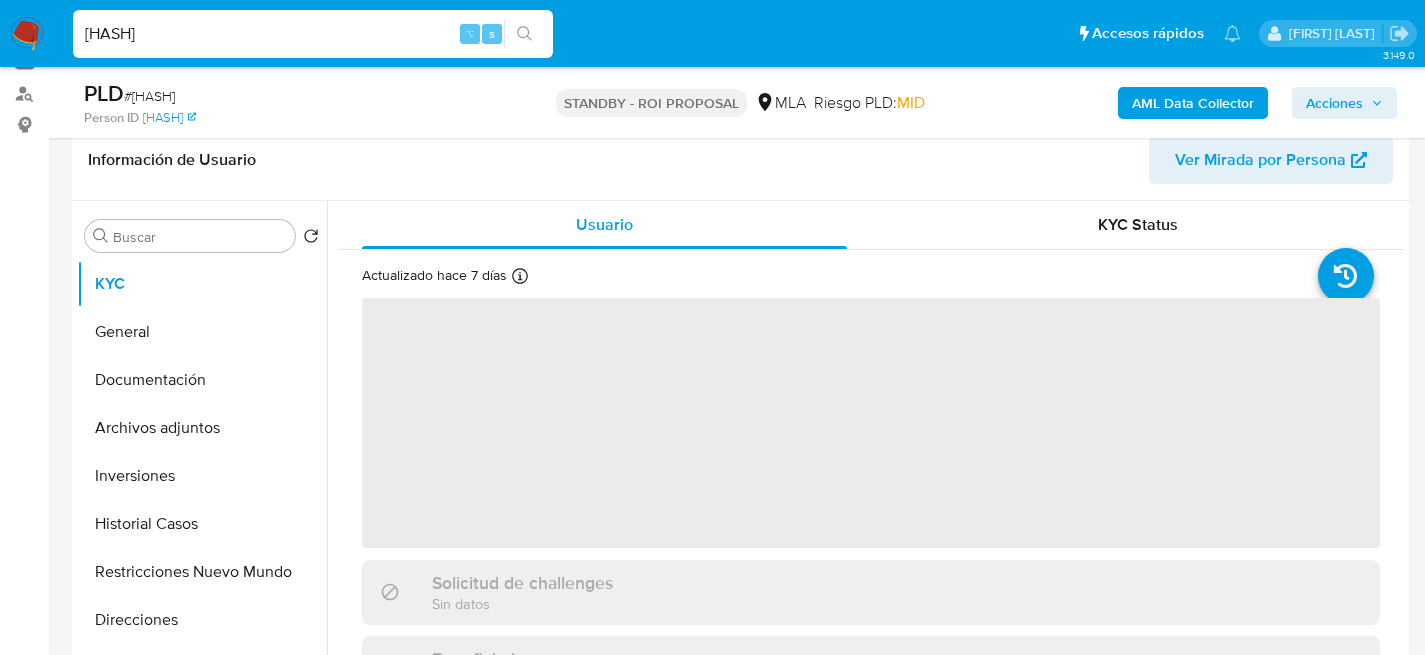 scroll, scrollTop: 339, scrollLeft: 0, axis: vertical 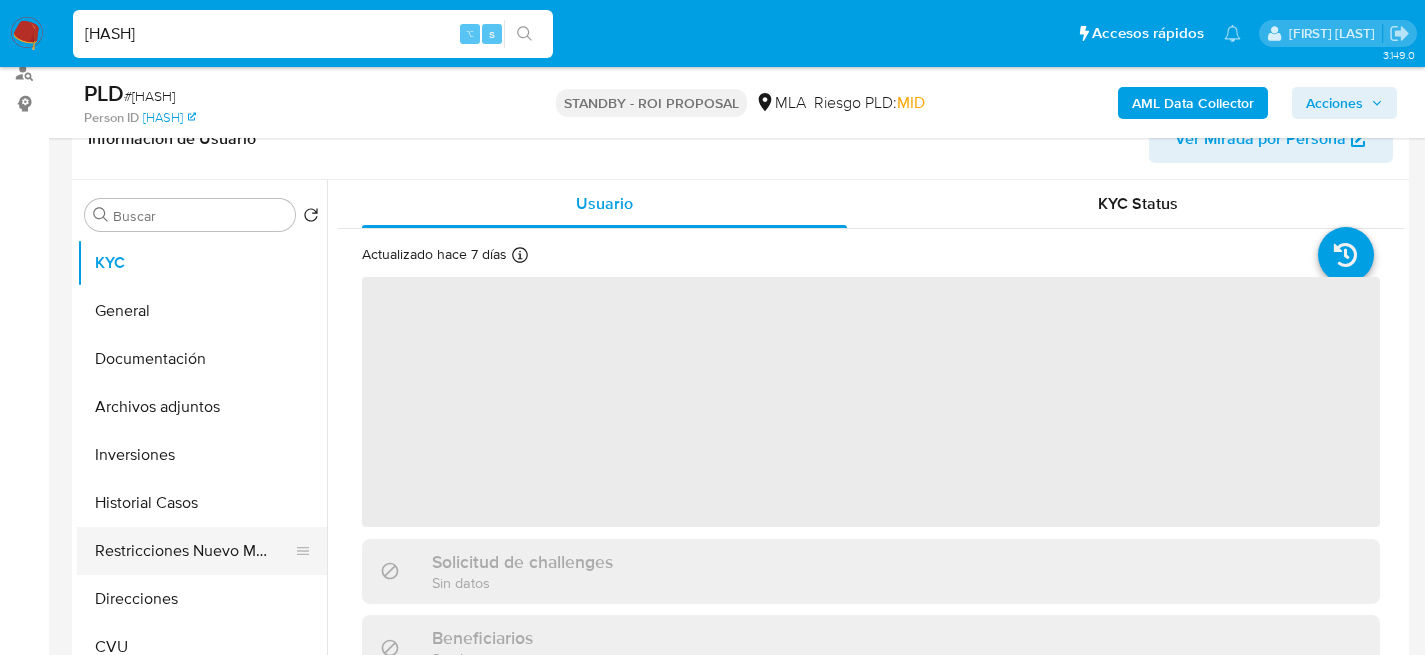 click on "Restricciones Nuevo Mundo" at bounding box center (194, 551) 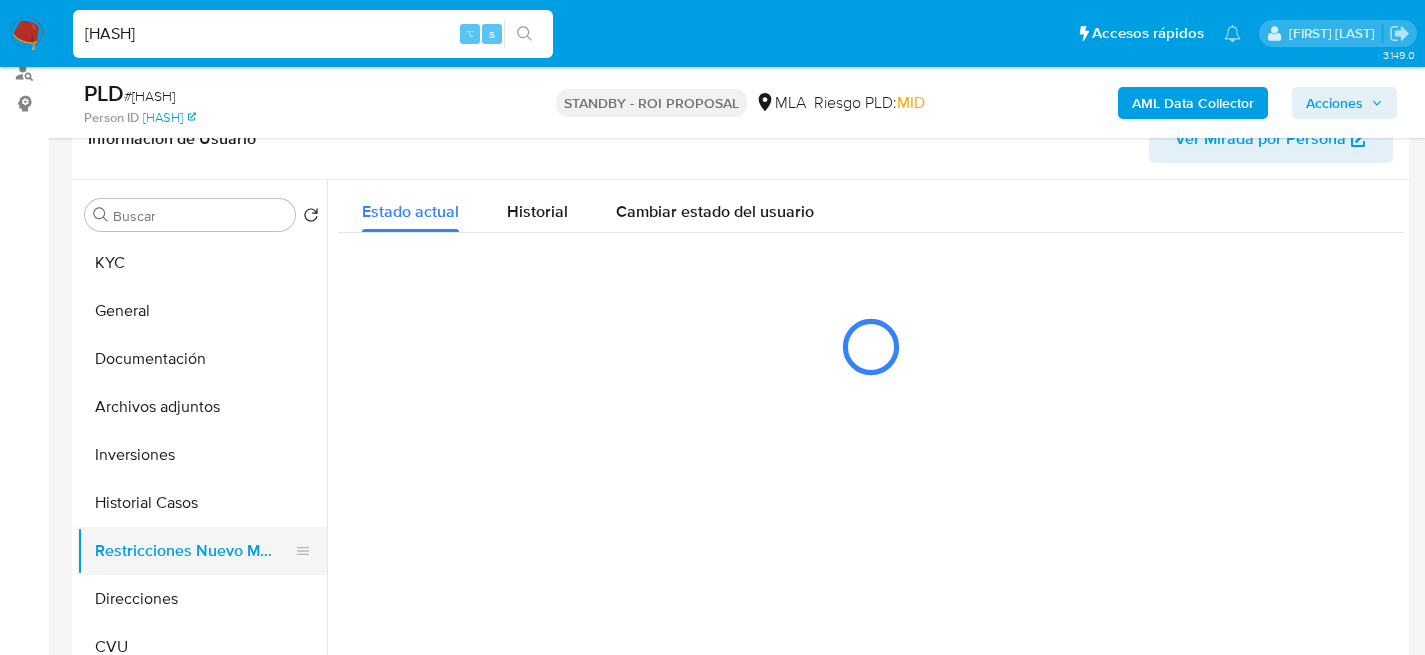 click on "Restricciones Nuevo Mundo" at bounding box center (194, 551) 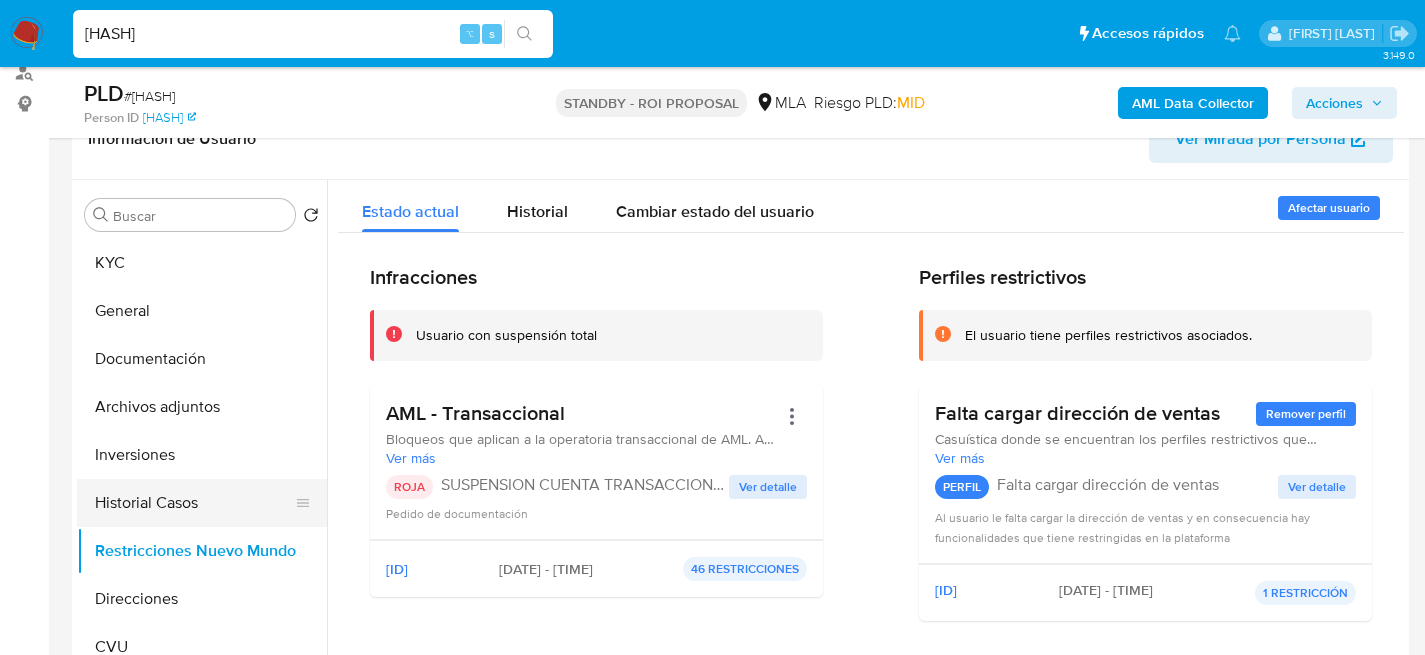 click on "Historial Casos" at bounding box center (194, 503) 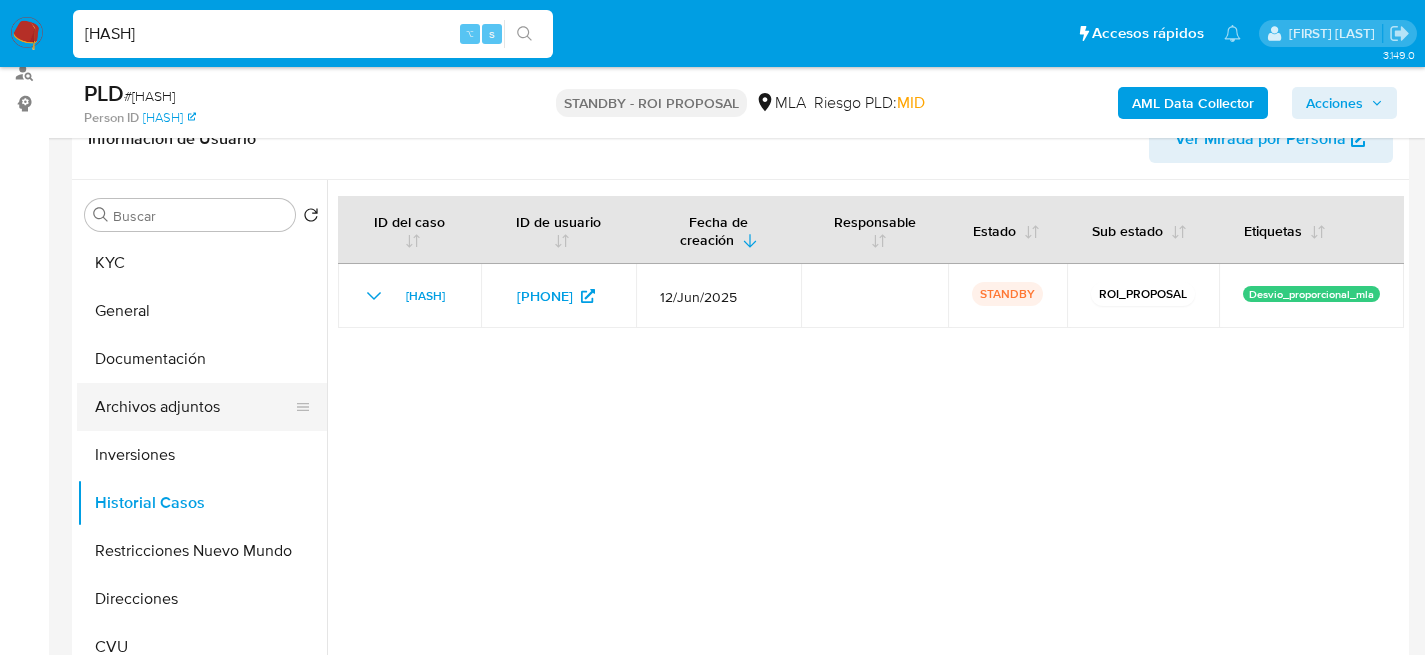 click on "Archivos adjuntos" at bounding box center (194, 407) 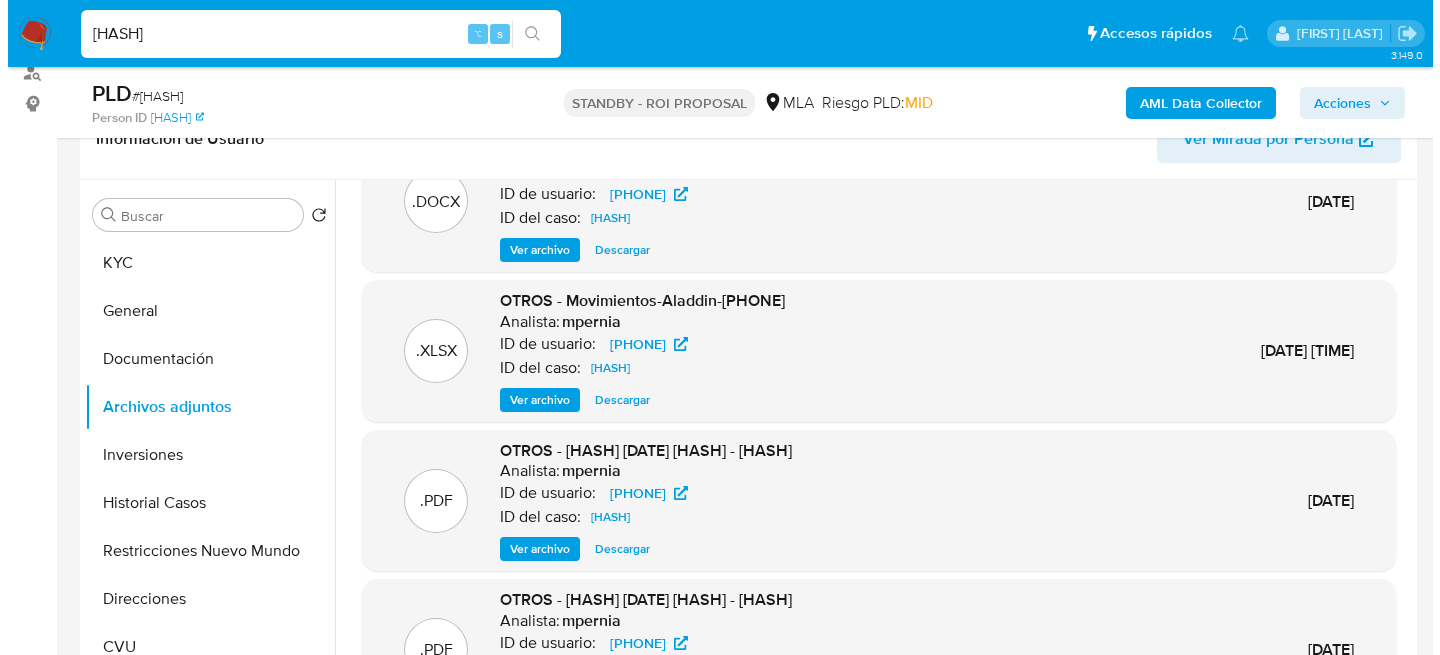 scroll, scrollTop: 0, scrollLeft: 0, axis: both 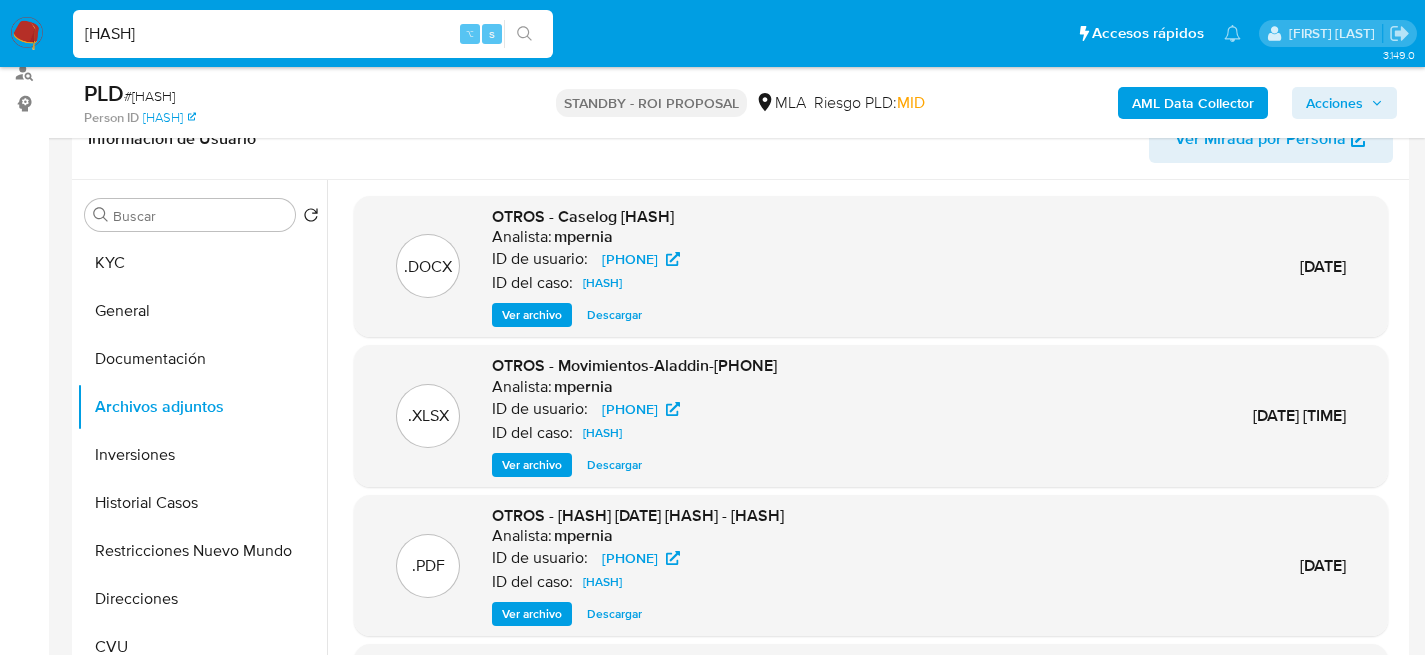 click on "Ver archivo" at bounding box center [532, 315] 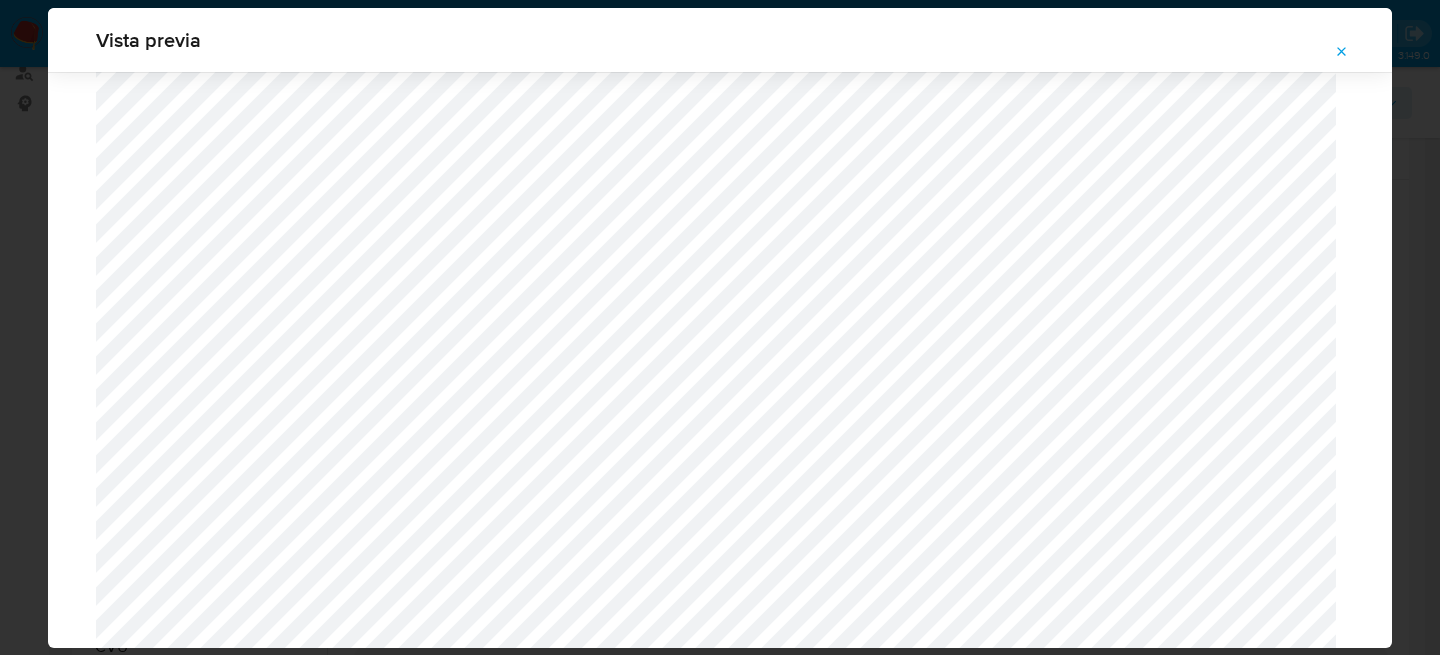 scroll, scrollTop: 902, scrollLeft: 0, axis: vertical 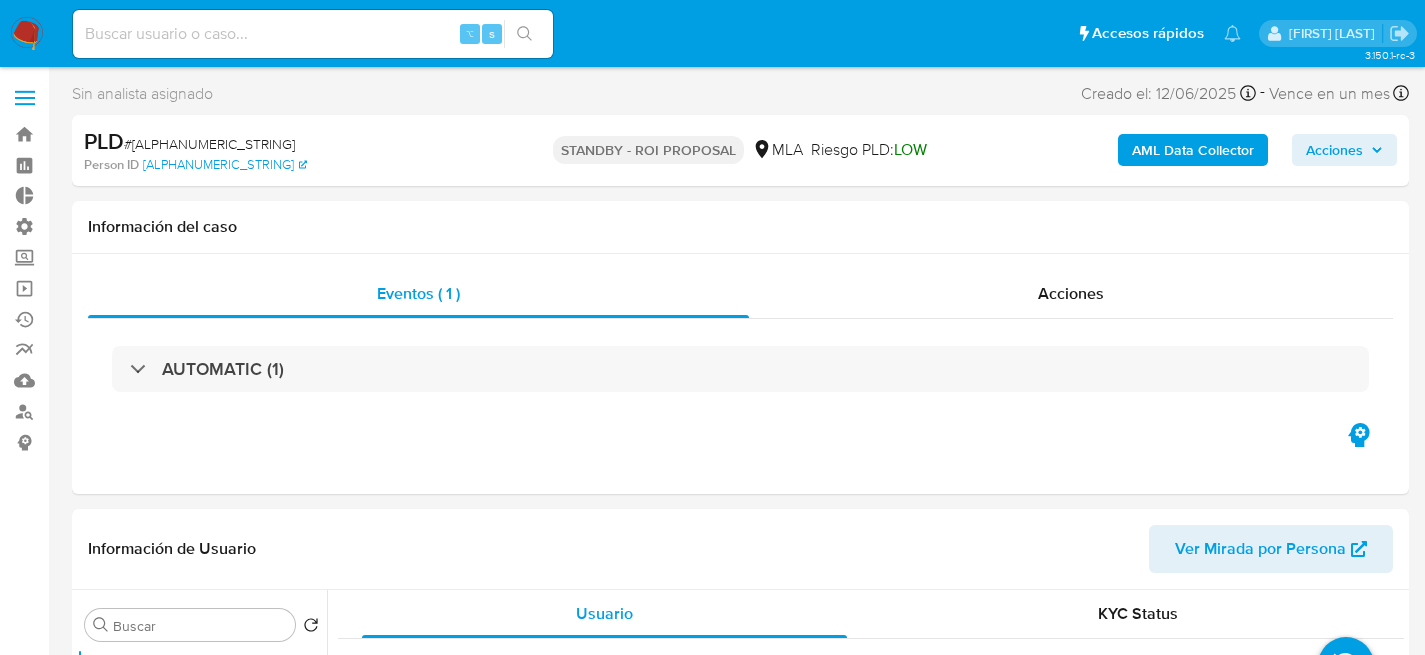 select on "10" 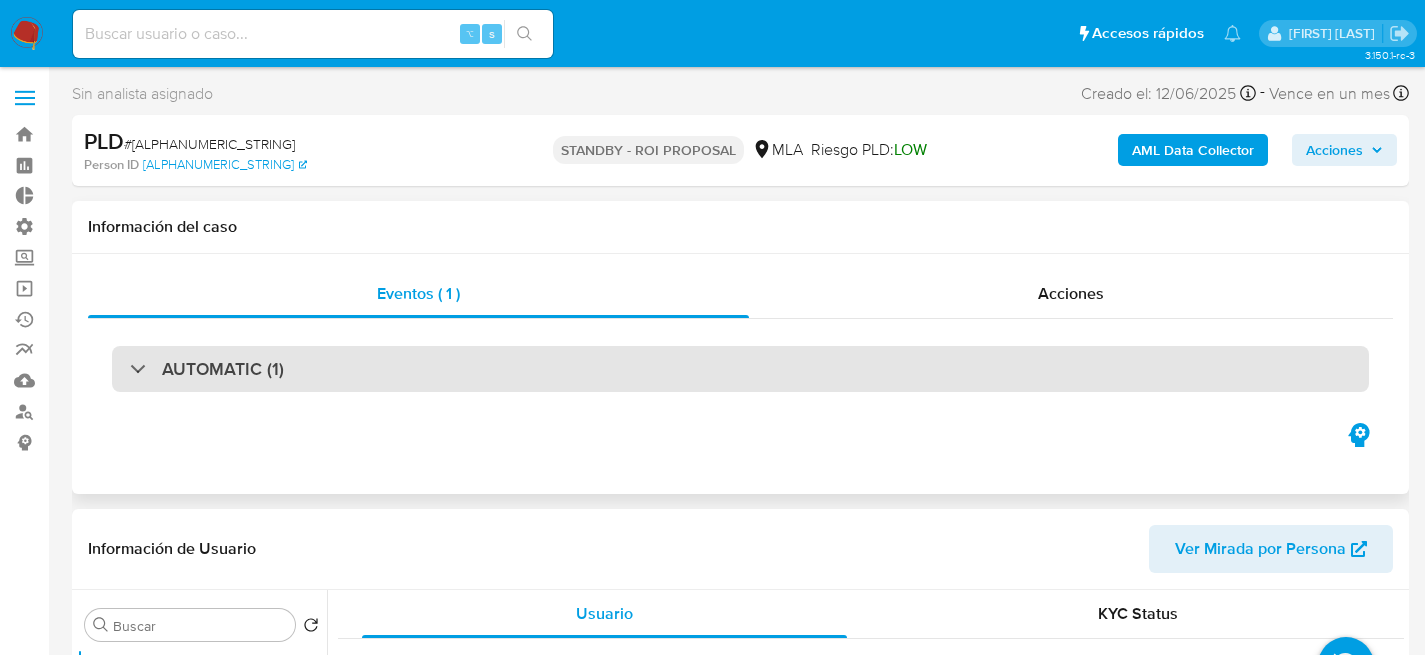 scroll, scrollTop: 29, scrollLeft: 0, axis: vertical 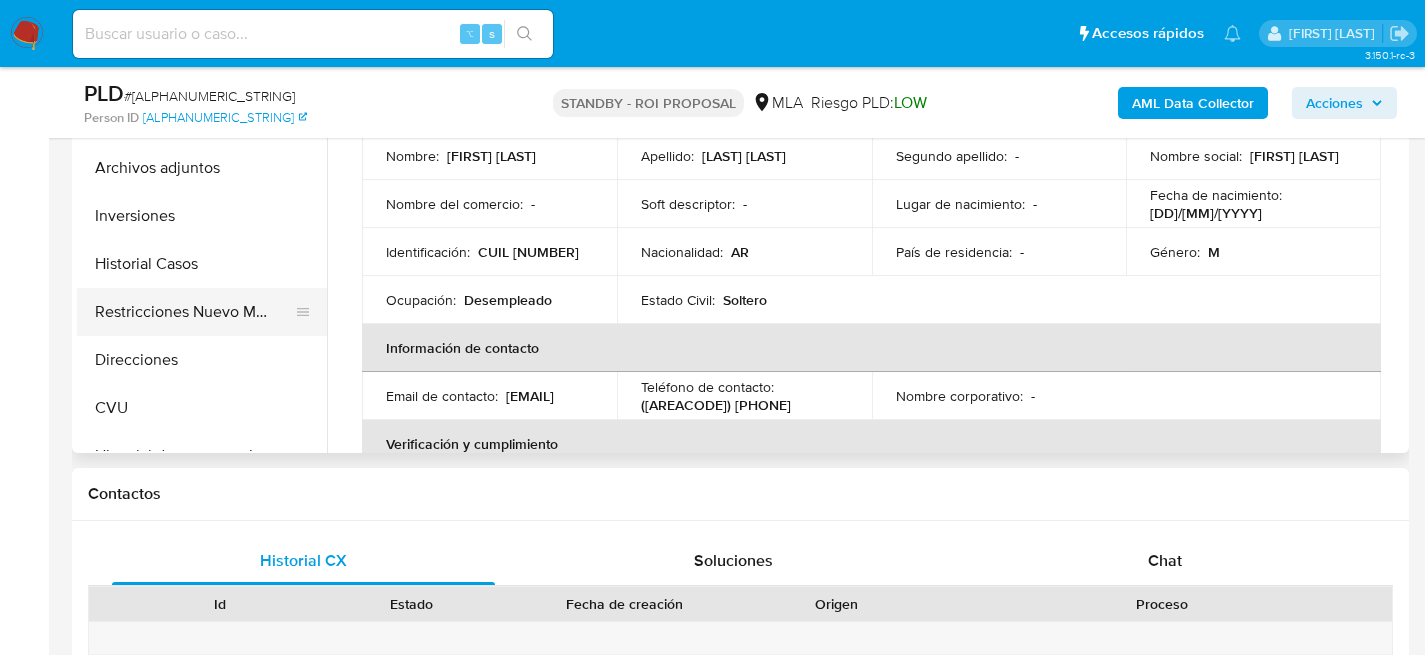 click on "Restricciones Nuevo Mundo" at bounding box center [194, 312] 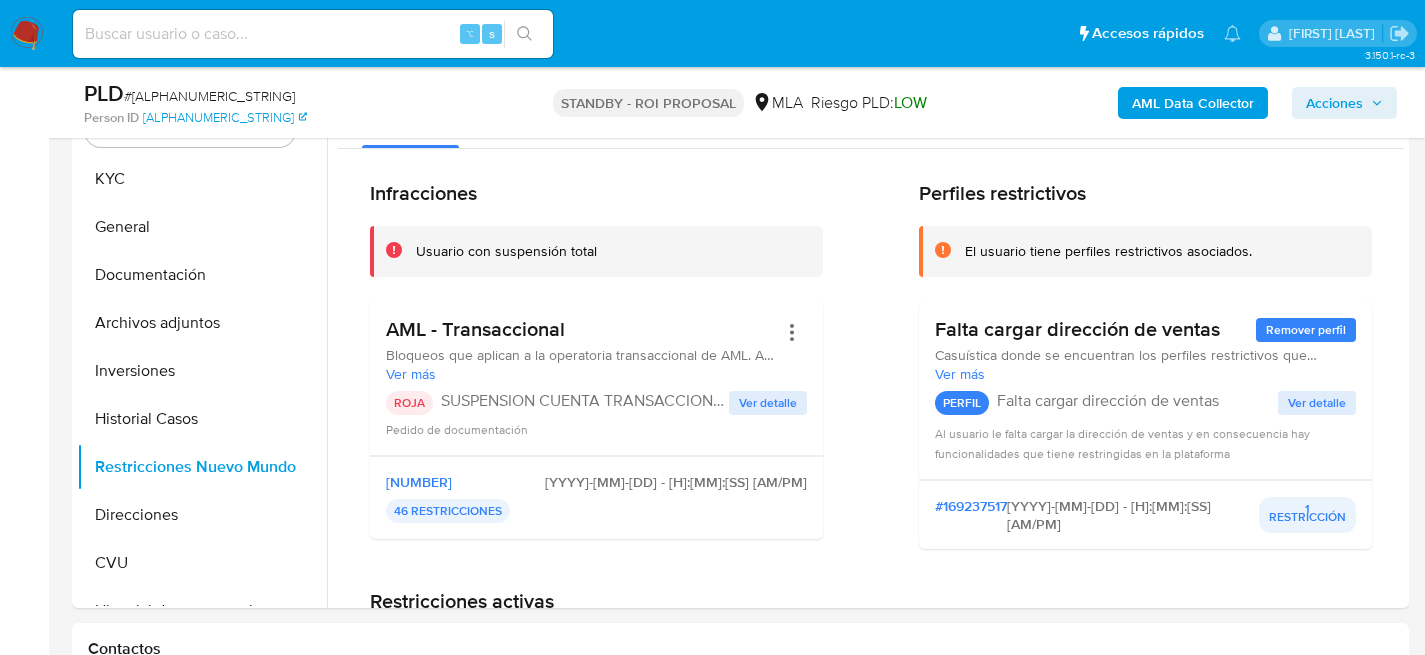 scroll, scrollTop: 422, scrollLeft: 0, axis: vertical 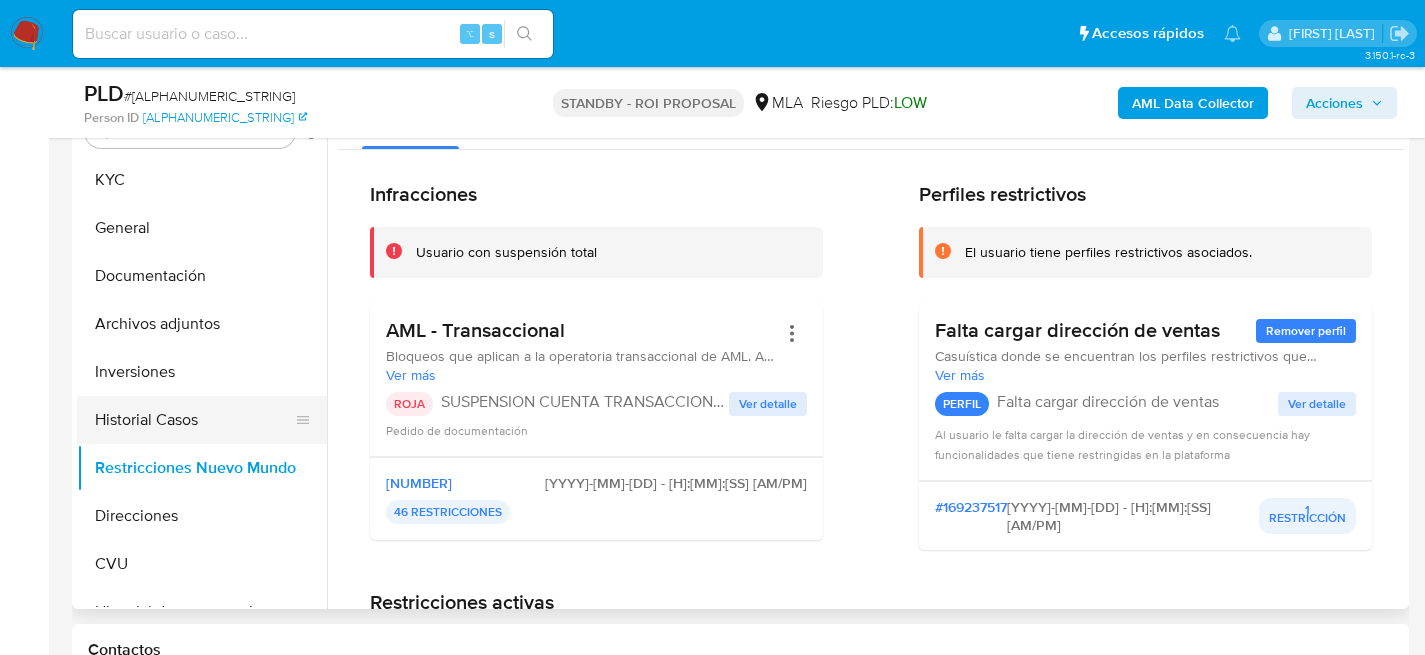 click on "Historial Casos" at bounding box center (194, 420) 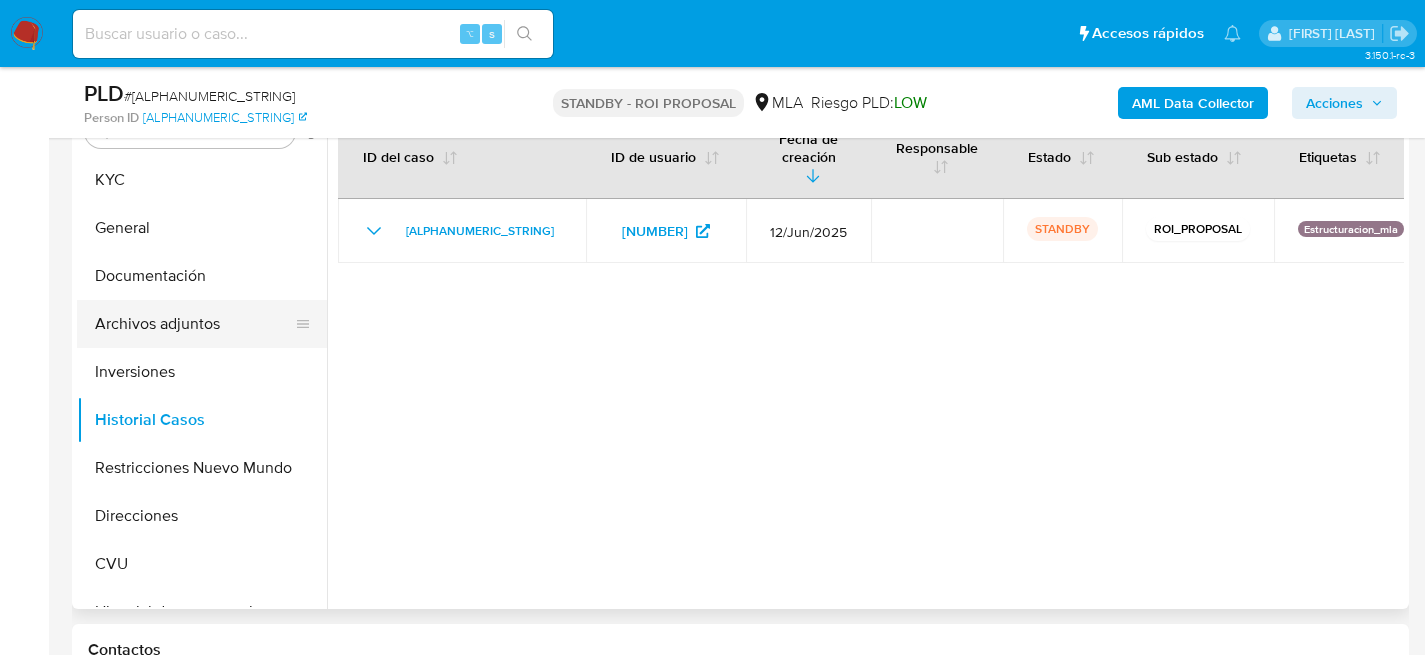 click on "Archivos adjuntos" at bounding box center (194, 324) 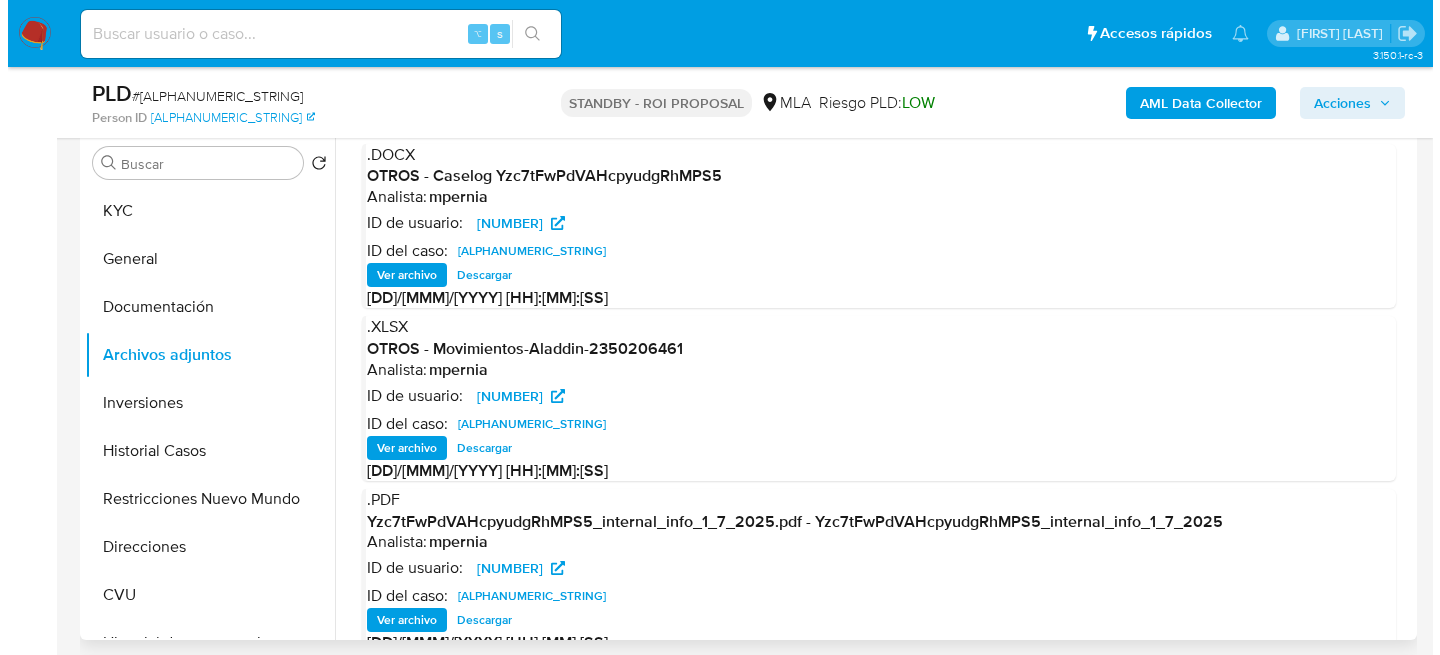 scroll, scrollTop: 389, scrollLeft: 0, axis: vertical 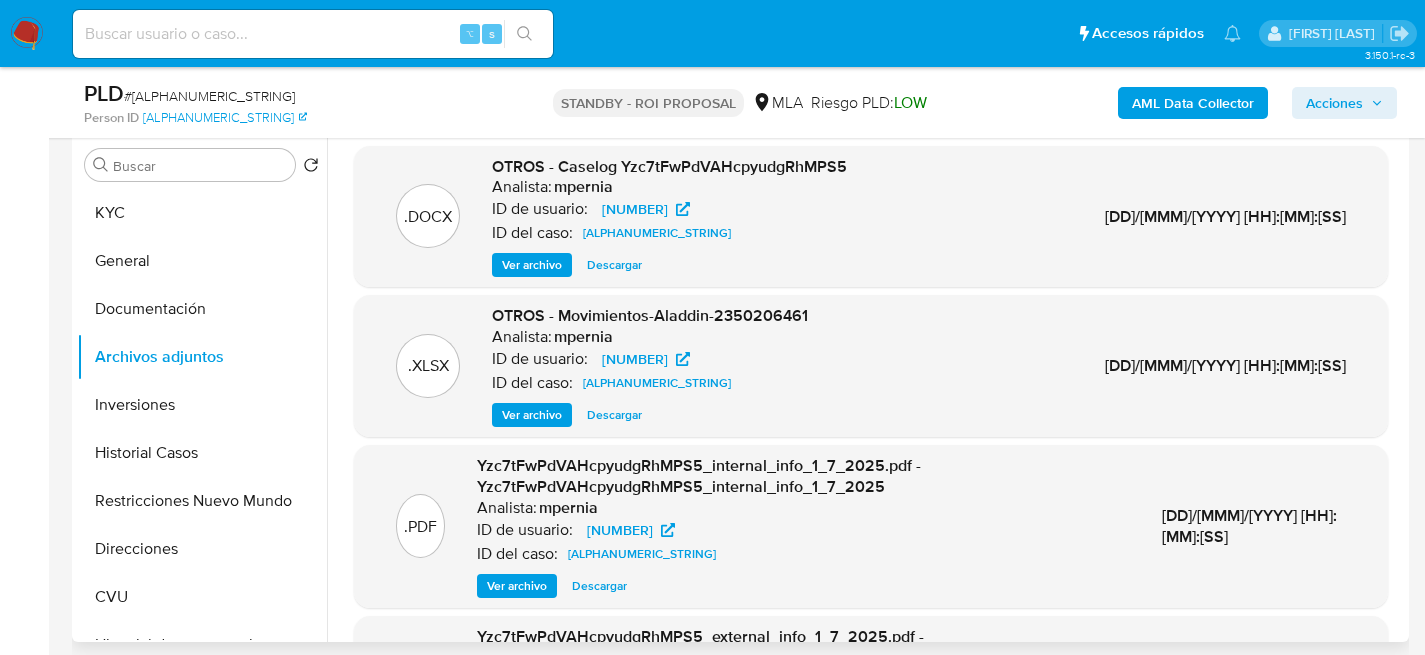 click on "Ver archivo" at bounding box center (532, 265) 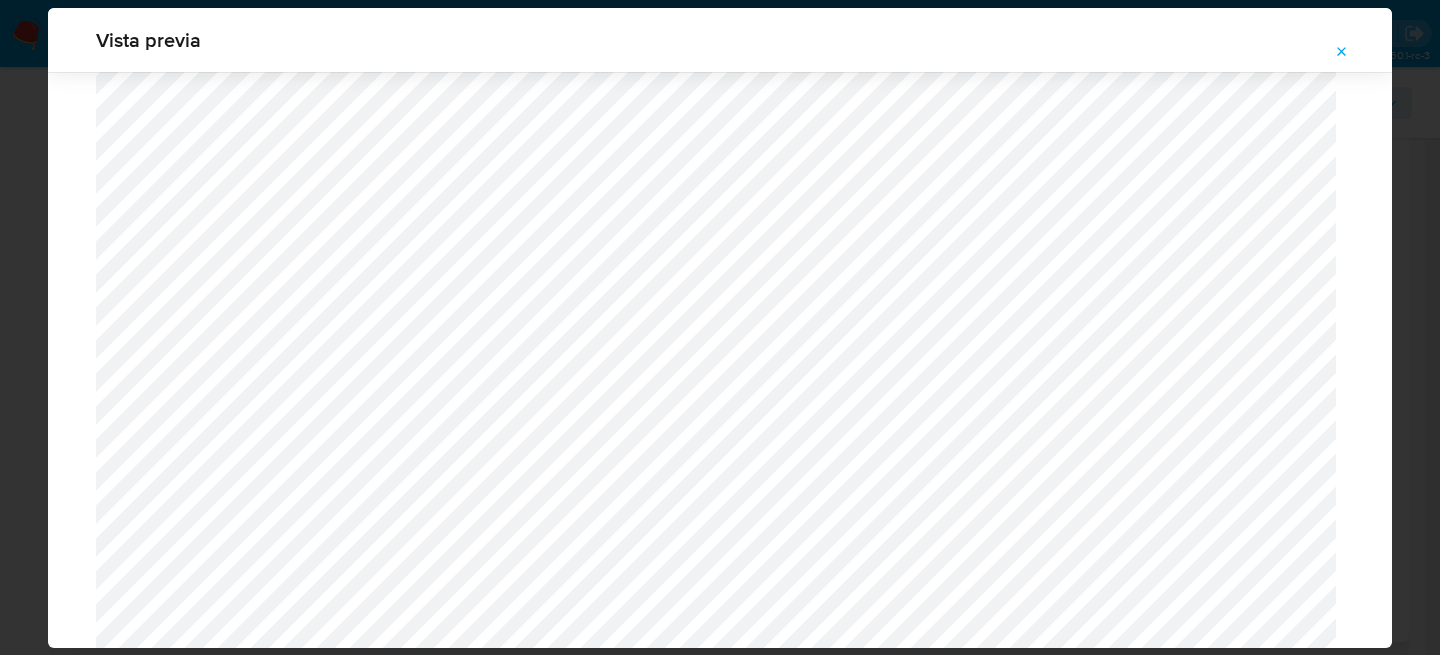 scroll, scrollTop: 789, scrollLeft: 0, axis: vertical 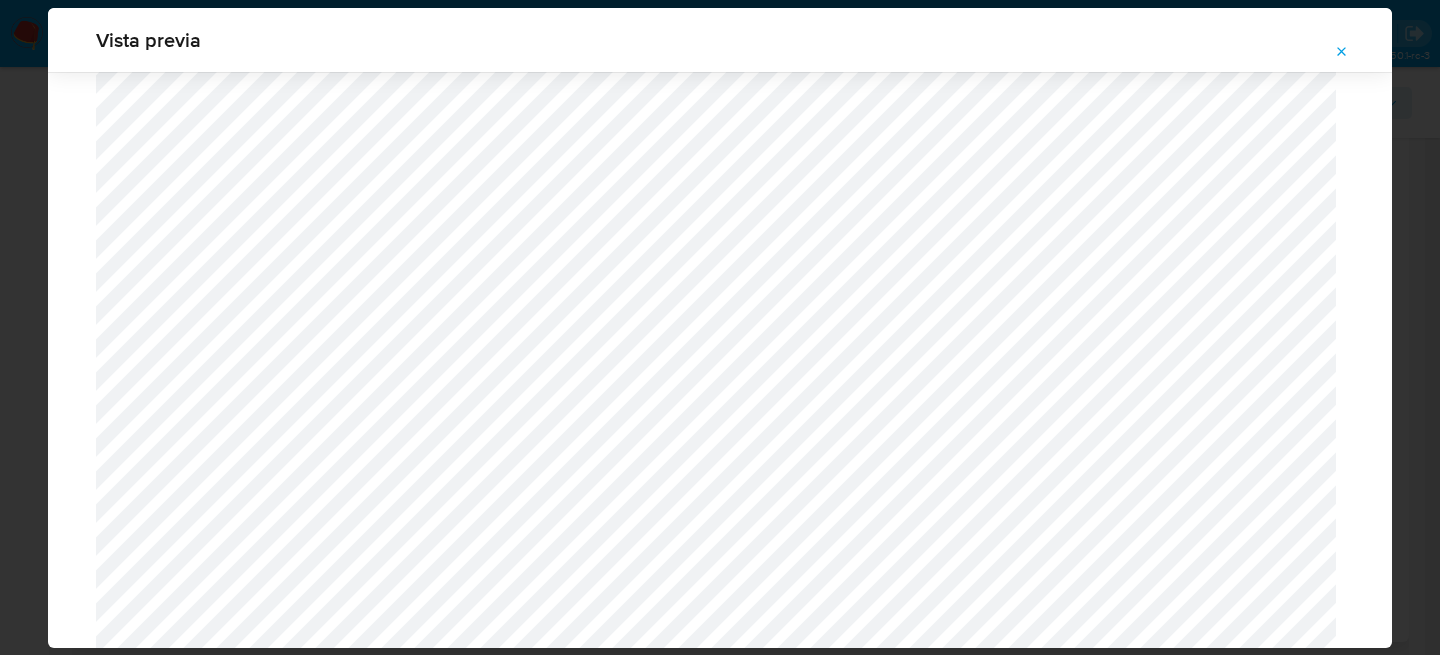 type 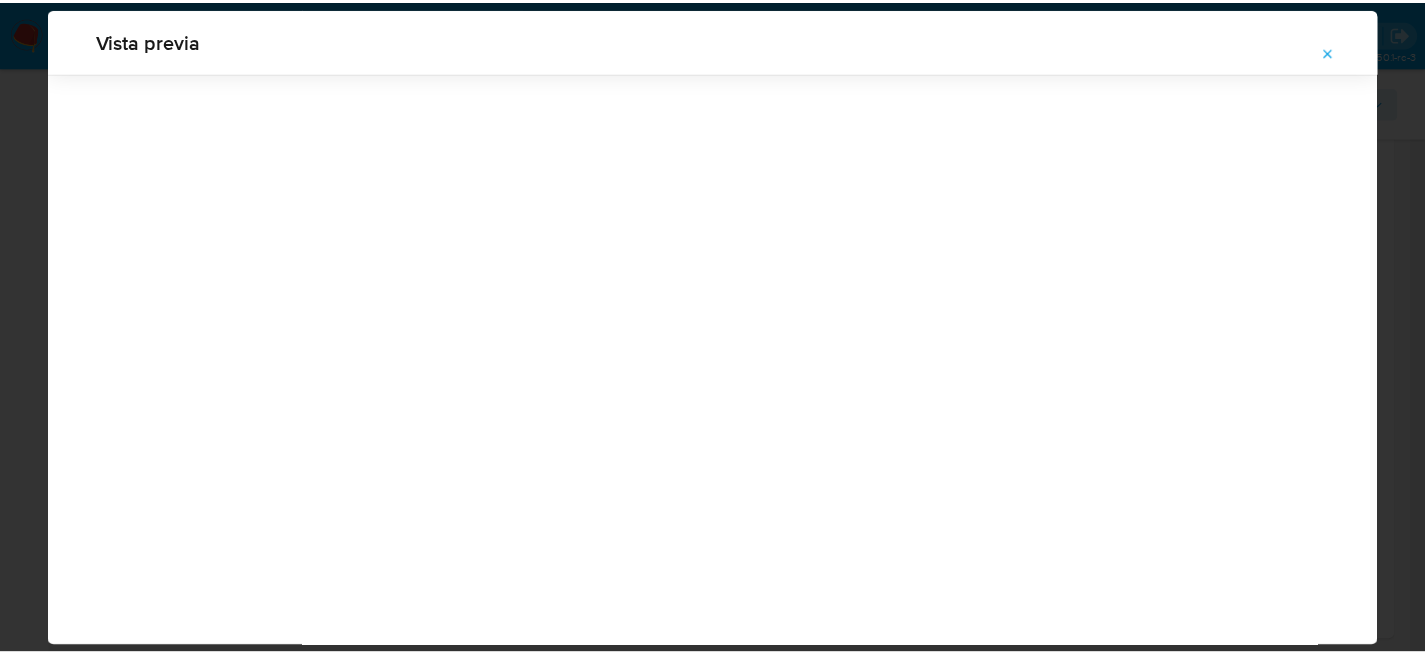 scroll, scrollTop: 64, scrollLeft: 0, axis: vertical 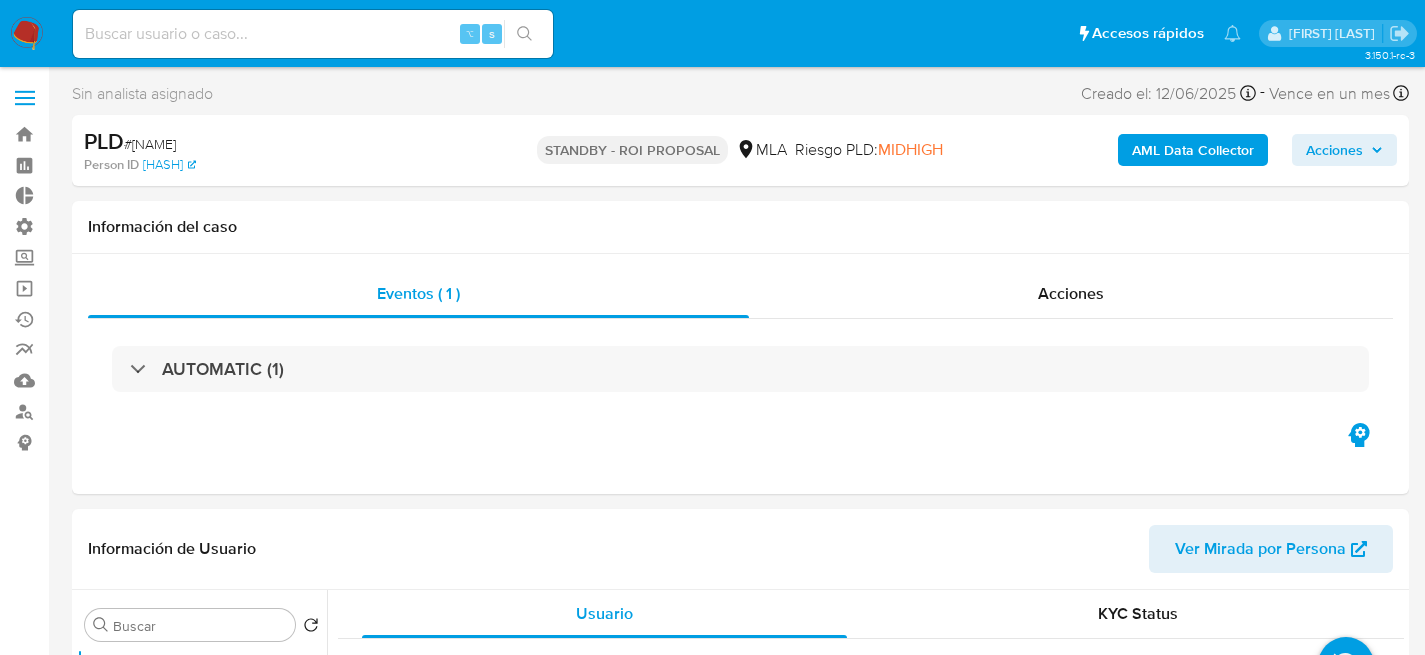 select on "10" 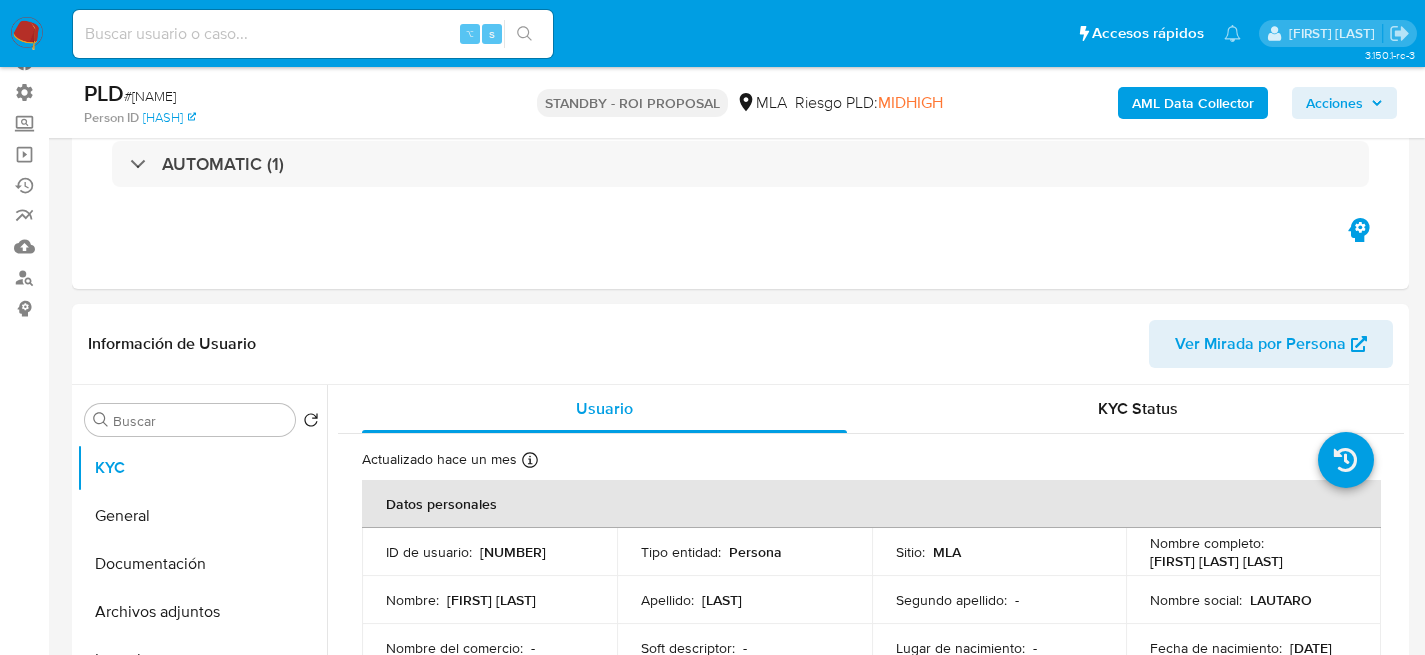 scroll, scrollTop: 392, scrollLeft: 0, axis: vertical 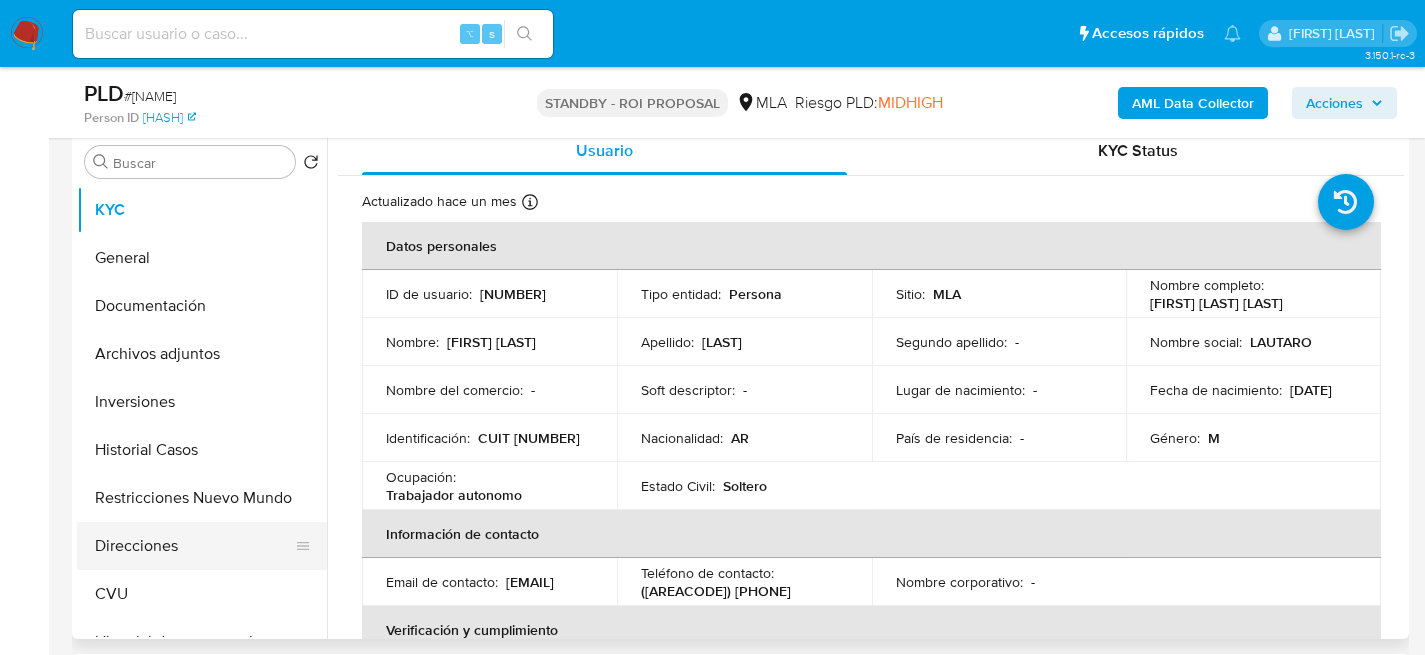 click on "Direcciones" at bounding box center (194, 546) 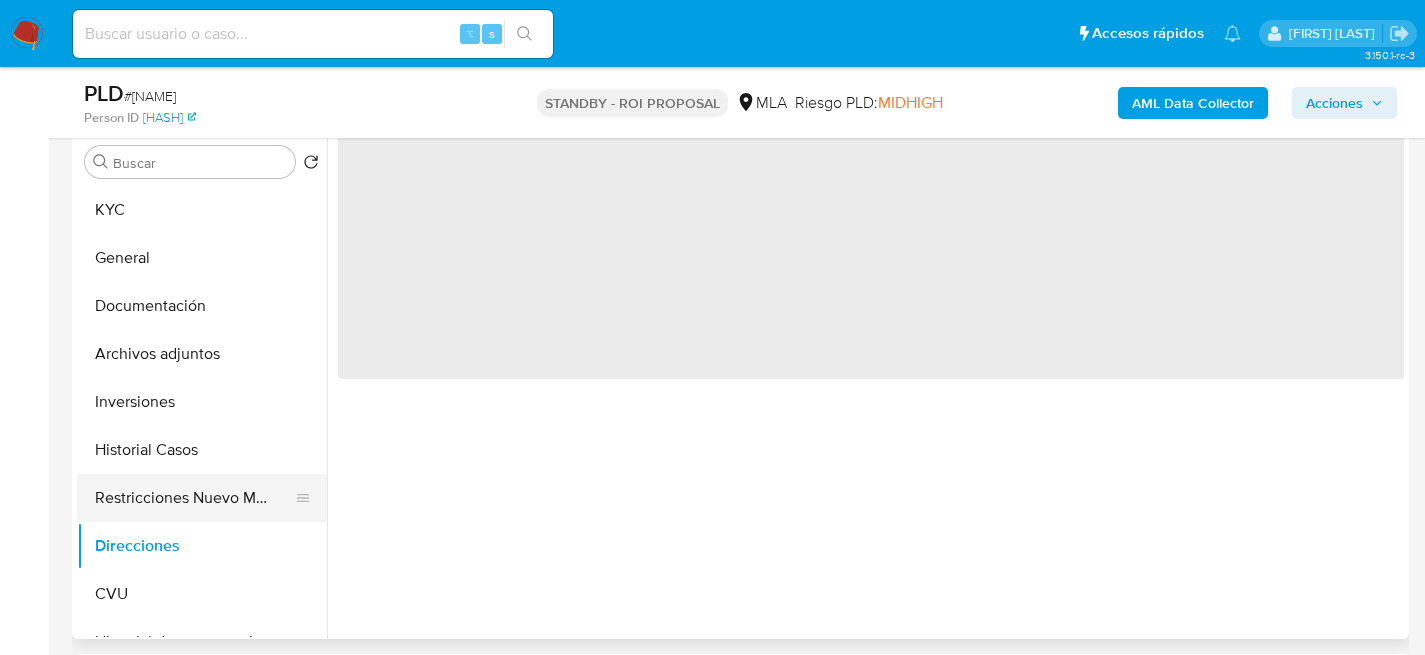 click on "Restricciones Nuevo Mundo" at bounding box center (194, 498) 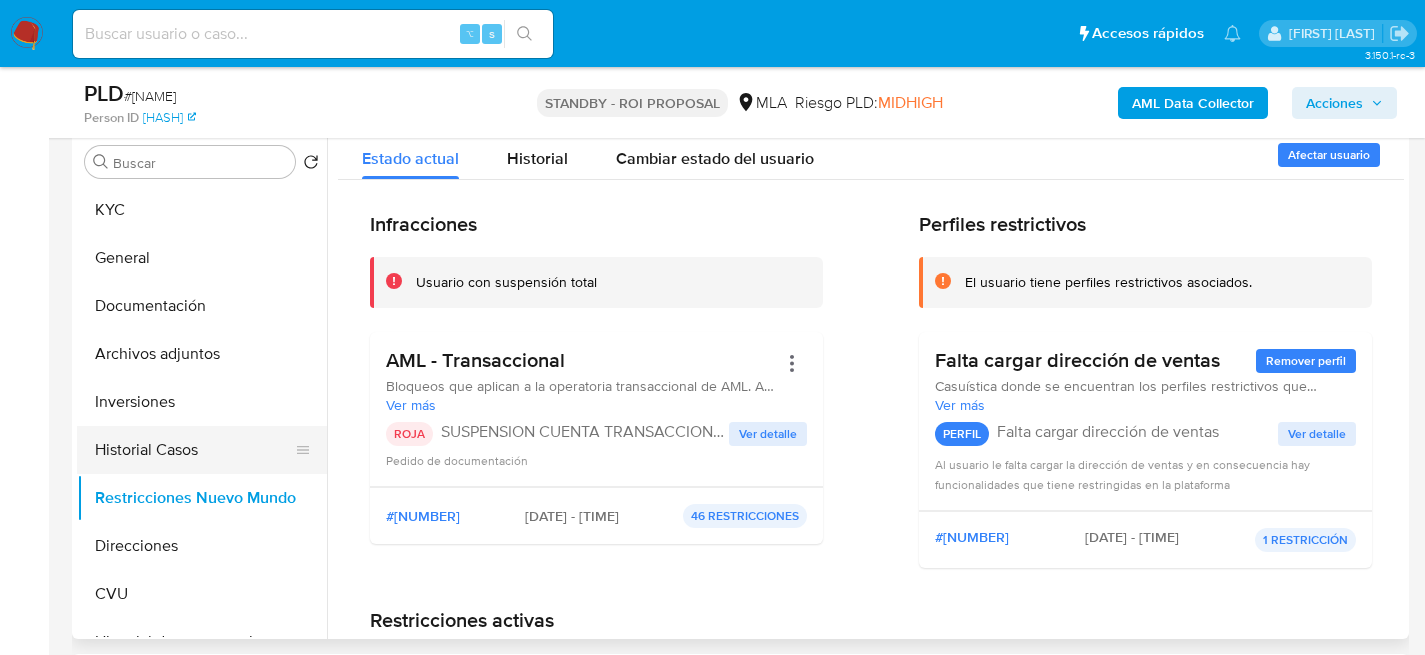 click on "Historial Casos" at bounding box center [194, 450] 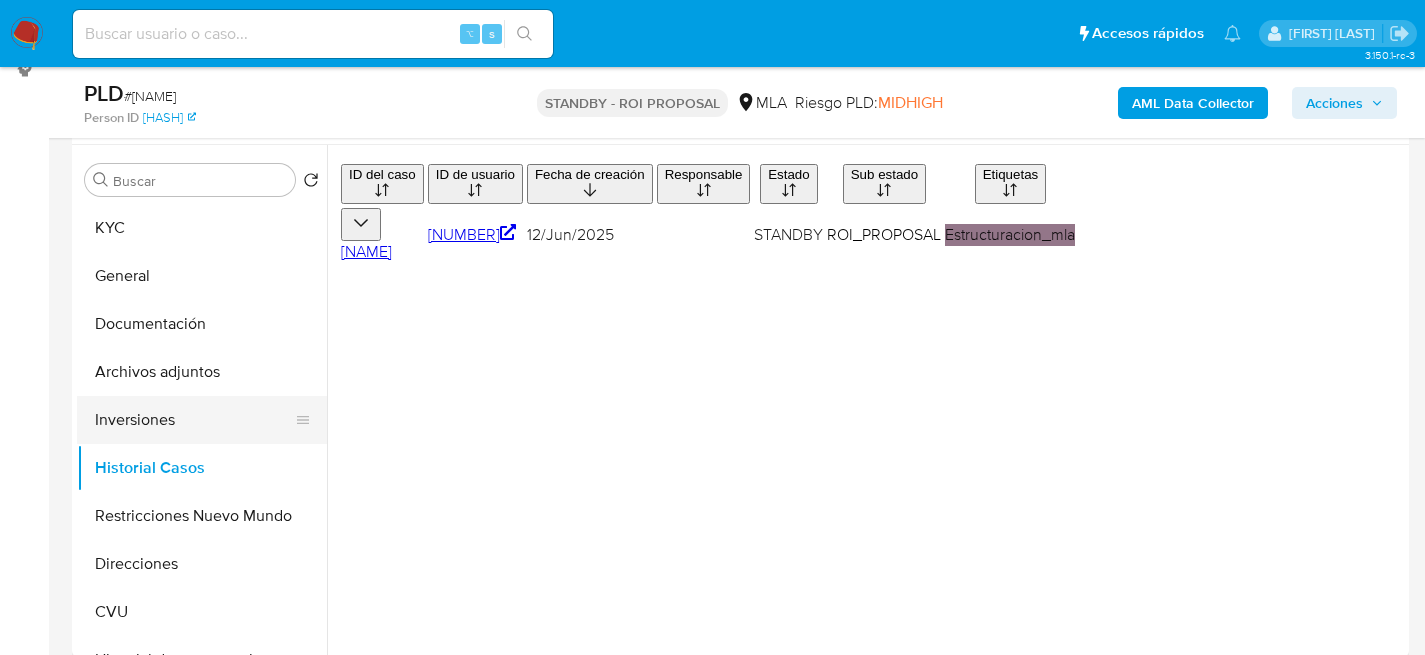 scroll, scrollTop: 373, scrollLeft: 0, axis: vertical 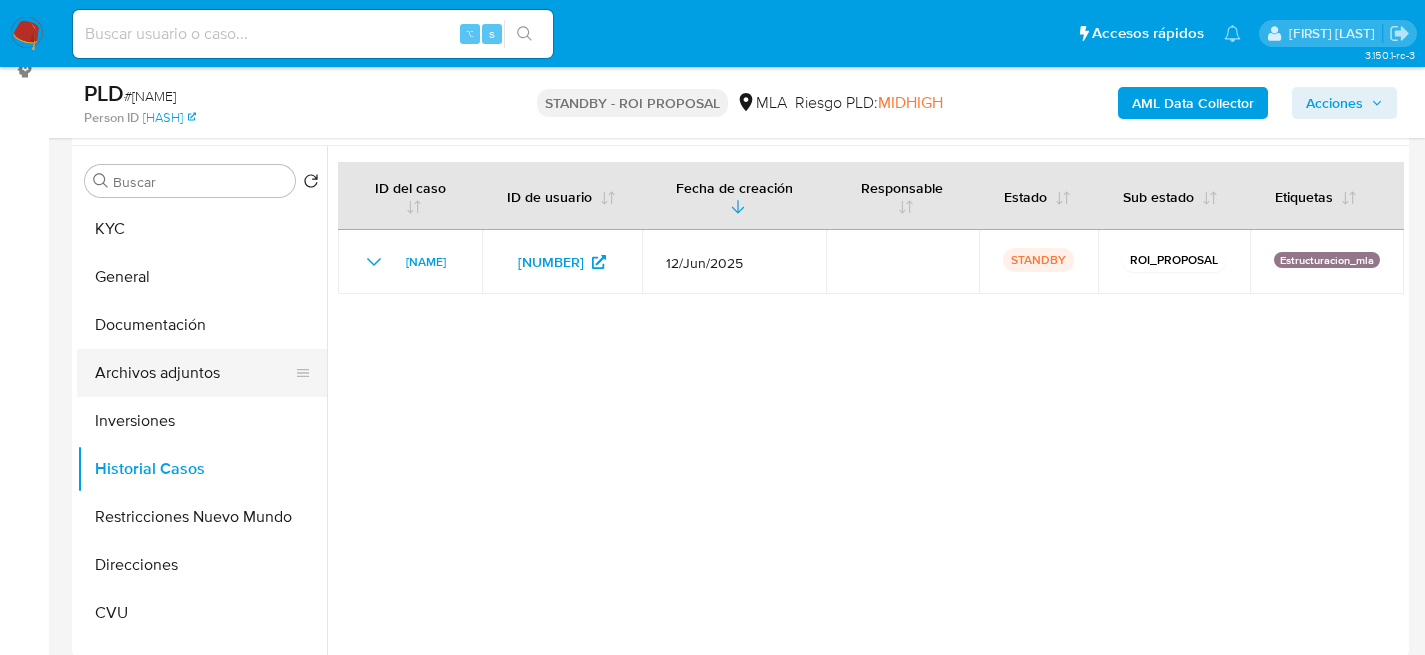 drag, startPoint x: 132, startPoint y: 385, endPoint x: 143, endPoint y: 383, distance: 11.18034 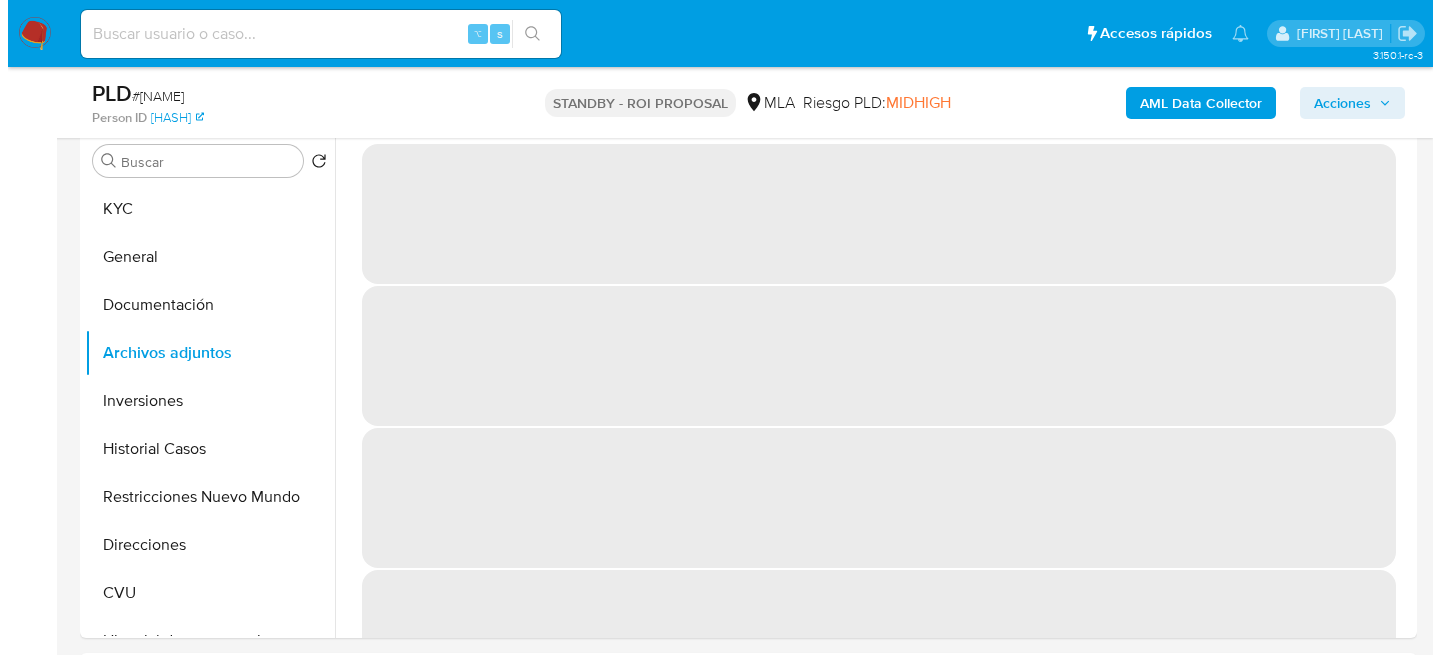 scroll, scrollTop: 394, scrollLeft: 0, axis: vertical 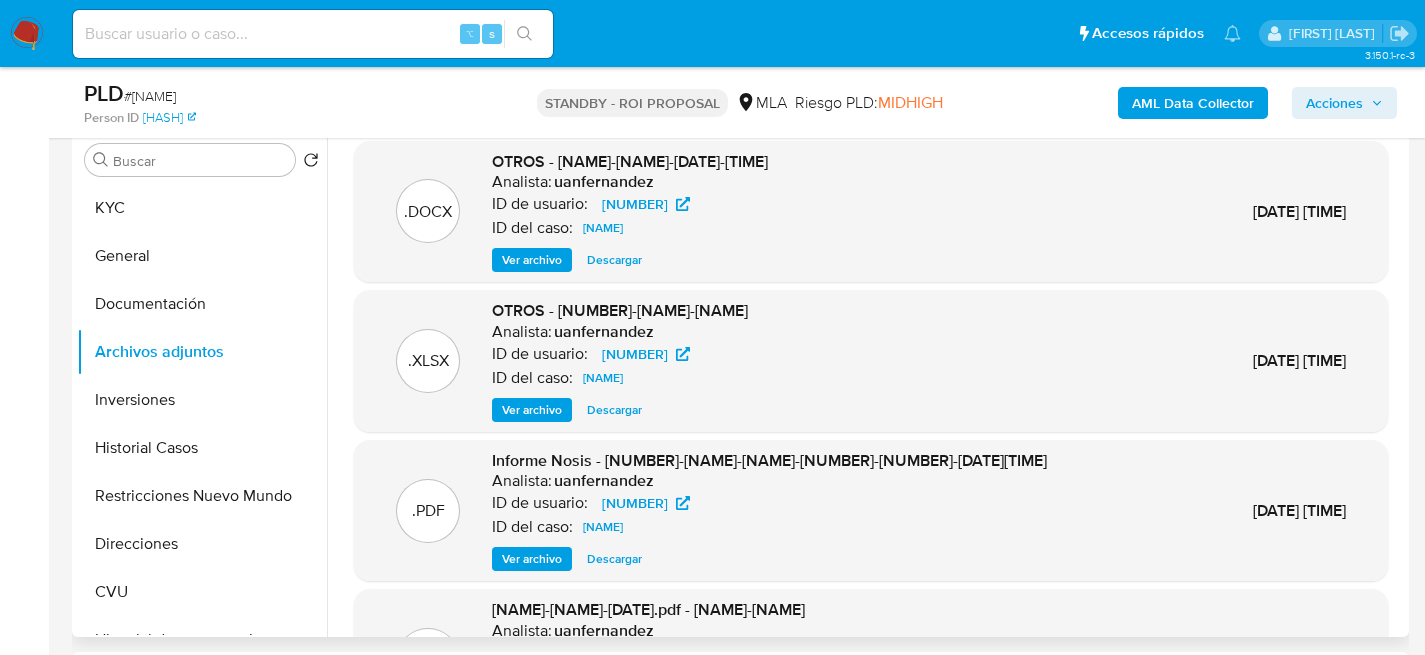 click on "Ver archivo" at bounding box center (532, 260) 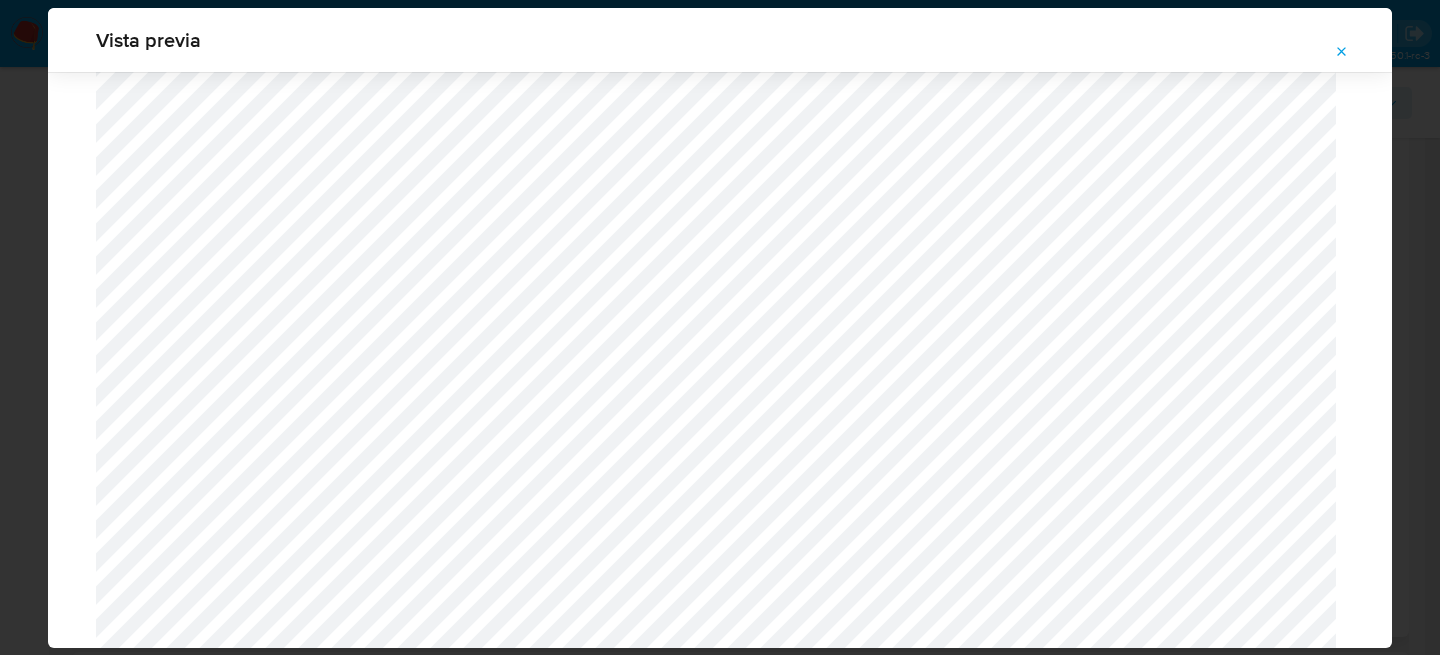 scroll, scrollTop: 2356, scrollLeft: 0, axis: vertical 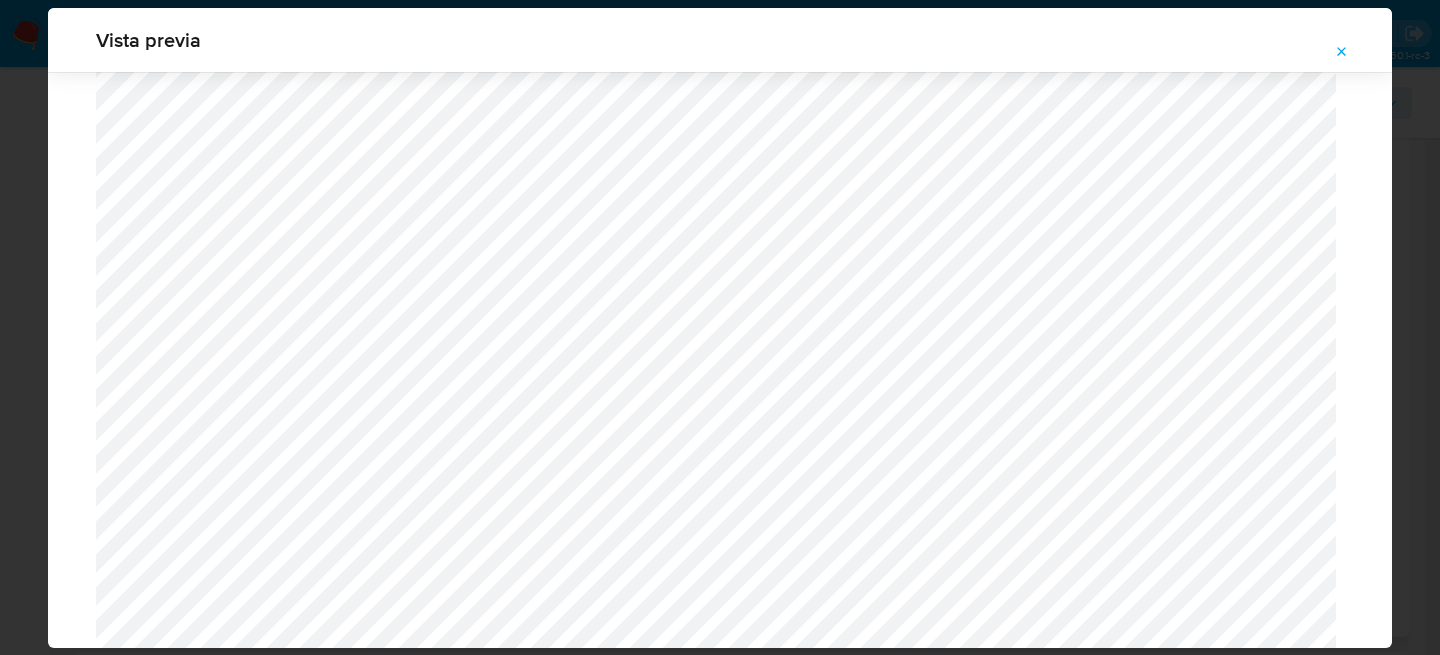 click 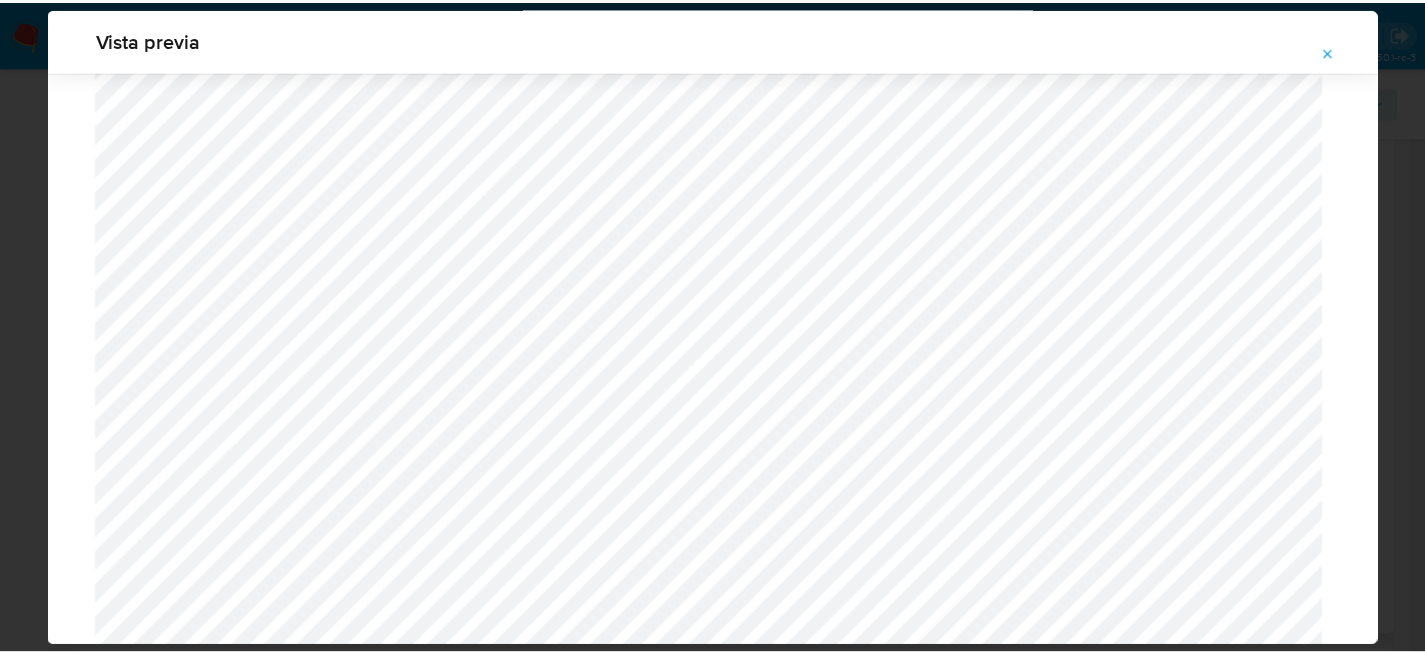 scroll, scrollTop: 64, scrollLeft: 0, axis: vertical 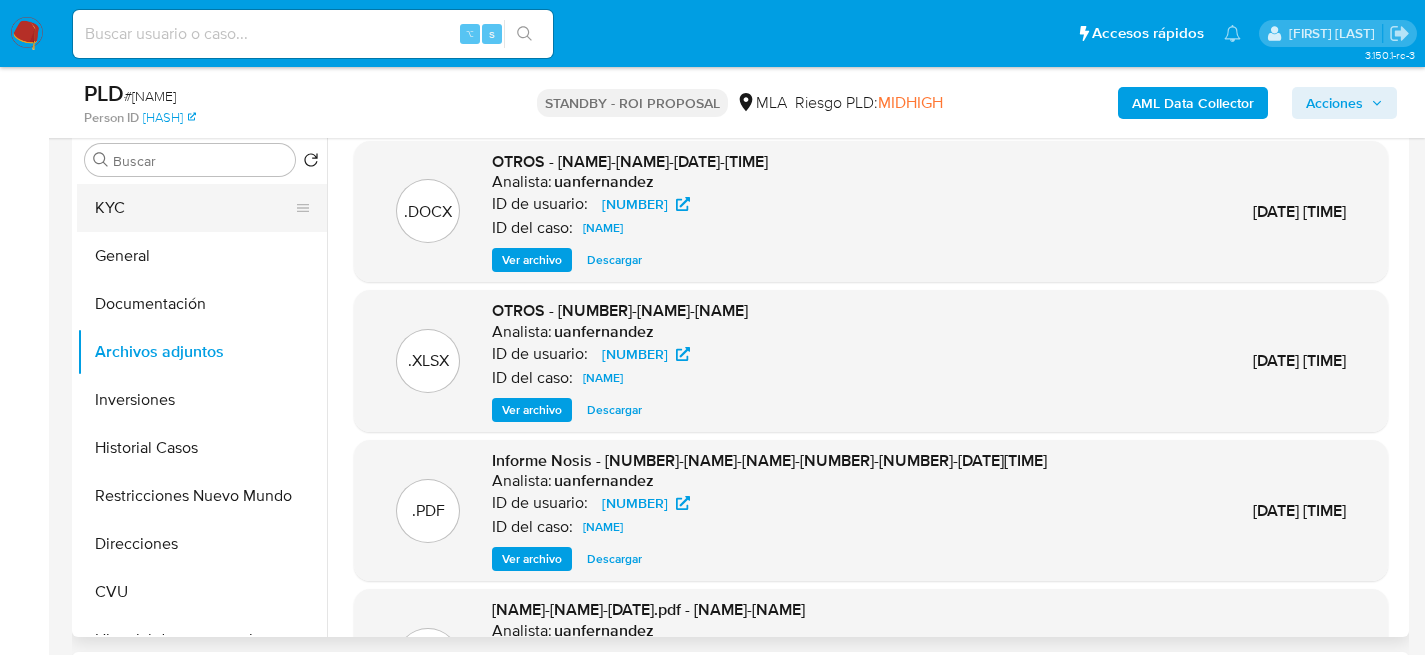 click on "KYC" at bounding box center (194, 208) 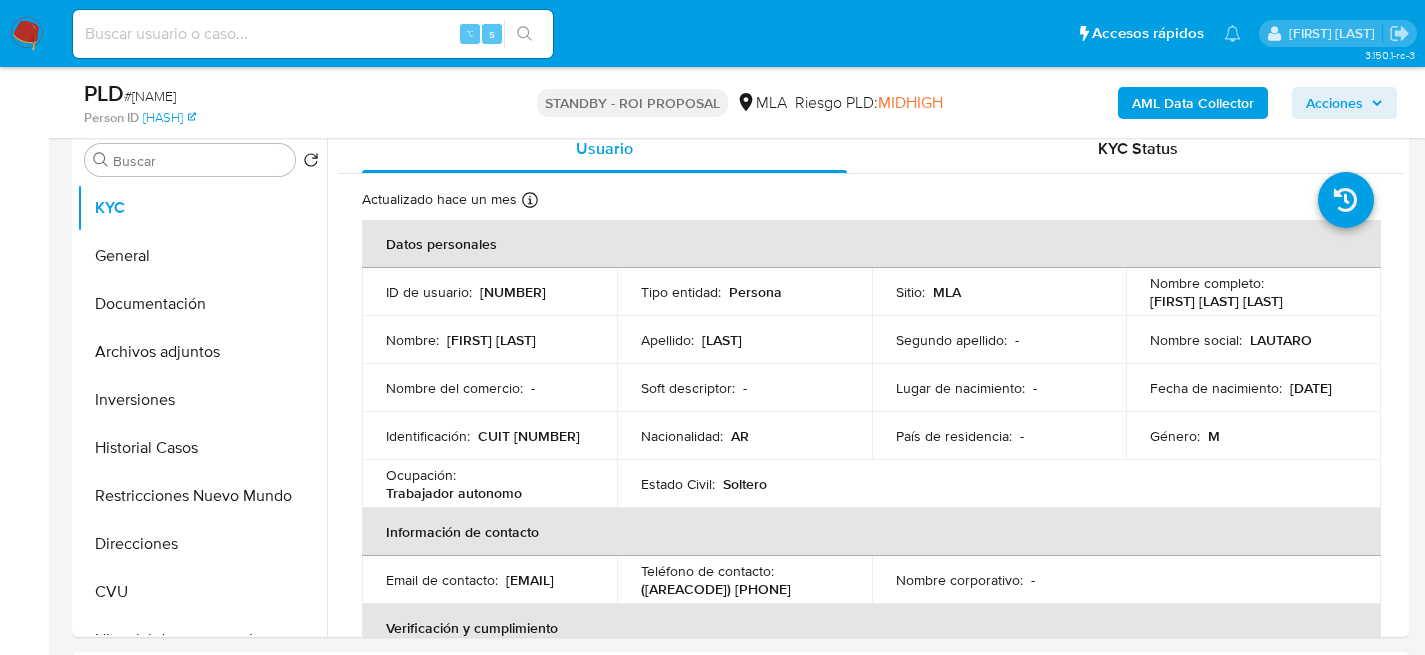 click on "⌥ s" at bounding box center [313, 34] 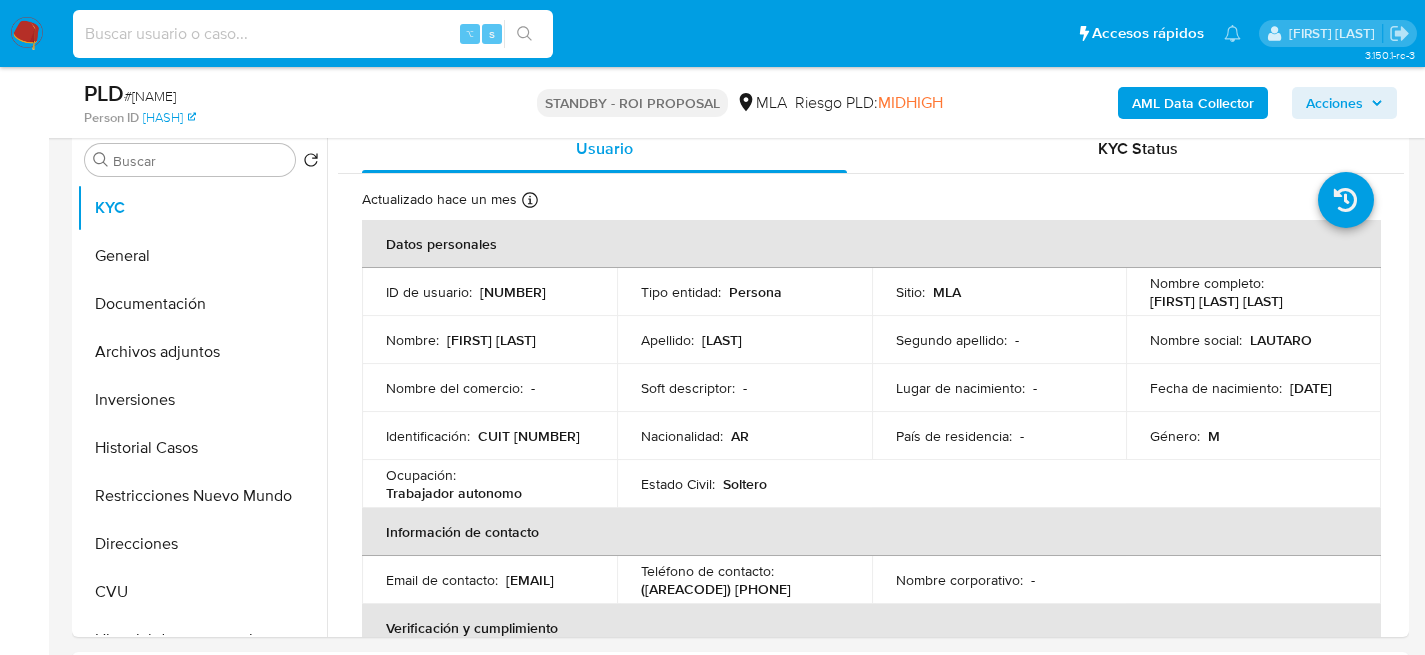 paste on "322887035" 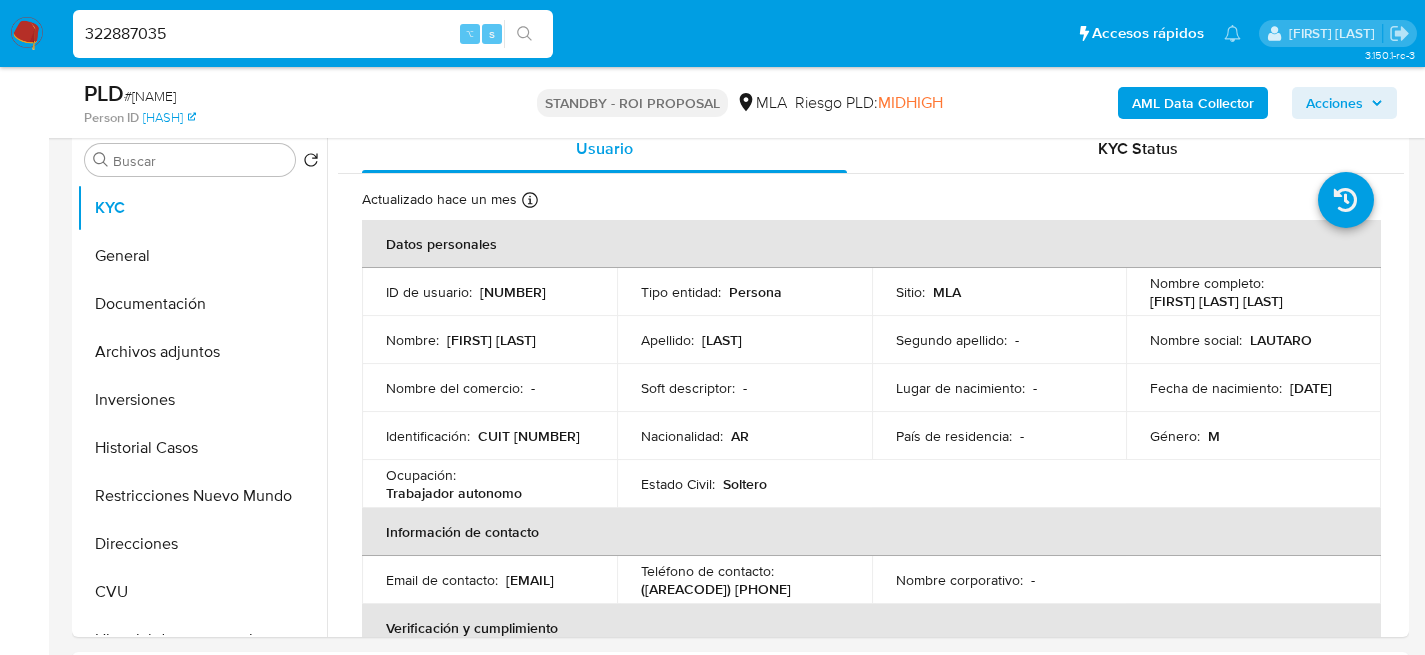type on "322887035" 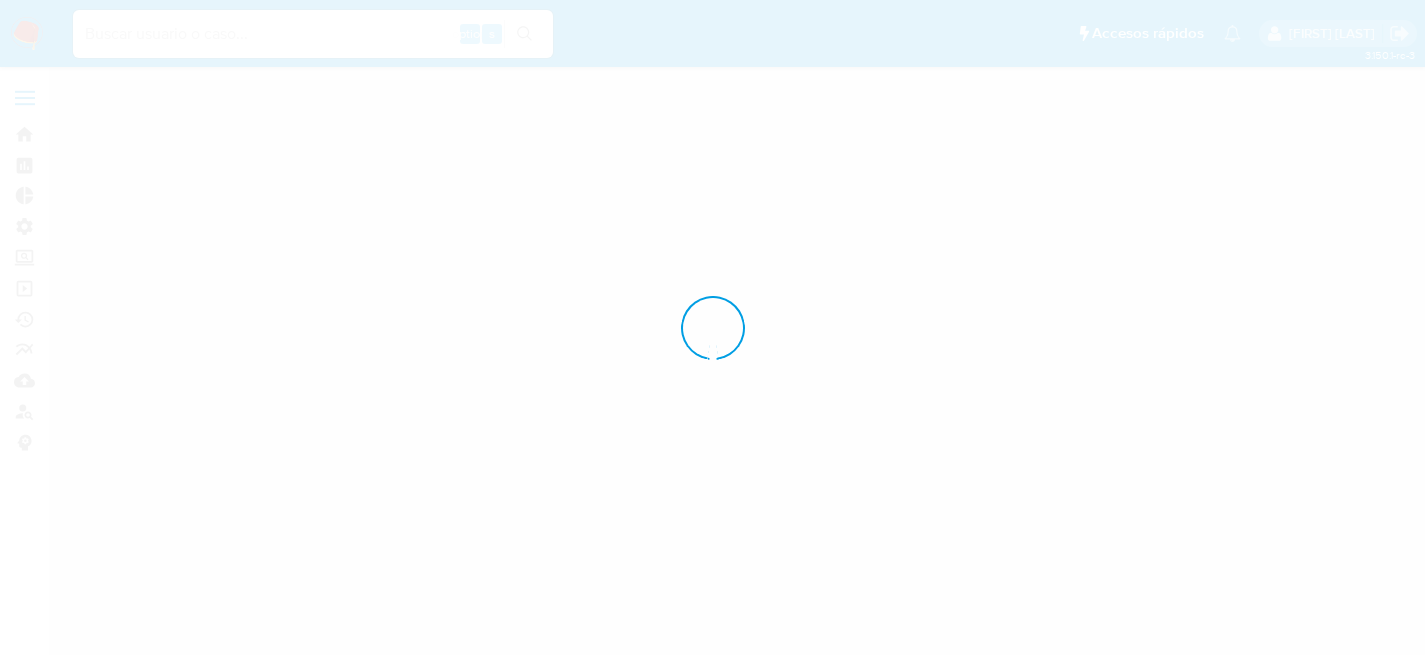 scroll, scrollTop: 0, scrollLeft: 0, axis: both 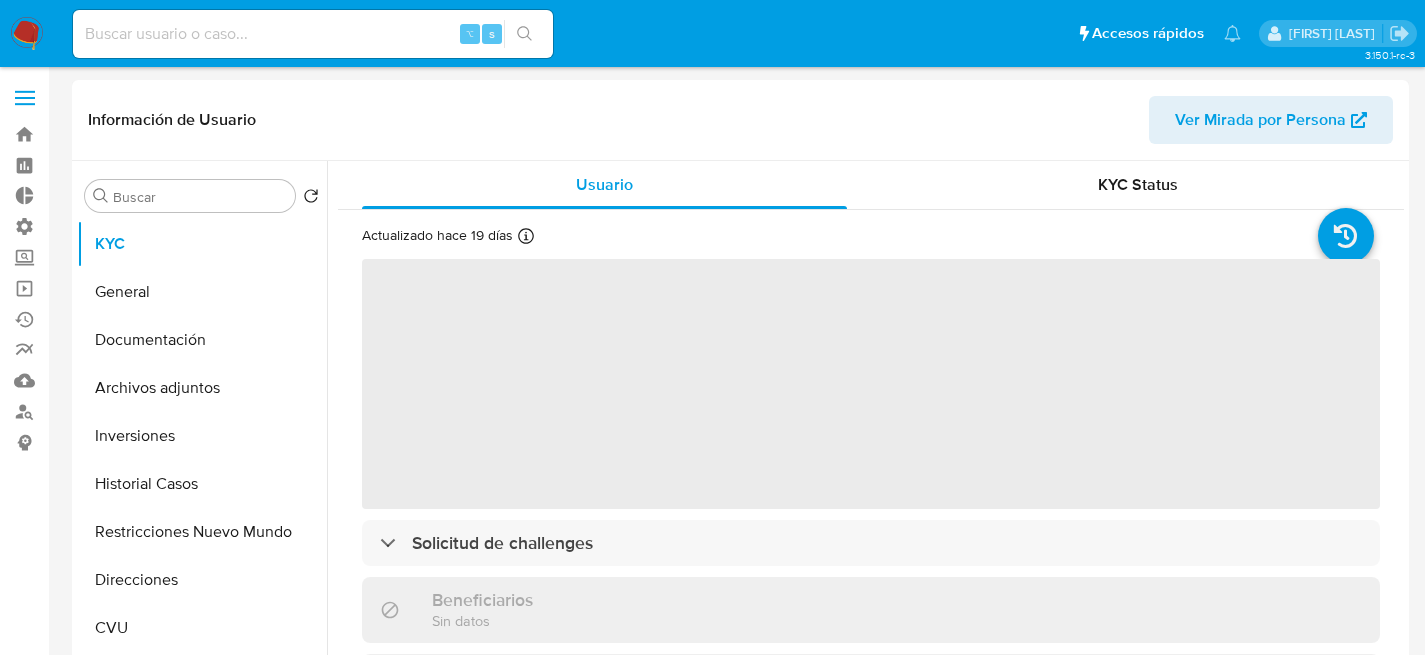 click at bounding box center [27, 34] 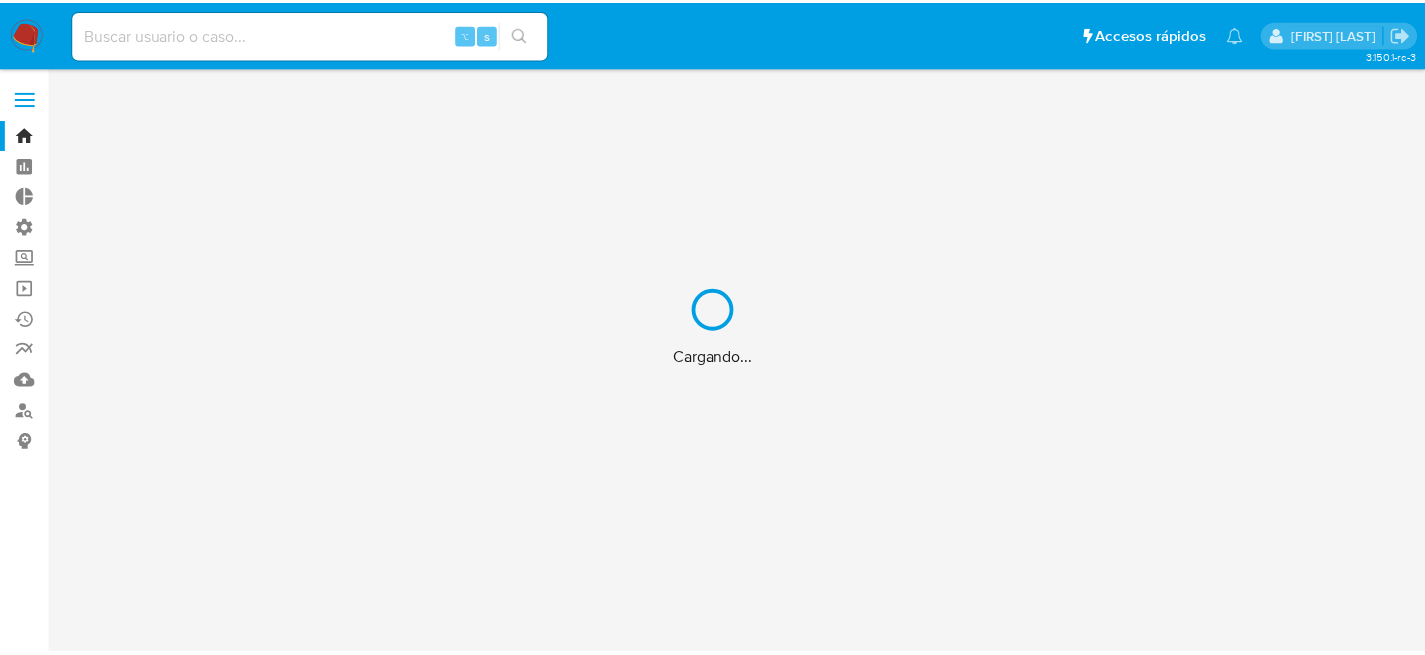 scroll, scrollTop: 0, scrollLeft: 0, axis: both 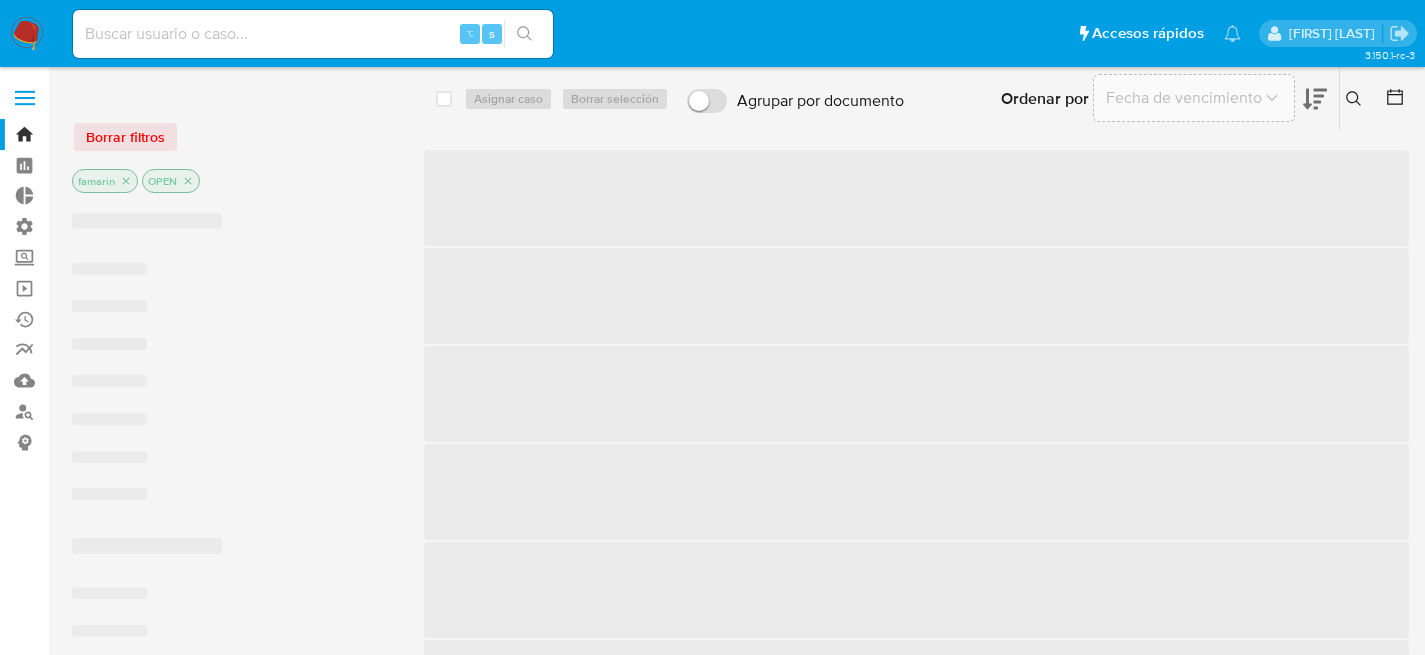 click on "⌥ s" at bounding box center [313, 34] 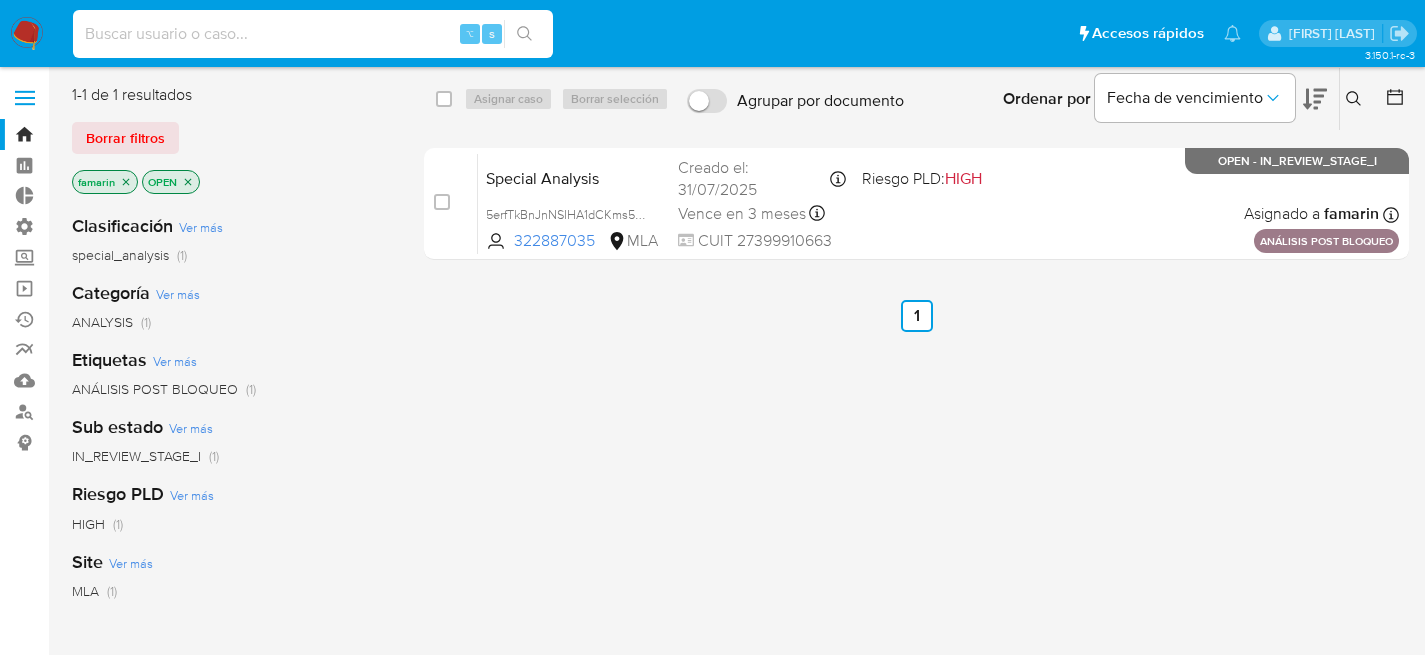 click at bounding box center (313, 34) 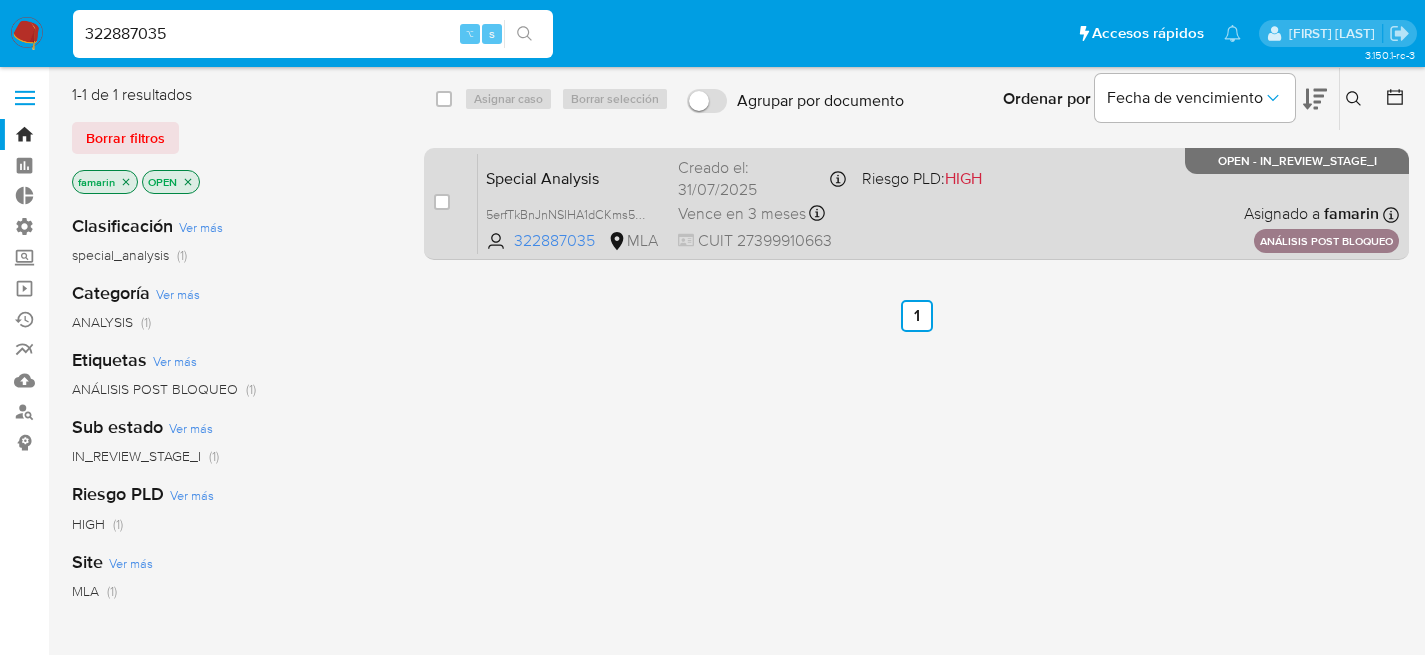 type on "322887035" 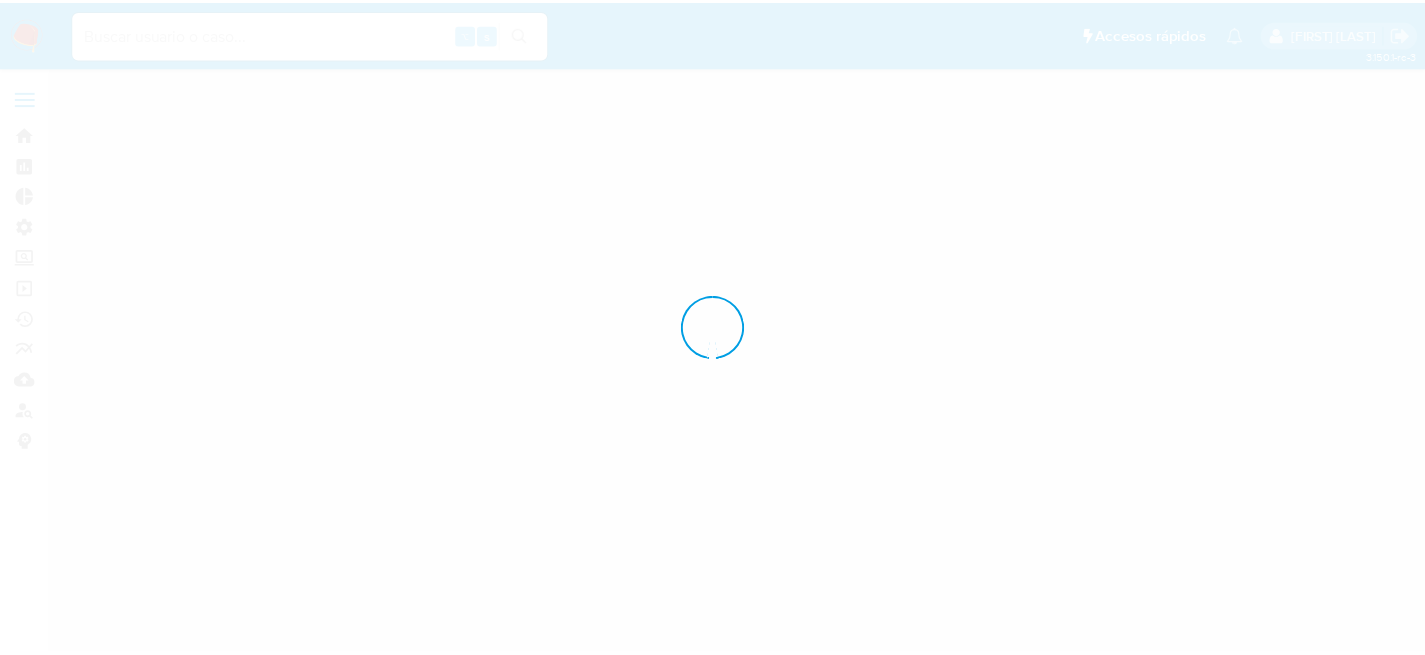 scroll, scrollTop: 0, scrollLeft: 0, axis: both 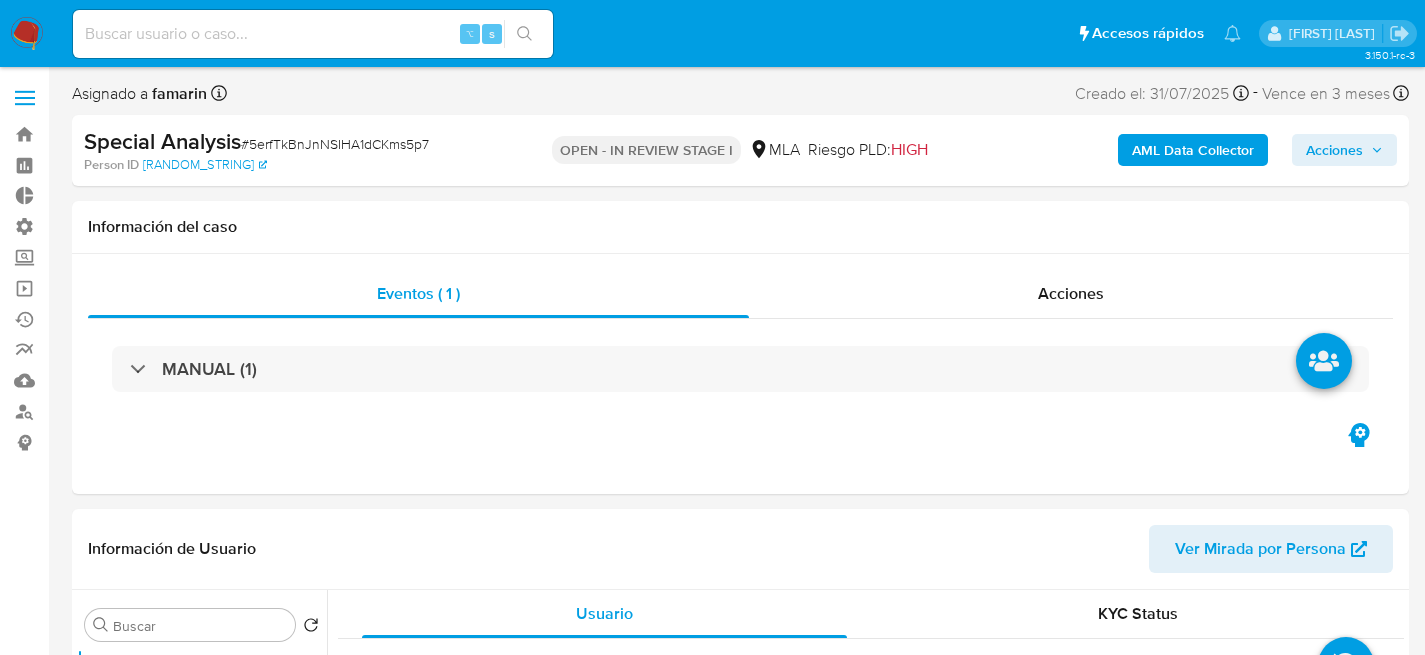 click at bounding box center [313, 34] 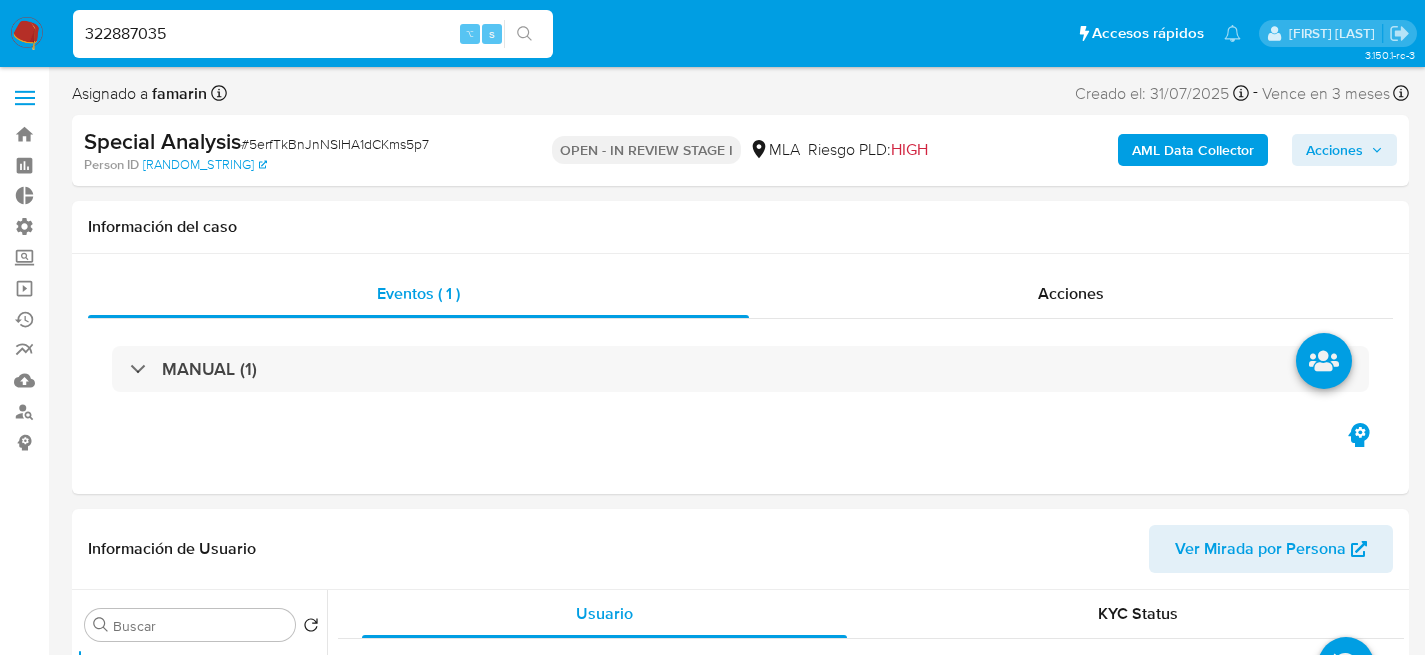 type 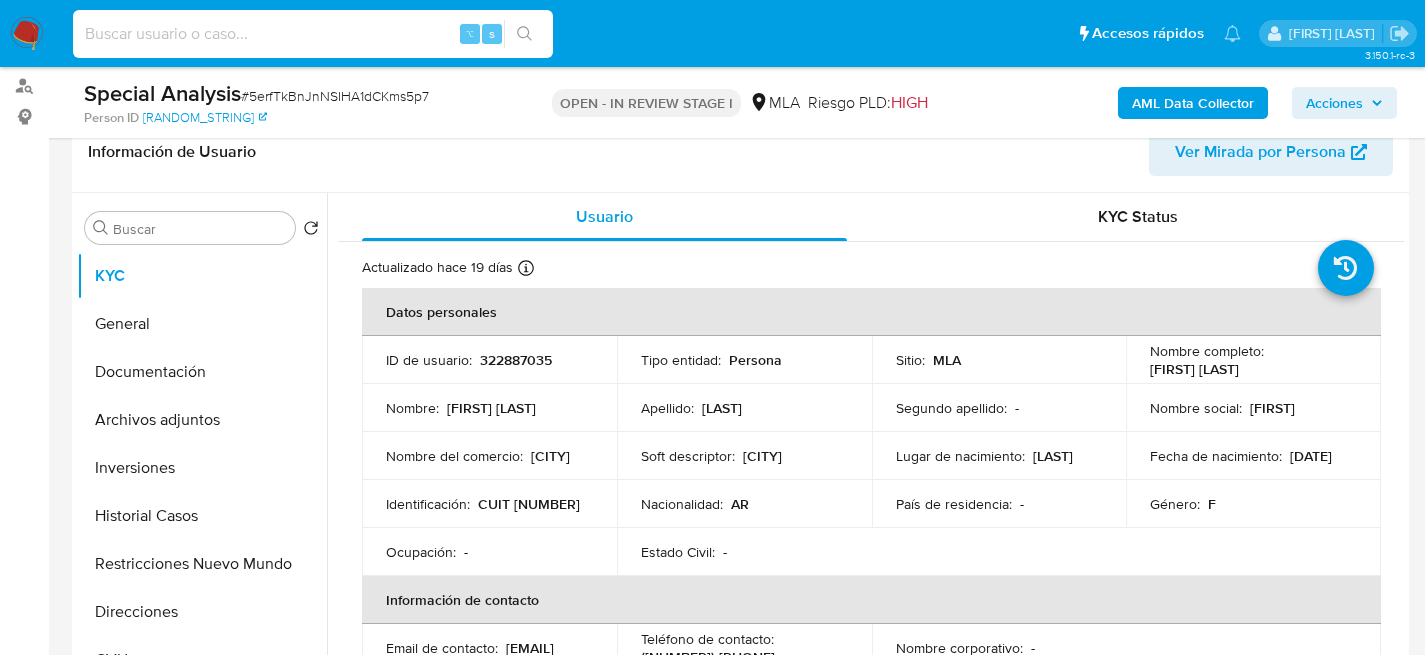 select on "10" 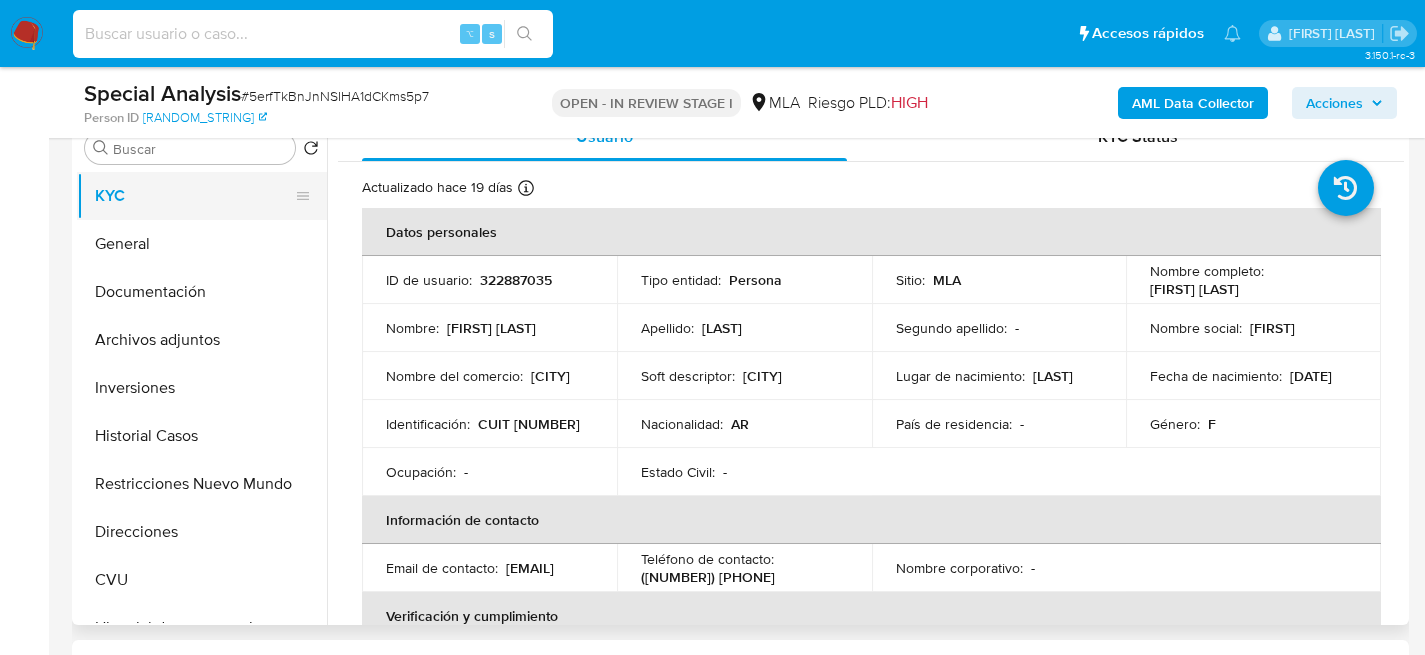 scroll, scrollTop: 428, scrollLeft: 0, axis: vertical 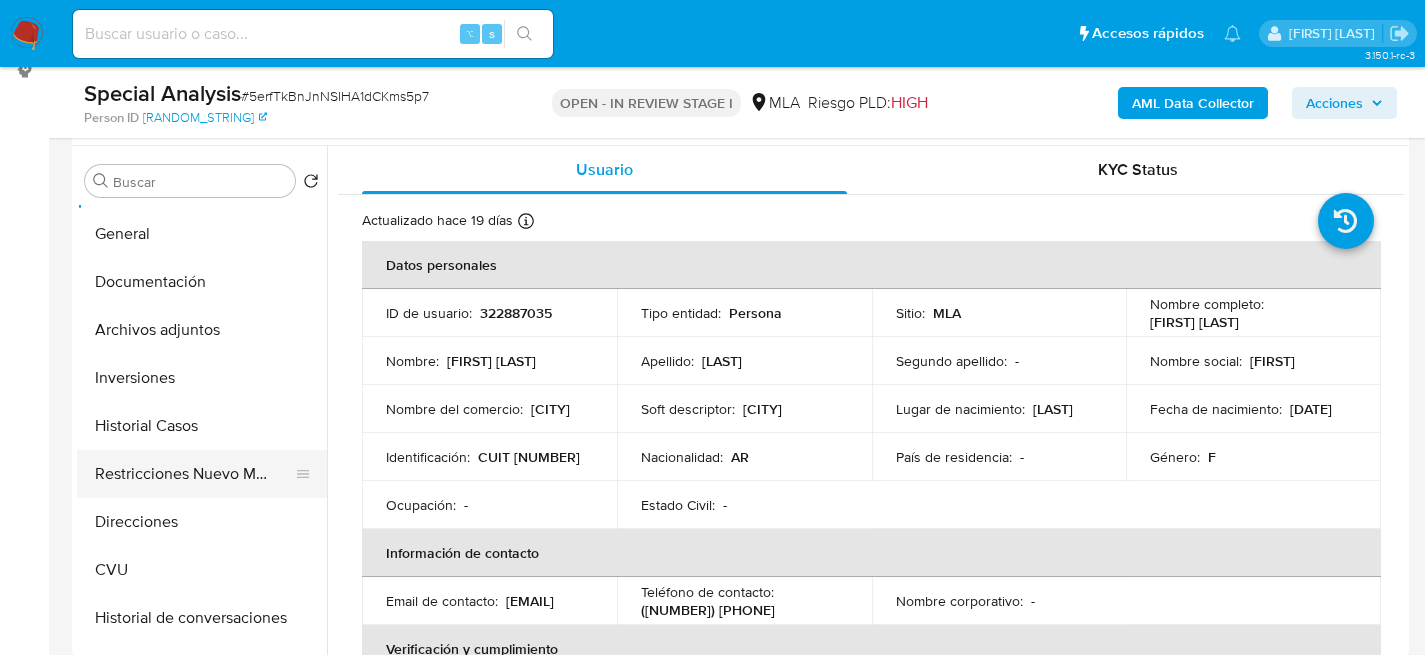 click on "Restricciones Nuevo Mundo" at bounding box center (194, 474) 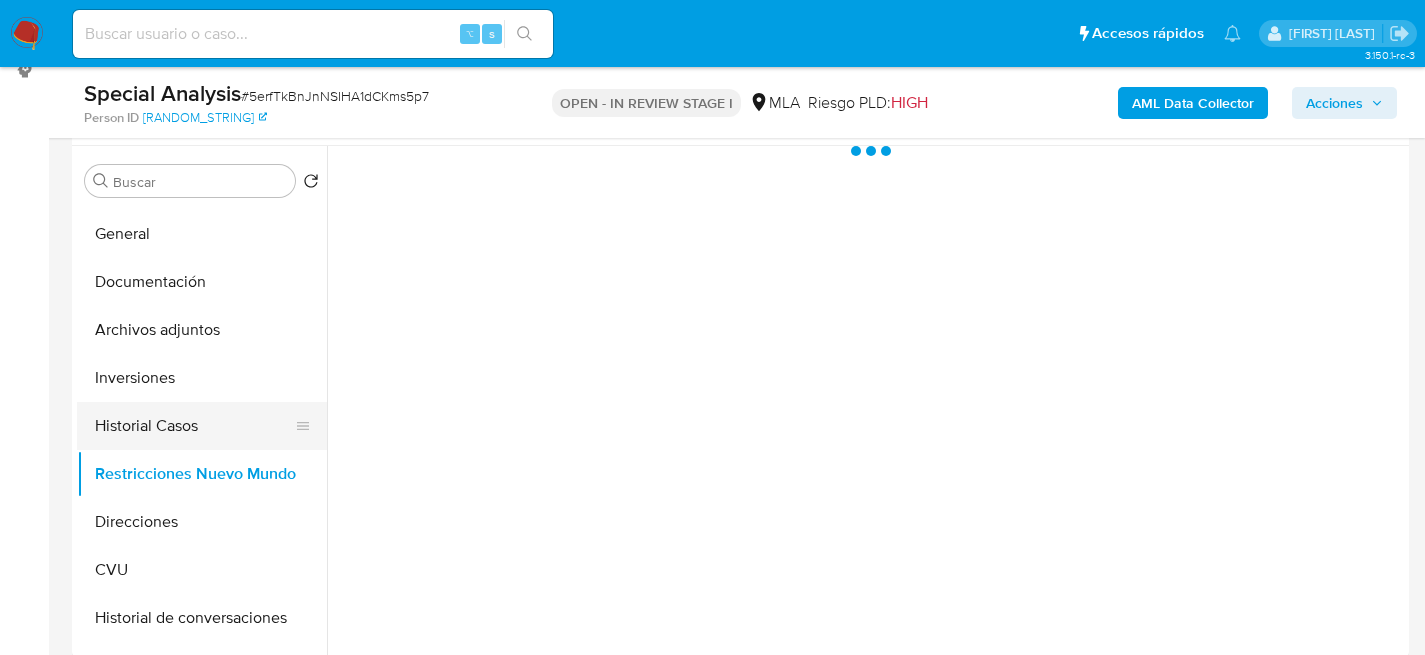 click on "Historial Casos" at bounding box center [194, 426] 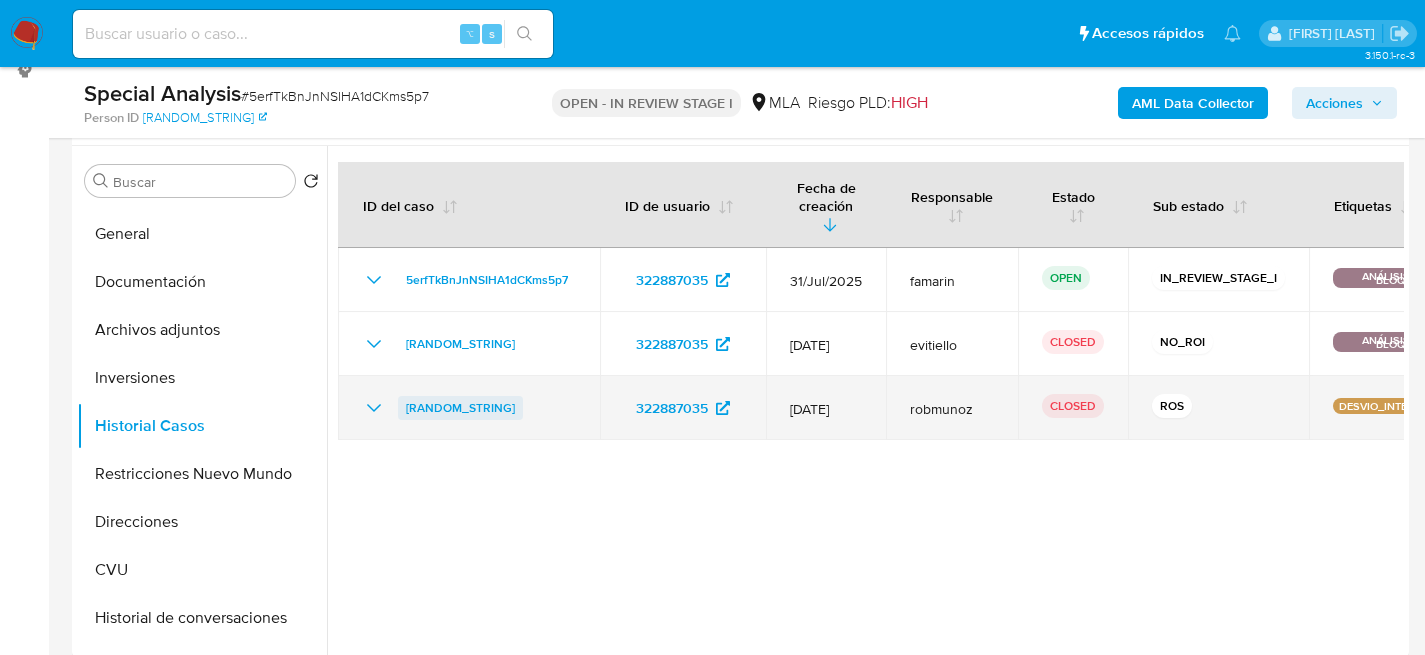 click on "3uIW0kBicMWfQCGRNeJau8fb" at bounding box center [460, 408] 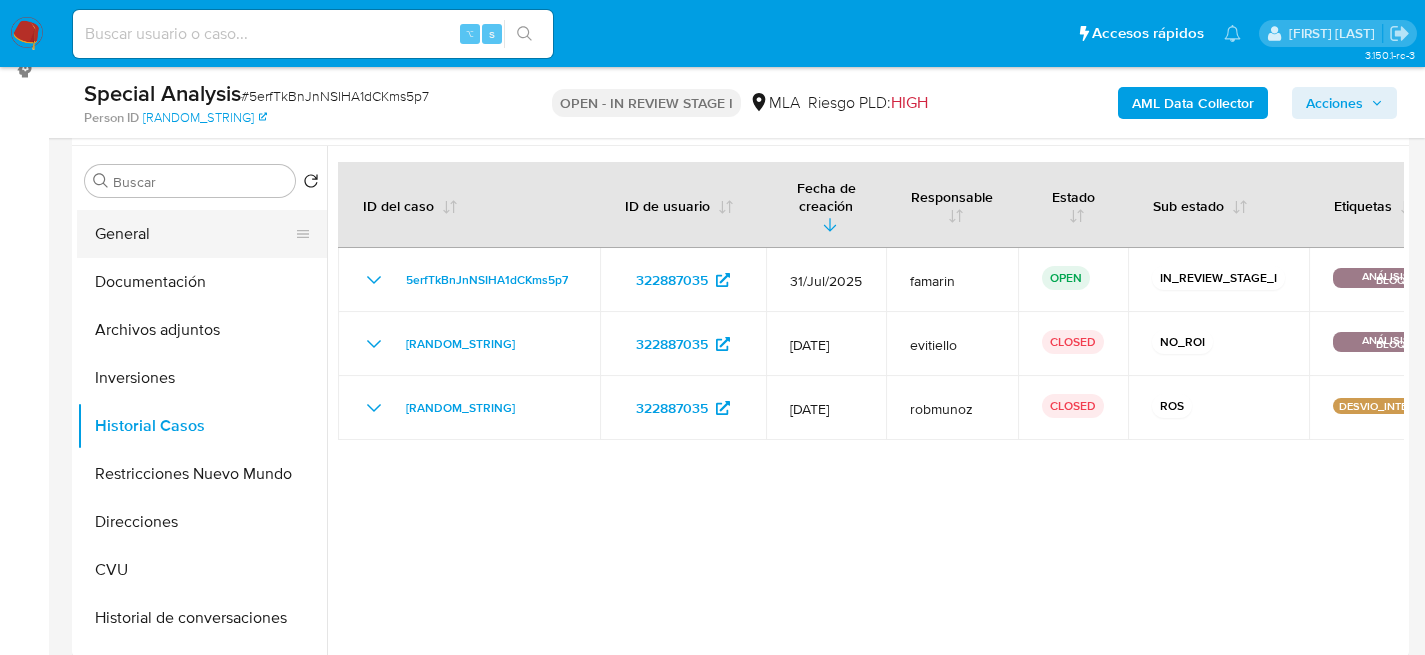 click on "General" at bounding box center (194, 234) 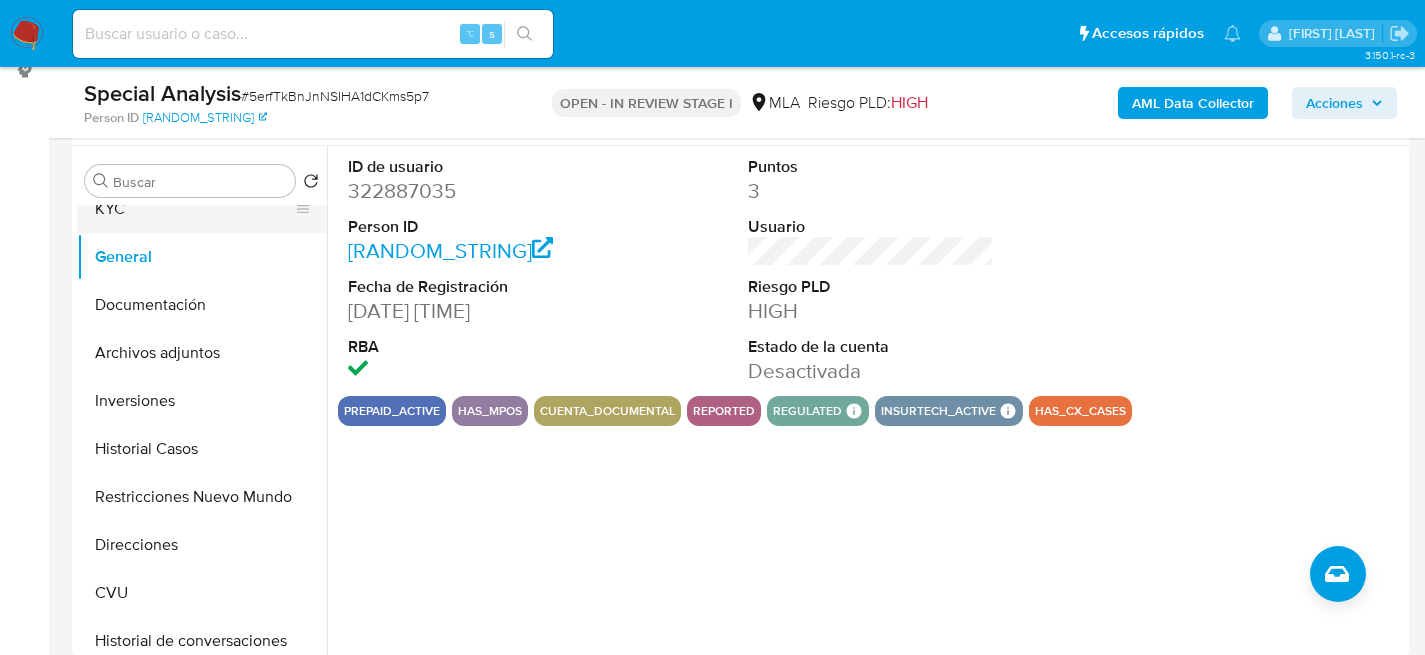 scroll, scrollTop: 0, scrollLeft: 0, axis: both 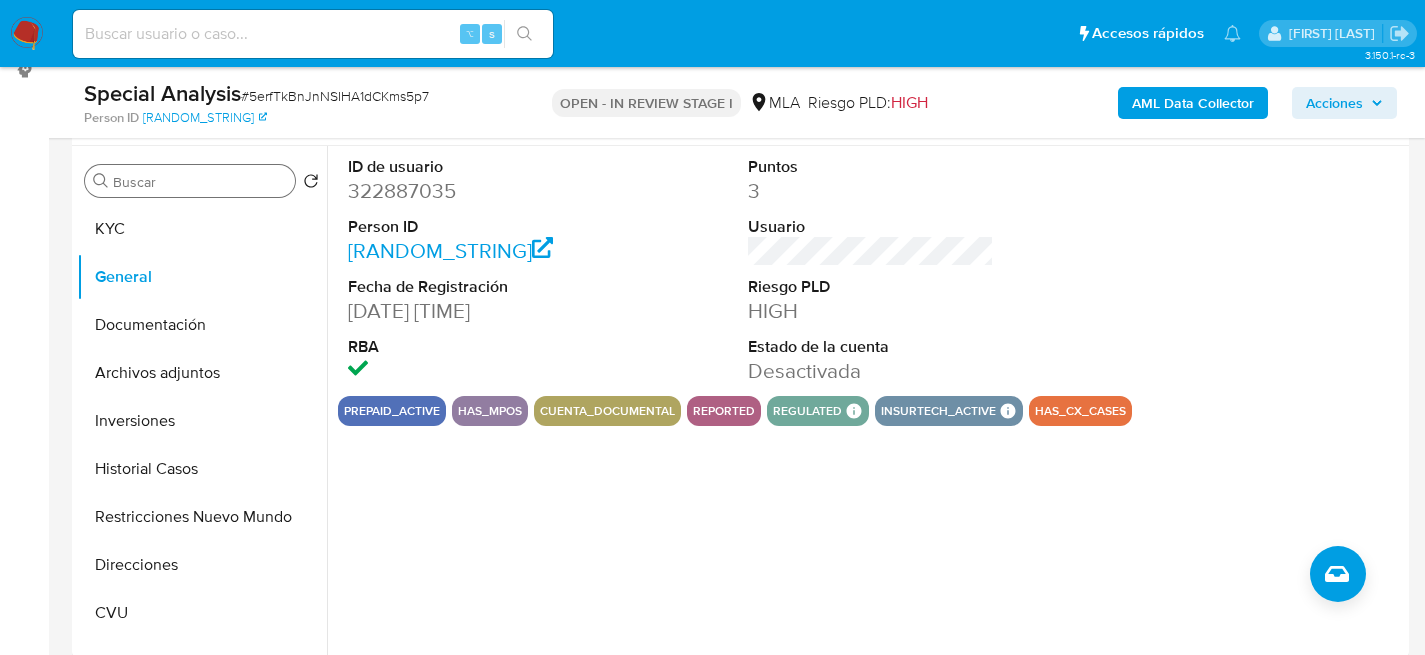click on "Buscar" at bounding box center (190, 181) 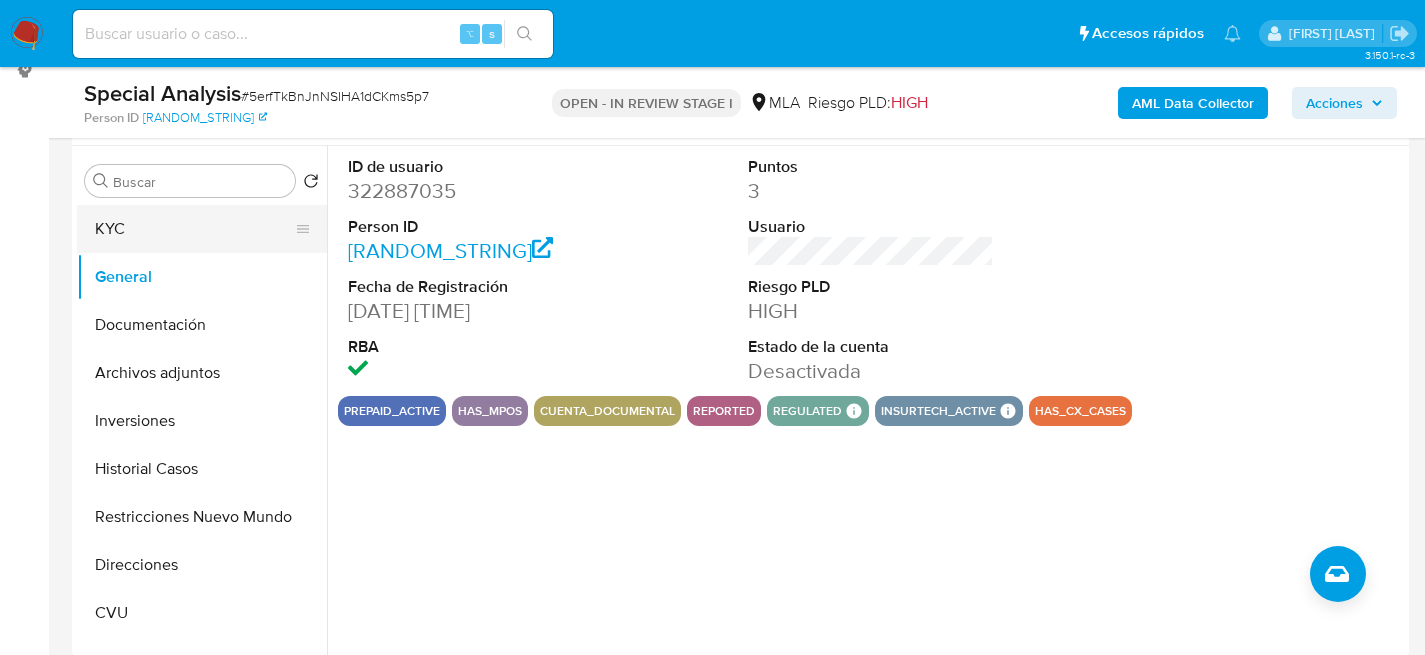 click on "KYC" at bounding box center (194, 229) 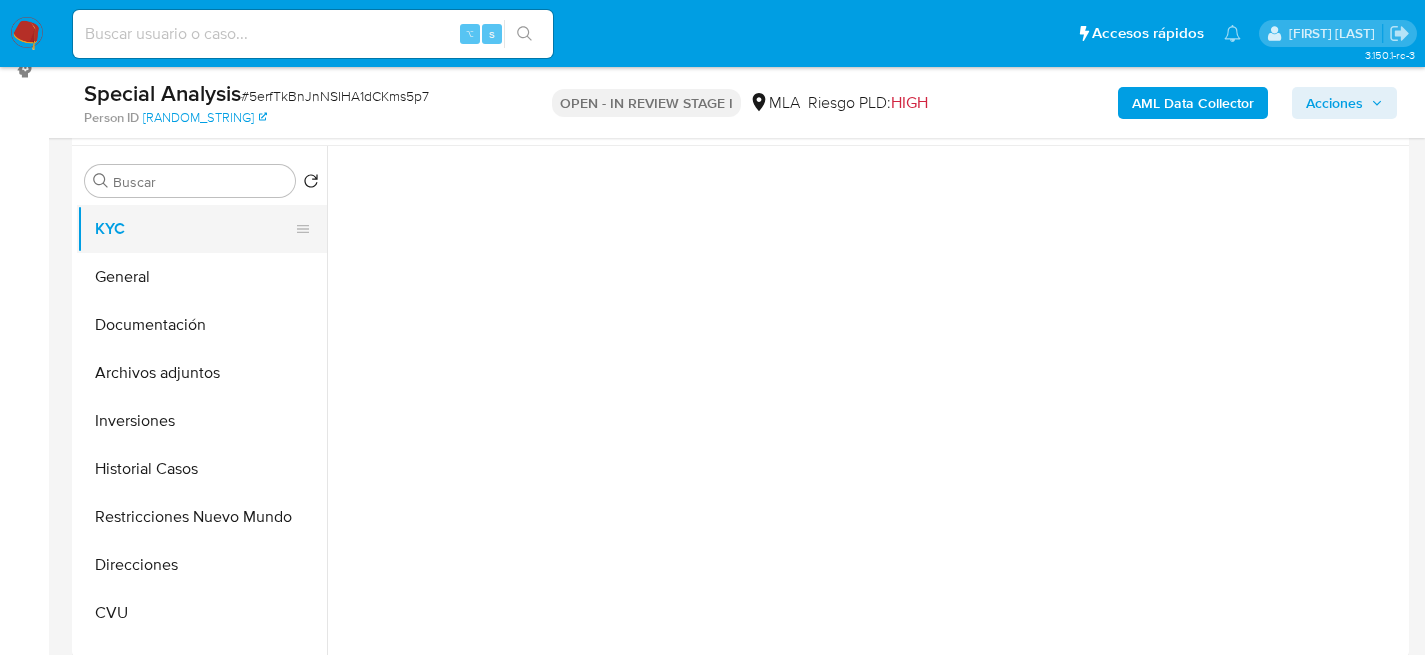 click on "KYC" at bounding box center (194, 229) 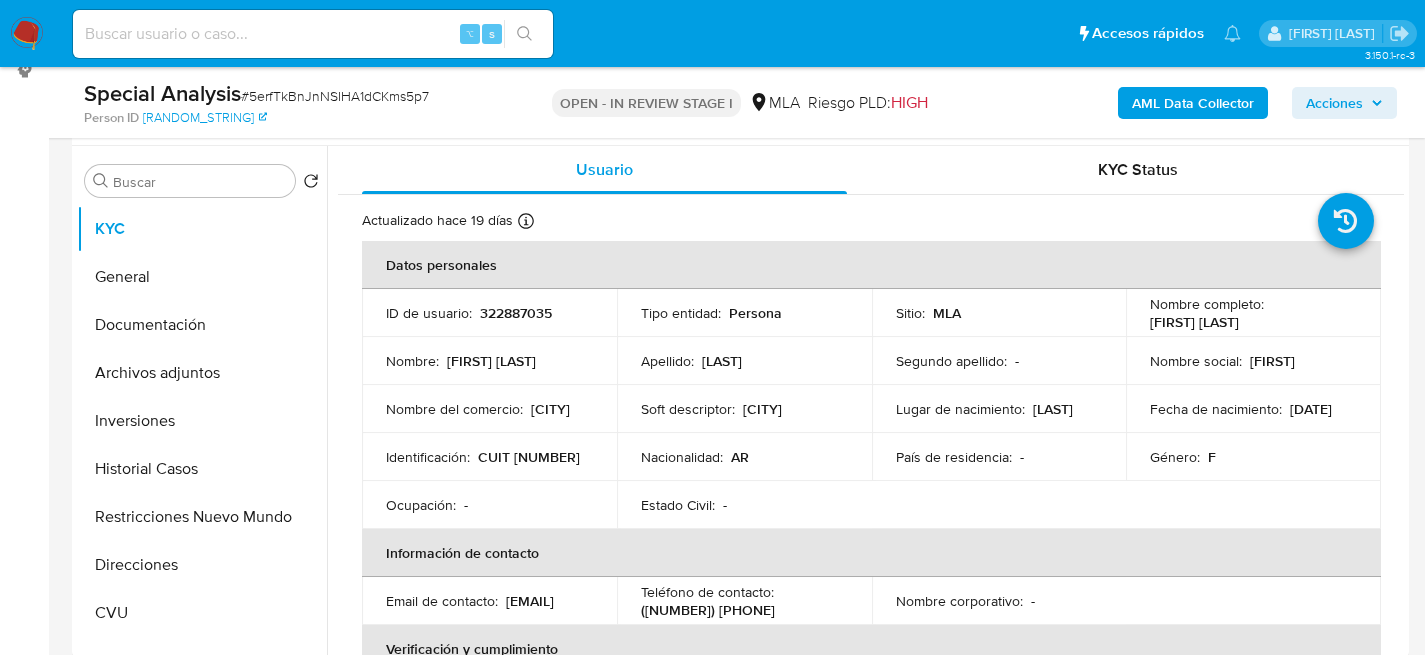 click on "CUIT [NUMBER]" at bounding box center (529, 457) 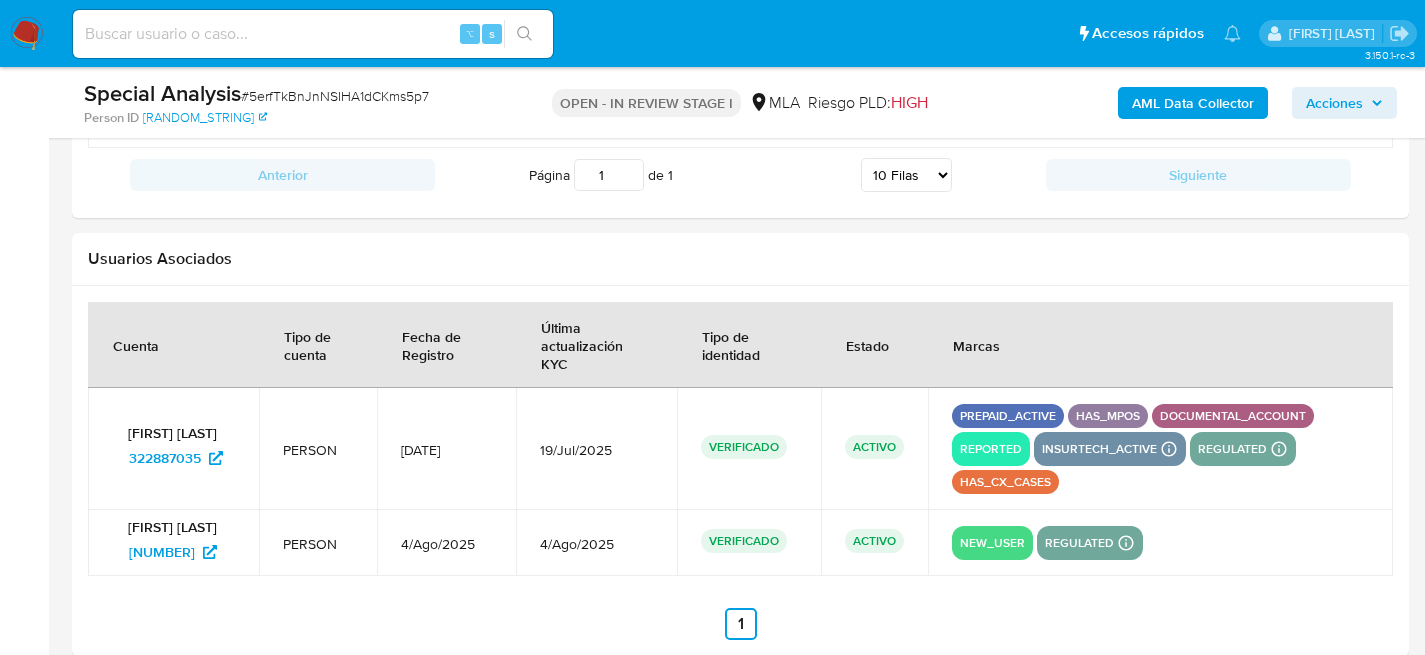 scroll, scrollTop: 2687, scrollLeft: 0, axis: vertical 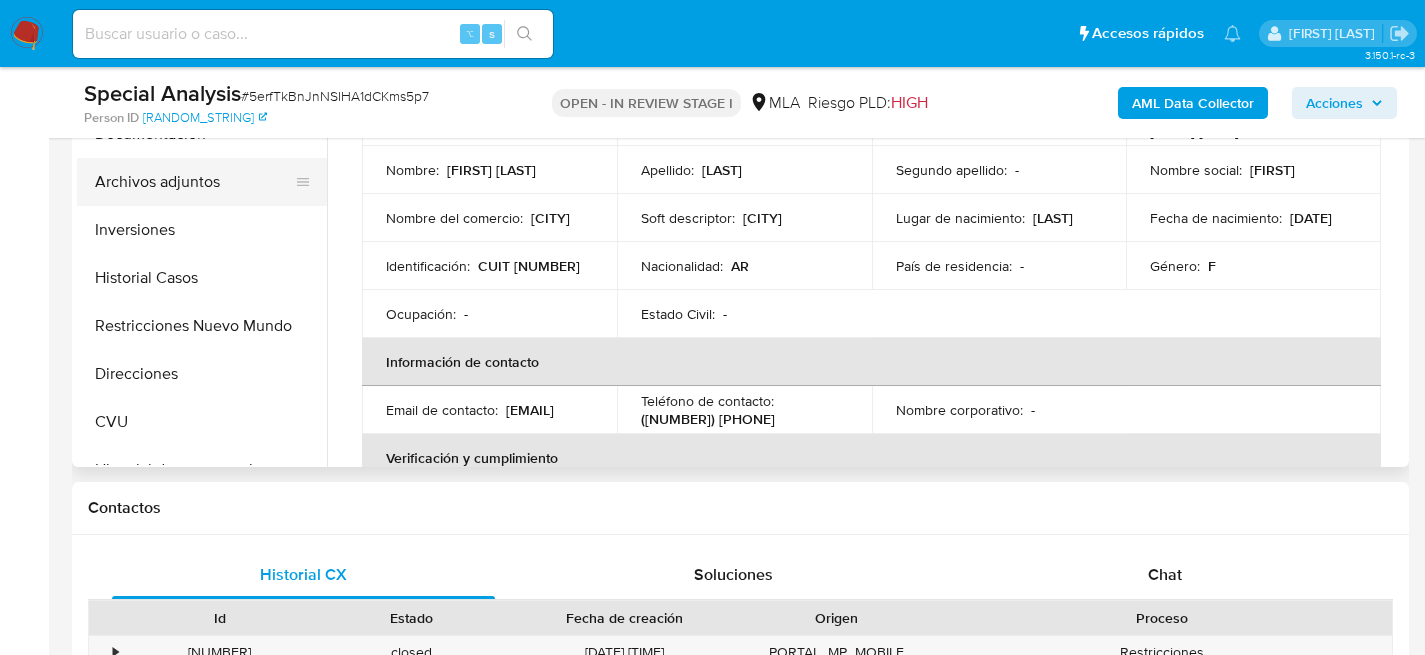 click on "Archivos adjuntos" at bounding box center [194, 182] 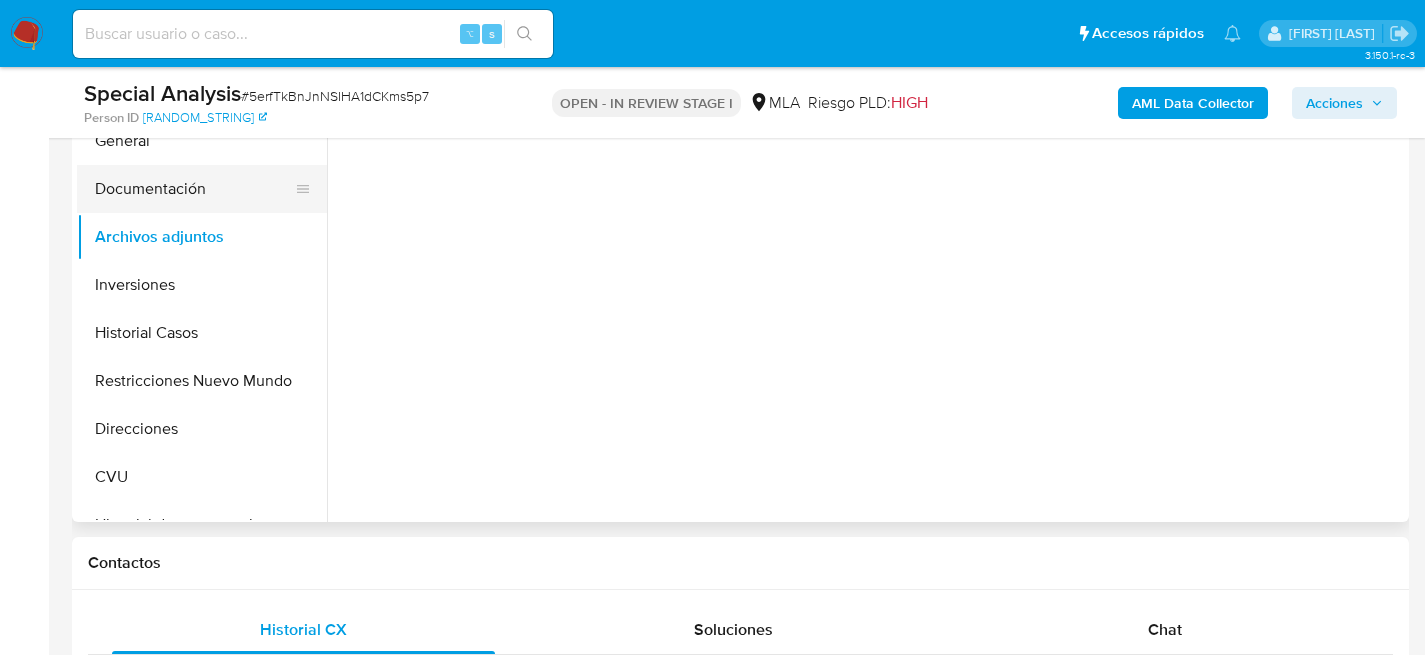 click on "Documentación" at bounding box center [194, 189] 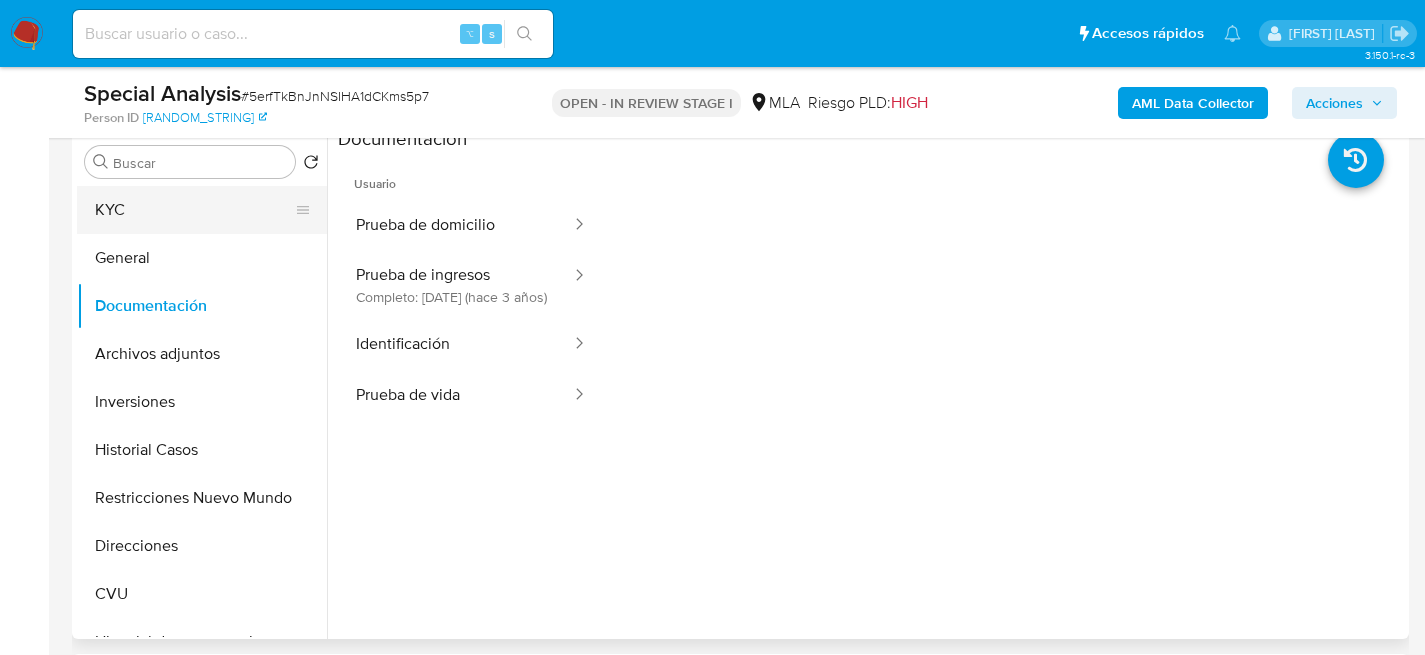 scroll, scrollTop: 388, scrollLeft: 0, axis: vertical 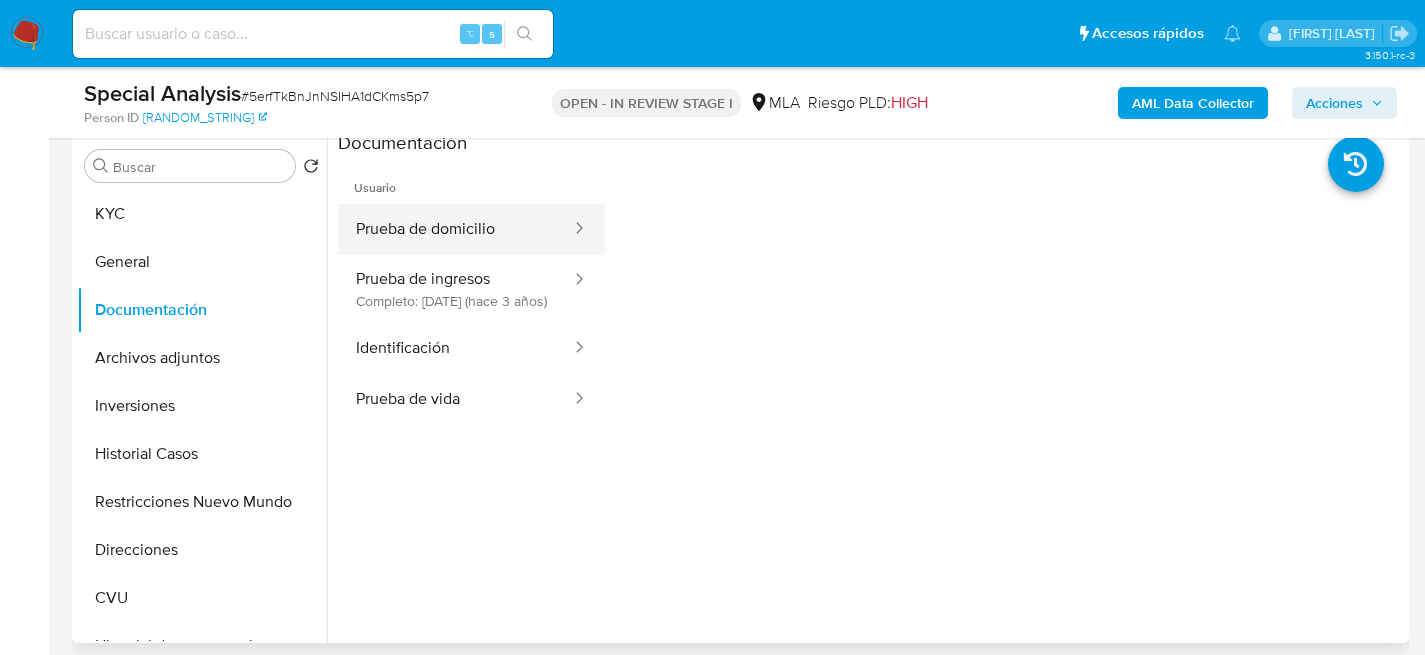 click on "Prueba de domicilio" at bounding box center (455, 229) 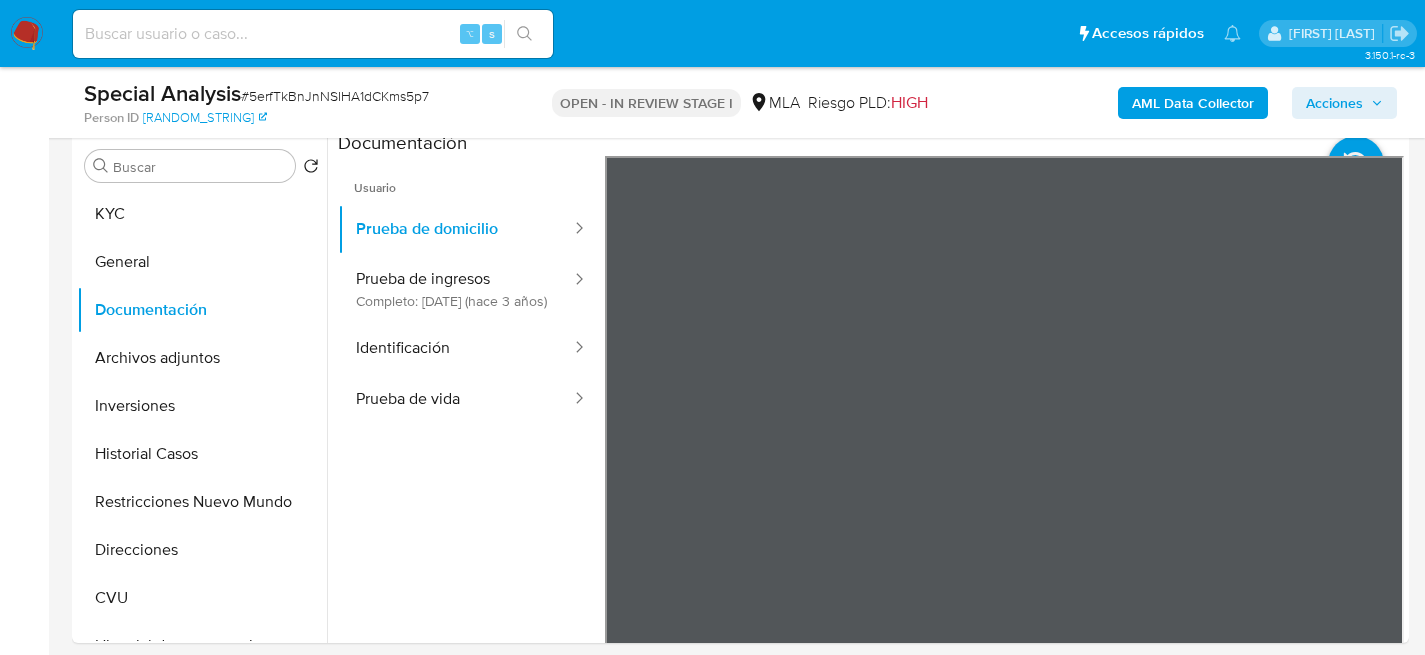 click on "Asignado a   famarin   Asignado el: 31/07/2025 15:46:00 Creado el: 31/07/2025   Creado el: 31/07/2025 15:46:00 - Vence en 3 meses   Vence el 29/10/2025 15:46:01 Special Analysis # 5erfTkBnJnNSIHA1dCKms5p7 Person ID 33d3ed7ae95e3a5e99224ae994b28b68 OPEN - IN REVIEW STAGE I  MLA Riesgo PLD:  HIGH AML Data Collector Acciones Información del caso Eventos ( 1 ) Acciones MANUAL (1) Información de Usuario Ver Mirada por Persona Buscar   Volver al orden por defecto KYC General Documentación Archivos adjuntos Inversiones Historial Casos Restricciones Nuevo Mundo Direcciones CVU Historial de conversaciones Anticipos de dinero Cruces y Relaciones Créditos Cuentas Bancarias Datos Modificados Devices Geolocation Dispositivos Point Fecha Compliant Historial Riesgo PLD IV Challenges Información de accesos Insurtech Items Lista Interna Listas Externas Marcas AML Perfiles Tarjetas Contactos Historial CX Soluciones Chat Id Estado Fecha de creación Origen Proceso • 398613046 closed 04/08/2025 19:14:51 PORTAL_MP_MOBILE" at bounding box center (740, 1576) 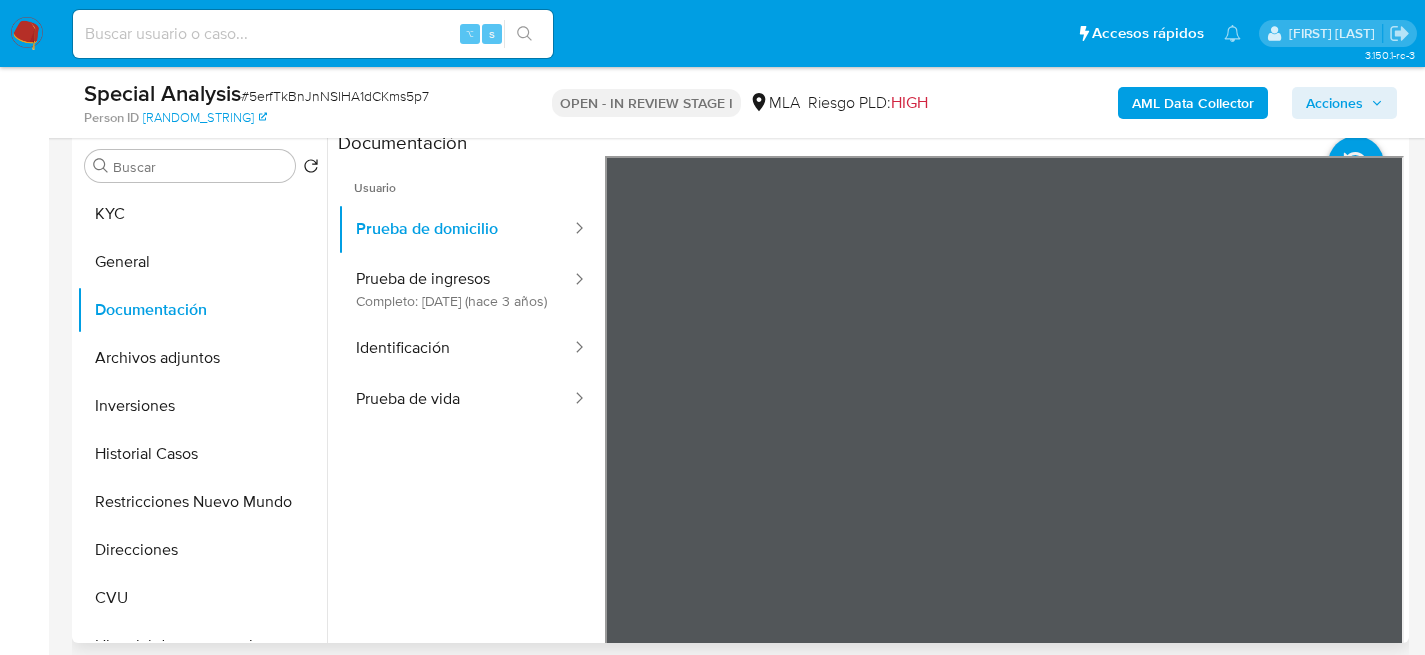 click on "Asignado a   famarin   Asignado el: 31/07/2025 15:46:00 Creado el: 31/07/2025   Creado el: 31/07/2025 15:46:00 - Vence en 3 meses   Vence el 29/10/2025 15:46:01 Special Analysis # 5erfTkBnJnNSIHA1dCKms5p7 Person ID 33d3ed7ae95e3a5e99224ae994b28b68 OPEN - IN REVIEW STAGE I  MLA Riesgo PLD:  HIGH AML Data Collector Acciones Información del caso Eventos ( 1 ) Acciones MANUAL (1) Información de Usuario Ver Mirada por Persona Buscar   Volver al orden por defecto KYC General Documentación Archivos adjuntos Inversiones Historial Casos Restricciones Nuevo Mundo Direcciones CVU Historial de conversaciones Anticipos de dinero Cruces y Relaciones Créditos Cuentas Bancarias Datos Modificados Devices Geolocation Dispositivos Point Fecha Compliant Historial Riesgo PLD IV Challenges Información de accesos Insurtech Items Lista Interna Listas Externas Marcas AML Perfiles Tarjetas Contactos Historial CX Soluciones Chat Id Estado Fecha de creación Origen Proceso • 398613046 closed 04/08/2025 19:14:51 PORTAL_MP_MOBILE" at bounding box center [740, 1576] 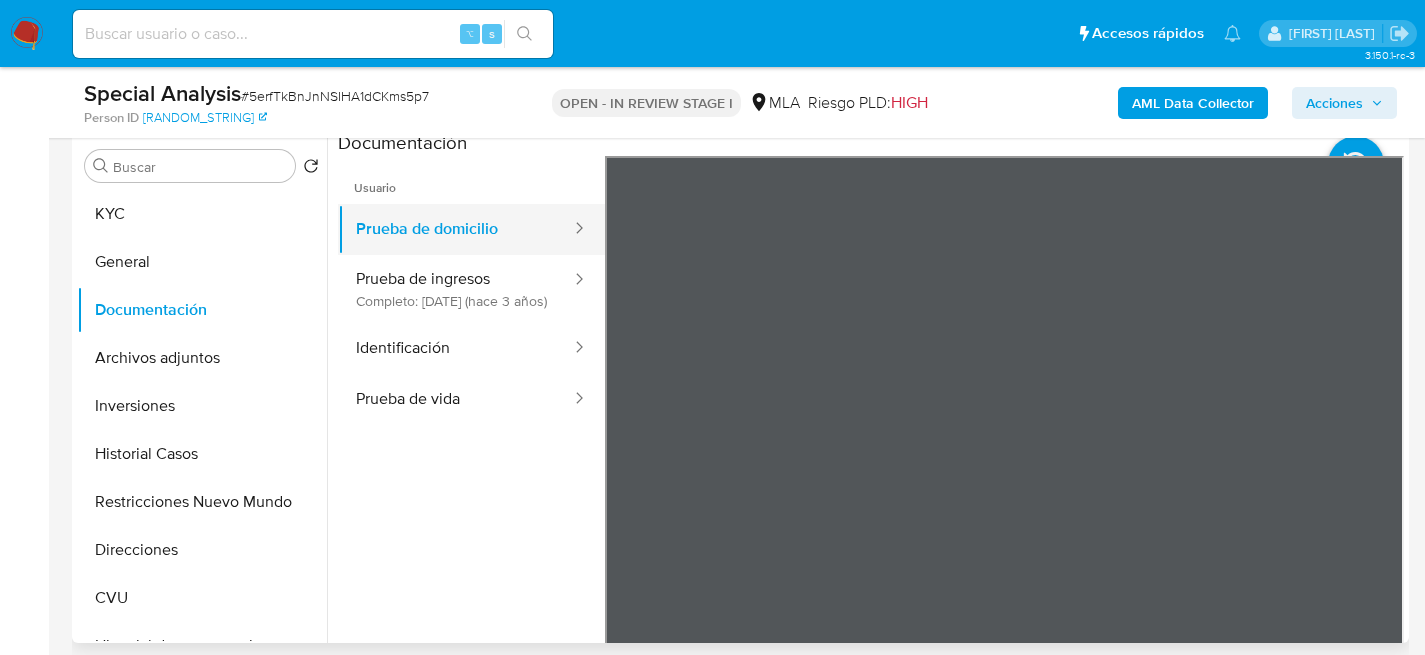 click on "Prueba de domicilio" at bounding box center [455, 229] 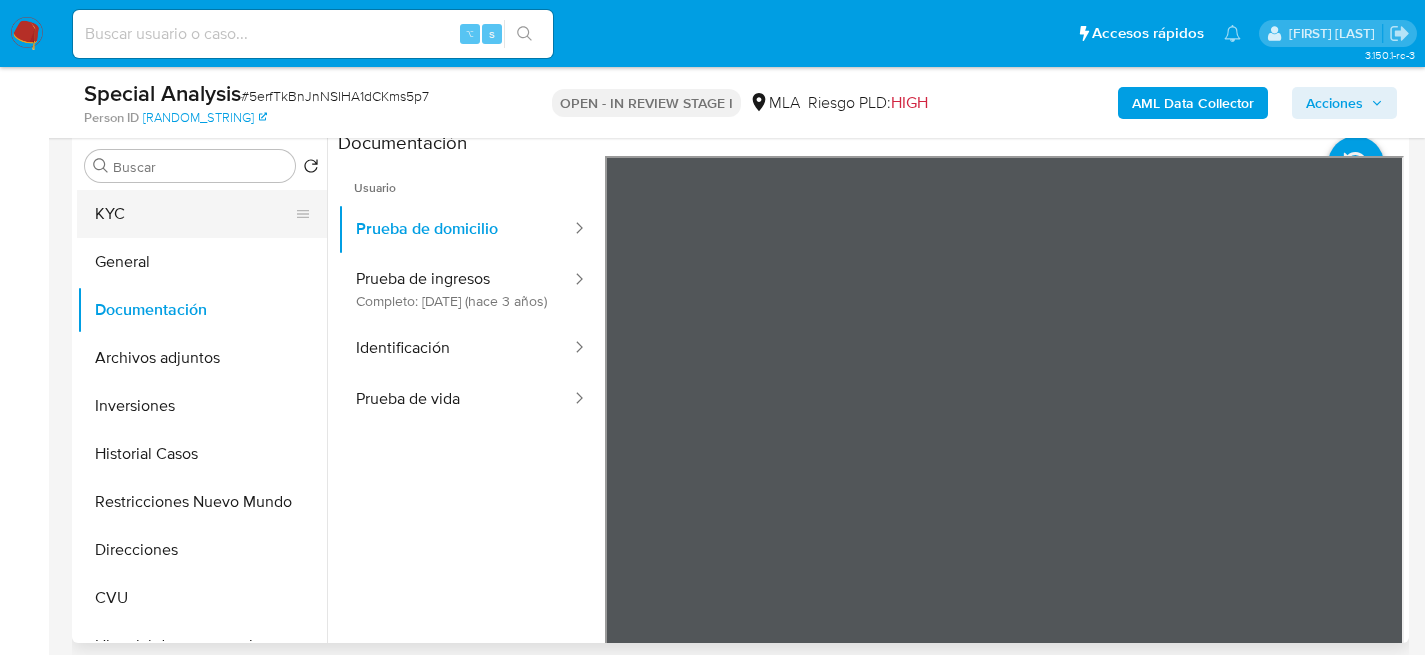 click on "KYC" at bounding box center [194, 214] 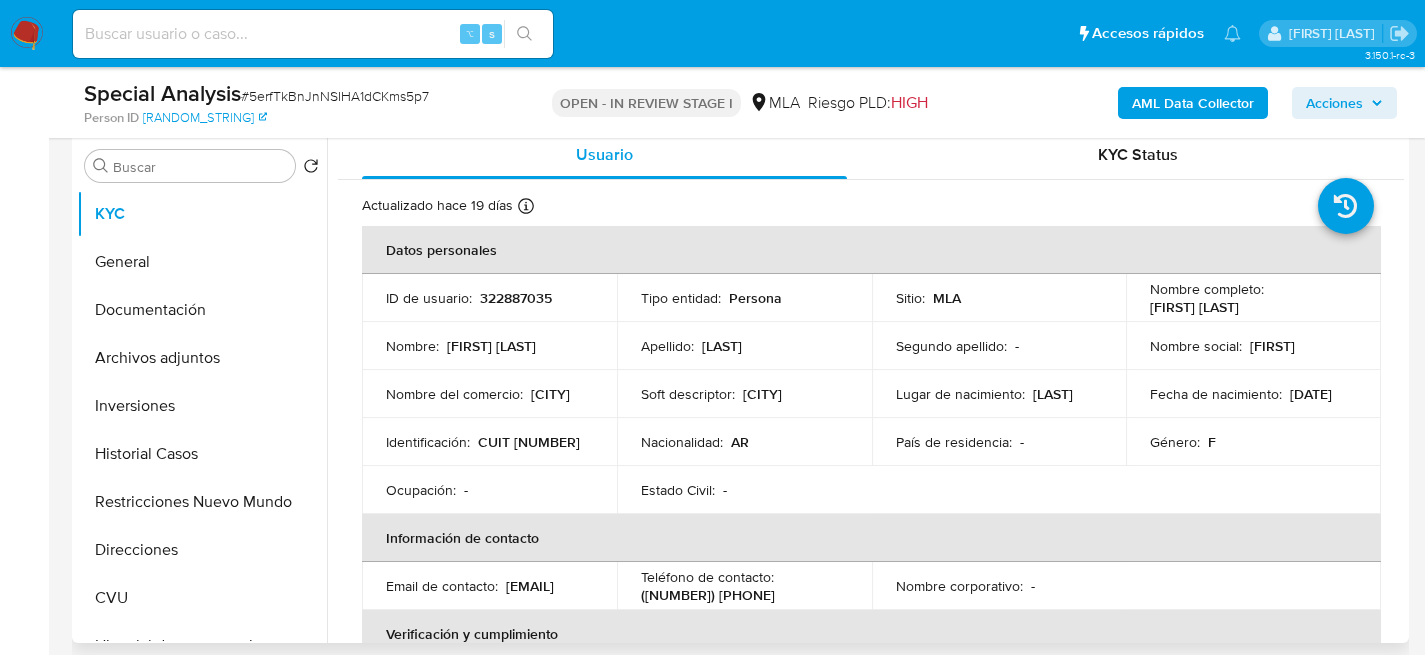 click on "Actualizado hace 19 días" at bounding box center (437, 205) 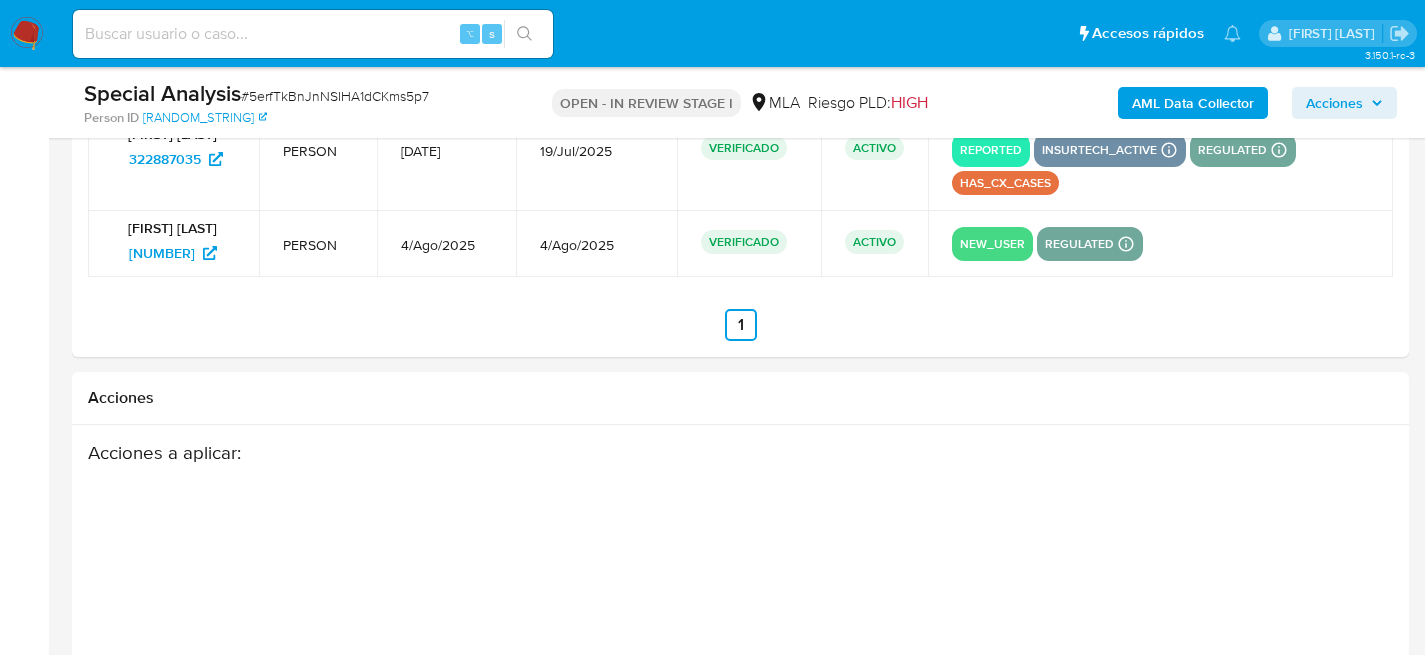 scroll, scrollTop: 2844, scrollLeft: 0, axis: vertical 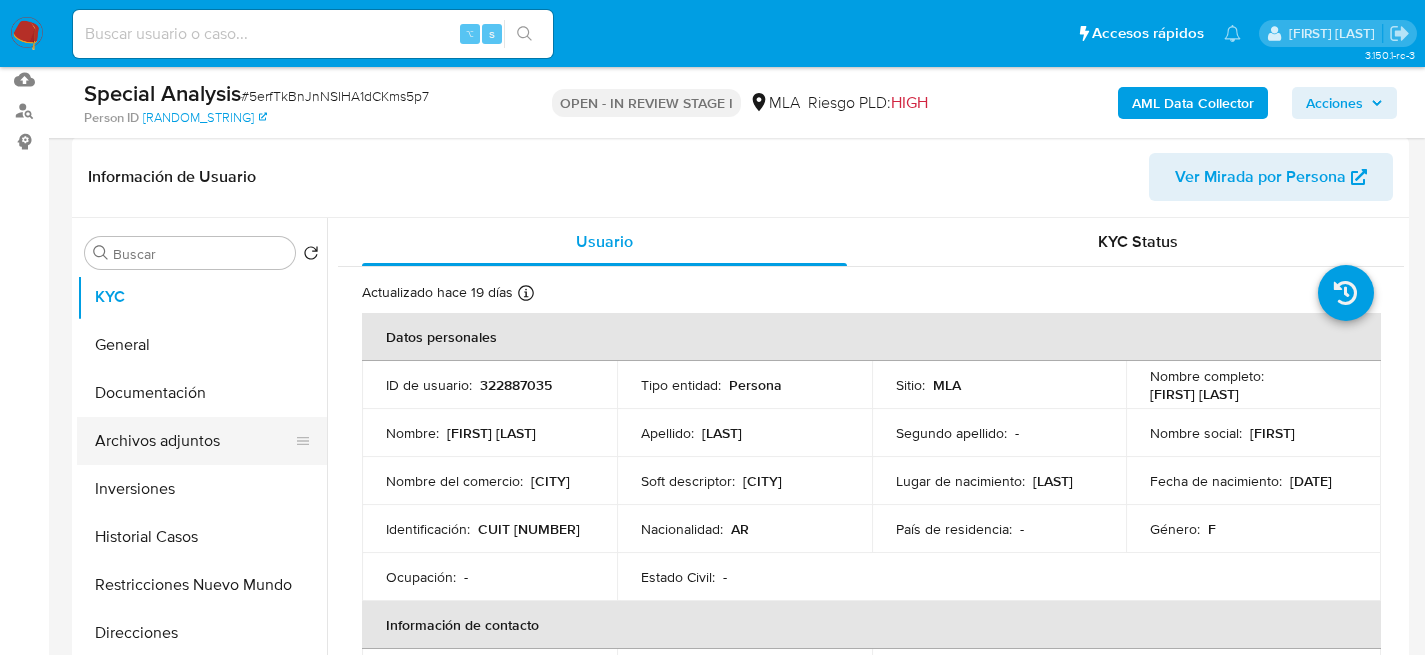 click on "Archivos adjuntos" at bounding box center [194, 441] 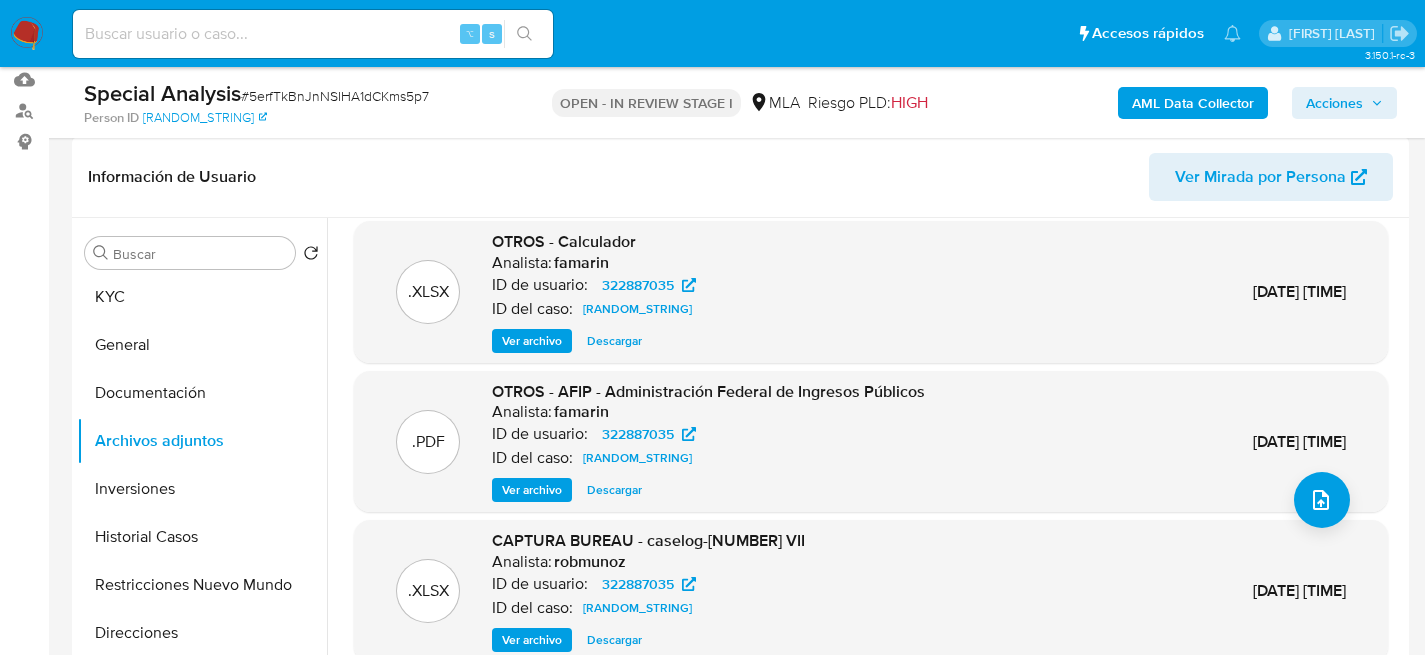 scroll, scrollTop: 168, scrollLeft: 0, axis: vertical 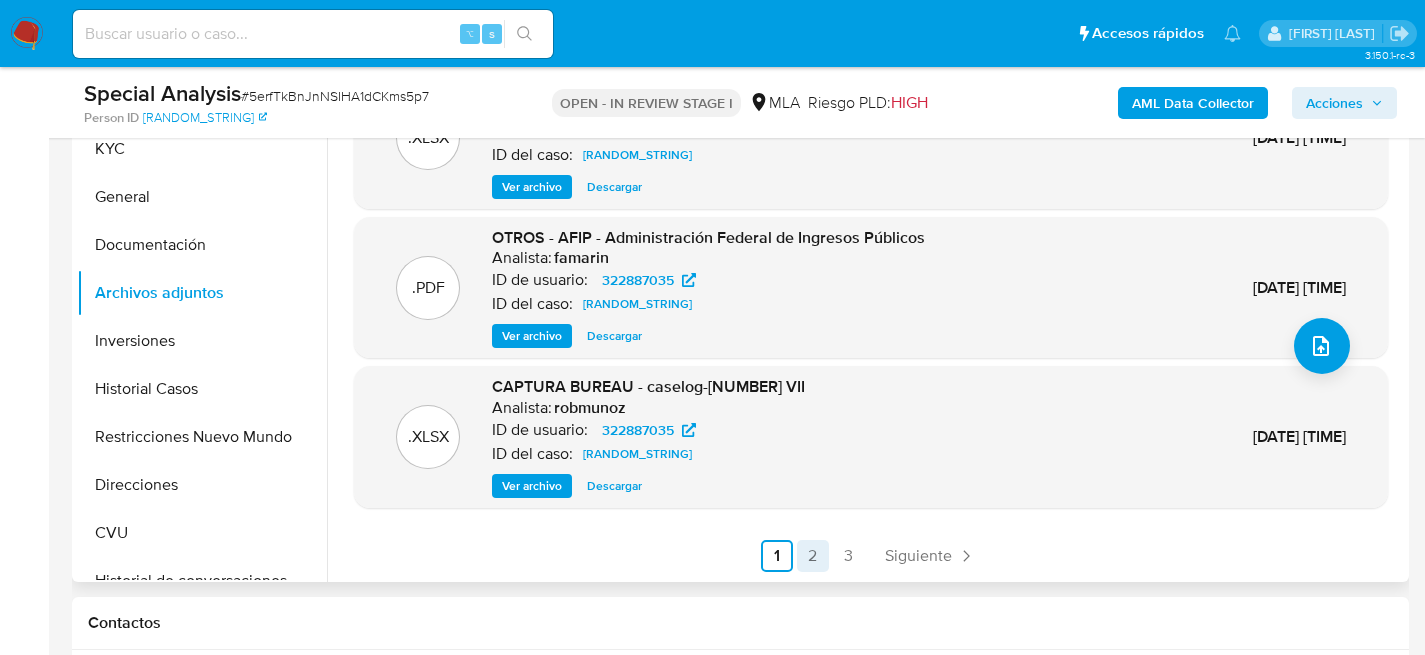click on "2" at bounding box center (813, 556) 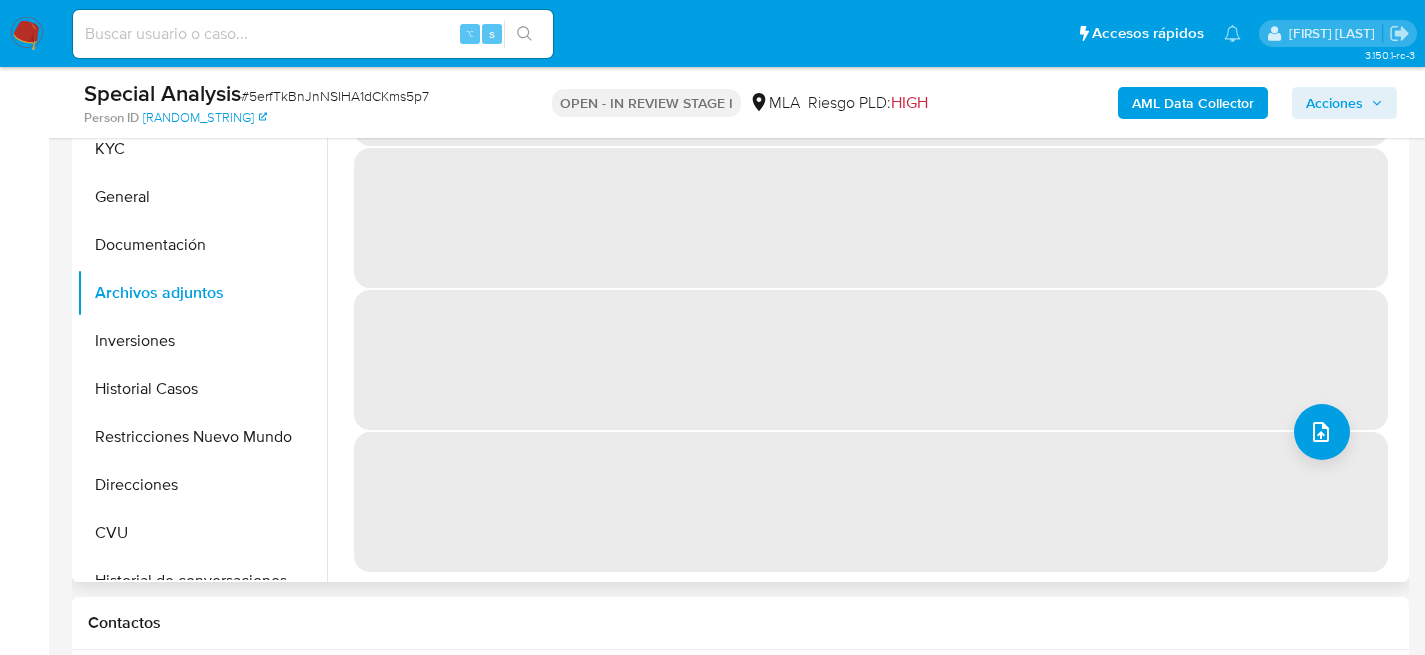 scroll, scrollTop: 0, scrollLeft: 0, axis: both 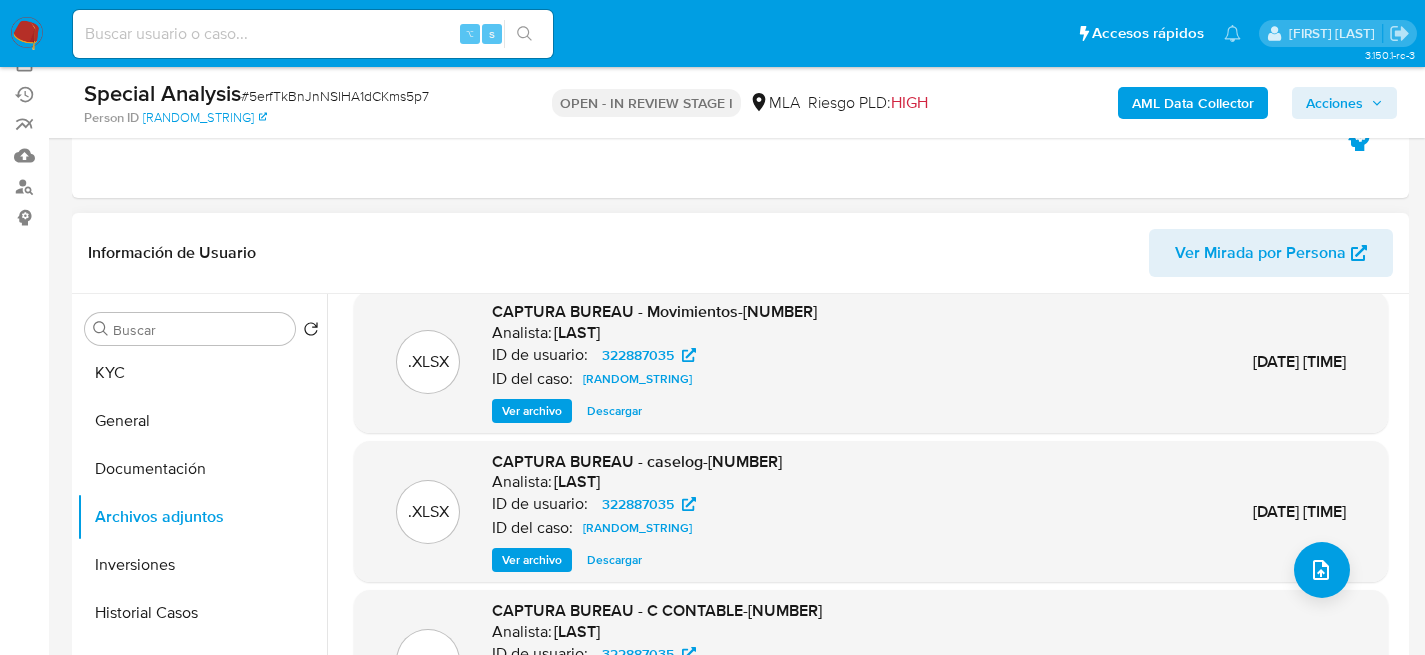 click on "Ver archivo" at bounding box center (532, 560) 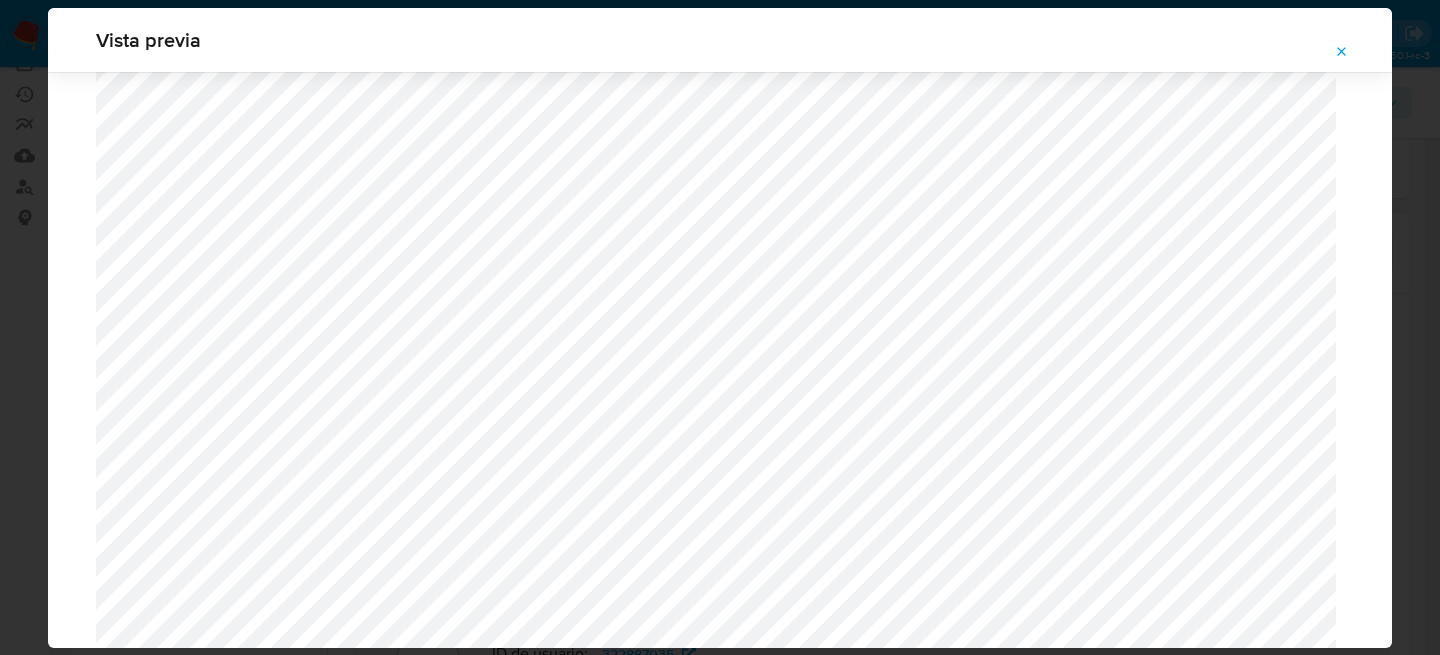 scroll, scrollTop: 1757, scrollLeft: 0, axis: vertical 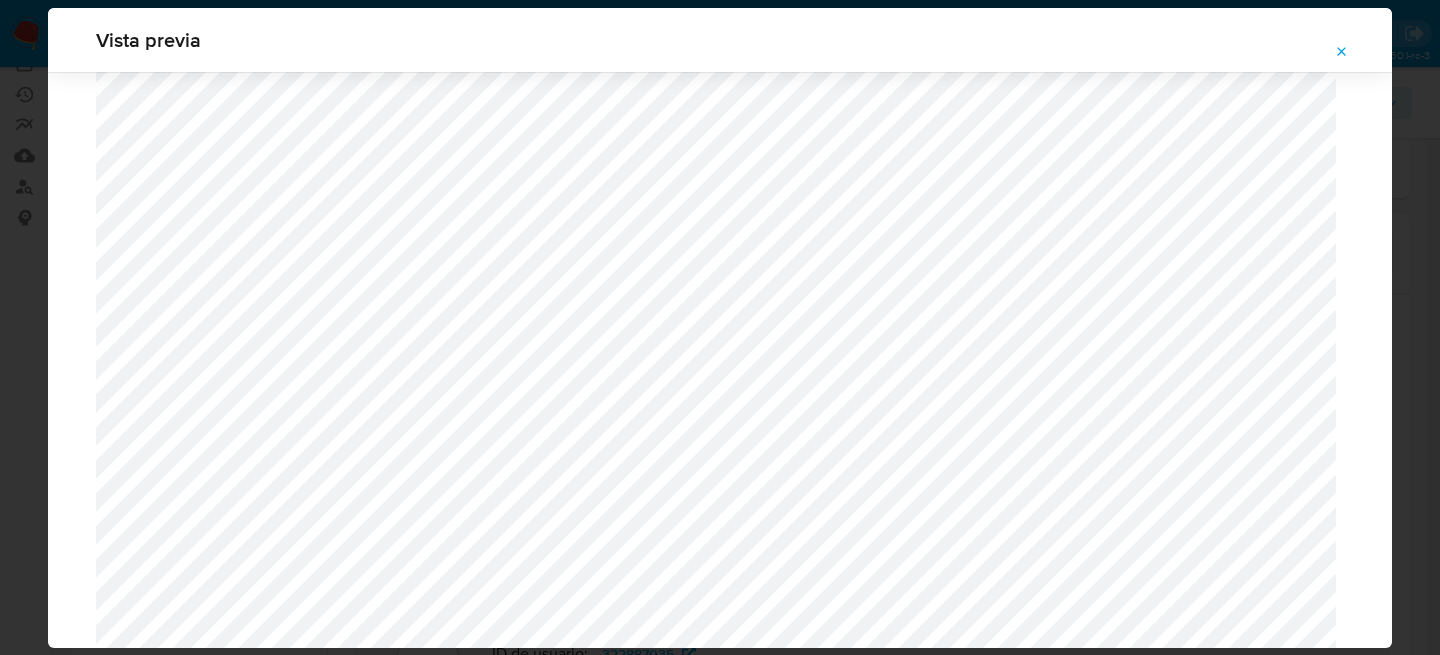 click at bounding box center [1342, 52] 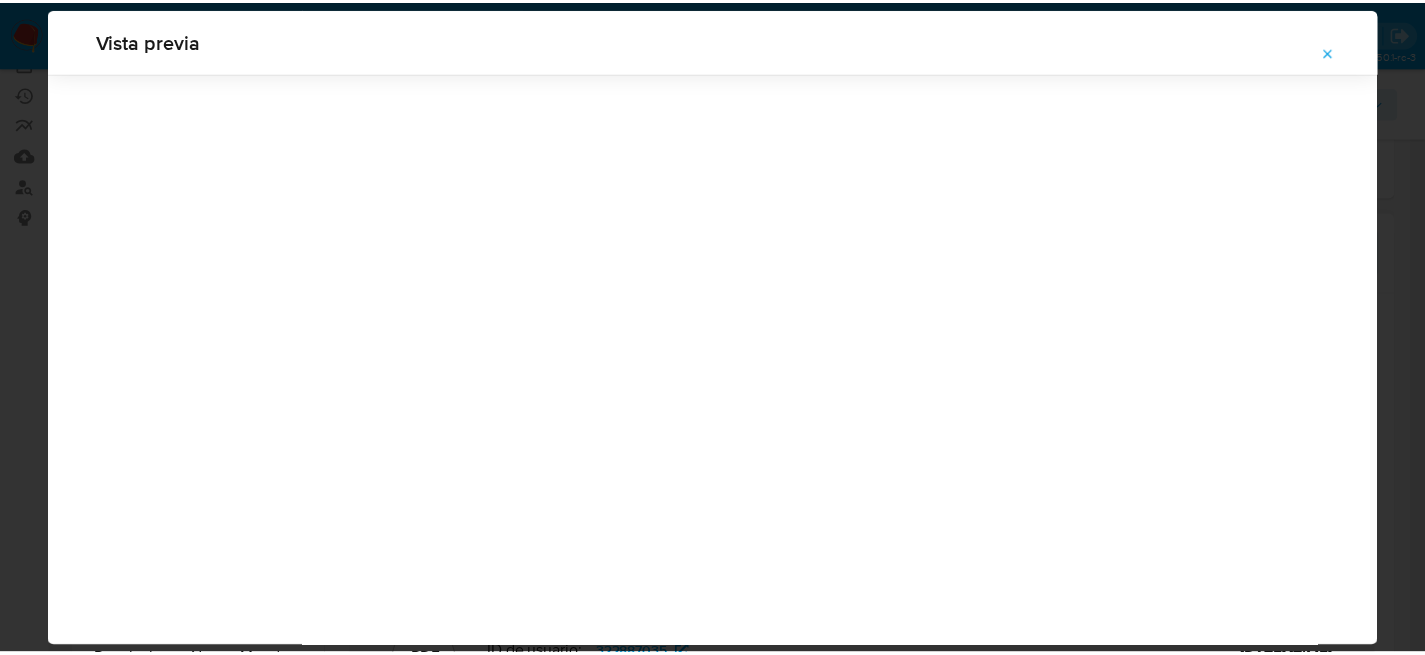 scroll, scrollTop: 64, scrollLeft: 0, axis: vertical 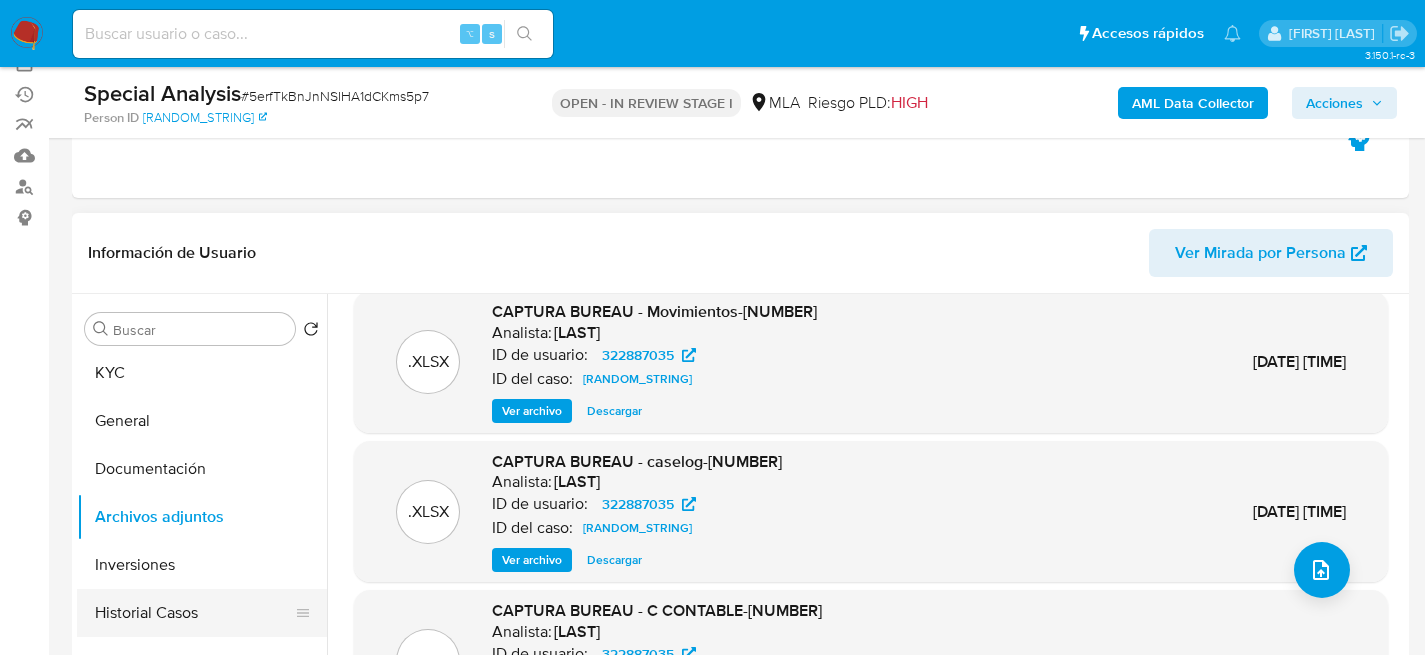 click on "Historial Casos" at bounding box center [194, 613] 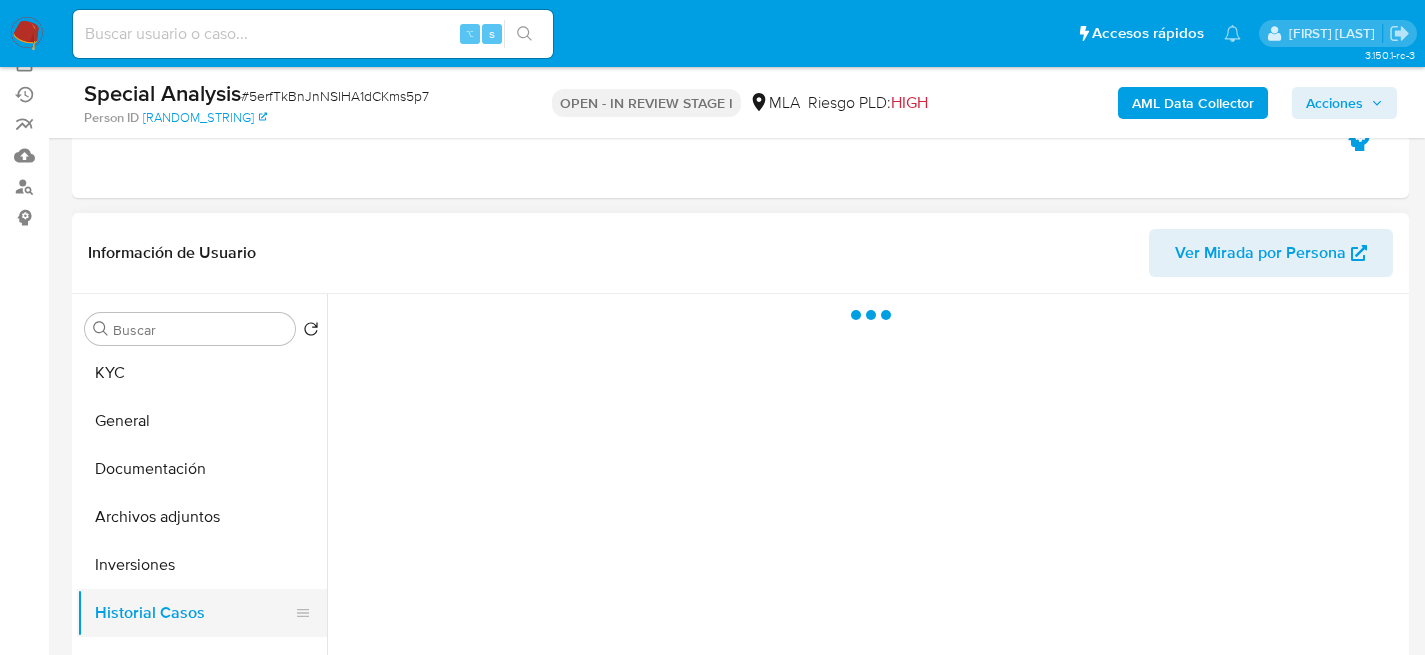 scroll, scrollTop: 0, scrollLeft: 0, axis: both 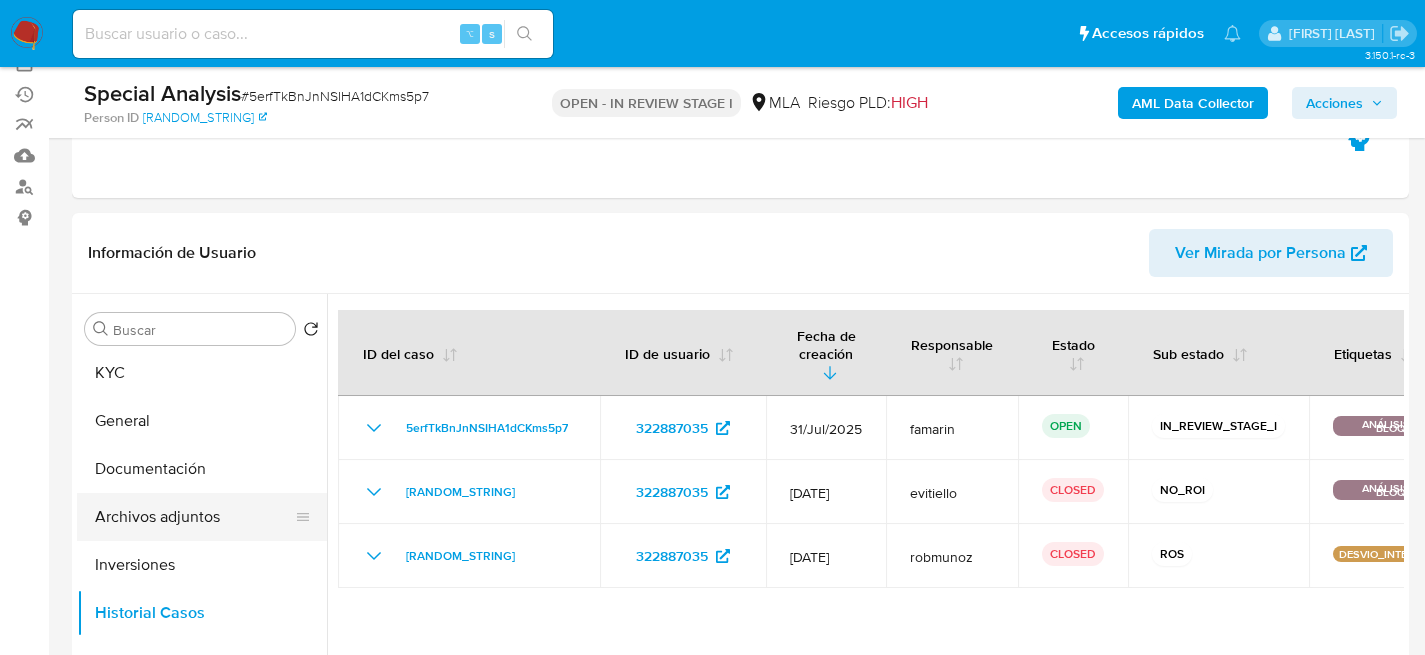 click on "Archivos adjuntos" at bounding box center (194, 517) 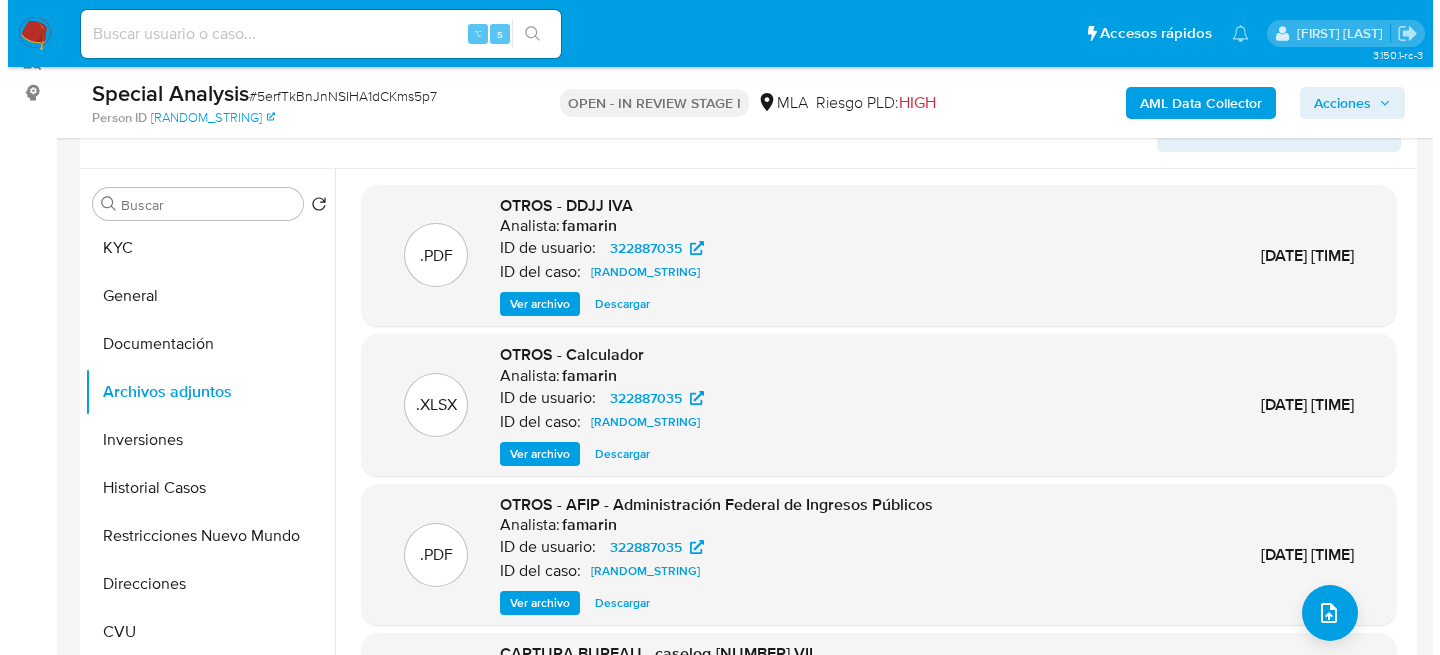 scroll, scrollTop: 363, scrollLeft: 0, axis: vertical 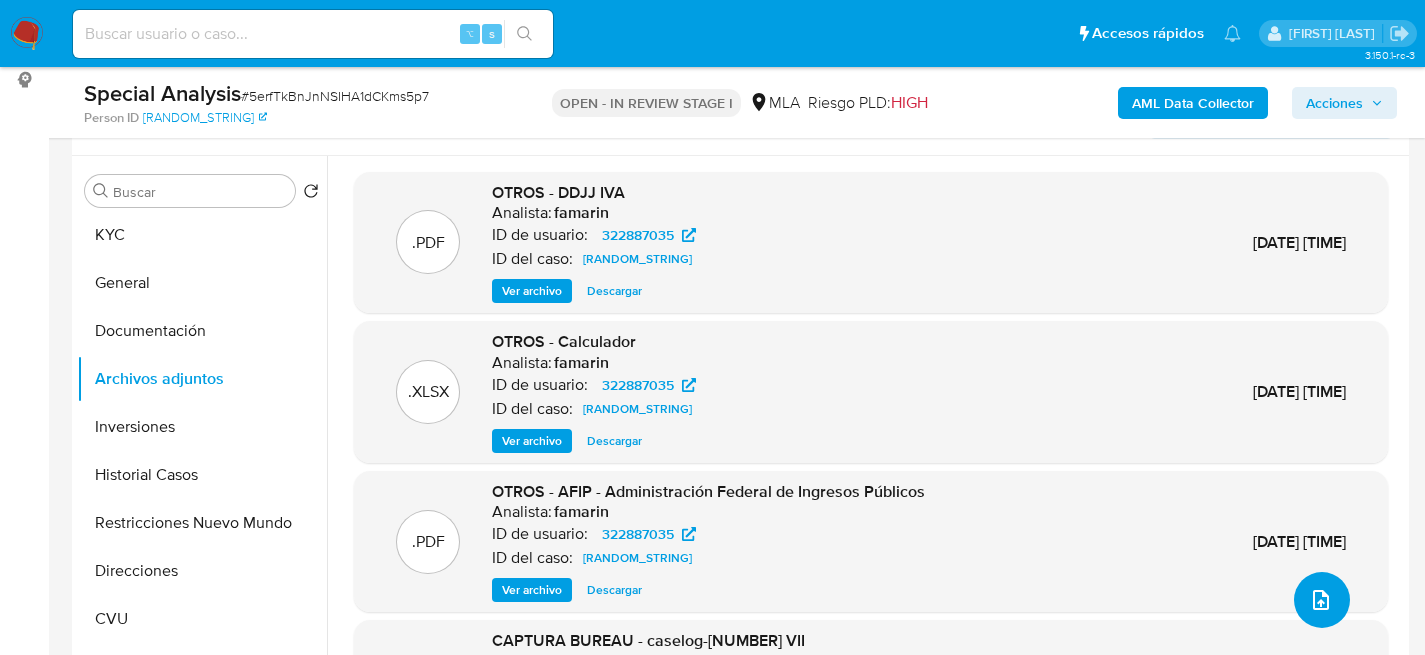 click 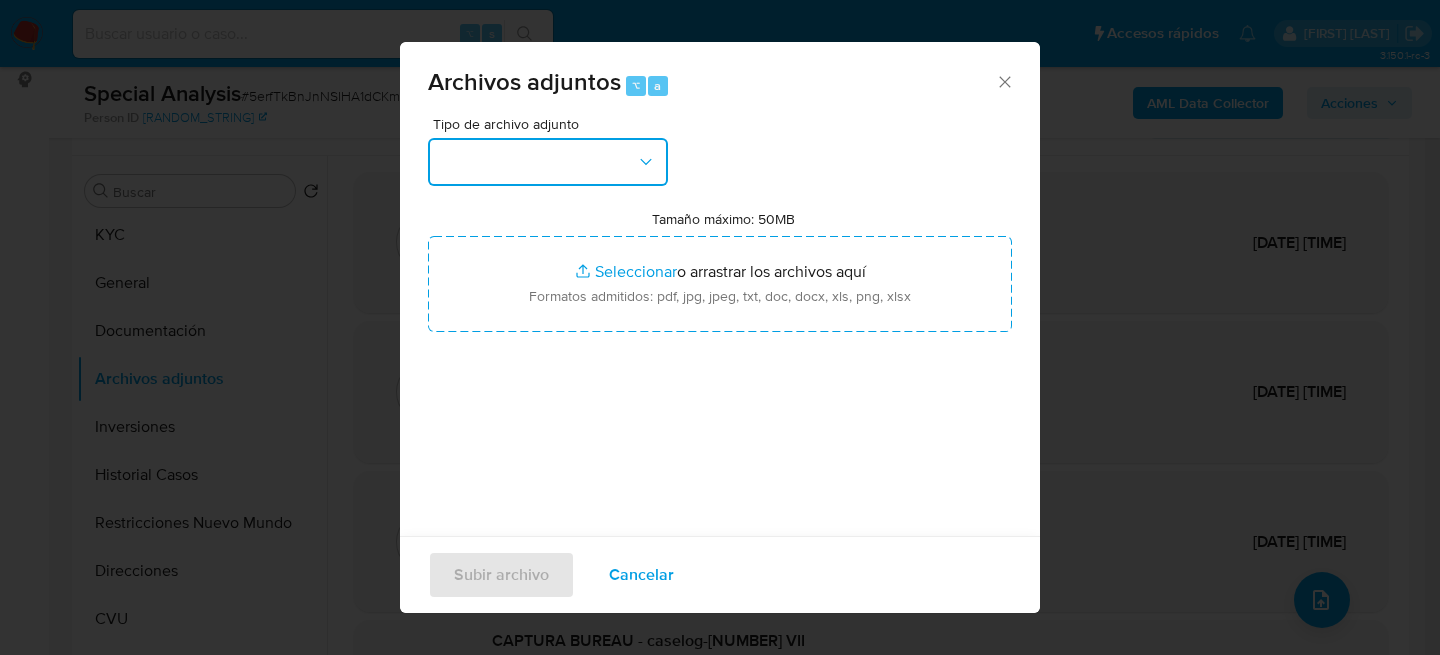 click at bounding box center (548, 162) 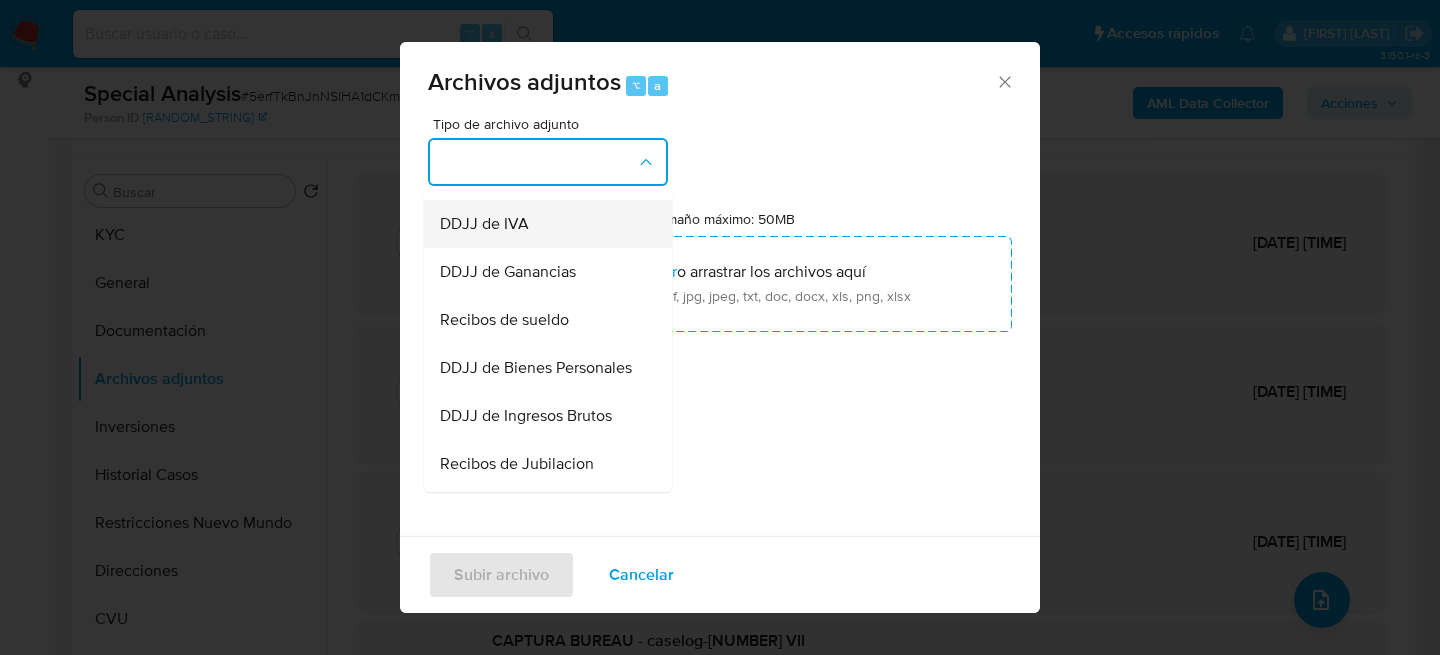 scroll, scrollTop: 448, scrollLeft: 0, axis: vertical 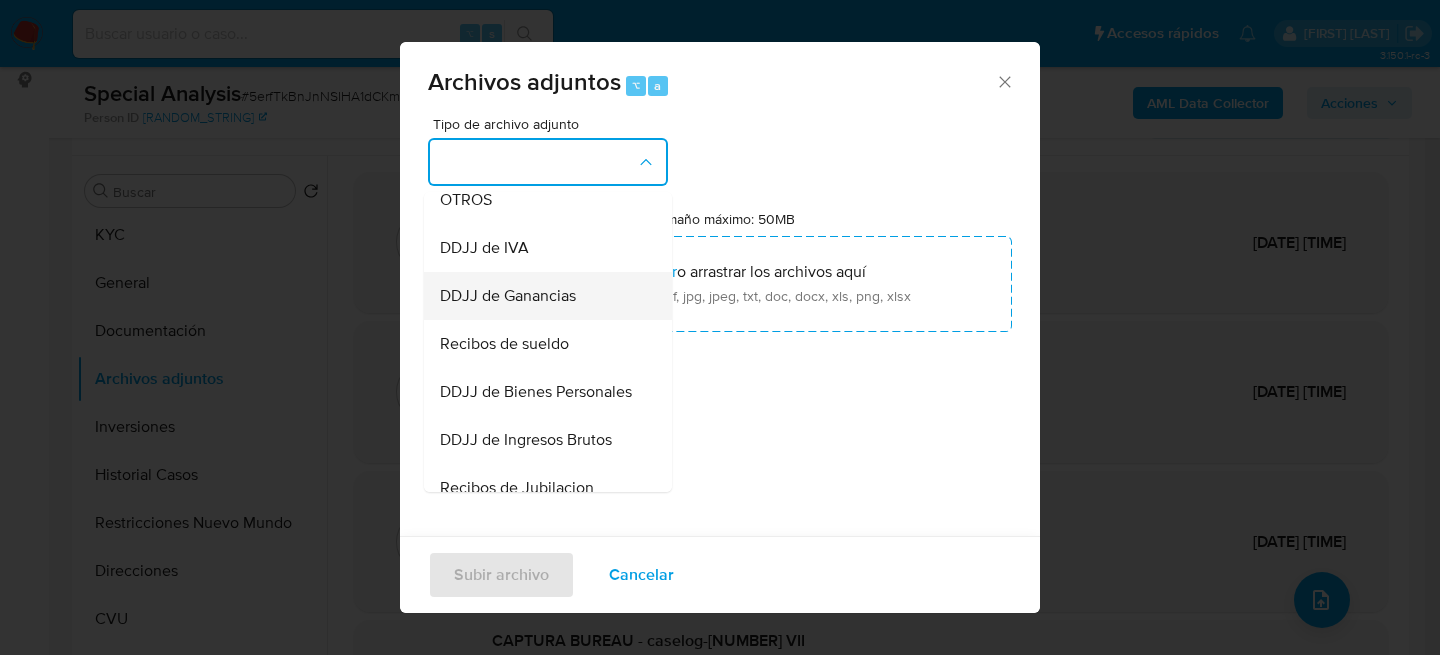 click on "DDJJ de Ganancias" at bounding box center [542, 296] 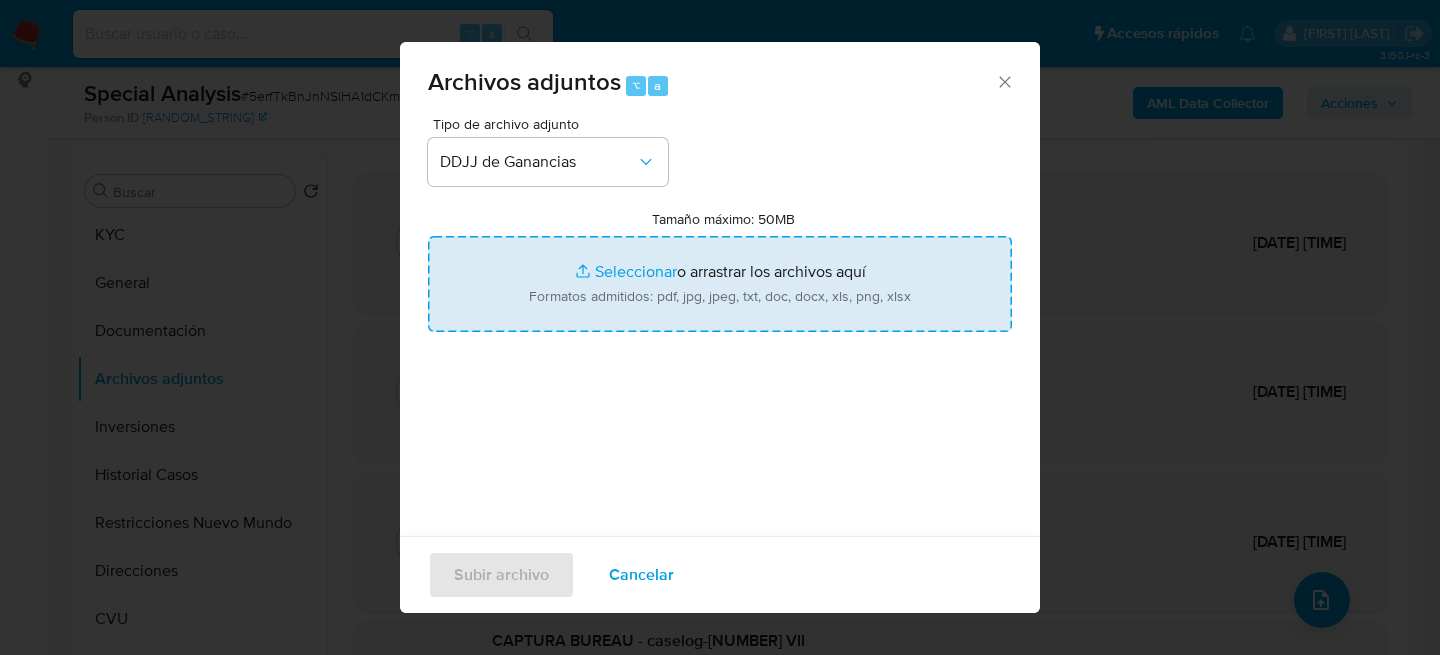 click on "Tamaño máximo: 50MB Seleccionar archivos" at bounding box center (720, 284) 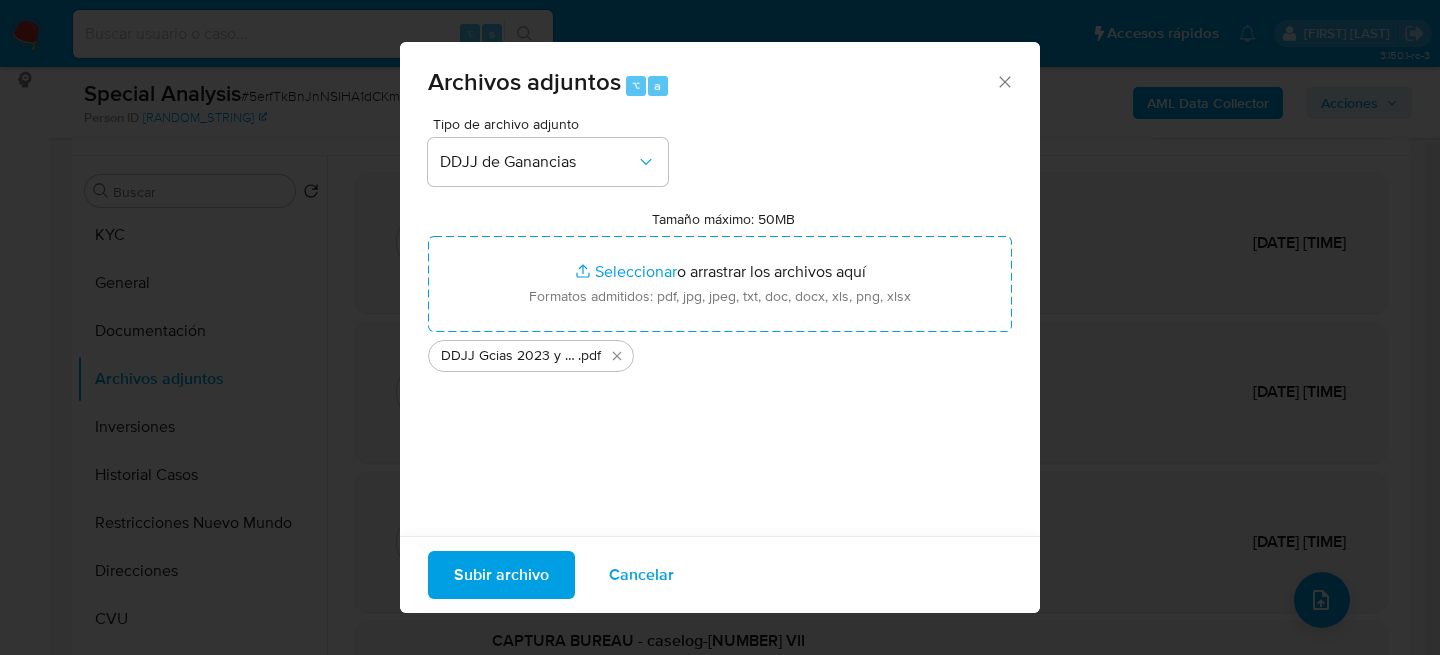 click on "Tipo de archivo adjunto DDJJ de Ganancias  Tamaño máximo: 50MB Seleccionar archivos Seleccionar  o arrastrar los archivos aquí Formatos admitidos: pdf, jpg, jpeg, txt, doc, docx, xls, png, xlsx DDJJ Gcias 2023 y 2024 .pdf" at bounding box center [720, 353] 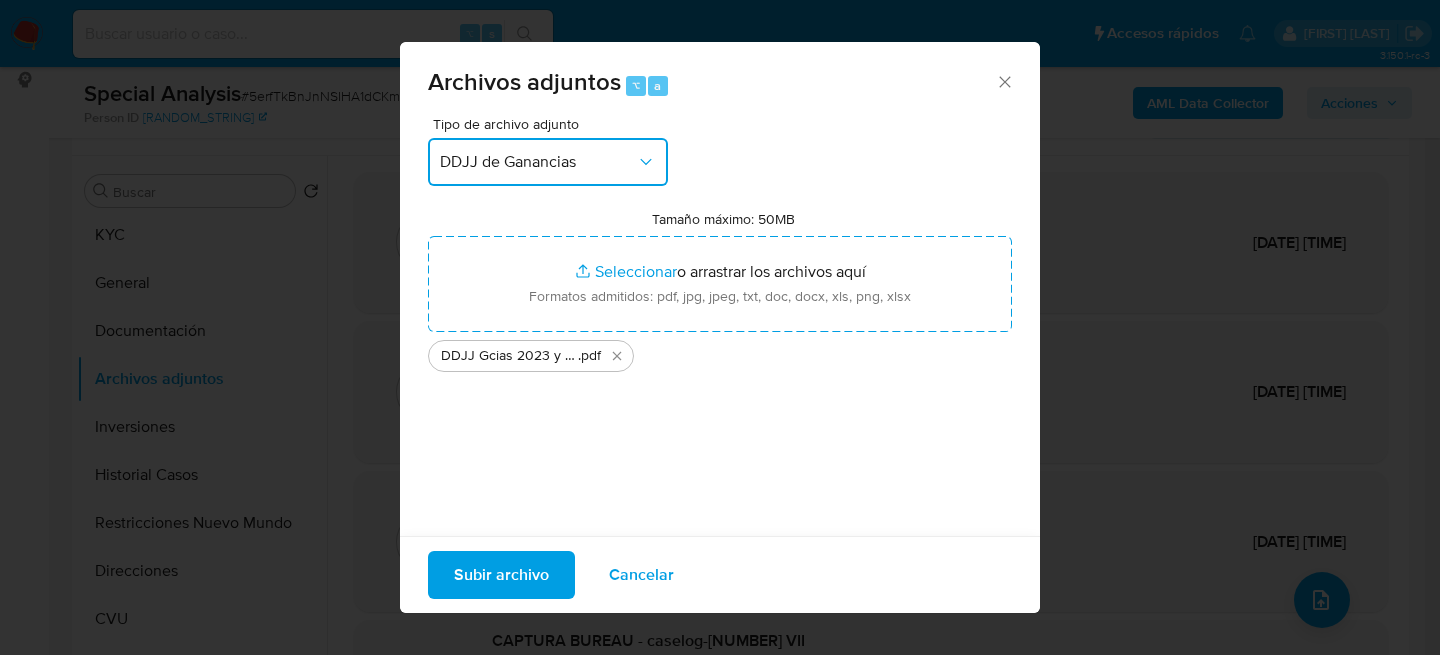 click on "DDJJ de Ganancias" at bounding box center [548, 162] 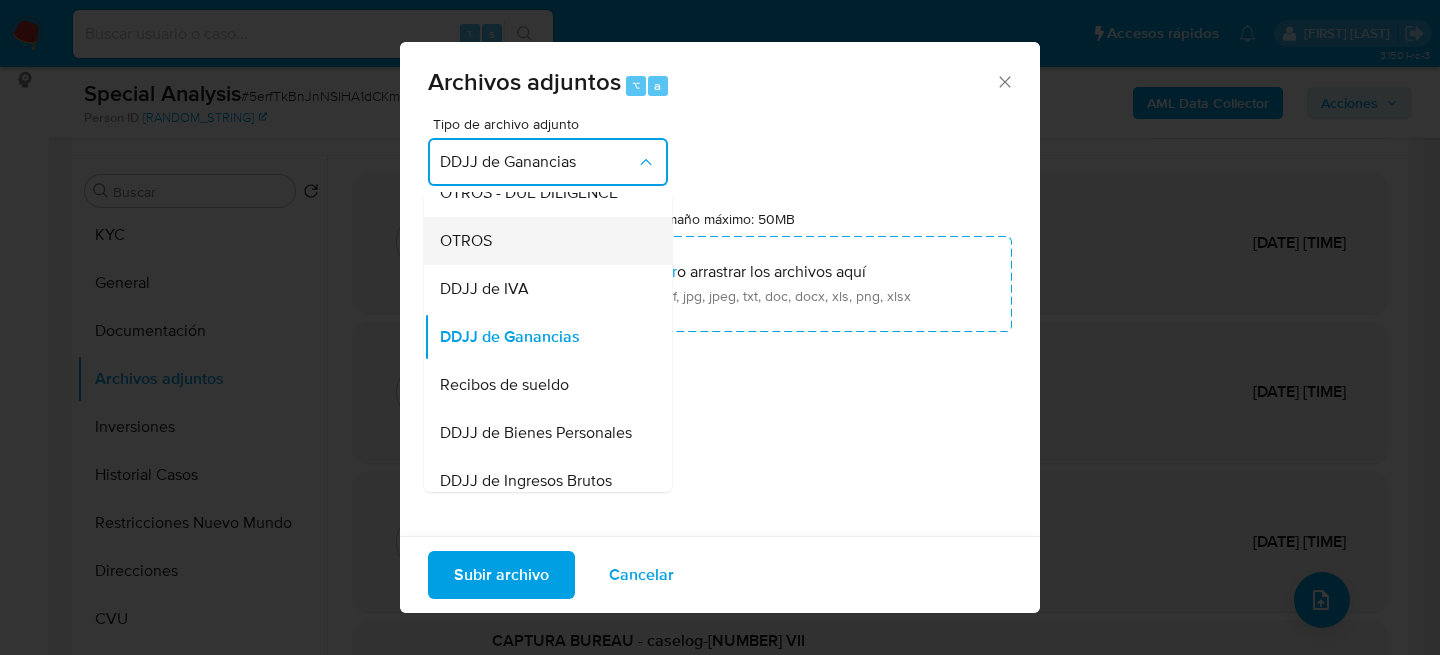 scroll, scrollTop: 390, scrollLeft: 0, axis: vertical 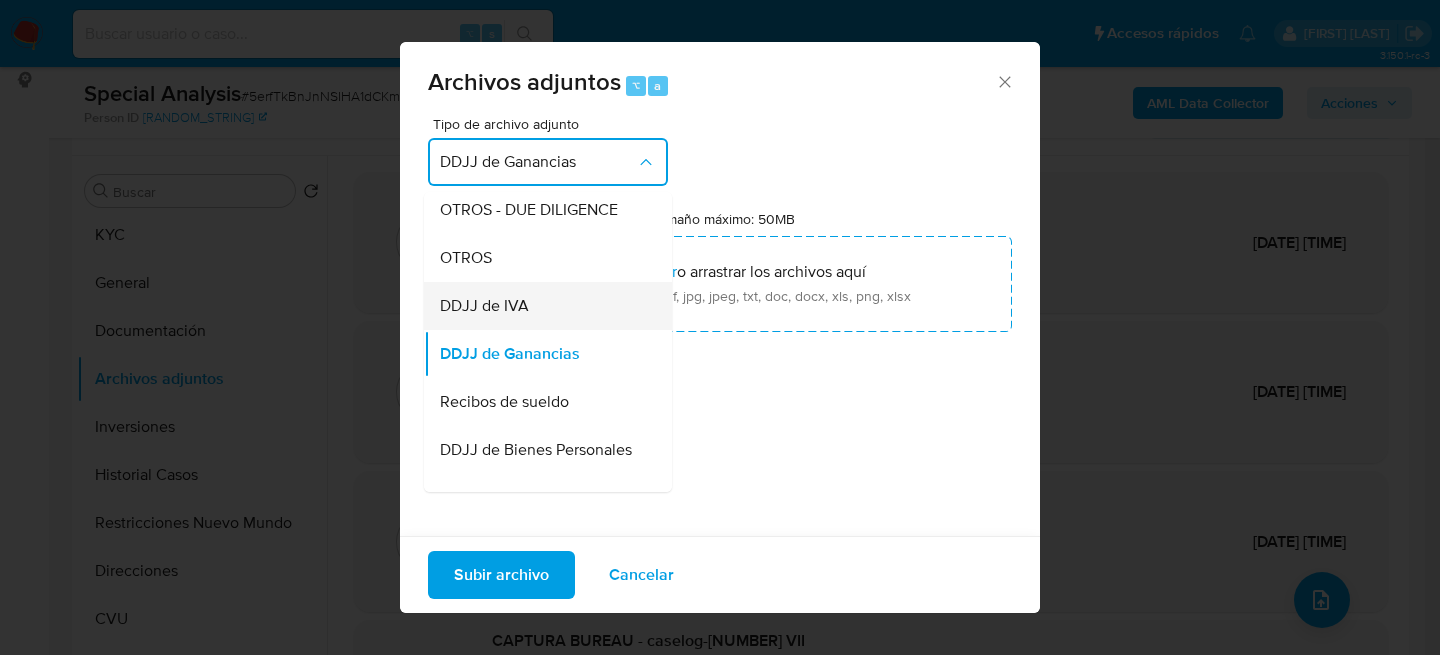 drag, startPoint x: 515, startPoint y: 439, endPoint x: 521, endPoint y: 318, distance: 121.14867 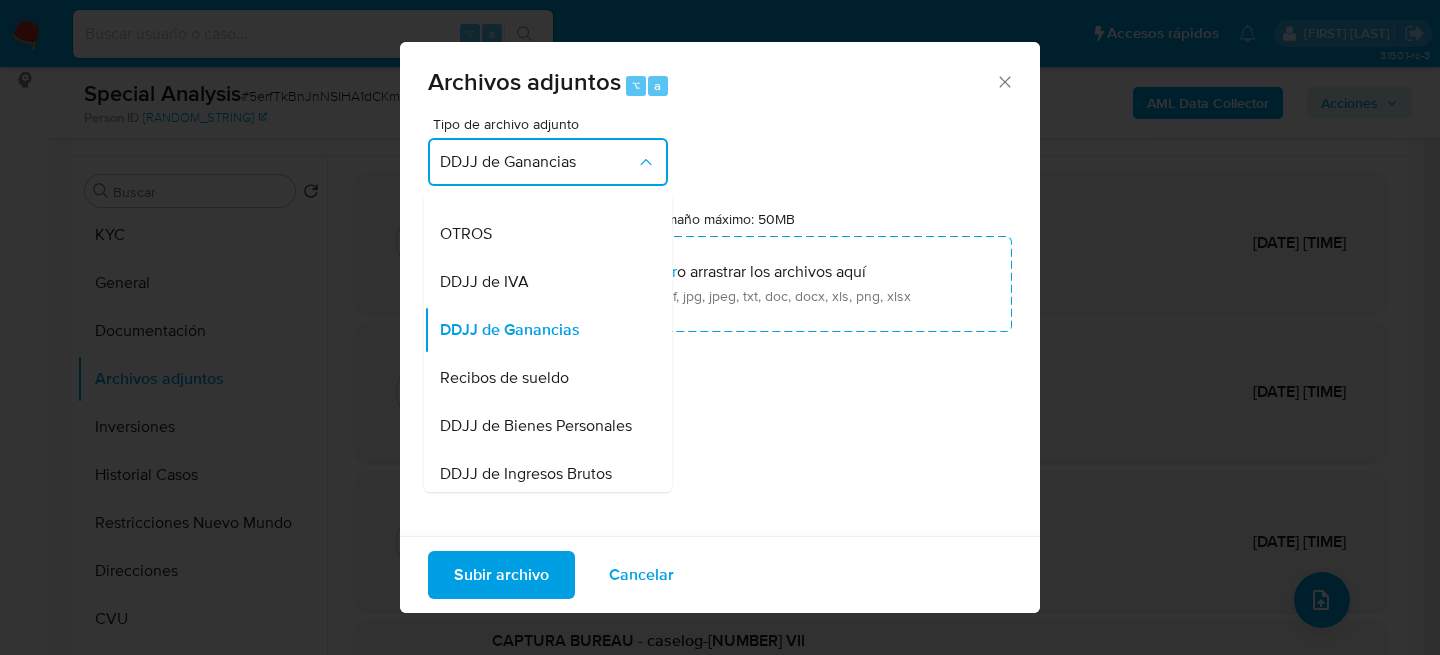 scroll, scrollTop: 410, scrollLeft: 0, axis: vertical 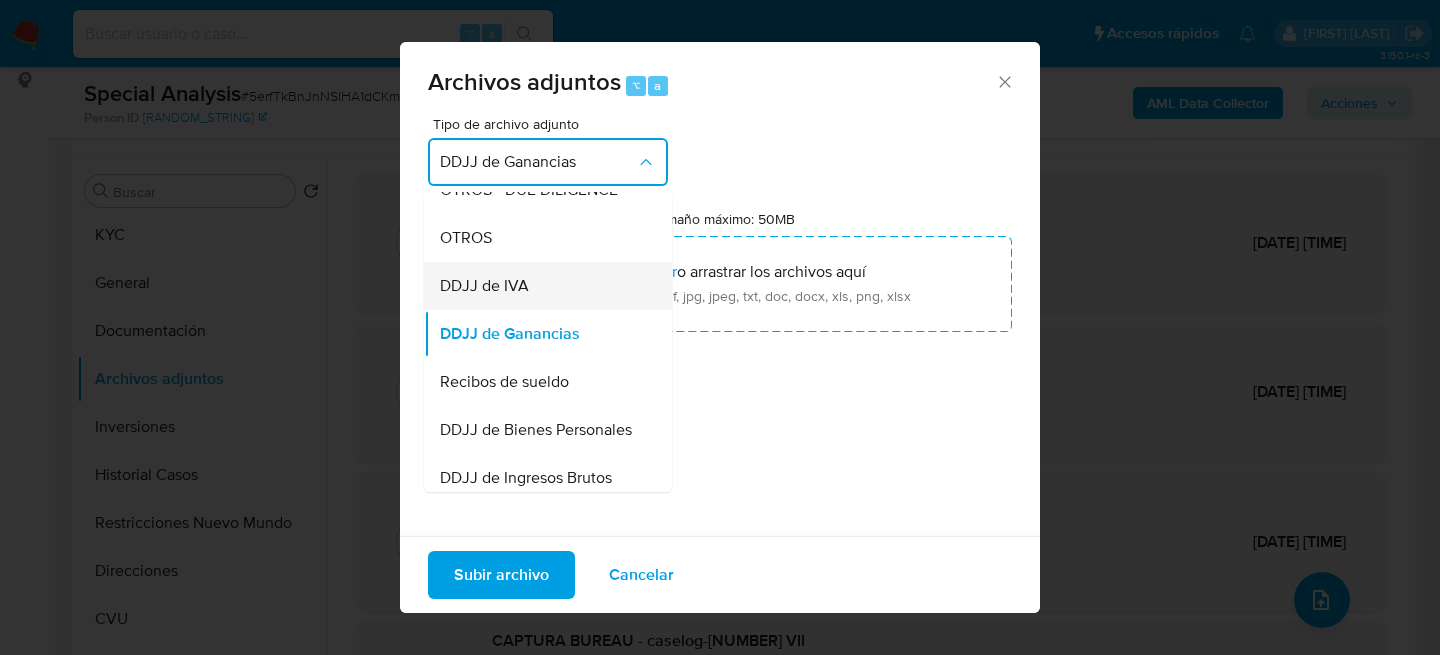 click on "DDJJ de IVA" at bounding box center [542, 286] 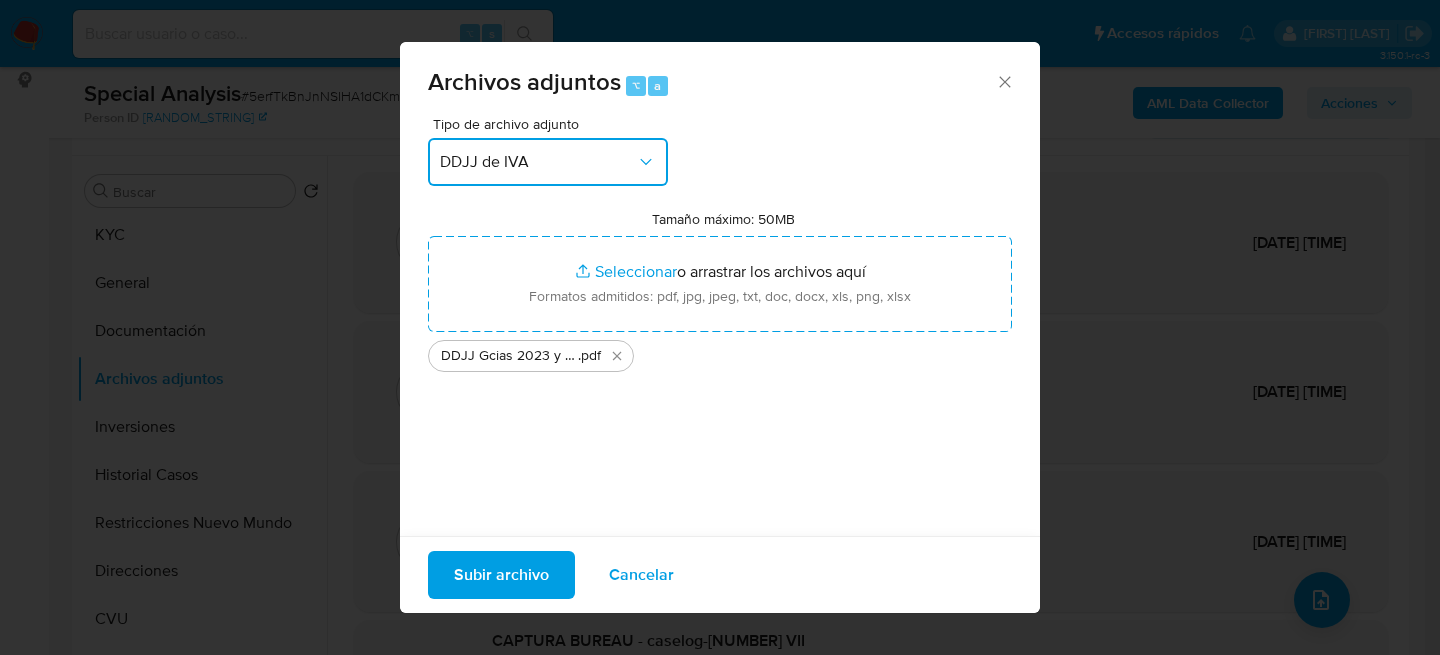 click on "DDJJ de IVA" at bounding box center [538, 162] 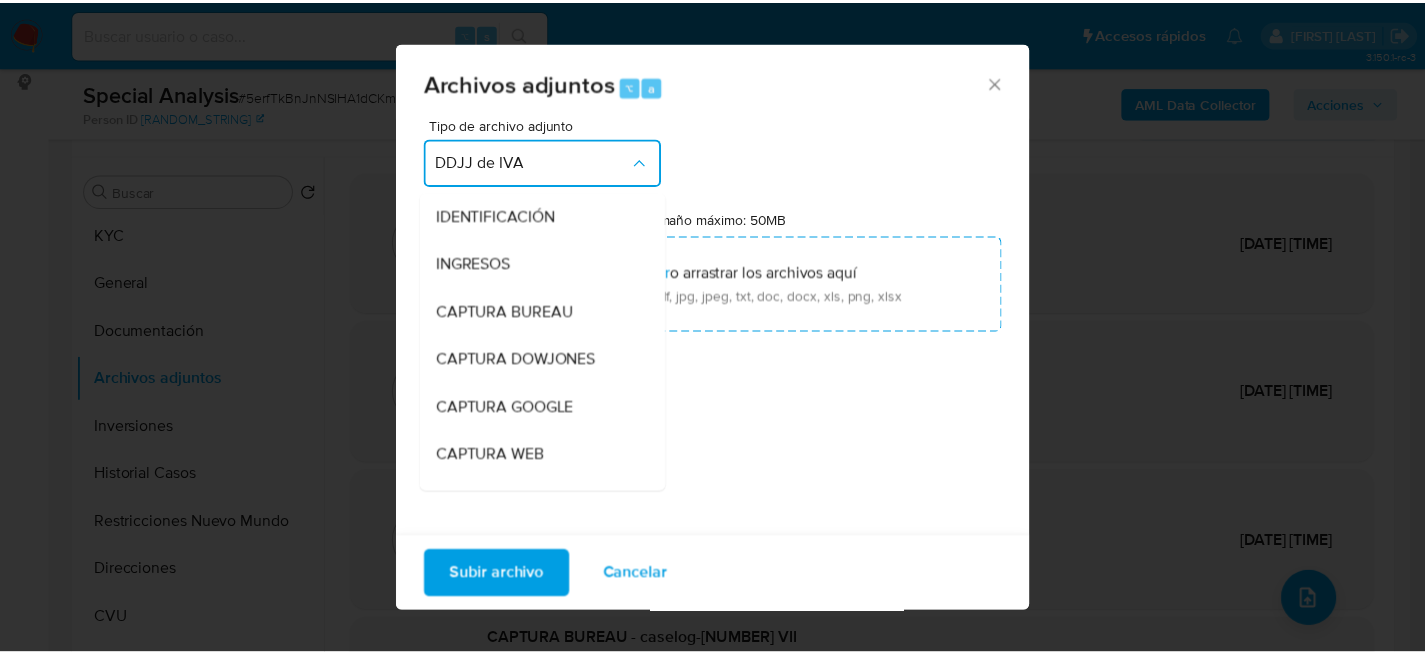 scroll, scrollTop: 374, scrollLeft: 0, axis: vertical 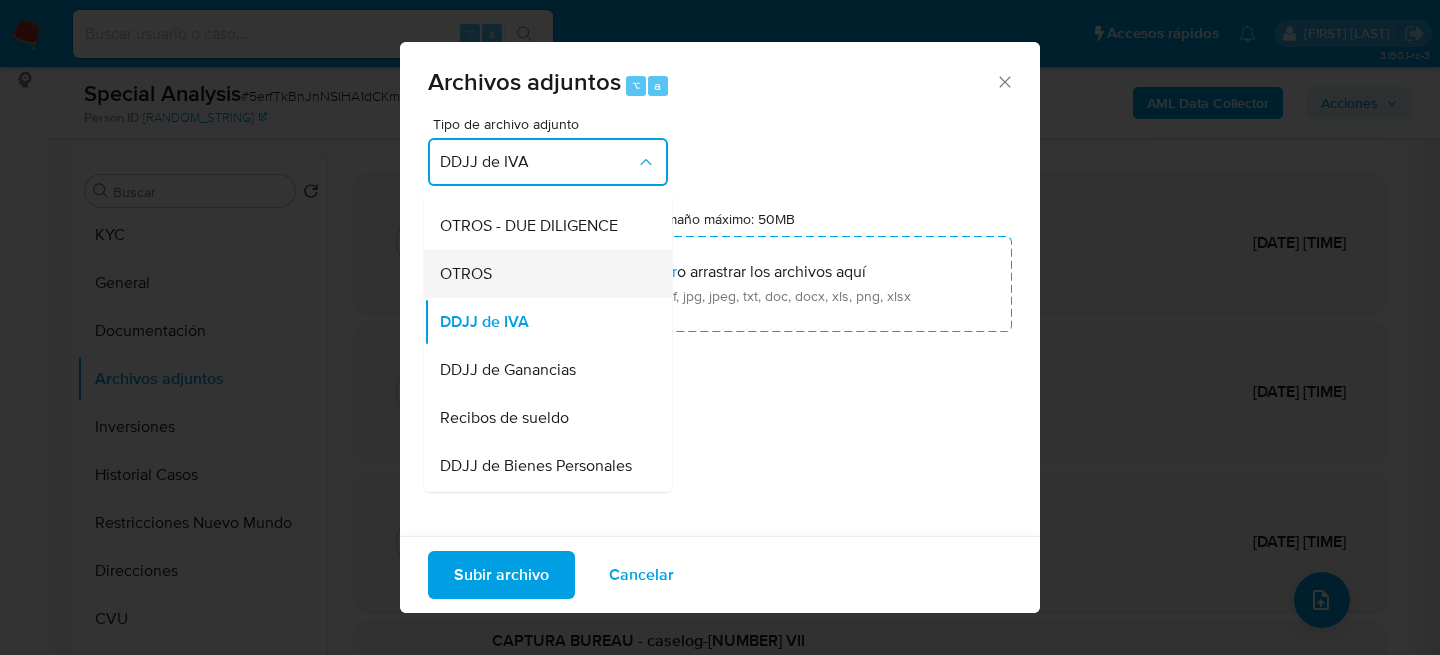 click on "OTROS" at bounding box center [466, 274] 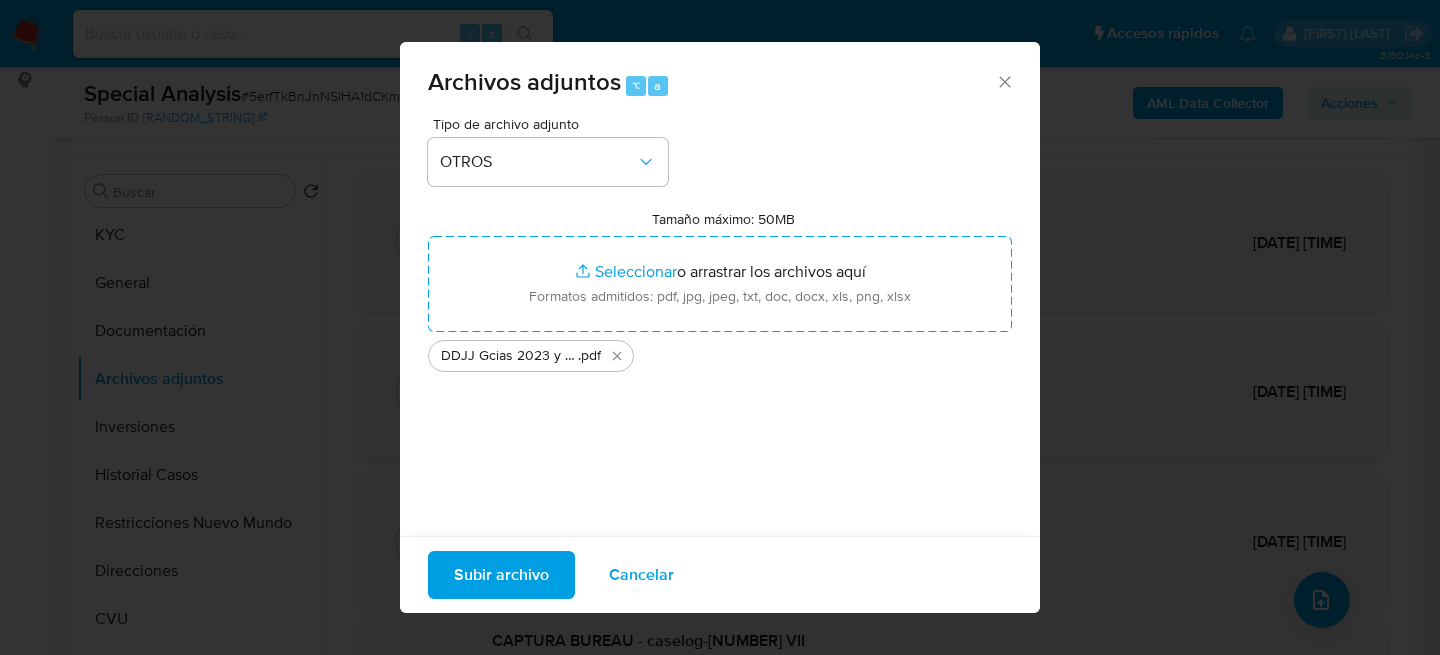 click on "DDJJ Gcias 2023 y 2024 .pdf" at bounding box center [720, 352] 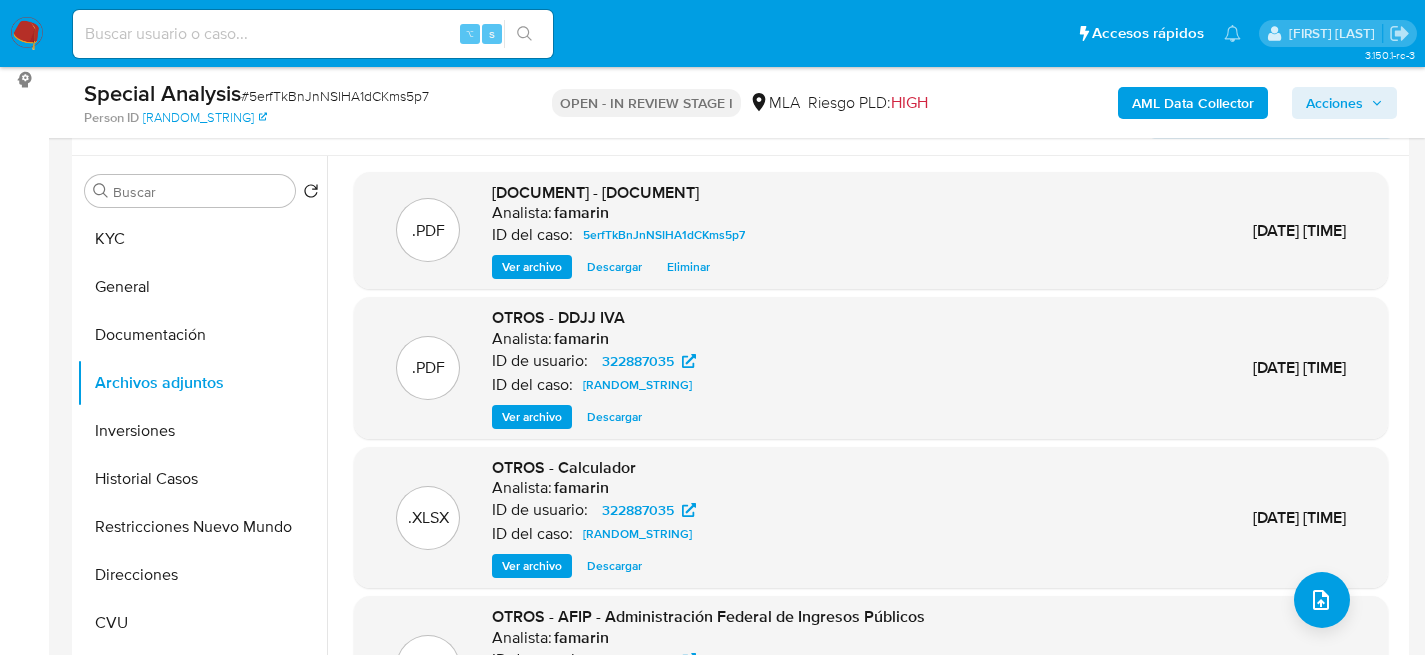 scroll, scrollTop: 0, scrollLeft: 0, axis: both 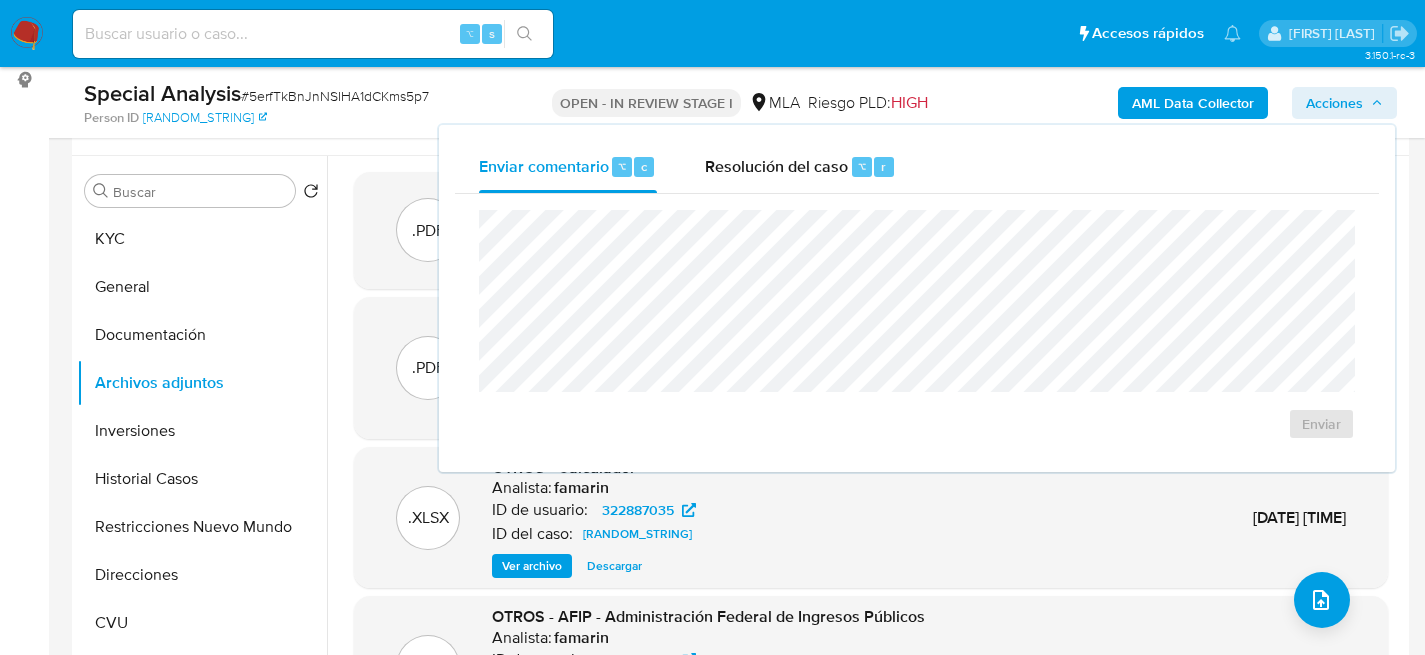 drag, startPoint x: 747, startPoint y: 159, endPoint x: 746, endPoint y: 196, distance: 37.01351 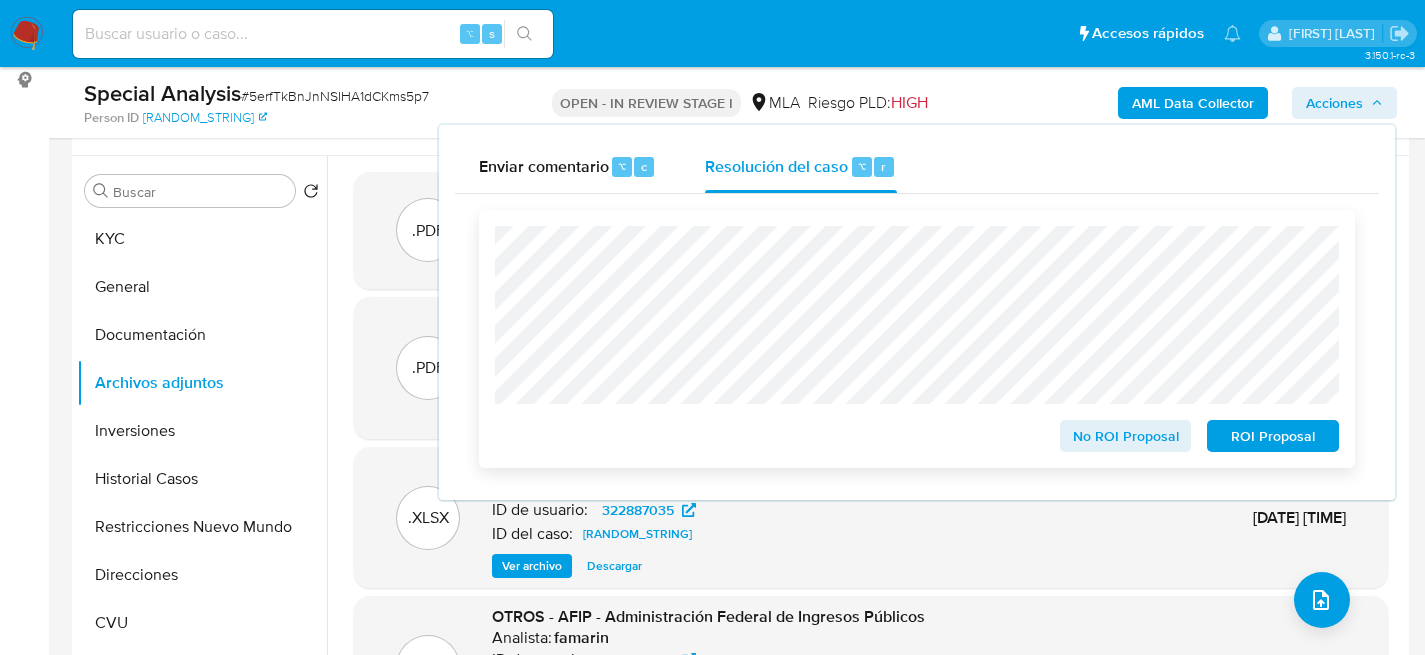 click on "No ROI Proposal" at bounding box center (1126, 436) 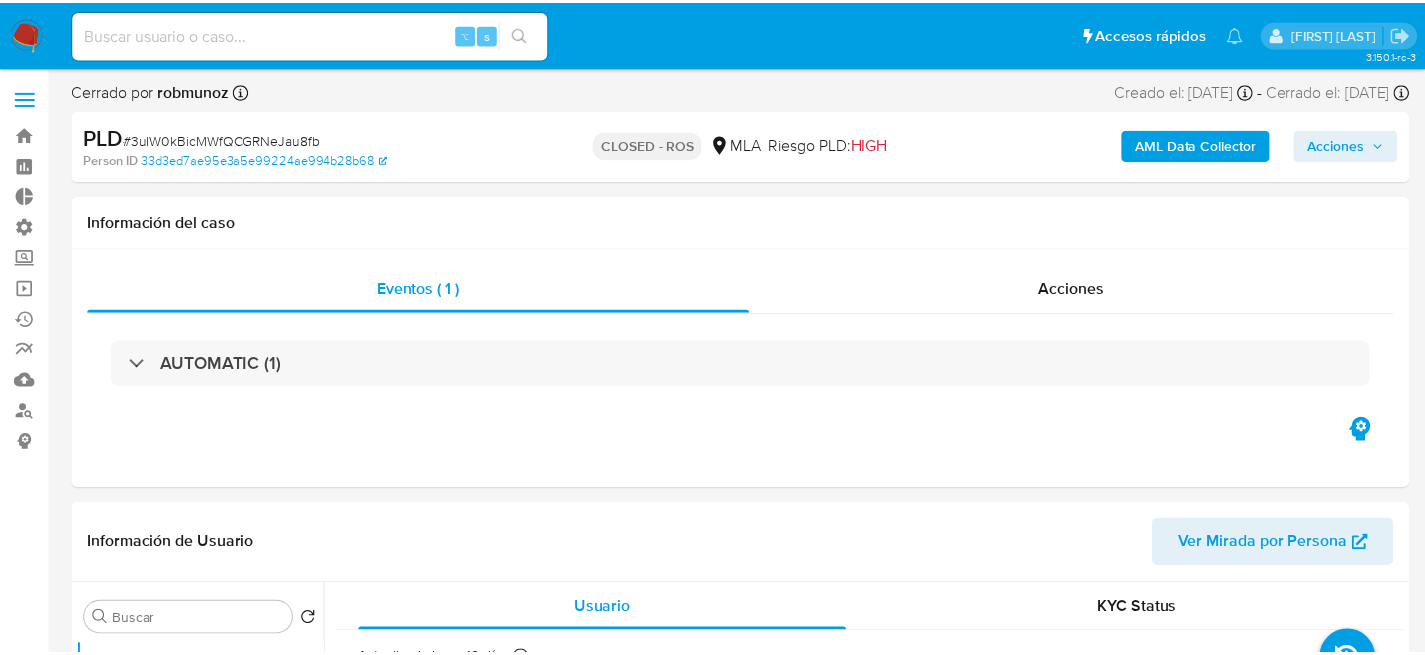 scroll, scrollTop: 0, scrollLeft: 0, axis: both 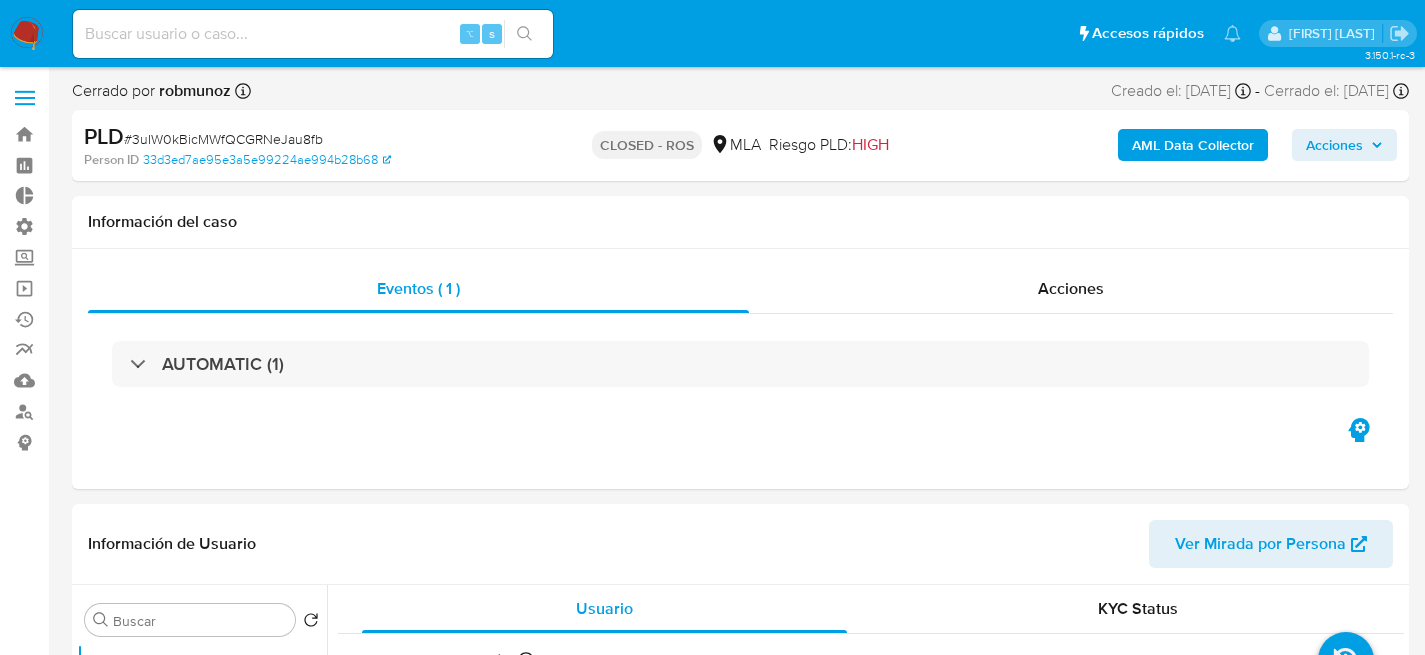 select on "10" 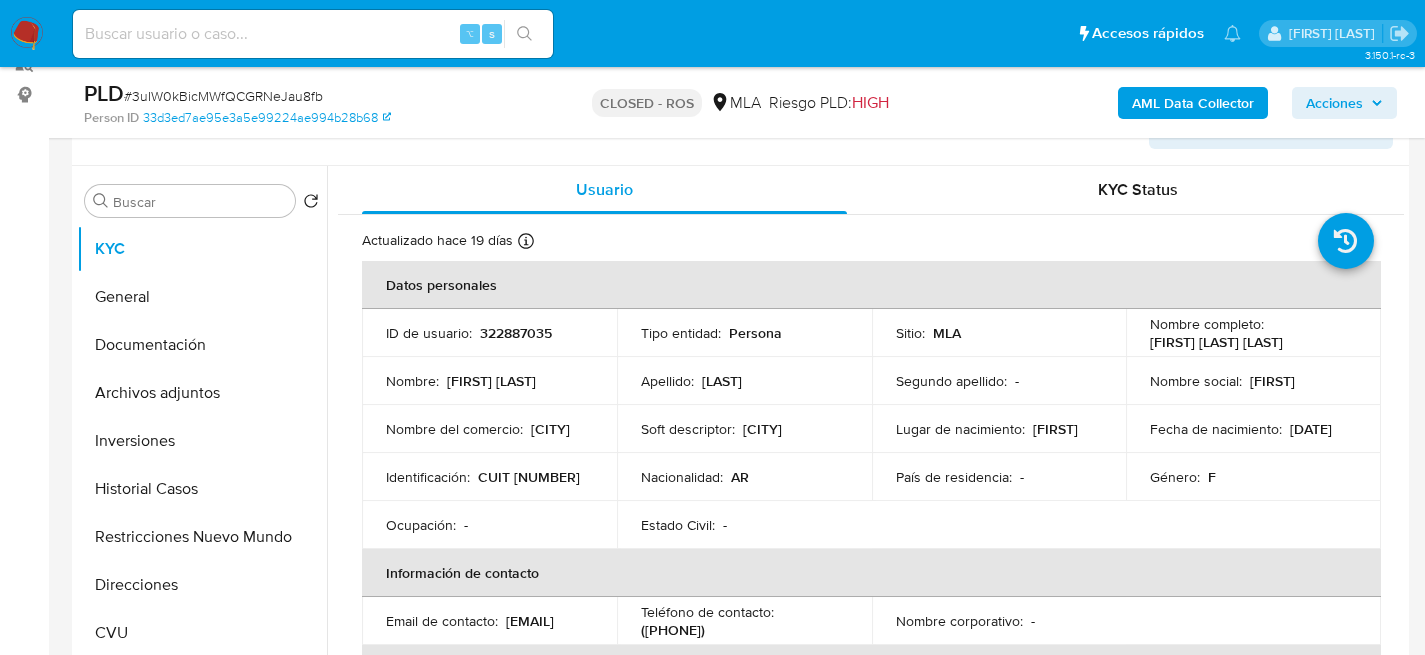 scroll, scrollTop: 367, scrollLeft: 0, axis: vertical 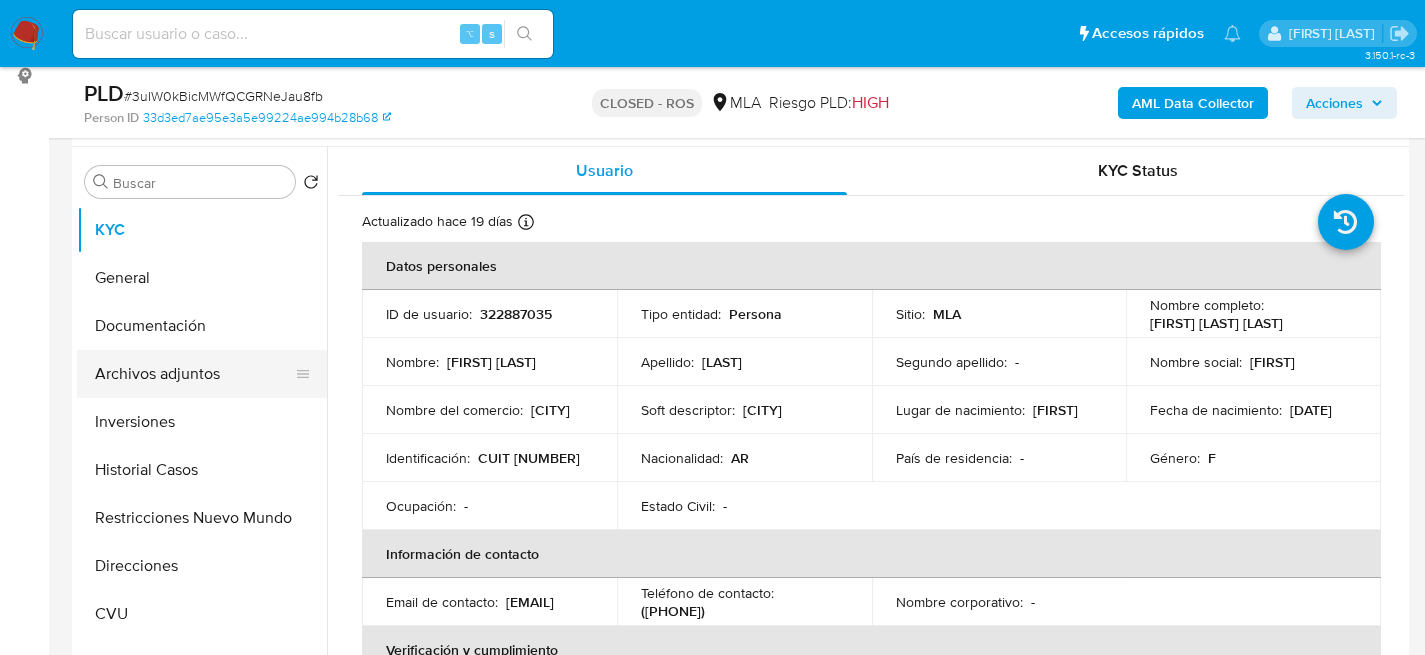click on "Archivos adjuntos" at bounding box center [194, 374] 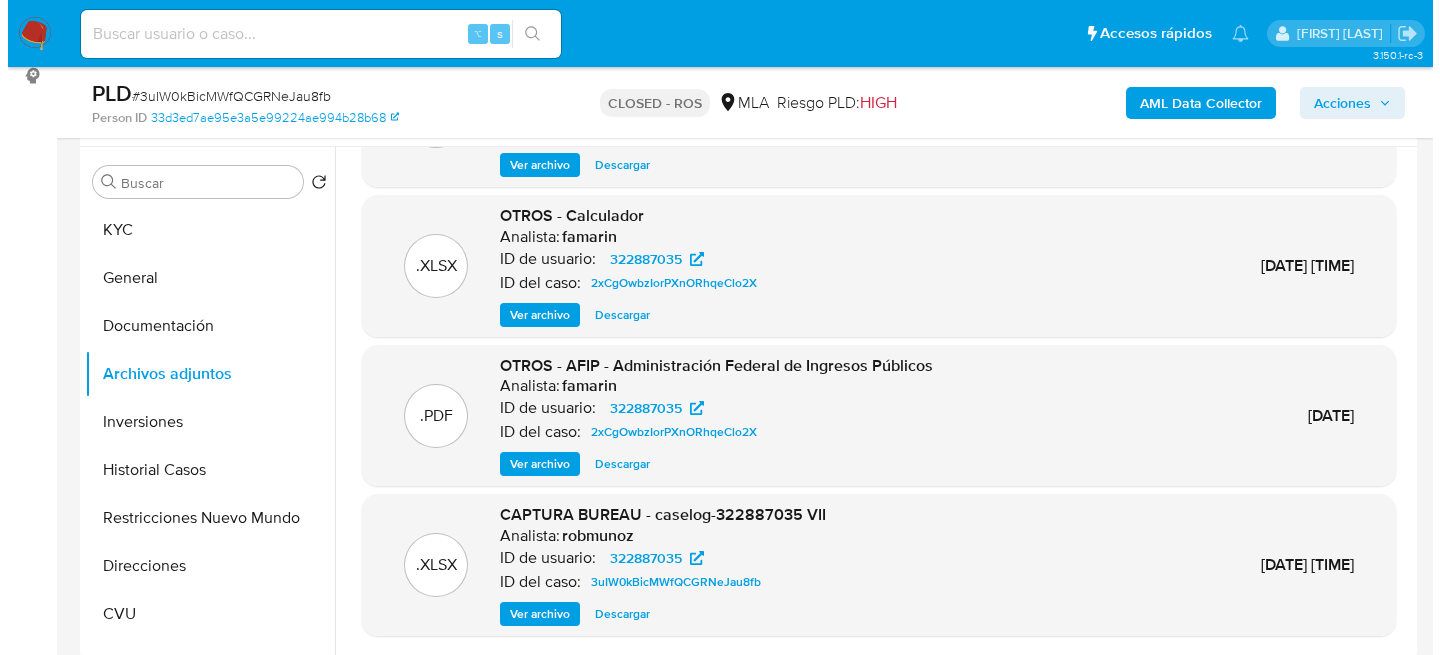 scroll, scrollTop: 118, scrollLeft: 0, axis: vertical 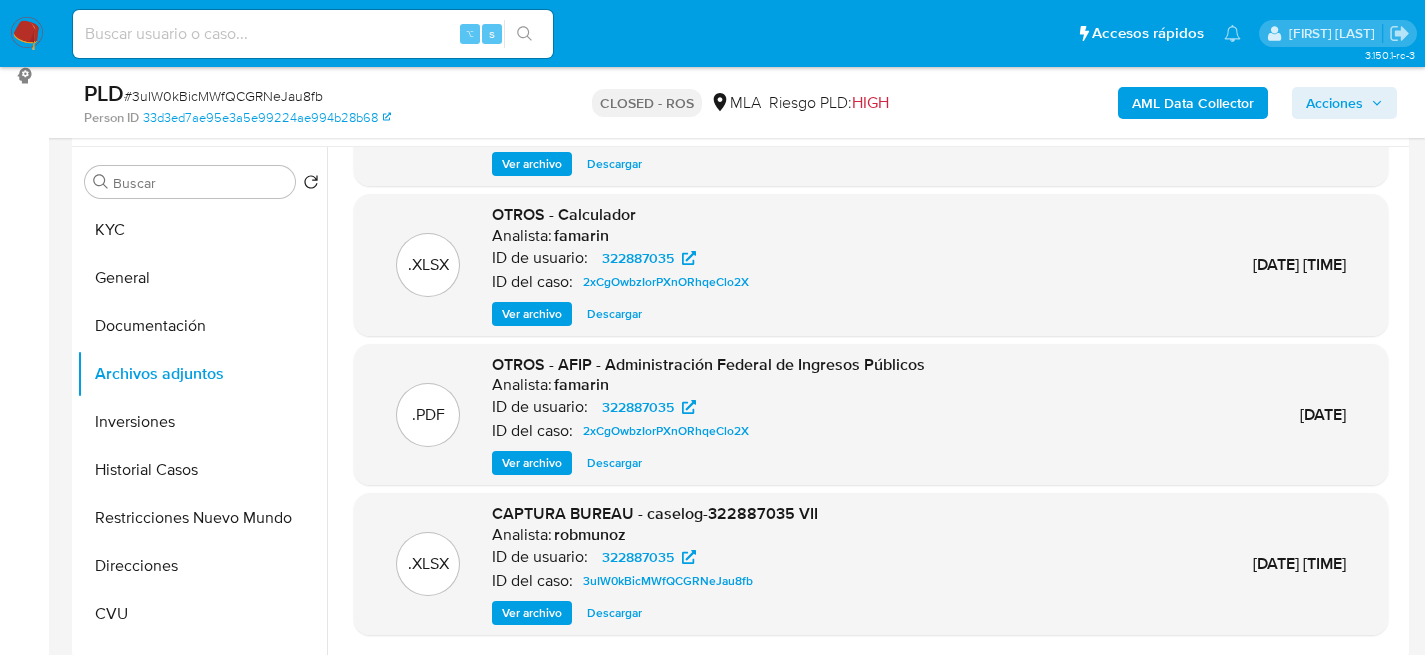 click on "Ver archivo" at bounding box center (532, 613) 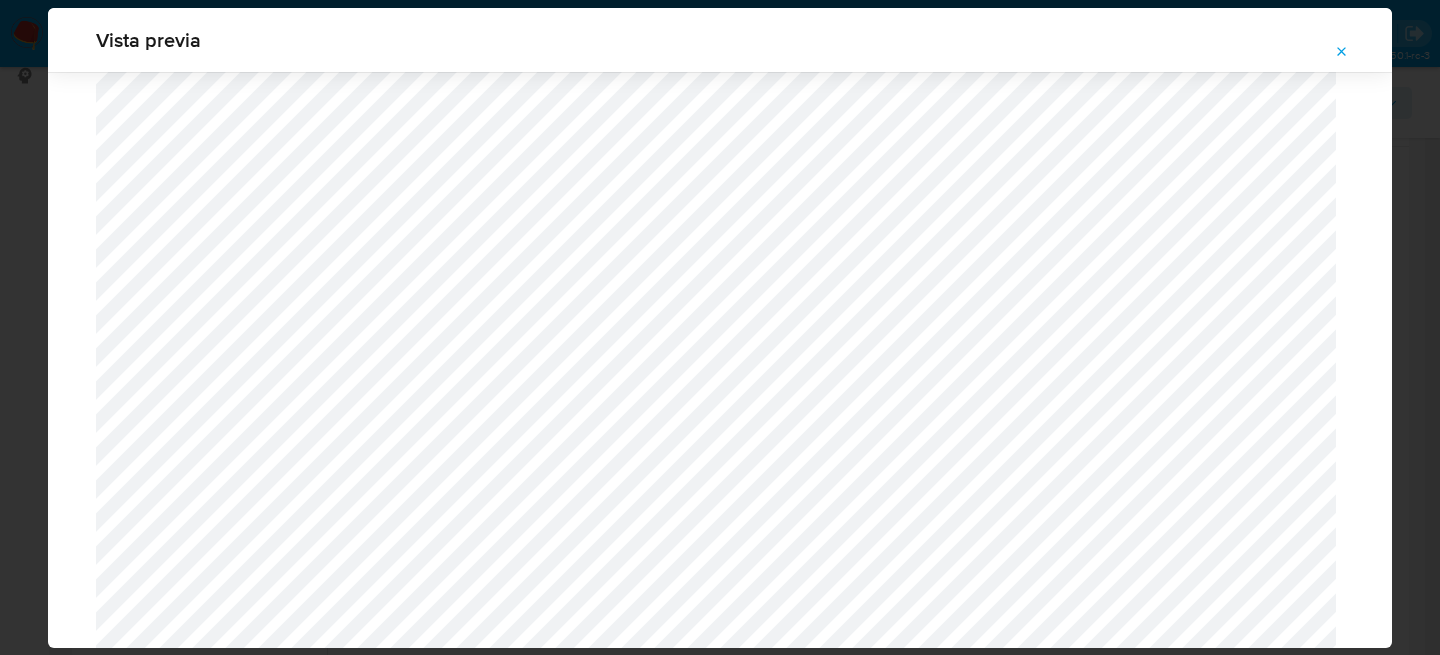 scroll, scrollTop: 1281, scrollLeft: 0, axis: vertical 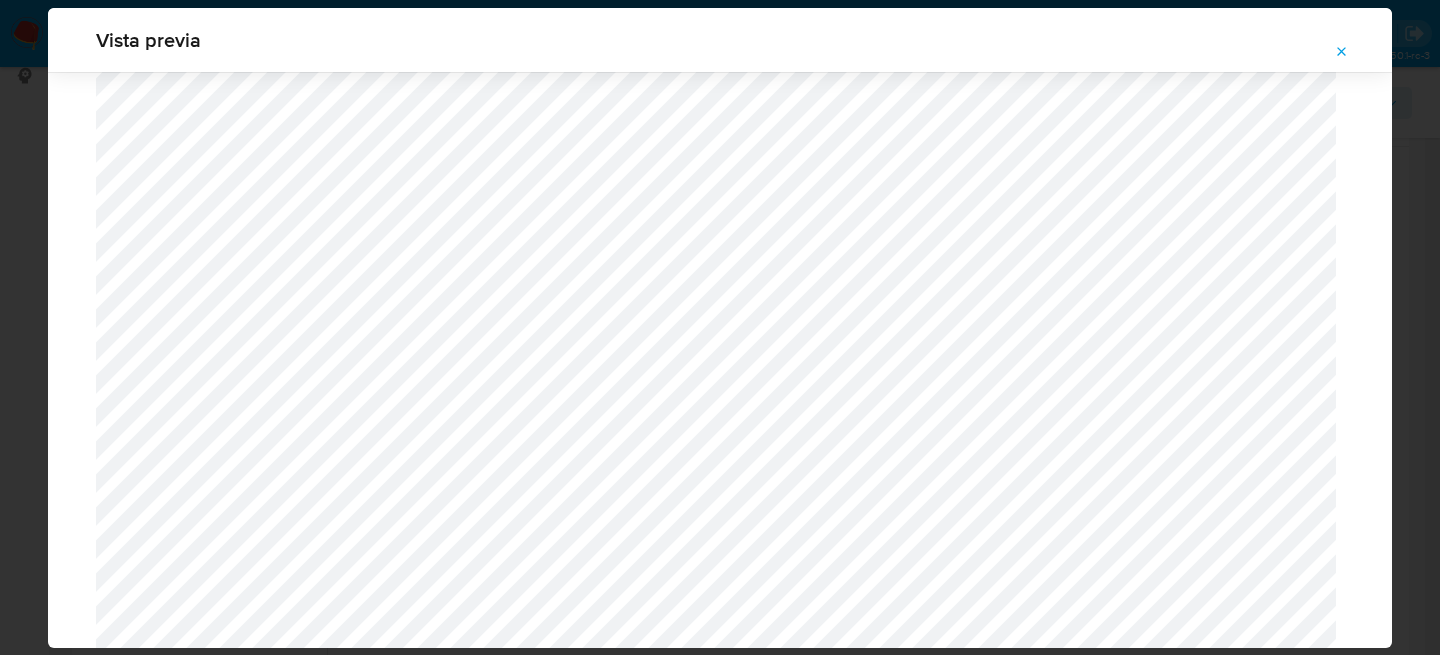 click at bounding box center [720, 996] 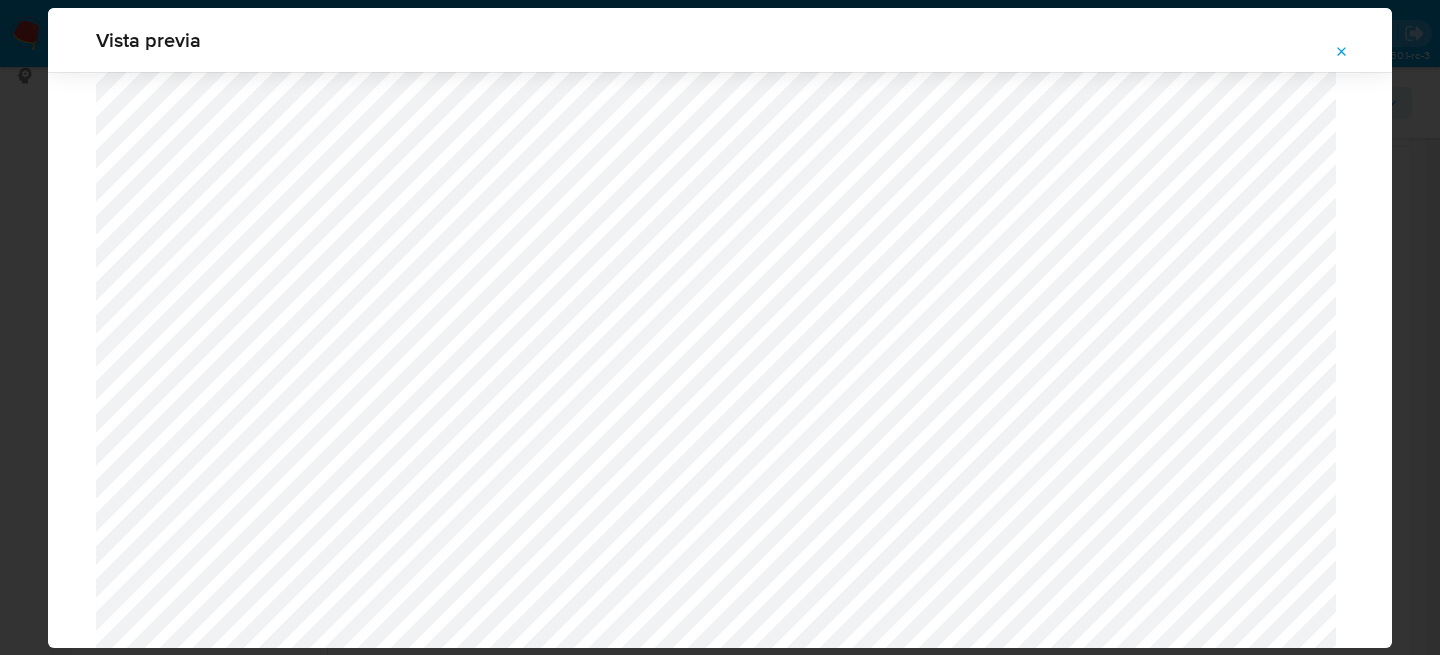 scroll, scrollTop: 1906, scrollLeft: 0, axis: vertical 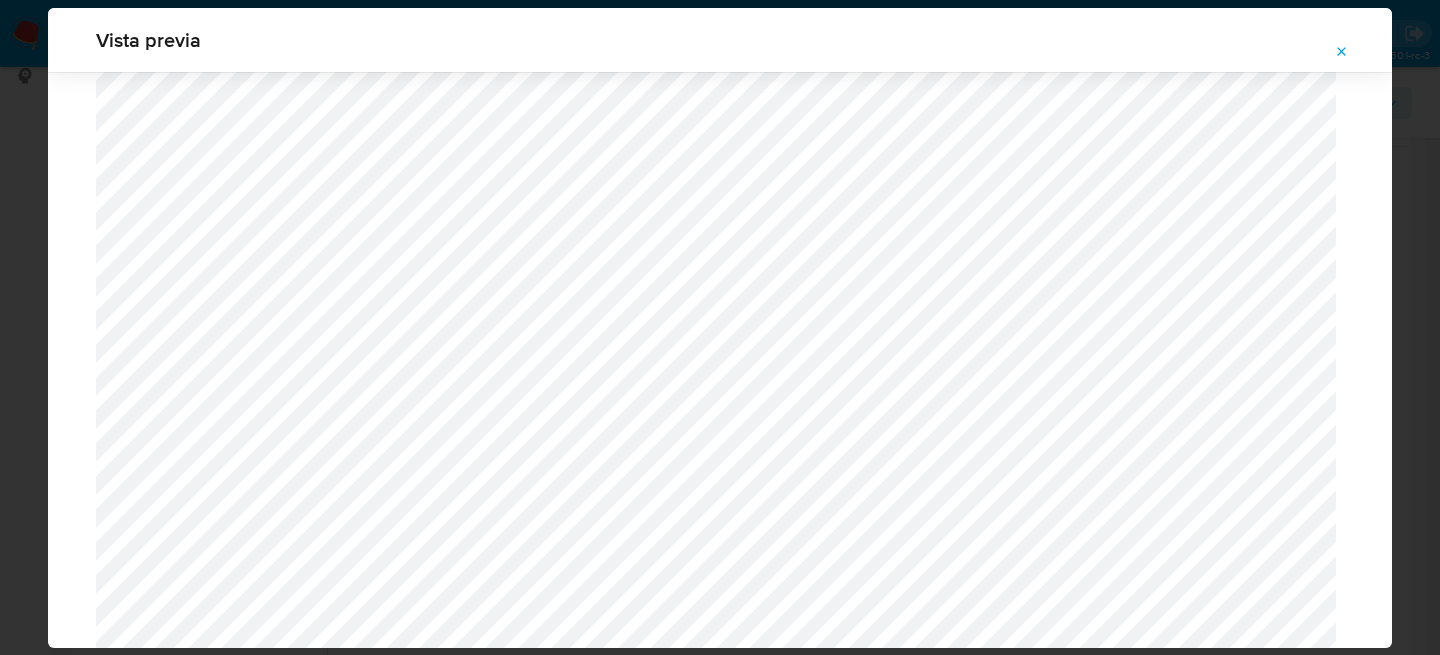 click at bounding box center [1342, 52] 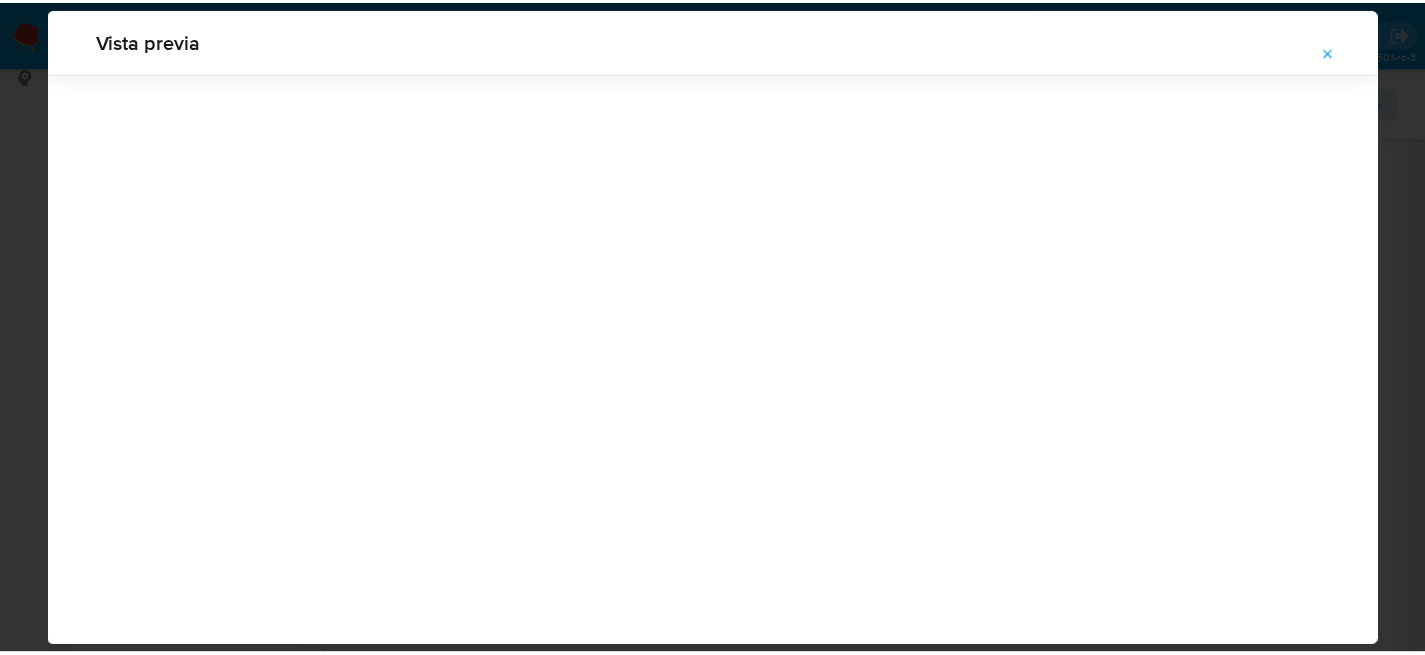 scroll, scrollTop: 64, scrollLeft: 0, axis: vertical 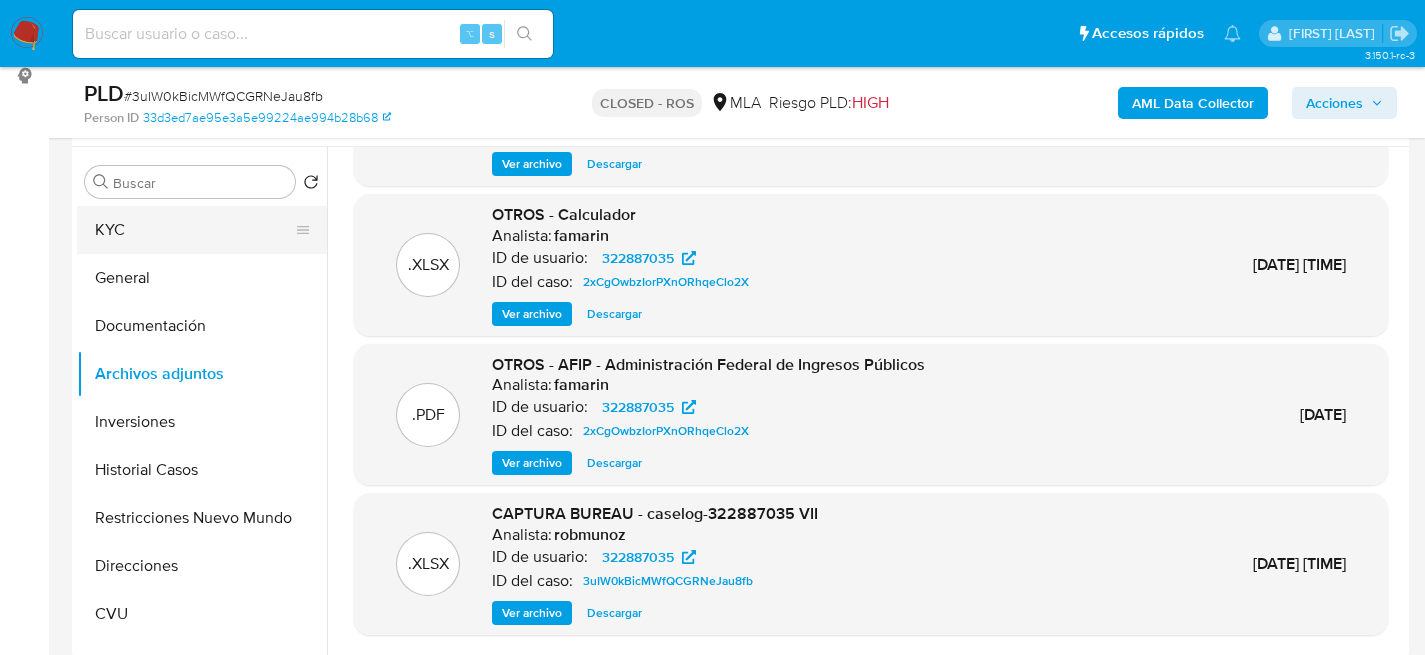 click on "General" at bounding box center [202, 278] 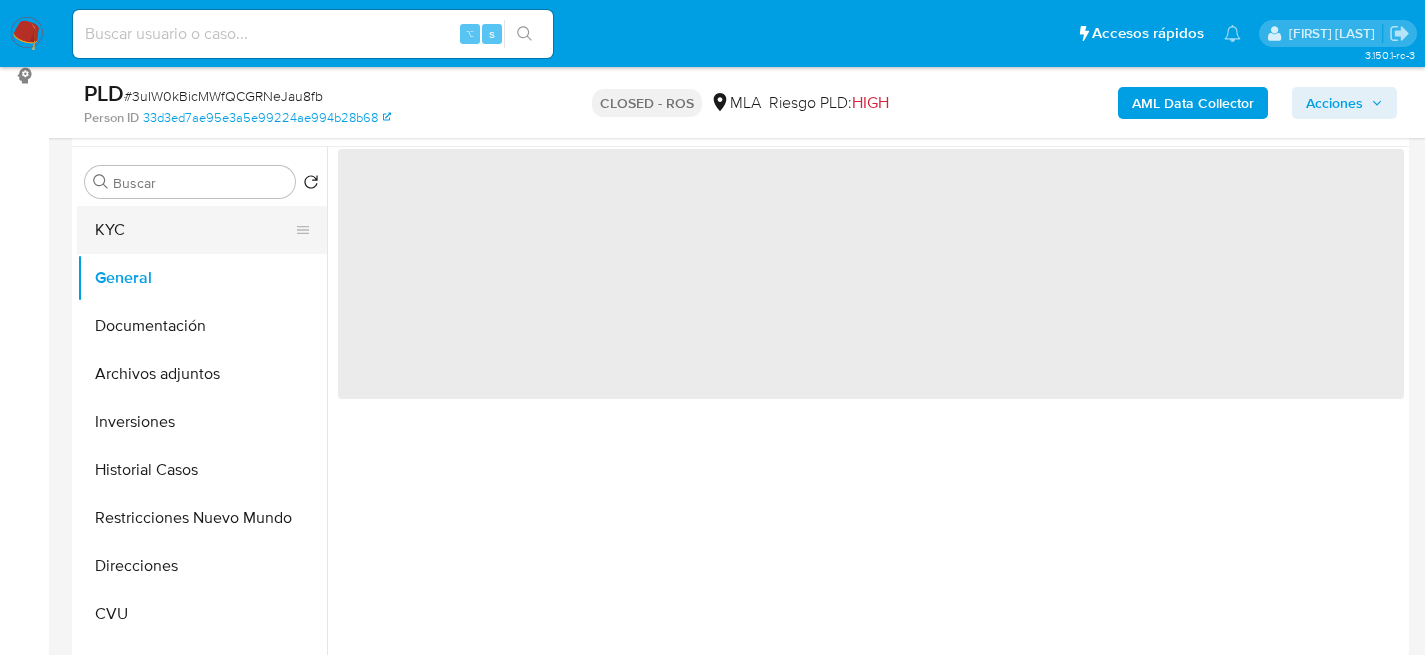 scroll, scrollTop: 0, scrollLeft: 0, axis: both 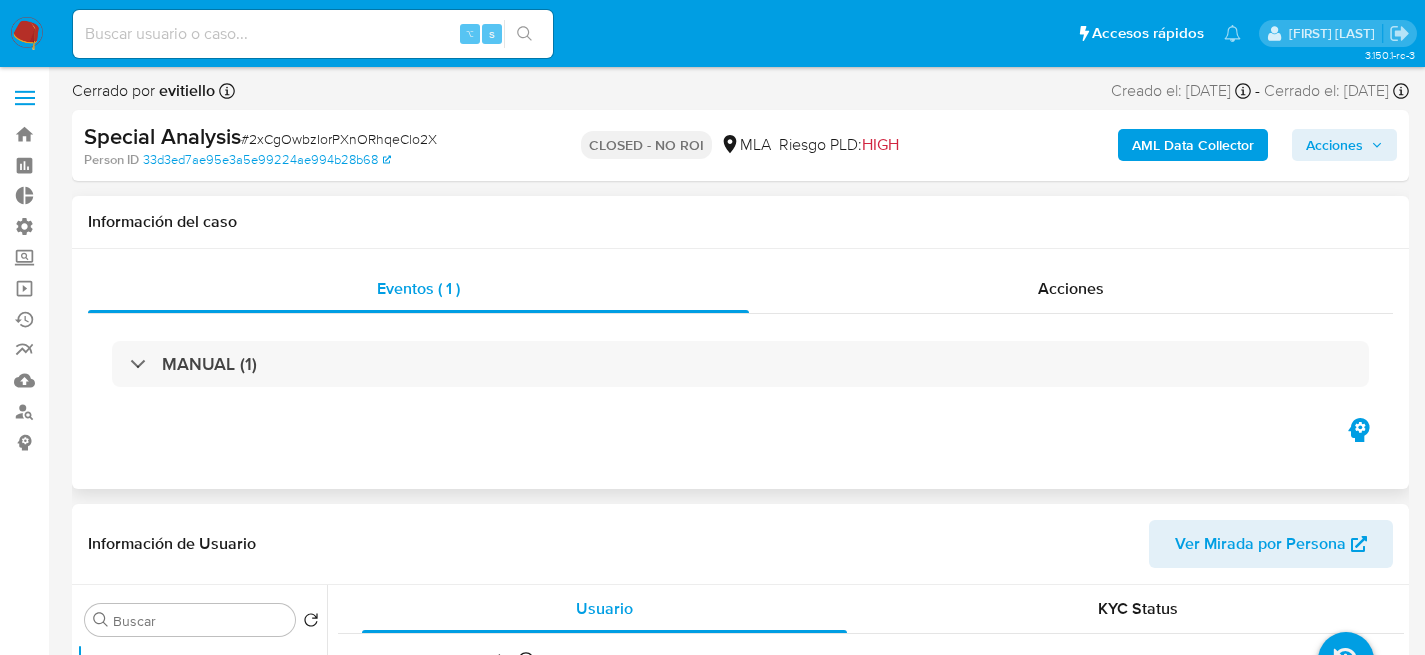 click on "MANUAL (1)" at bounding box center (740, 364) 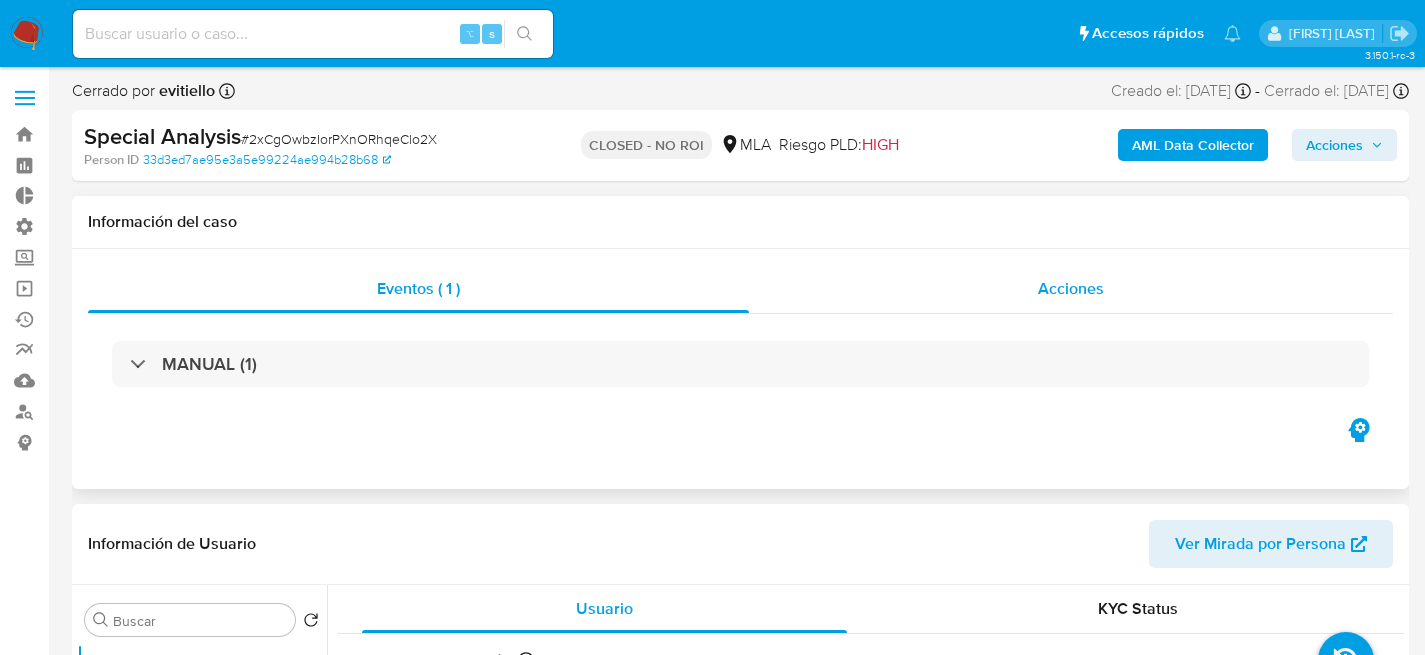 click on "Acciones" at bounding box center (1071, 289) 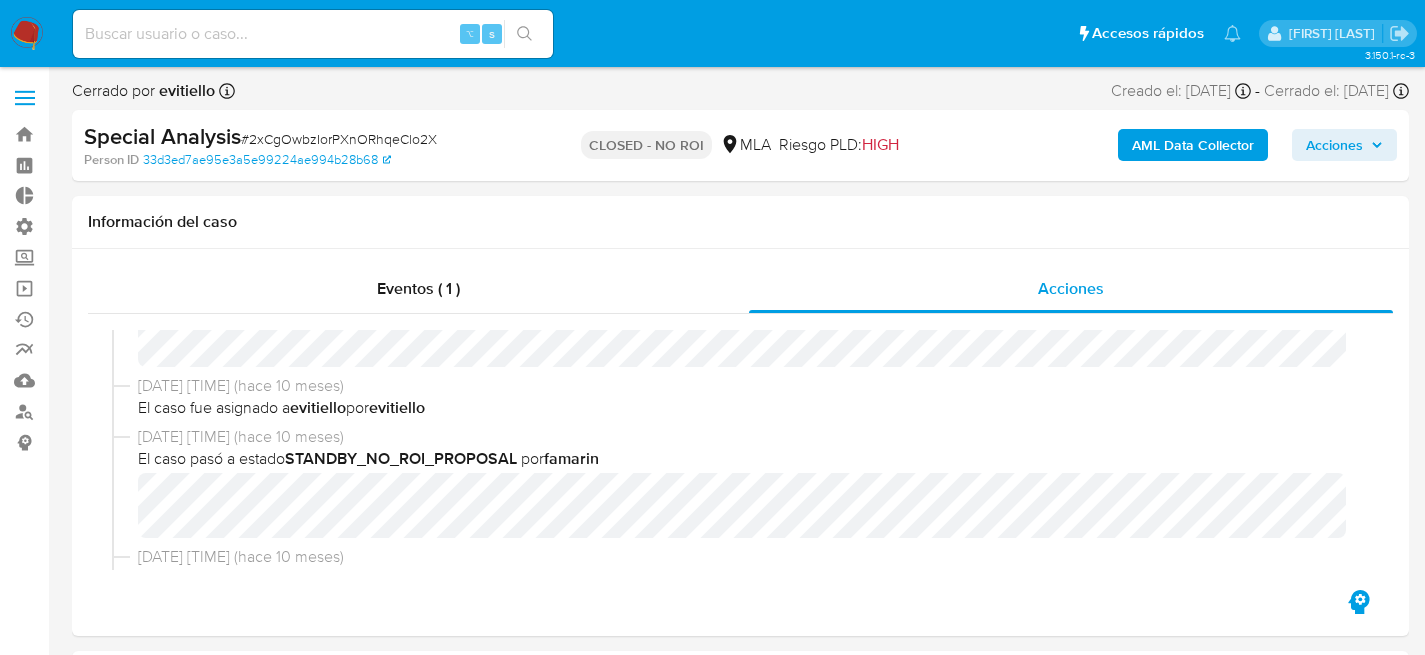 select on "10" 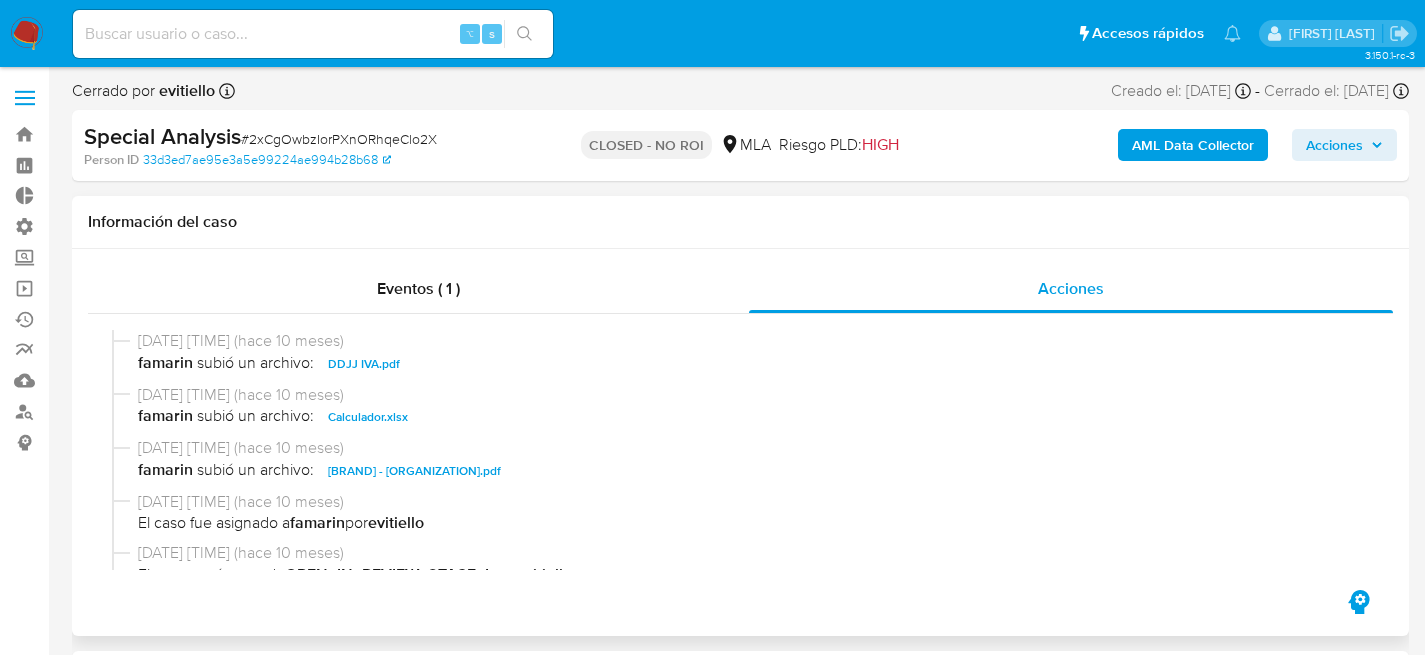 scroll, scrollTop: 379, scrollLeft: 0, axis: vertical 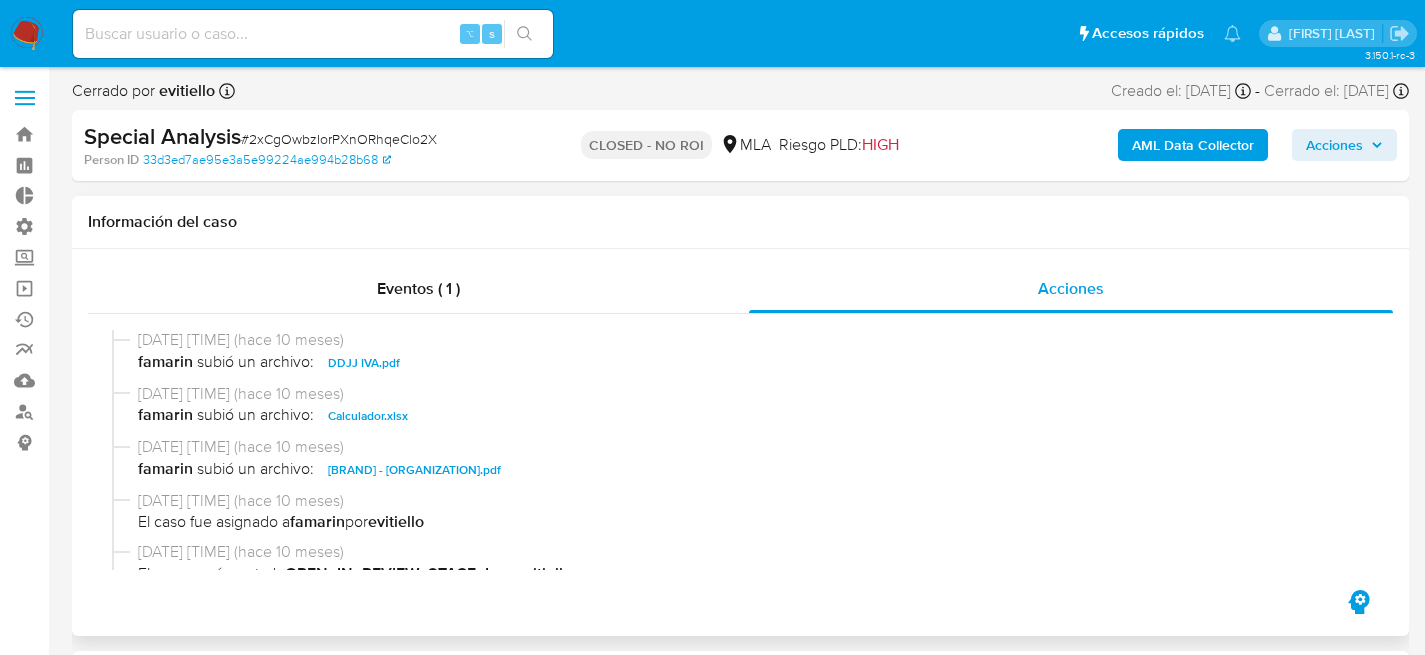 click on "Calculador.xlsx" at bounding box center [368, 416] 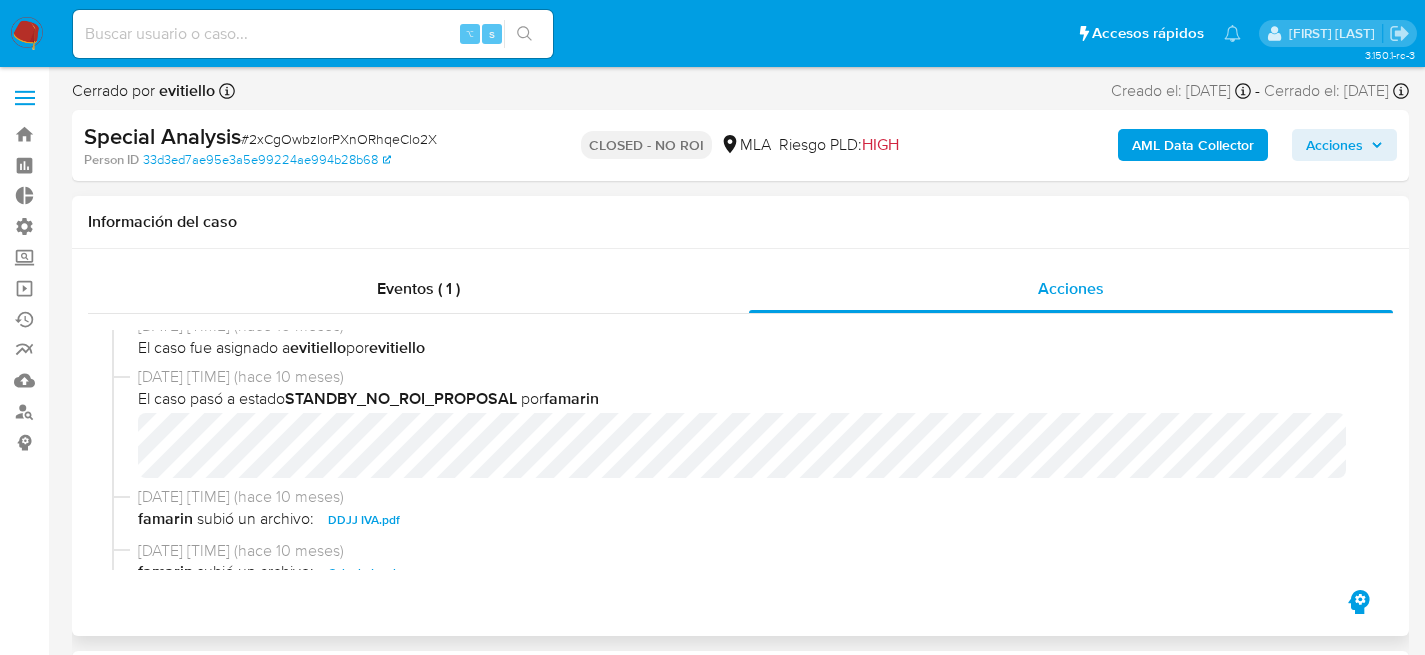 scroll, scrollTop: 223, scrollLeft: 0, axis: vertical 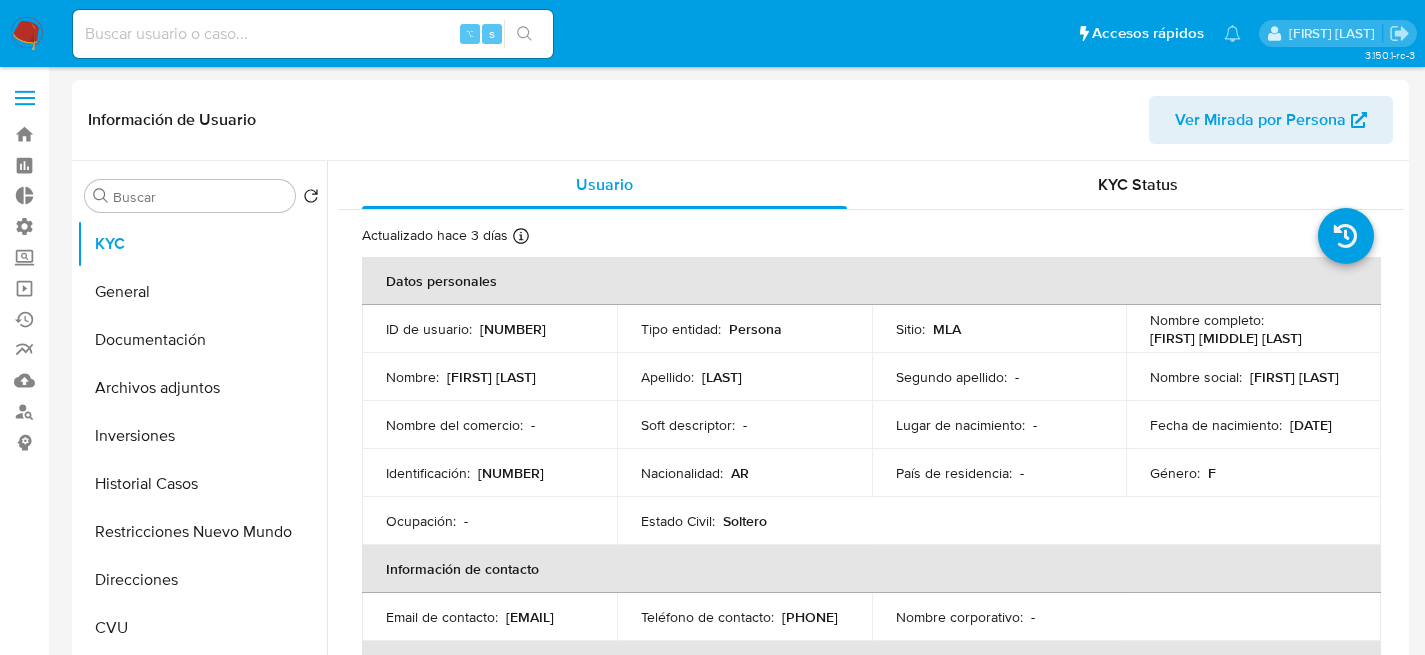 select on "10" 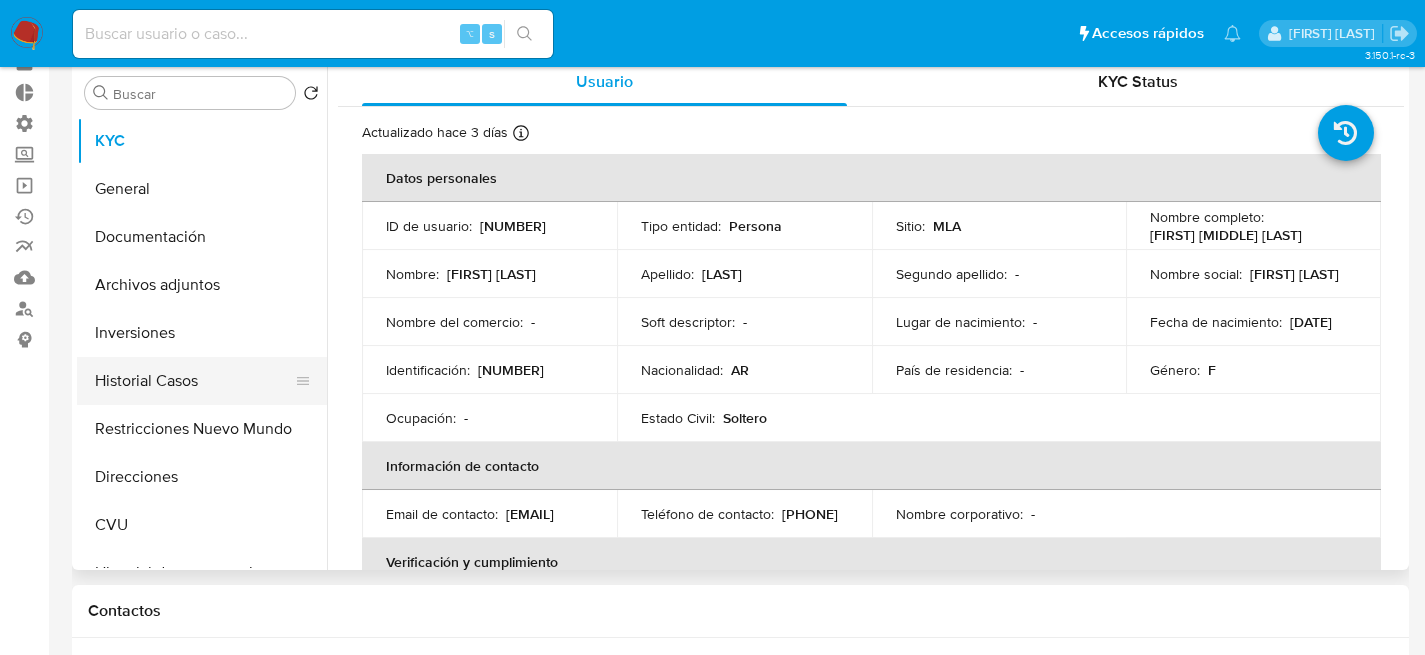 scroll, scrollTop: 95, scrollLeft: 0, axis: vertical 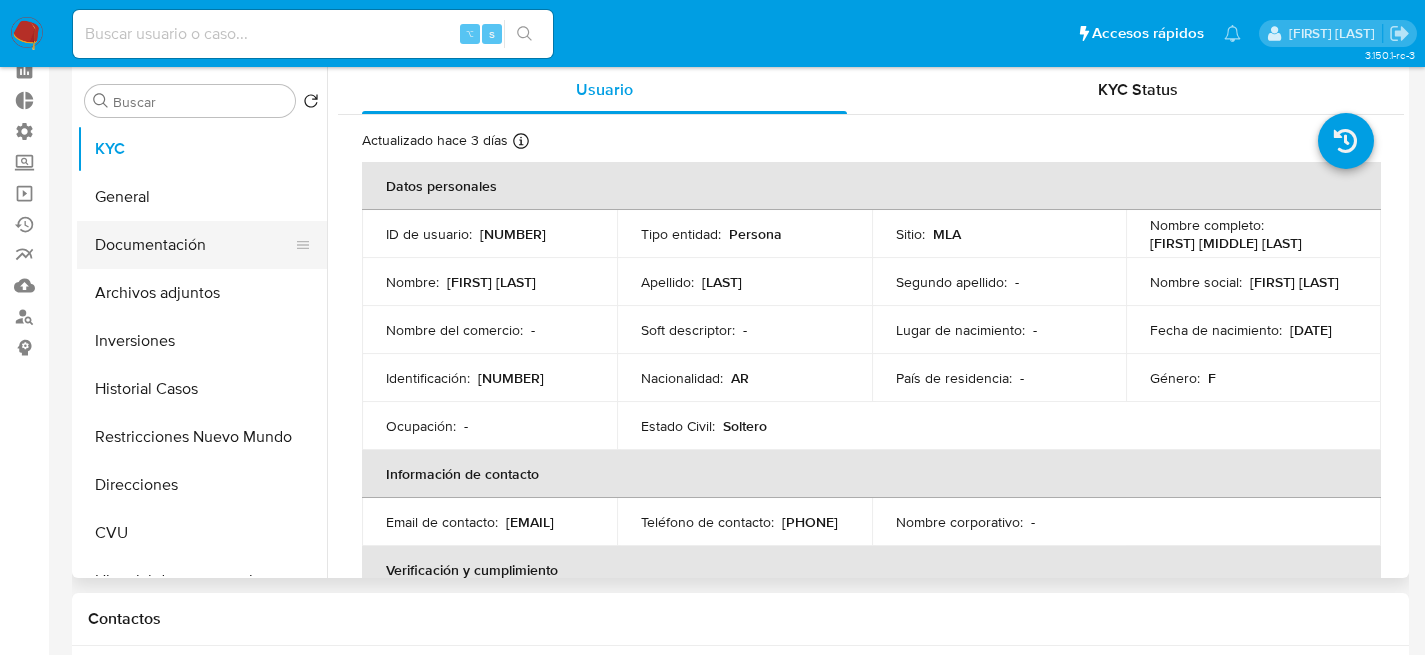 click on "Documentación" at bounding box center (194, 245) 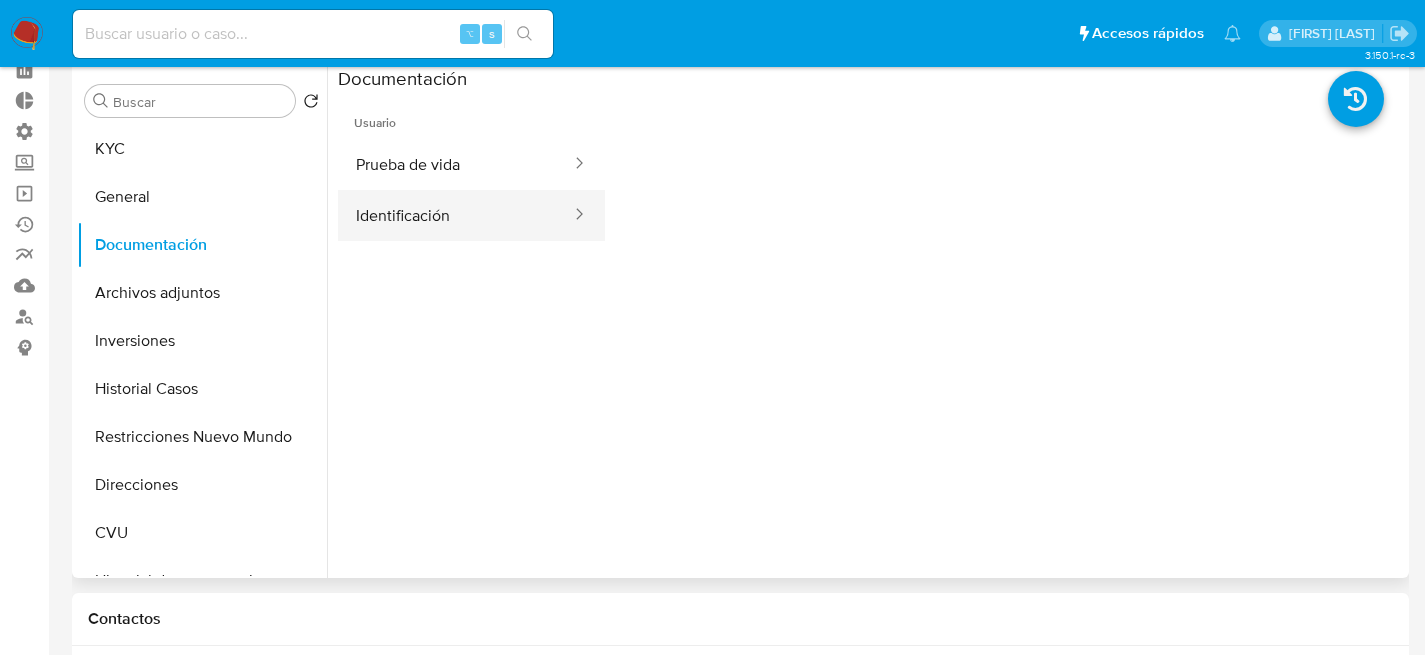 click on "Identificación" at bounding box center [455, 215] 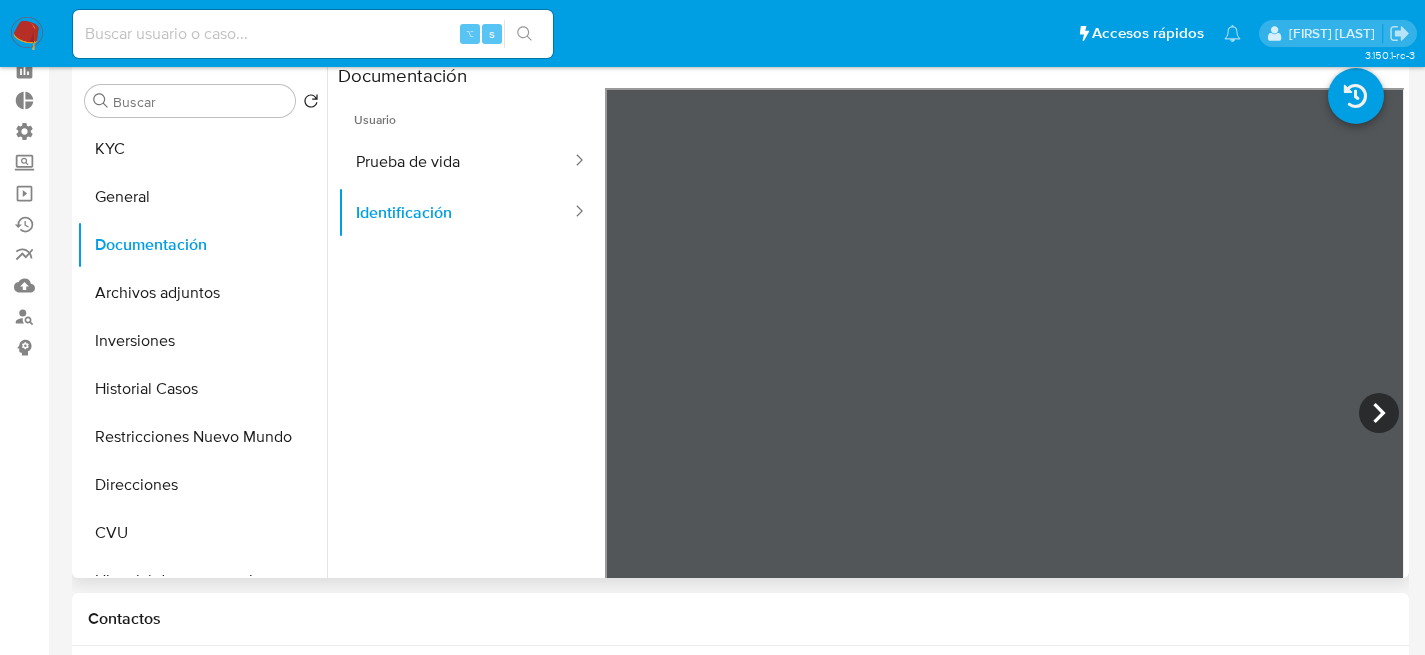 scroll, scrollTop: 4, scrollLeft: 0, axis: vertical 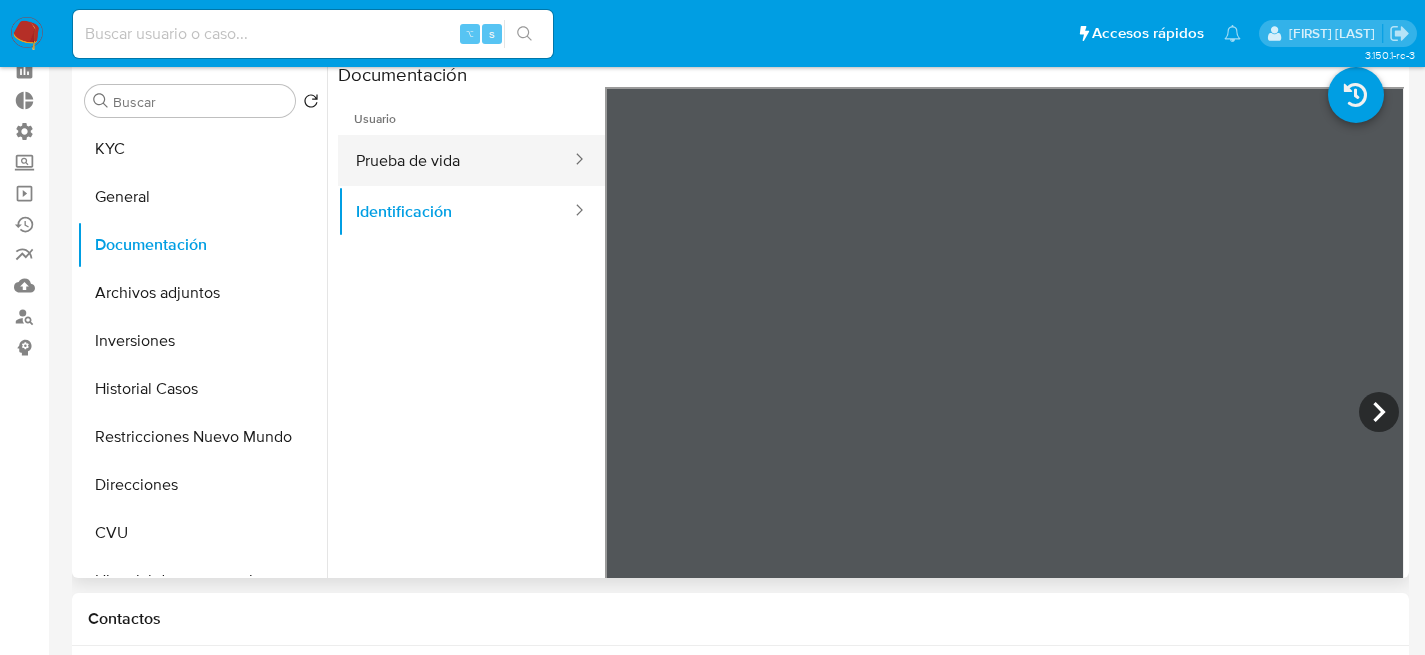 click on "Prueba de vida" at bounding box center [455, 160] 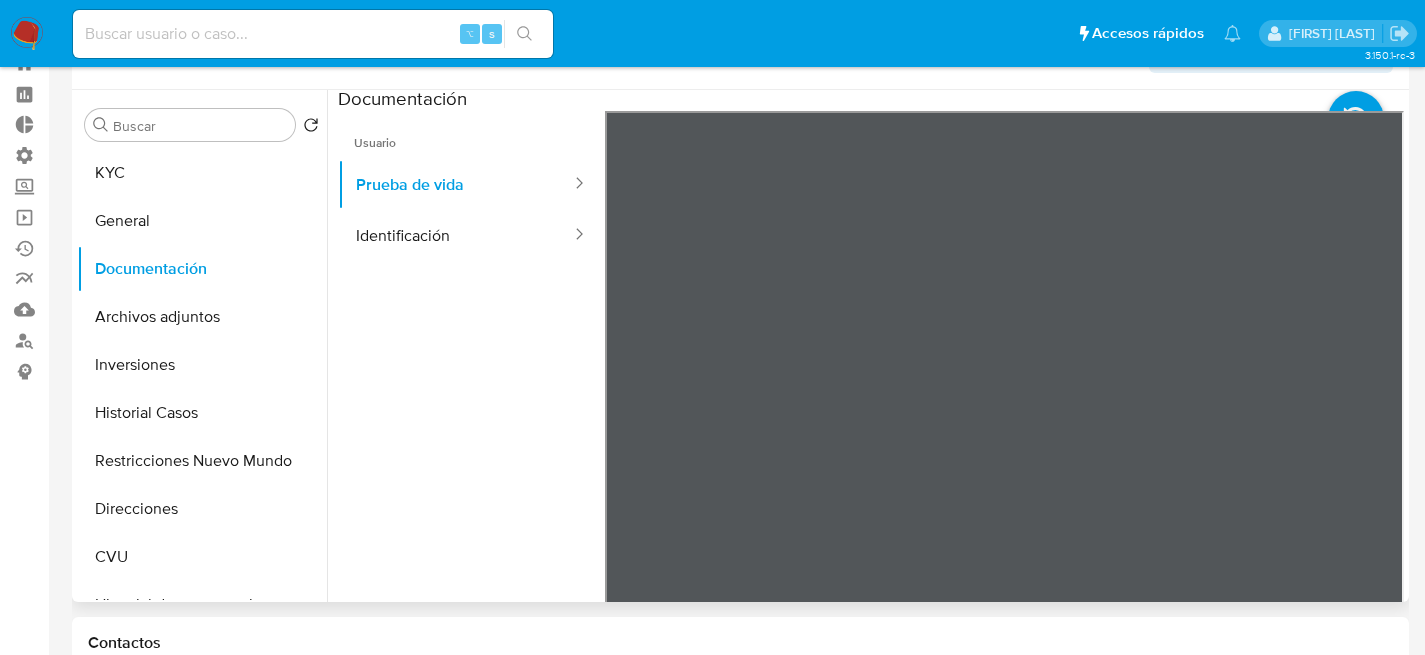 scroll, scrollTop: 70, scrollLeft: 0, axis: vertical 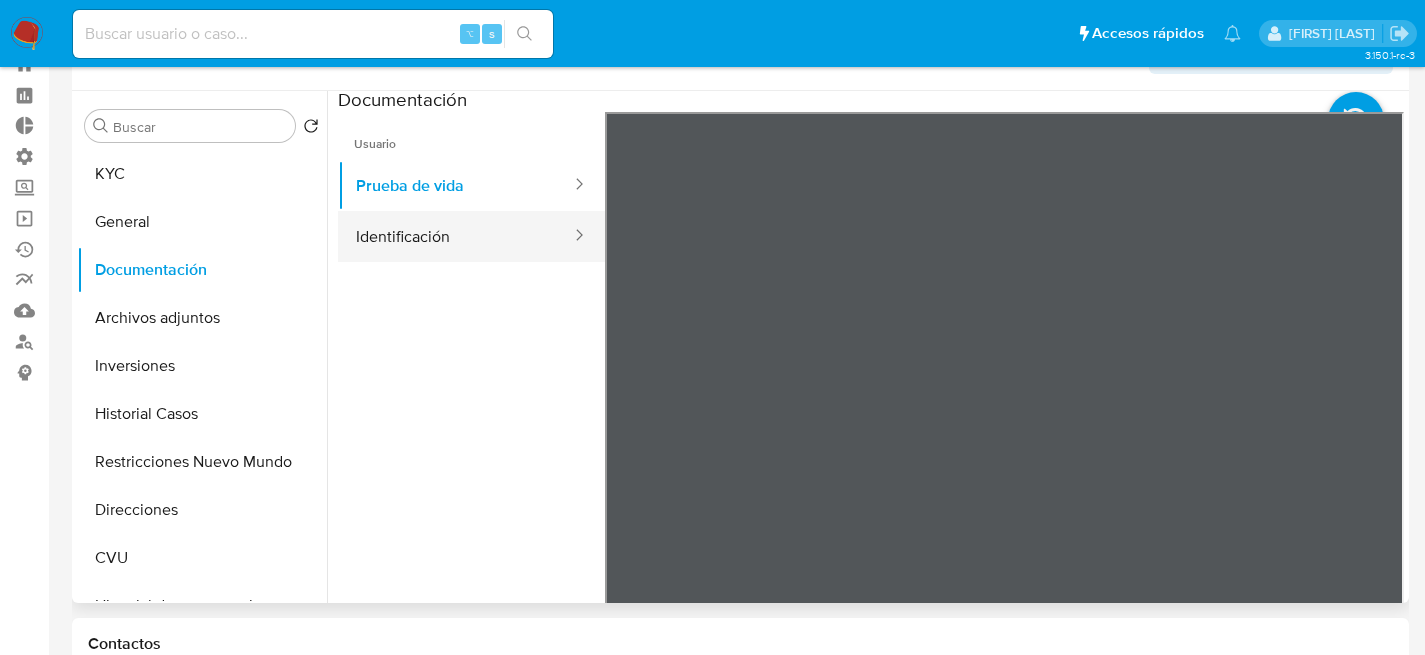 click on "Identificación" at bounding box center [455, 236] 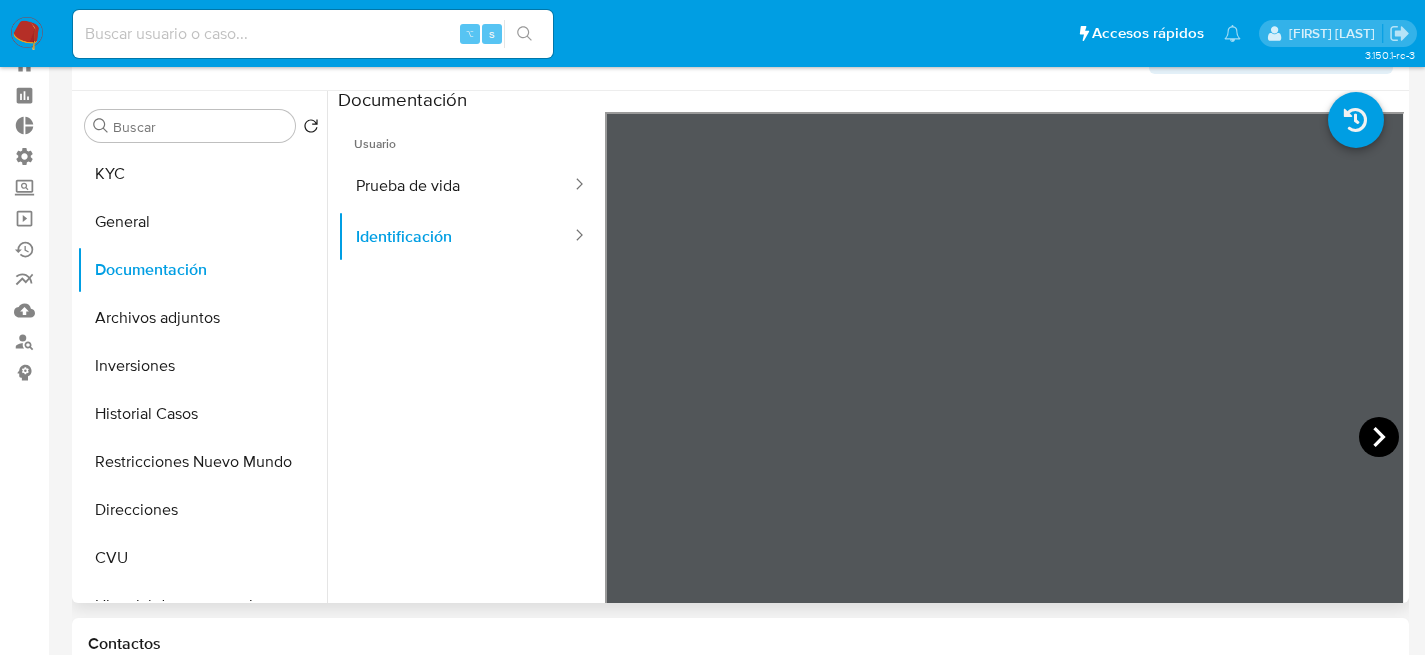 click 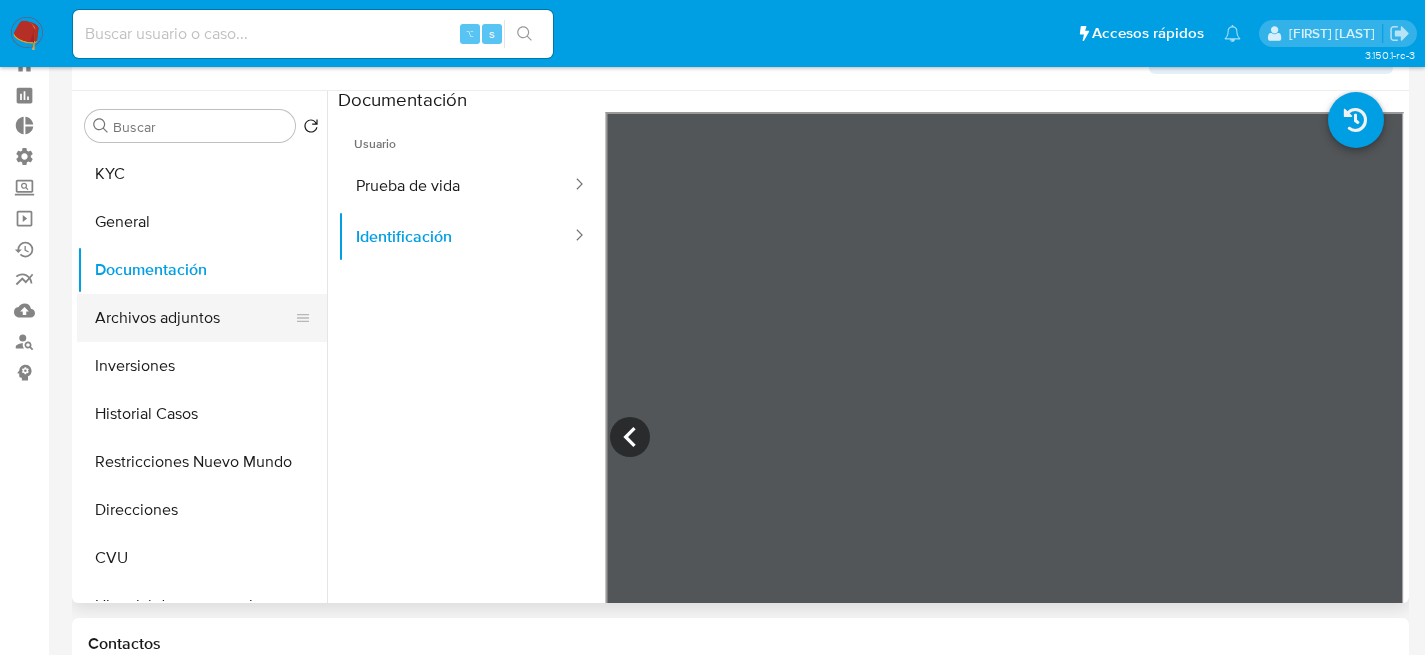 drag, startPoint x: 89, startPoint y: 315, endPoint x: 124, endPoint y: 326, distance: 36.687874 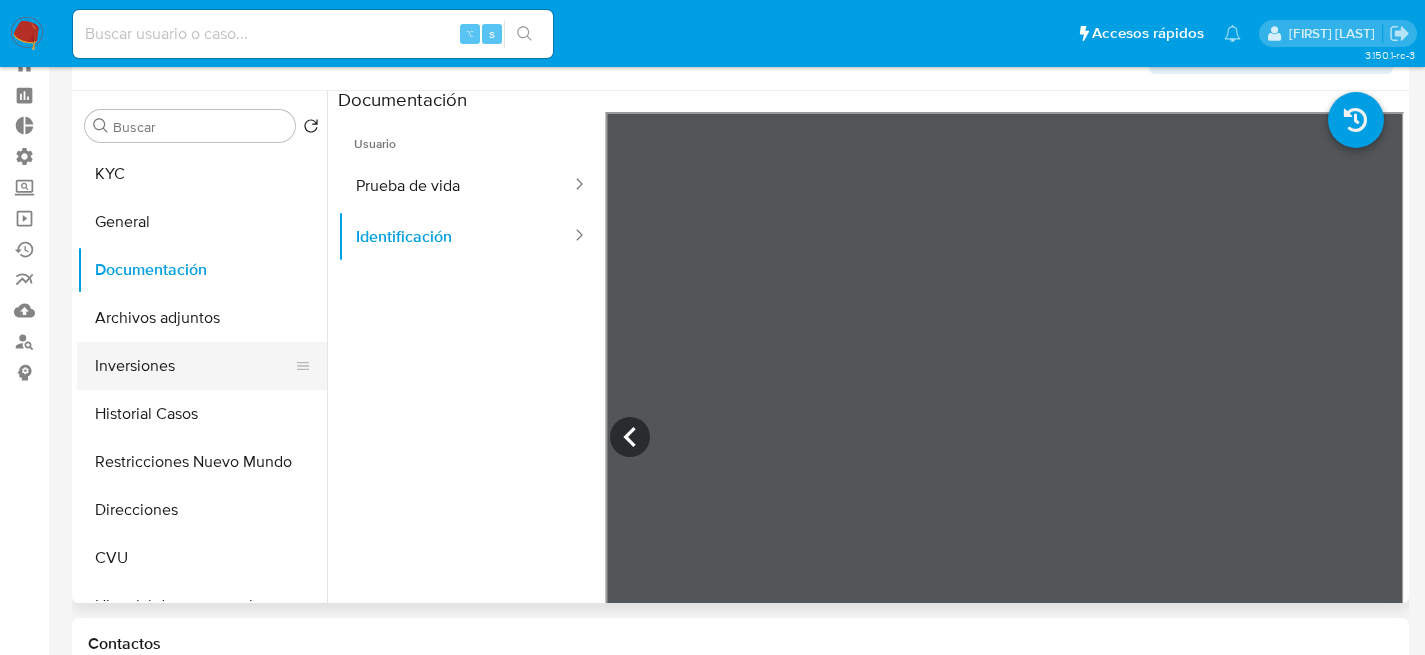 scroll, scrollTop: 0, scrollLeft: 0, axis: both 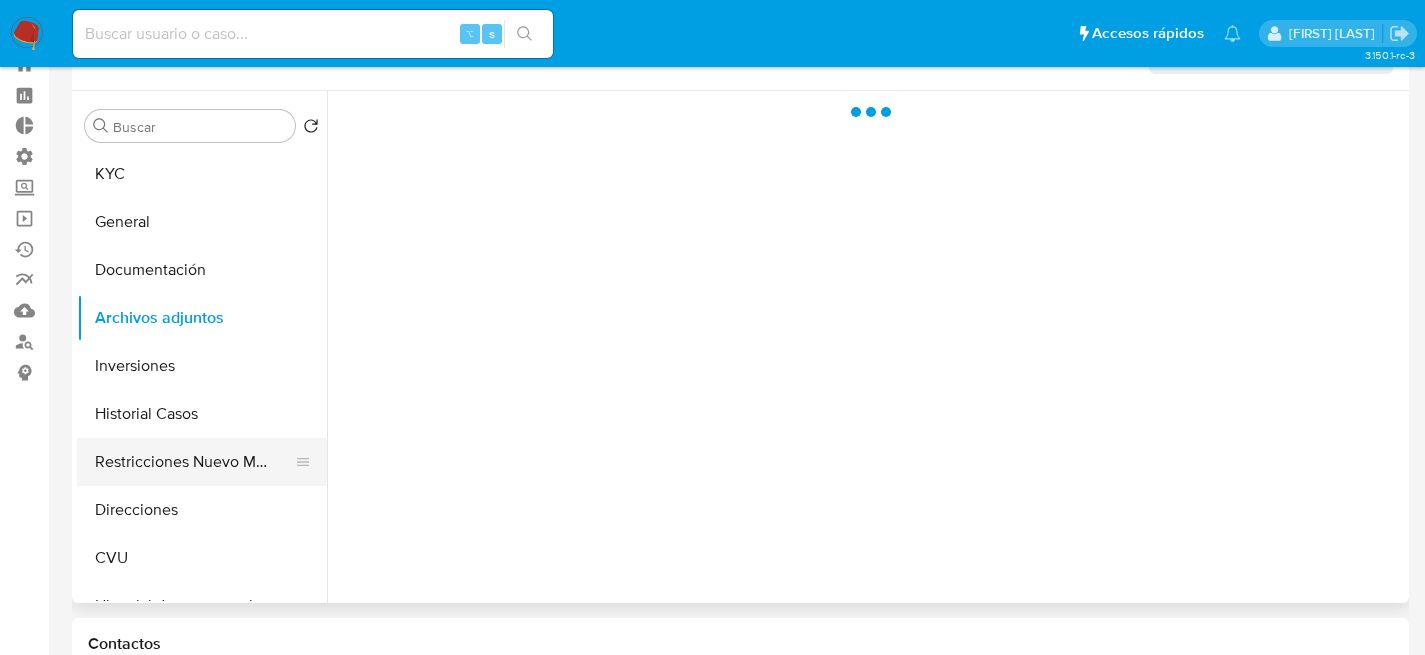 click on "Restricciones Nuevo Mundo" at bounding box center [194, 462] 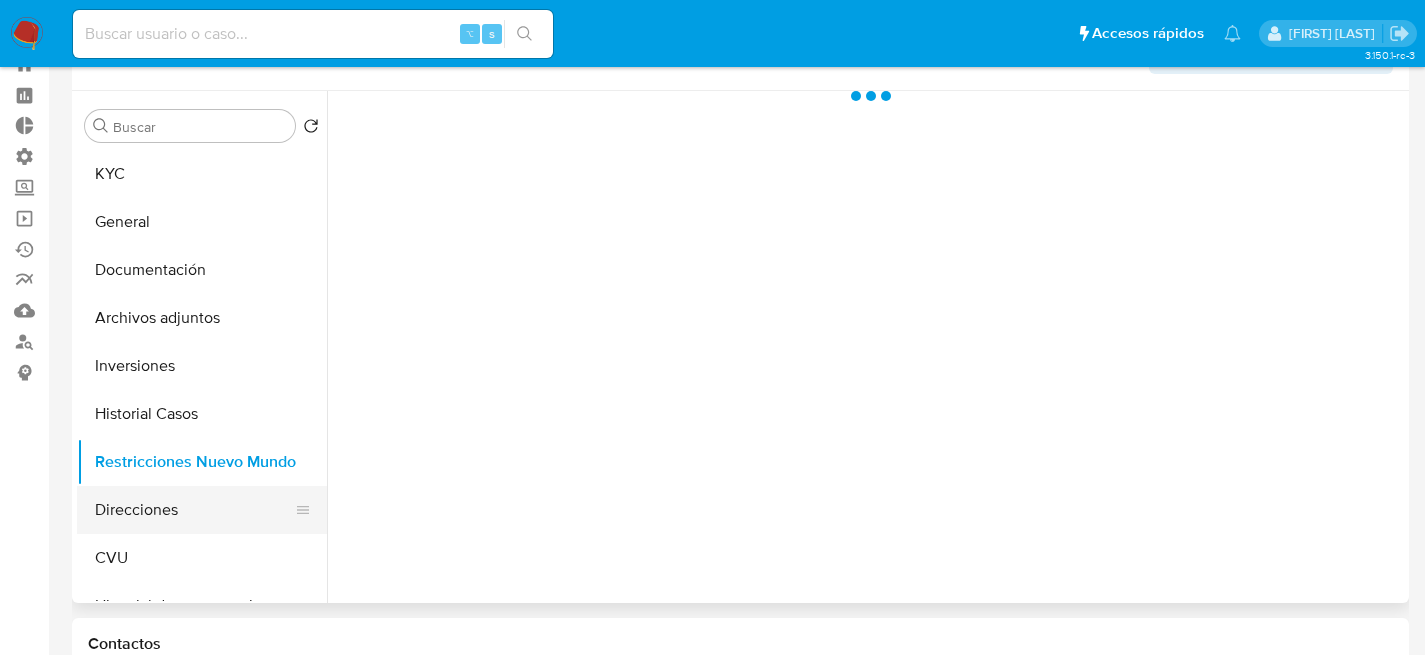 click on "Direcciones" at bounding box center [194, 510] 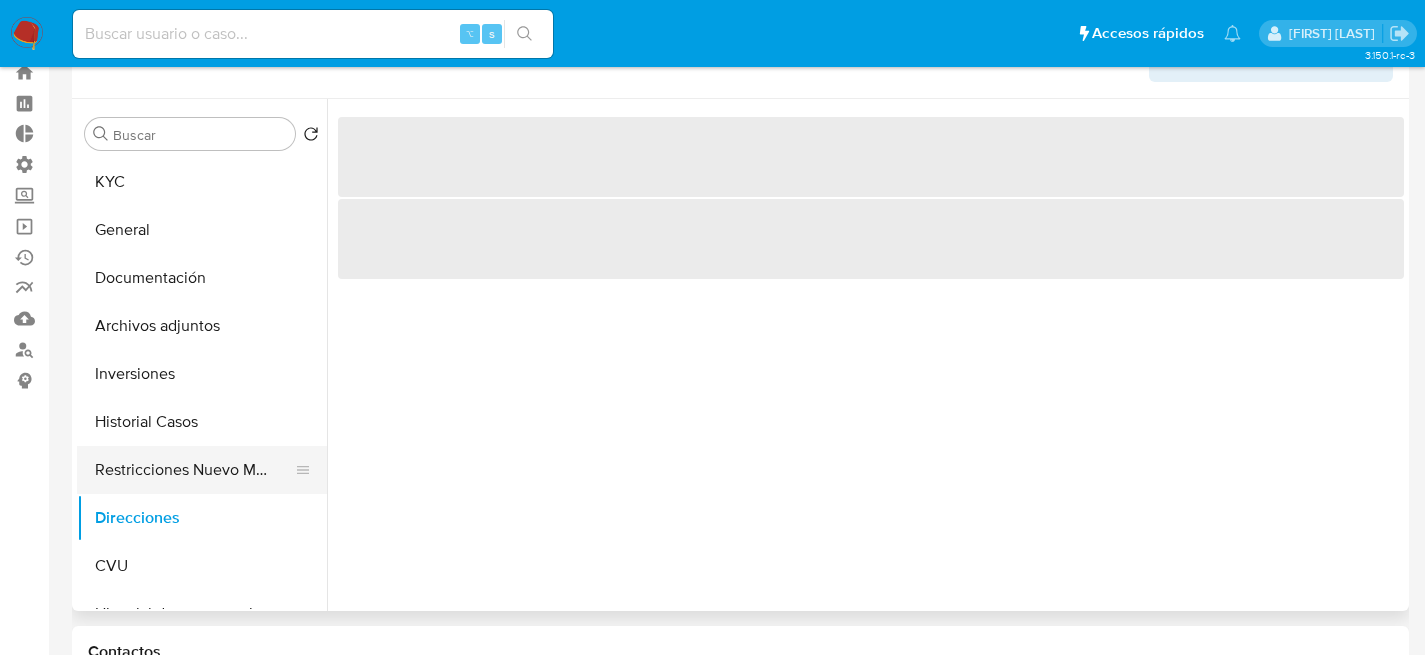 scroll, scrollTop: 61, scrollLeft: 0, axis: vertical 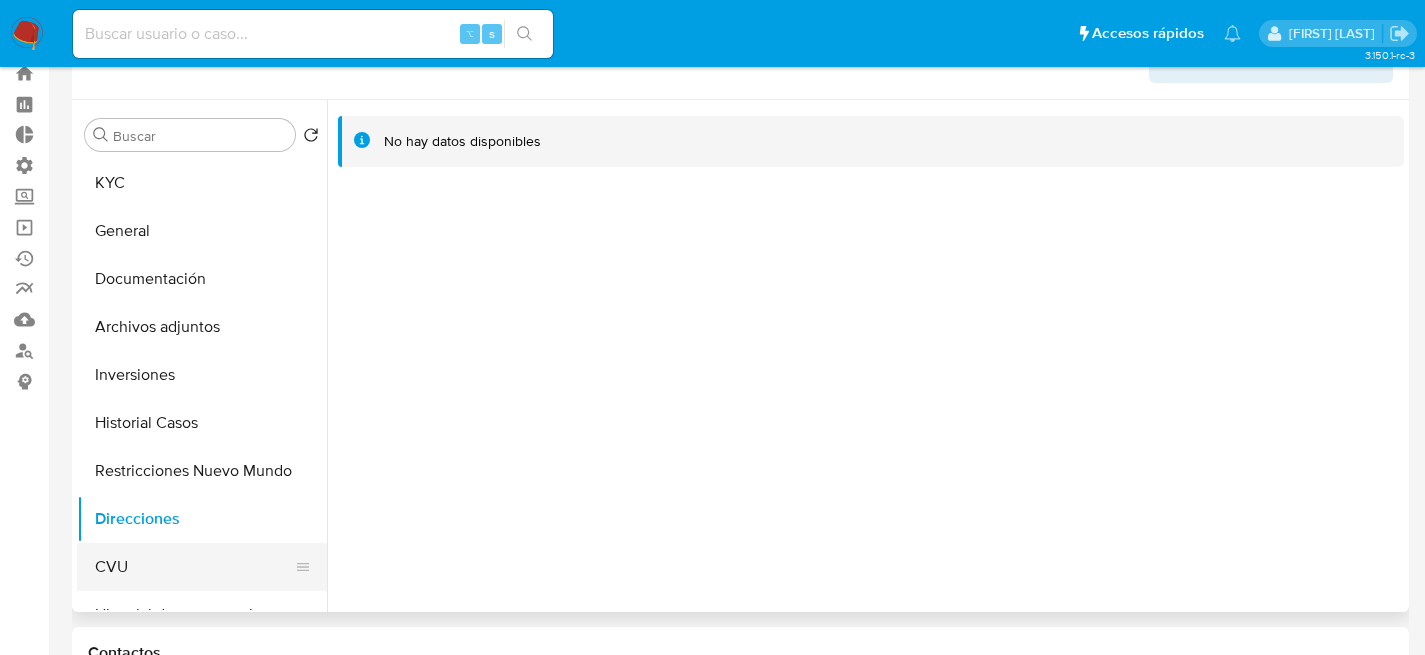 click on "CVU" at bounding box center [194, 567] 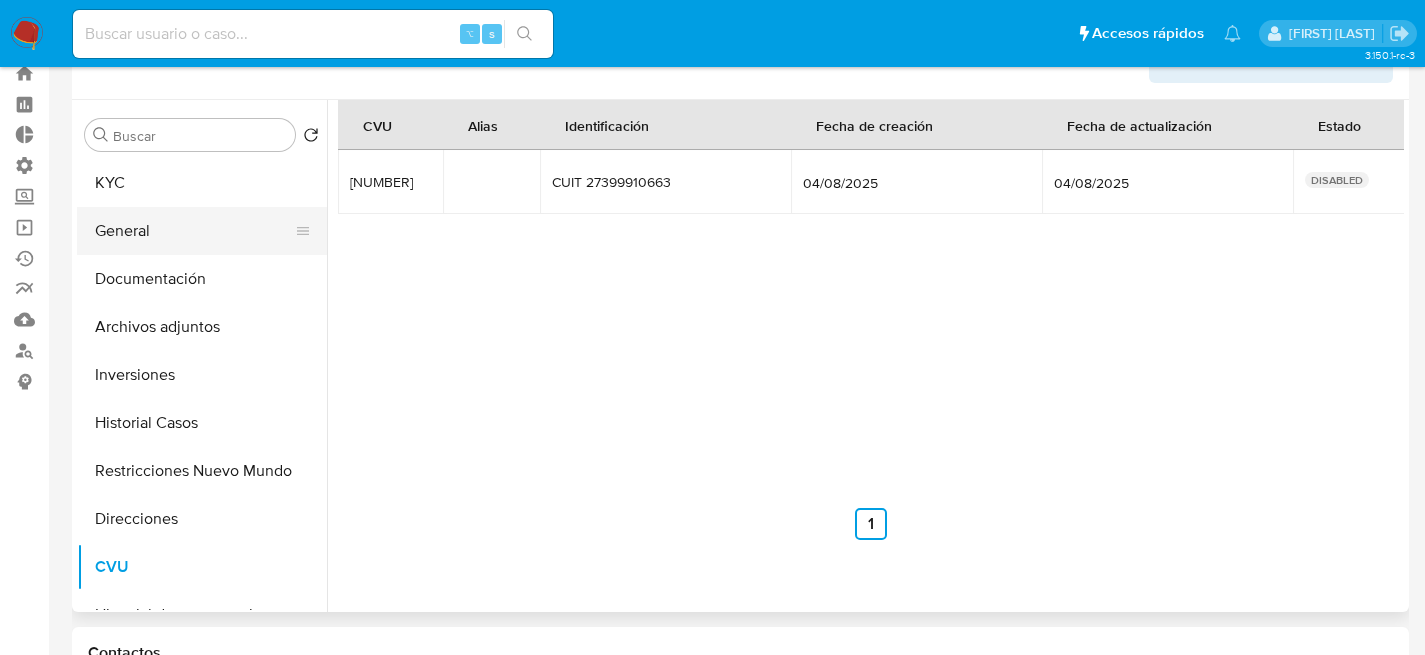 click on "General" at bounding box center (194, 231) 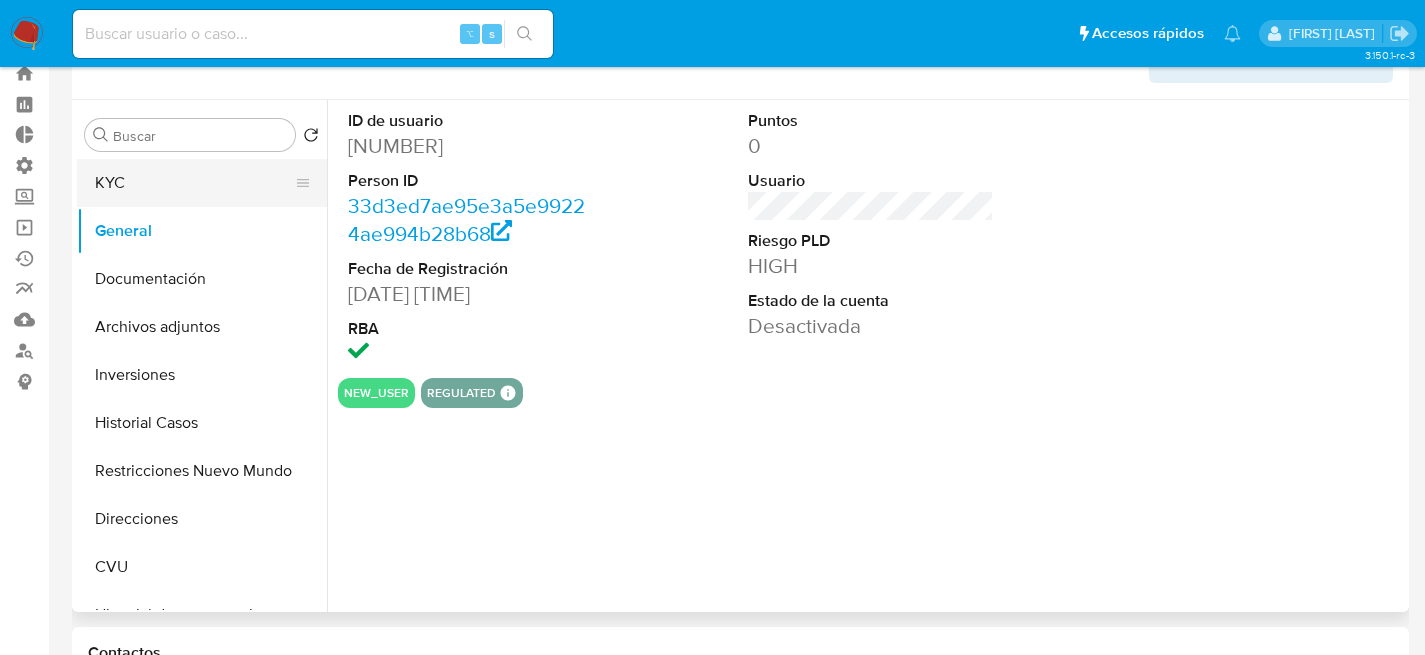 click on "KYC" at bounding box center (194, 183) 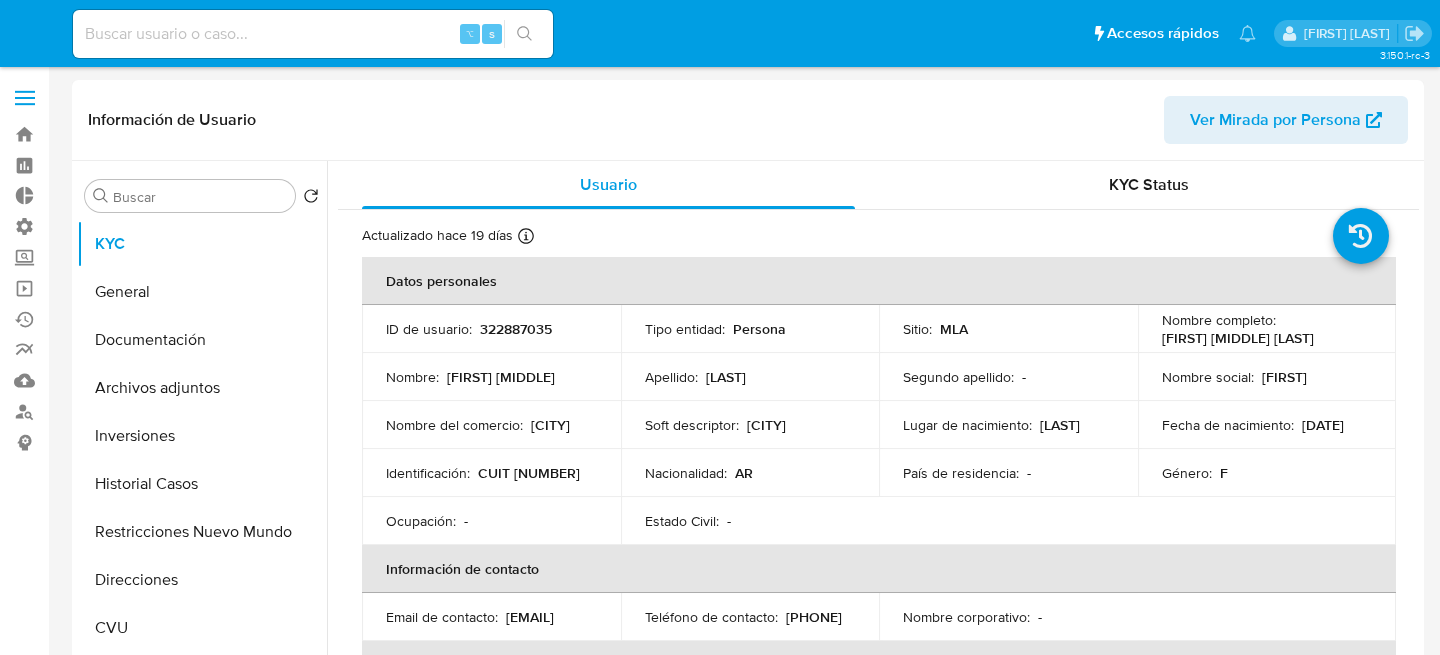 select on "10" 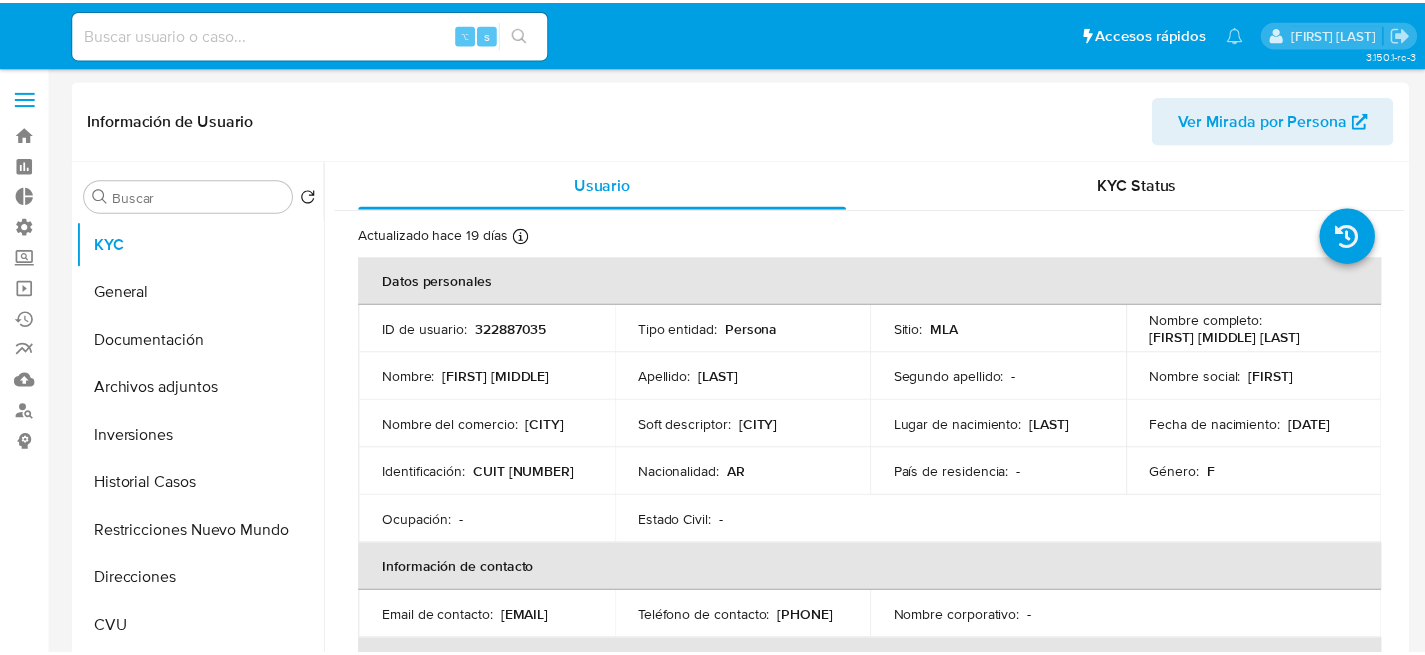 scroll, scrollTop: 0, scrollLeft: 0, axis: both 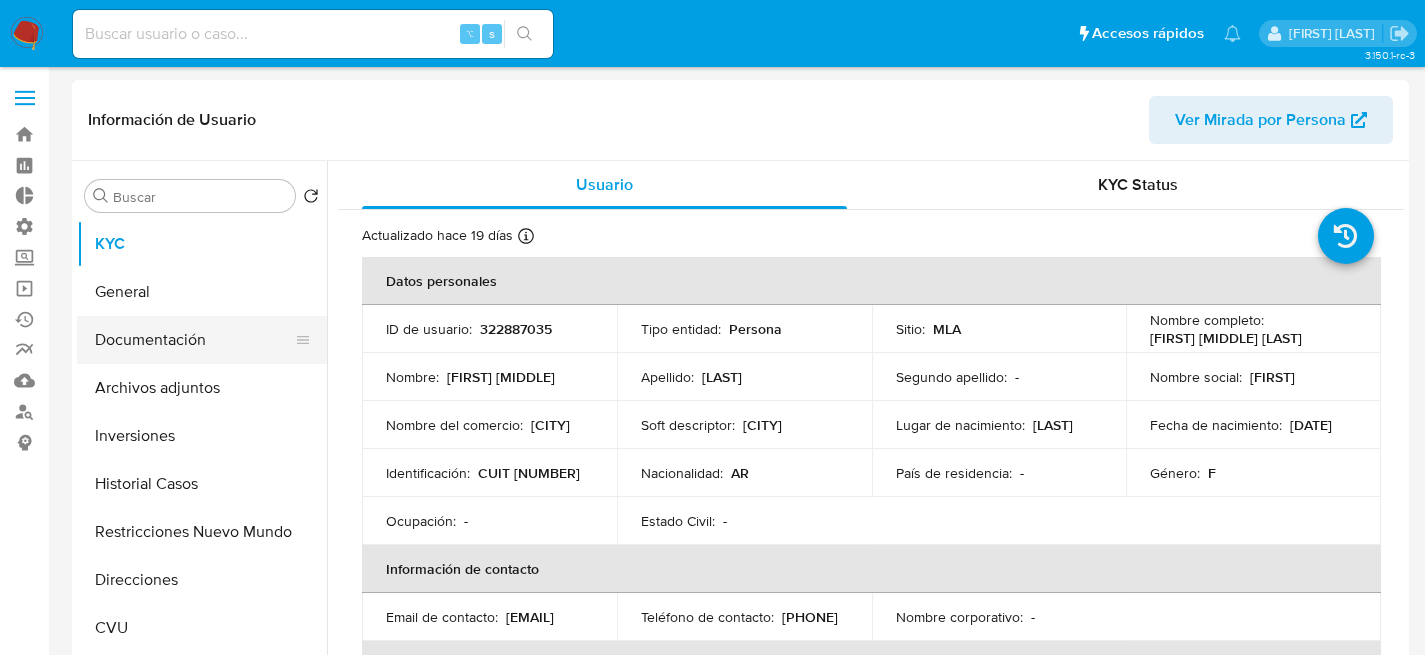 click on "Documentación" at bounding box center [194, 340] 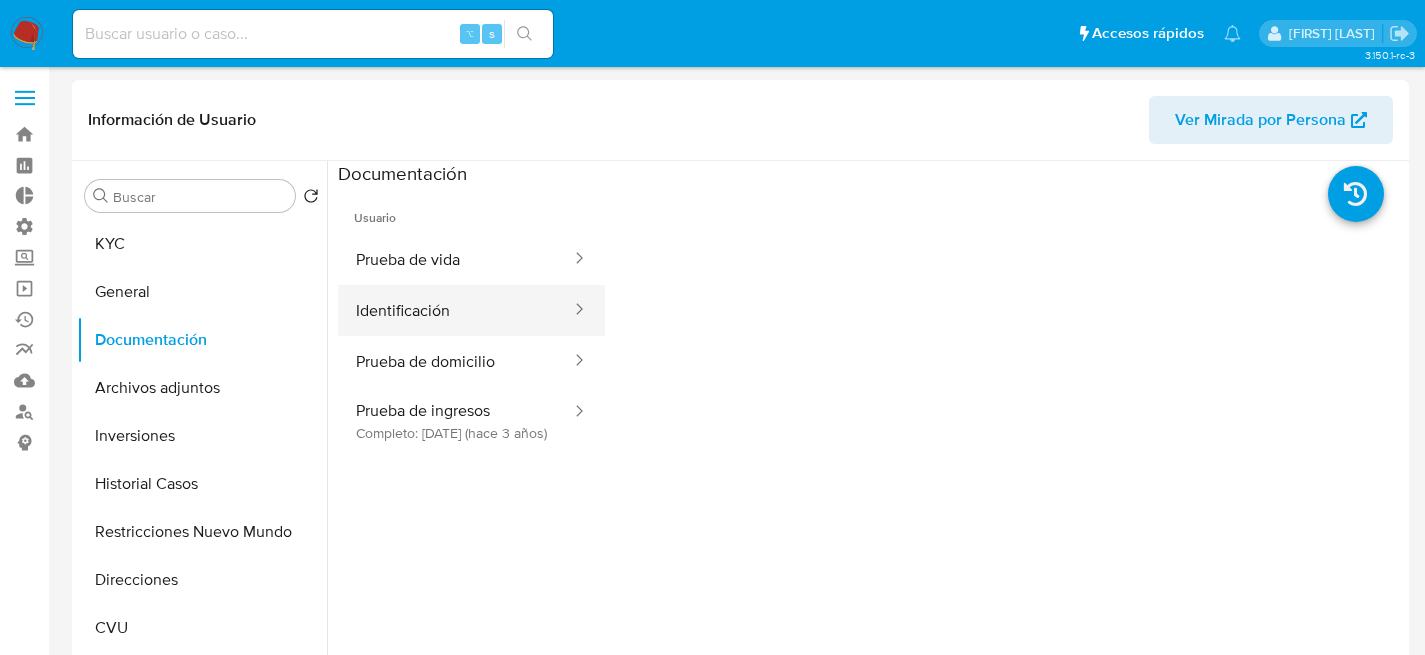 click on "Identificación" at bounding box center [455, 310] 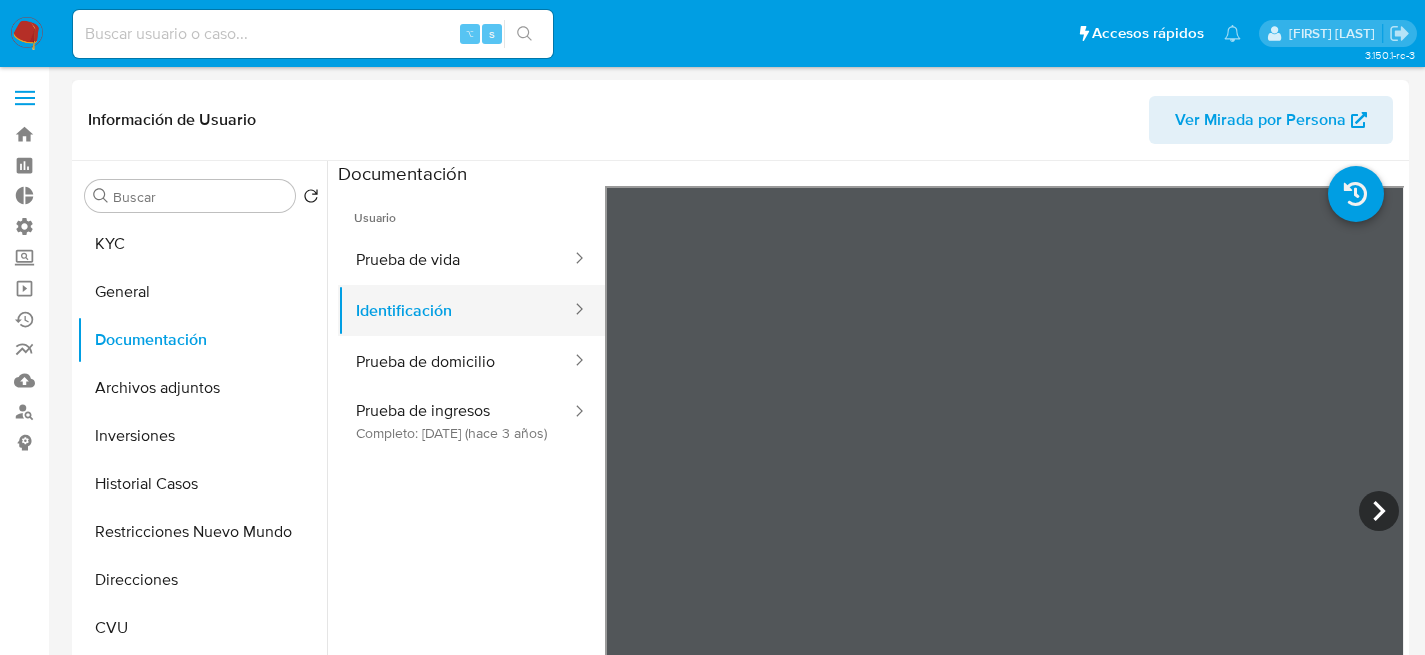 drag, startPoint x: 514, startPoint y: 268, endPoint x: 519, endPoint y: 308, distance: 40.311287 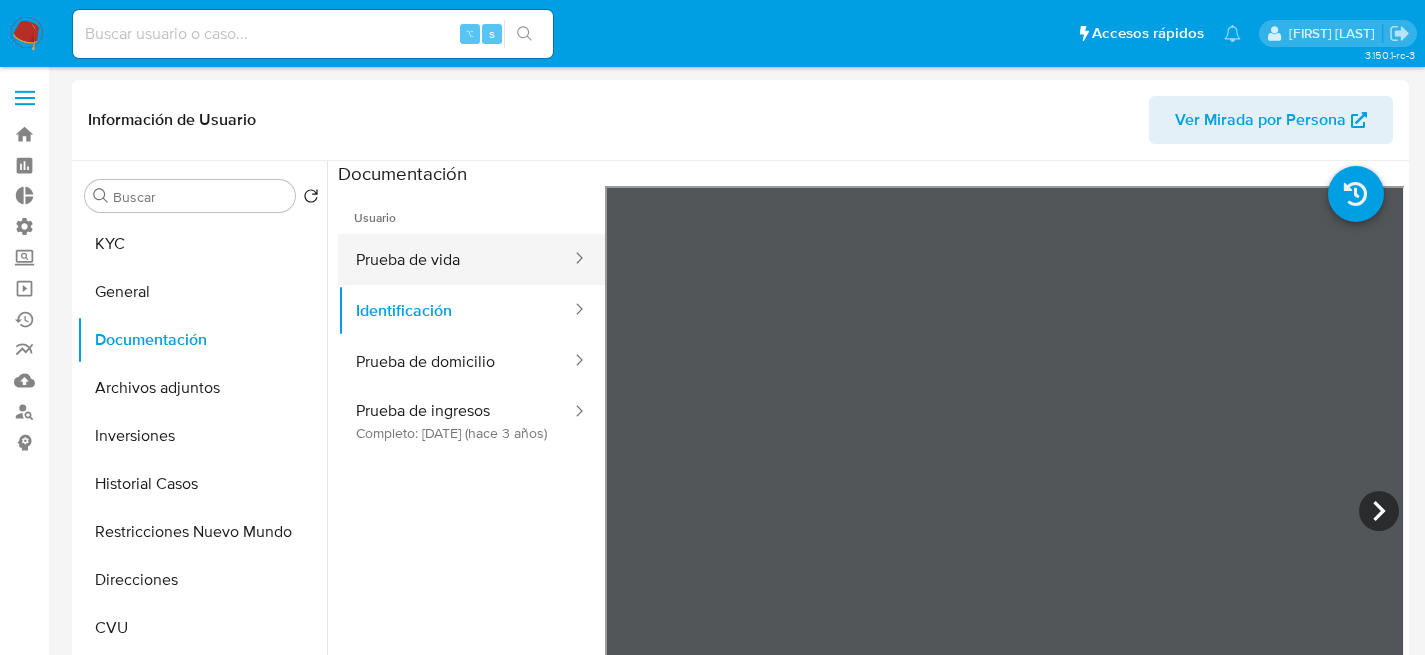 drag, startPoint x: 511, startPoint y: 277, endPoint x: 507, endPoint y: 265, distance: 12.649111 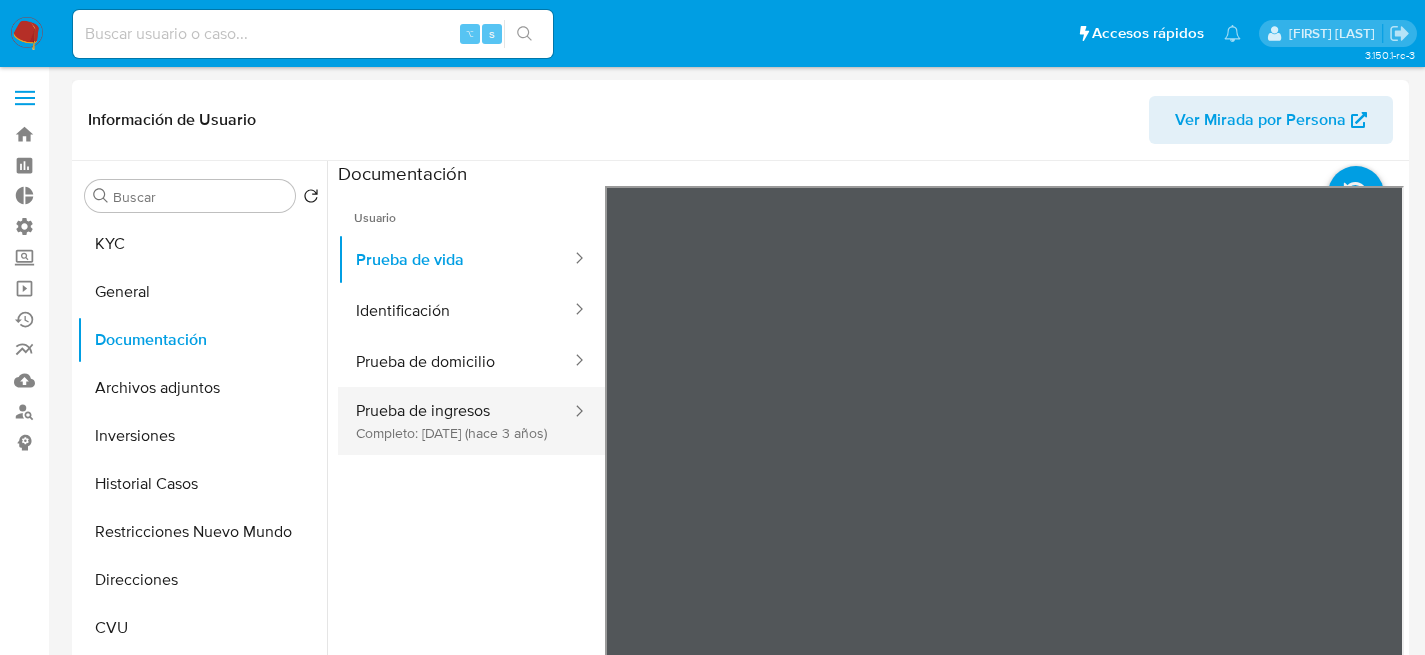 click on "Prueba de ingresos Completo: [DATE] (hace 3 años)" at bounding box center [455, 421] 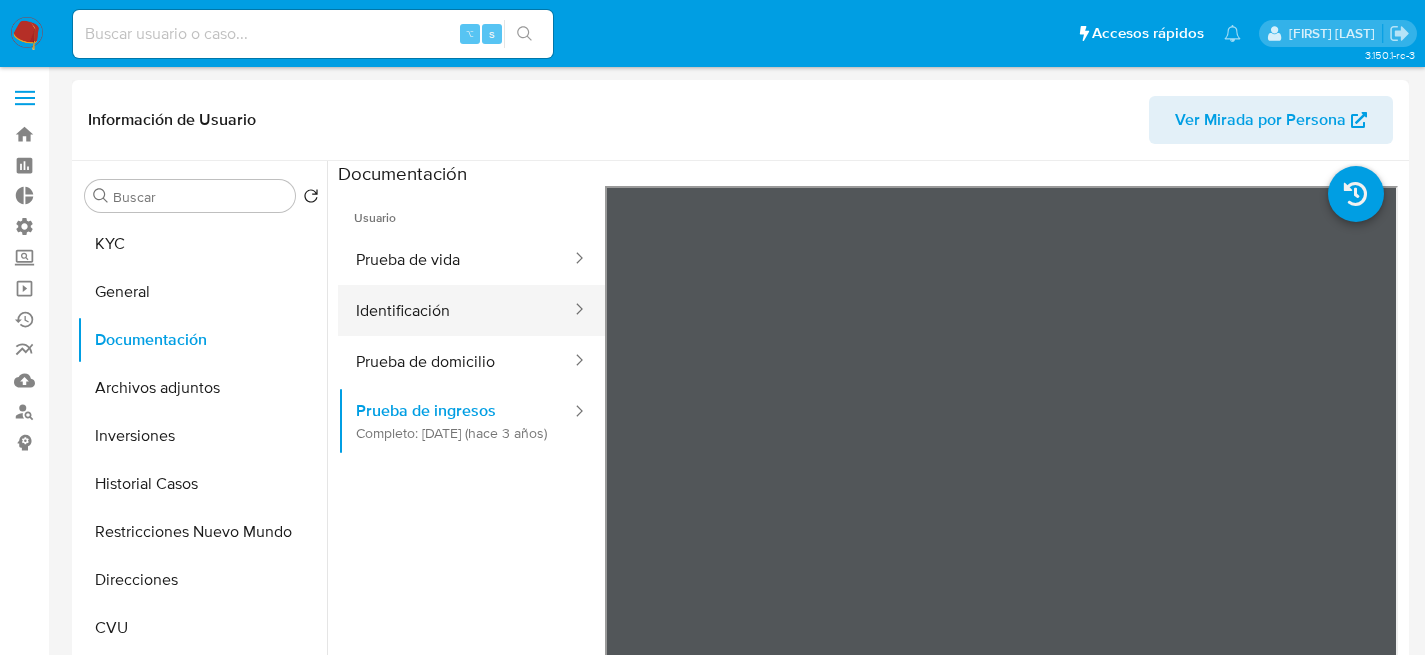 click on "Identificación" at bounding box center (455, 310) 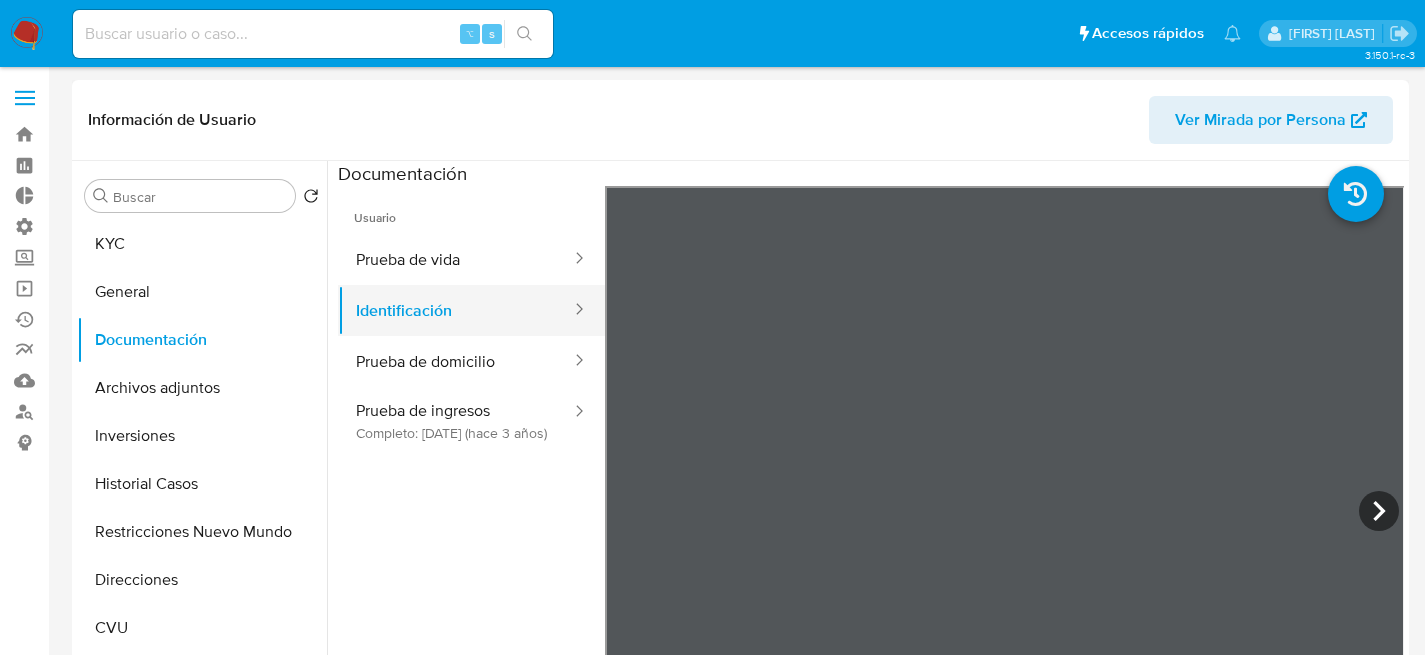 click on "Identificación" at bounding box center (455, 310) 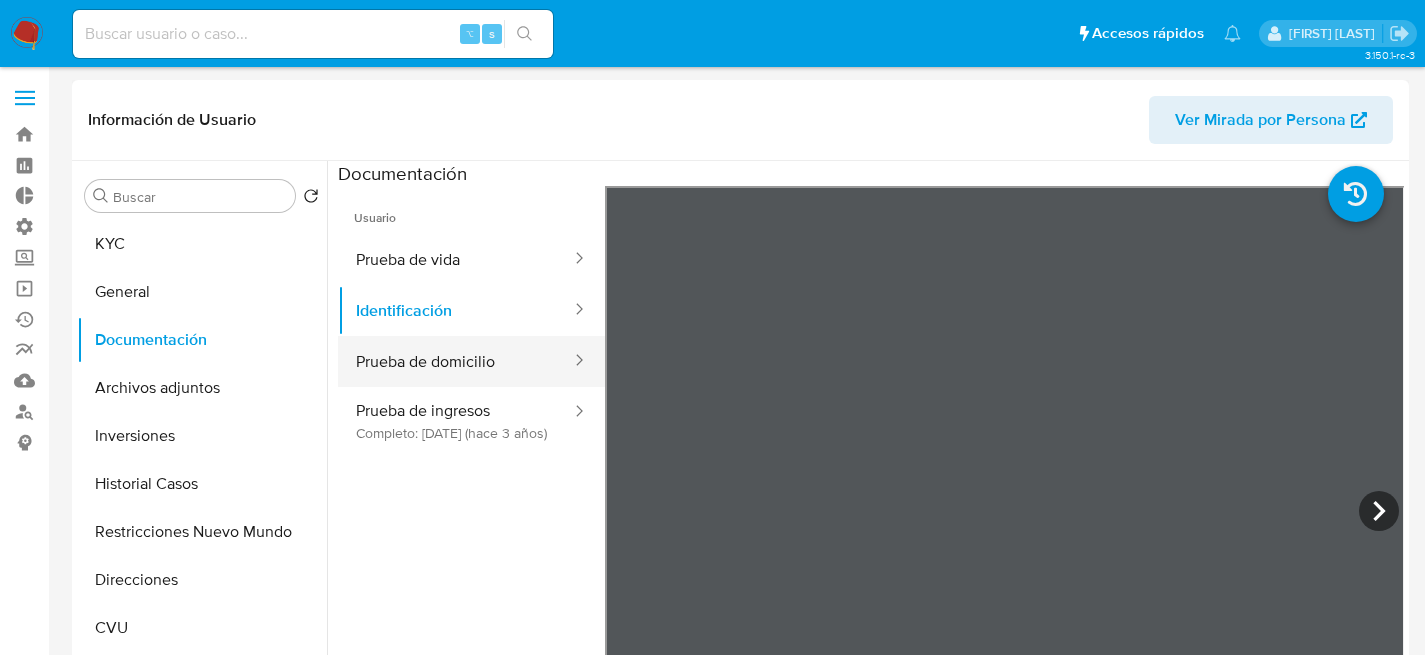 click on "Prueba de domicilio" at bounding box center [455, 361] 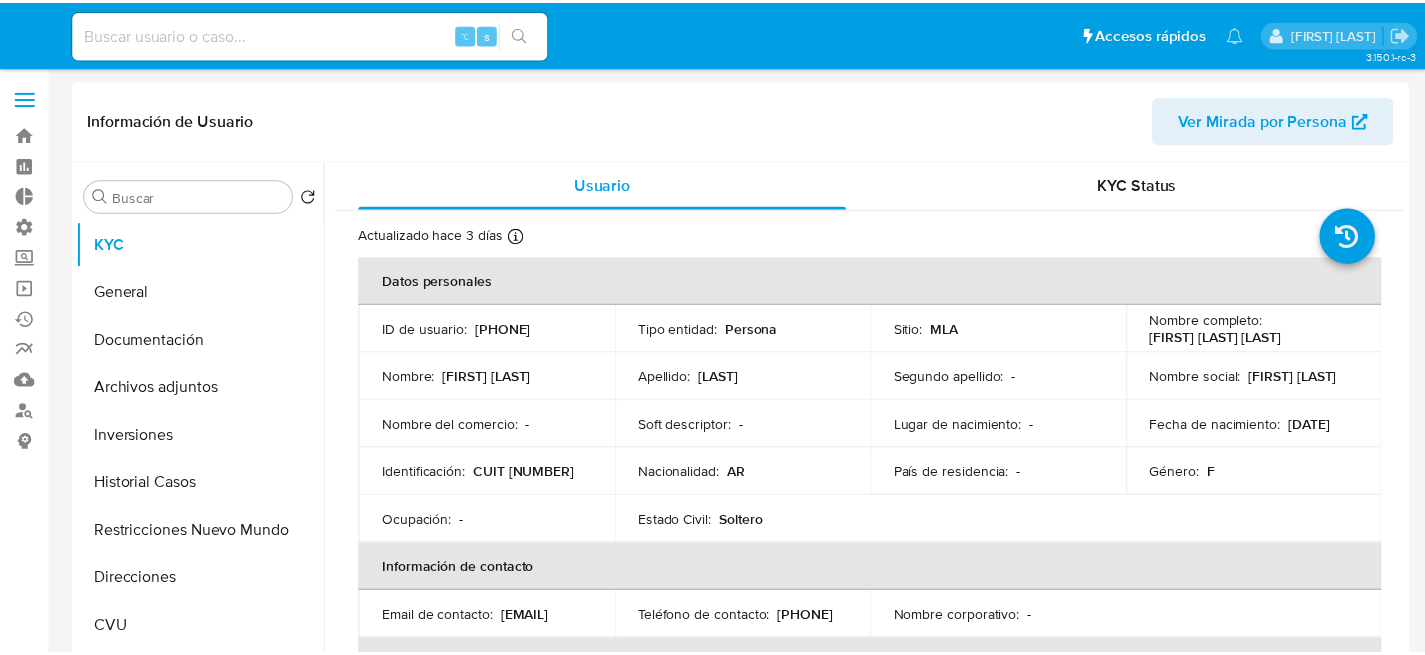 scroll, scrollTop: 0, scrollLeft: 0, axis: both 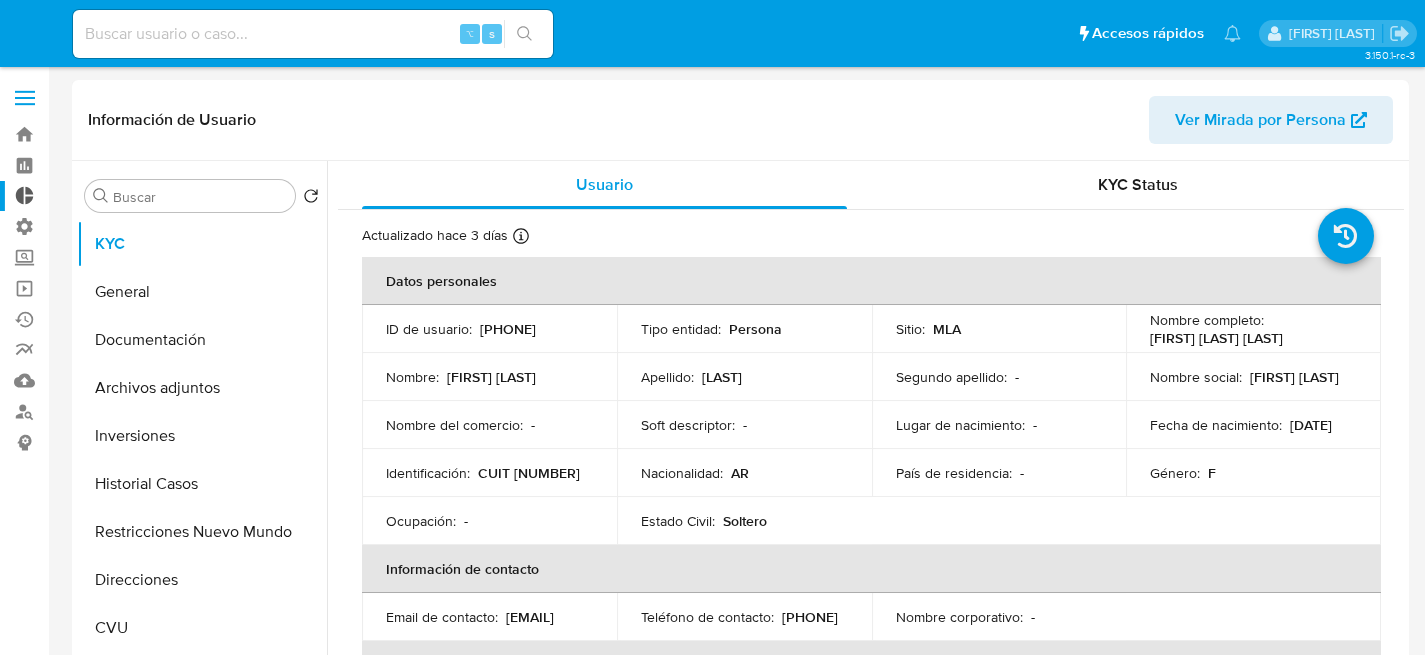select on "10" 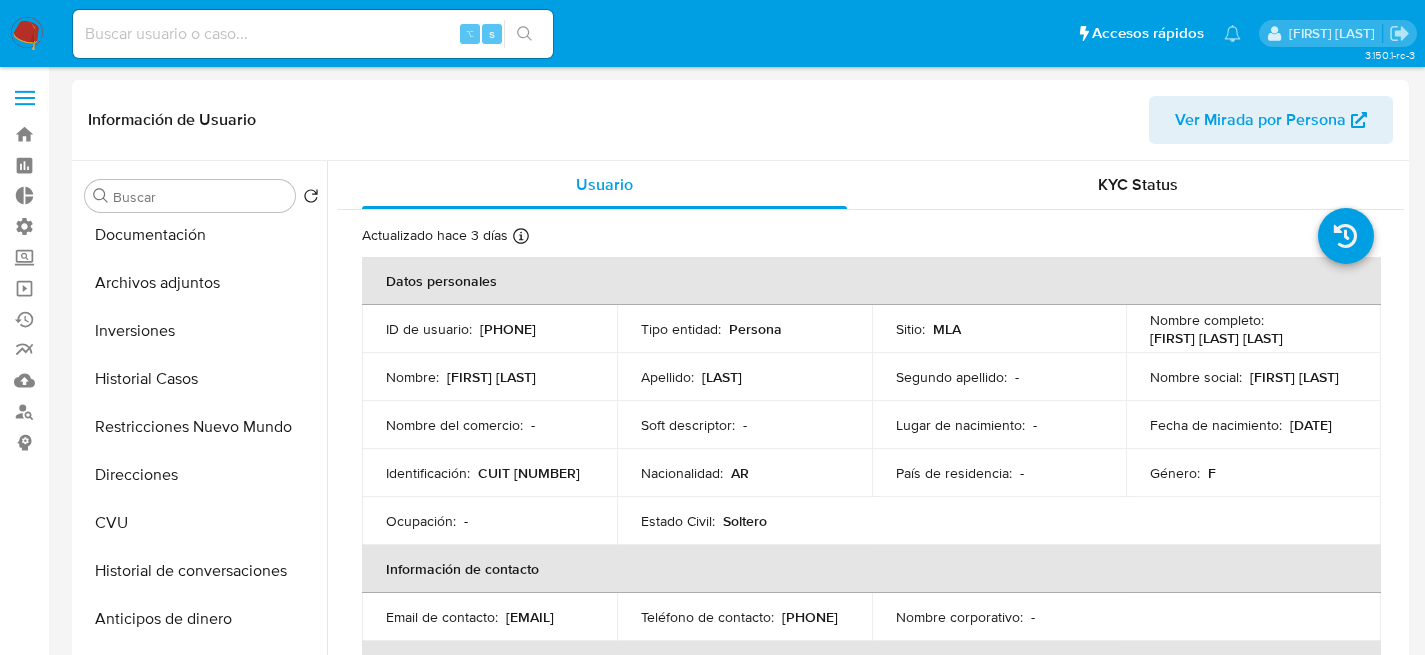scroll, scrollTop: 112, scrollLeft: 0, axis: vertical 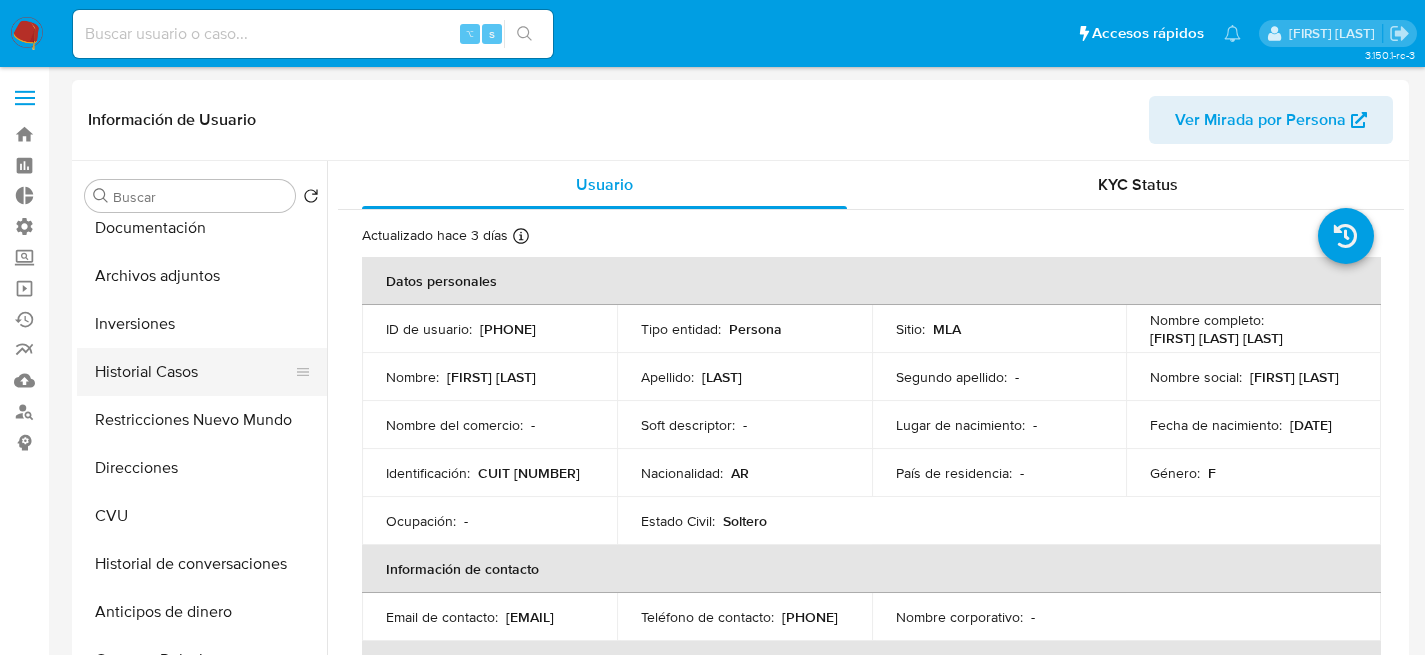 click on "KYC General Documentación Archivos adjuntos Inversiones Historial Casos Restricciones Nuevo Mundo Direcciones CVU Historial de conversaciones Anticipos de dinero Cruces y Relaciones Créditos Cuentas Bancarias Datos Modificados Devices Geolocation Dispositivos Point Fecha Compliant Historial Riesgo PLD IV Challenges Información de accesos Insurtech Items Lista Interna Listas Externas Marcas AML Perfiles Tarjetas" at bounding box center (202, 445) 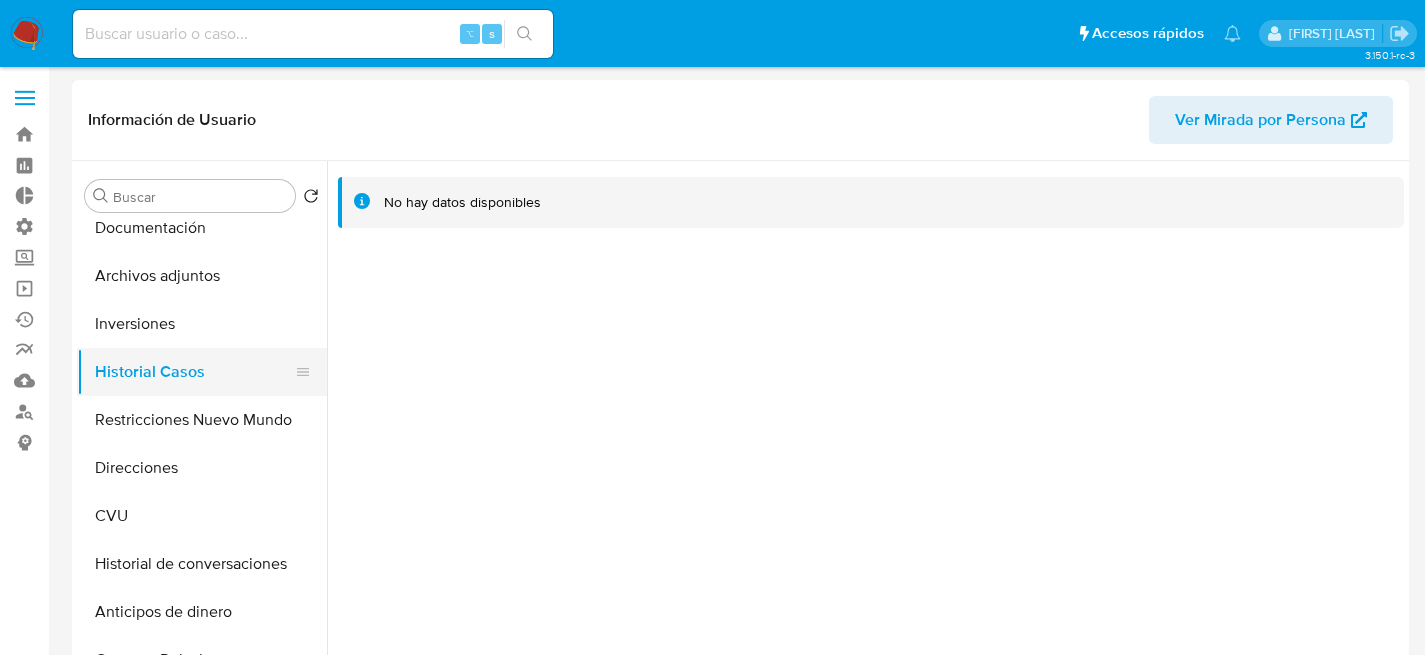 click on "Historial Casos" at bounding box center [194, 372] 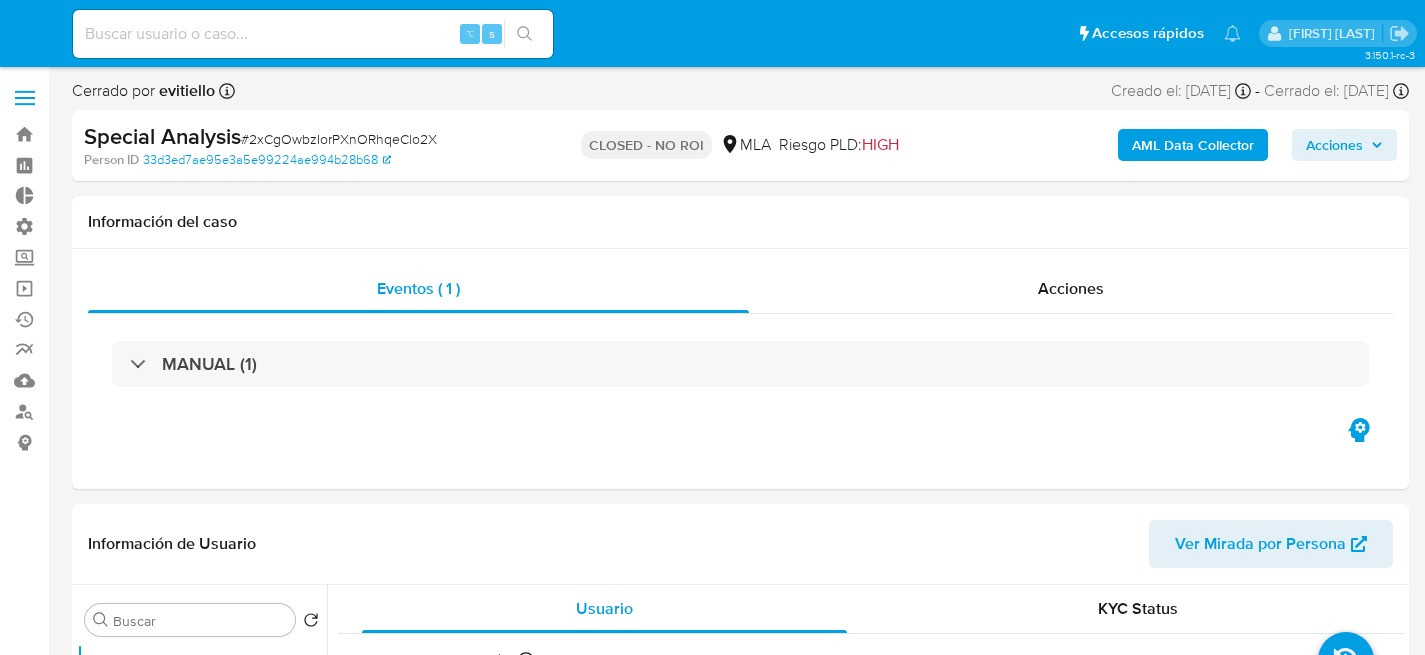 select on "10" 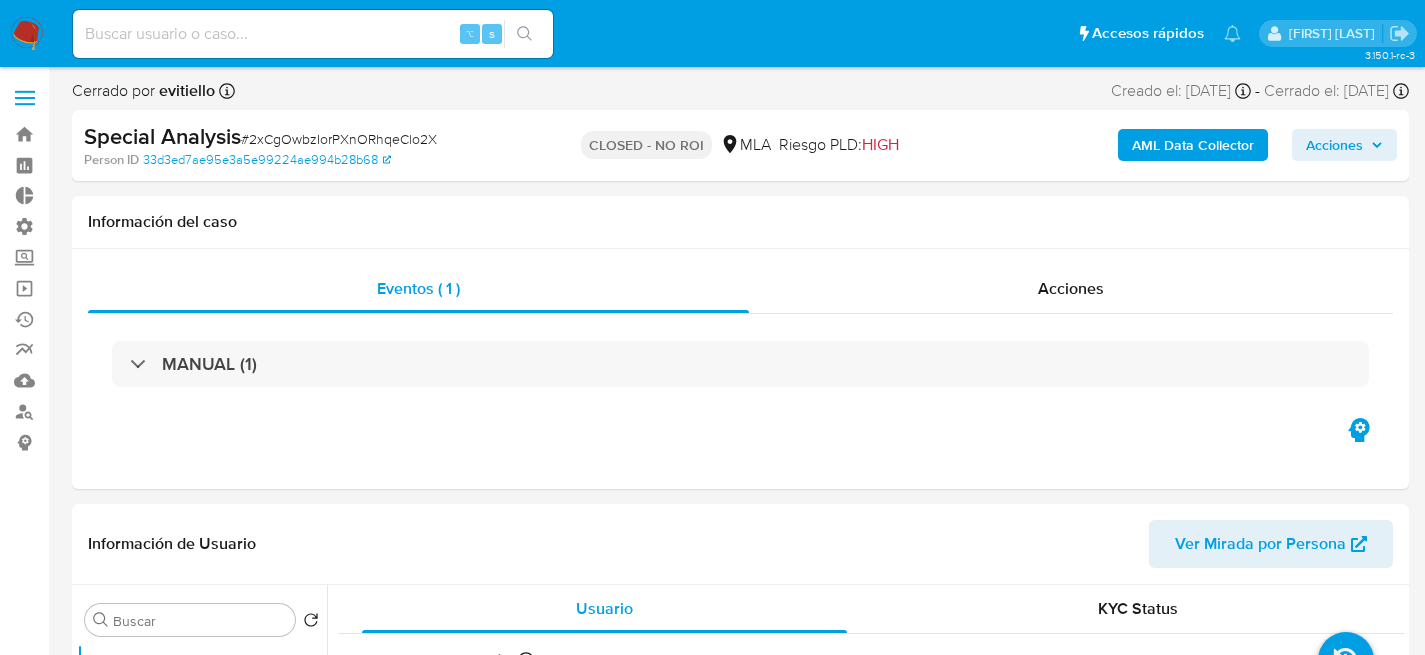 scroll, scrollTop: 0, scrollLeft: 0, axis: both 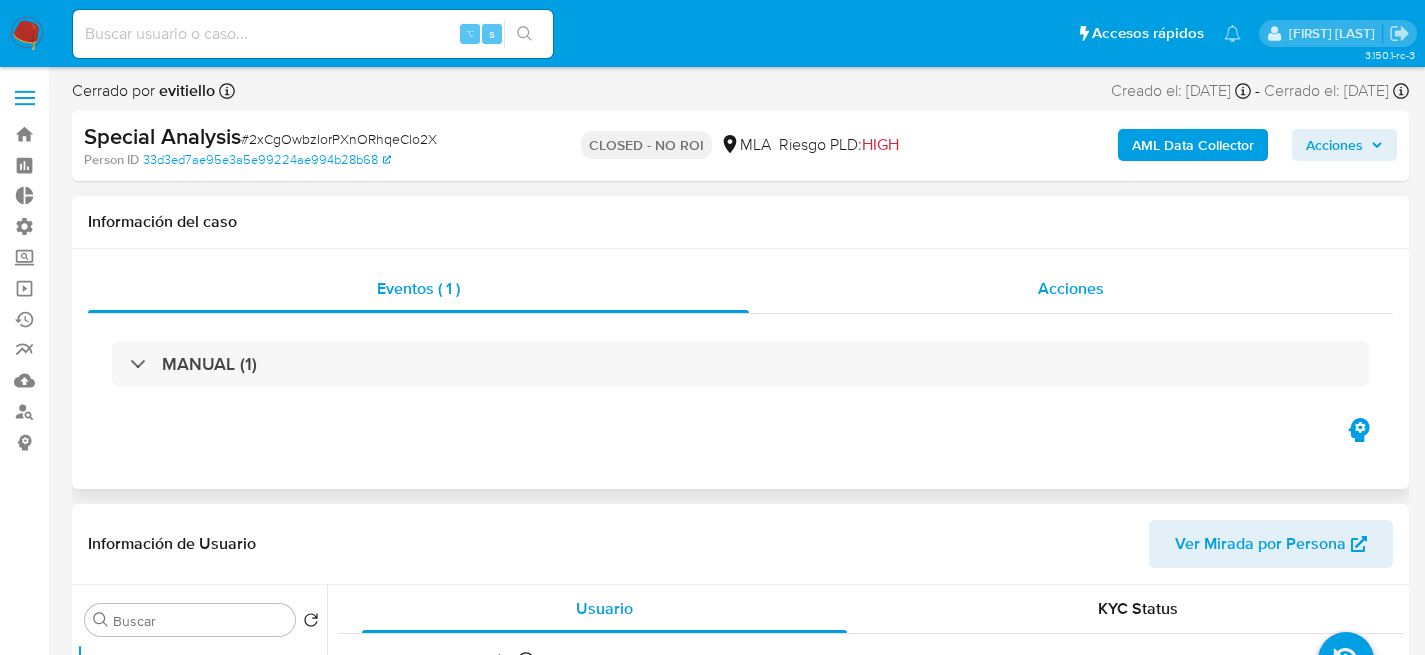 click on "Acciones" at bounding box center (1071, 289) 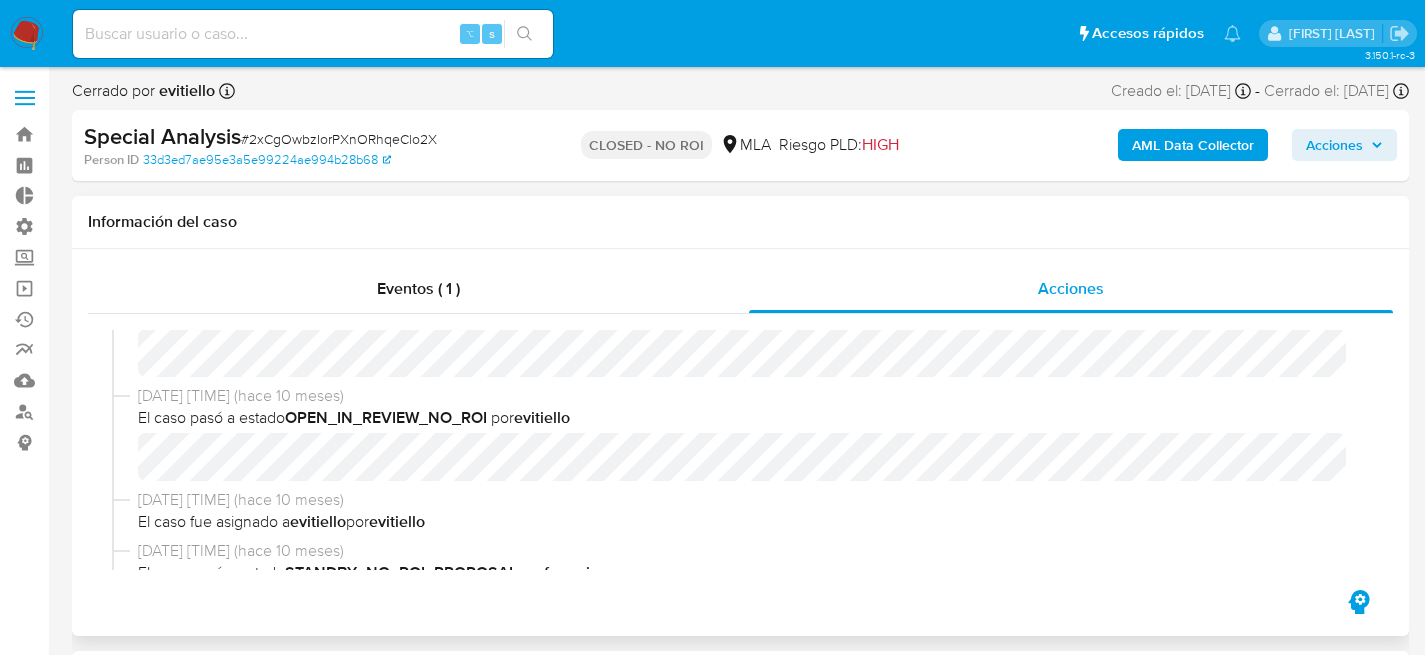 scroll, scrollTop: 304, scrollLeft: 0, axis: vertical 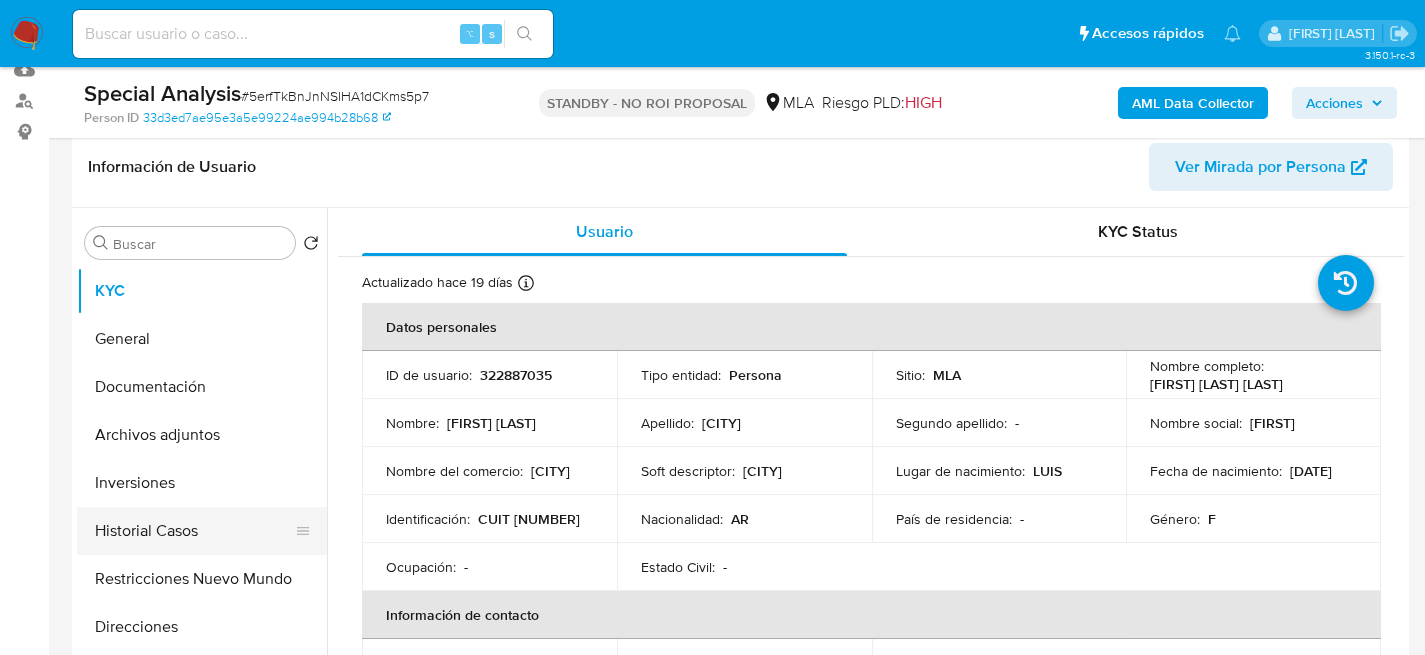select on "10" 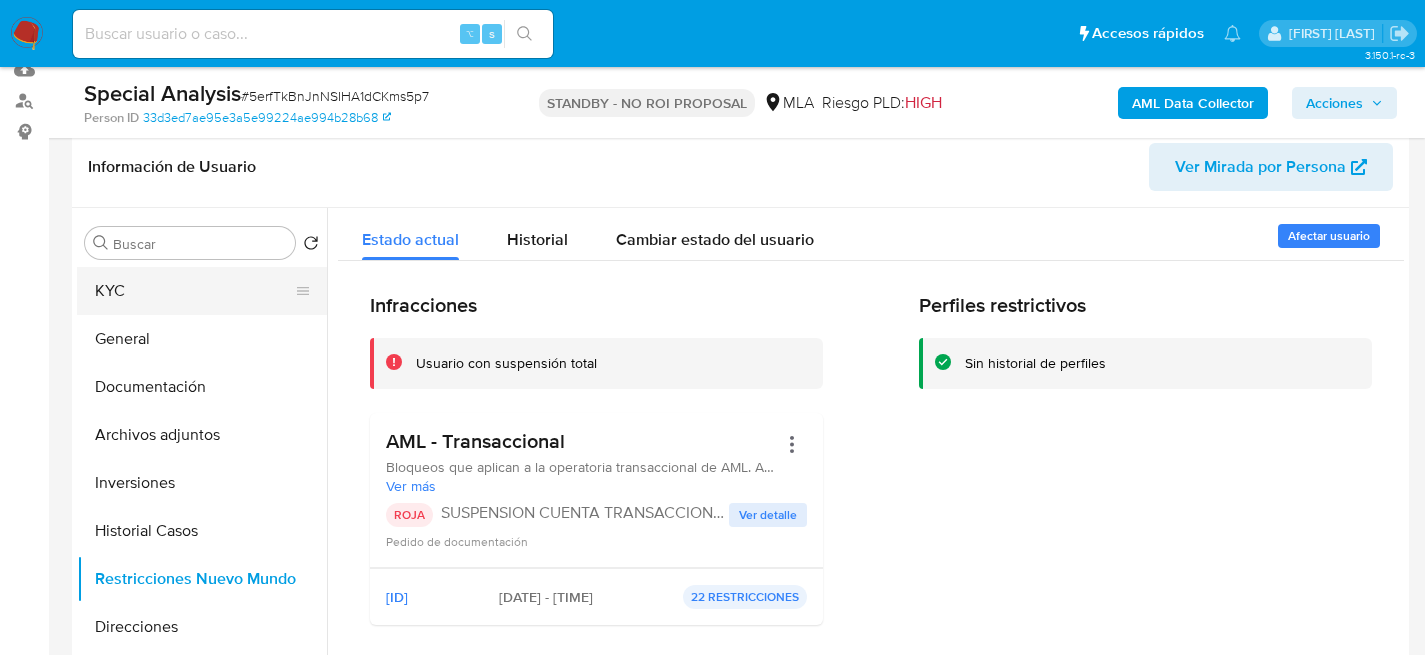 click on "KYC" at bounding box center [194, 291] 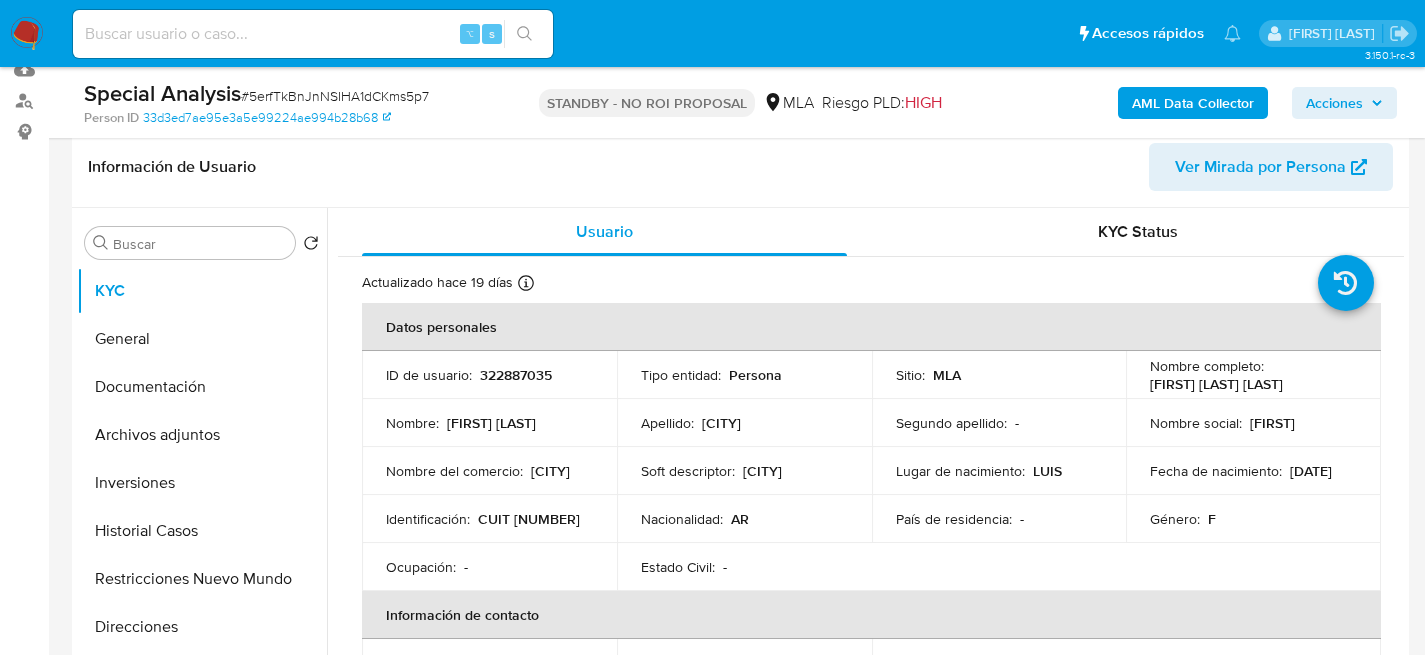 click at bounding box center [27, 34] 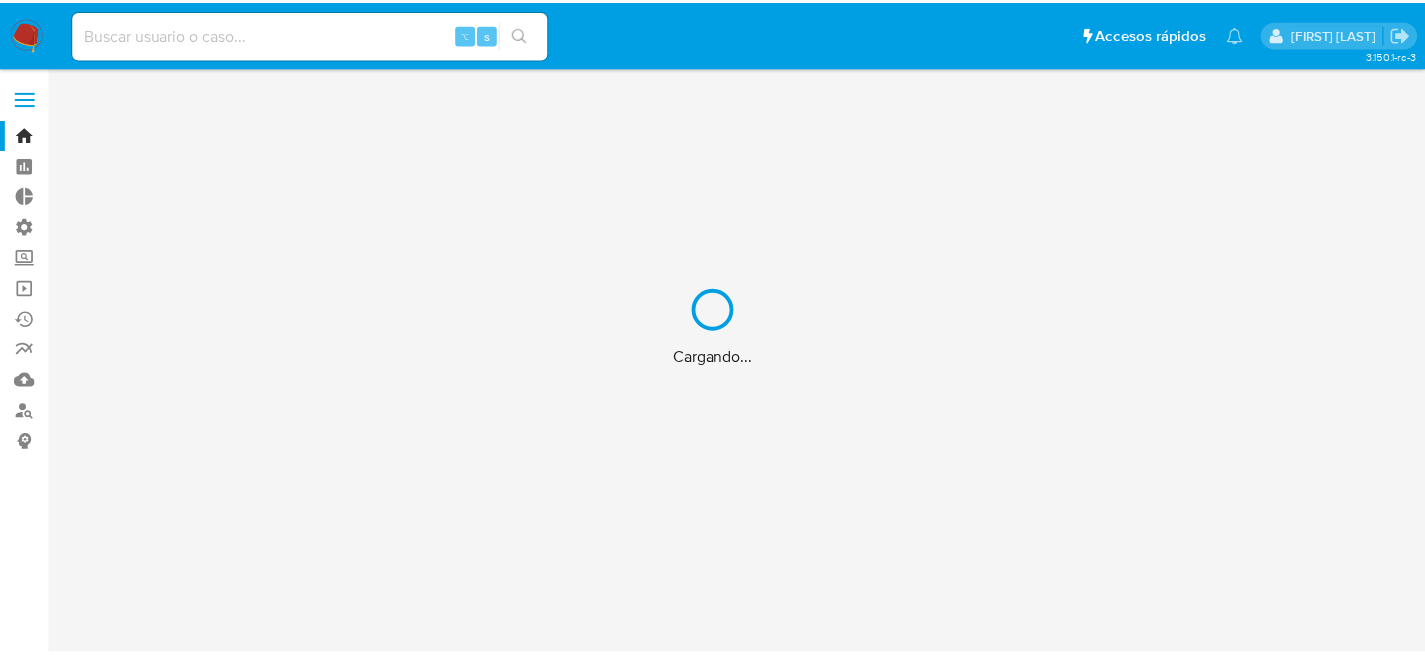 scroll, scrollTop: 0, scrollLeft: 0, axis: both 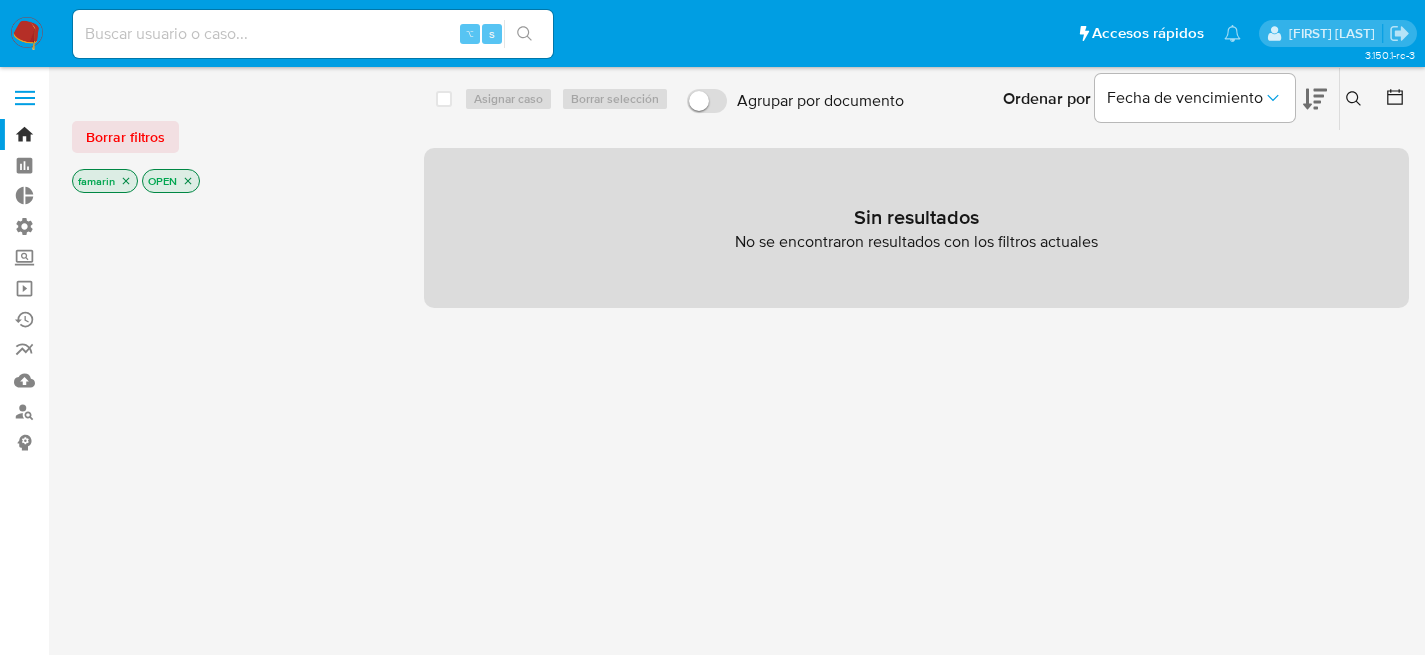 click at bounding box center [313, 34] 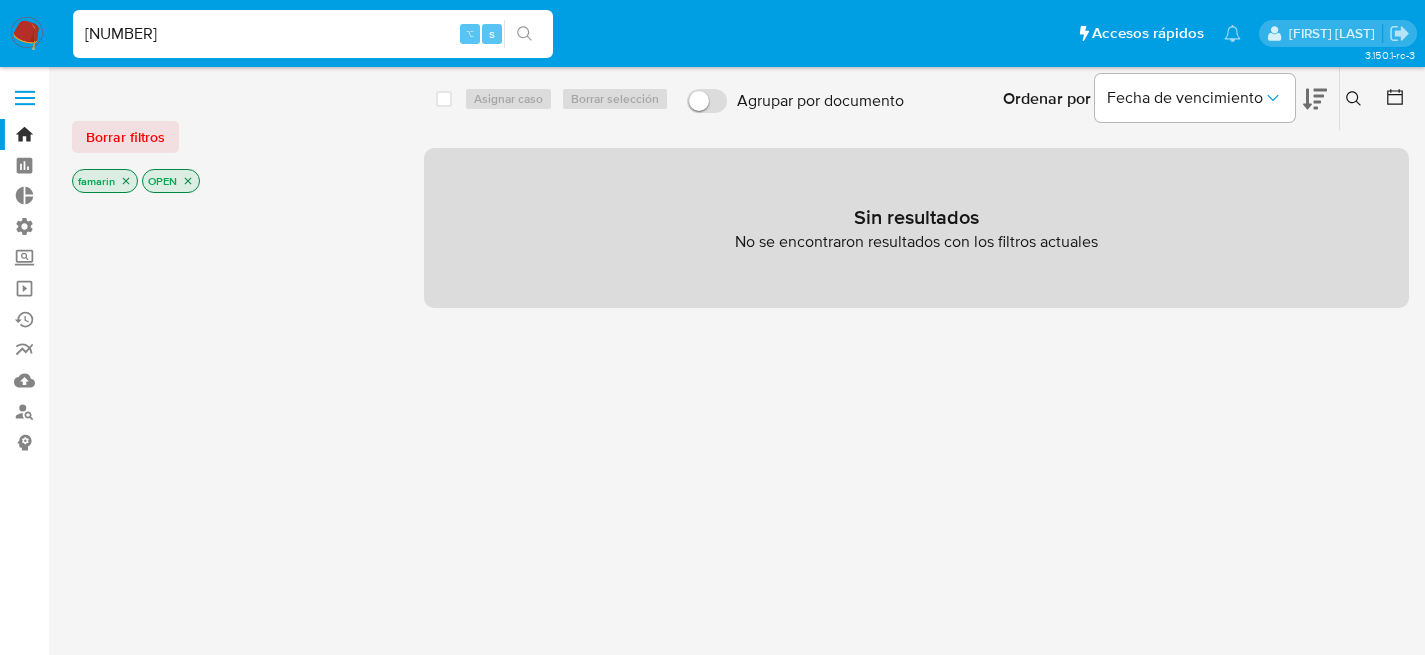 type on "[NUMBER]" 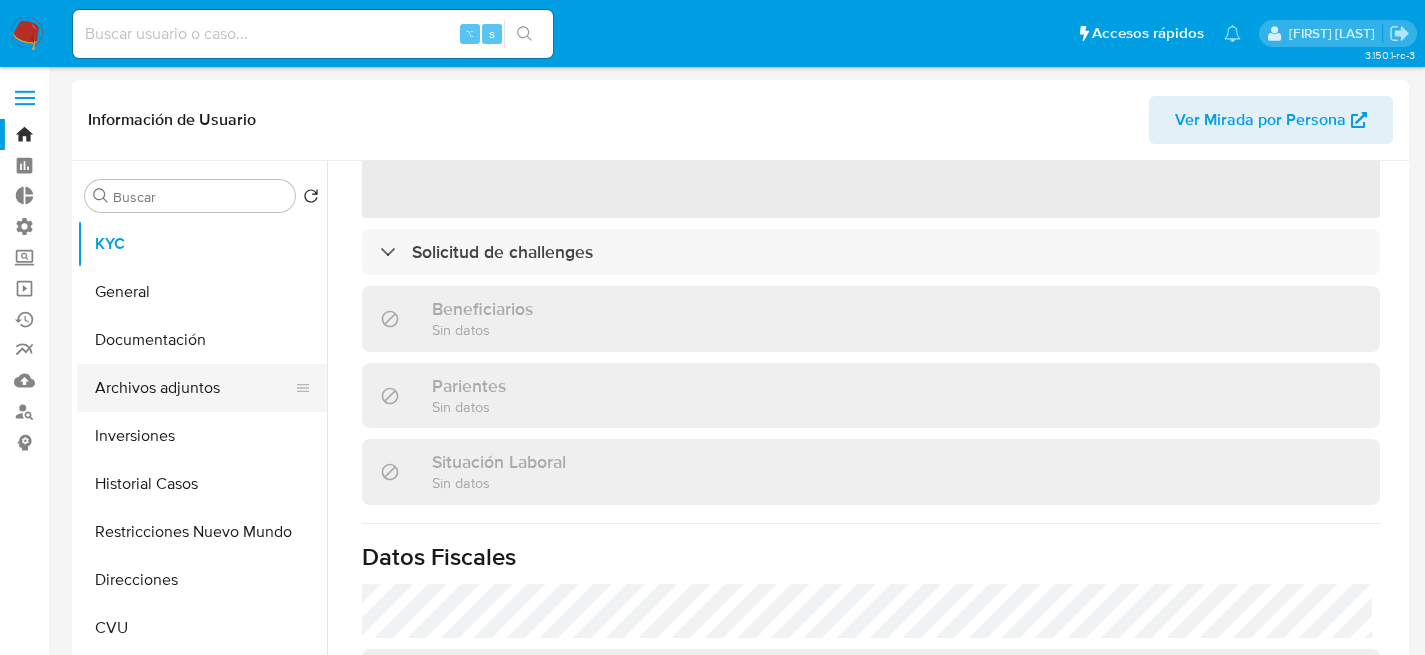 scroll, scrollTop: 305, scrollLeft: 0, axis: vertical 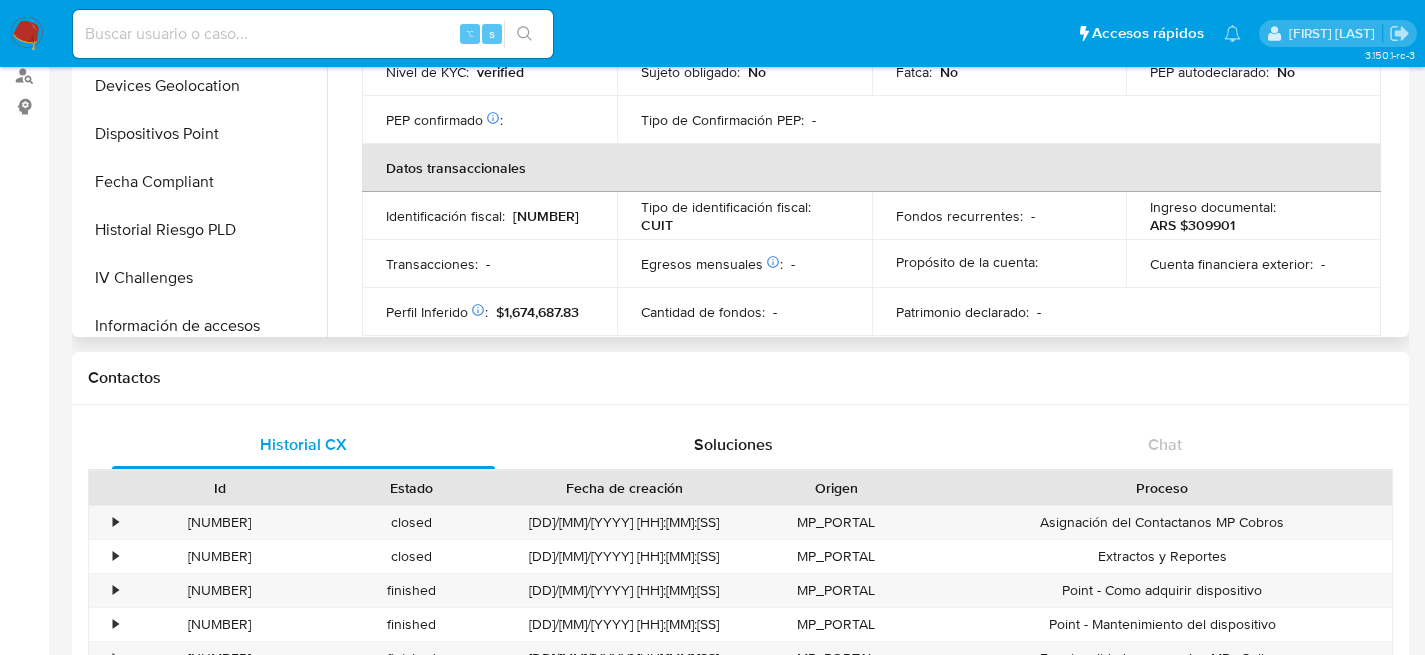 select on "10" 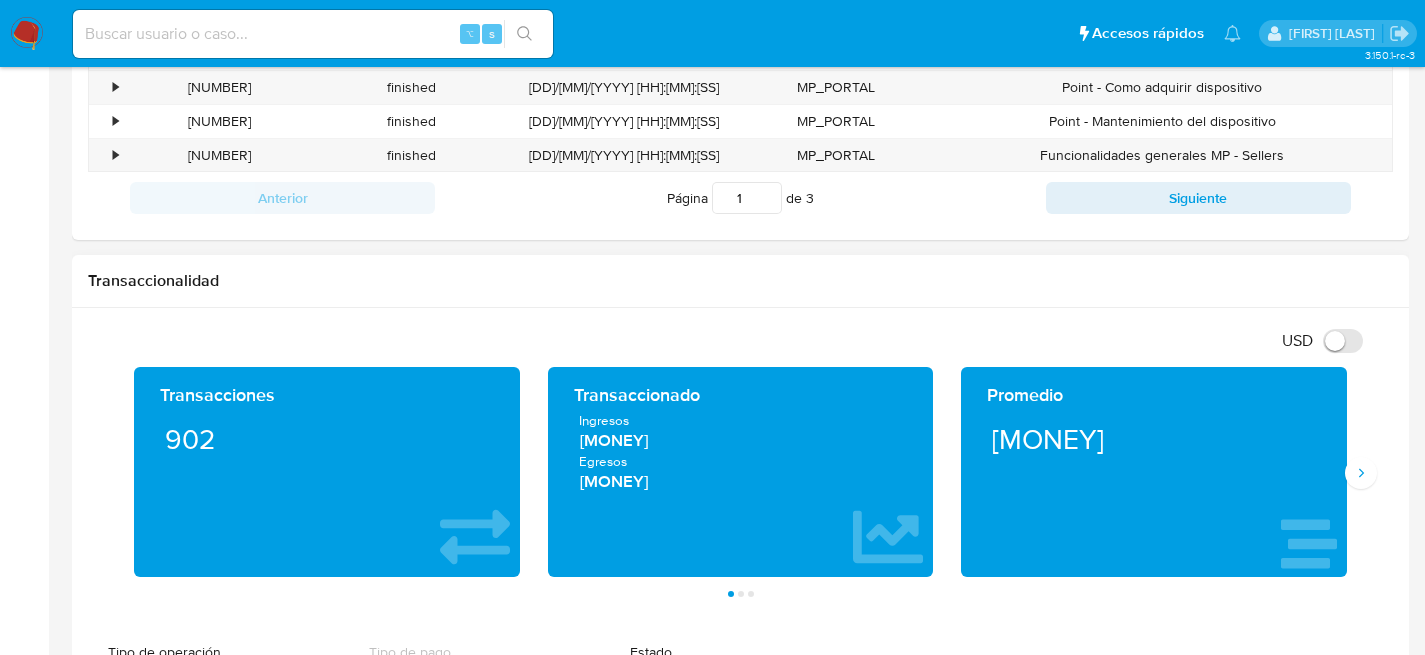 scroll, scrollTop: 926, scrollLeft: 0, axis: vertical 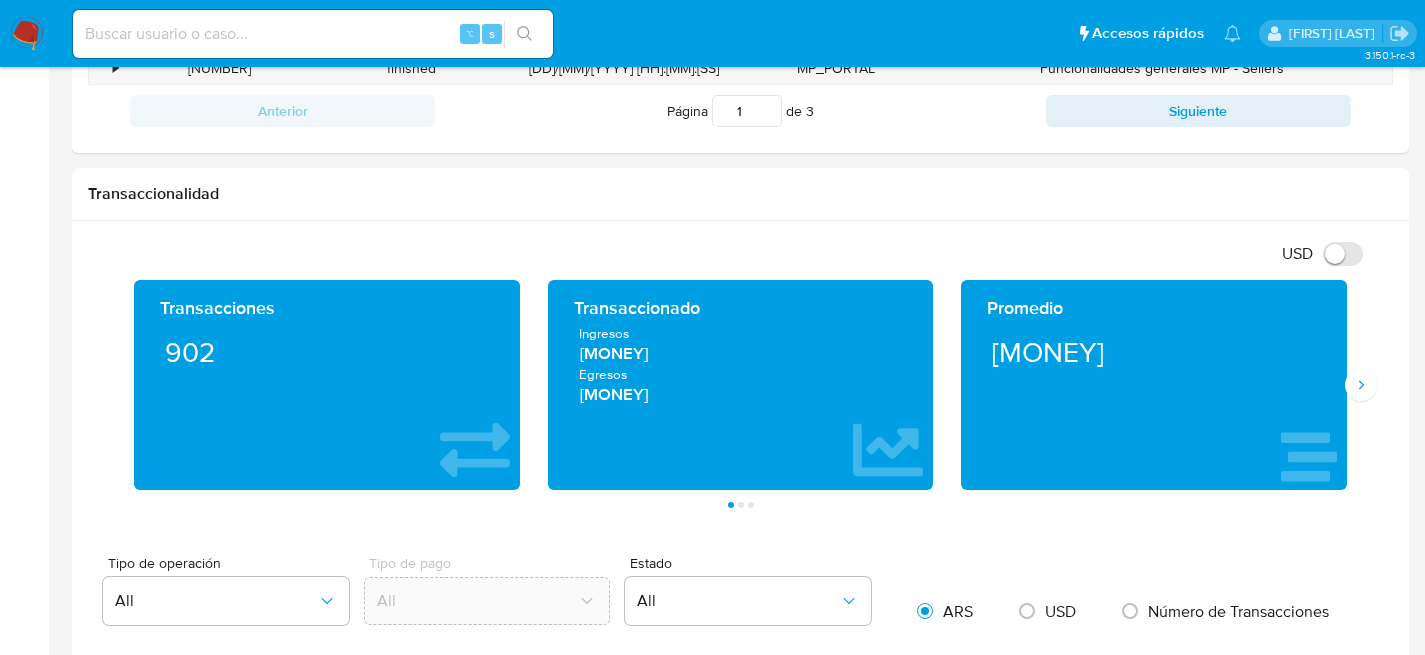click at bounding box center [313, 34] 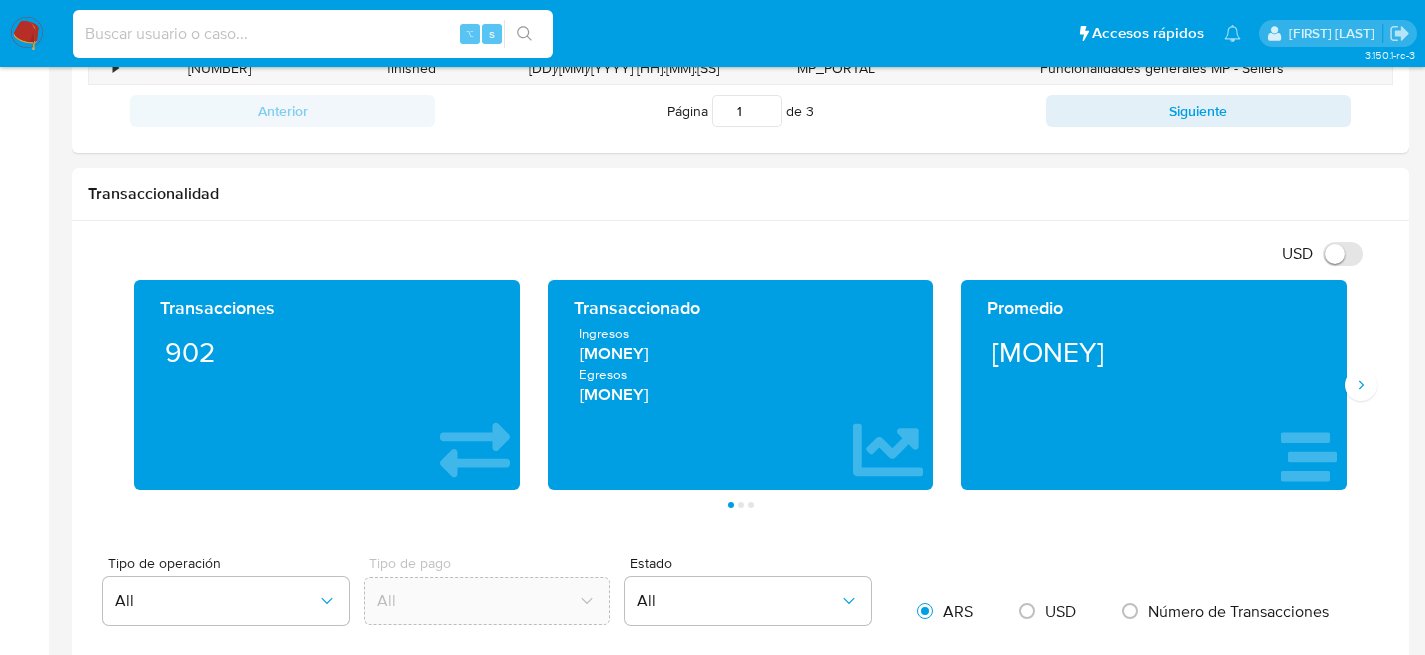 paste on "[NUMBER]" 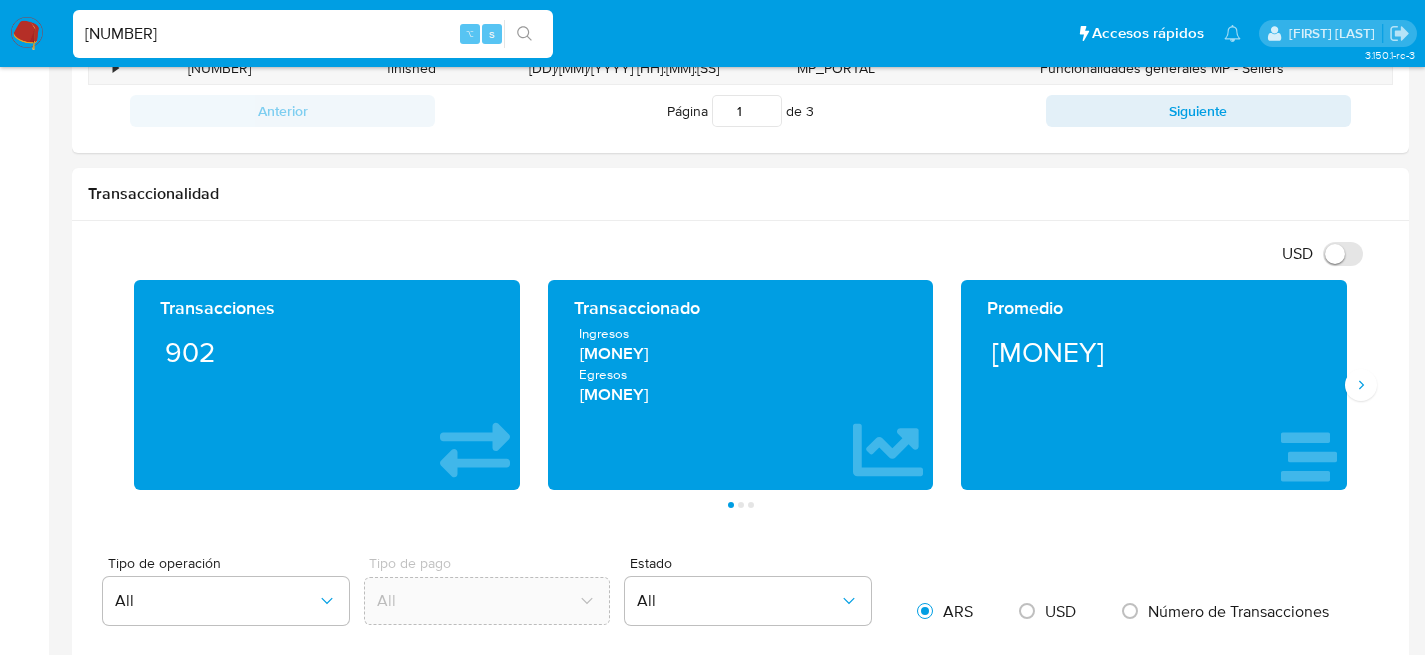 type on "[NUMBER]" 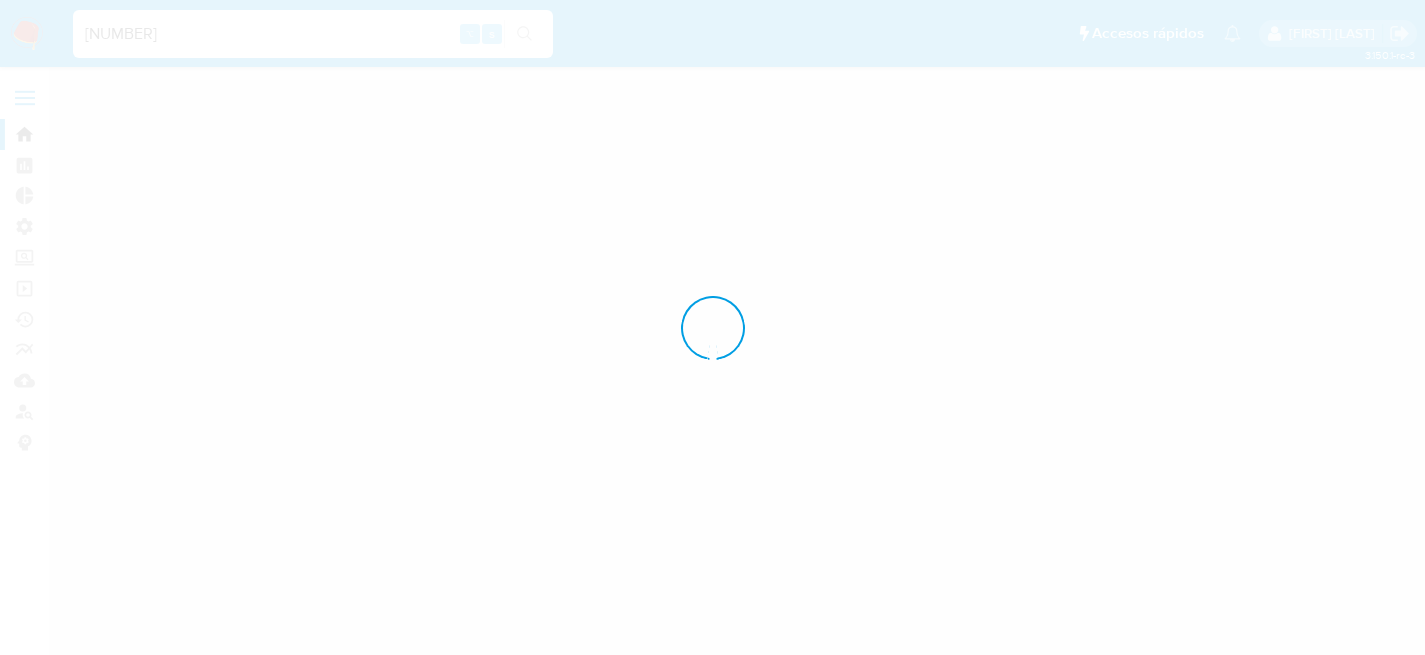scroll, scrollTop: 0, scrollLeft: 0, axis: both 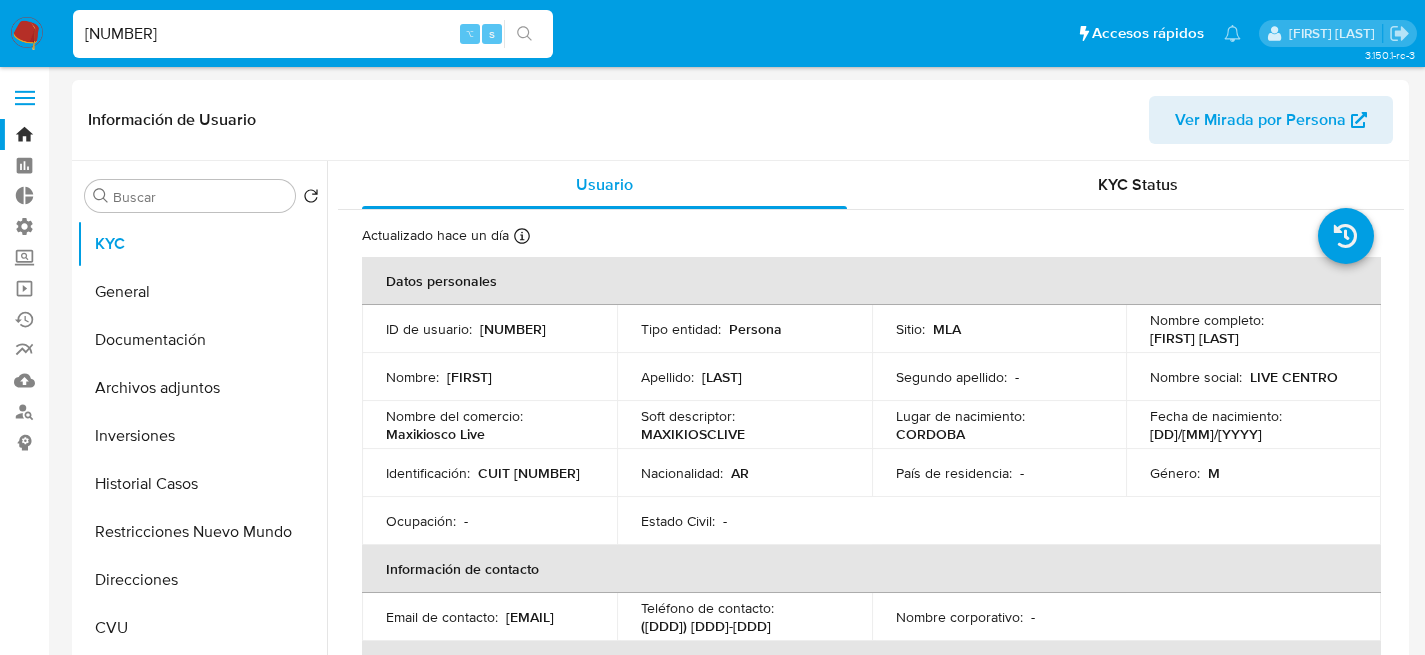 select on "10" 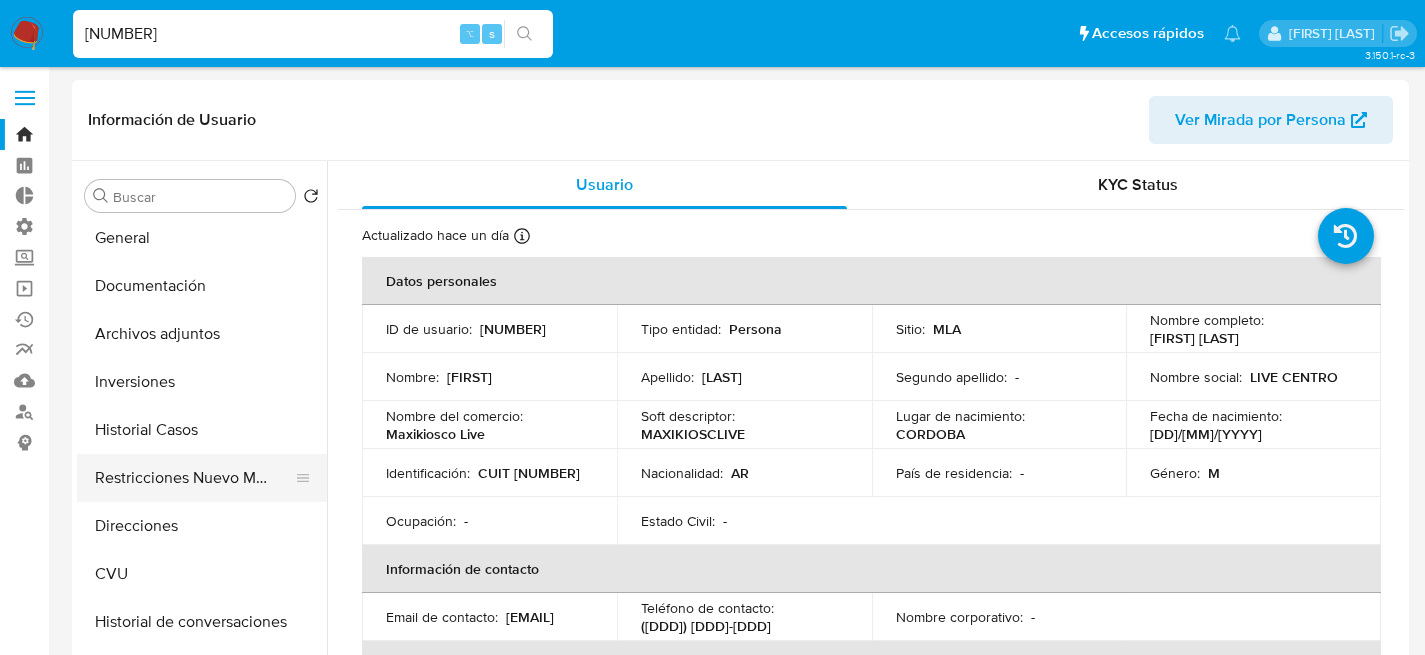 scroll, scrollTop: 0, scrollLeft: 0, axis: both 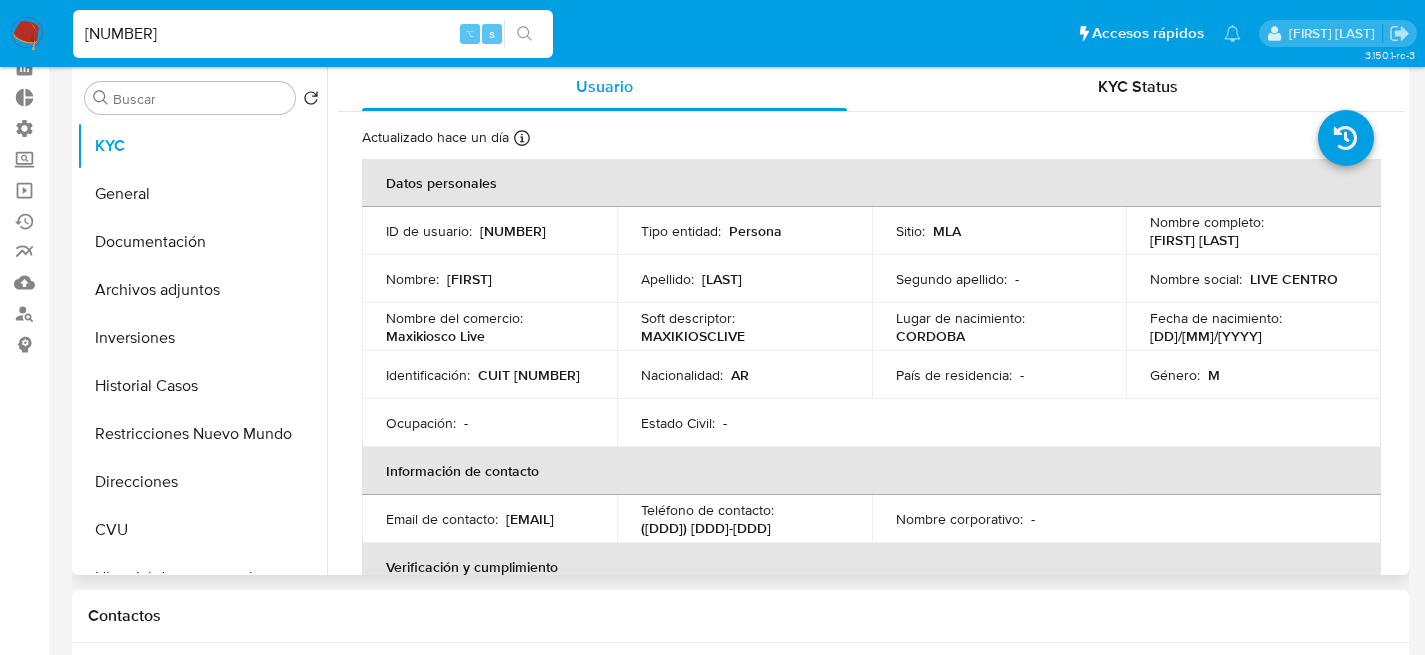click on "Información de contacto" at bounding box center [871, 471] 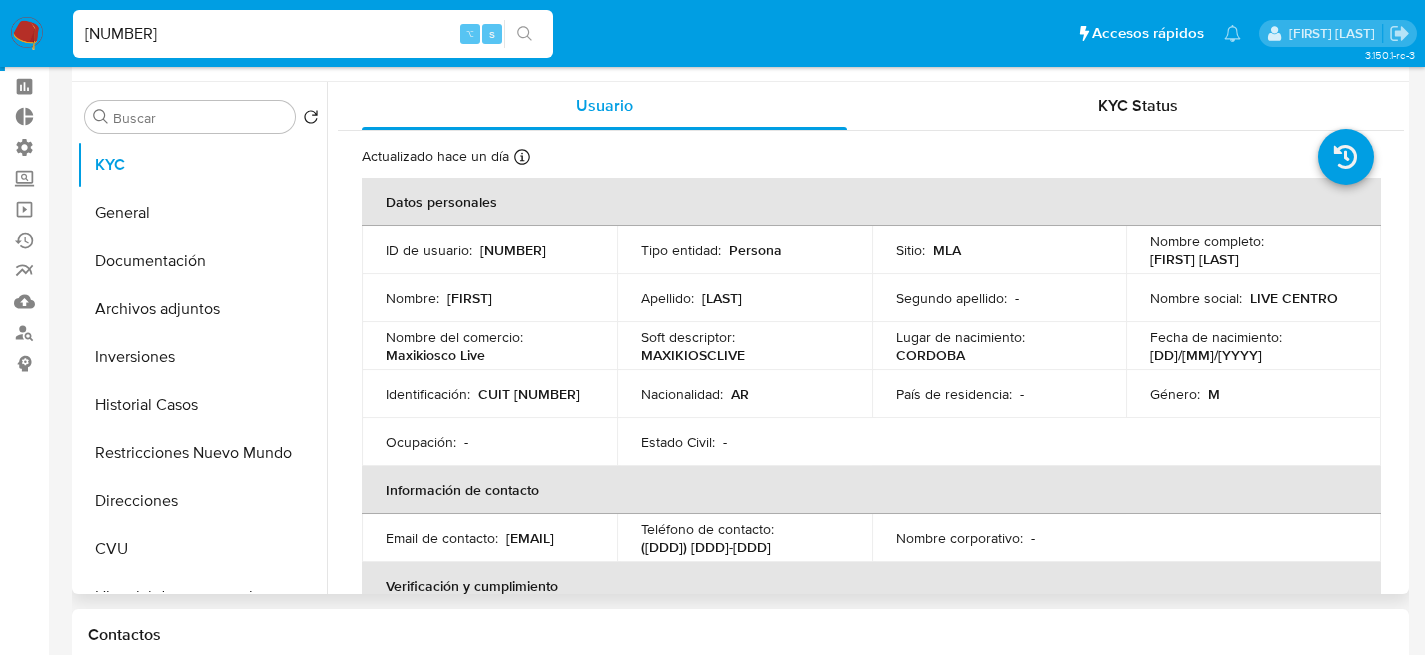 scroll, scrollTop: 77, scrollLeft: 0, axis: vertical 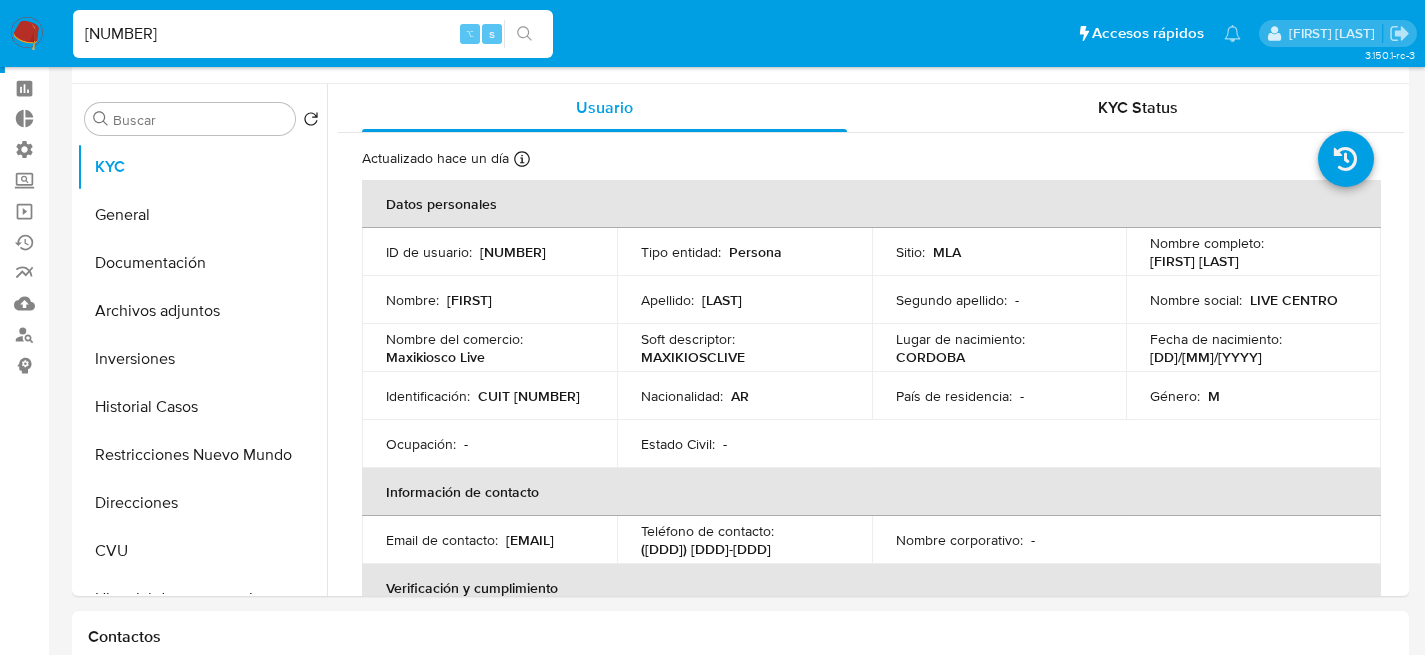 click on "[NUMBER]" at bounding box center (313, 34) 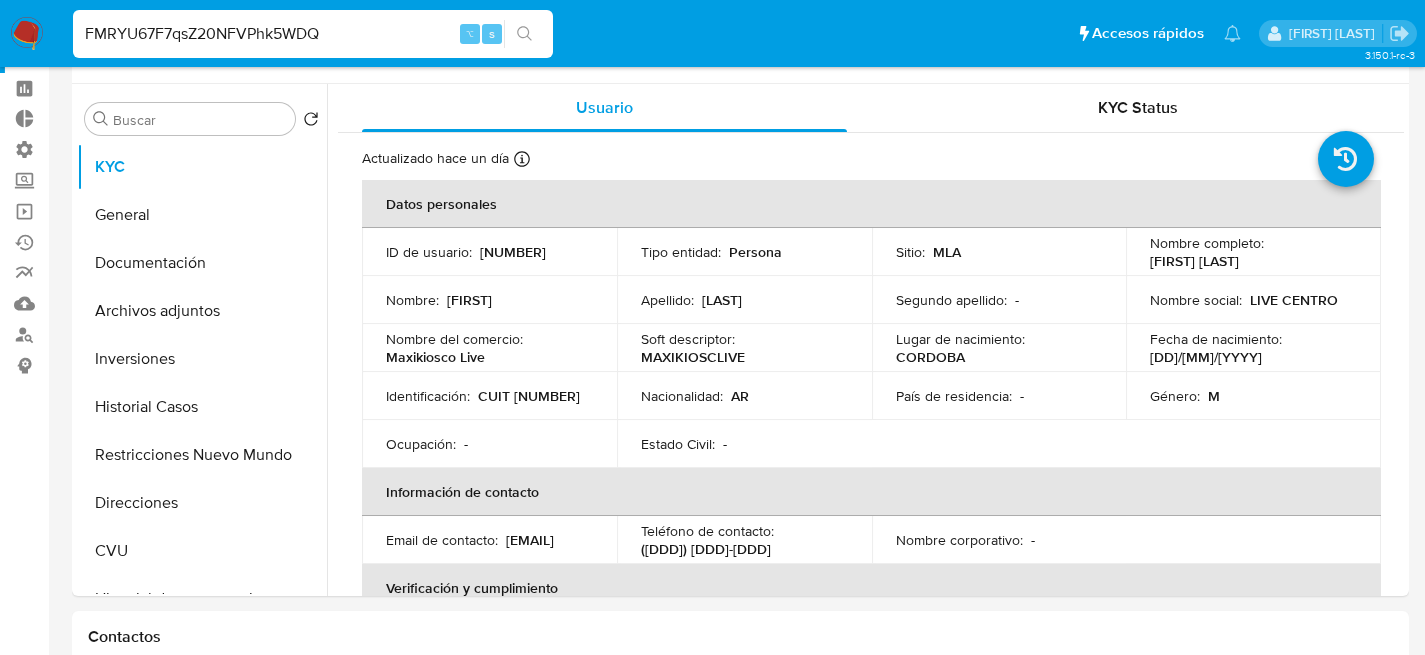 type on "FMRYU67F7qsZ20NFVPhk5WDQ" 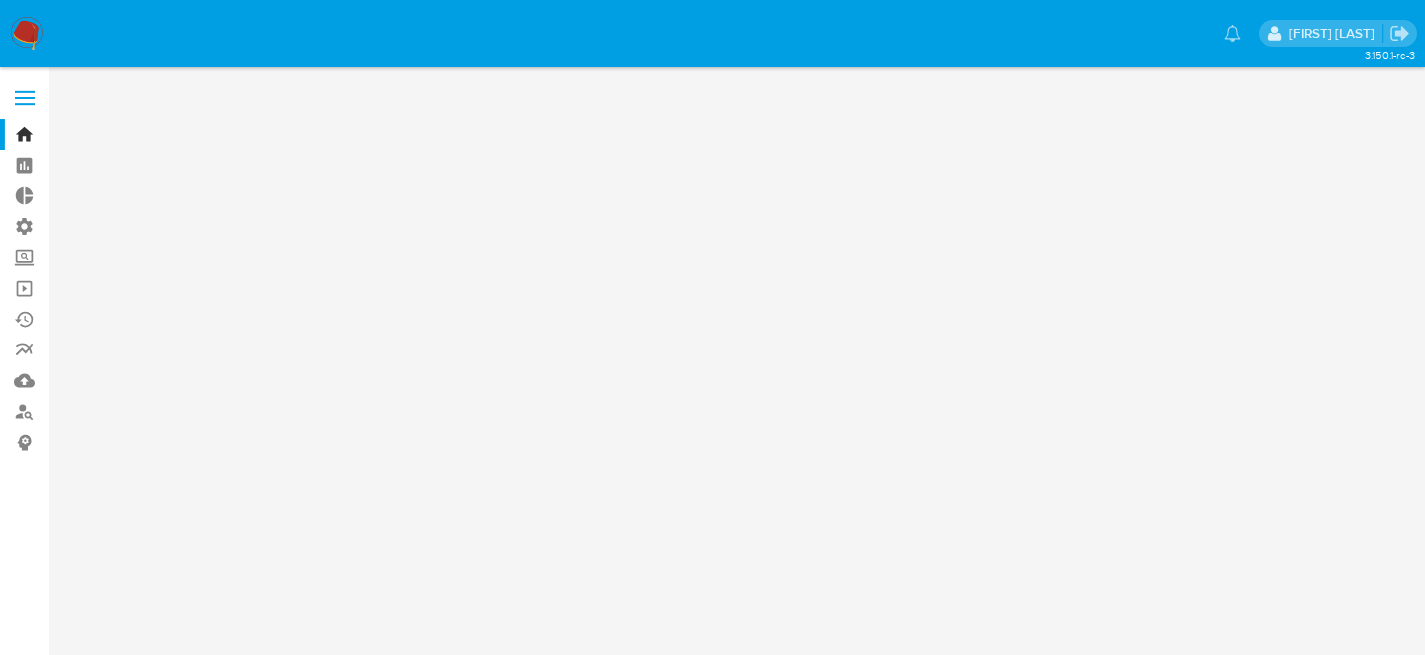 scroll, scrollTop: 0, scrollLeft: 0, axis: both 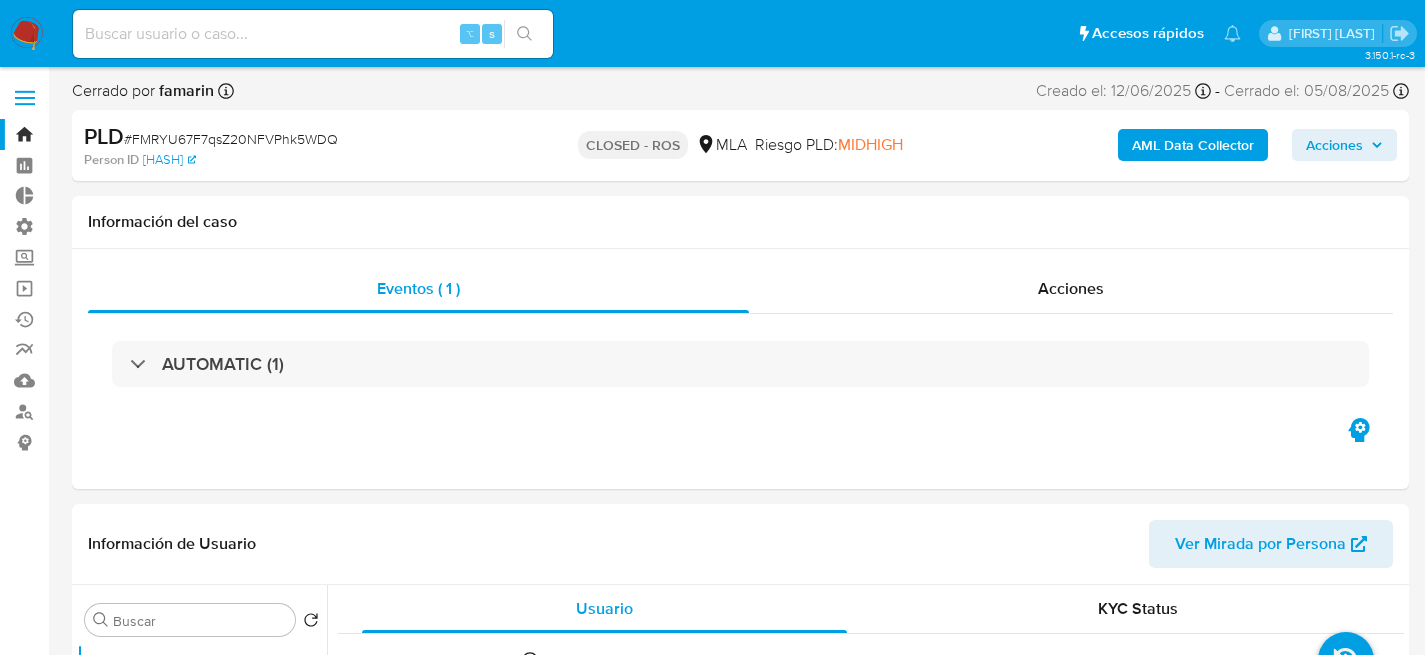 select on "10" 